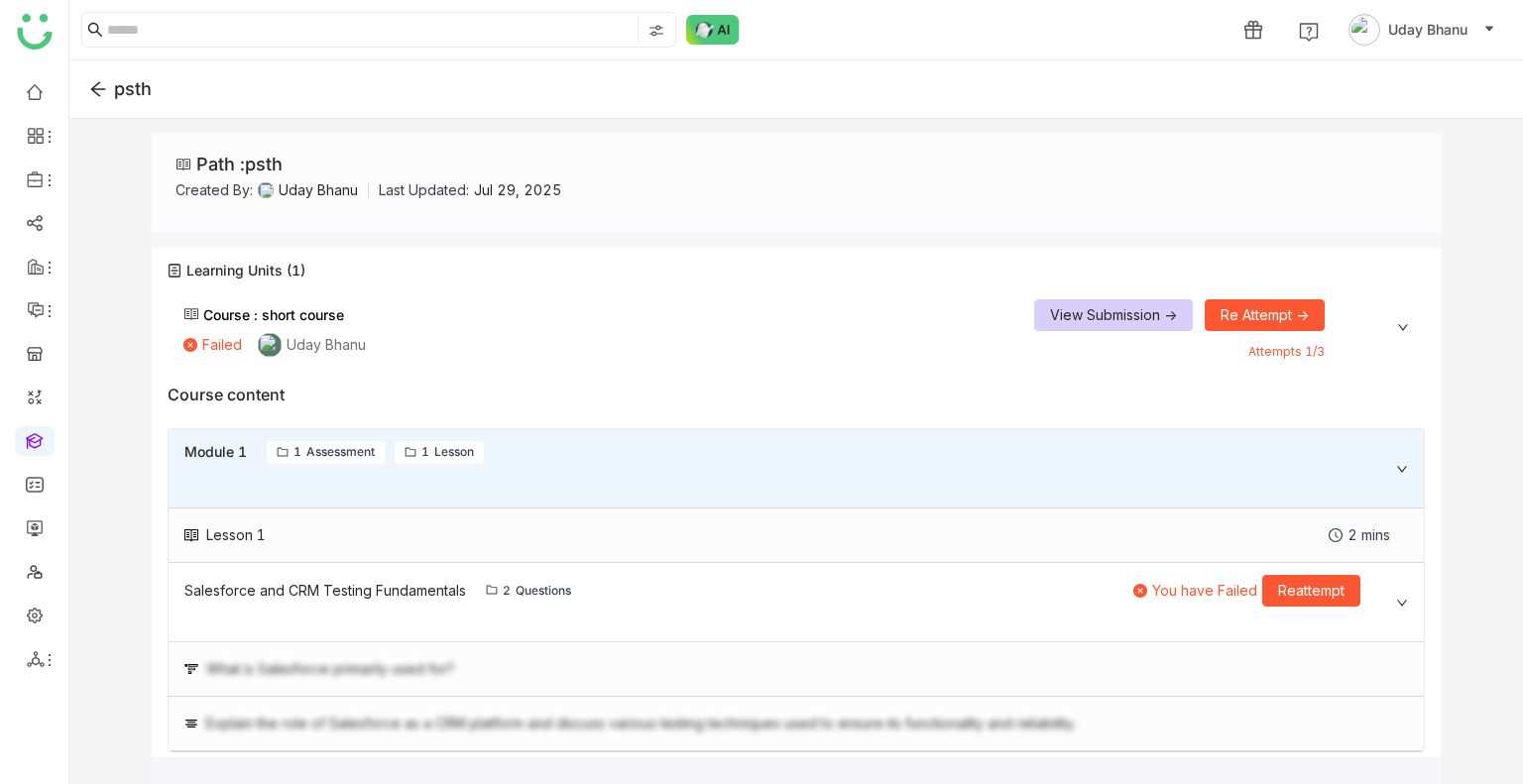 scroll, scrollTop: 0, scrollLeft: 0, axis: both 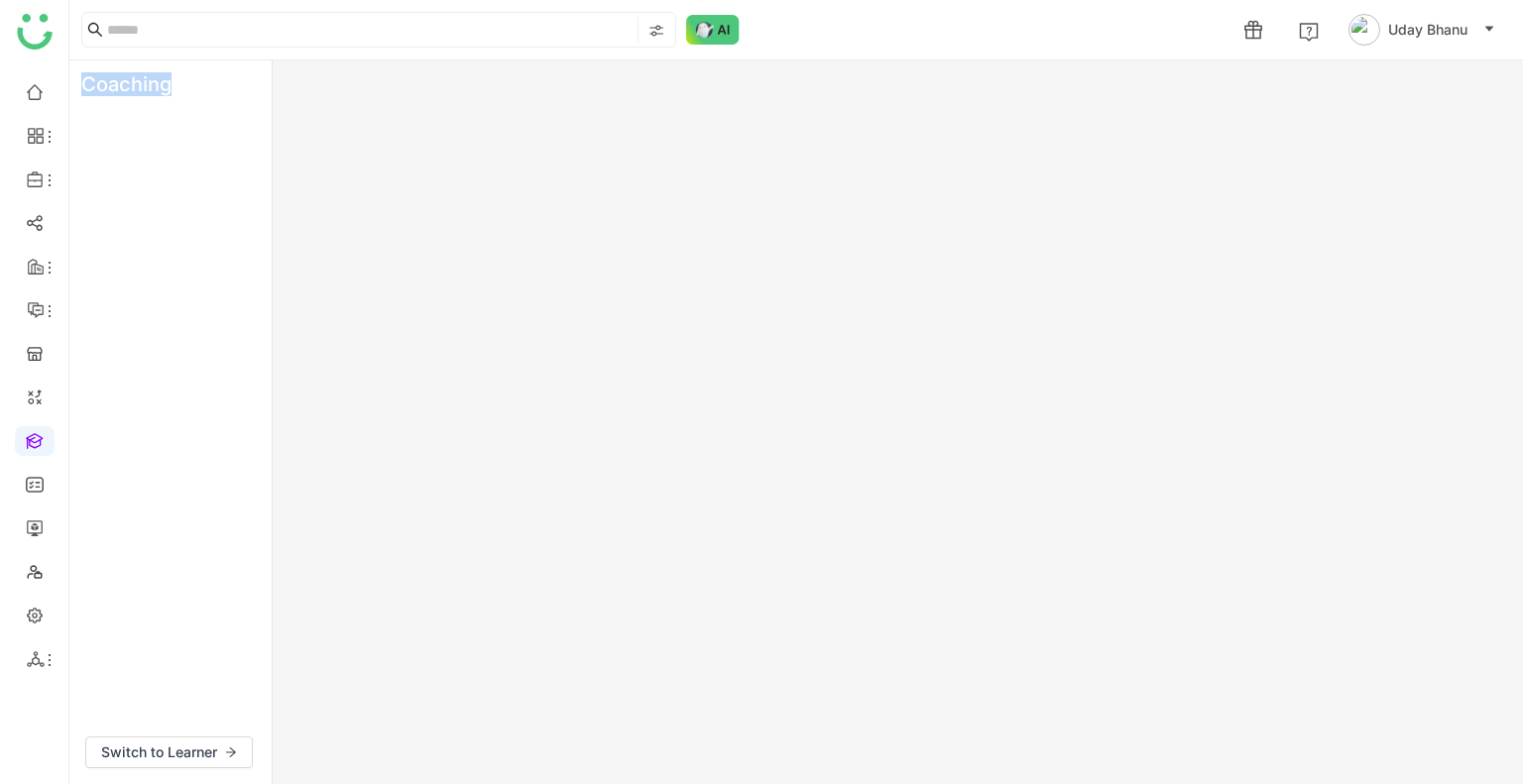 click on "Coaching" 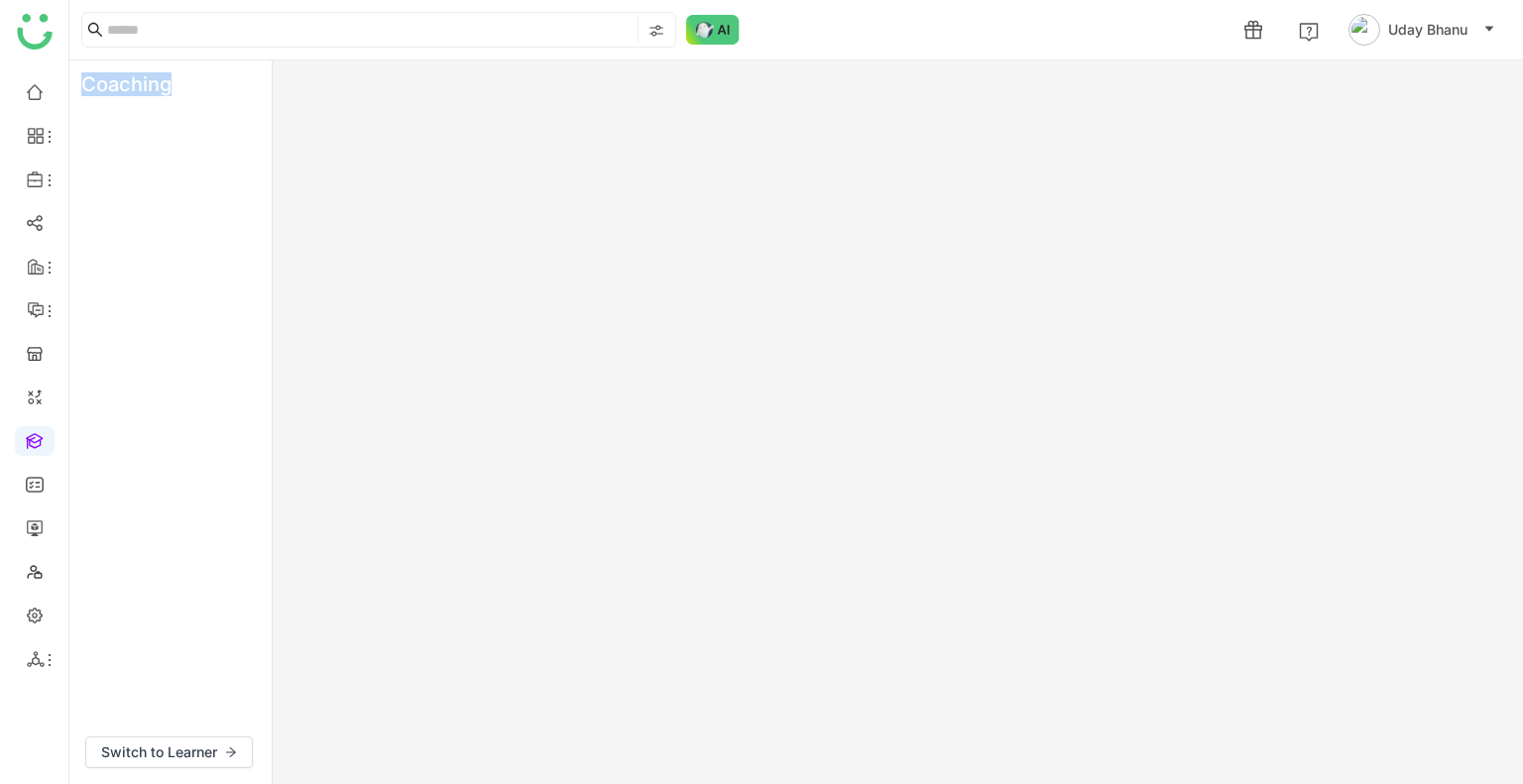 click on "Coaching" 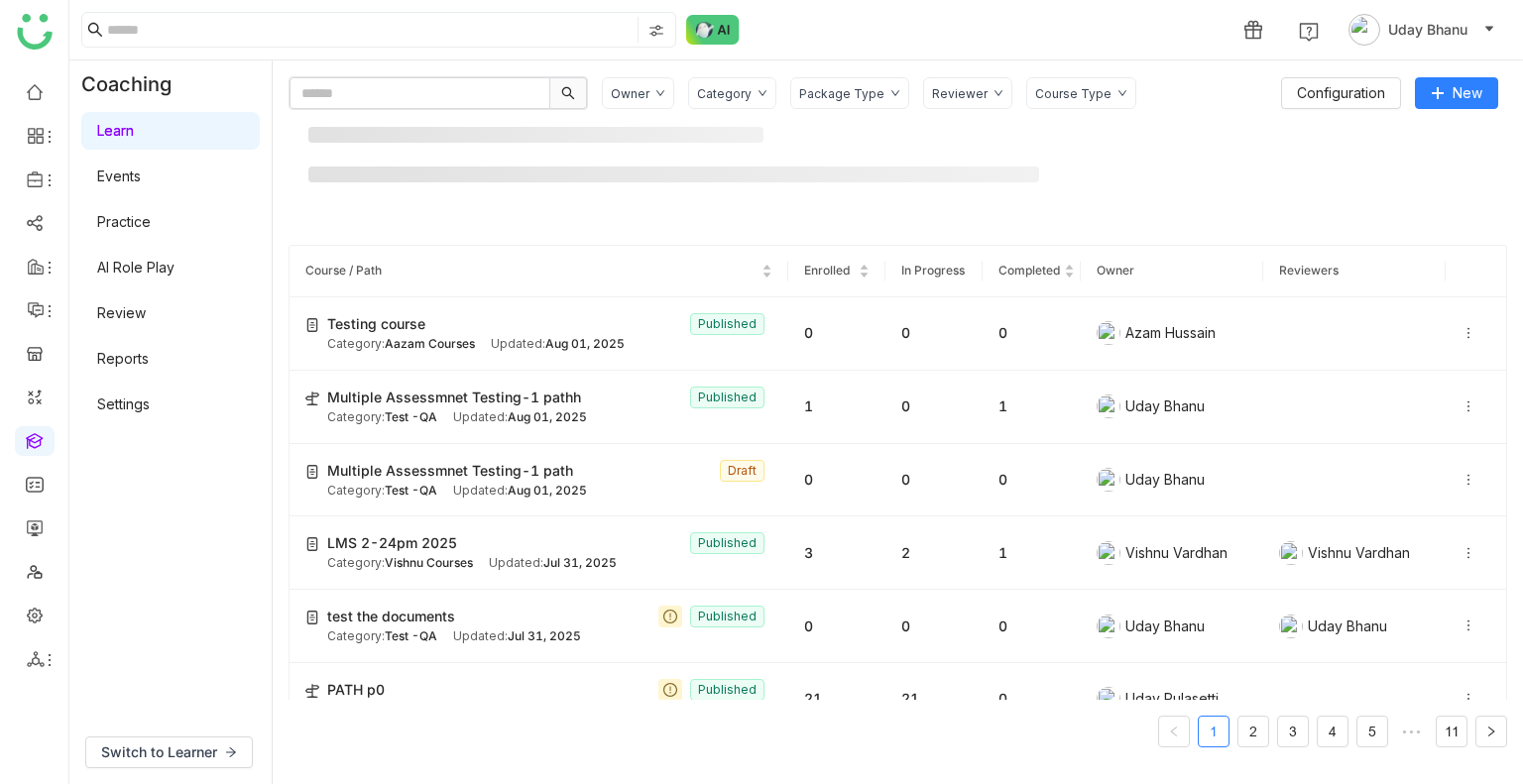 click on "[NUMBER] [FIRST] [LAST]" 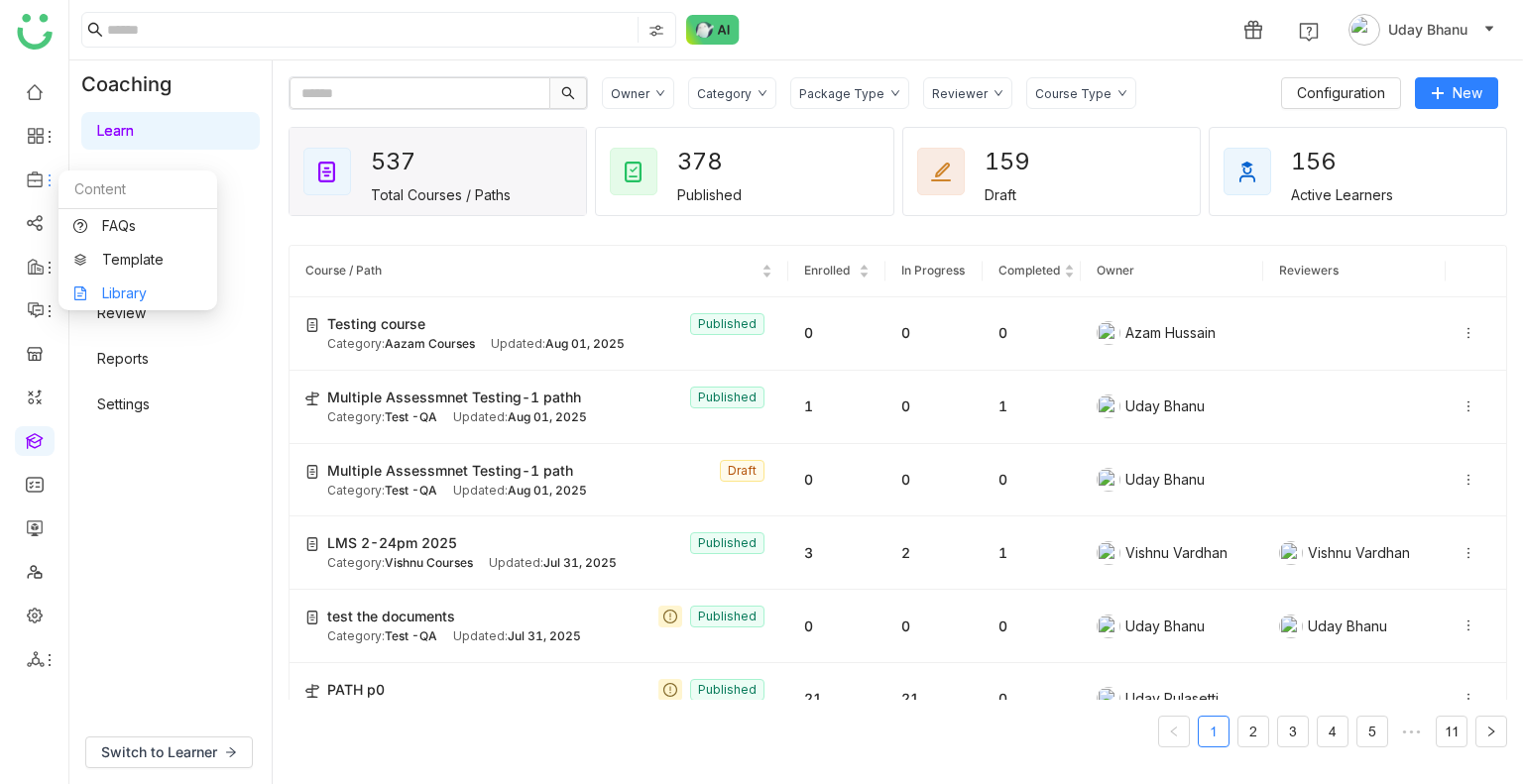 click on "Library" at bounding box center (138, 293) 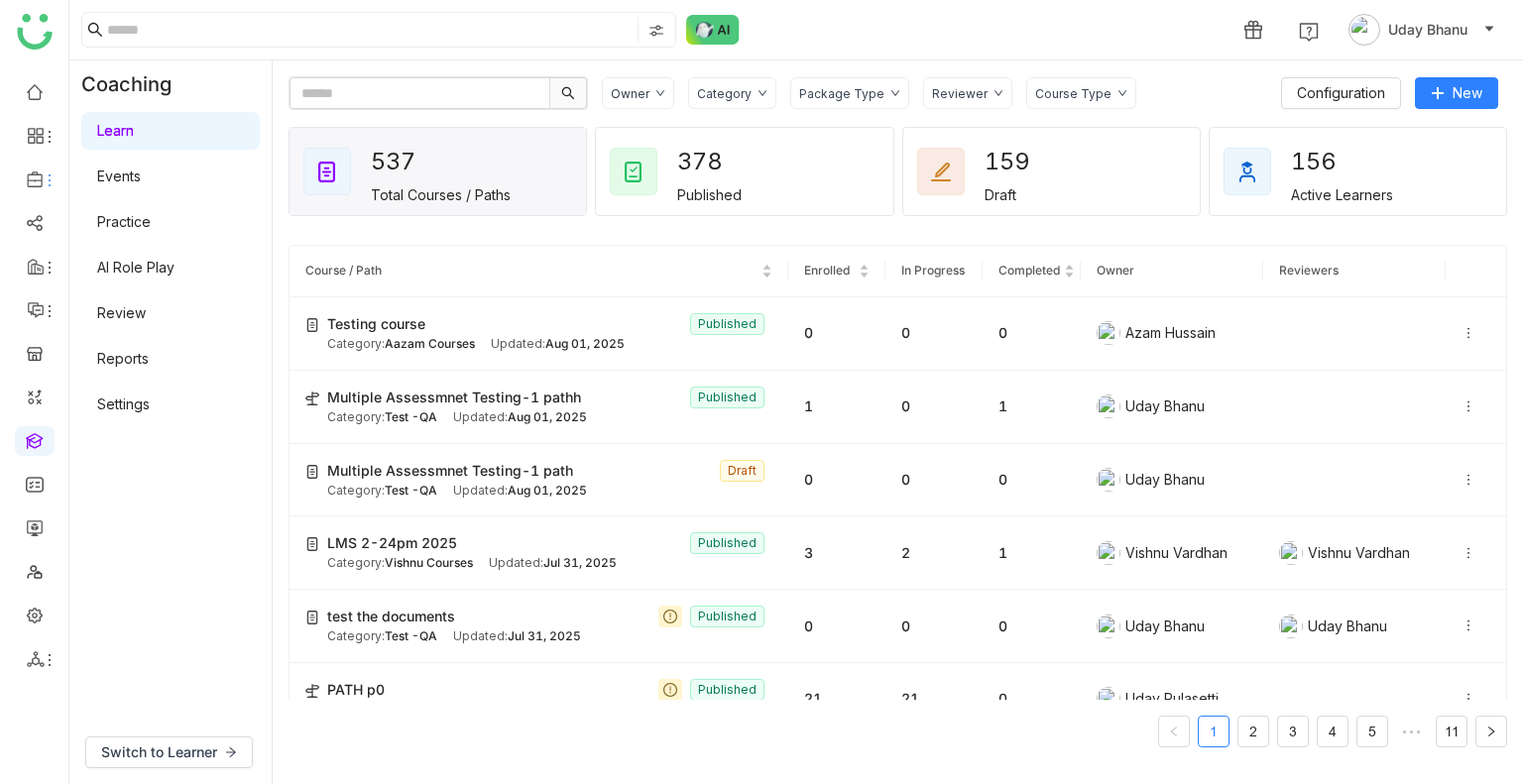 click on "1 Uday Bhanu Coaching  Learn   Events   Practice   AI Role Play   Review   Reports   Settings   Switch to Learner  Owner Category Package Type Reviewer Course Type  Configuration   New   537   Total Courses / Paths   378   Published   159   Draft   156   Active Learners  Course / Path Enrolled In Progress Completed Owner Reviewers Testing course  Published Category:  Aazam Courses Updated:   Aug 01, 2025 0 0 0  Azam Hussain  Multiple Assessmnet Testing-1 pathh  Published Category:  Test -QA Updated:   Aug 01, 2025 1 0 1  Uday Bhanu  Multiple Assessmnet Testing-1 path   Draft Category:  Test -QA Updated:   Aug 01, 2025 0 0 0  Uday Bhanu  LMS 2-24pm 2025  Published Category:  Vishnu Courses  Updated:   Jul 31, 2025 3 2 1  Vishnu Vardhan   Vishnu Vardhan  test the documents  Published Category:  Test -QA Updated:   Jul 31, 2025 0 0 0  Uday Bhanu   Uday Bhanu  PATH p0  Published Category:  0" at bounding box center [762, 392] 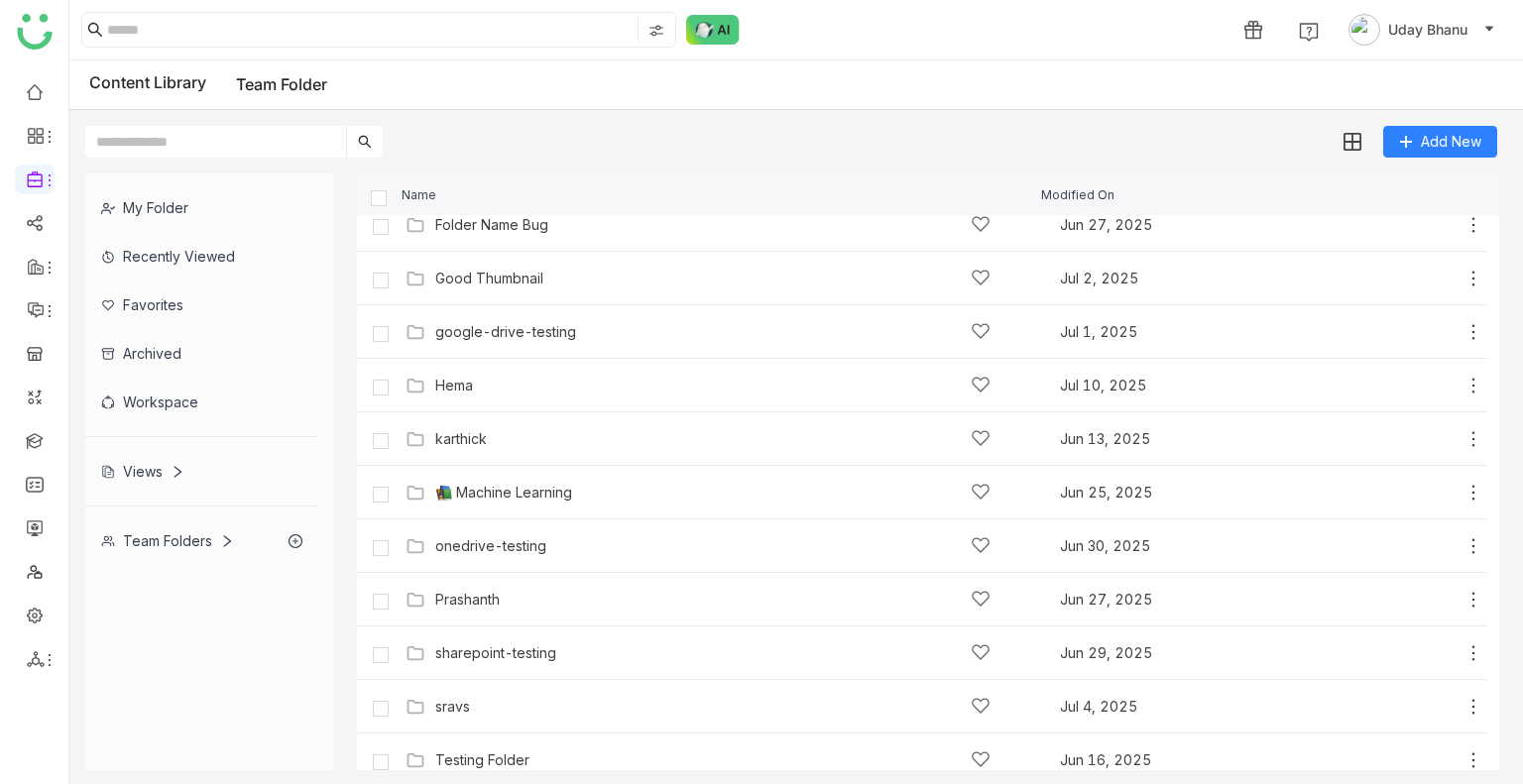 scroll, scrollTop: 675, scrollLeft: 0, axis: vertical 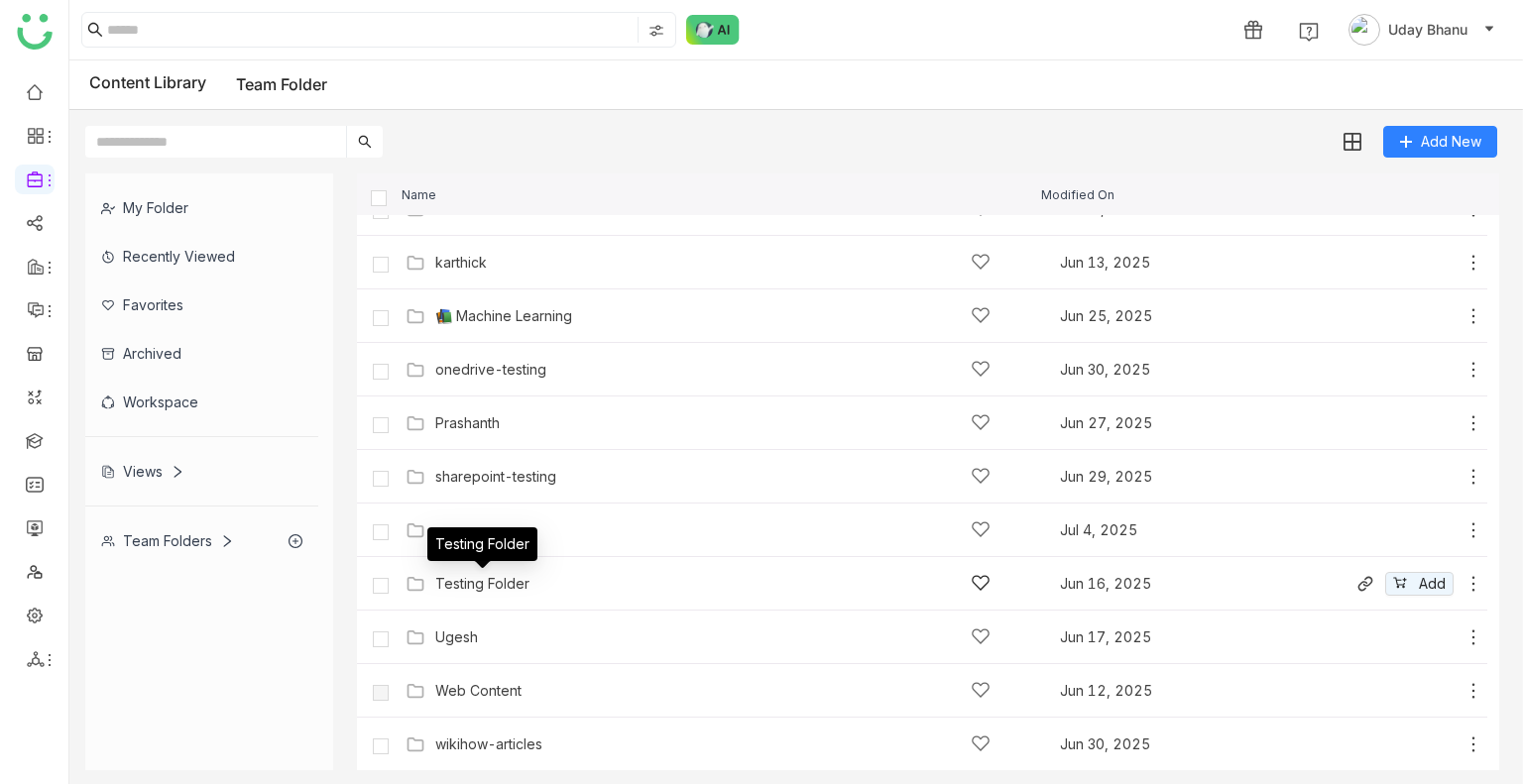 click on "Testing Folder" 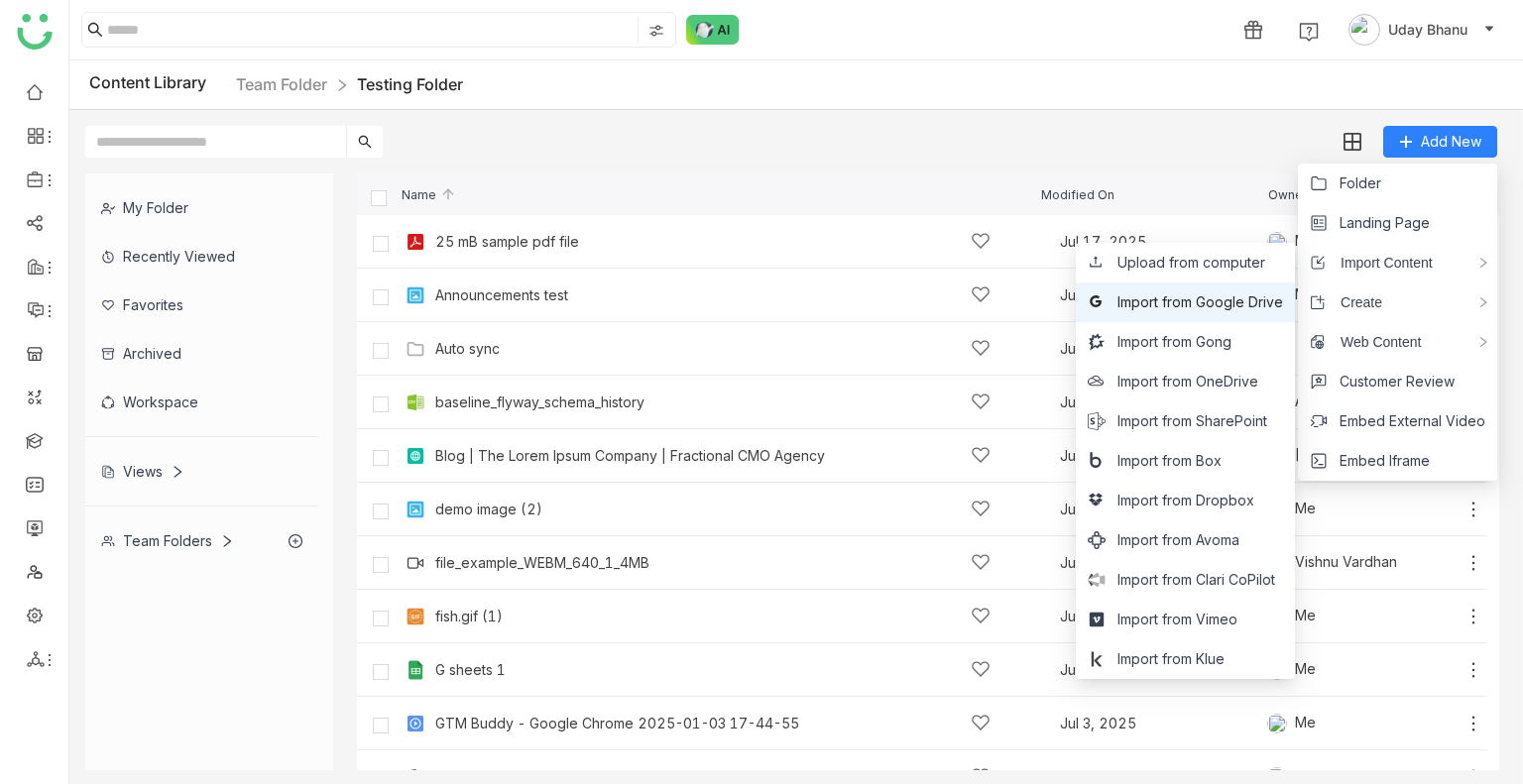 click on "Import from Google Drive" at bounding box center (1200, 302) 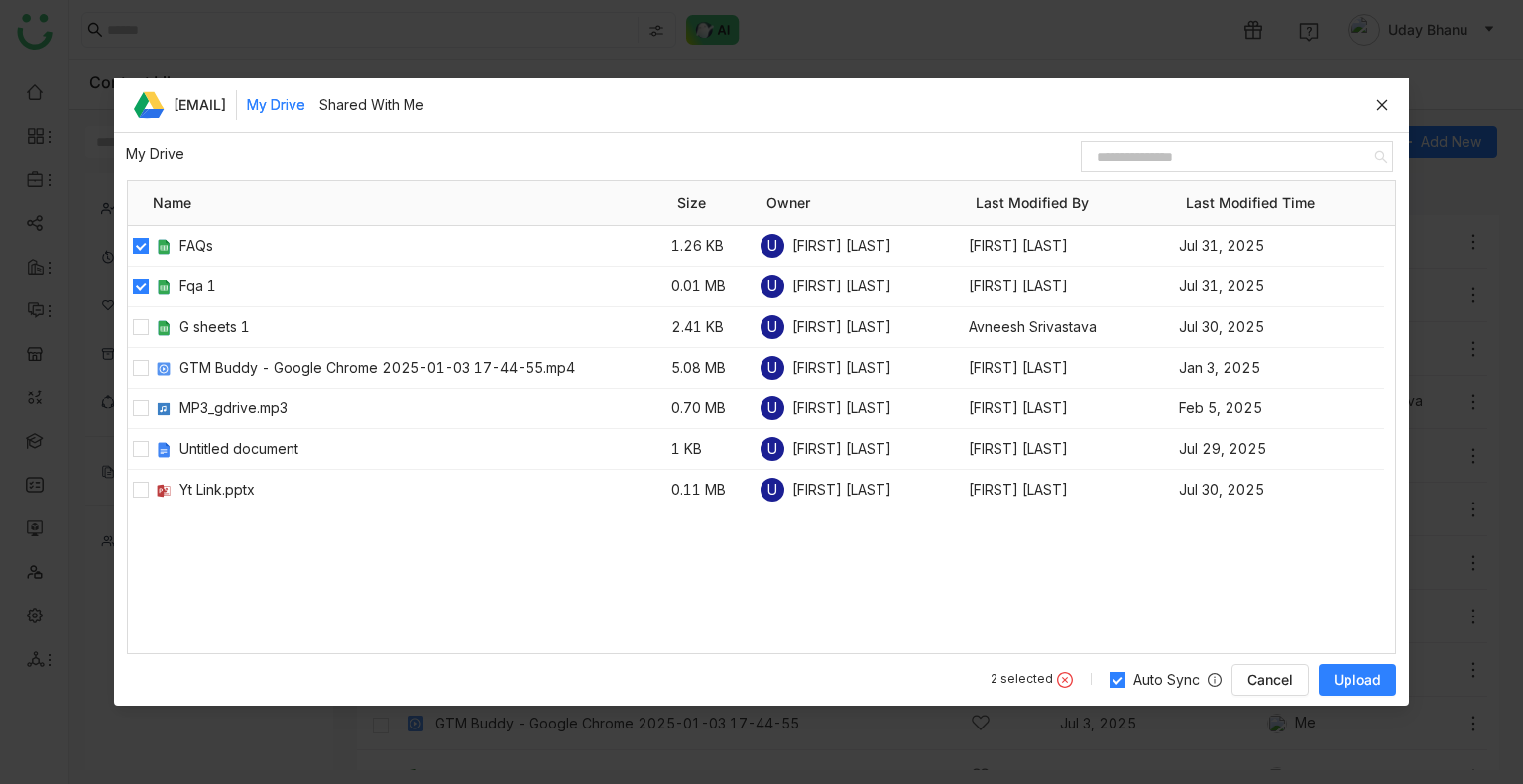 click 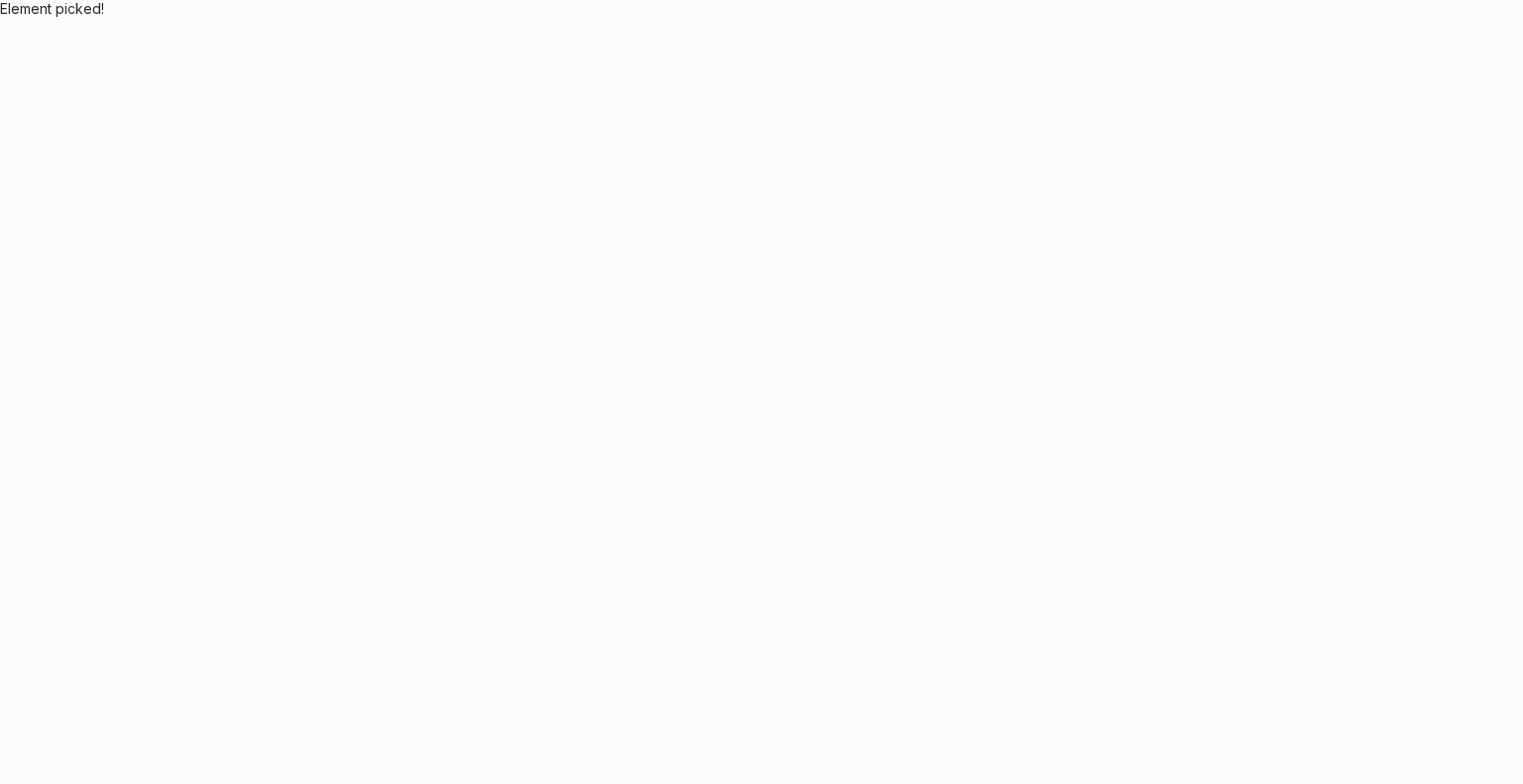 scroll, scrollTop: 0, scrollLeft: 0, axis: both 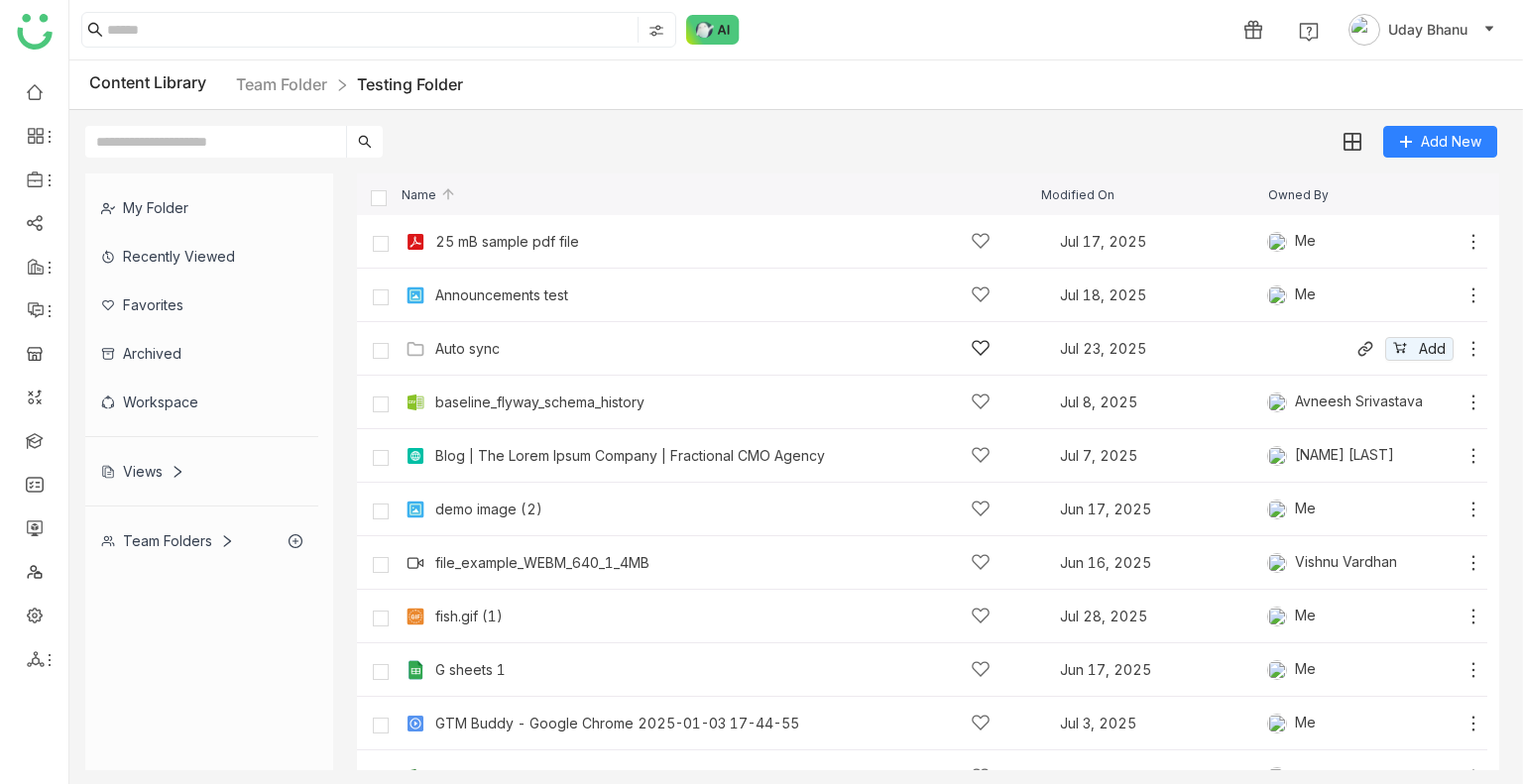 click on "Auto sync" 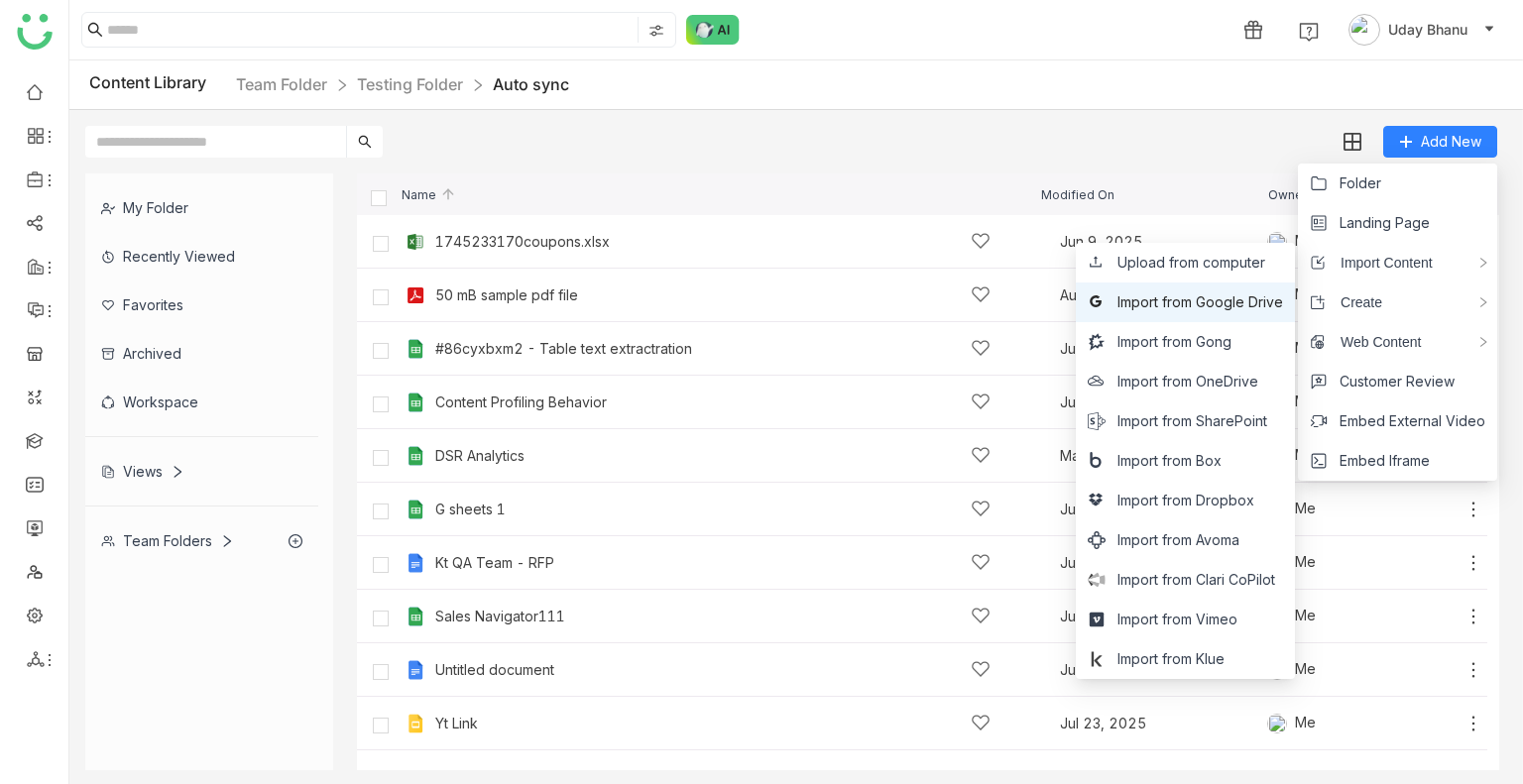 click on "Import from Google Drive" at bounding box center (1200, 302) 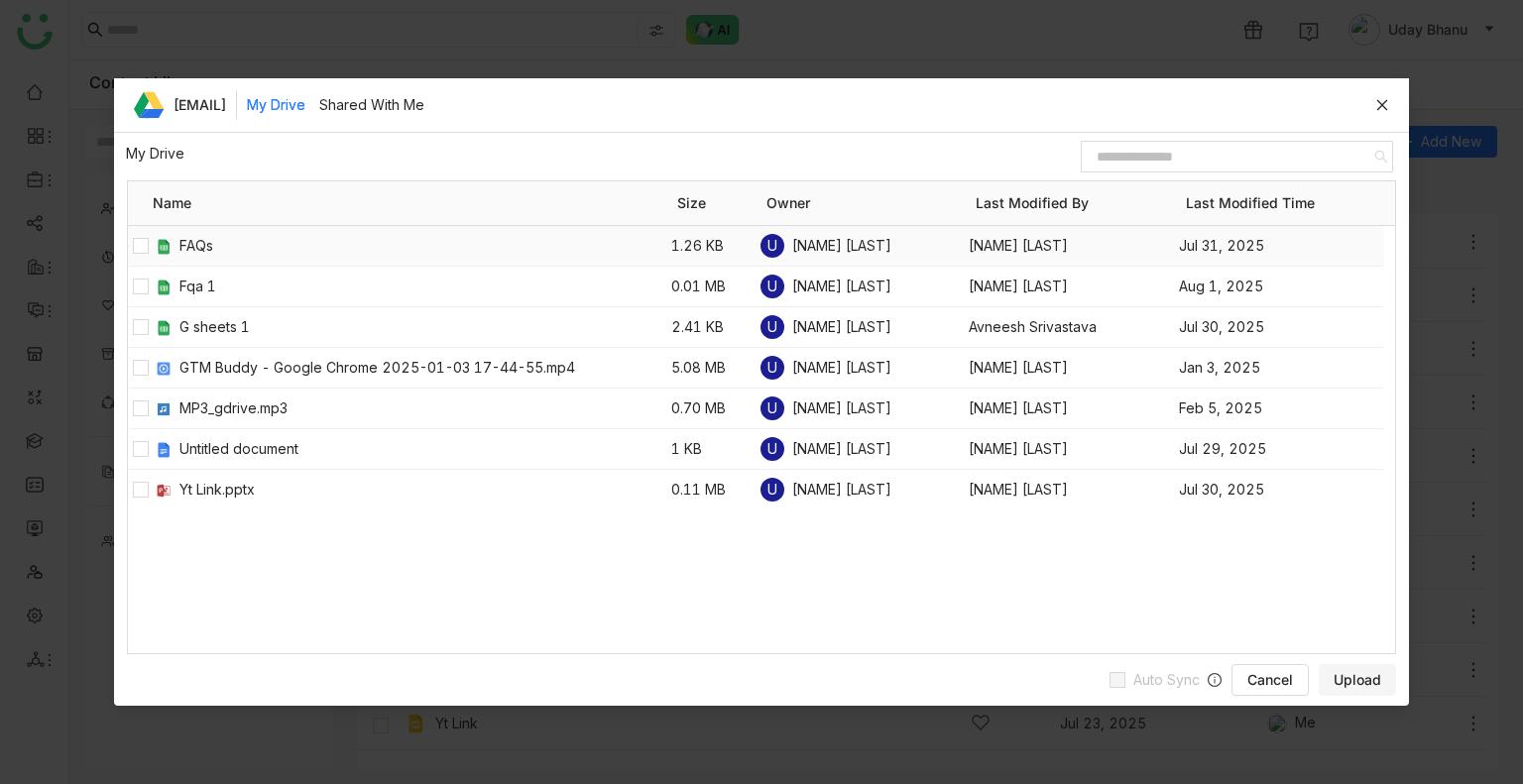 click 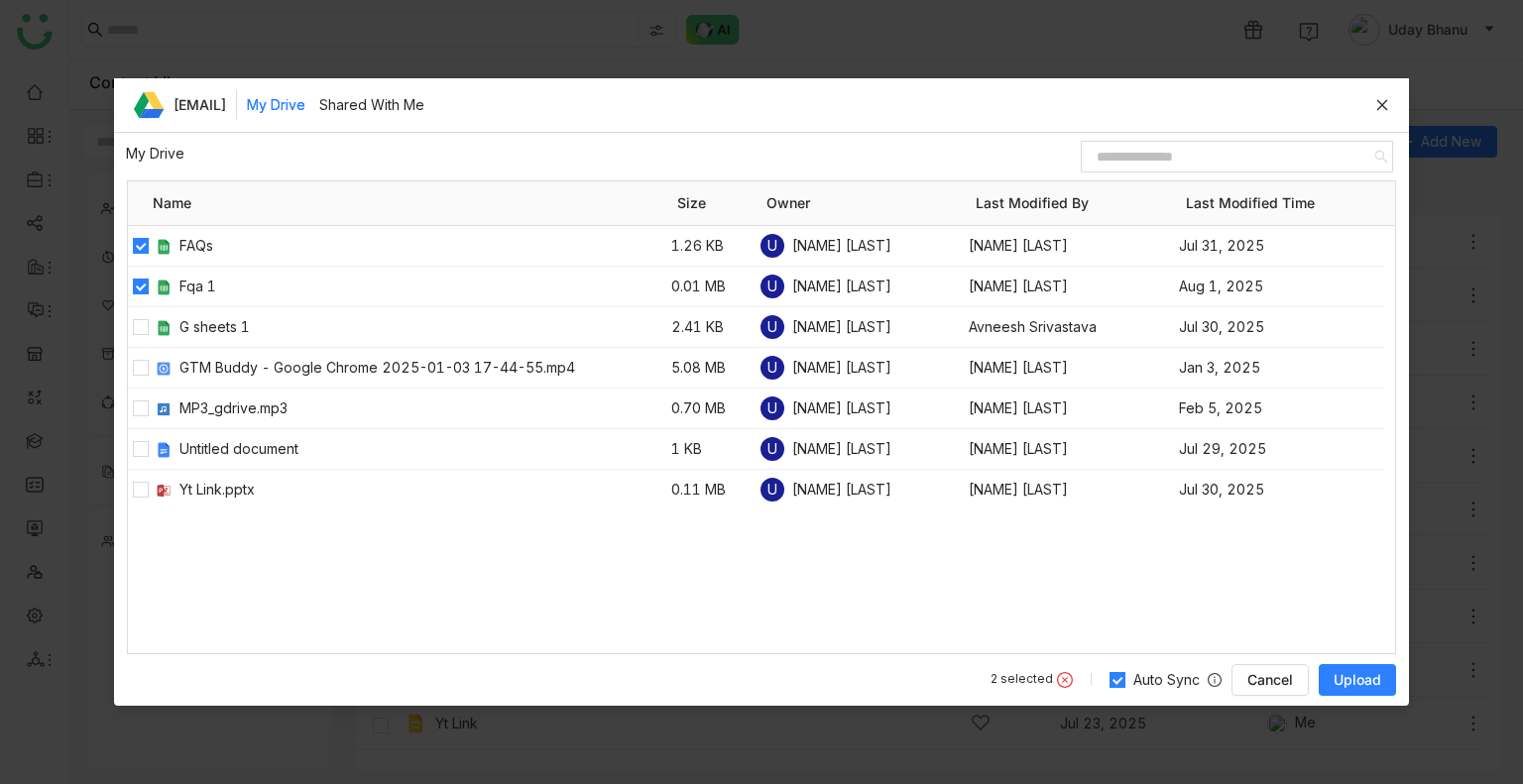 click on "Upload" at bounding box center (1357, 680) 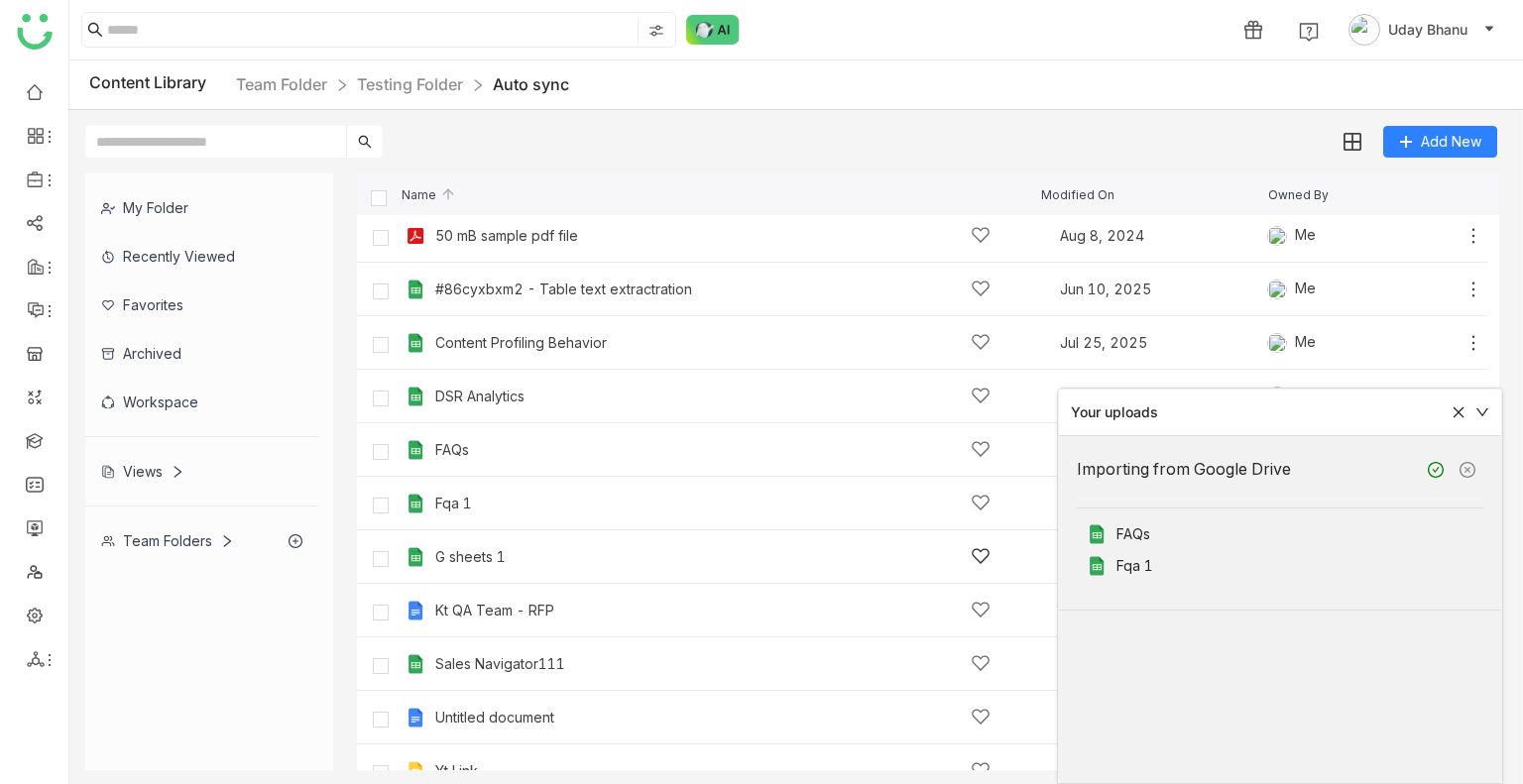 scroll, scrollTop: 63, scrollLeft: 0, axis: vertical 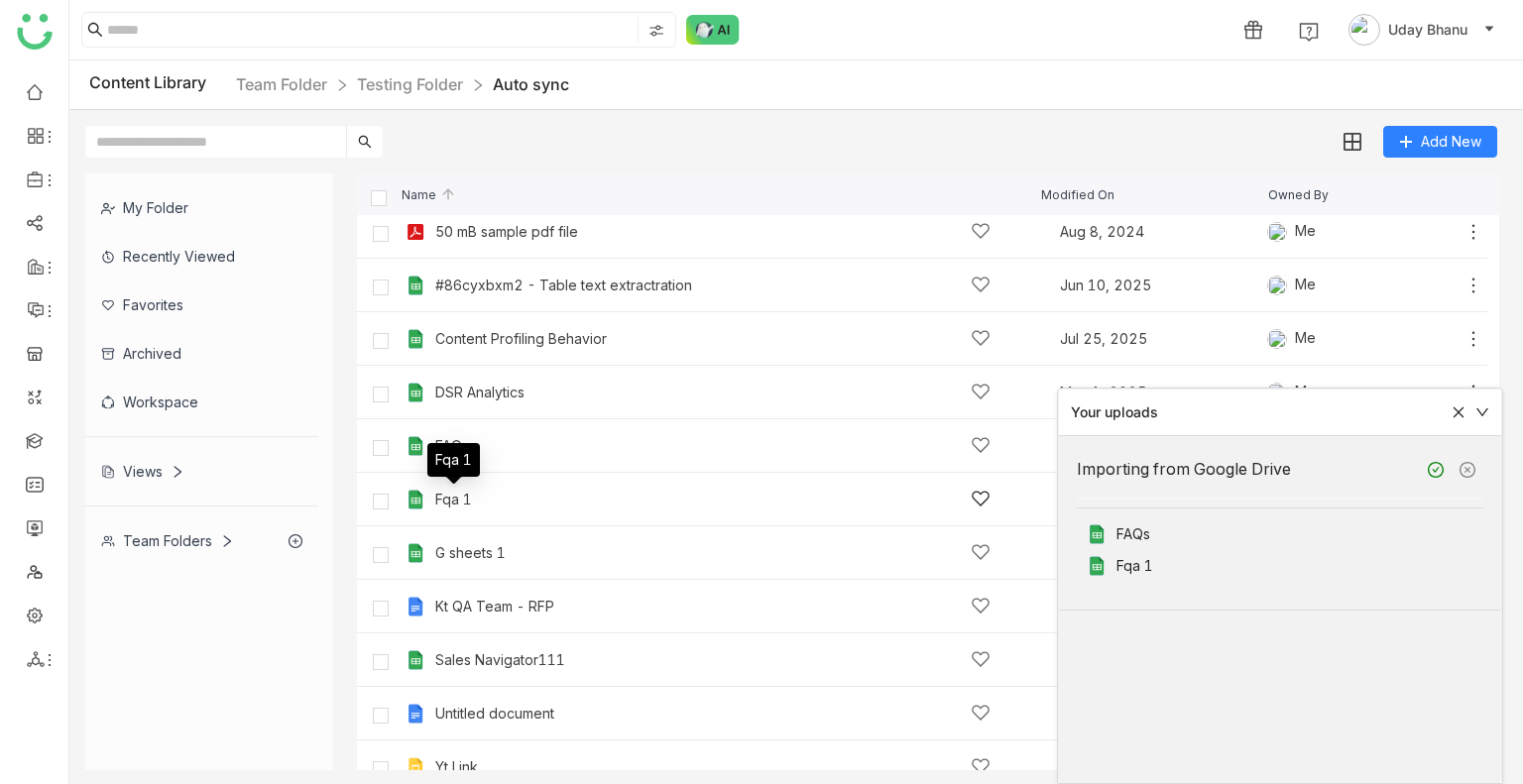 click on "Fqa 1" 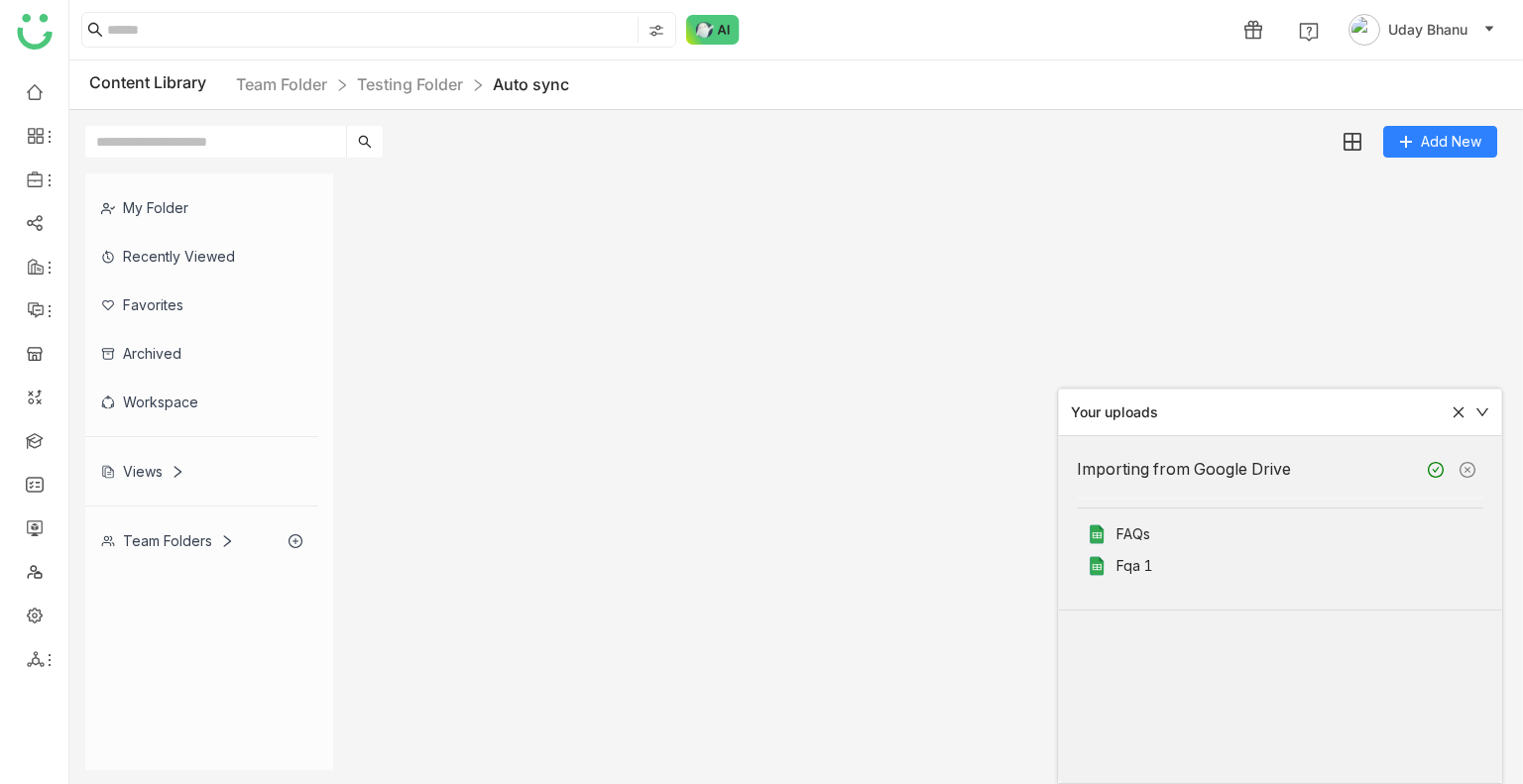 click 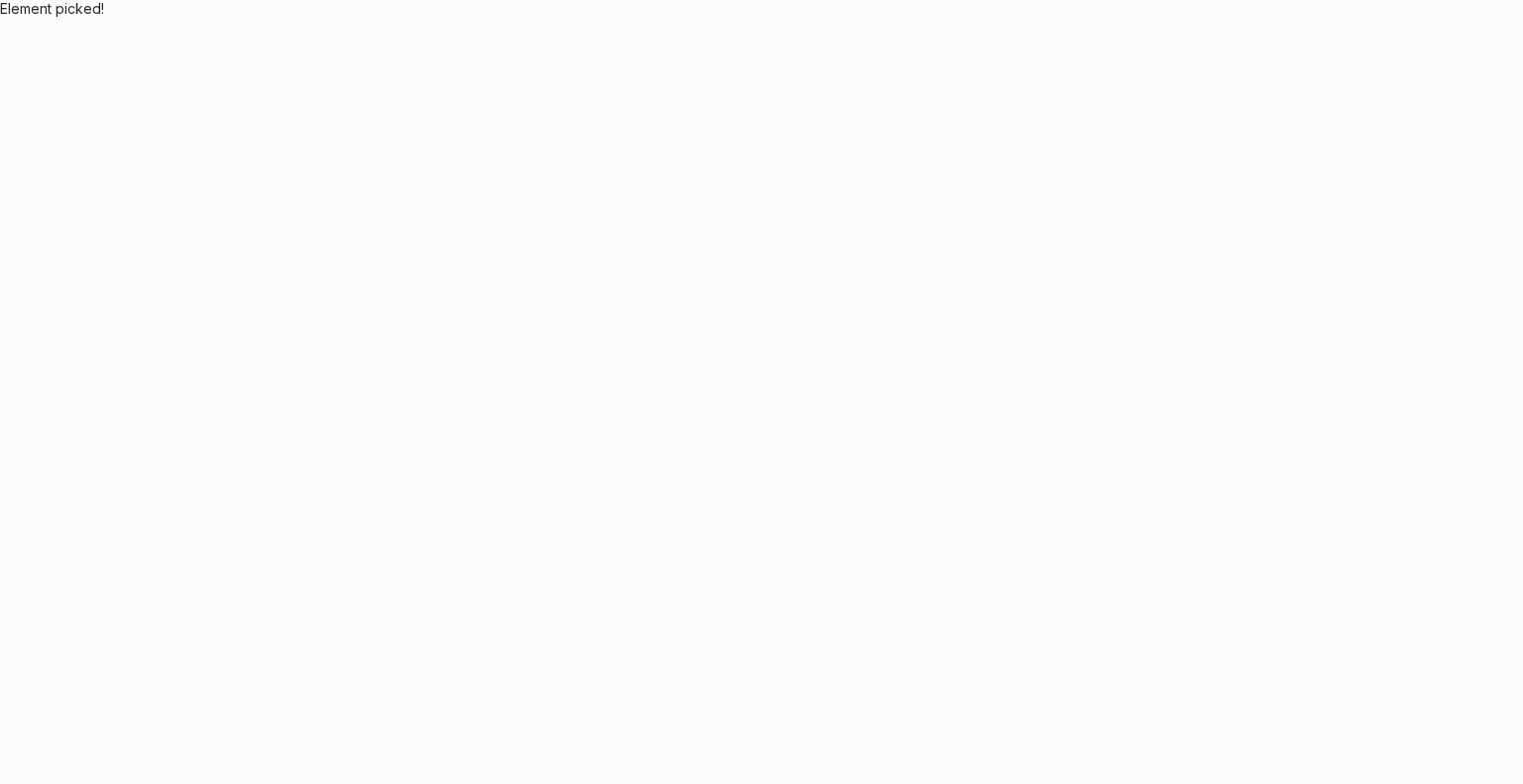 scroll, scrollTop: 0, scrollLeft: 0, axis: both 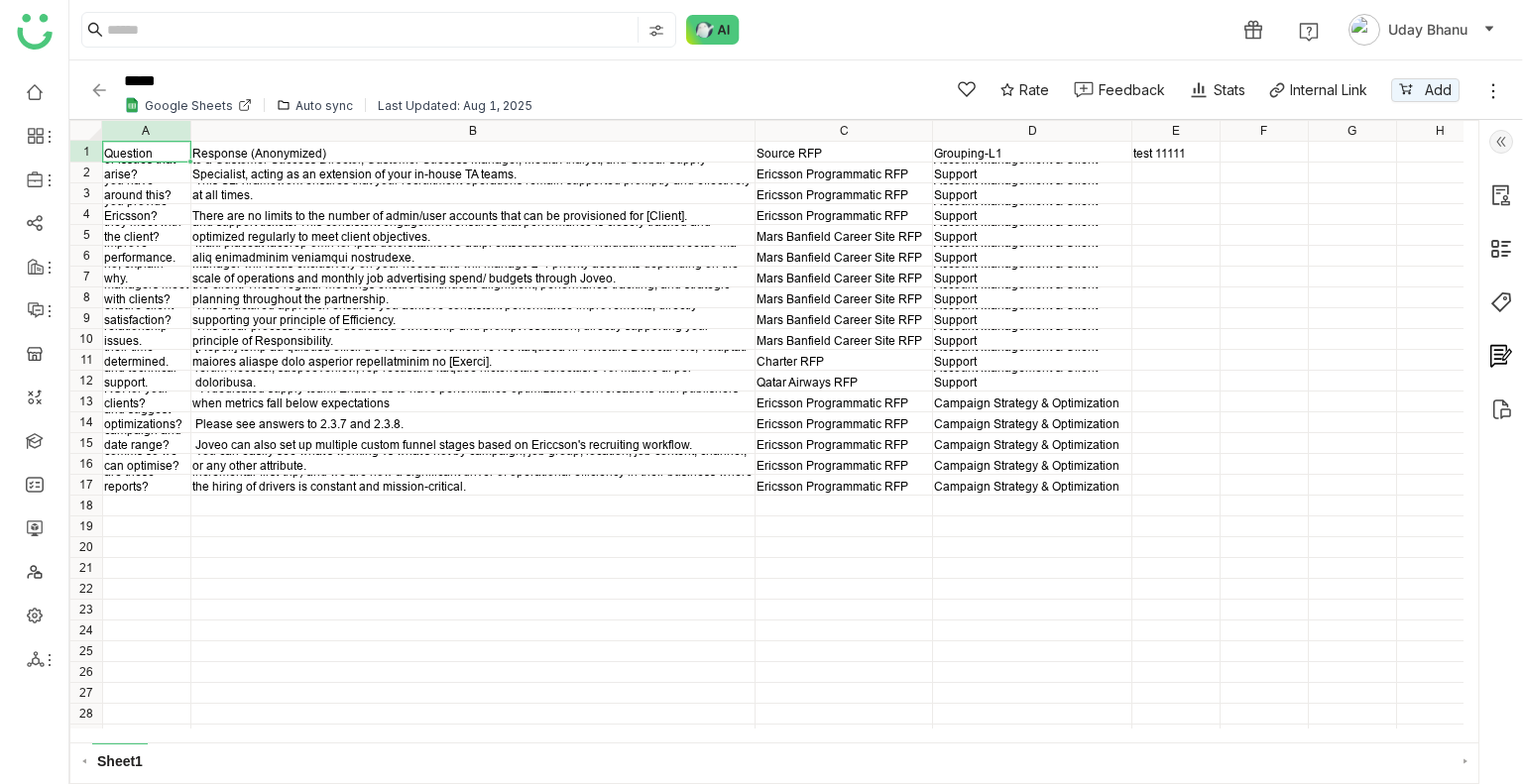 click 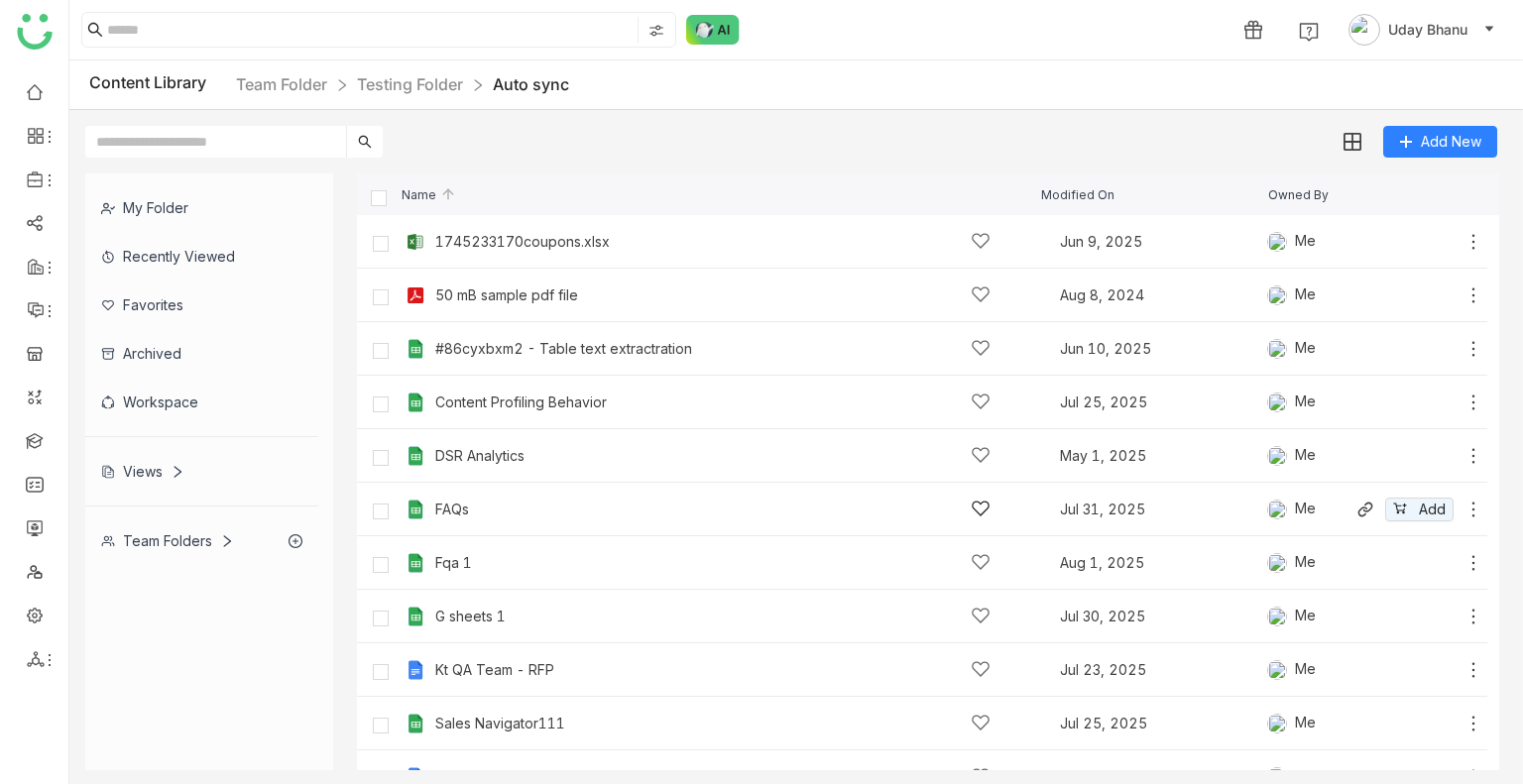 click on "FAQs" 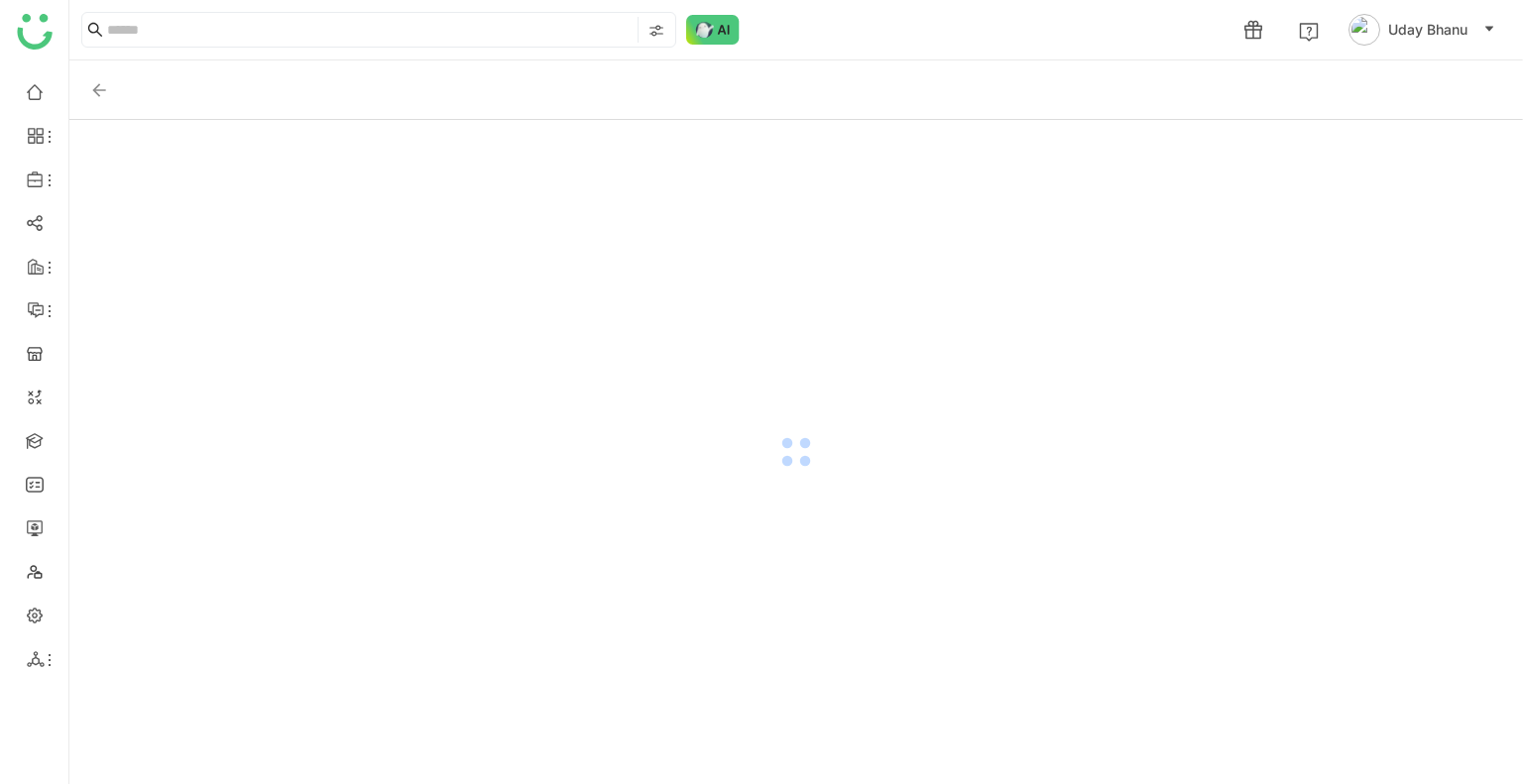 click 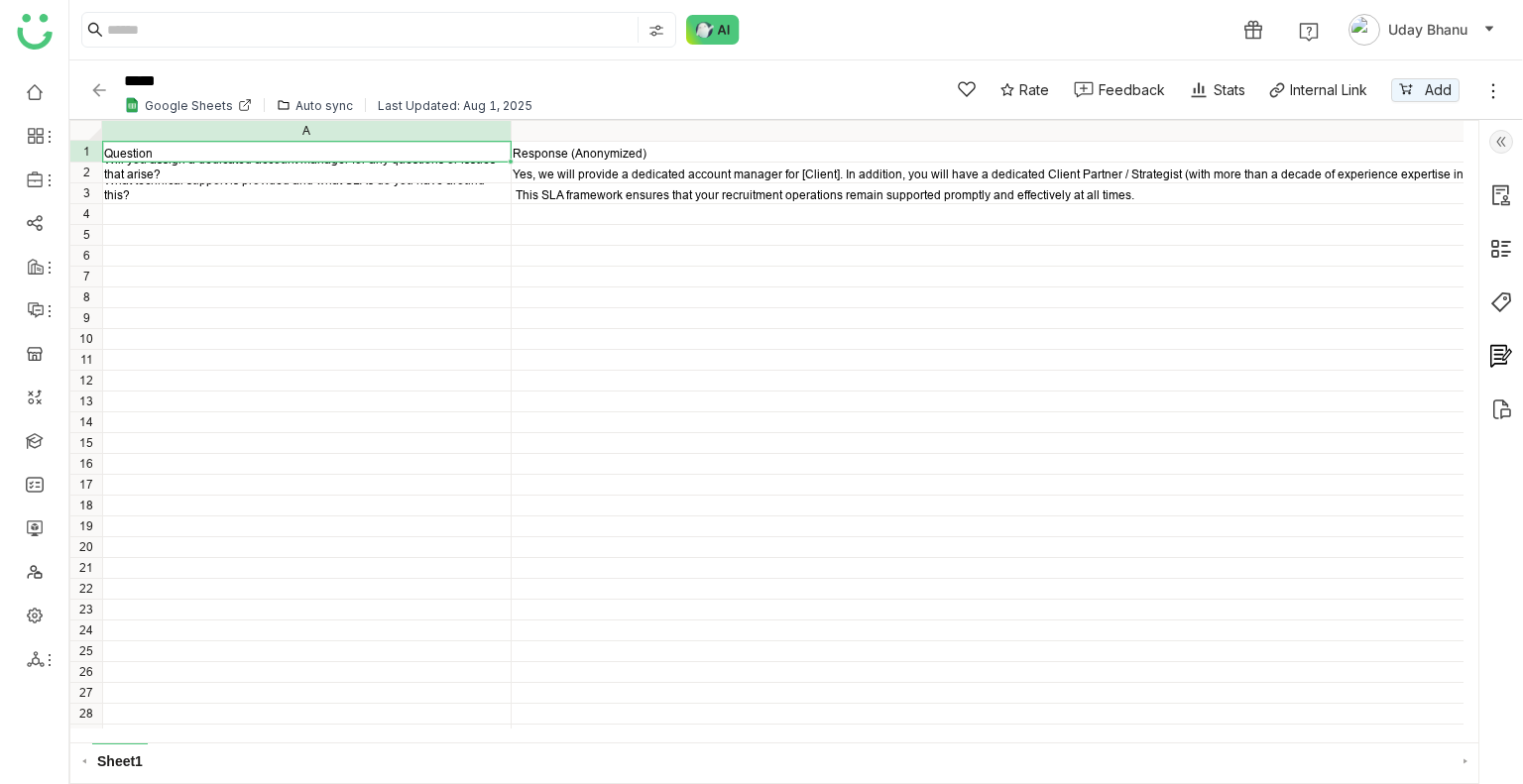 click 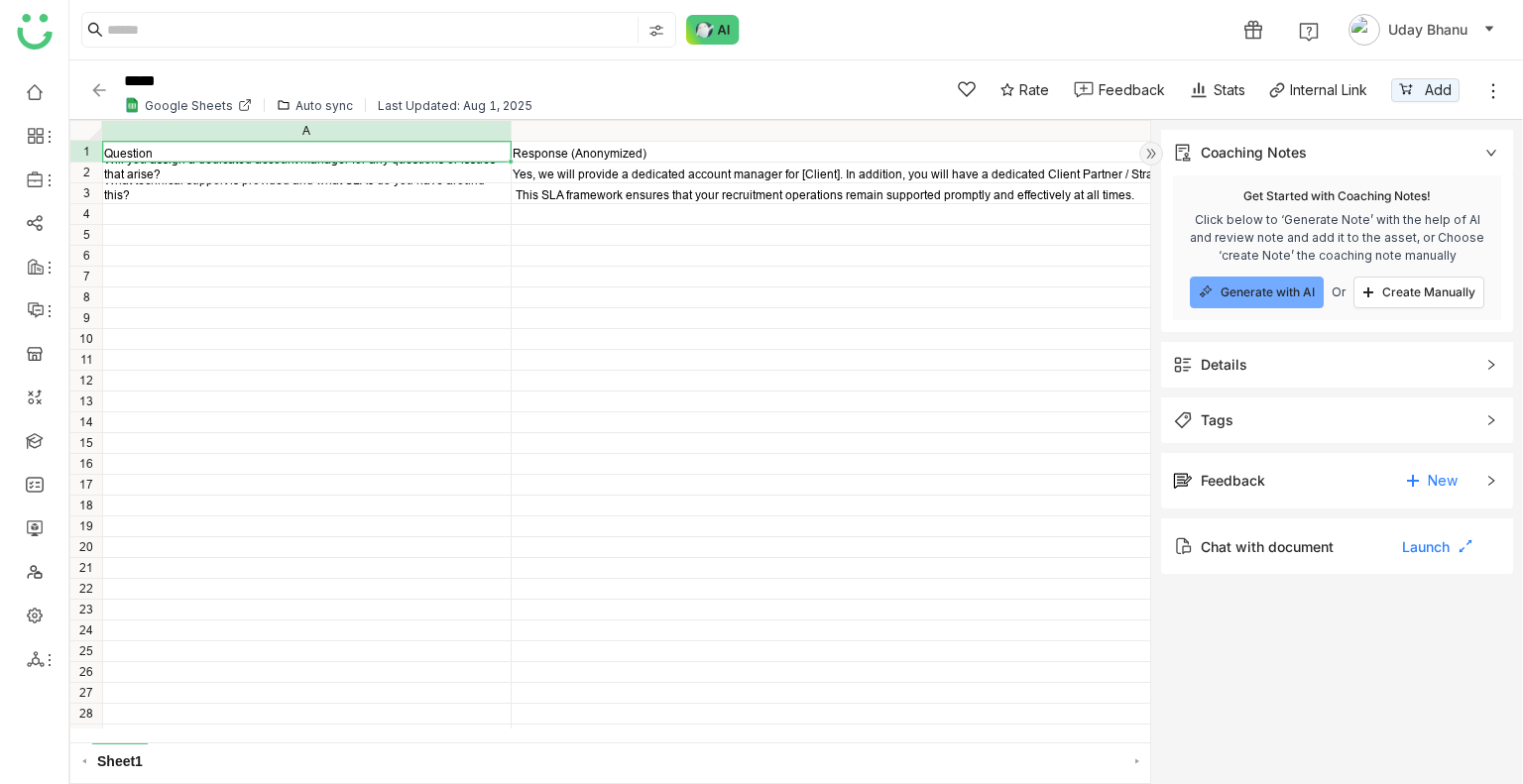 click on "Tags" 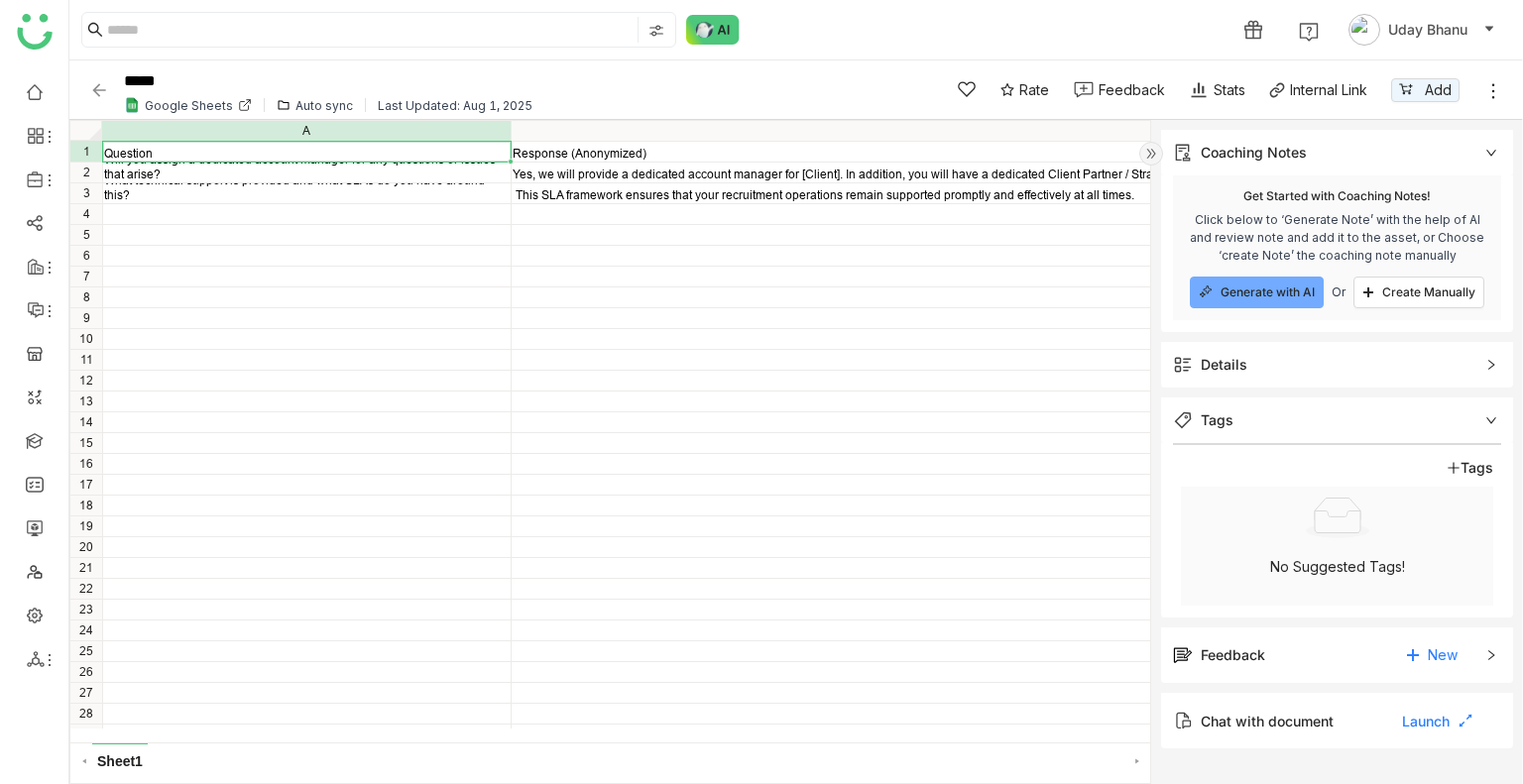 click on "Details" 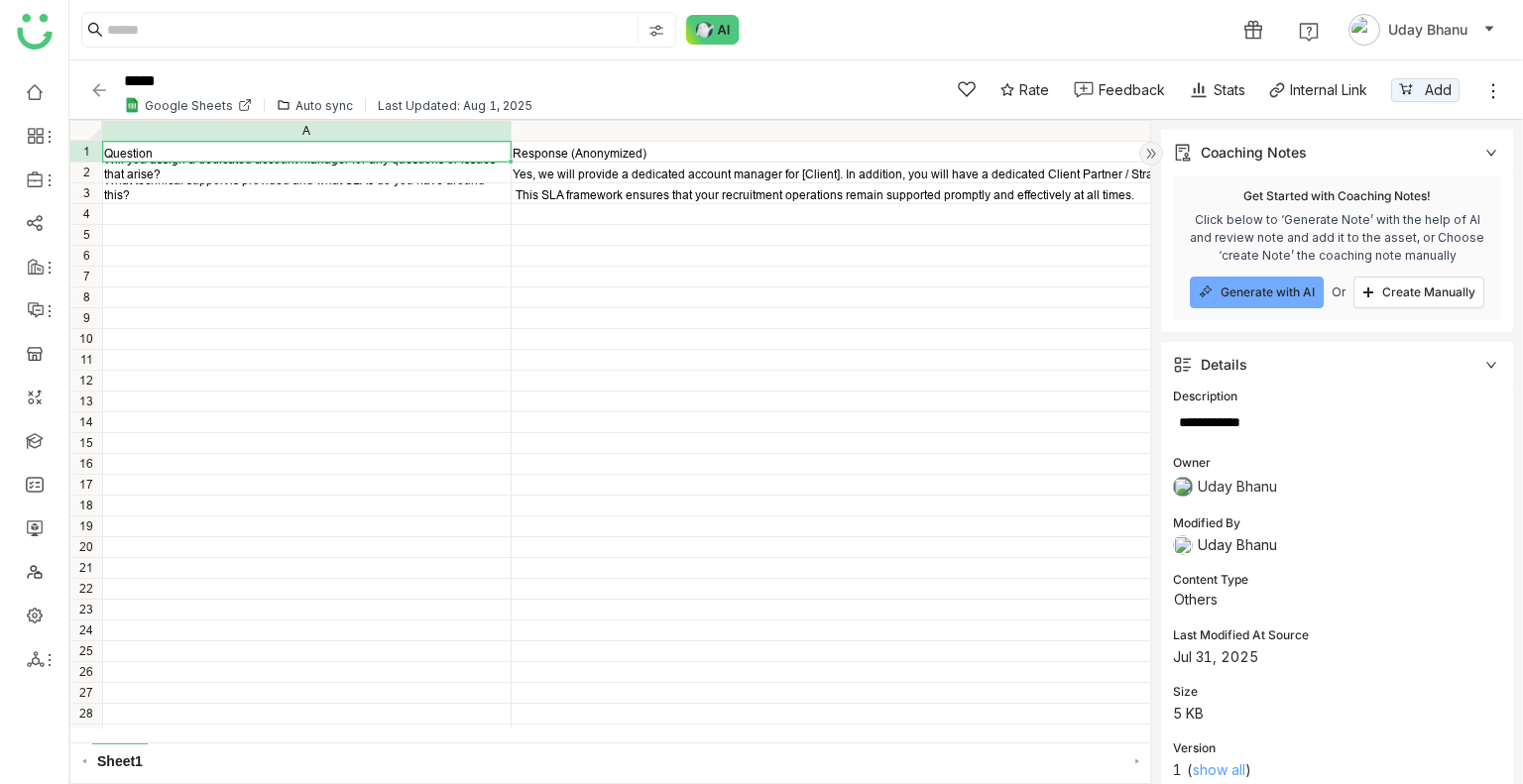 click on "show all" 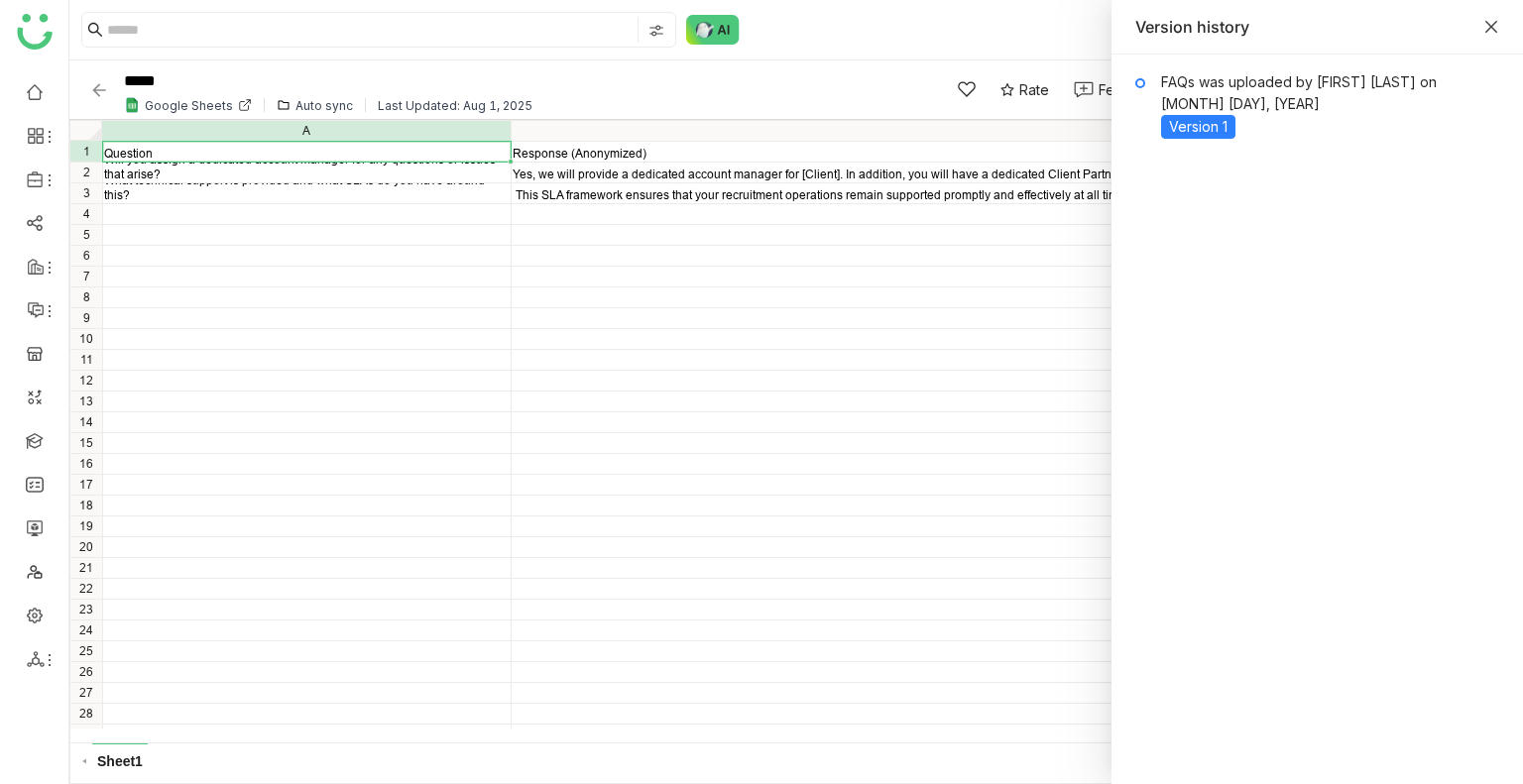 click 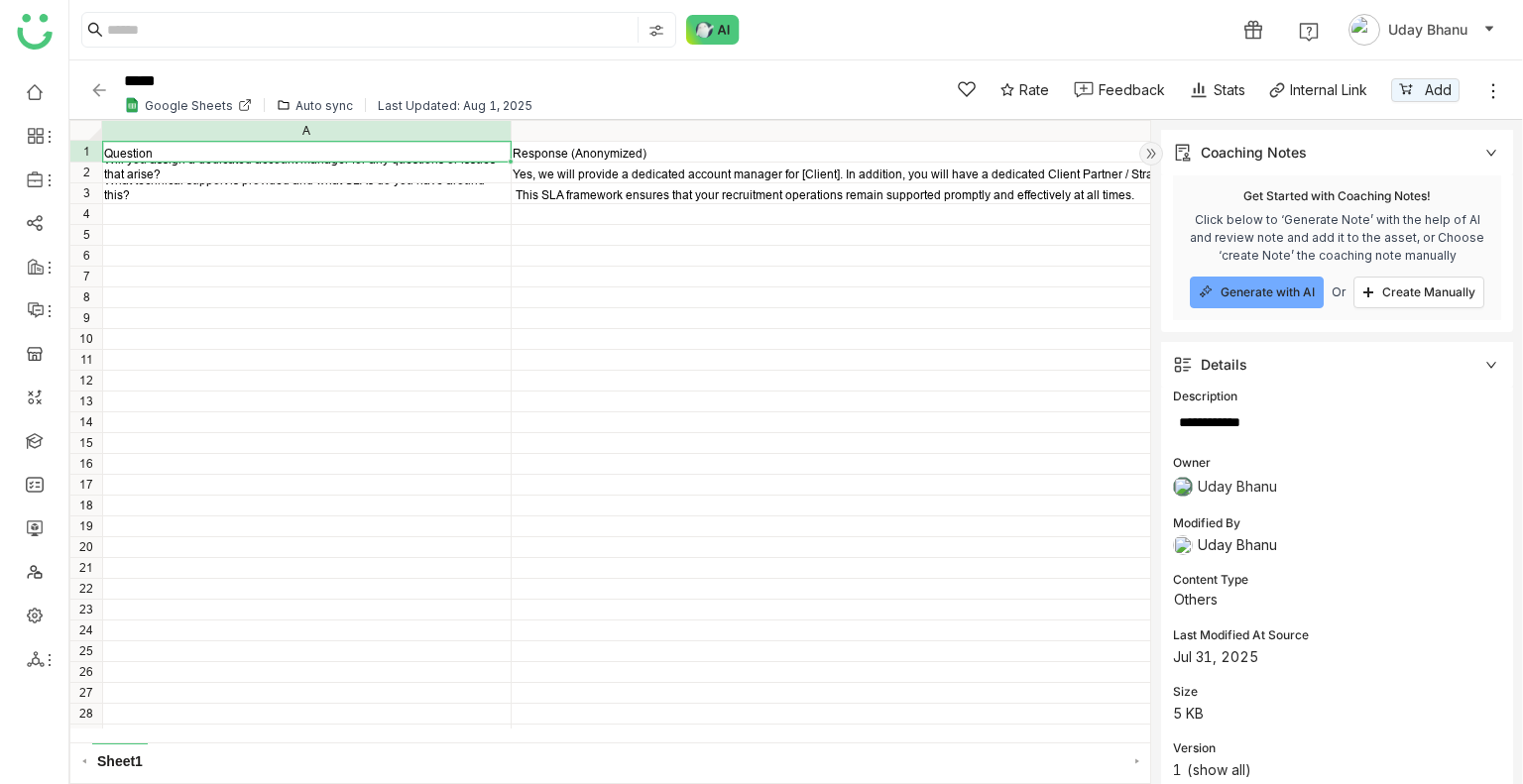 click 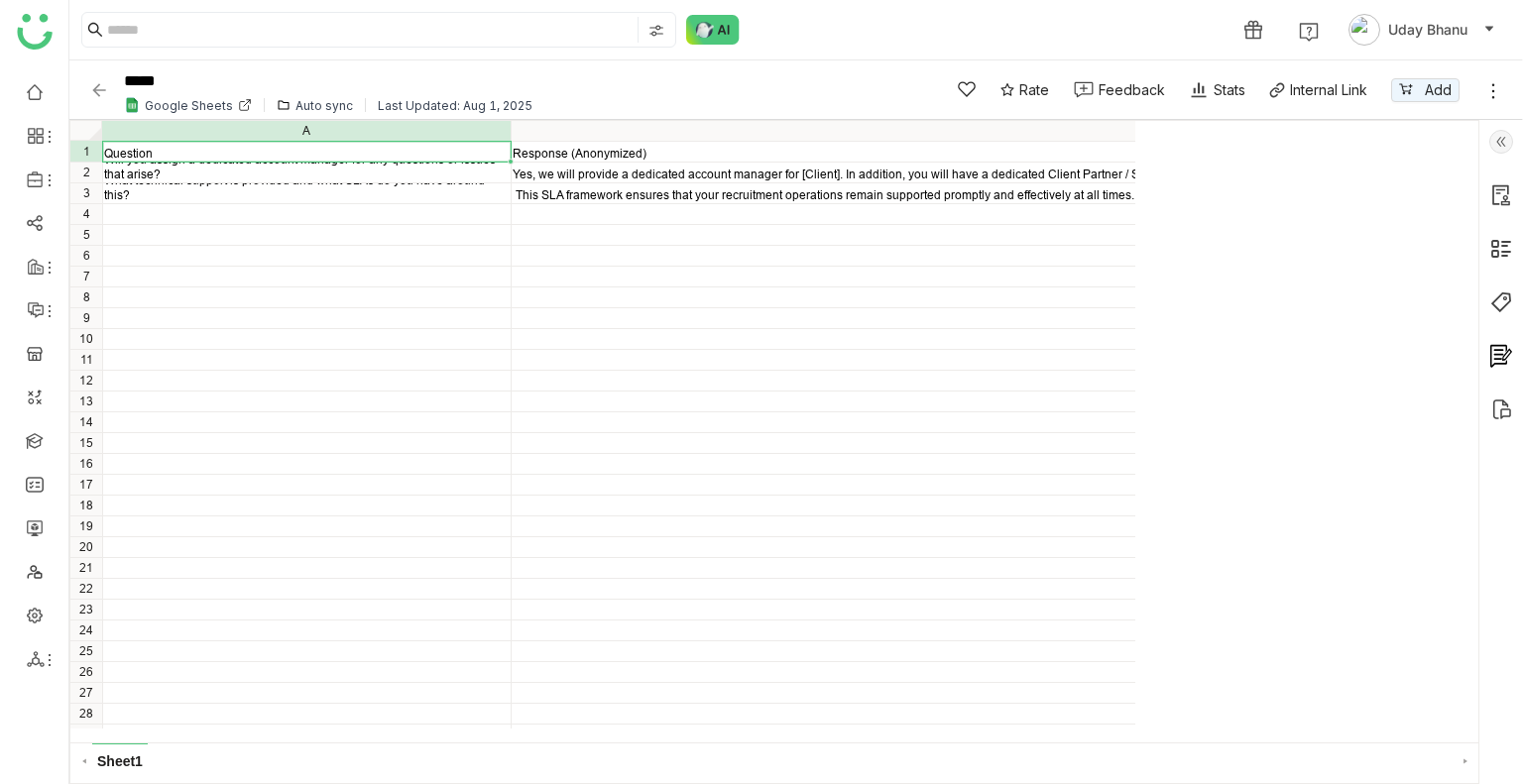 scroll, scrollTop: 0, scrollLeft: 0, axis: both 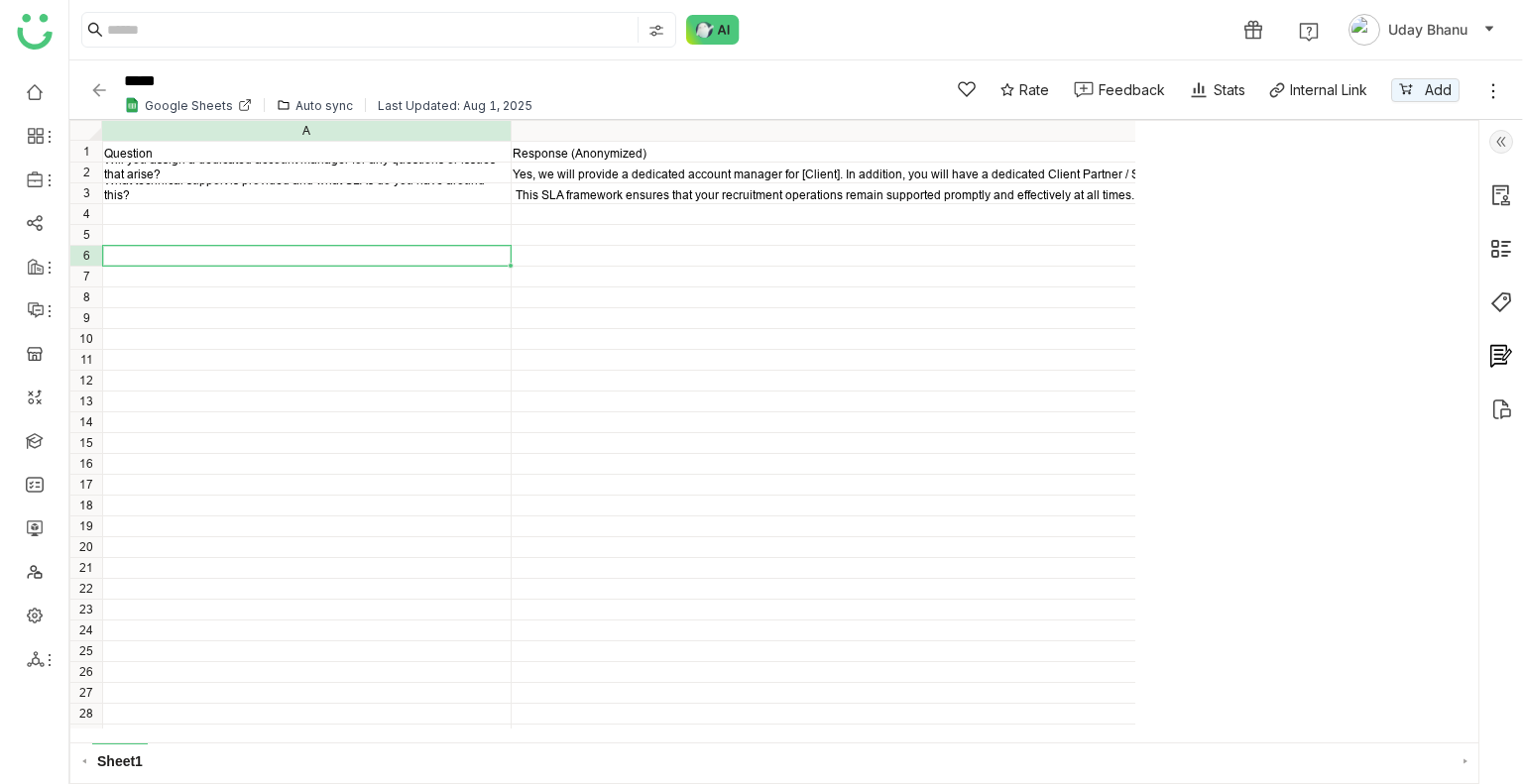 click on "Question Response (Anonymized) Will you assign a dedicated account manager for any questions or issues that arise? Yes, we will provide a dedicated account manager for [Client]. In addition, you will have a dedicated Client Partner / Strategist (with more than a decade of experience expertise in the industry), and access to a Customer Success Director, Customer Success Manager, Media Analyst, and Global Supply Specialist, acting as an extension of your in-house TA teams. What technical support is provided and what SLAs do you have around this? 1 2 3 4 5 6 7 8 9 10 11 12 13 14 15 16 17 18 19 20 21 22 23 24 25 26 27 28 29 A B" 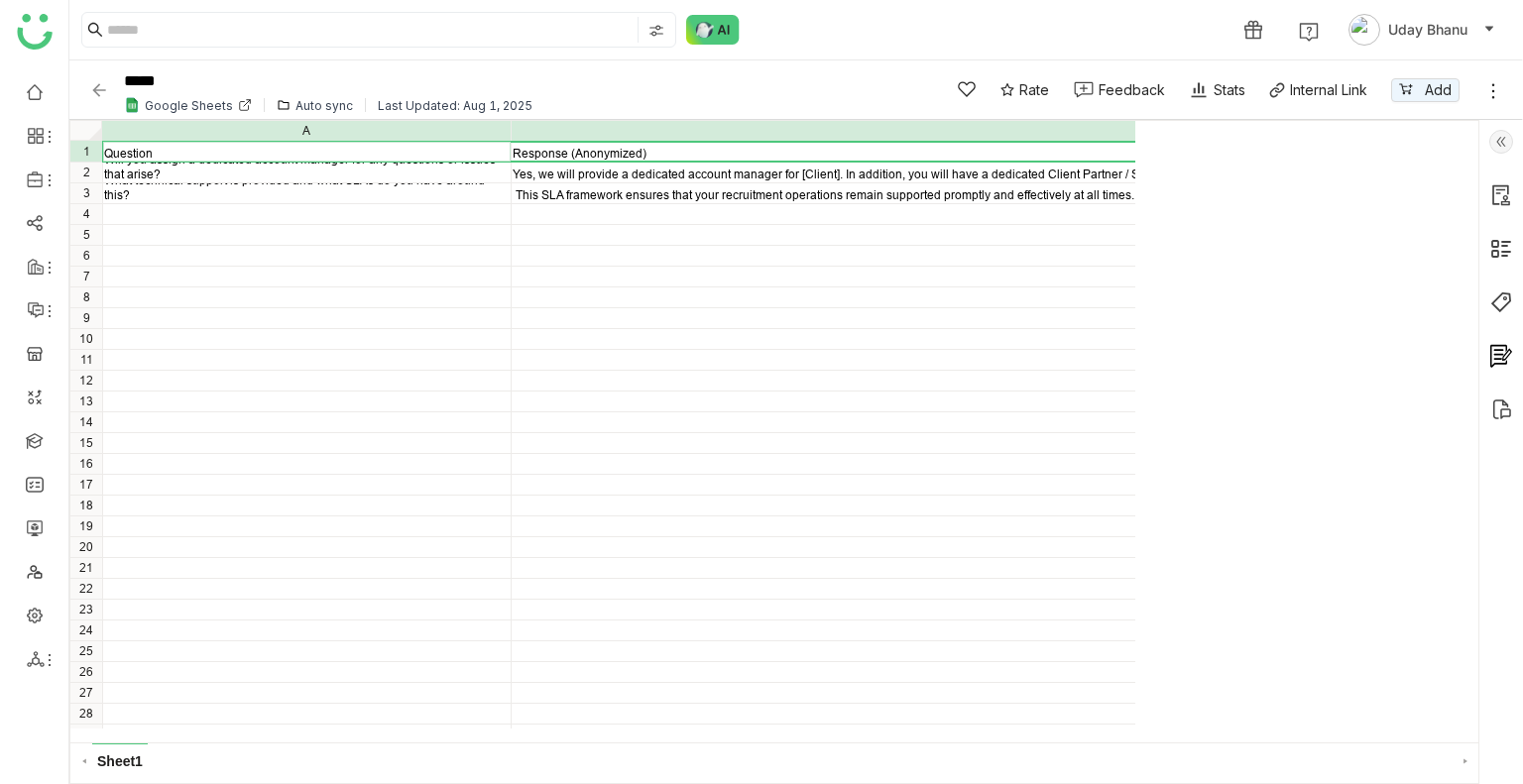 click on "1 2 3 4 5 6 7 8 9 10 11 12 13 14 15 16 17 18 19 20 21 22 23 24 25 26 27 28 29" 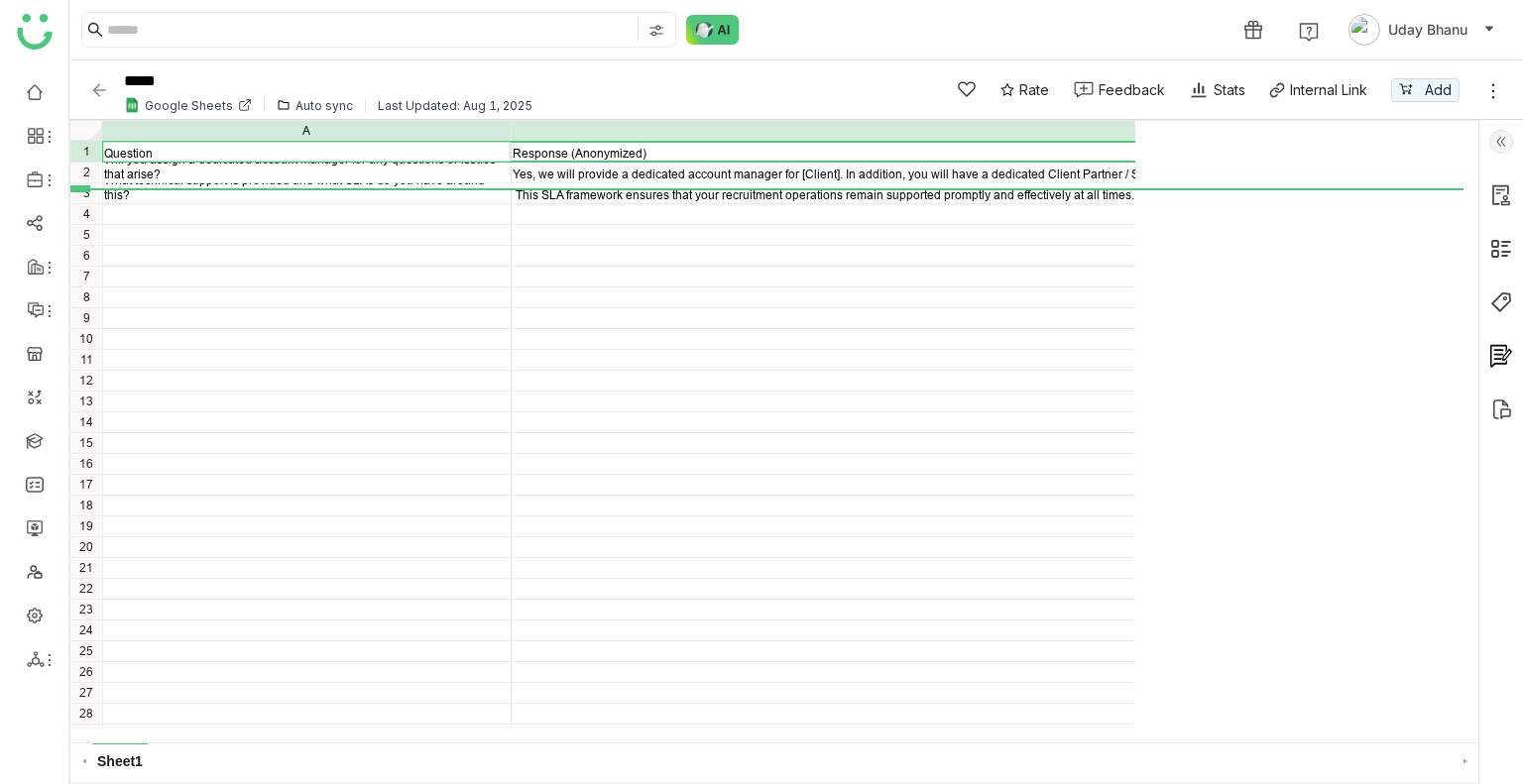drag, startPoint x: 84, startPoint y: 161, endPoint x: 110, endPoint y: 266, distance: 108.17116 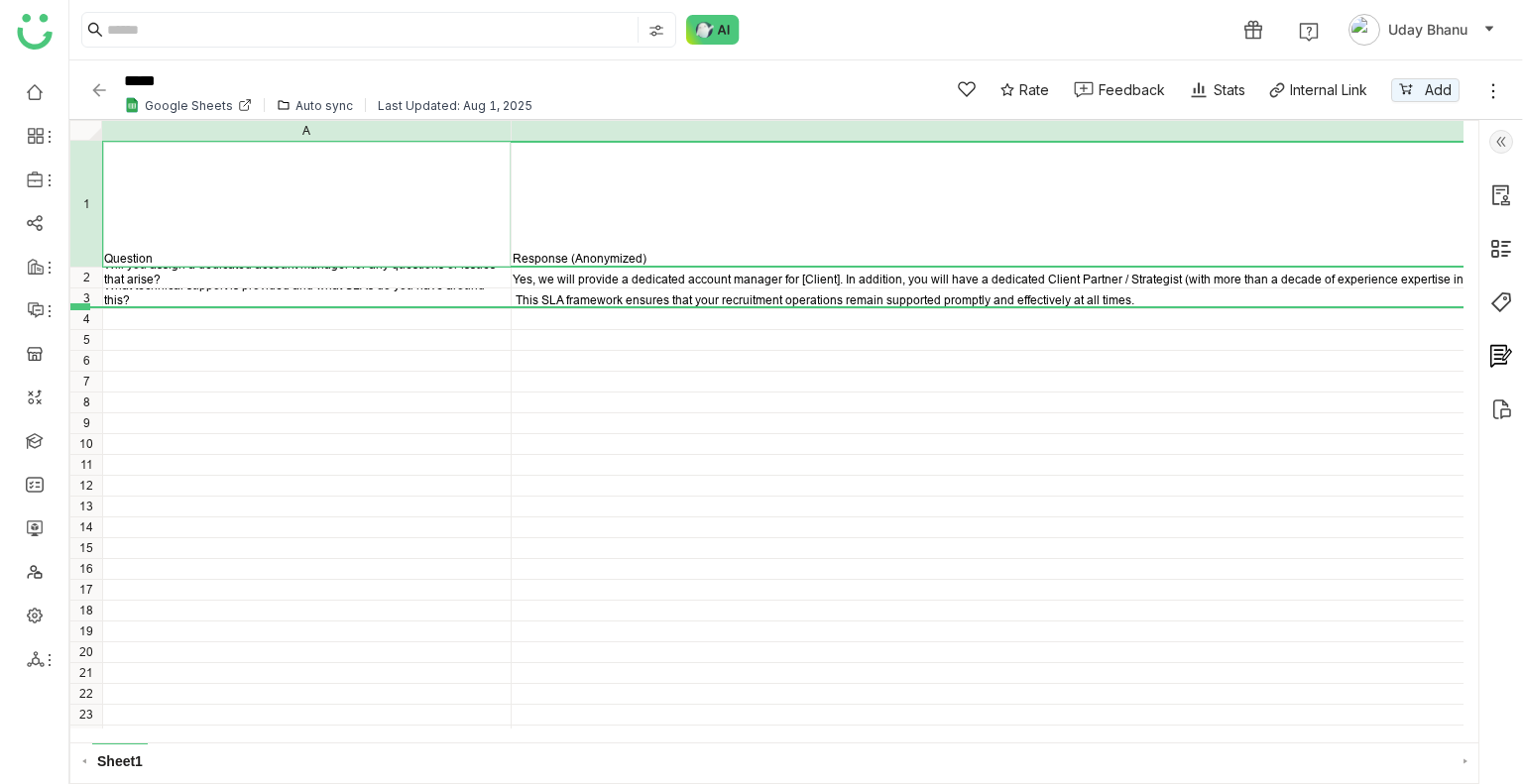 drag, startPoint x: 79, startPoint y: 288, endPoint x: 93, endPoint y: 355, distance: 68.44706 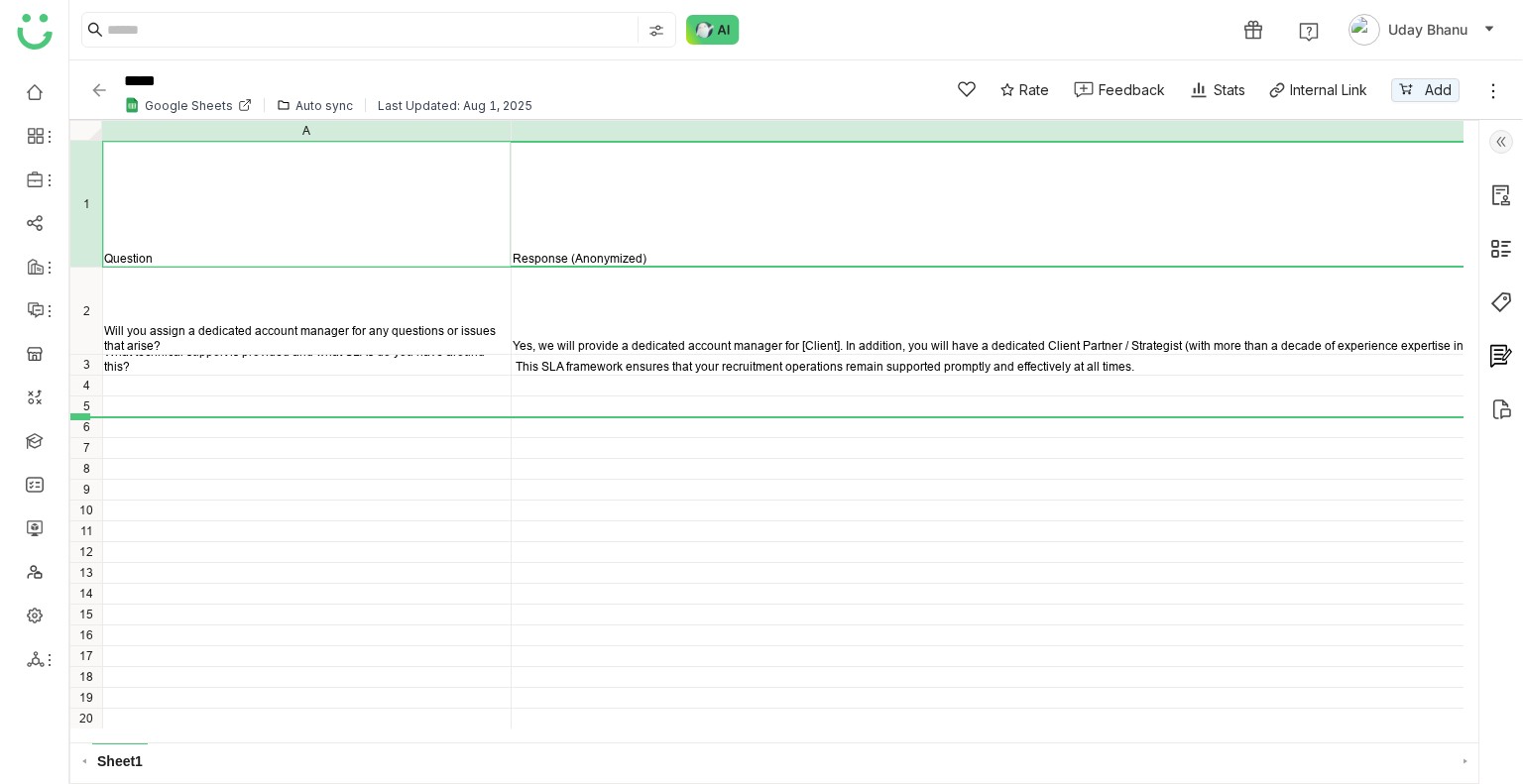drag, startPoint x: 88, startPoint y: 375, endPoint x: 94, endPoint y: 439, distance: 64.28063 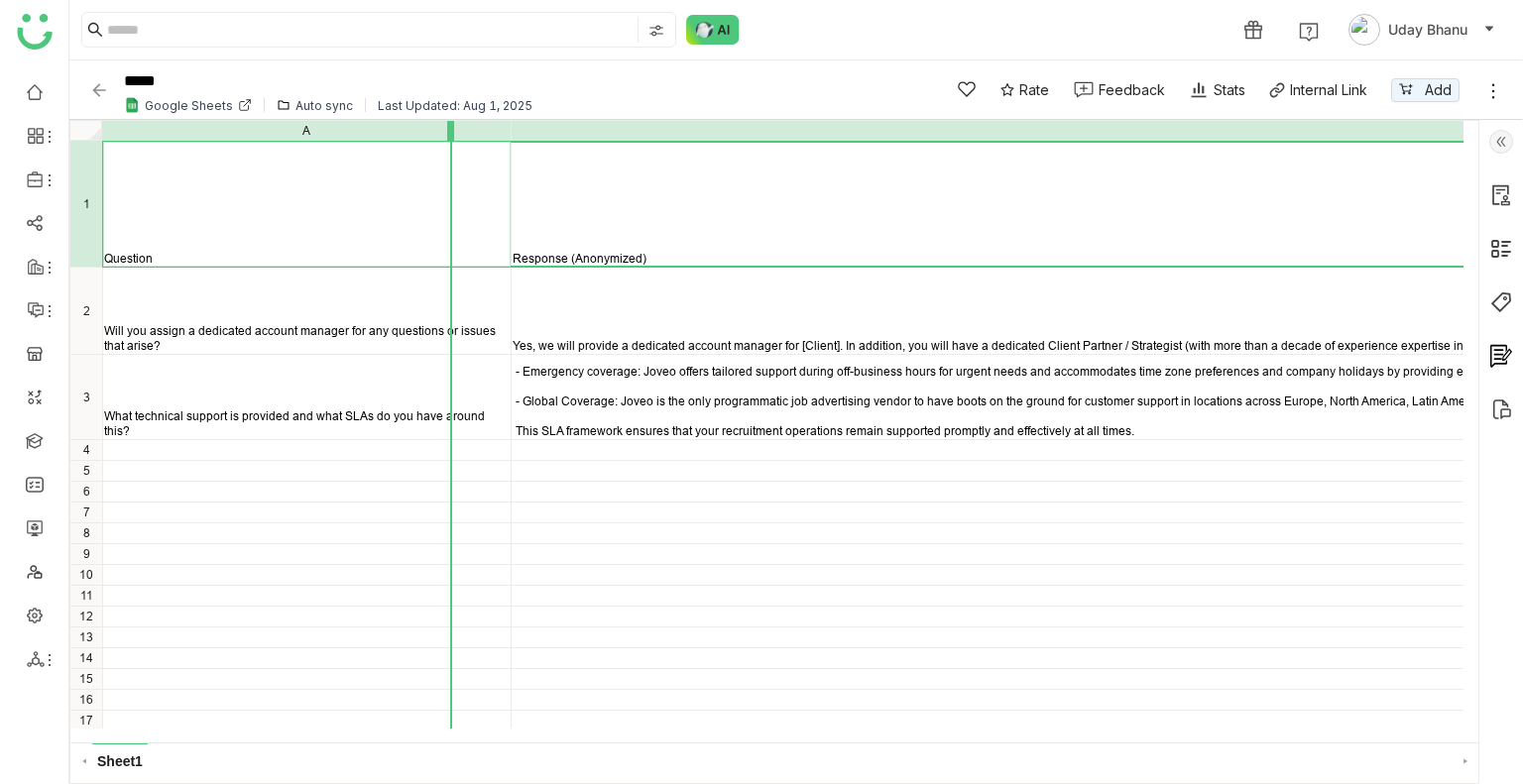 drag, startPoint x: 508, startPoint y: 129, endPoint x: 447, endPoint y: 126, distance: 61.073726 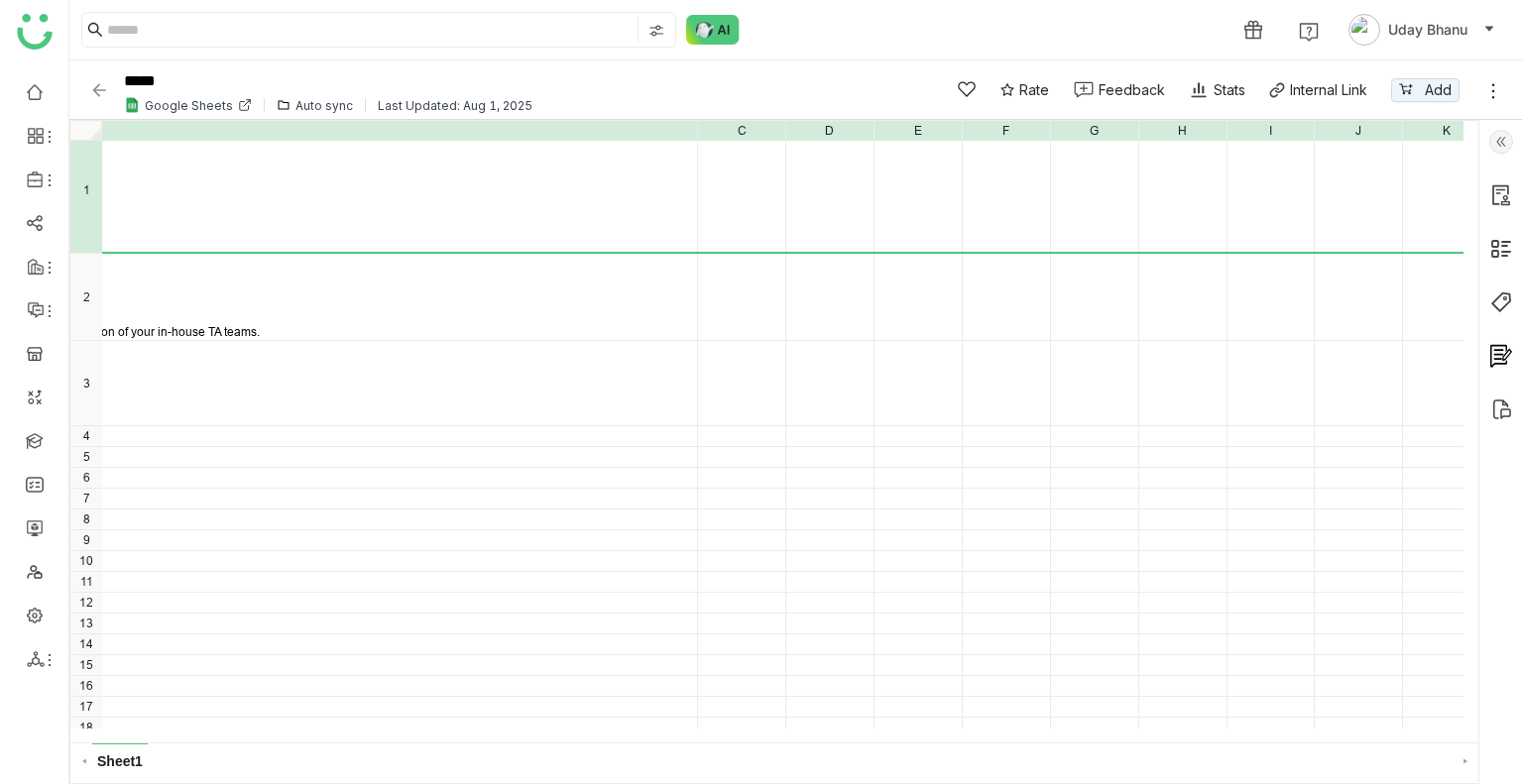 scroll, scrollTop: 13, scrollLeft: 2110, axis: both 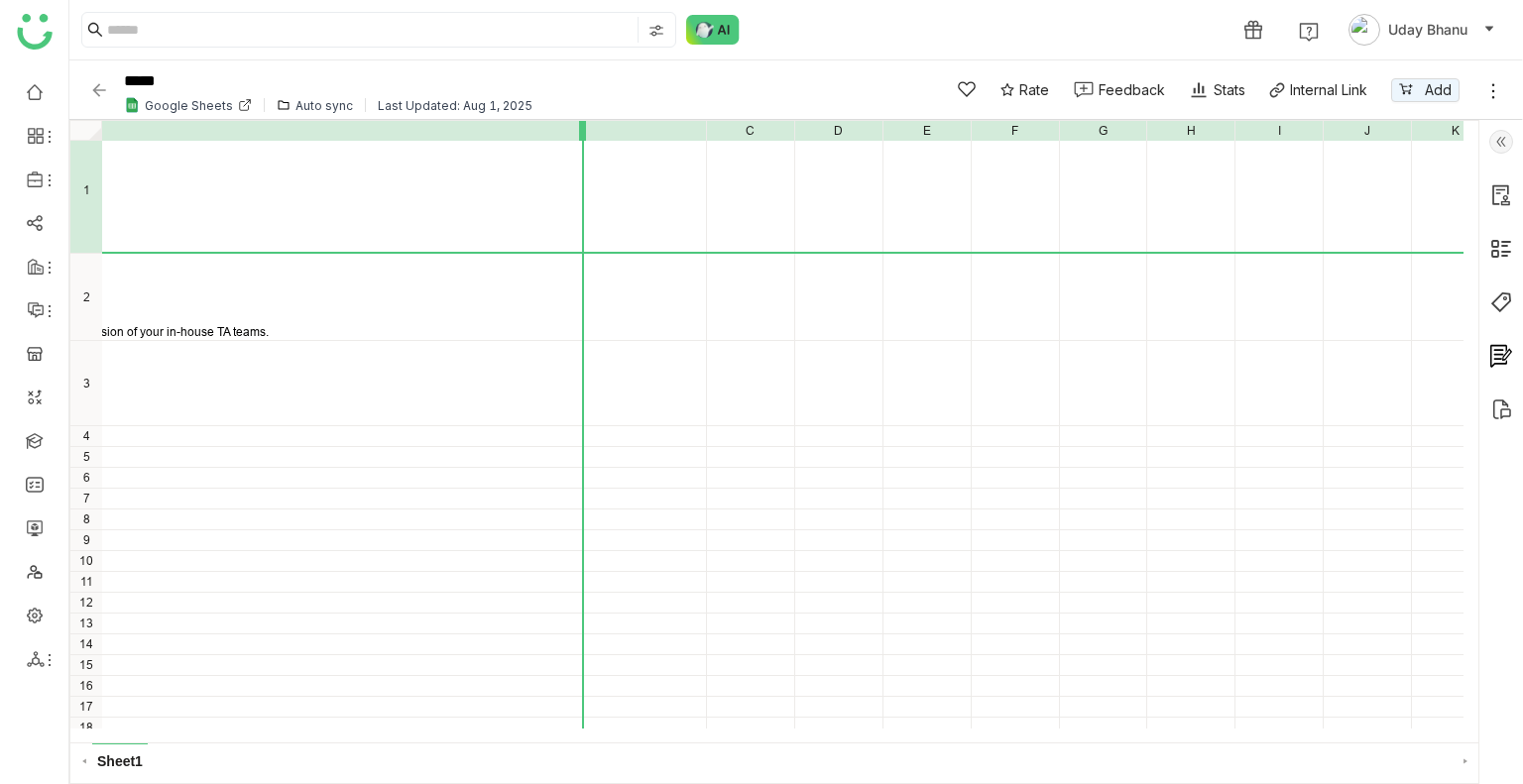 drag, startPoint x: 706, startPoint y: 123, endPoint x: 492, endPoint y: 167, distance: 218.47654 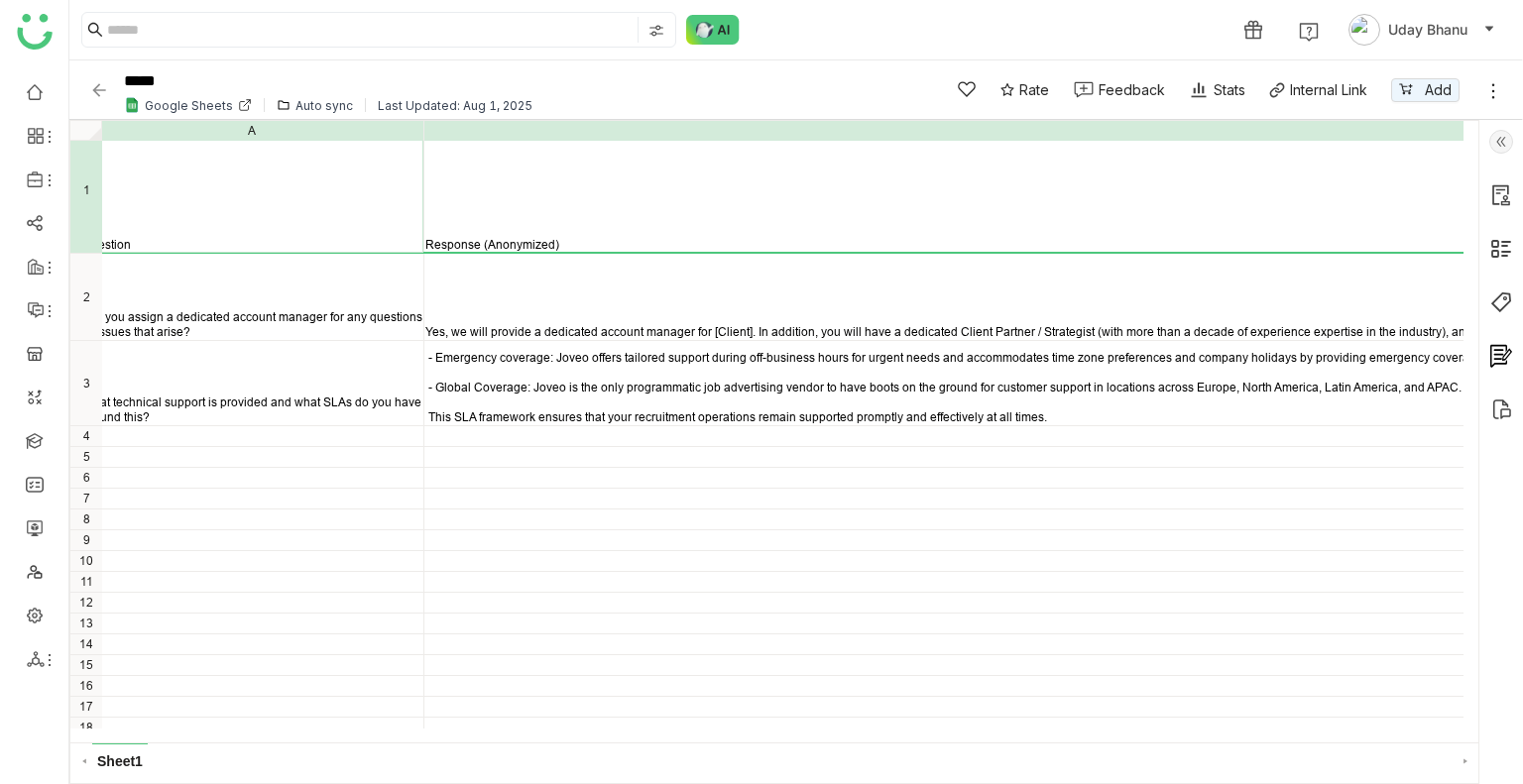 scroll, scrollTop: 13, scrollLeft: 0, axis: vertical 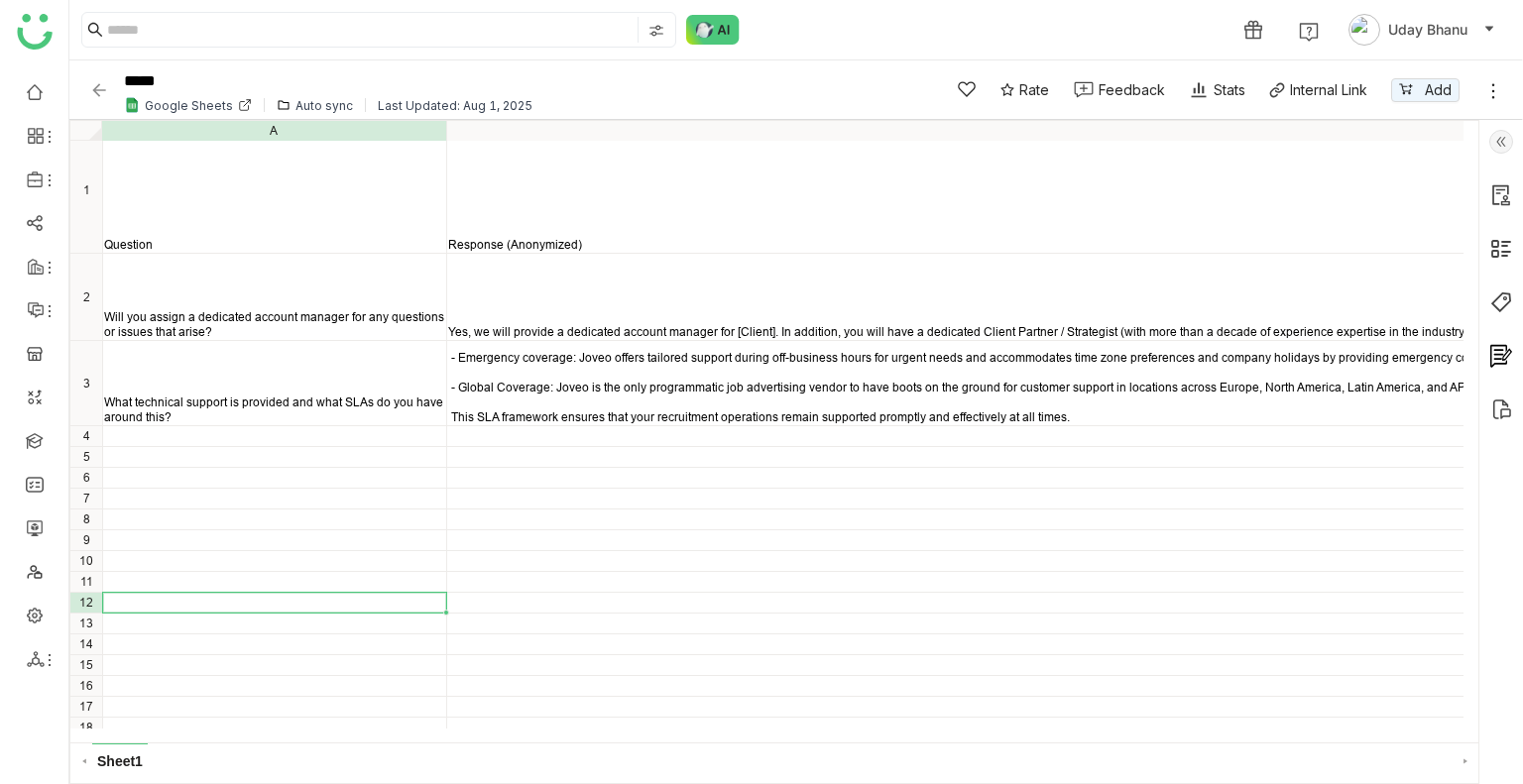 click on "Question Response (Anonymized) Will you assign a dedicated account manager for any questions or issues that arise? Yes, we will provide a dedicated account manager for [Client]. In addition, you will have a dedicated Client Partner / Strategist (with more than a decade of experience expertise in the industry), and access to a Customer Success Director, Customer Success Manager, Media Analyst, and Global Supply Specialist, acting as an extension of your in-house TA teams. What technical support is provided and what SLAs do you have around this? 1 2 3 4 5 6 7 8 9 10 11 12 13 14 15 16 17 18 A B" 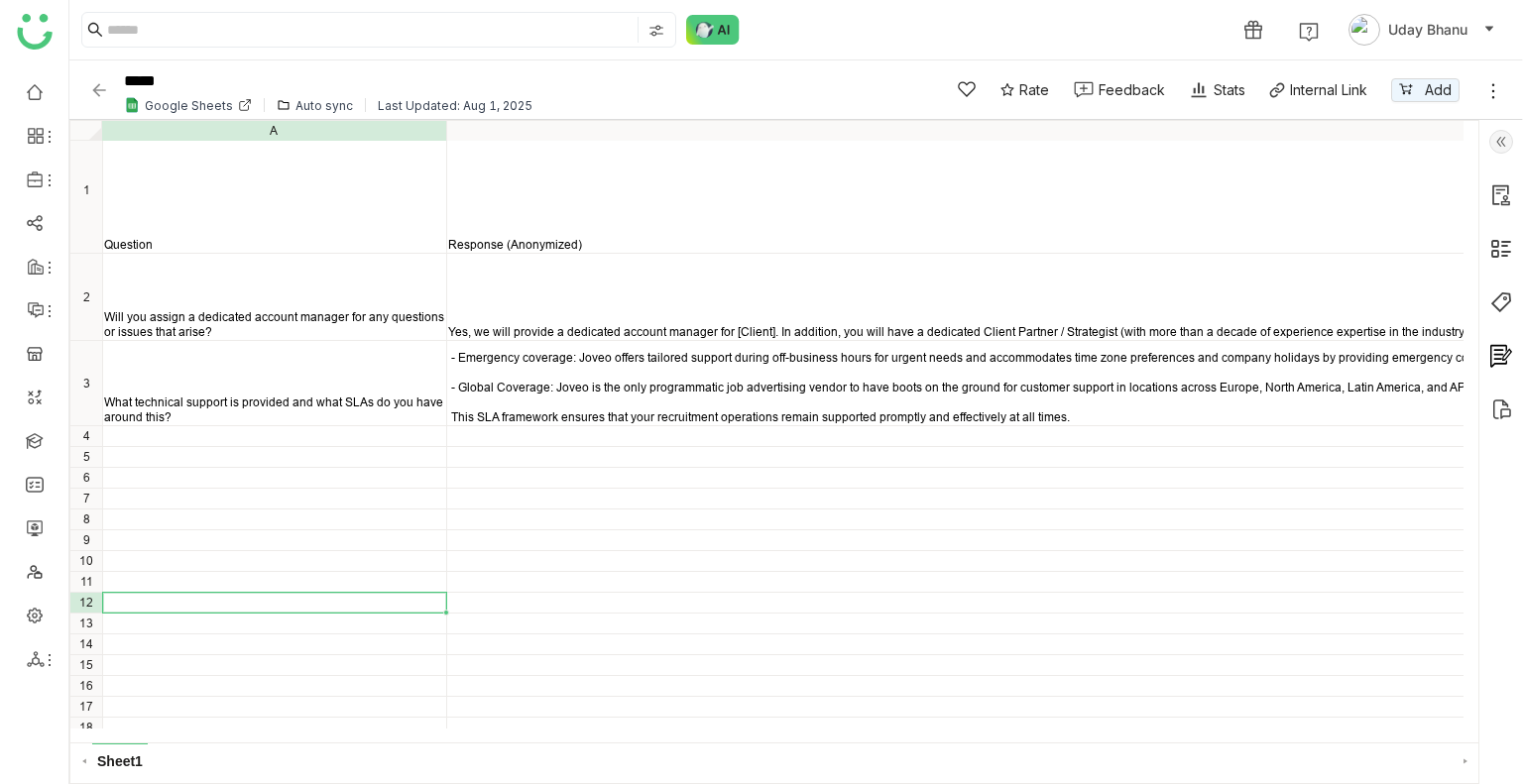 click on "****  Google Sheets
Auto sync  Last Updated: Aug 1, 2025" 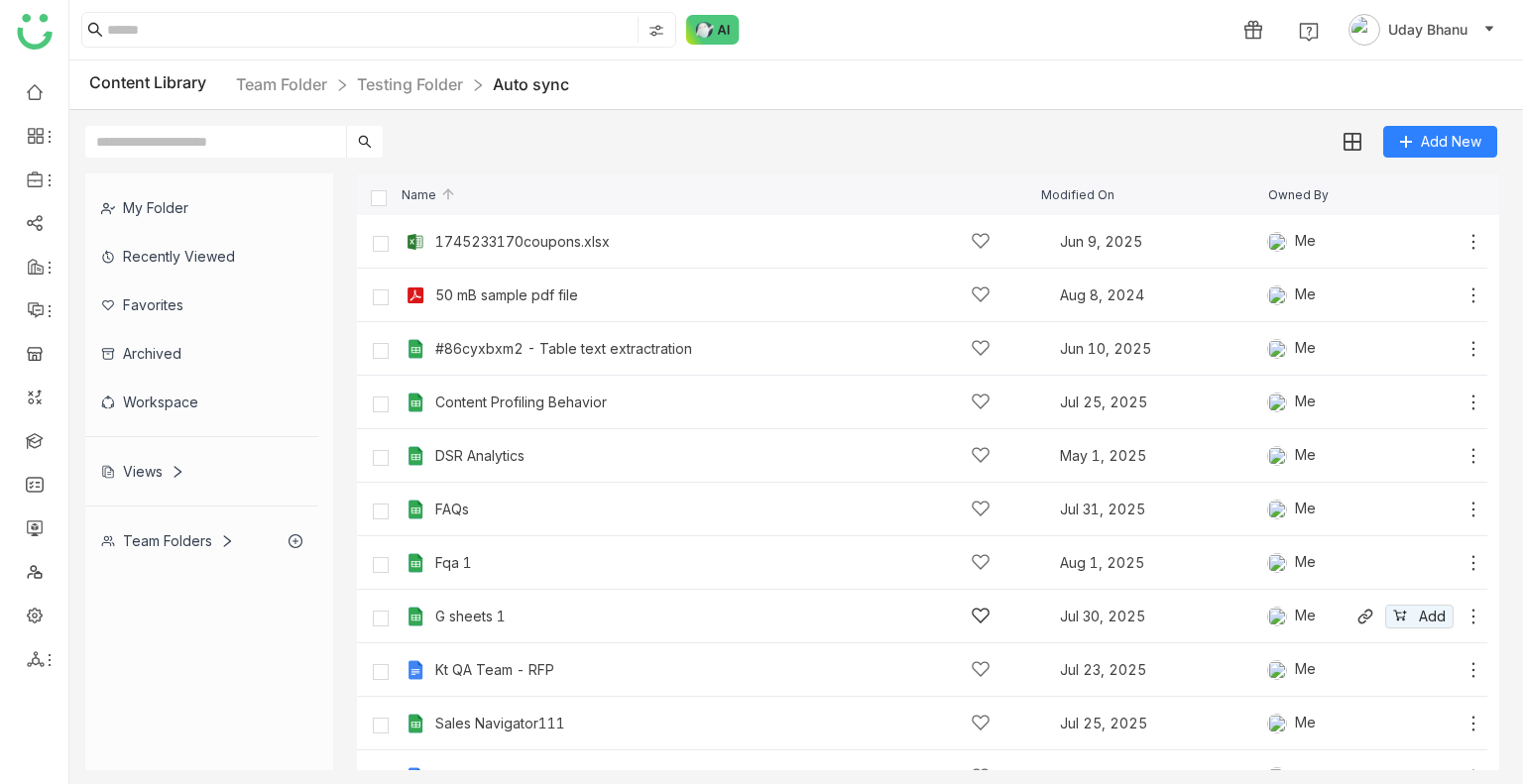 scroll, scrollTop: 86, scrollLeft: 0, axis: vertical 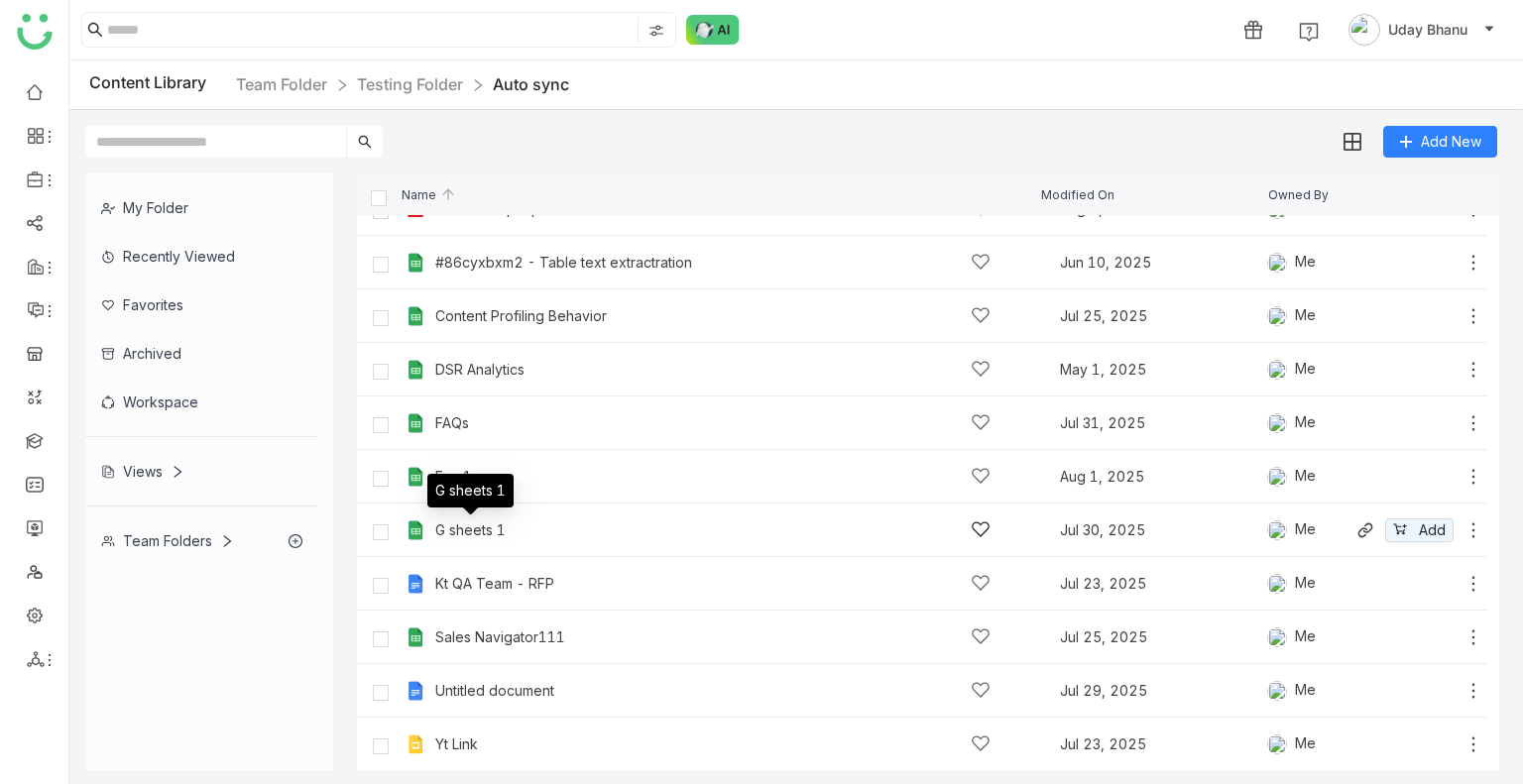click on "G sheets 1" 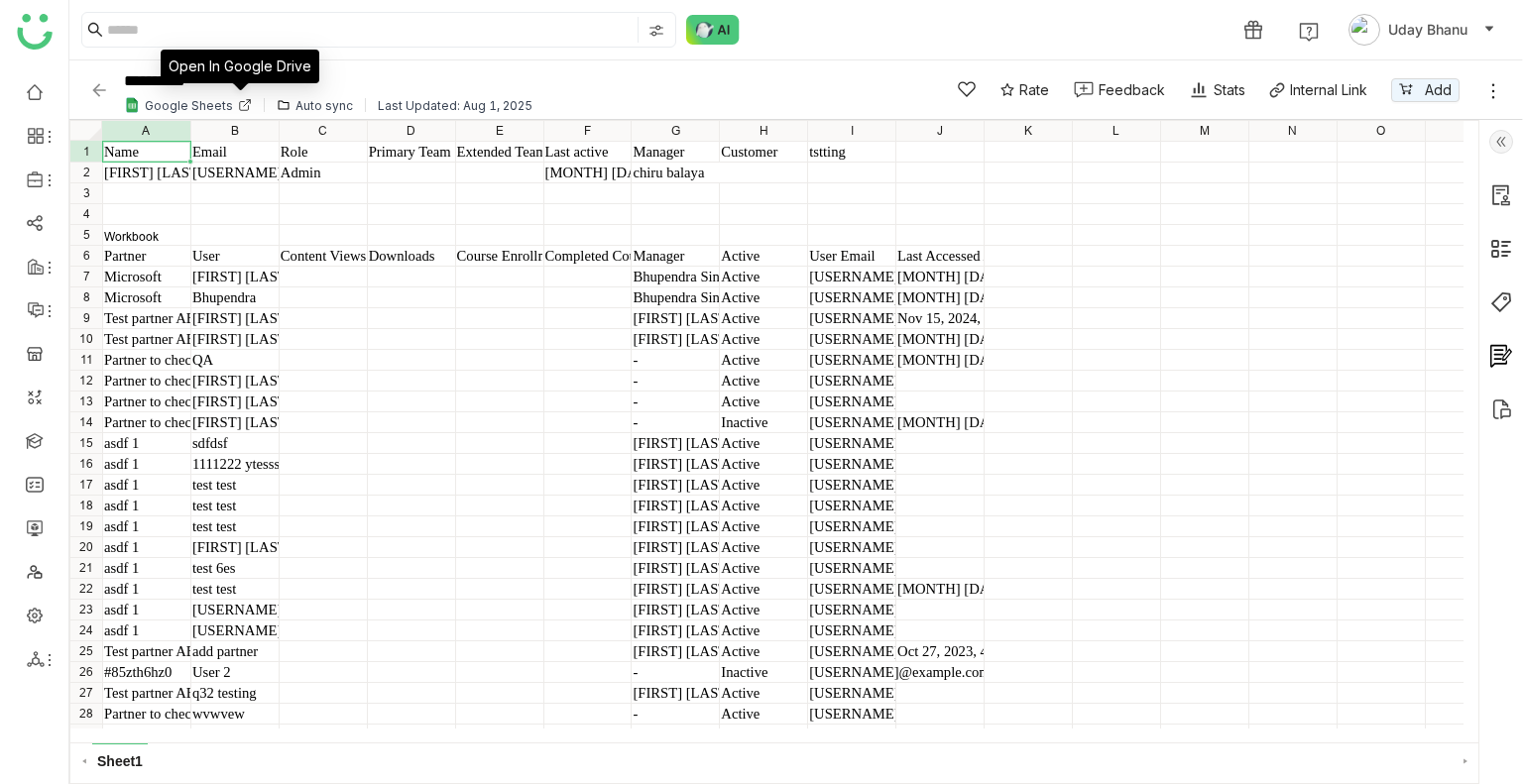 click 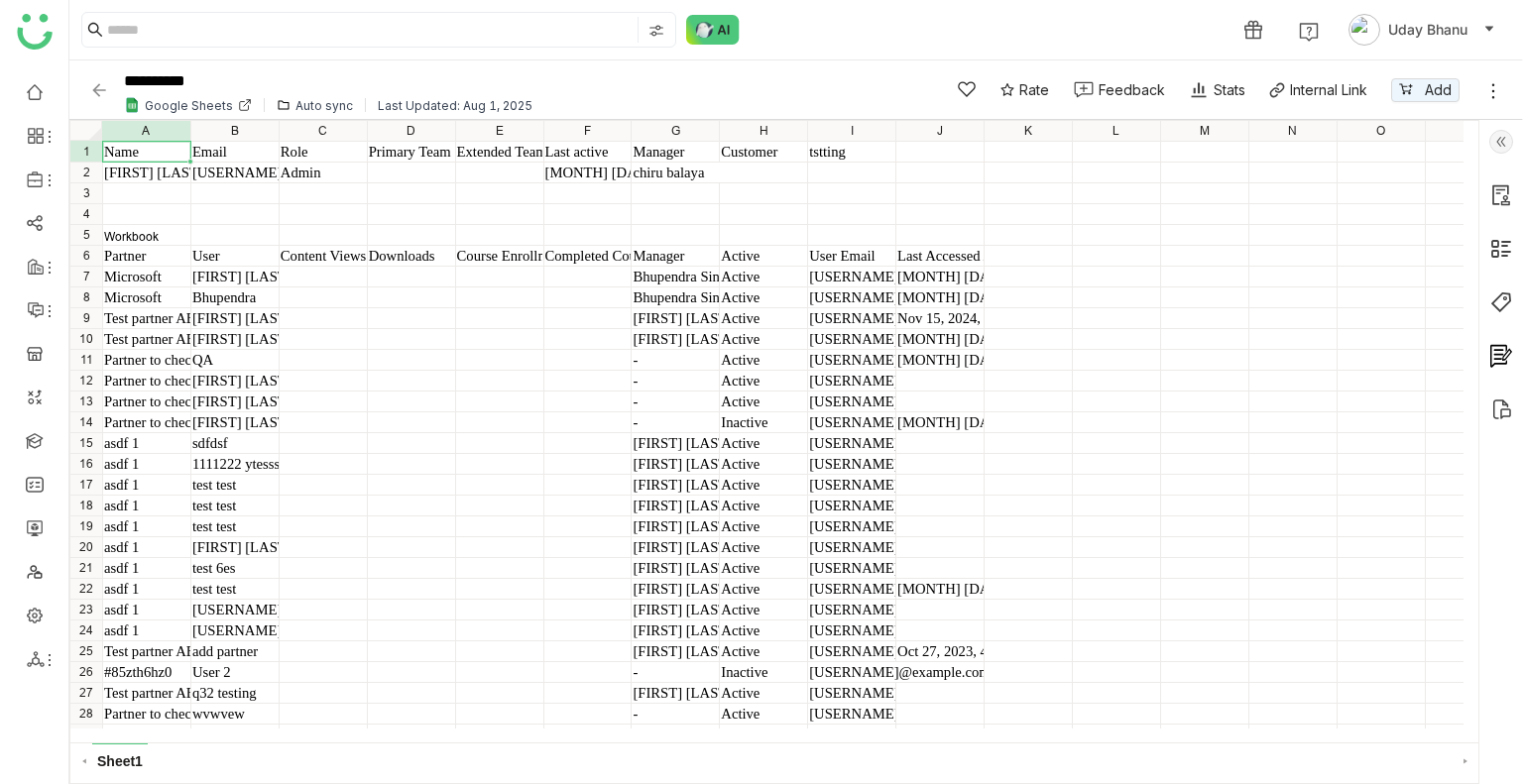 click 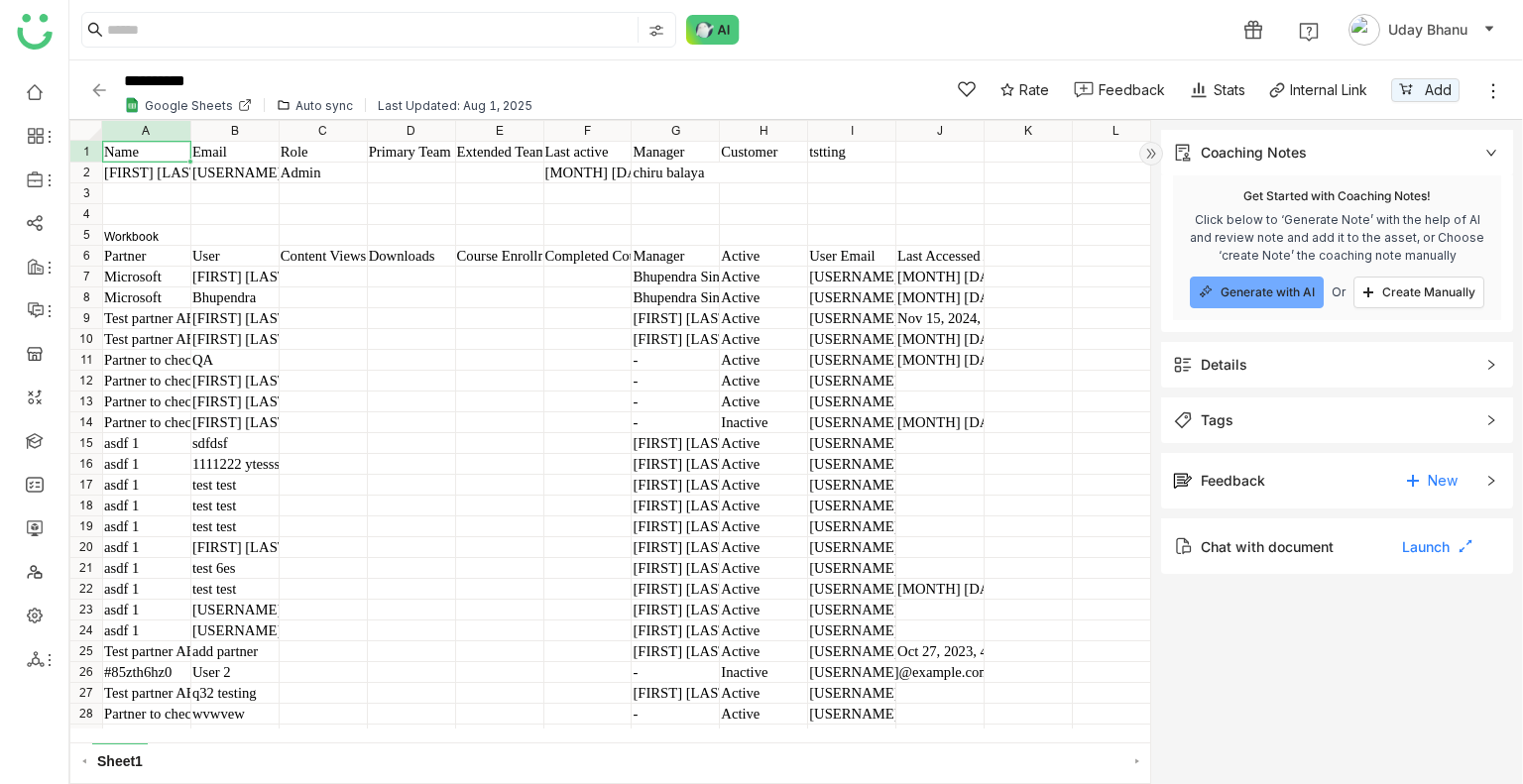 click on "Details" 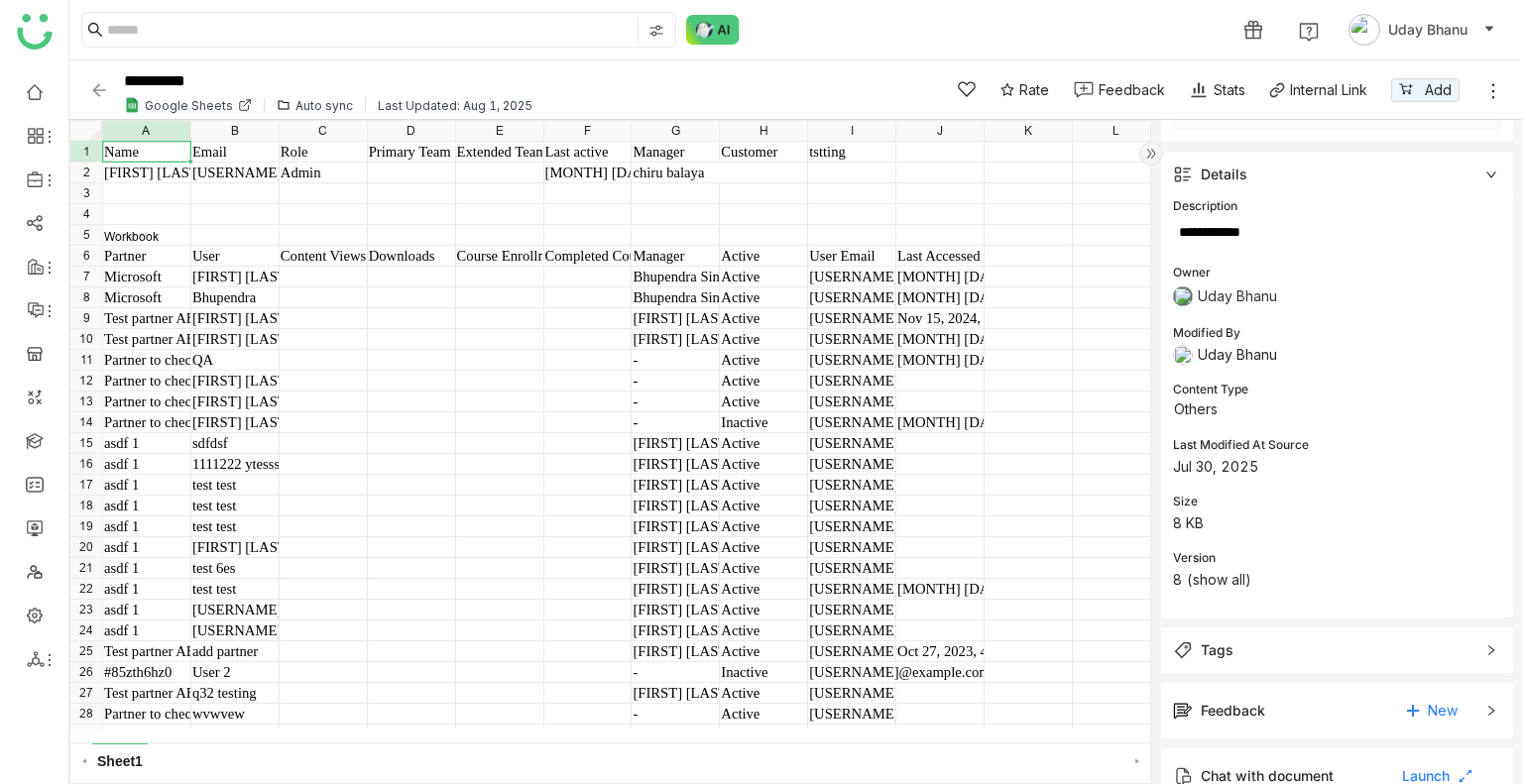 scroll, scrollTop: 194, scrollLeft: 0, axis: vertical 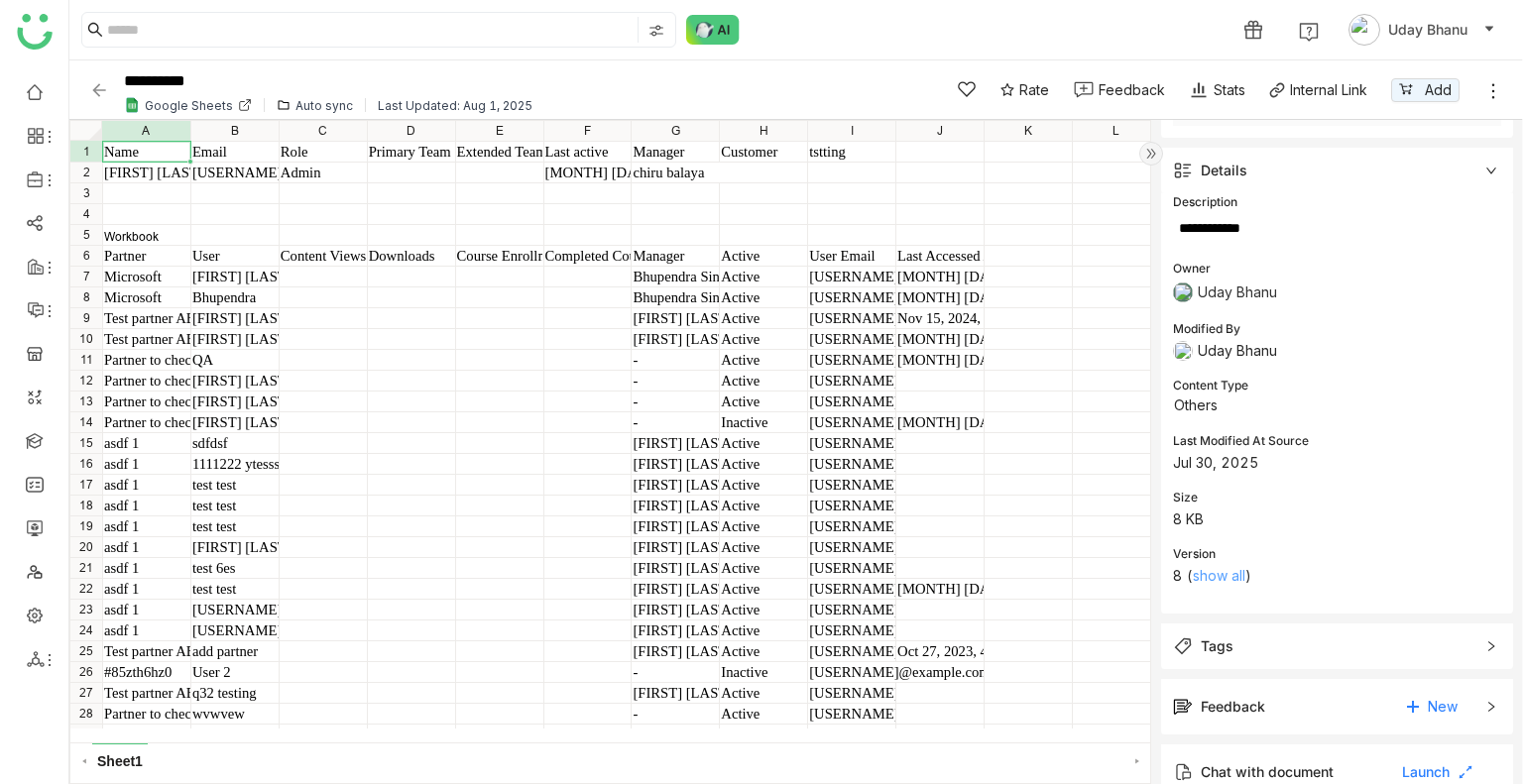 click on "show all" 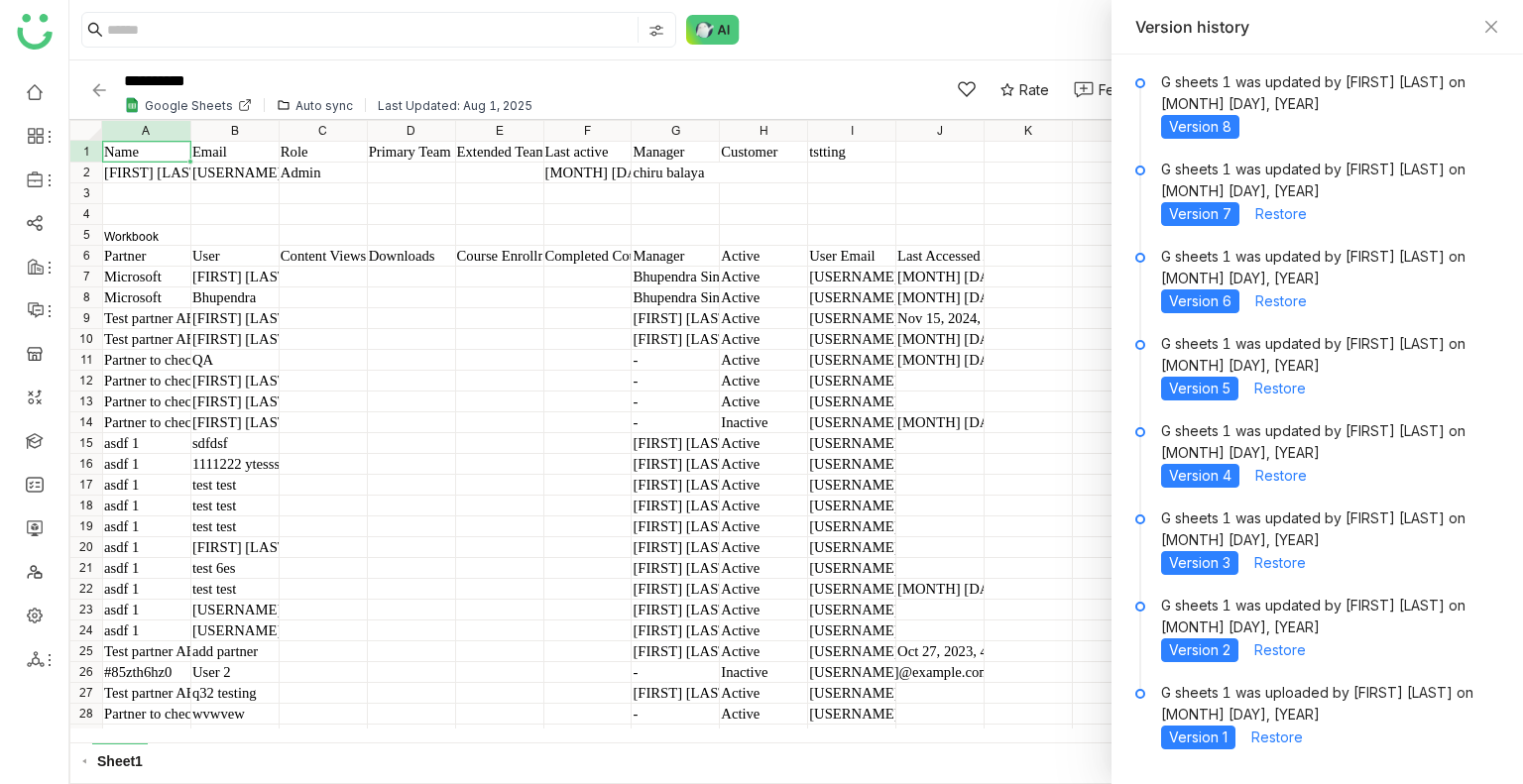 click on "**********" at bounding box center [762, 392] 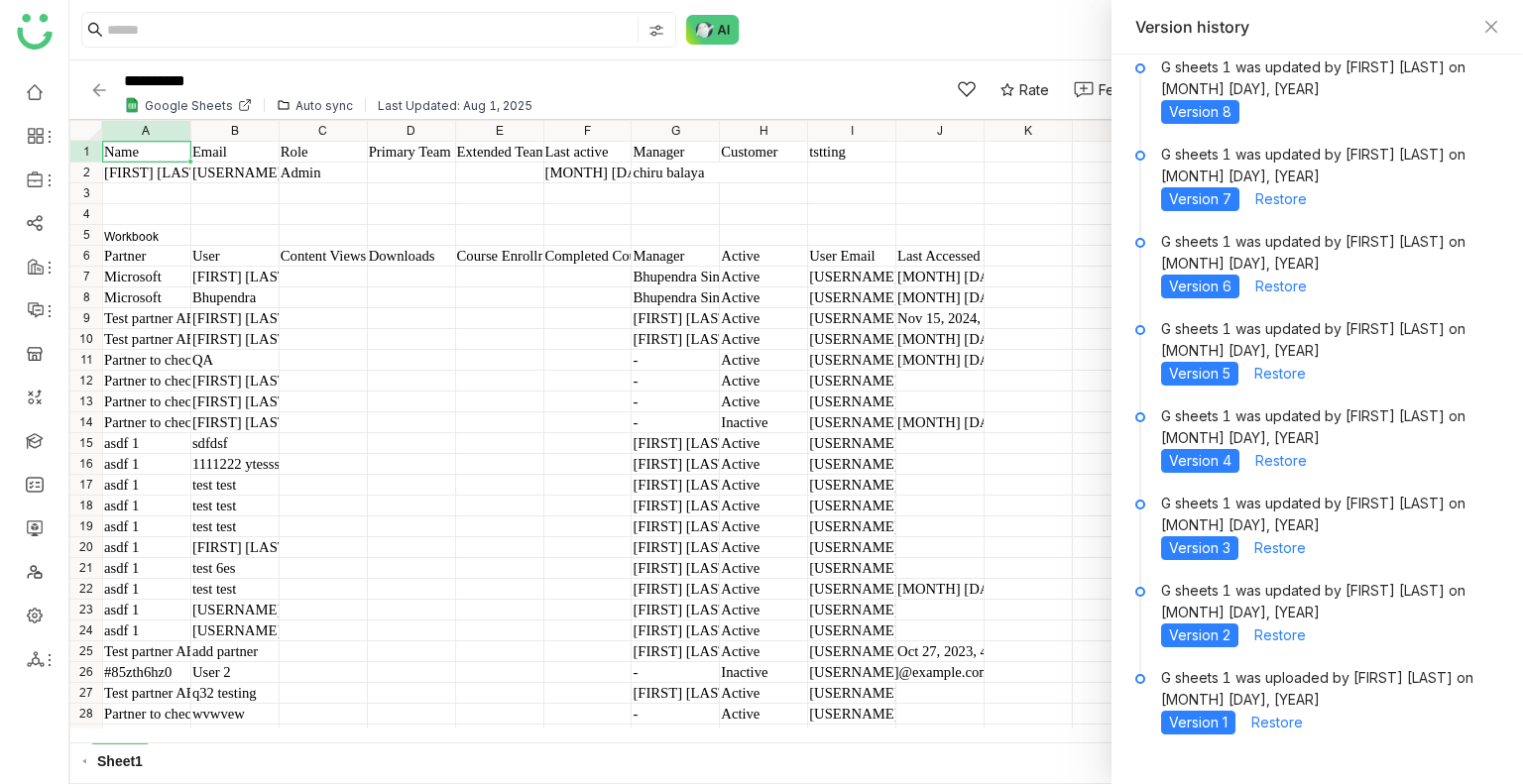 scroll, scrollTop: 0, scrollLeft: 0, axis: both 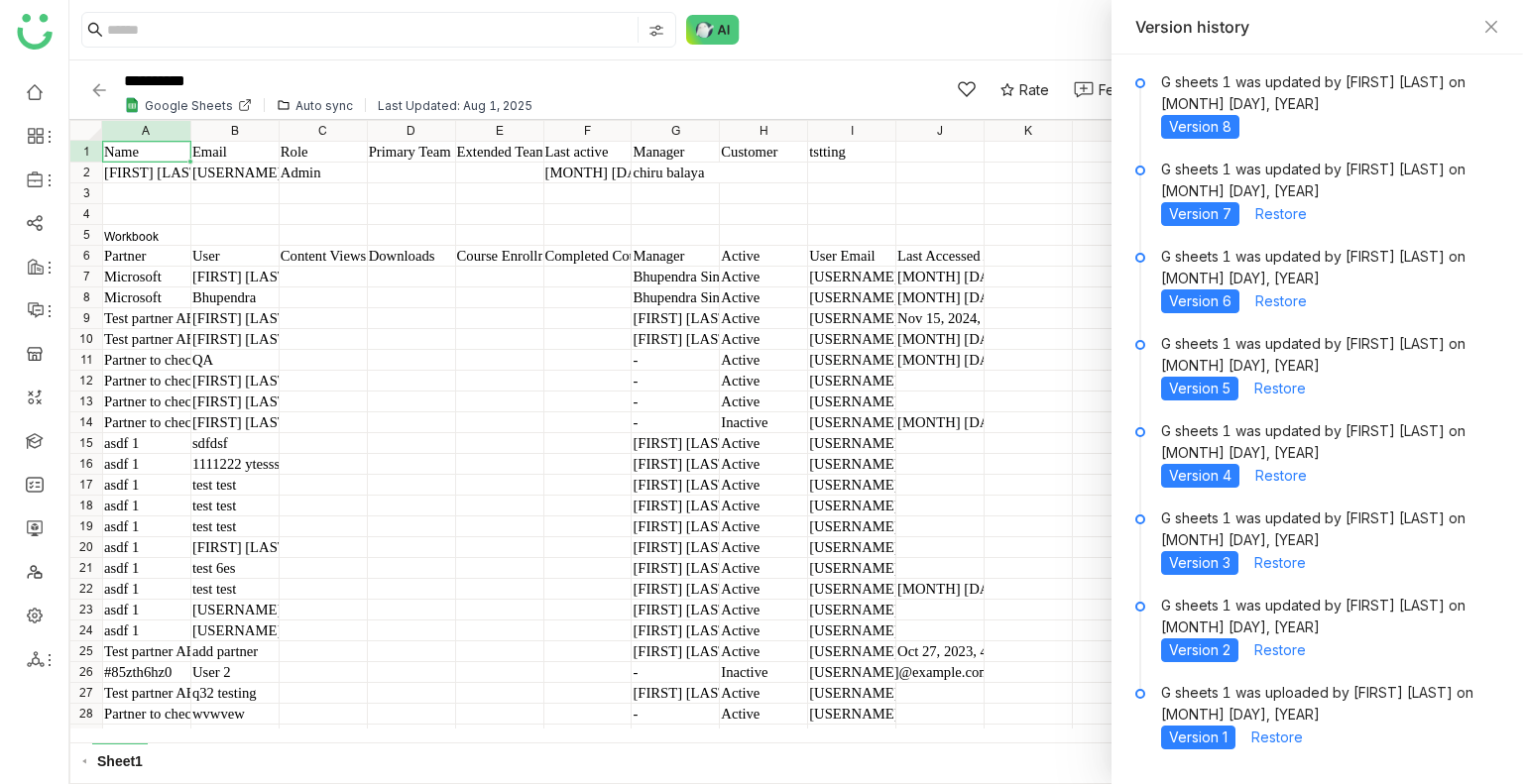 click on "Version history" at bounding box center (1317, 27) 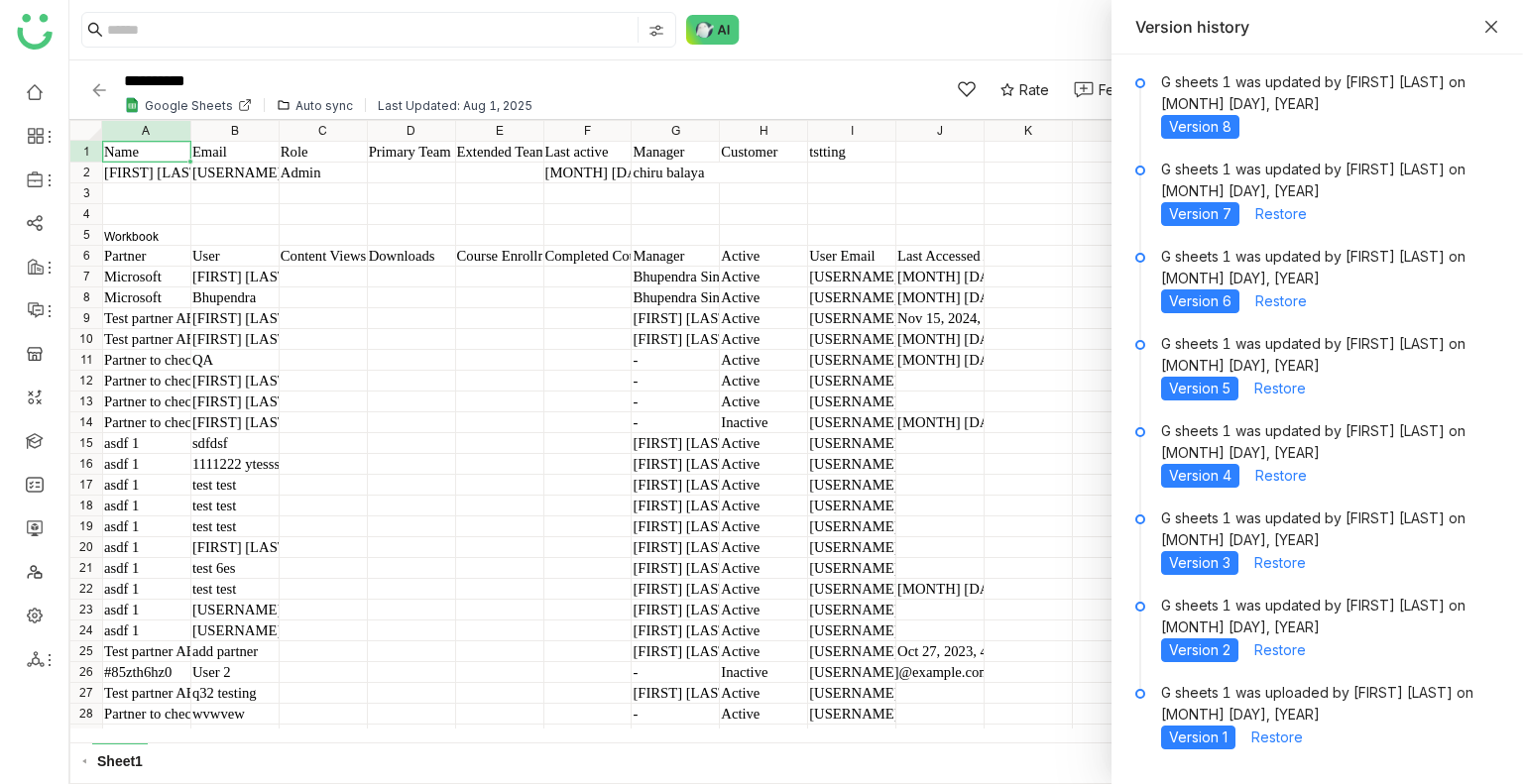 click 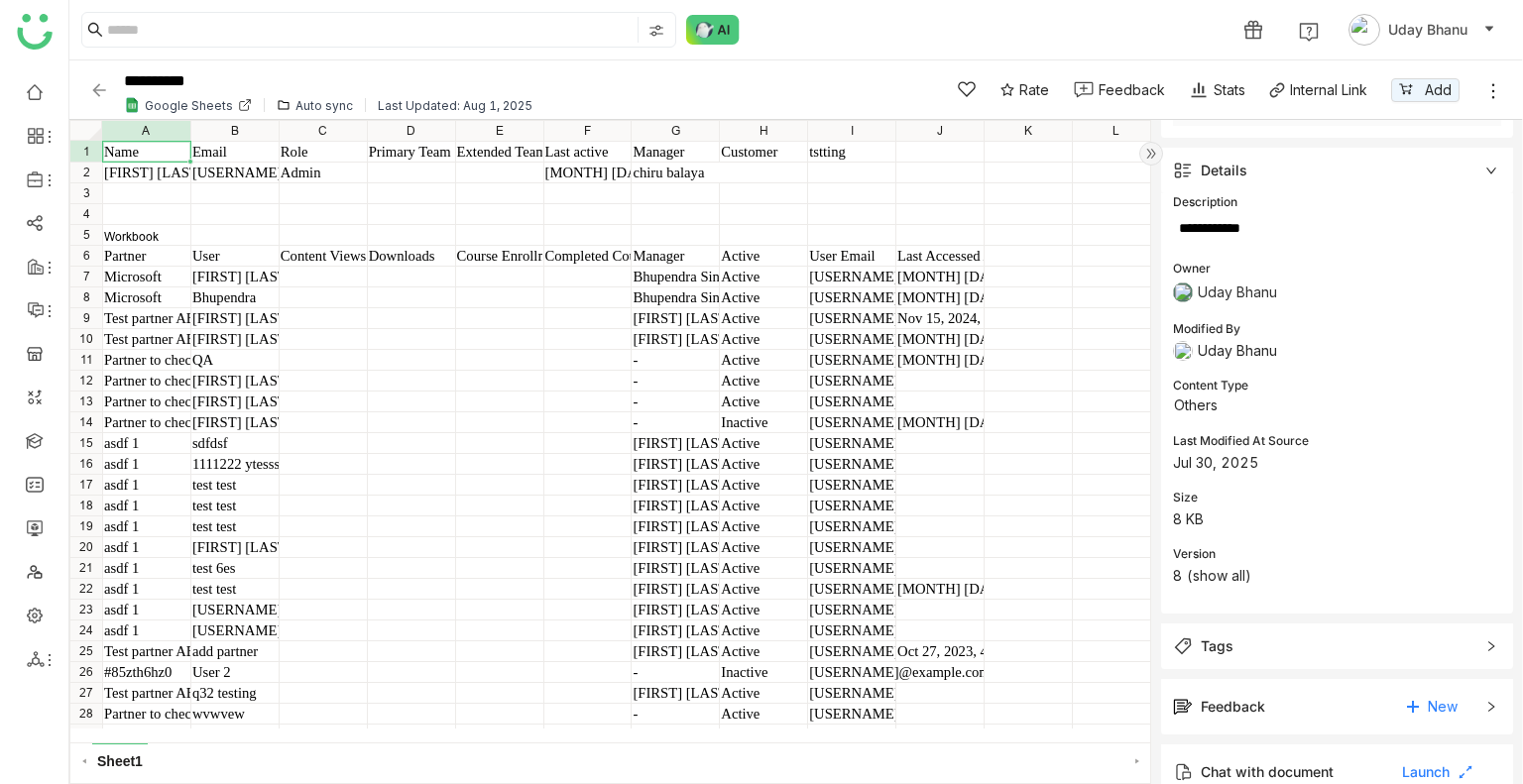 click 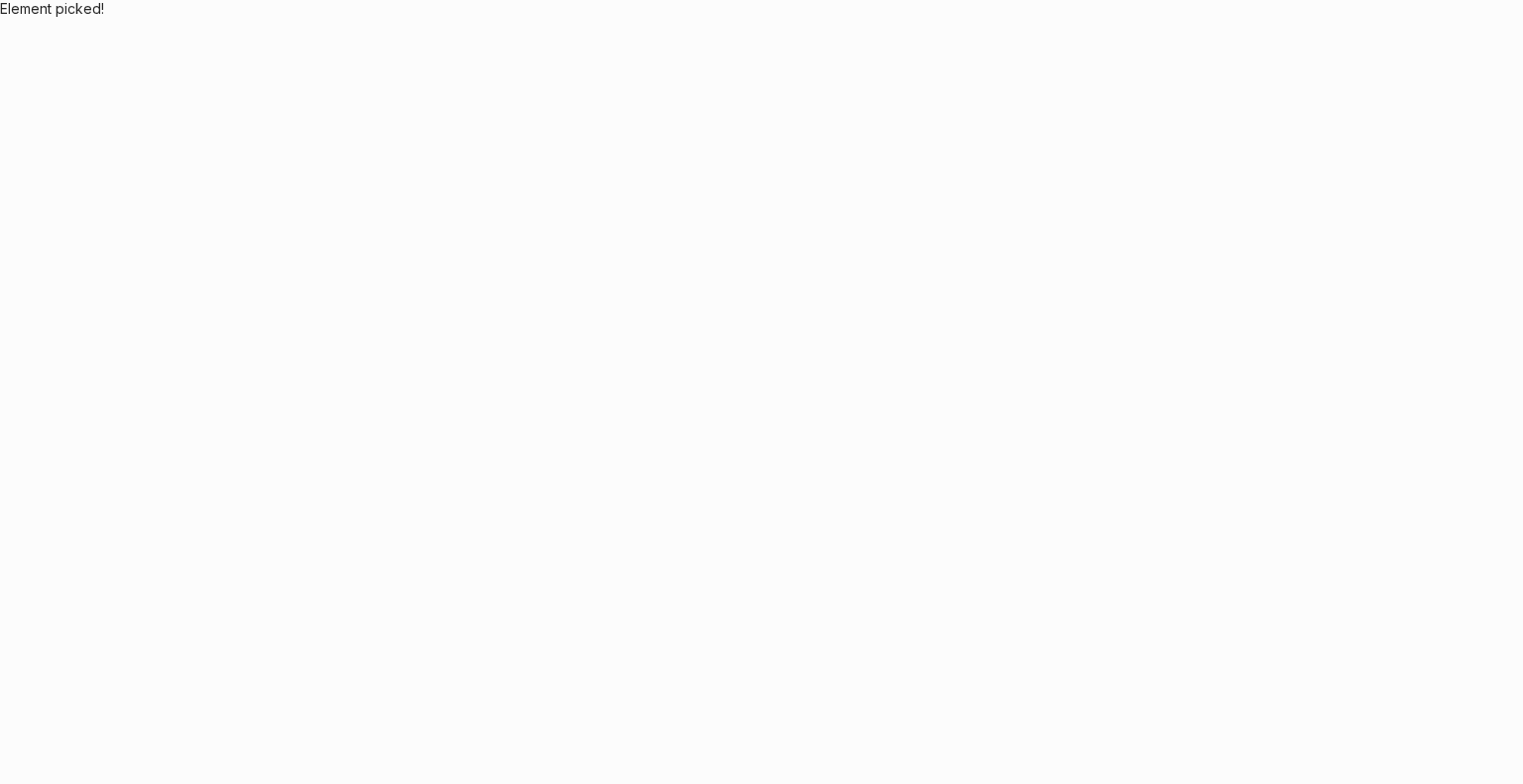 scroll, scrollTop: 0, scrollLeft: 0, axis: both 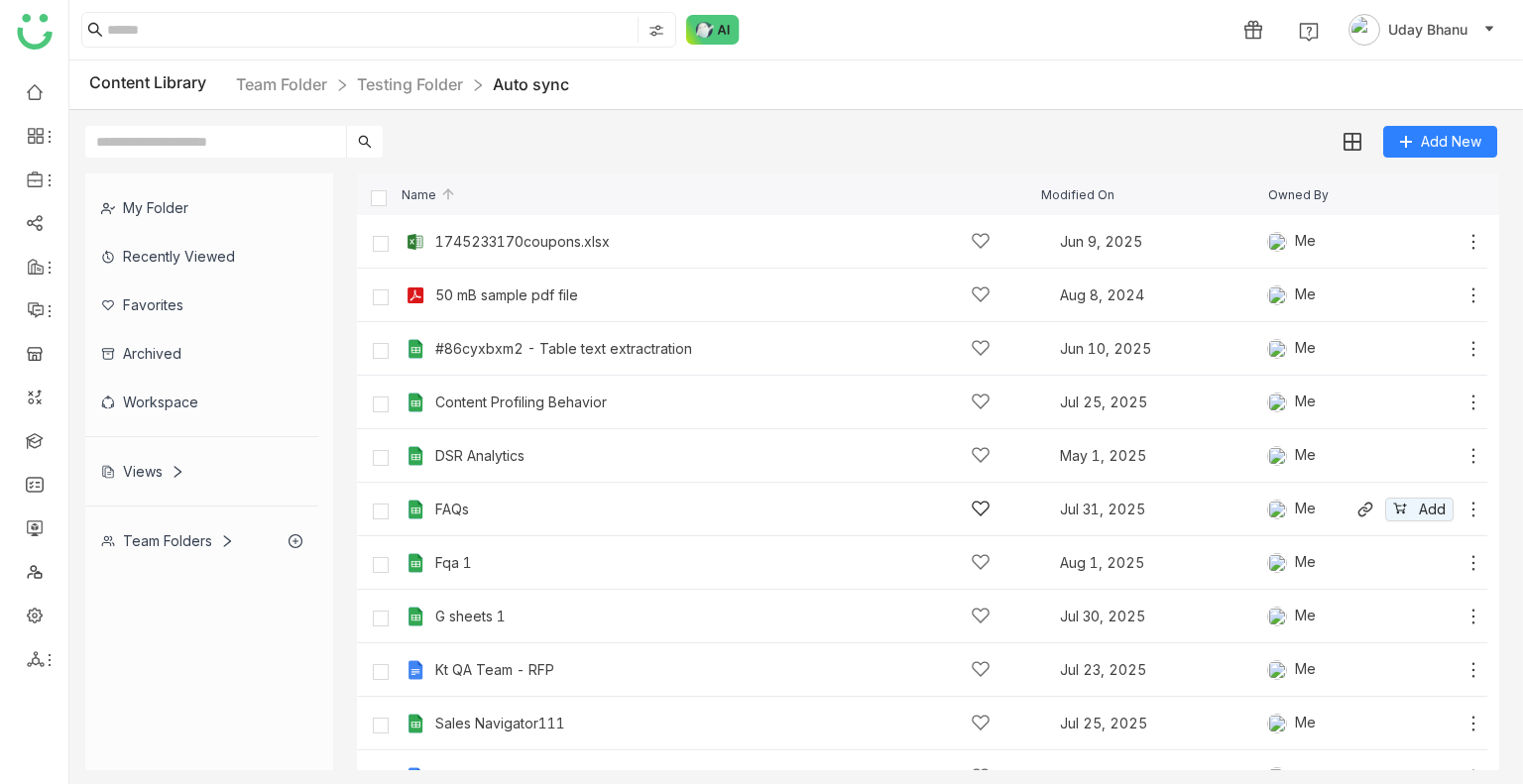 click on "FAQs" 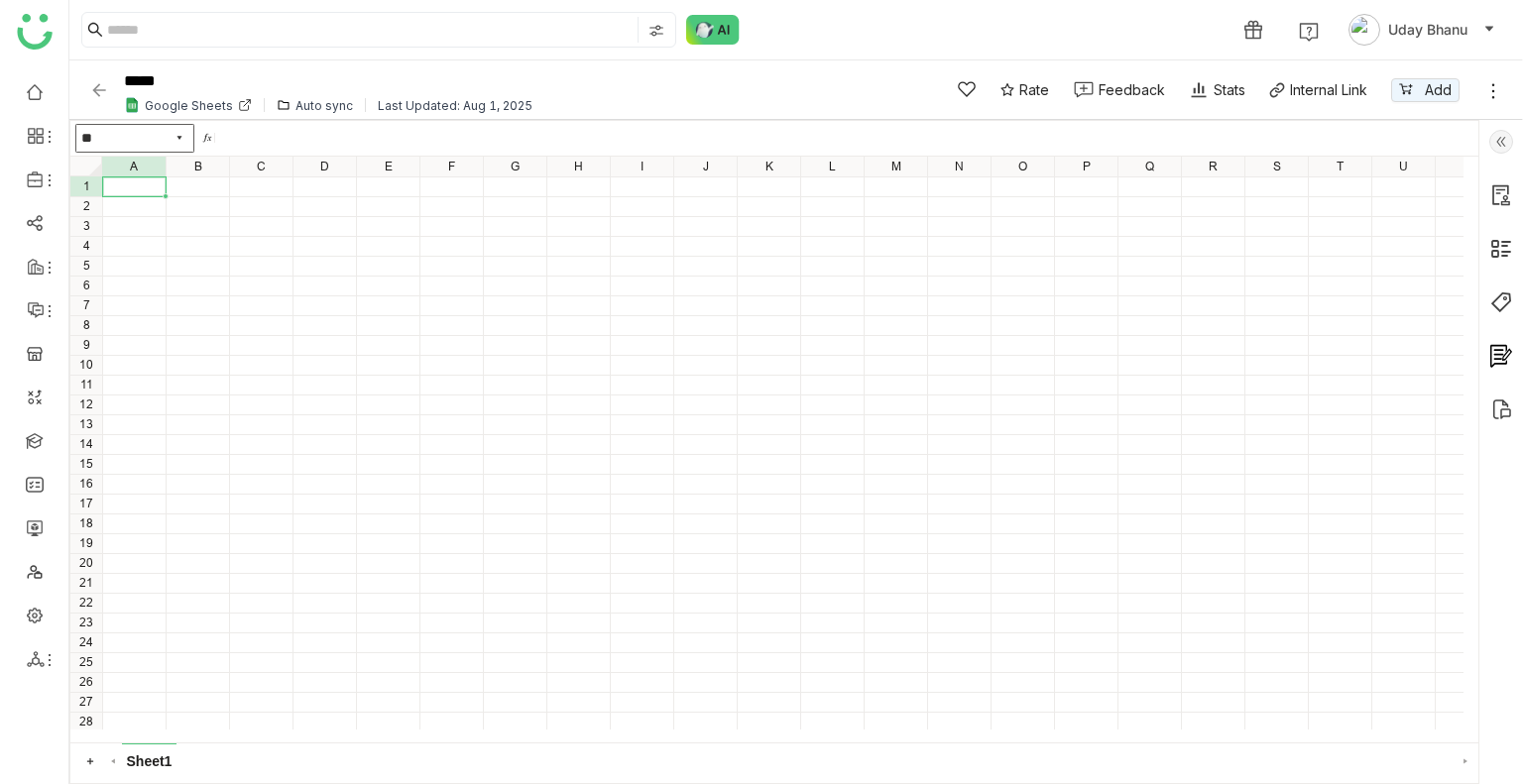 click 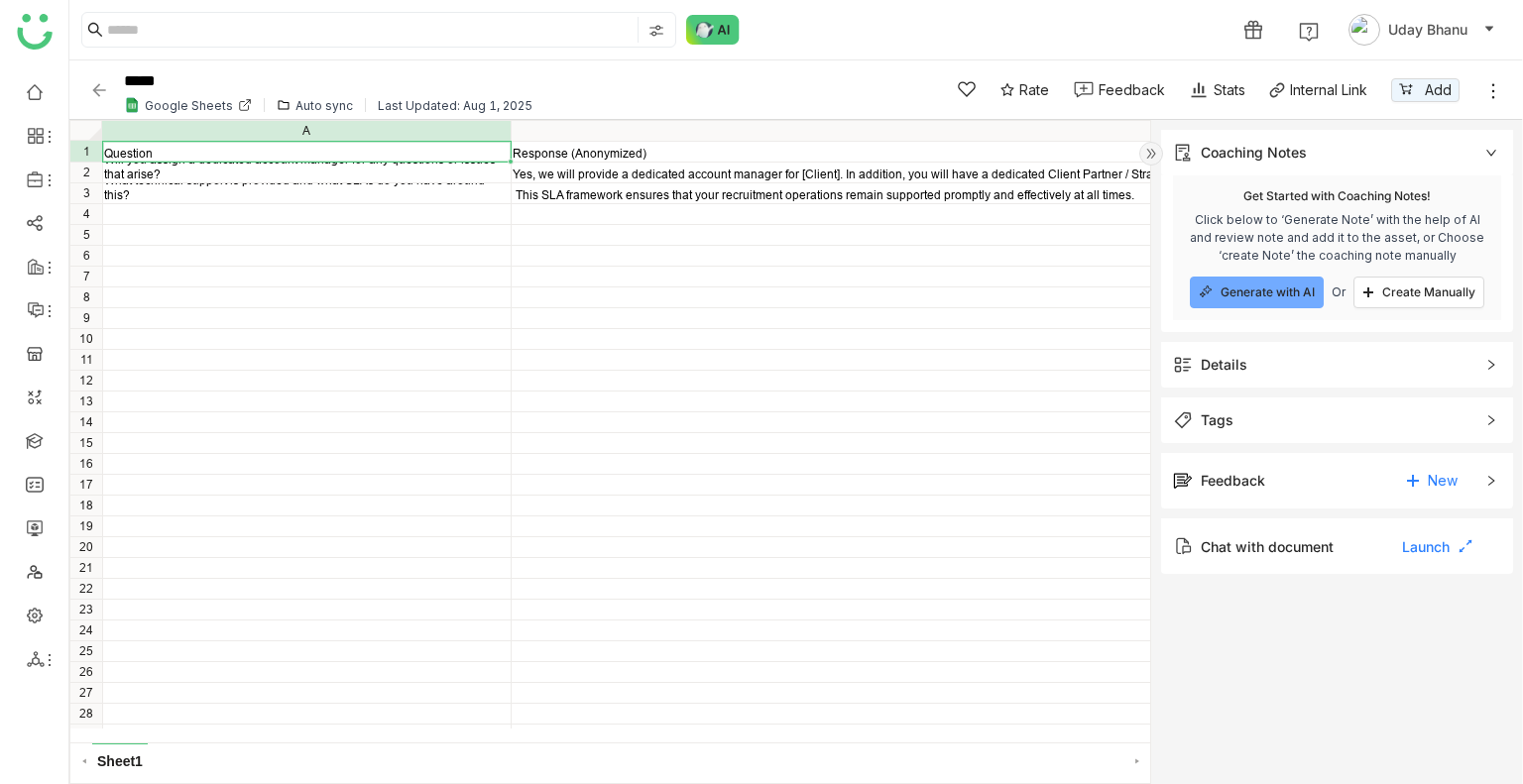 click on "Tags" 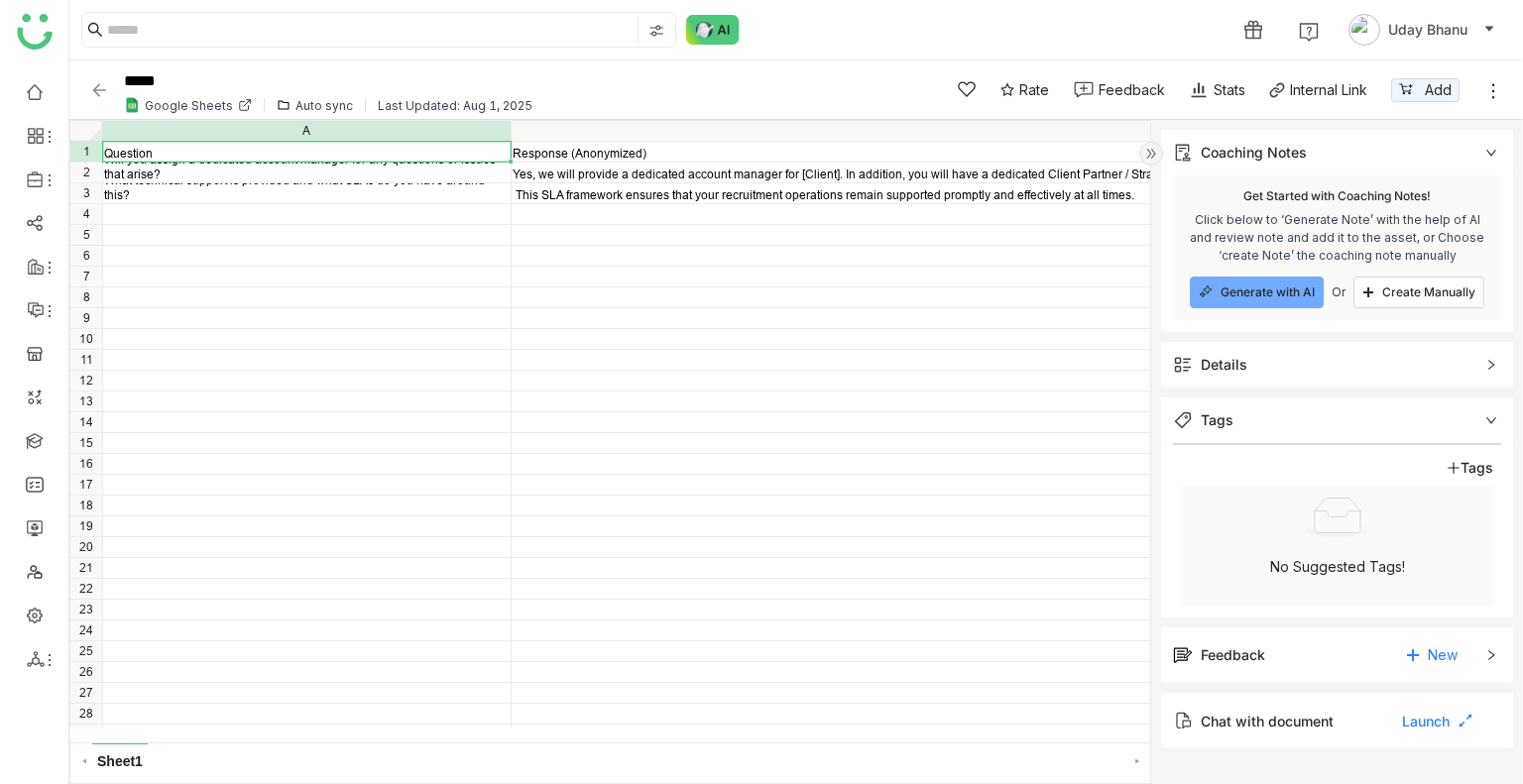click on "Details" 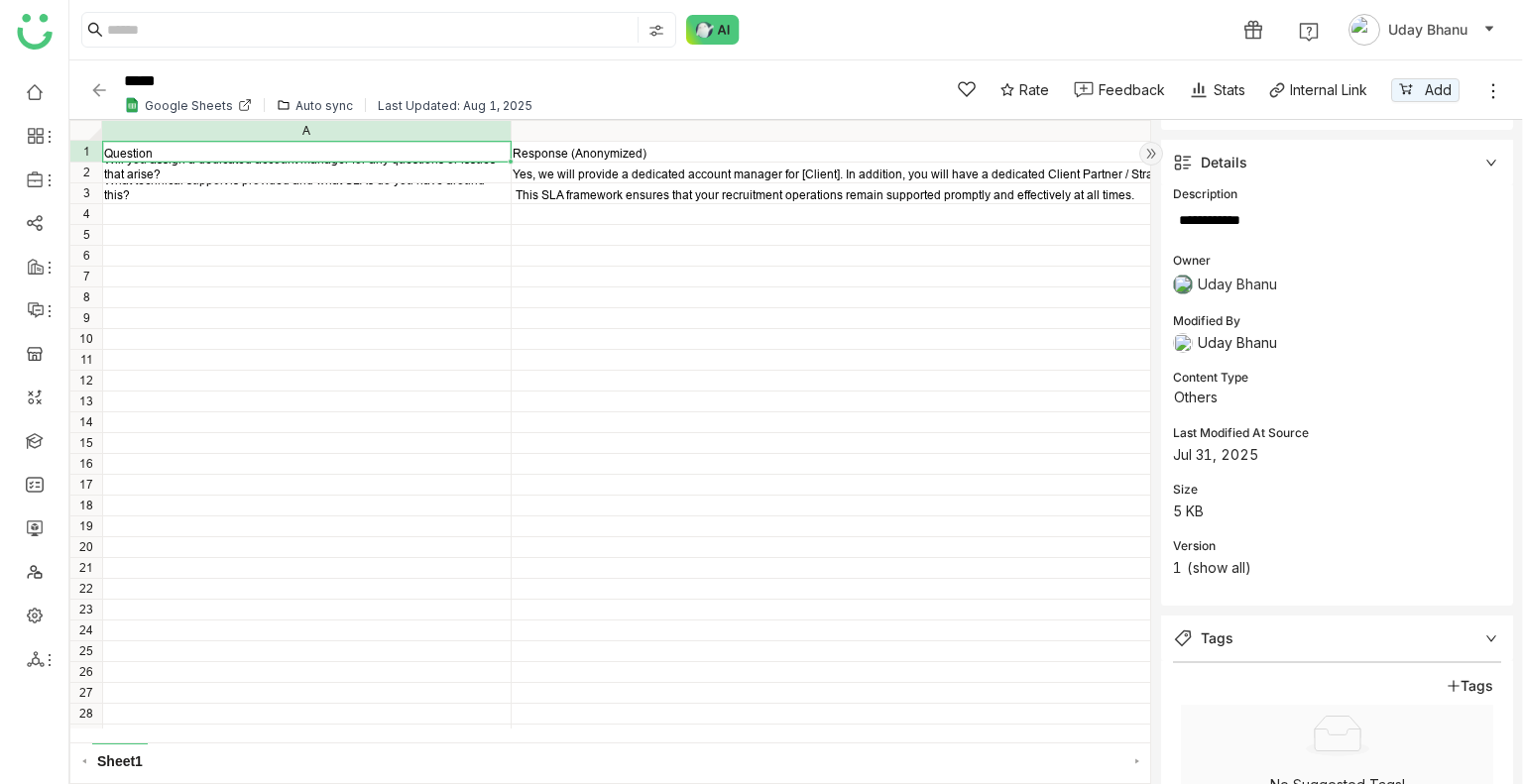 scroll, scrollTop: 206, scrollLeft: 0, axis: vertical 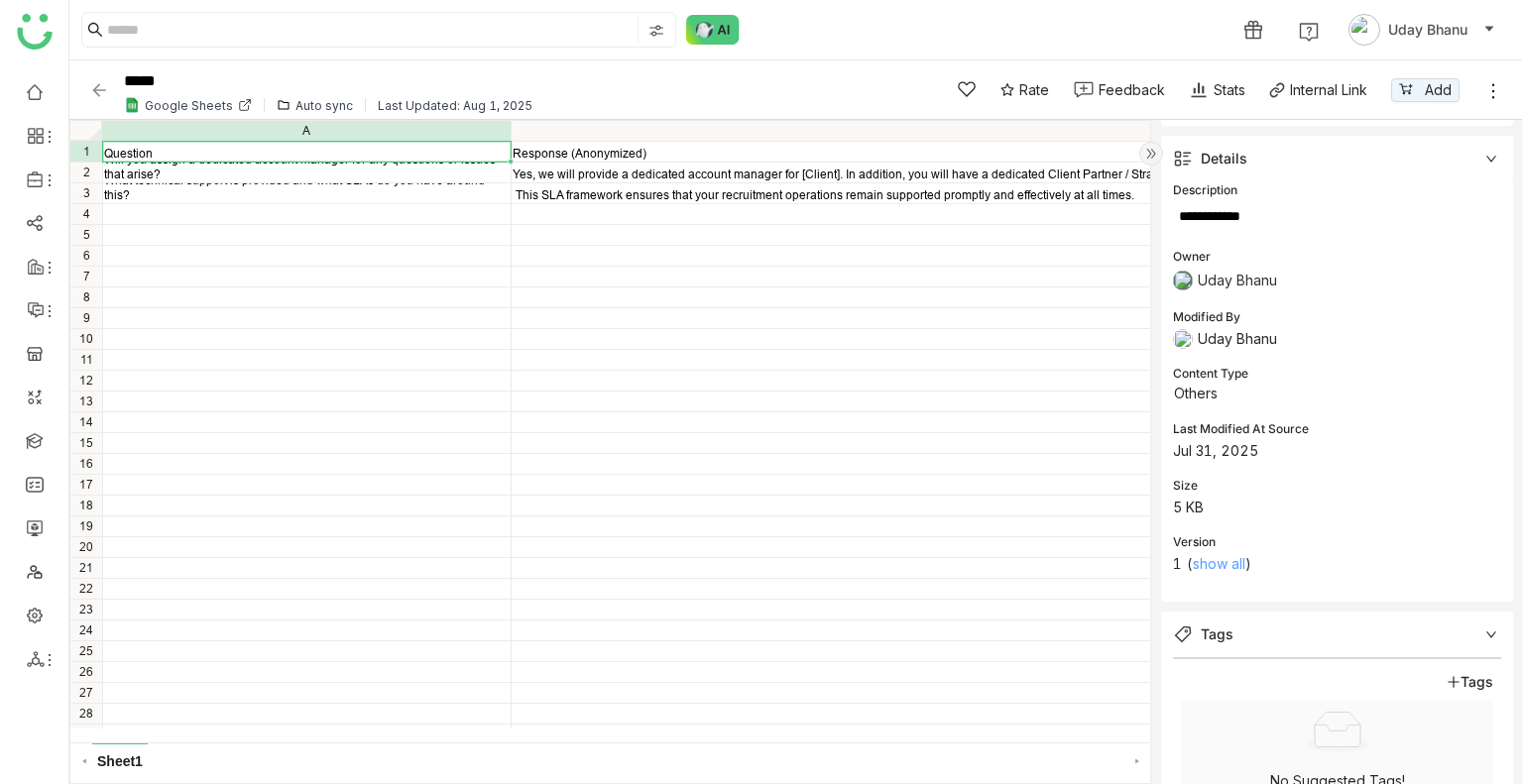 click on "show all" 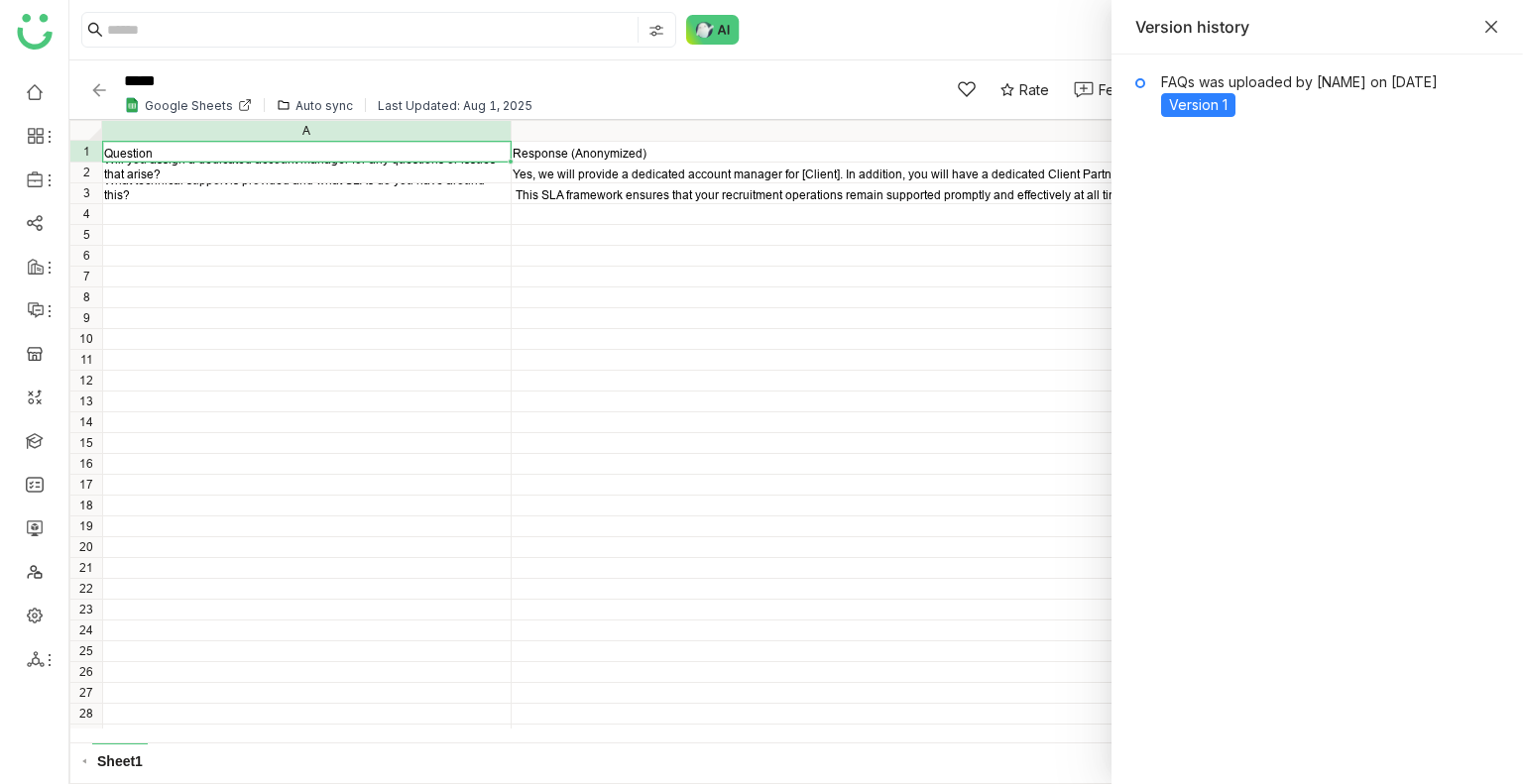 click 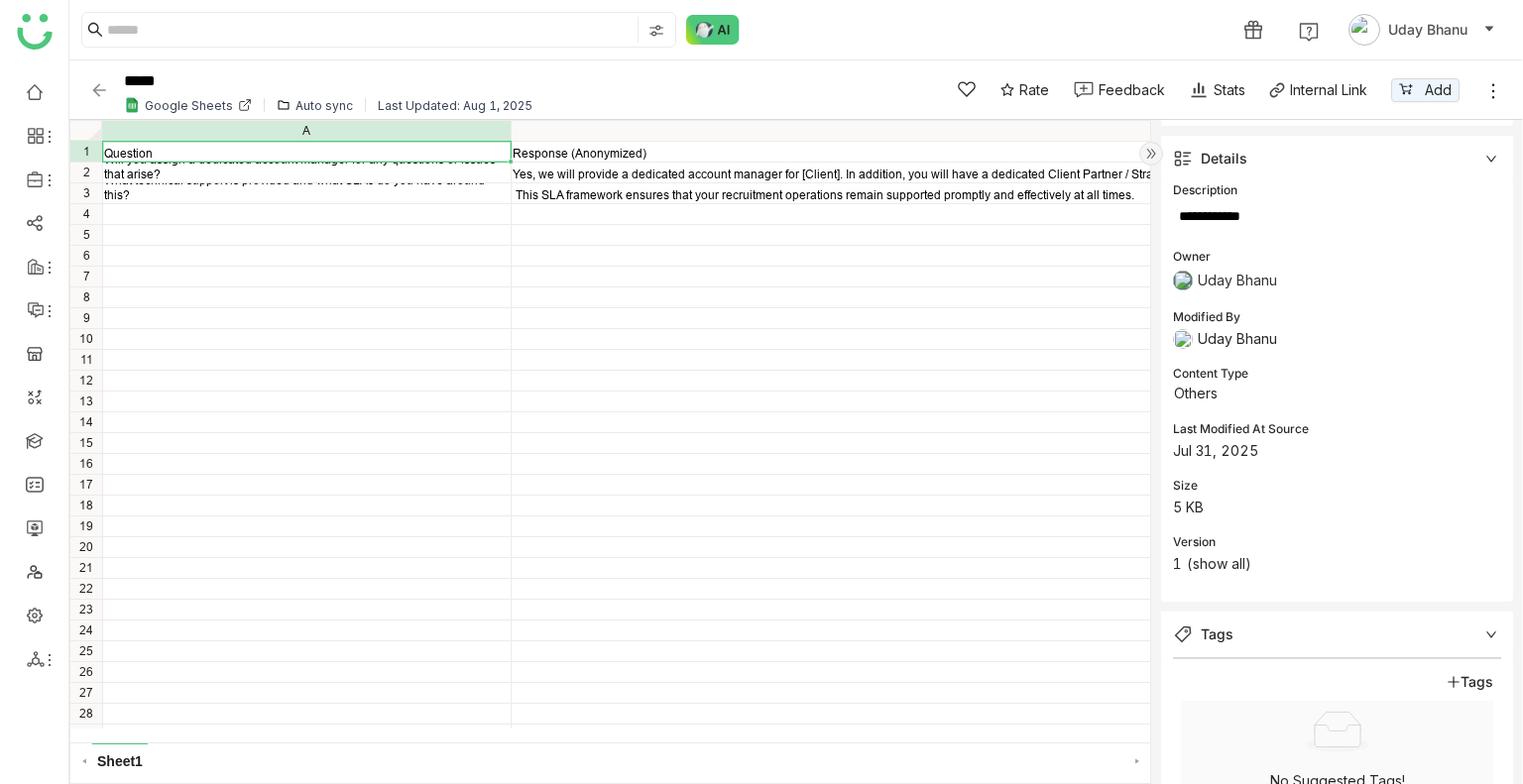 click 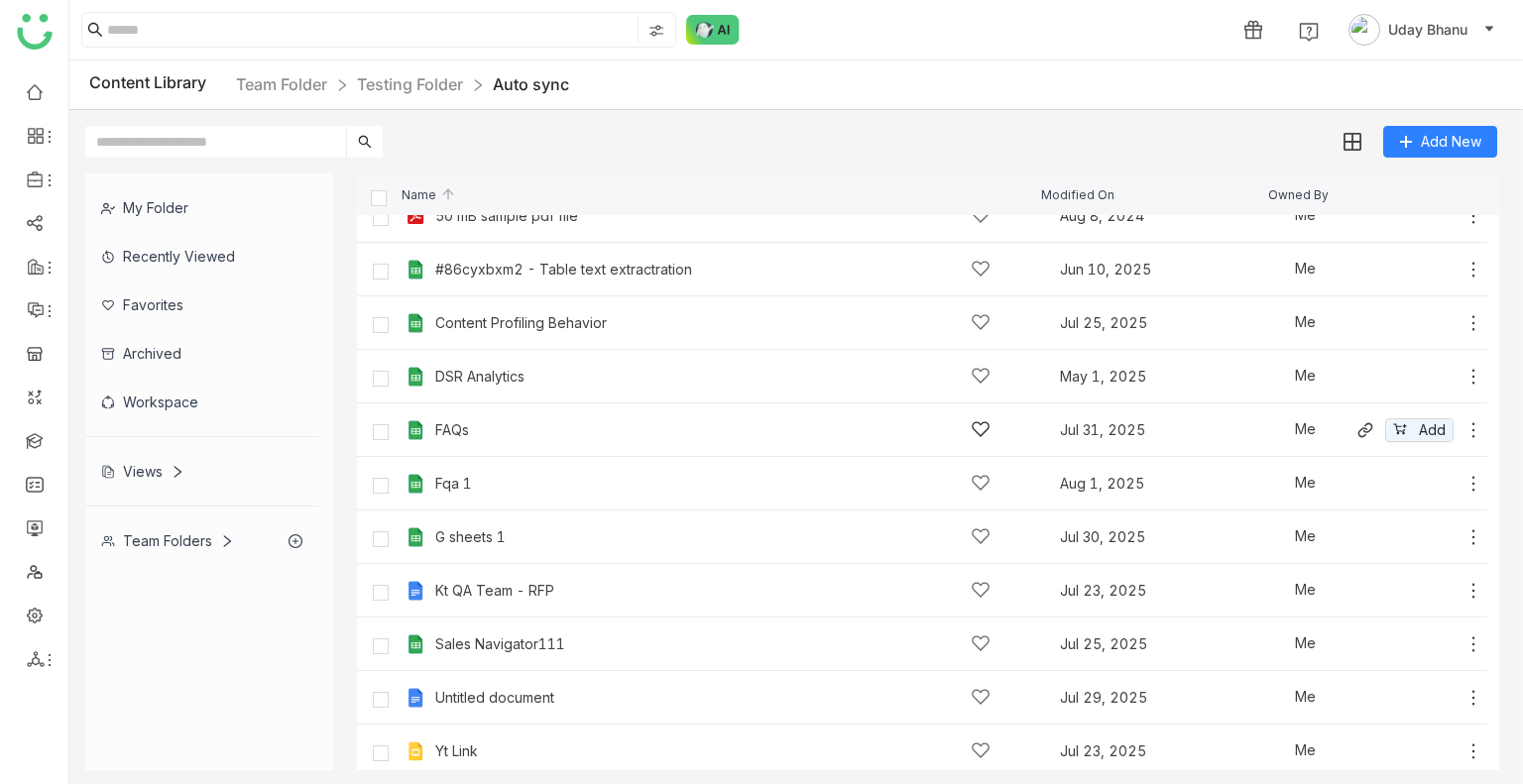 scroll, scrollTop: 86, scrollLeft: 0, axis: vertical 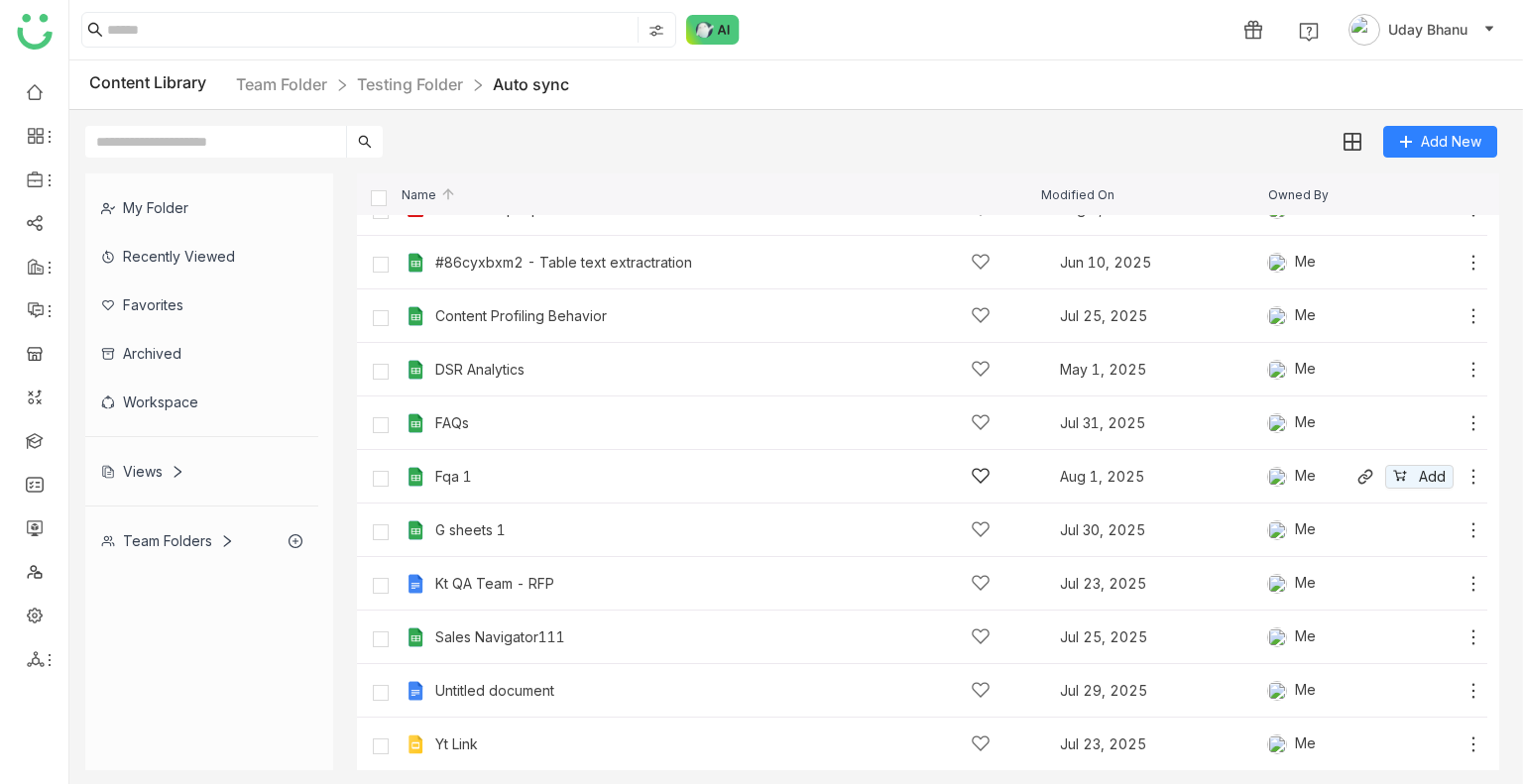 click on "Fqa 1   Aug 1, 2025   Me
Add" 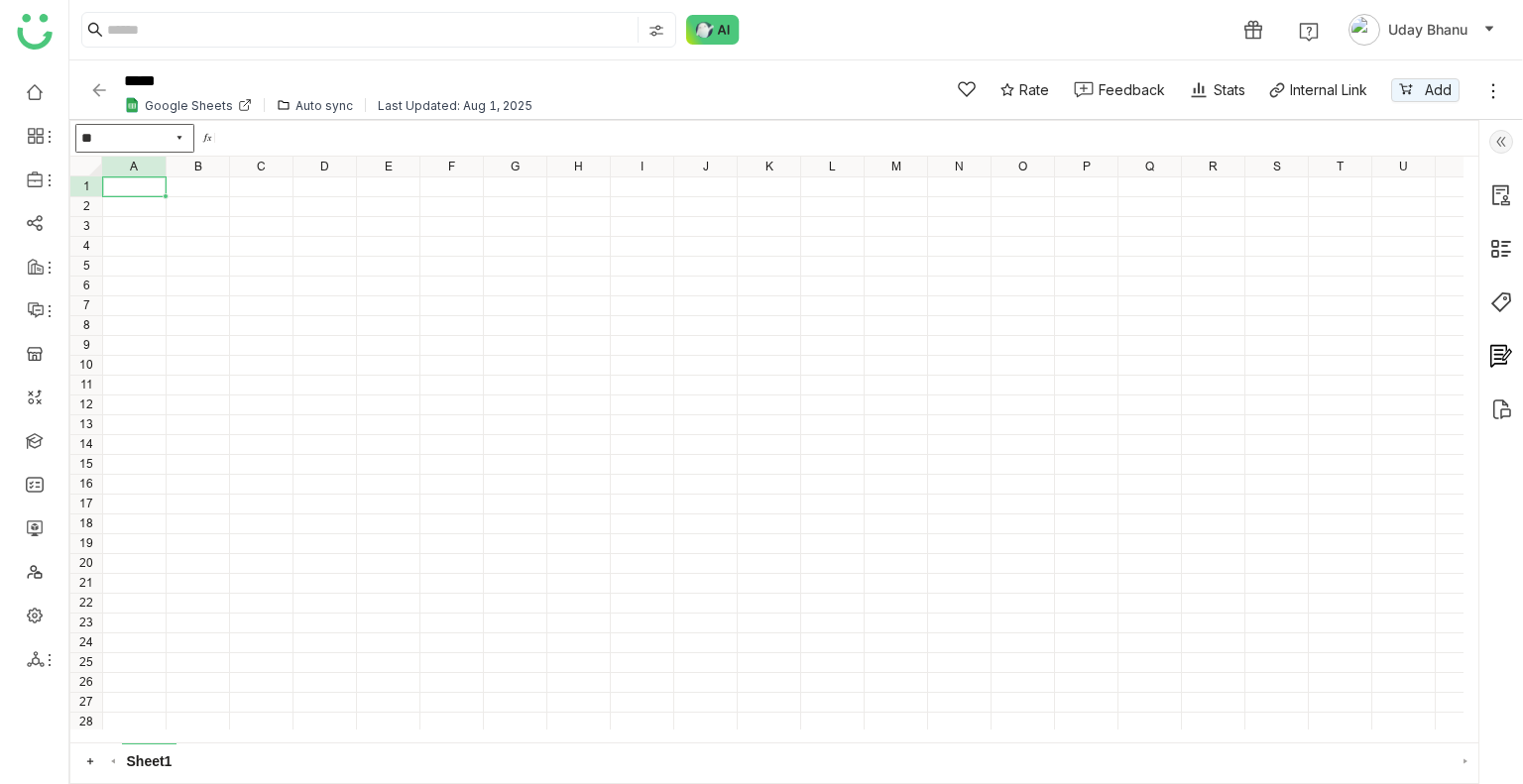 click 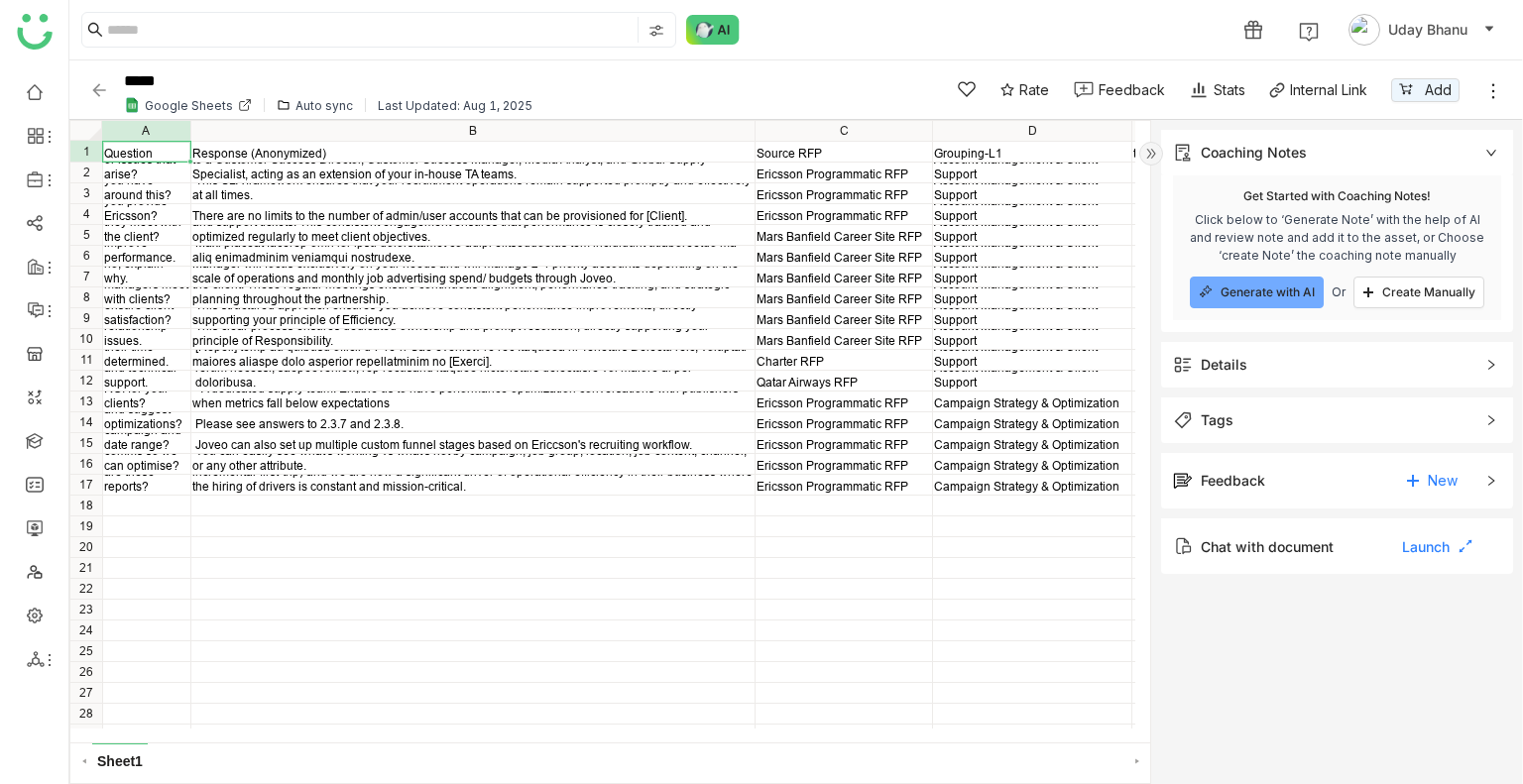 click on "Details" 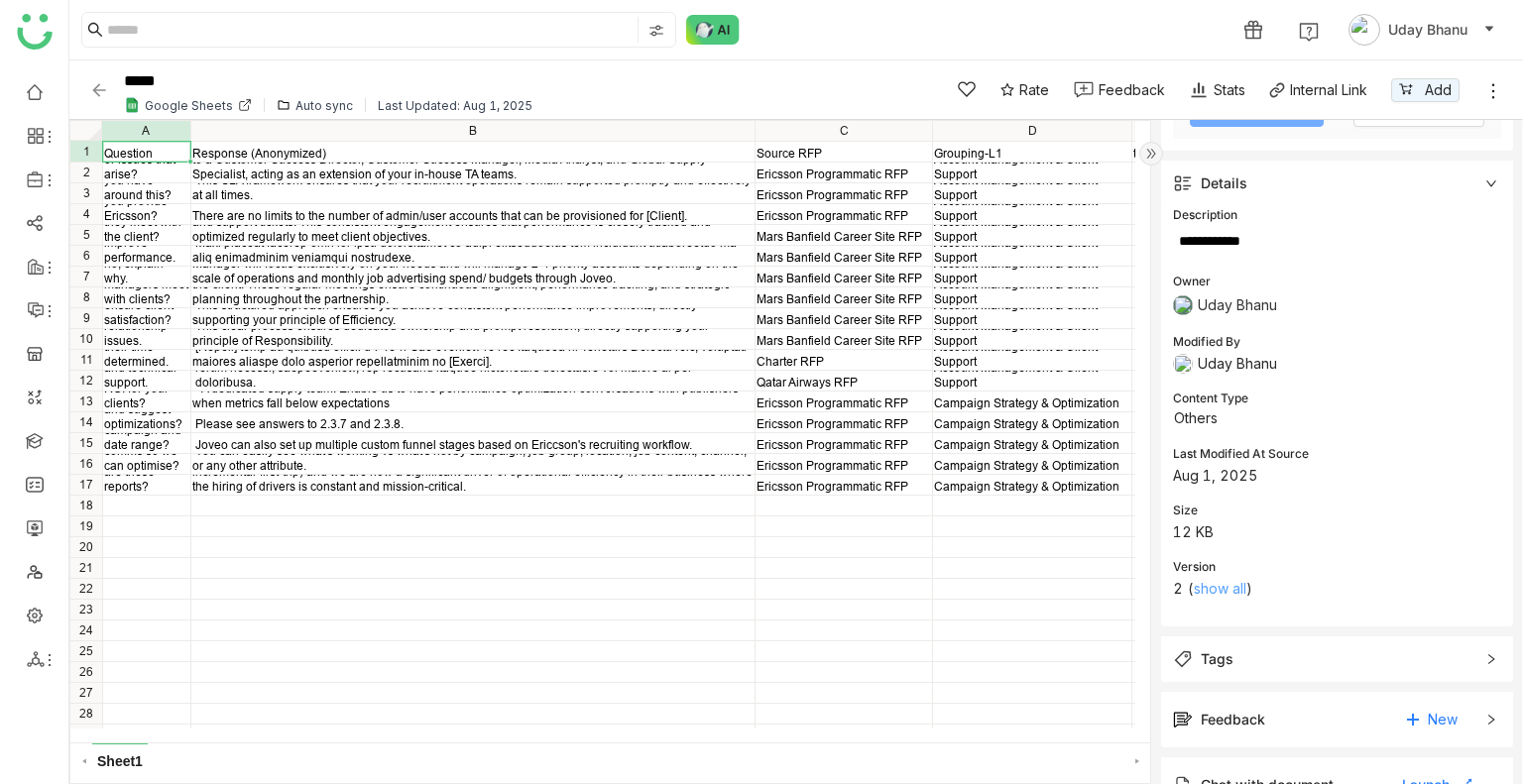 scroll, scrollTop: 182, scrollLeft: 0, axis: vertical 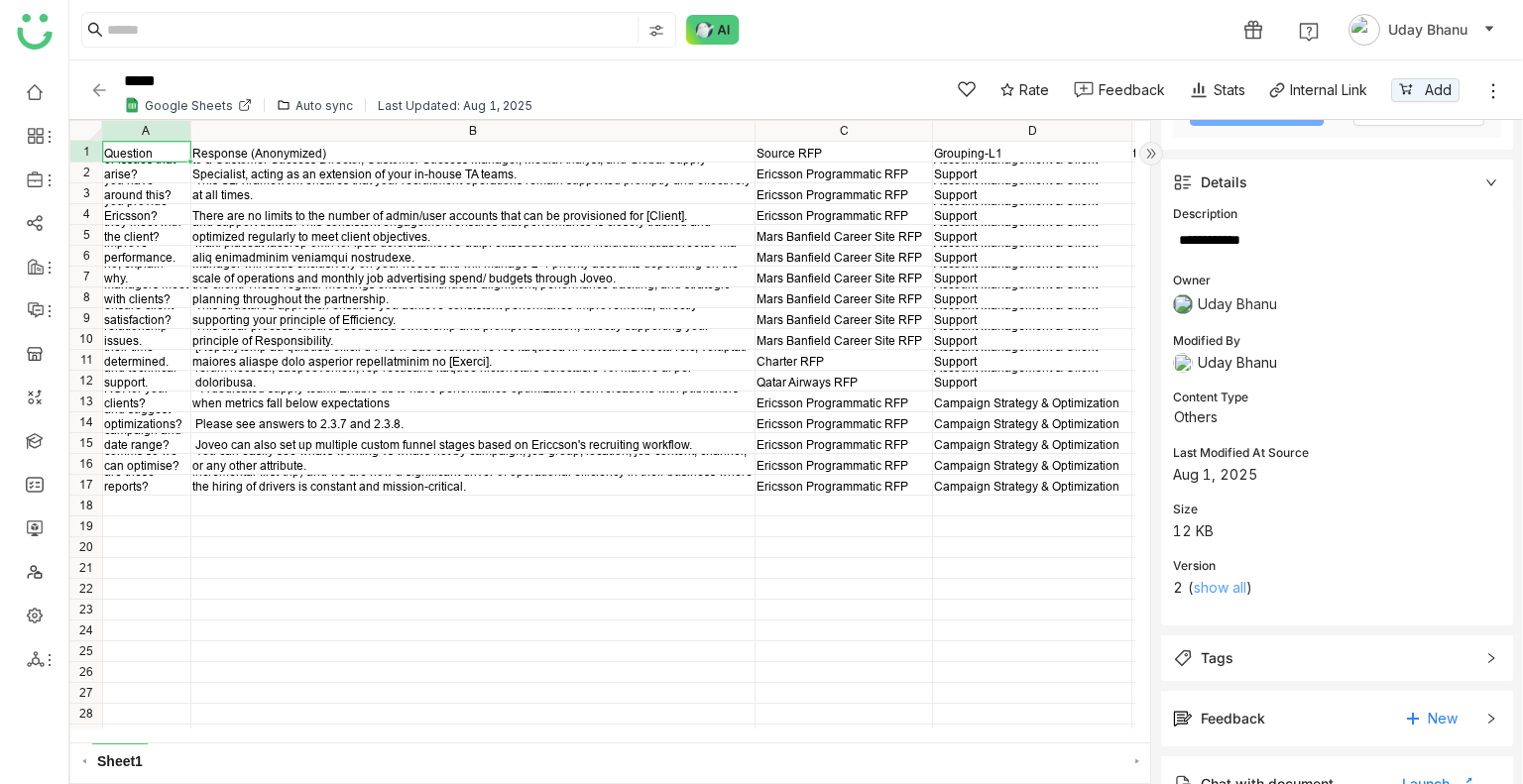 click on "show all" 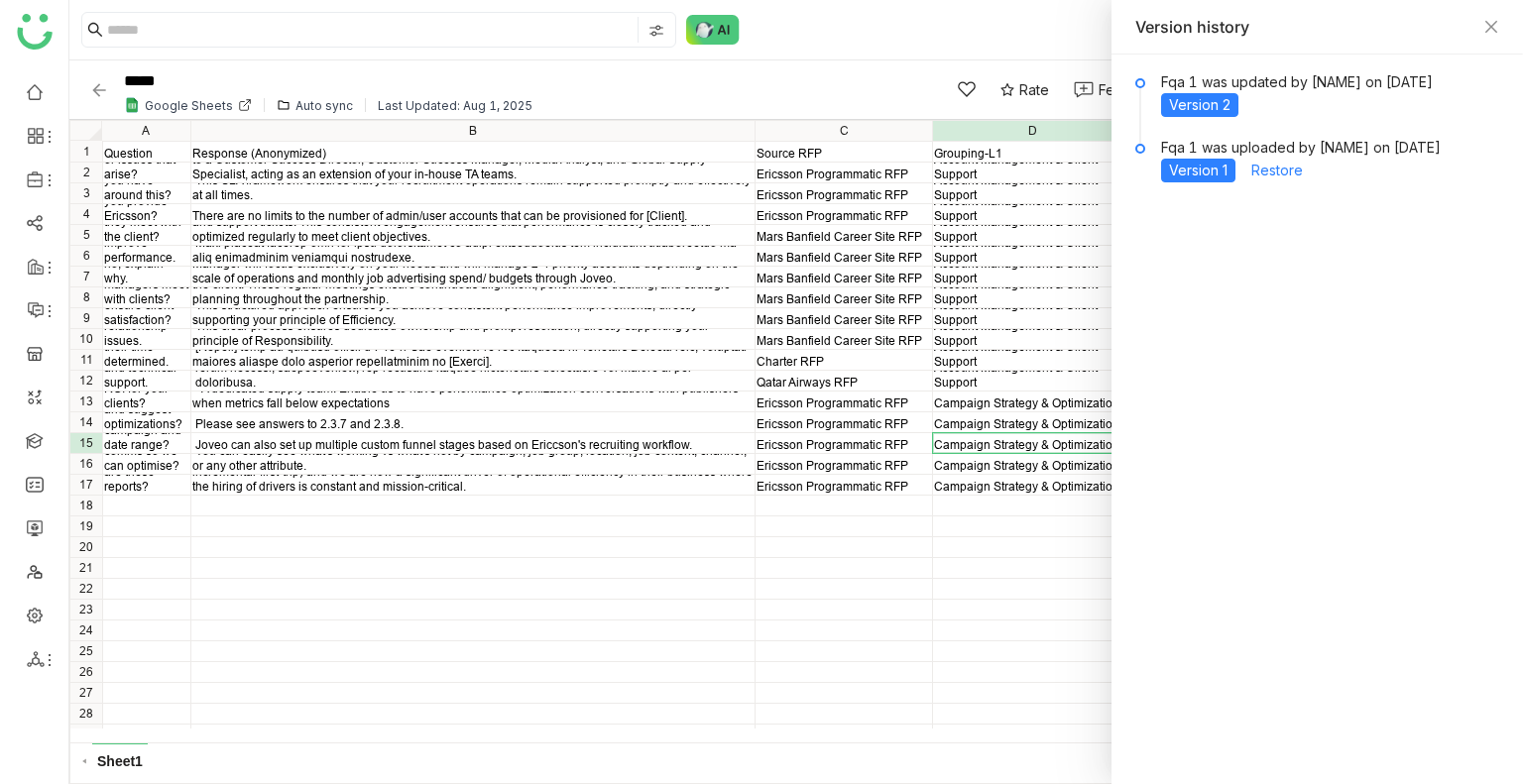 click on "Campaign Strategy & Optimization" 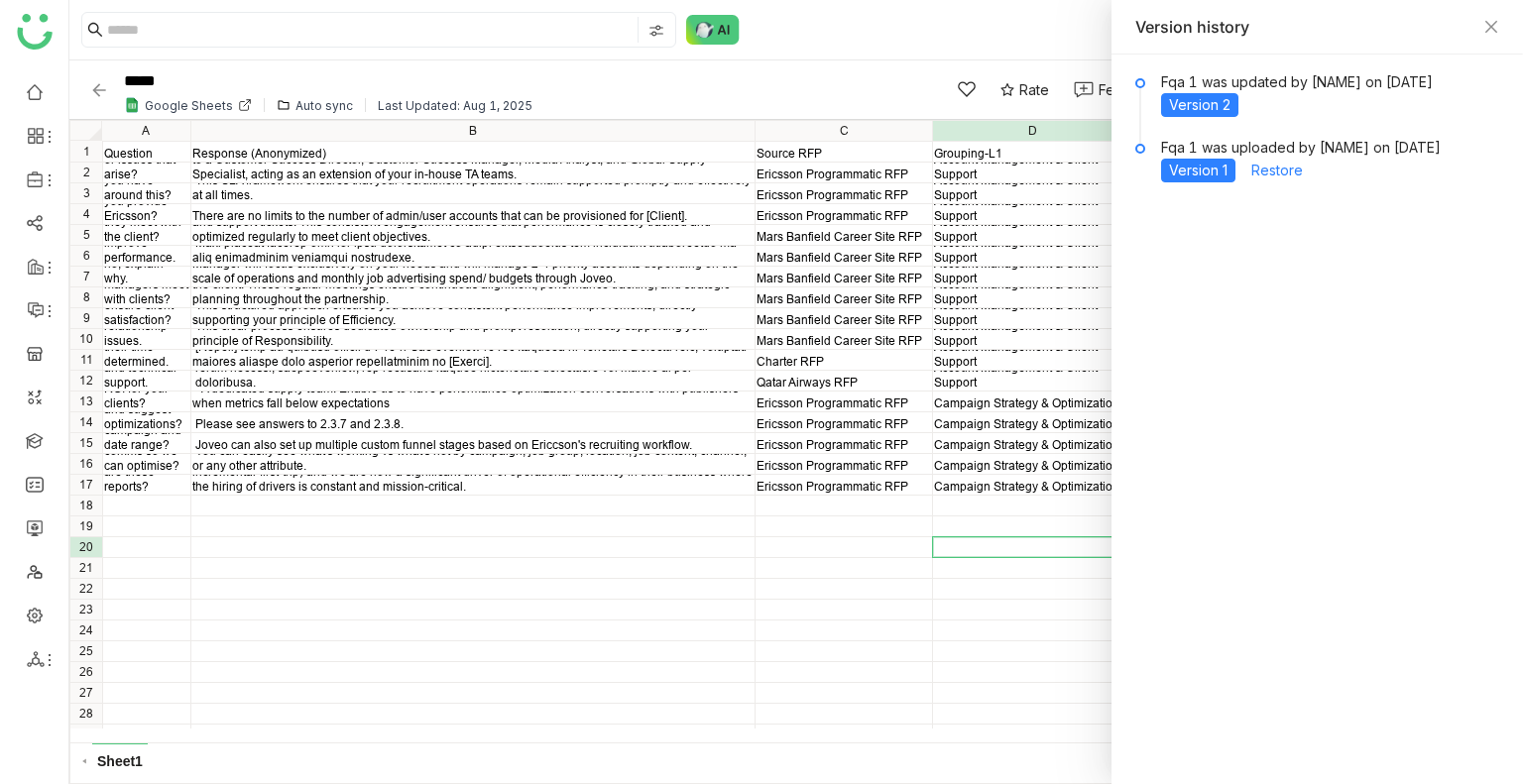 click on "Question Response (Anonymized) Source RFP Grouping-L1 test_11 Will you assign a dedicated account manager for any questions or issues that arise? Yes, we will provide a dedicated account manager for [Client]. In addition, you will have a dedicated Client Partner / Strategist (with more than a decade of experience expertise in the industry), and access to a Customer Success Director, Customer Success Manager, Media Analyst, and Global Supply Specialist, acting as an extension of your in-house TA teams. Ericsson Programmatic RFP Account Management & Client Support What technical support is provided and what SLAs do you have around this? Ericsson Programmatic RFP Account Management & Client Support How many admin/user accounts will you provide Ericsson? There are no limits to the number of admin/user accounts that can be provisioned for [Client]. Ericsson Programmatic RFP Account Management & Client Support Mars Banfield Career Site RFP Account Management & Client Support Mars Banfield Career Site RFP 1 2 3 4 5" 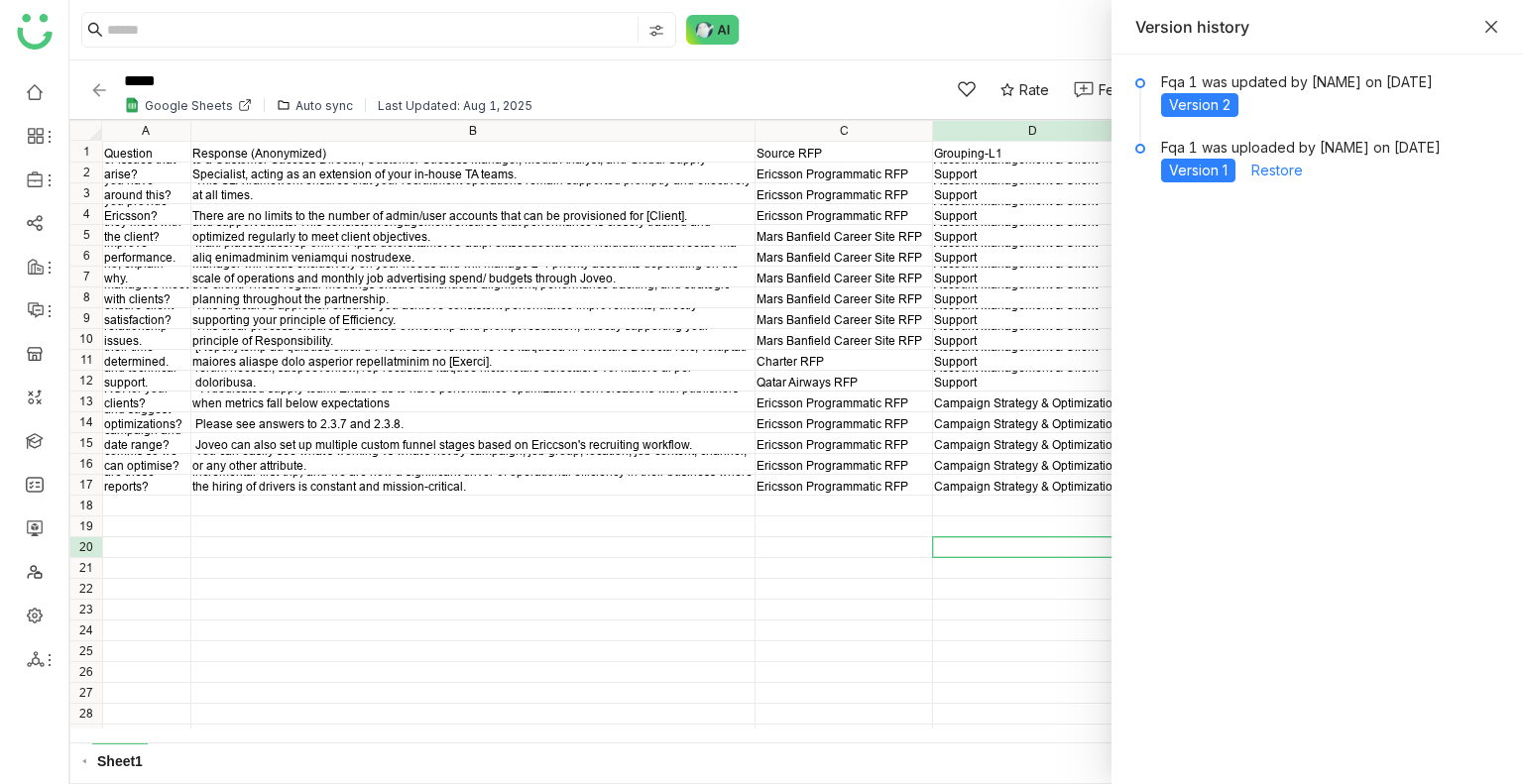 click 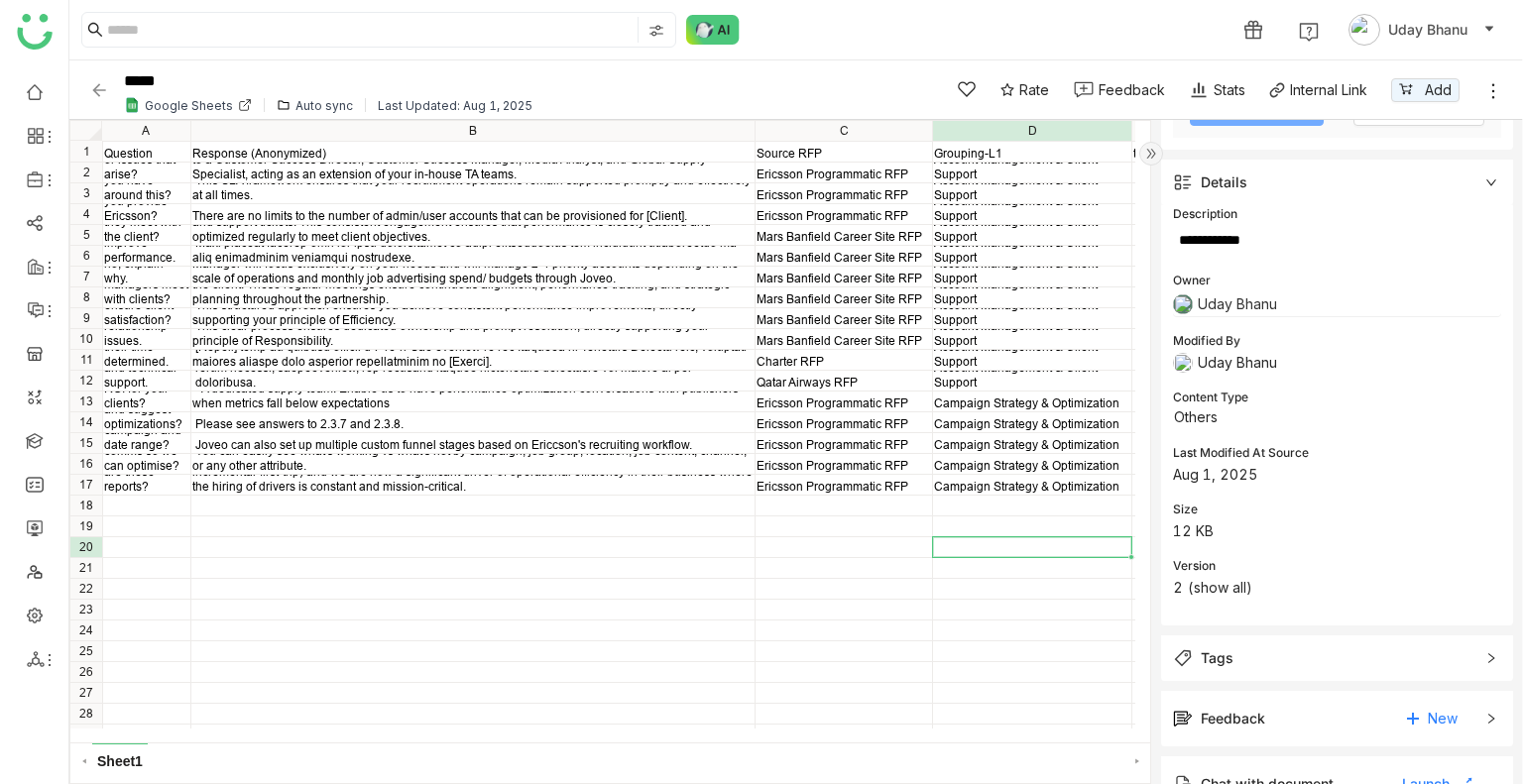 scroll, scrollTop: 0, scrollLeft: 0, axis: both 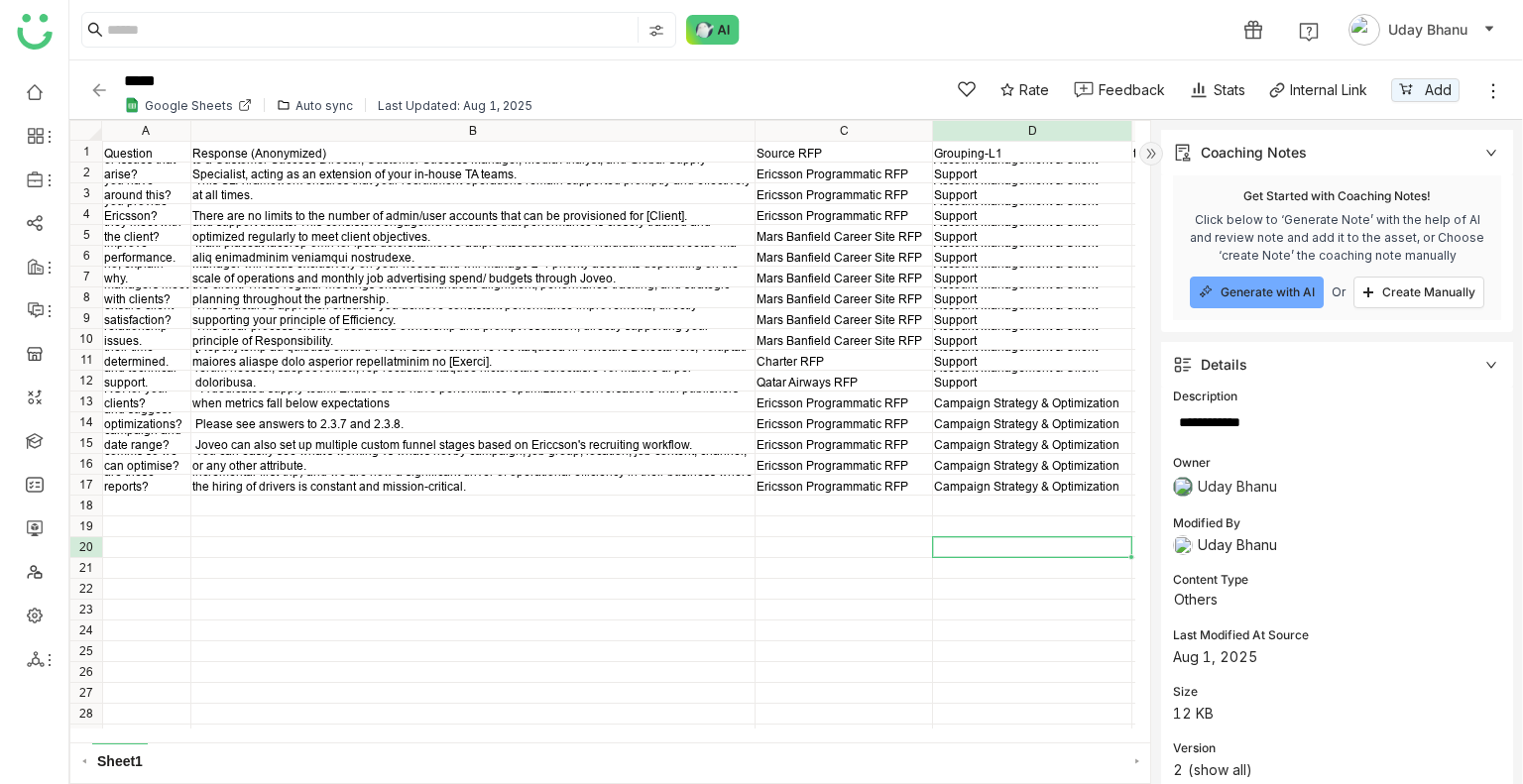 click 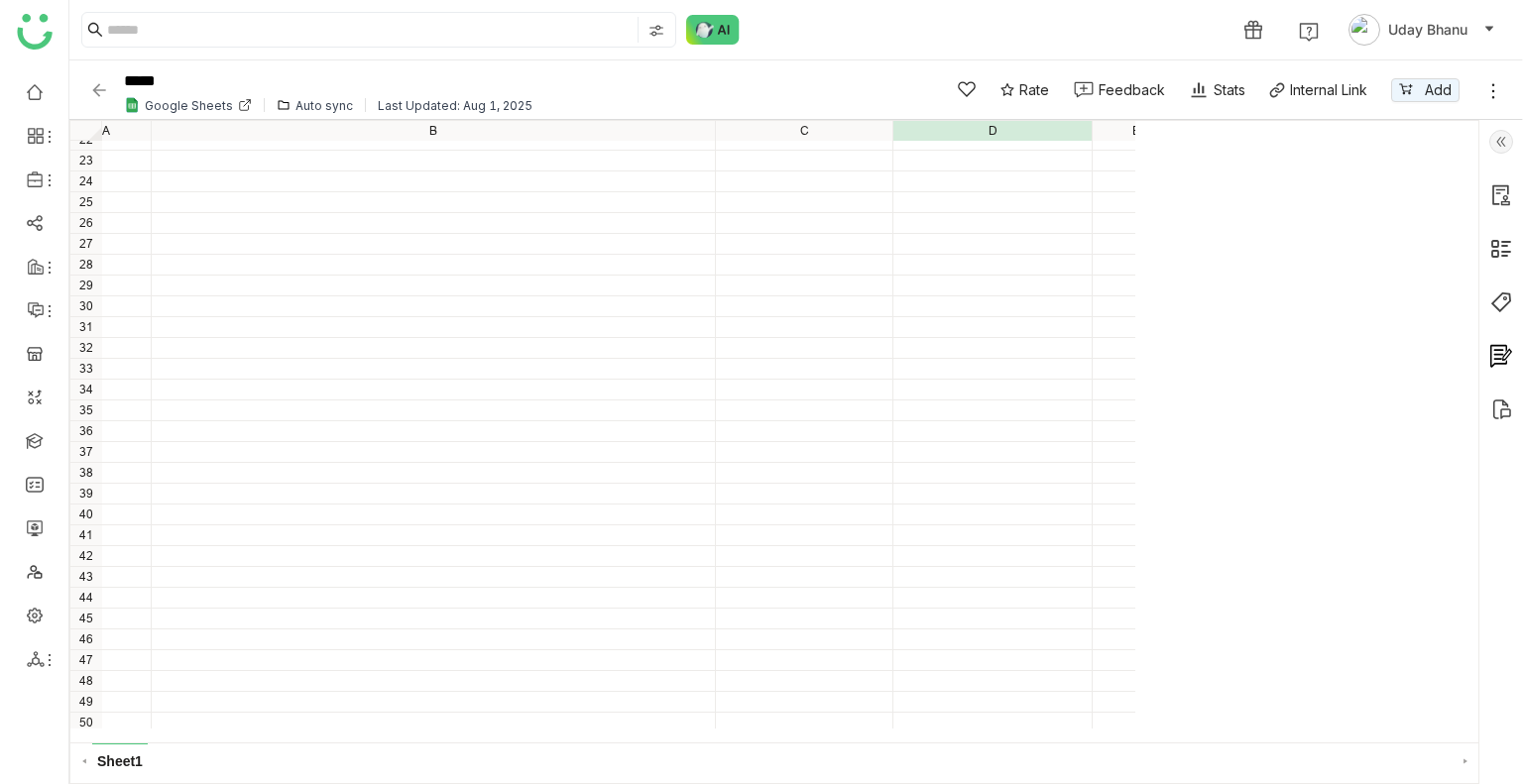 scroll, scrollTop: 0, scrollLeft: 40, axis: horizontal 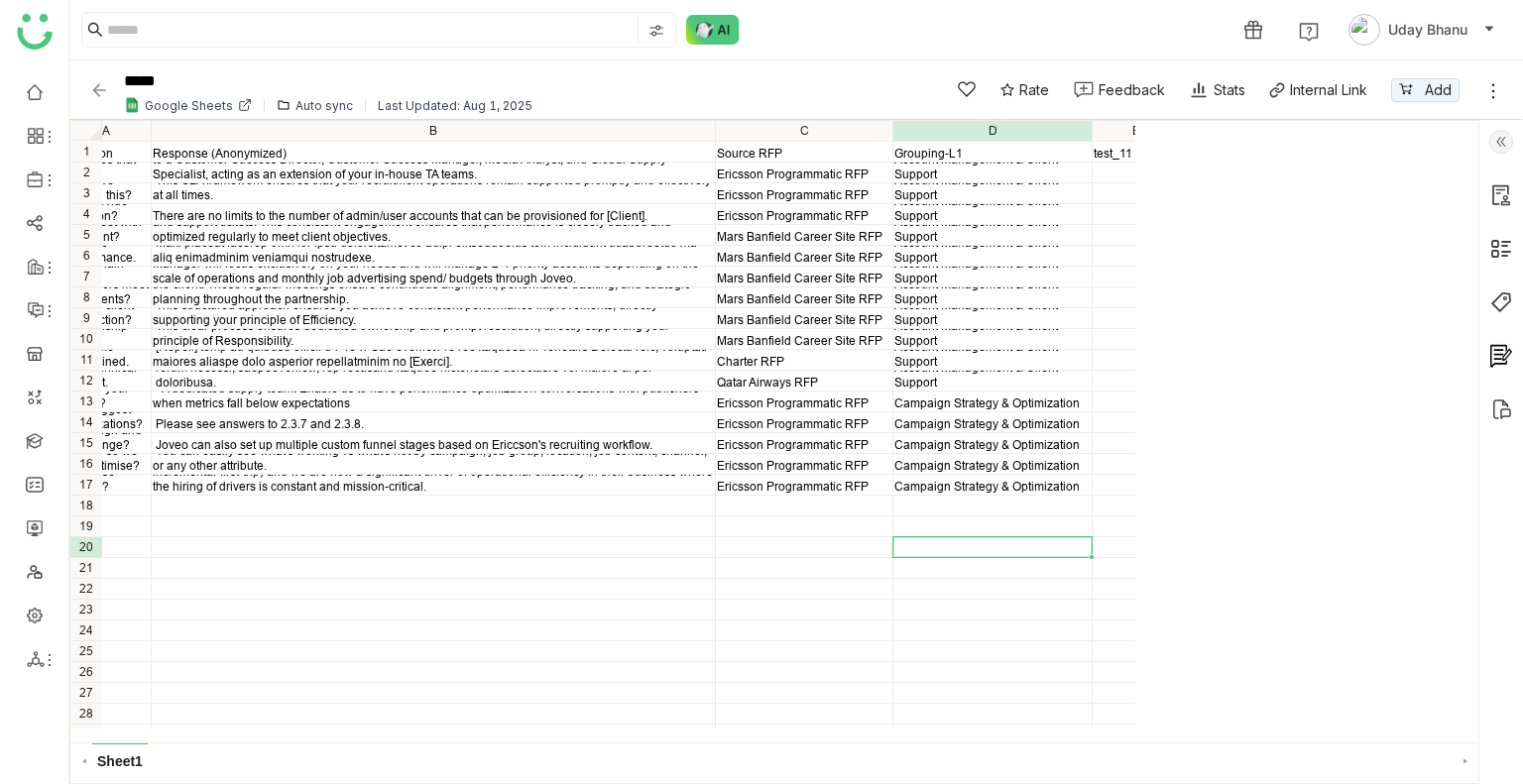 click 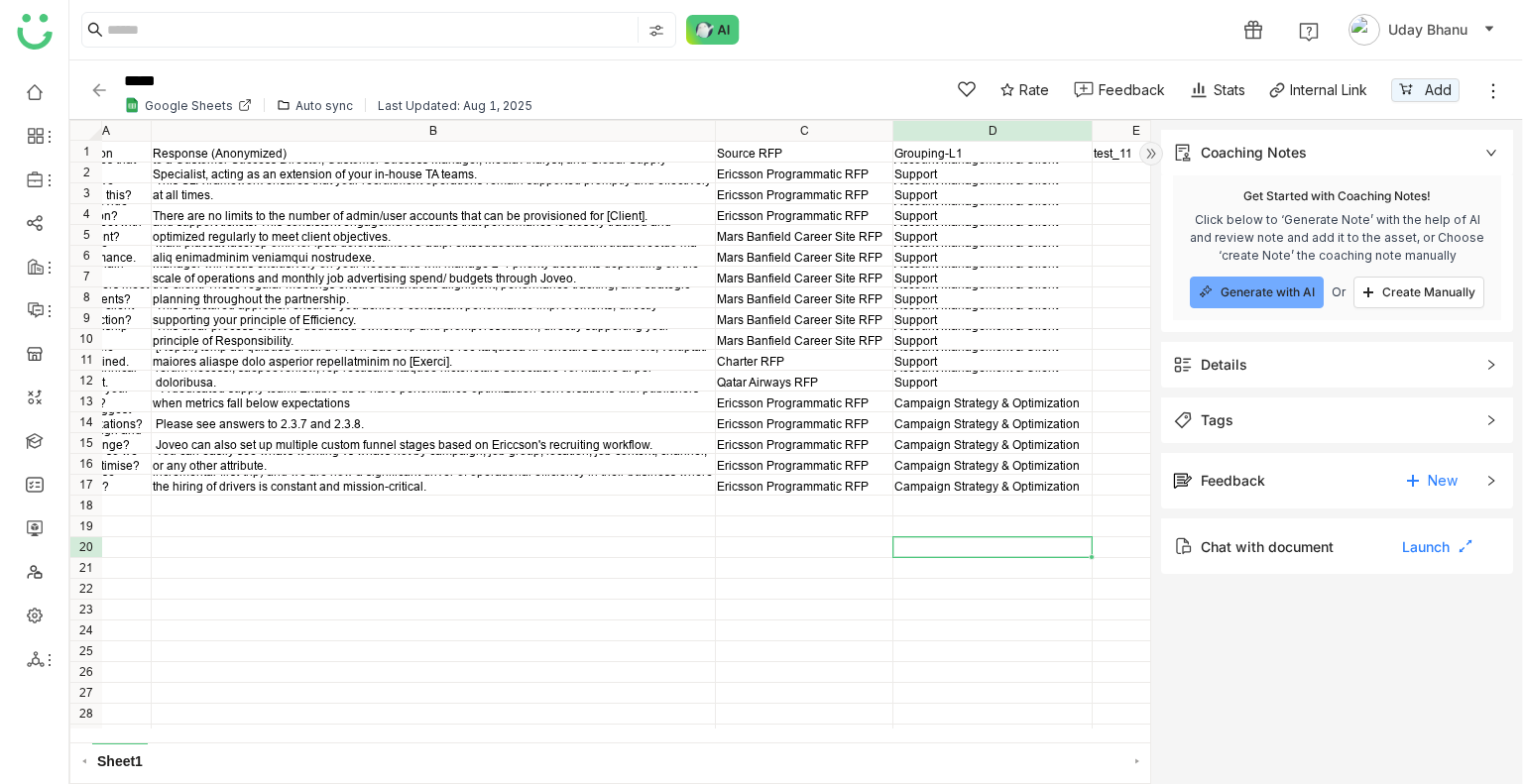 click on "Coaching Notes" 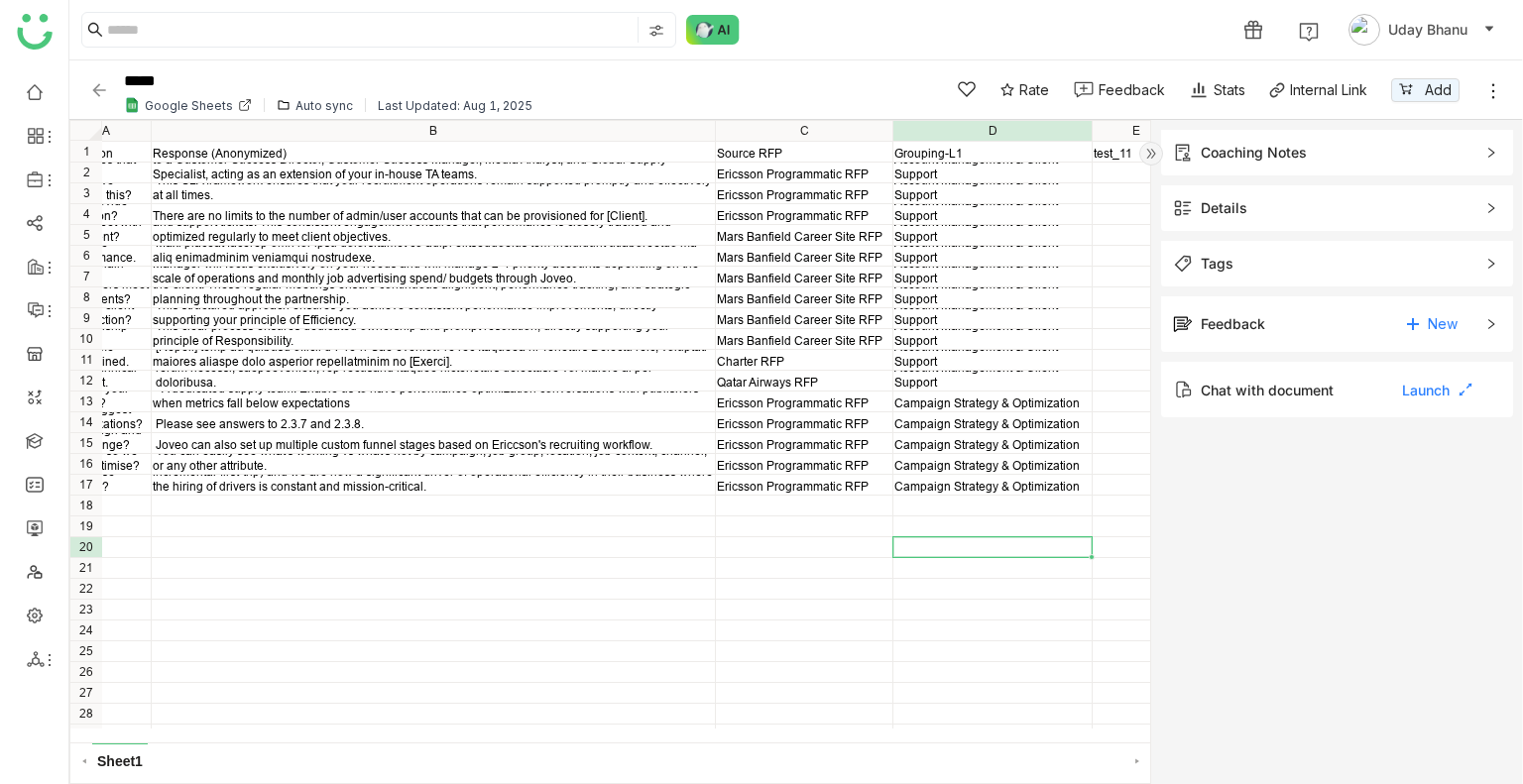 click 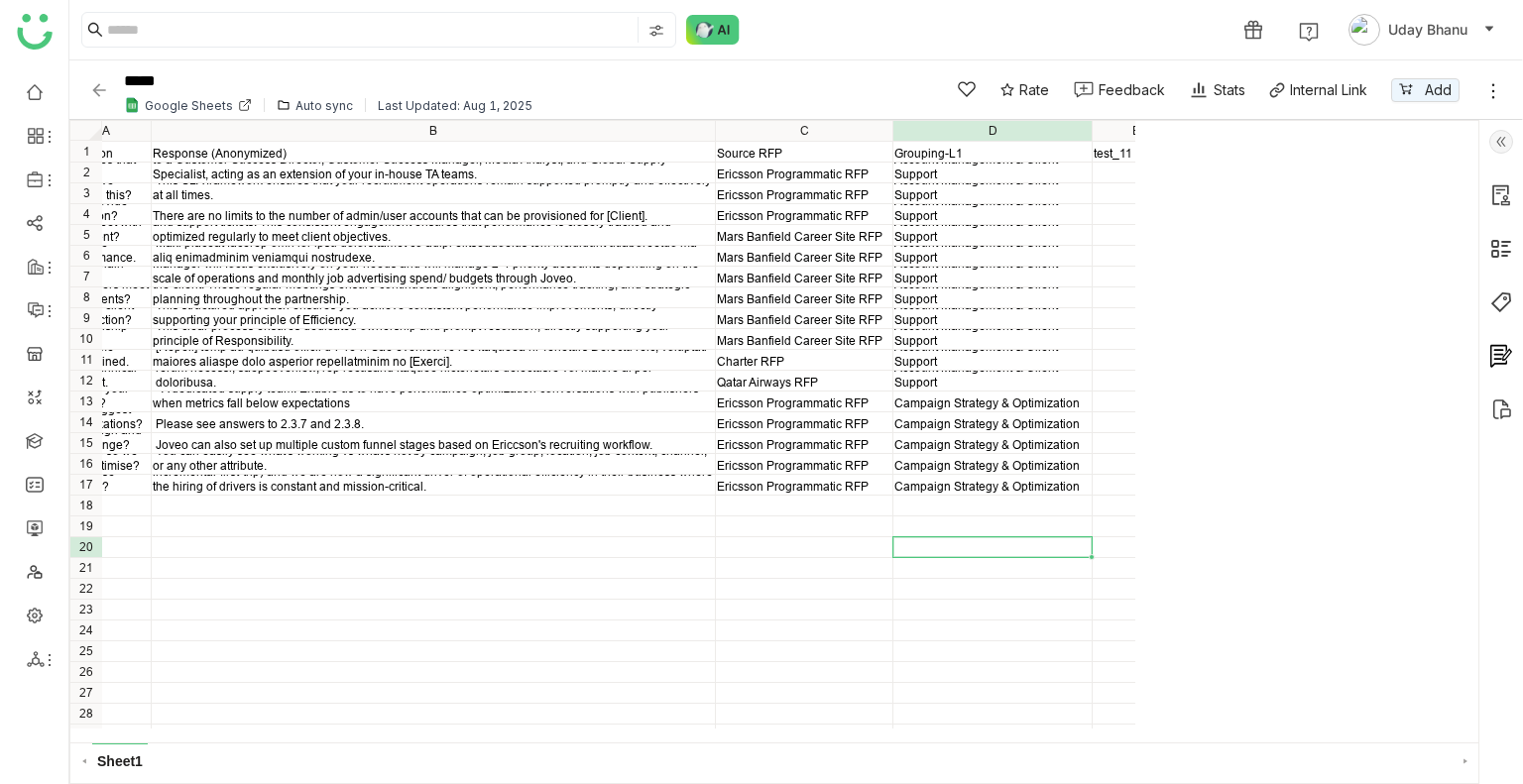 drag, startPoint x: 83, startPoint y: 96, endPoint x: 96, endPoint y: 88, distance: 15.264338 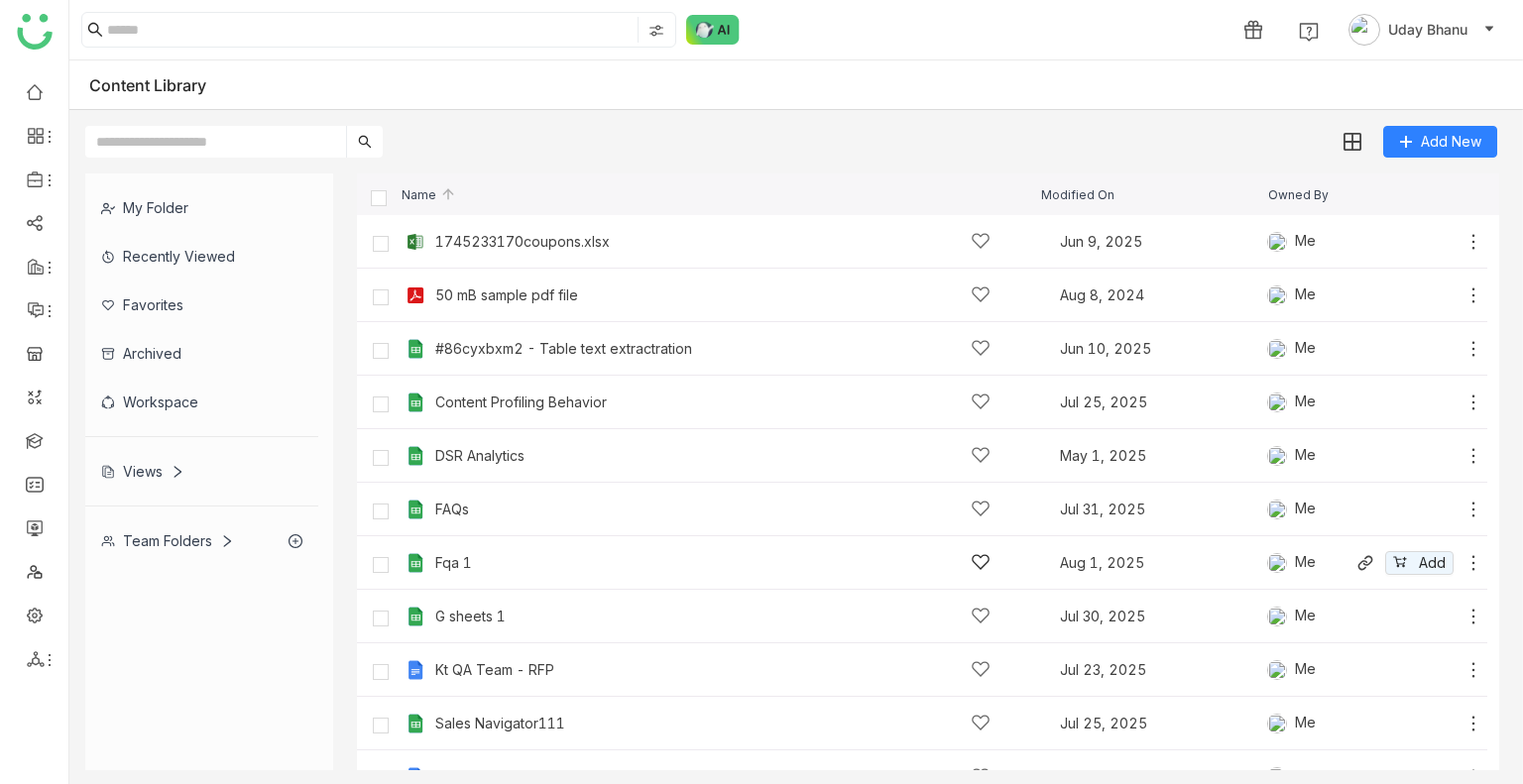 click on "Fqa 1   Aug 1, 2025   Me
Add" 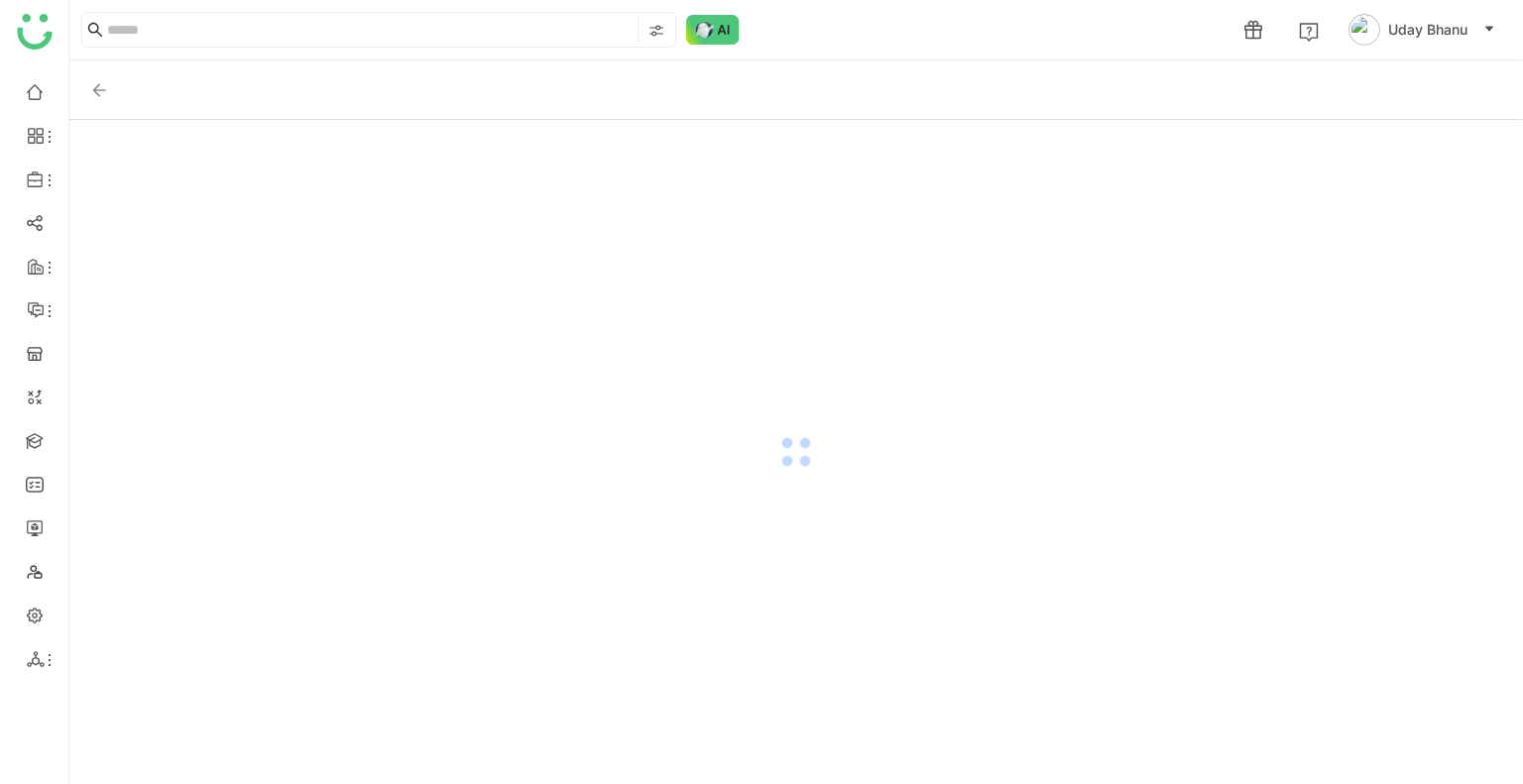 click 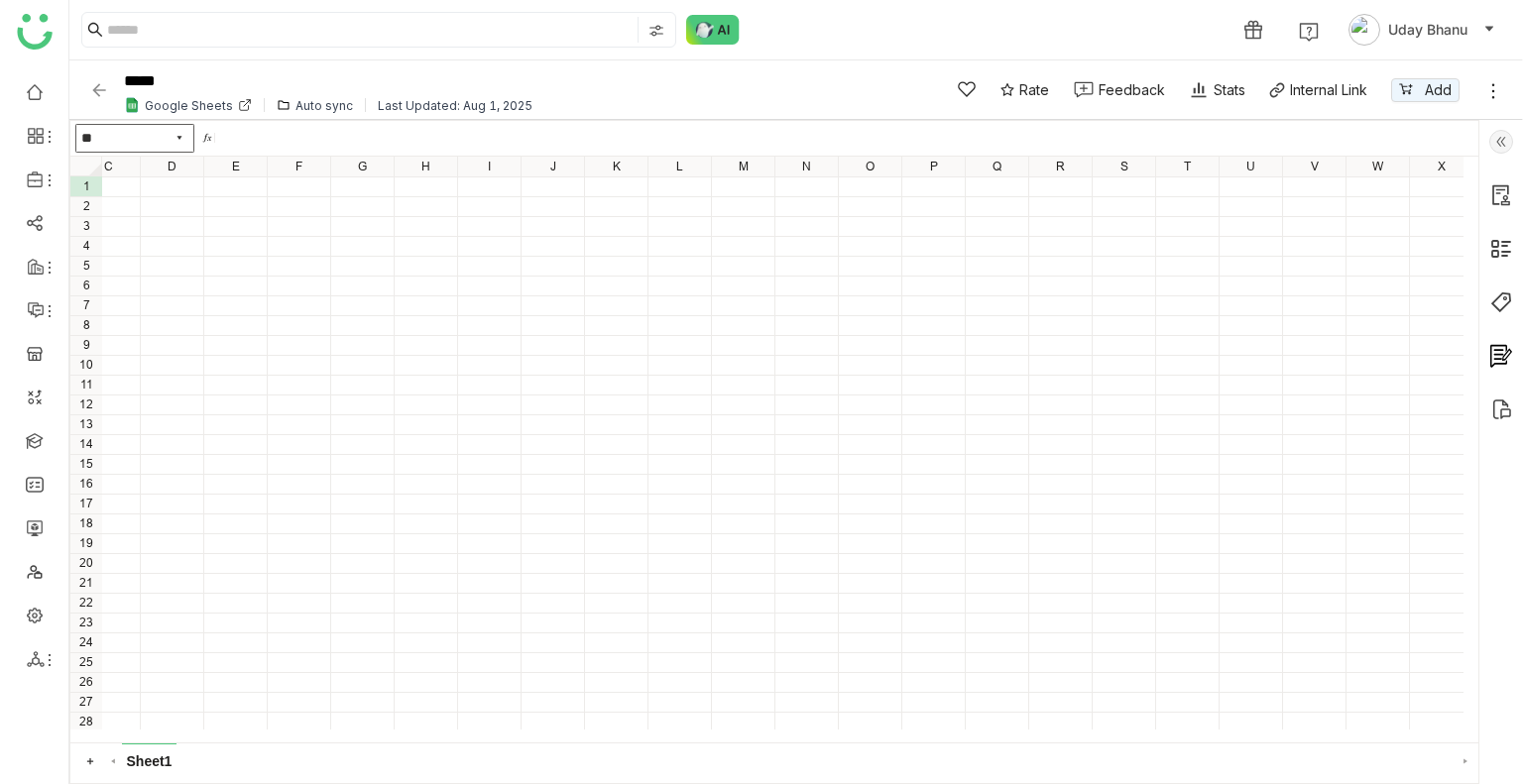 scroll, scrollTop: 0, scrollLeft: 0, axis: both 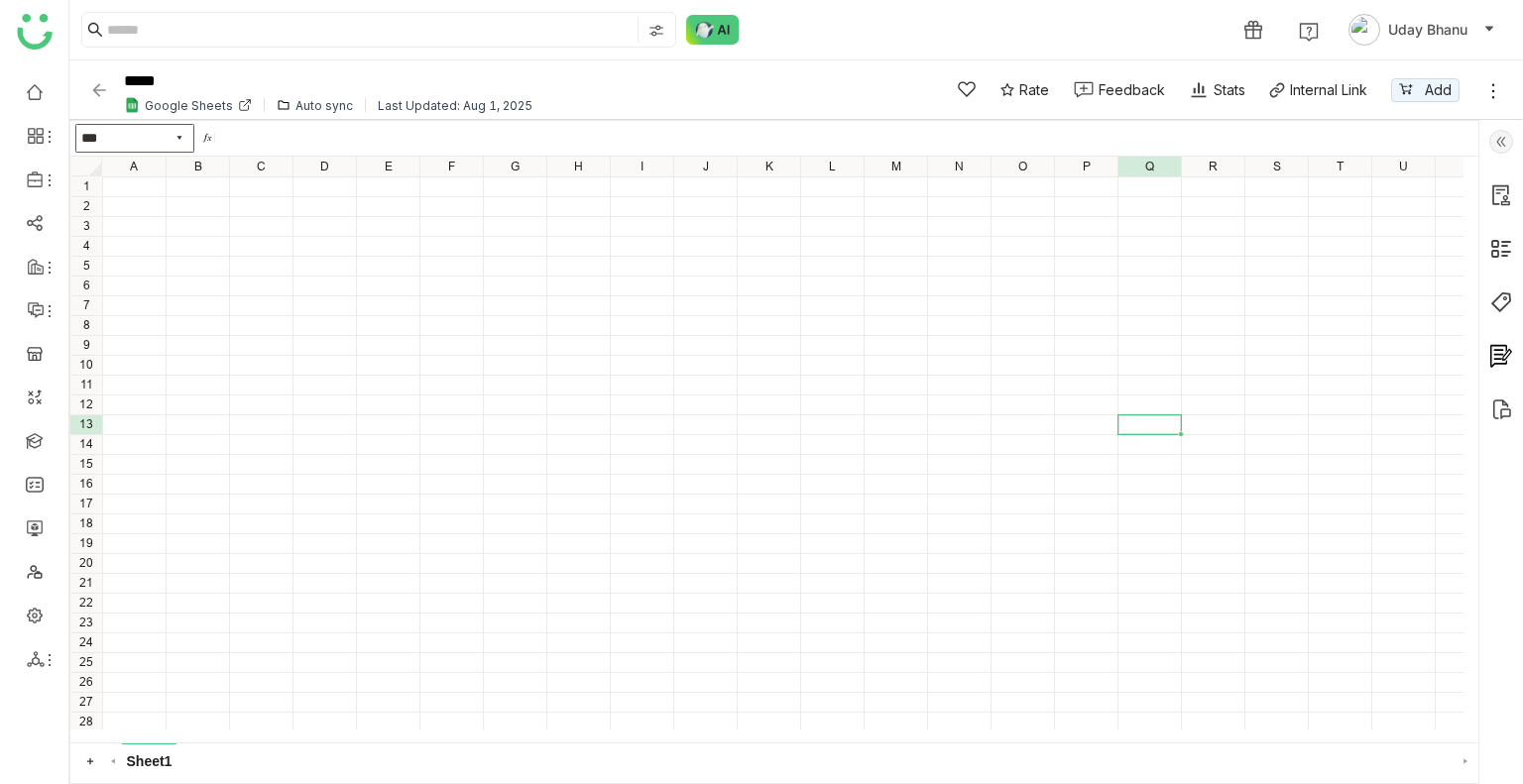 click on "1 2 3 4 5 6 7 8 9 10 11 12 13 14 15 16 17 18 19 20 21 22 23 24 25 26 27 28 A B C D E F G H I J K L M N O P Q R S T U V" 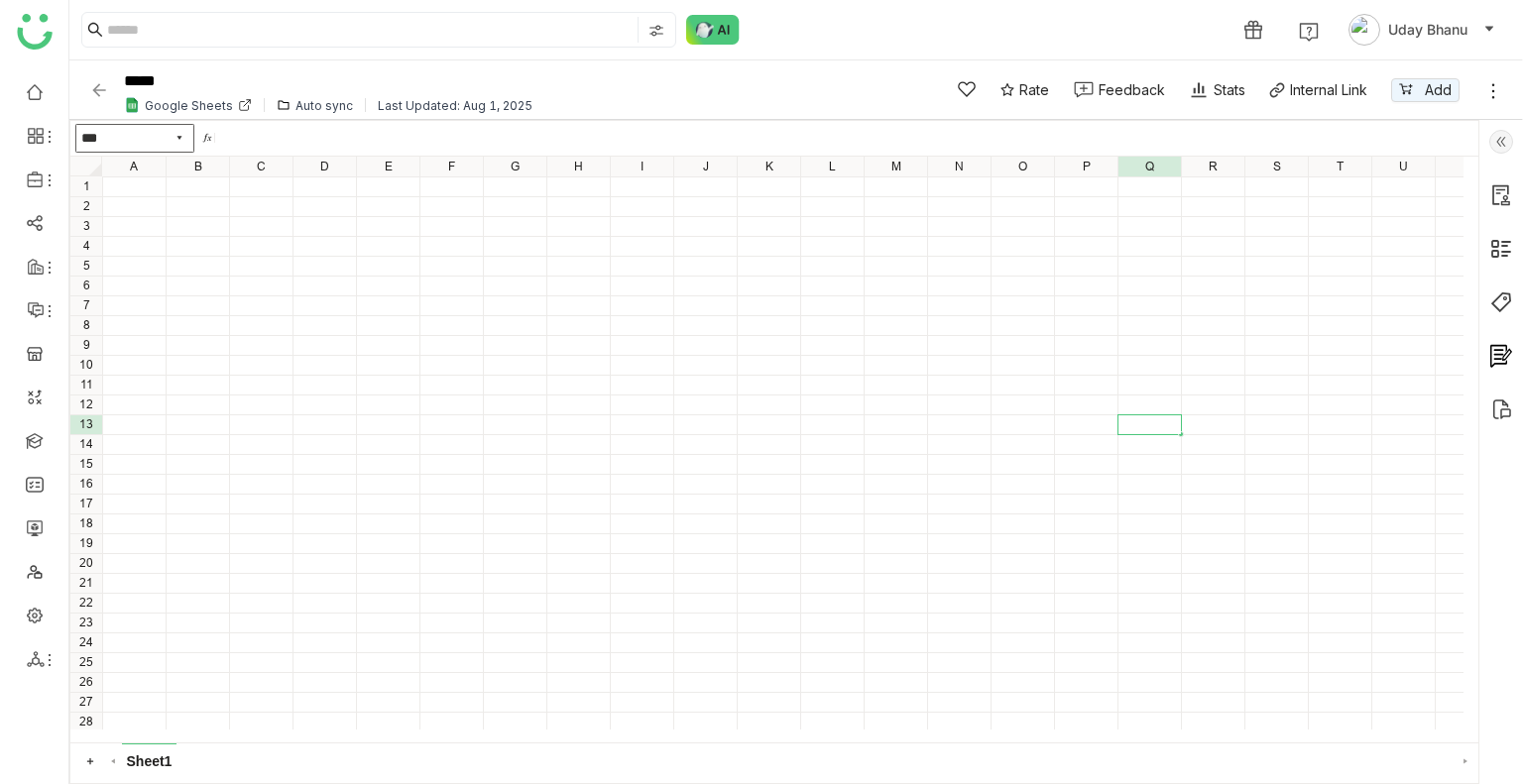 type on "**" 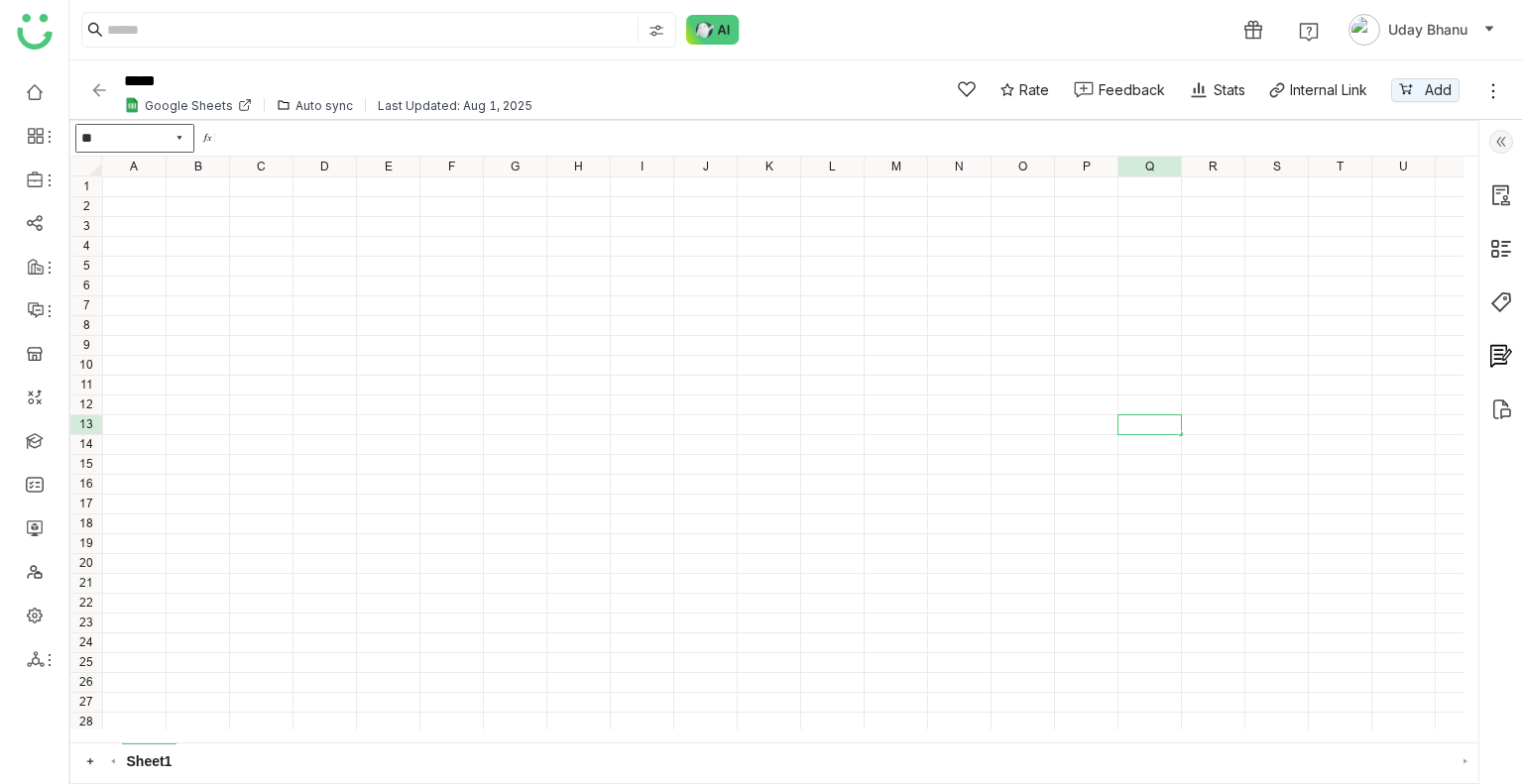 click 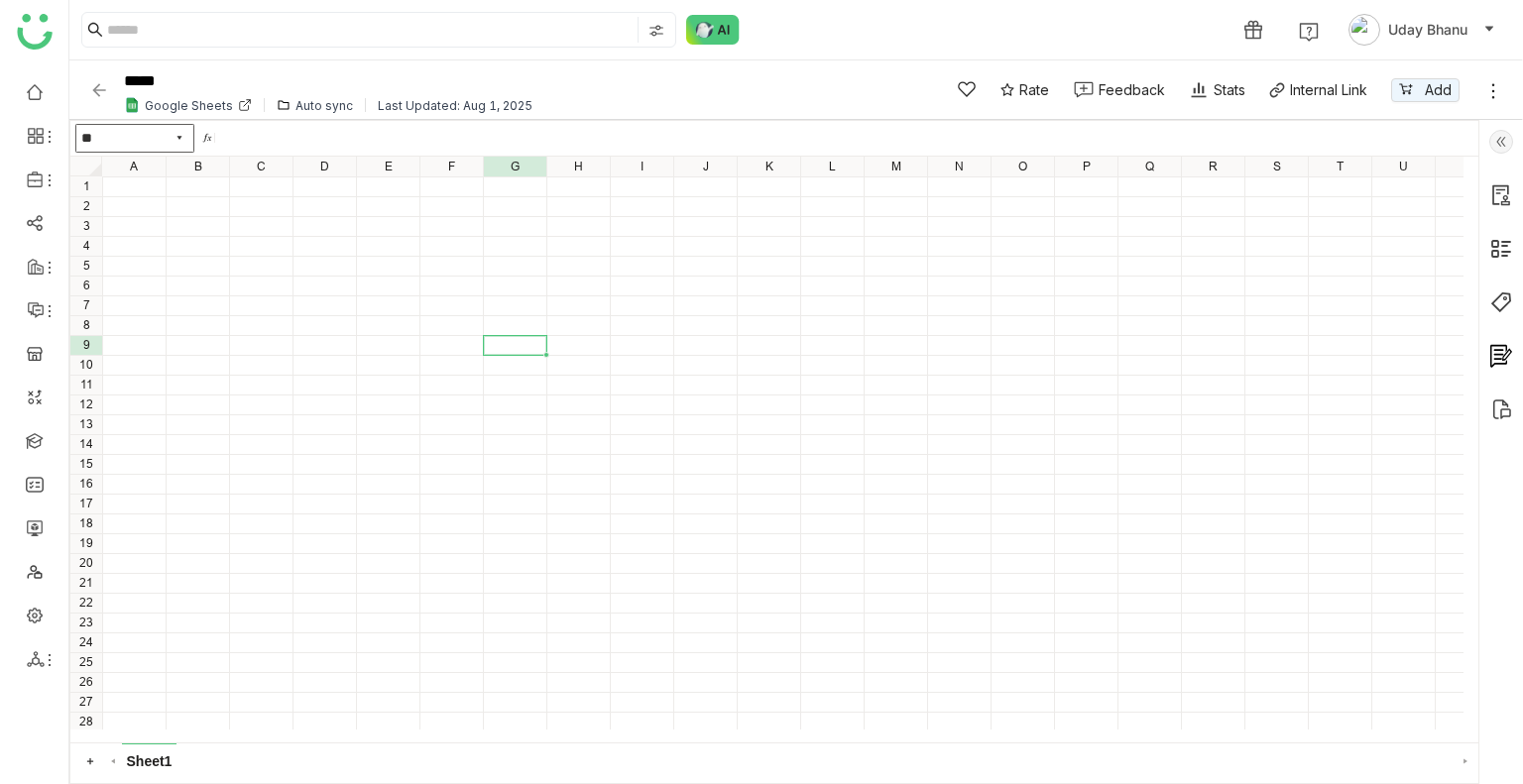 click 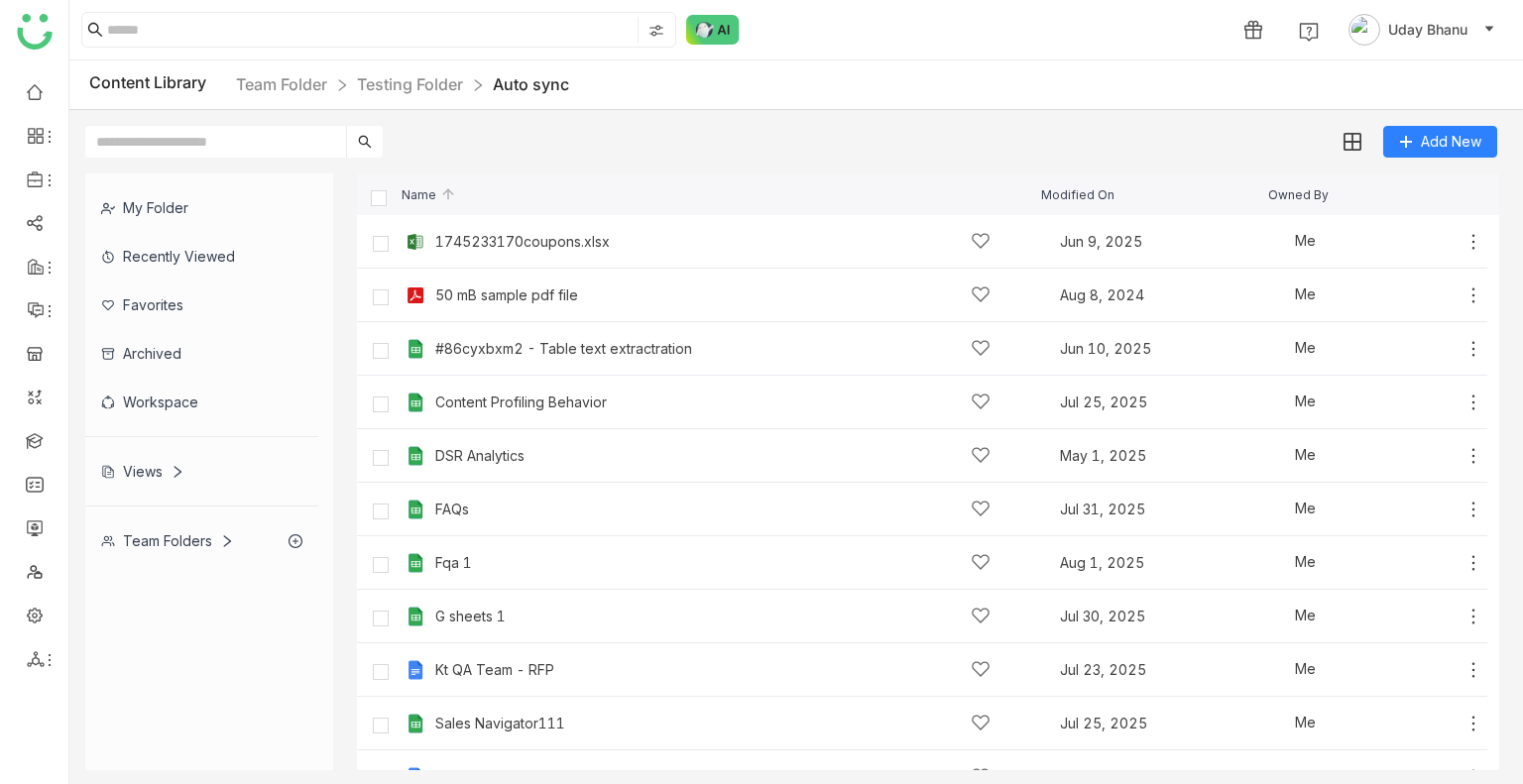 click on "Add New" at bounding box center (791, 134) 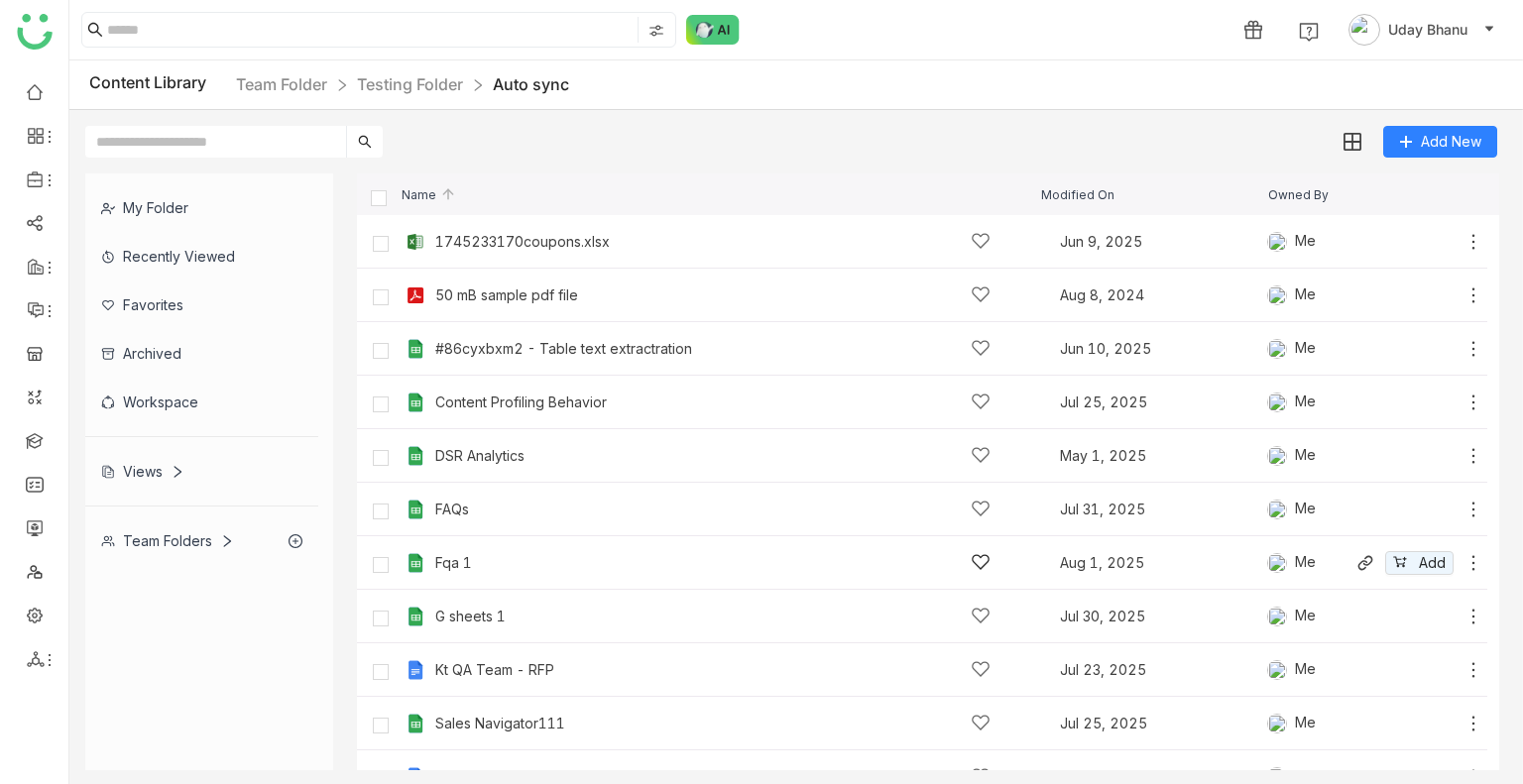 click on "Fqa 1" 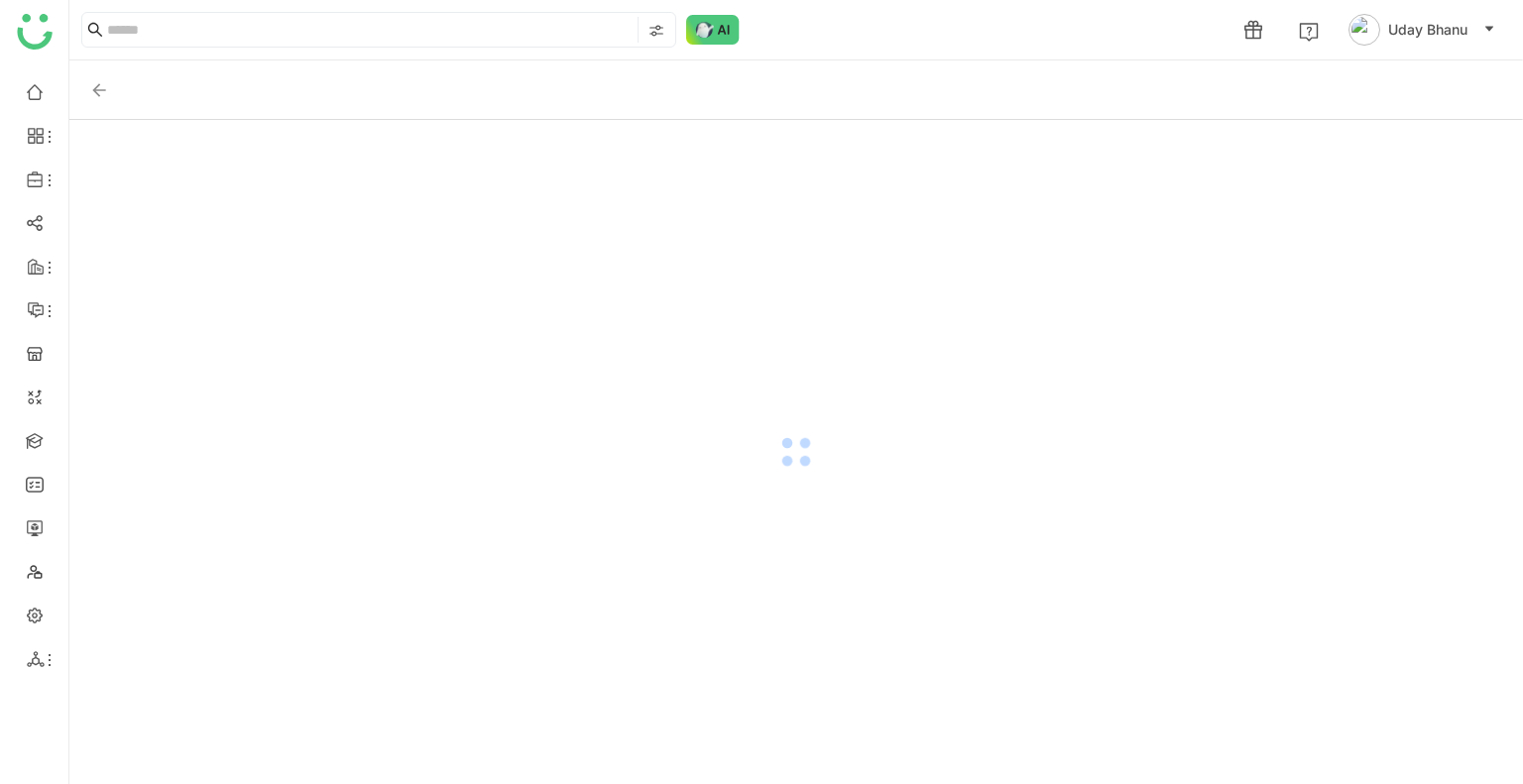 click 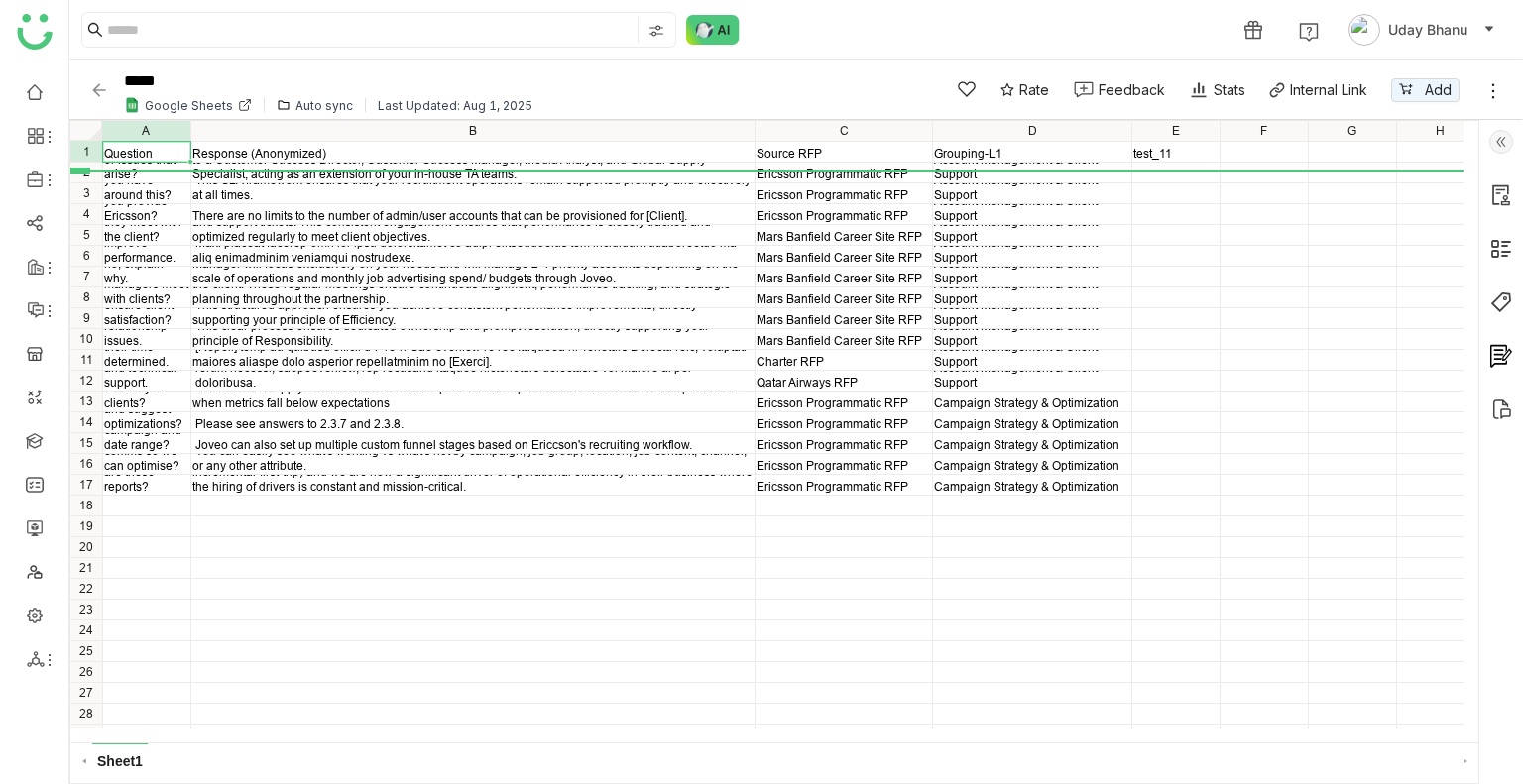 drag, startPoint x: 83, startPoint y: 159, endPoint x: 156, endPoint y: 304, distance: 162.339 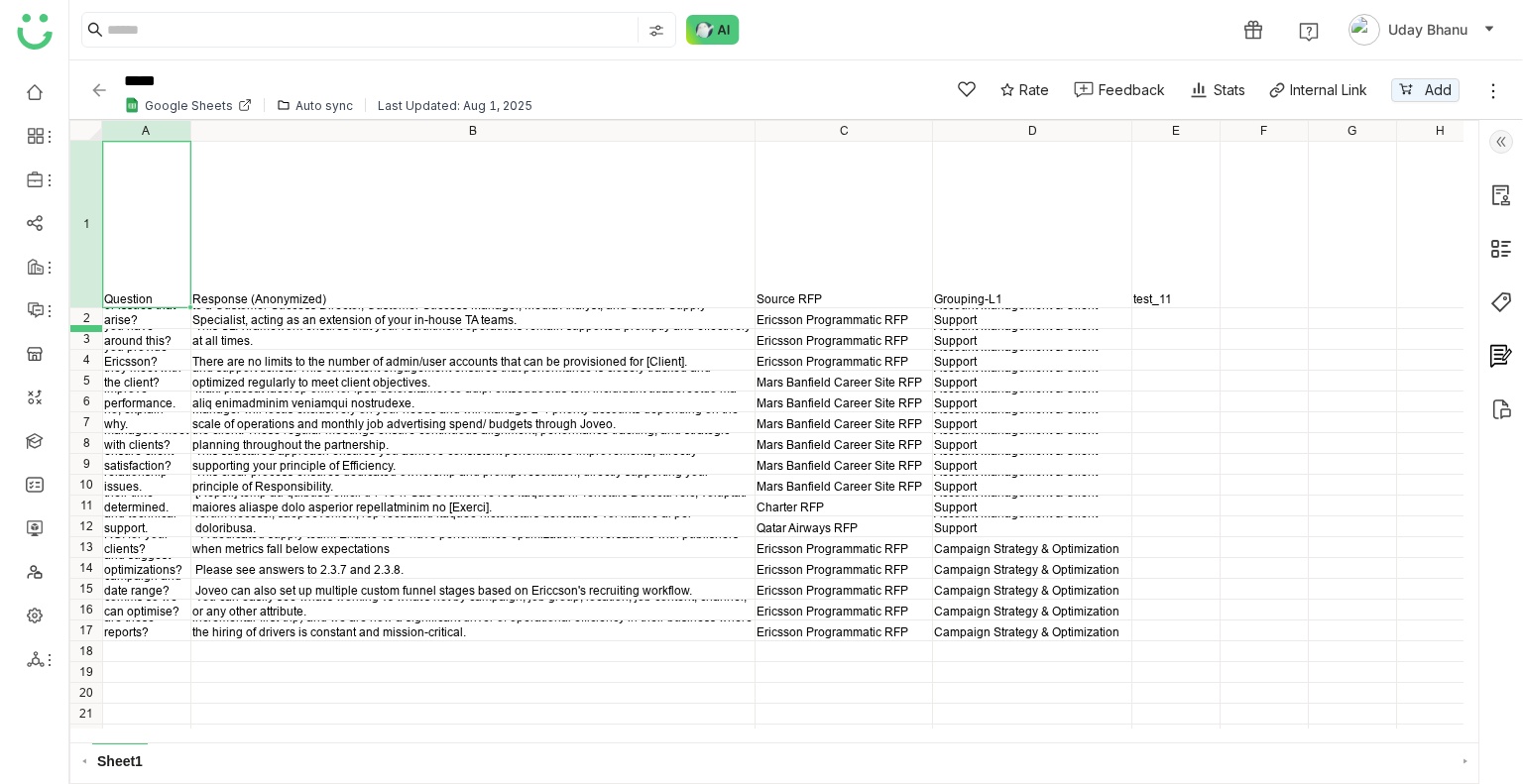 click on "Question Response (Anonymized) Source RFP Grouping-L1 test_11 Will you assign a dedicated account manager for any questions or issues that arise? Yes, we will provide a dedicated account manager for [Client]. In addition, you will have a dedicated Client Partner / Strategist (with more than a decade of experience expertise in the industry), and access to a Customer Success Director, Customer Success Manager, Media Analyst, and Global Supply Specialist, acting as an extension of your in-house TA teams. Ericsson Programmatic RFP Account Management & Client Support What technical support is provided and what SLAs do you have around this? Ericsson Programmatic RFP Account Management & Client Support How many admin/user accounts will you provide Ericsson? There are no limits to the number of admin/user accounts that can be provisioned for [Client]. Ericsson Programmatic RFP Account Management & Client Support Mars Banfield Career Site RFP Account Management & Client Support Mars Banfield Career Site RFP 1 2 3 4 5" 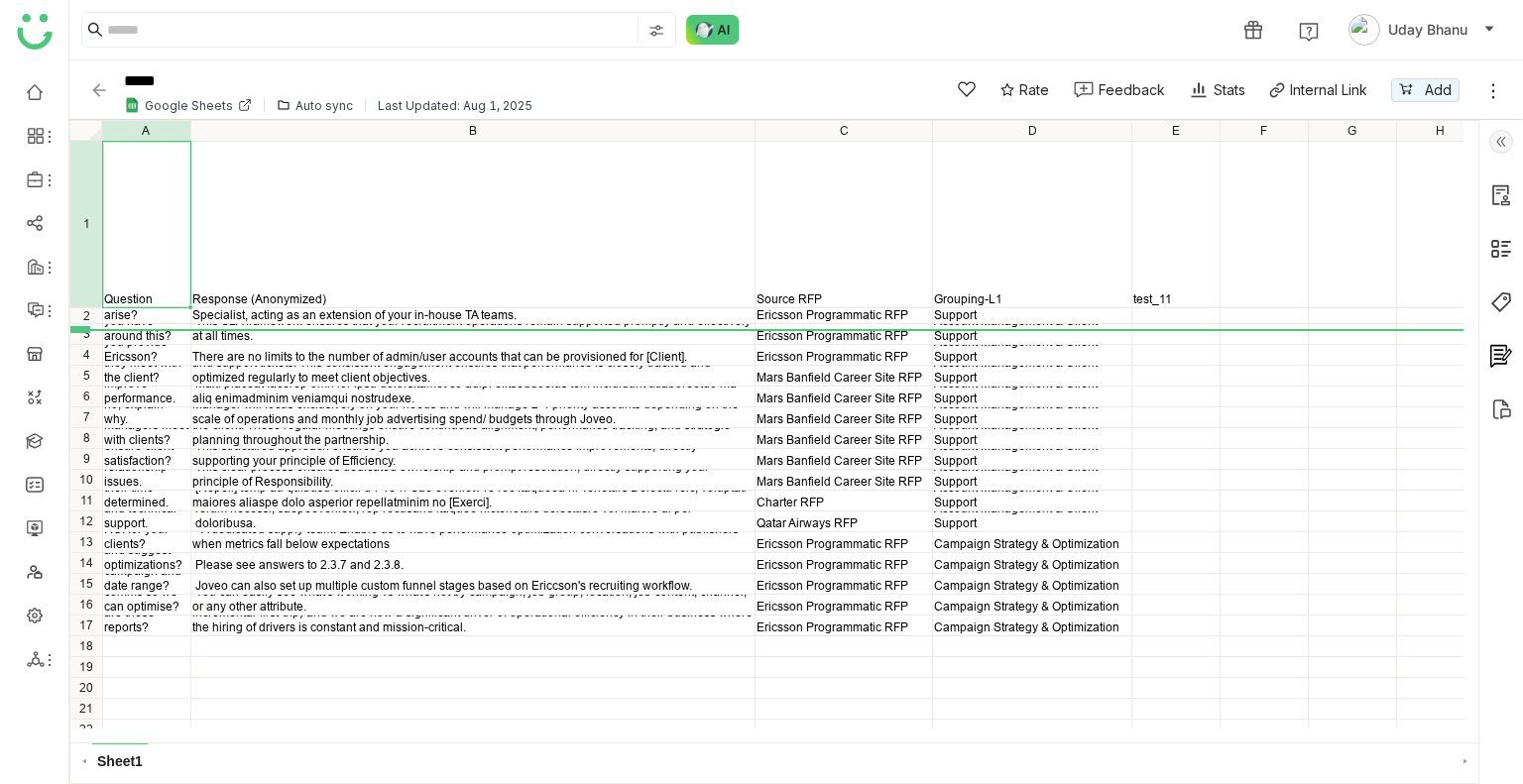 click 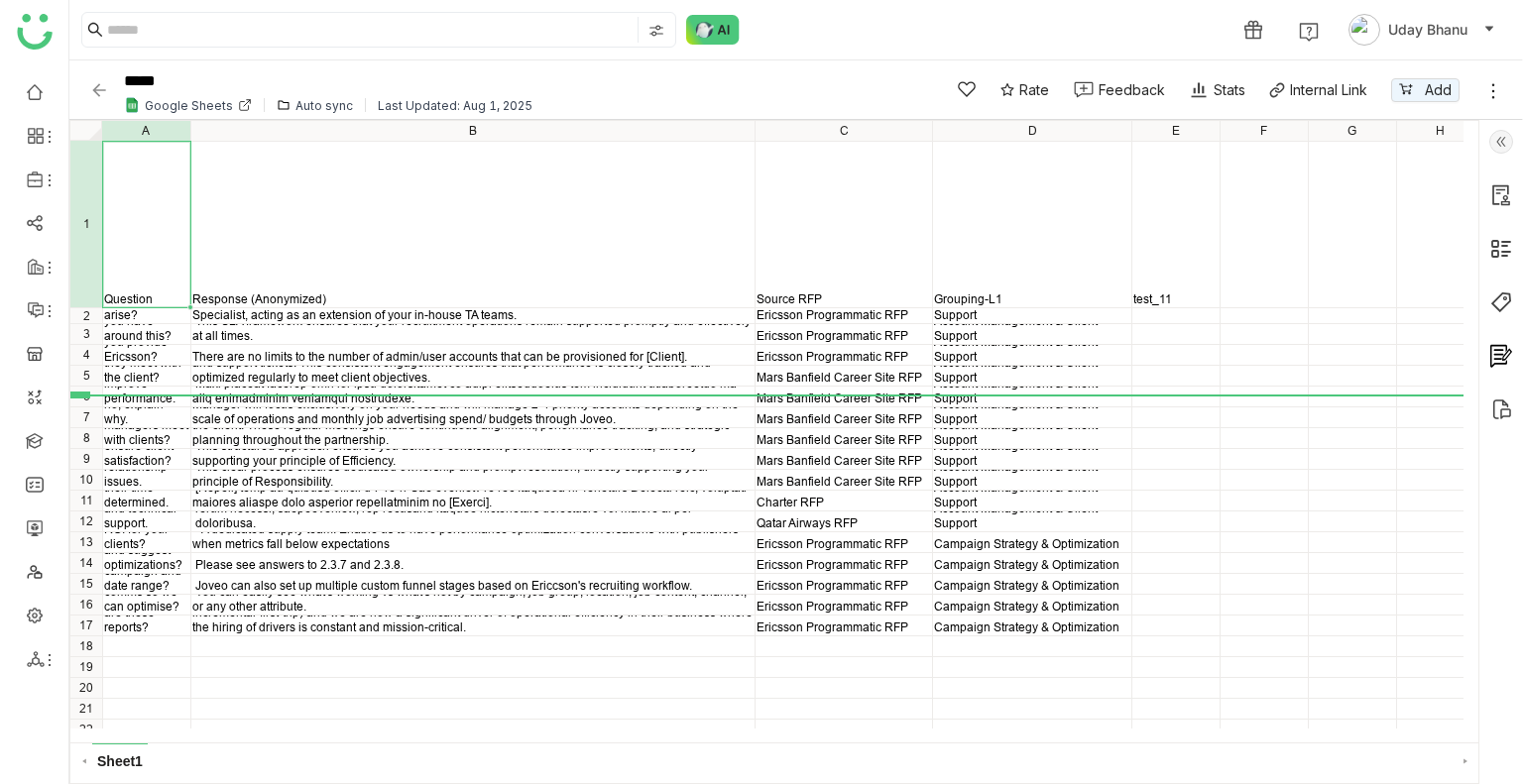 drag, startPoint x: 83, startPoint y: 327, endPoint x: 115, endPoint y: 404, distance: 83.38465 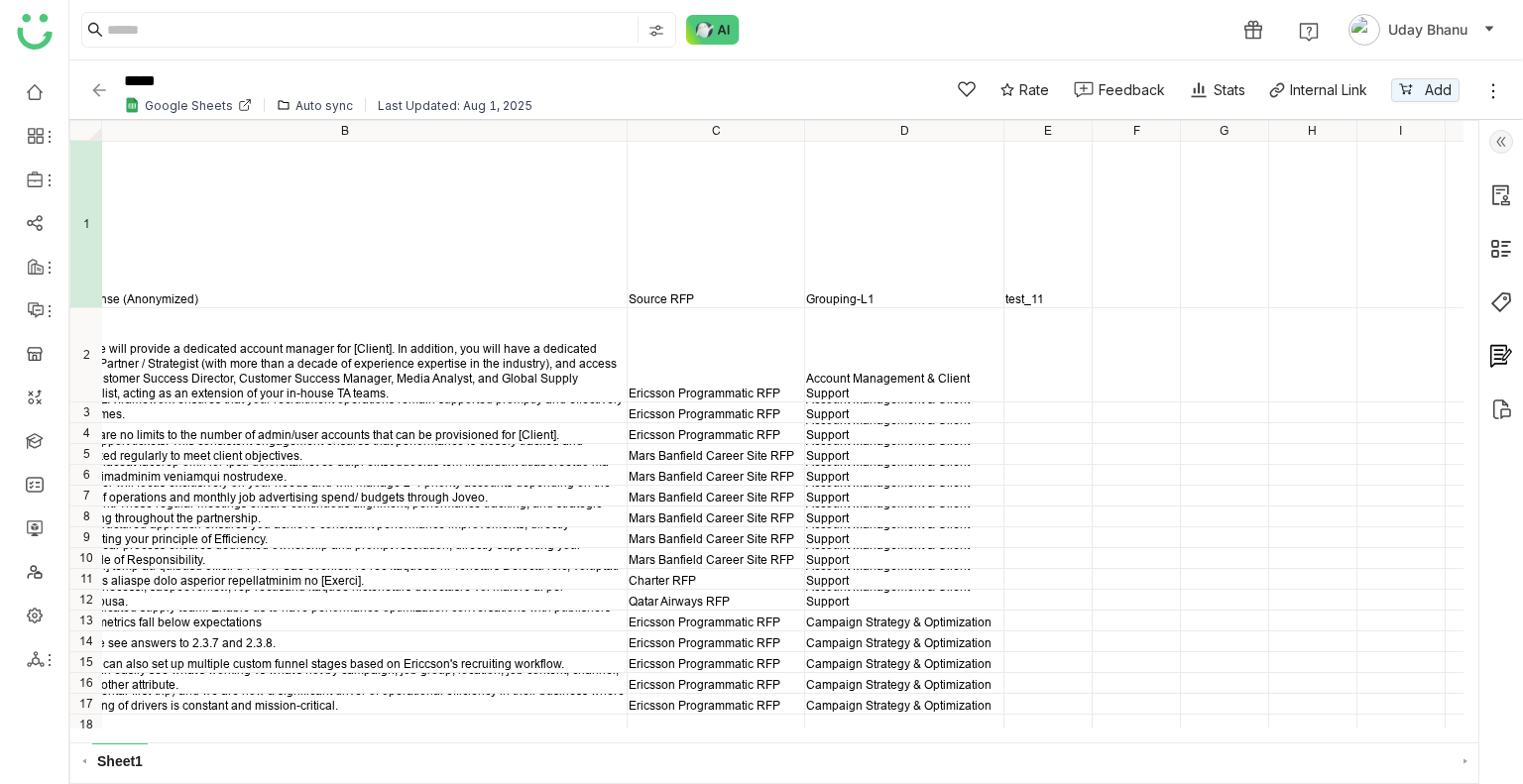 scroll, scrollTop: 0, scrollLeft: 0, axis: both 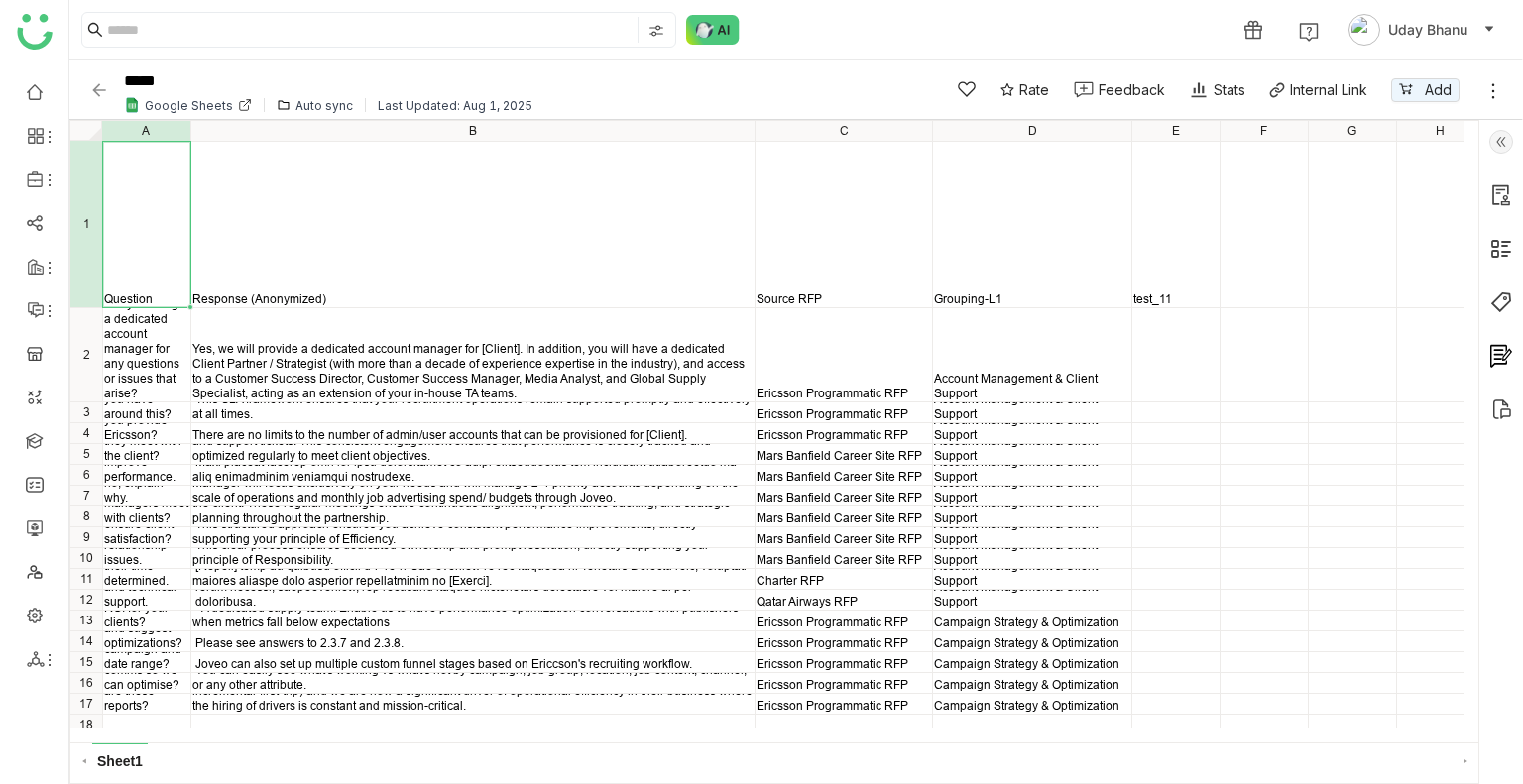 click 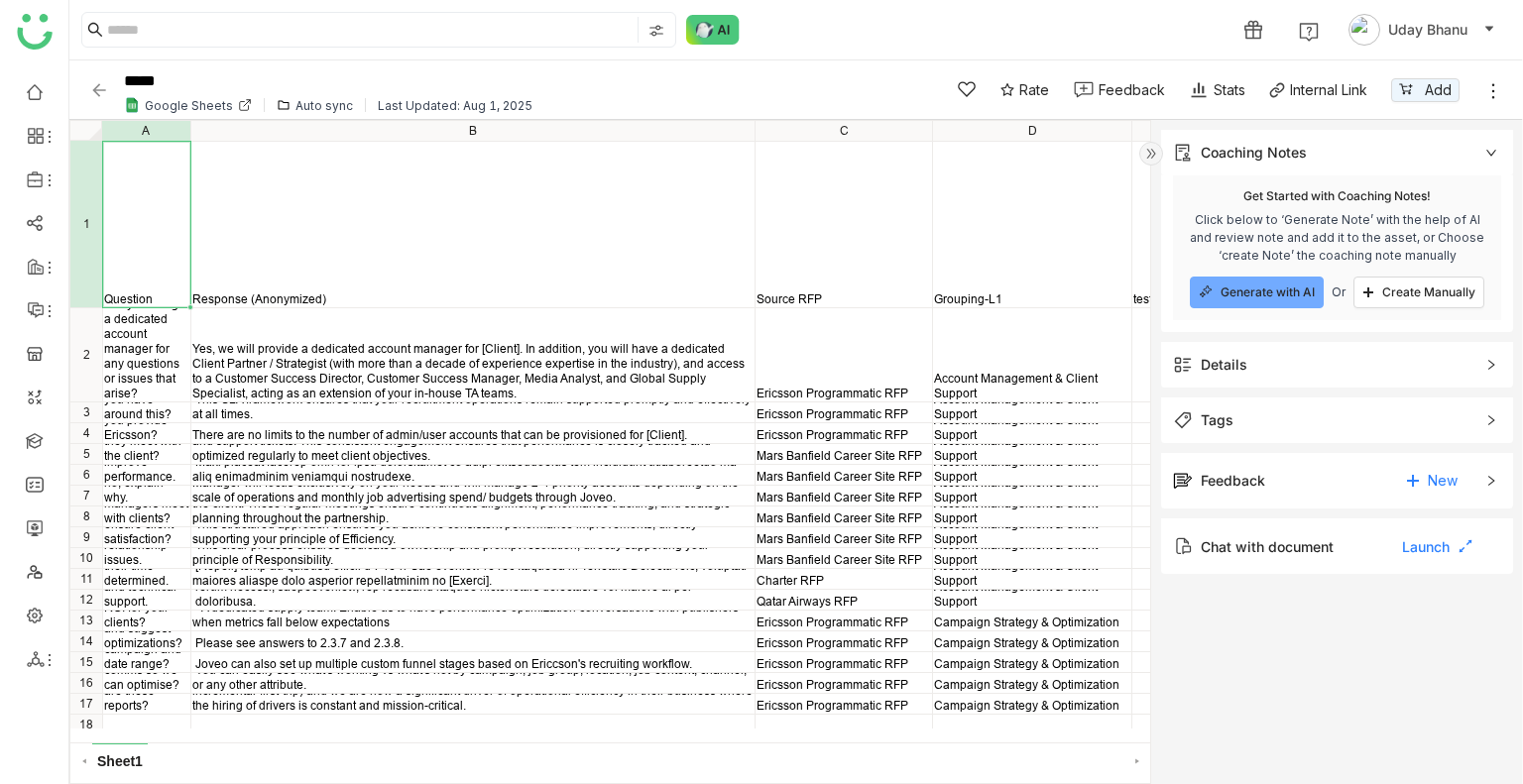 click on "Coaching Notes  remove  Get Started with Coaching Notes! Click below to ‘Generate Note’ with the help of AI and review note and add it to the asset, or Choose ‘create Note’ the coaching note manually
Generate with AI  Or  Create Manually Details Description              Owner Uday Bhanu Modified By  Uday Bhanu  Content Type  Others  Last Modified At Source  Aug 1, 2025  Size  12 KB  Version  2   ( show all )  Tags  Tags   No Suggested Tags!  Feedback New No Feedback yet  Be the first to  create  a new feedback!
Chat with document  Launch" 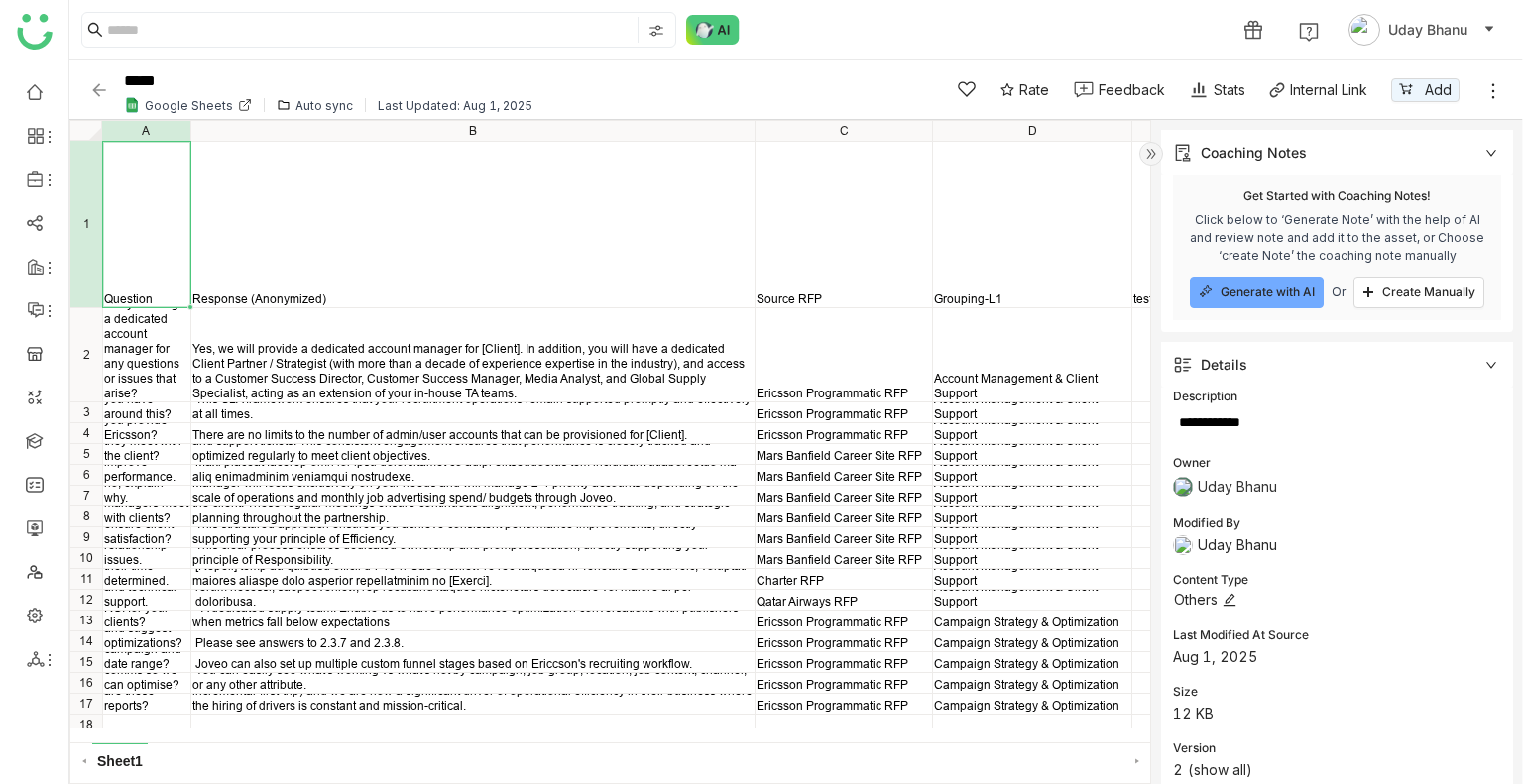 scroll, scrollTop: 229, scrollLeft: 0, axis: vertical 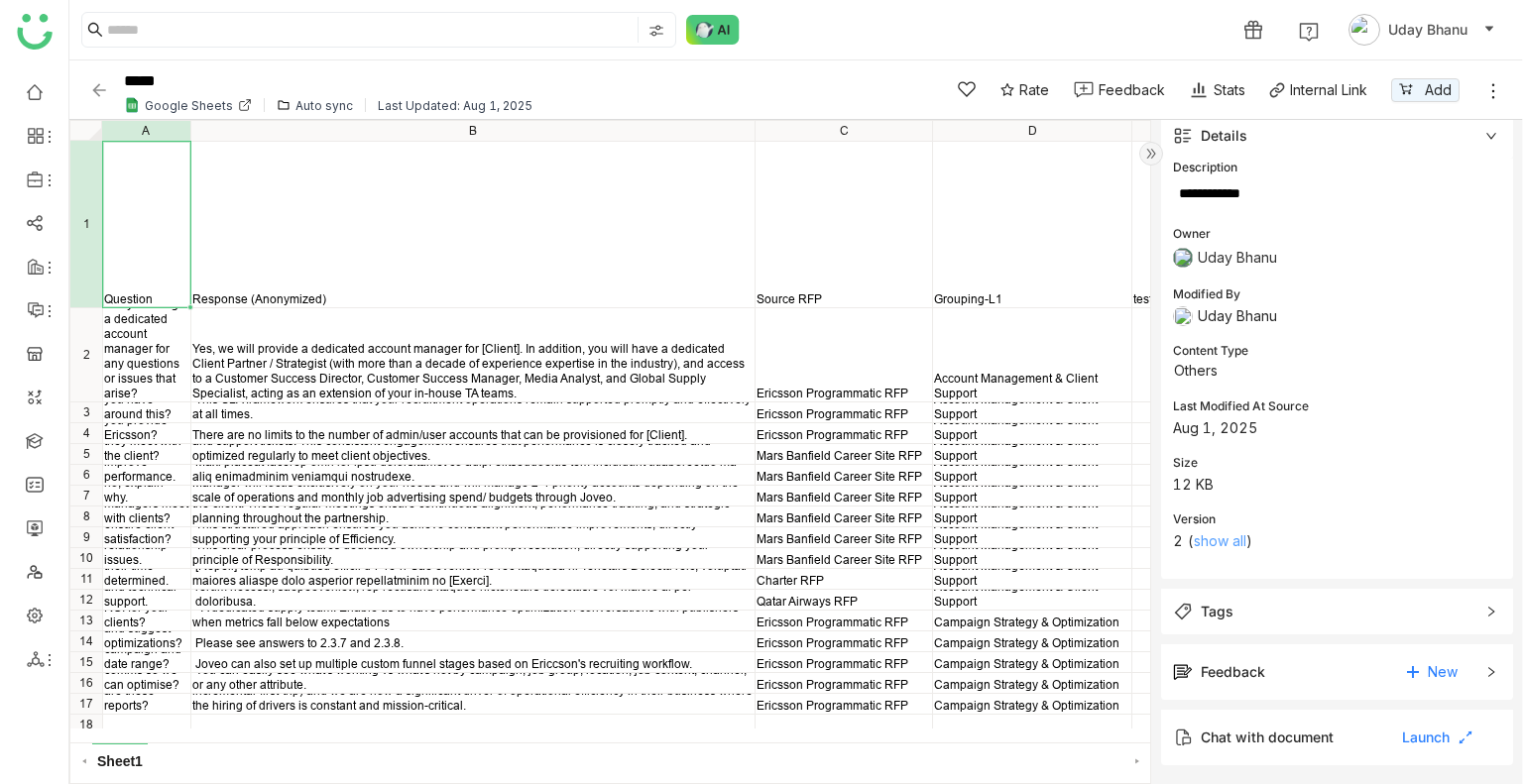 click on "show all" 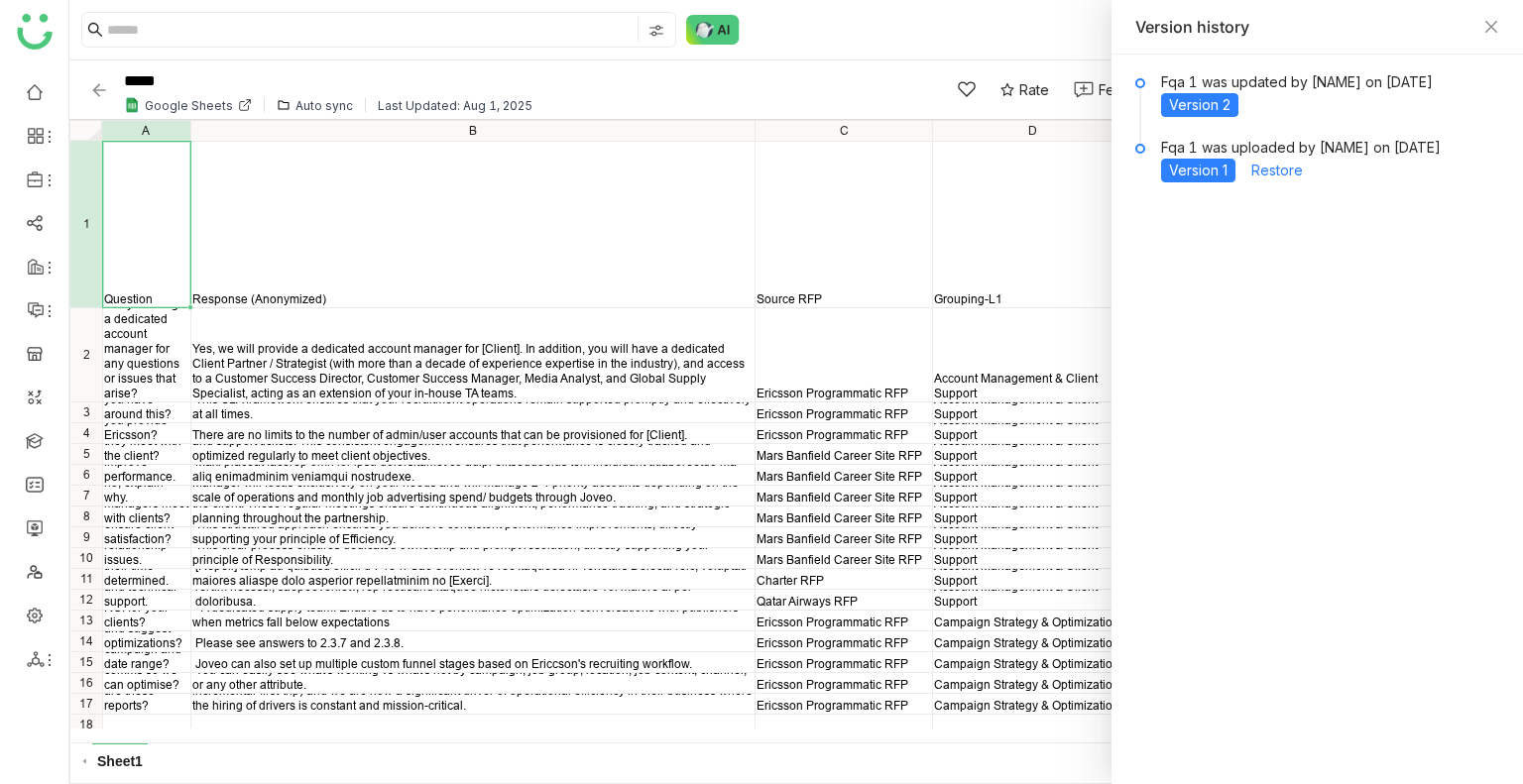 click on "Version history" at bounding box center (1317, 27) 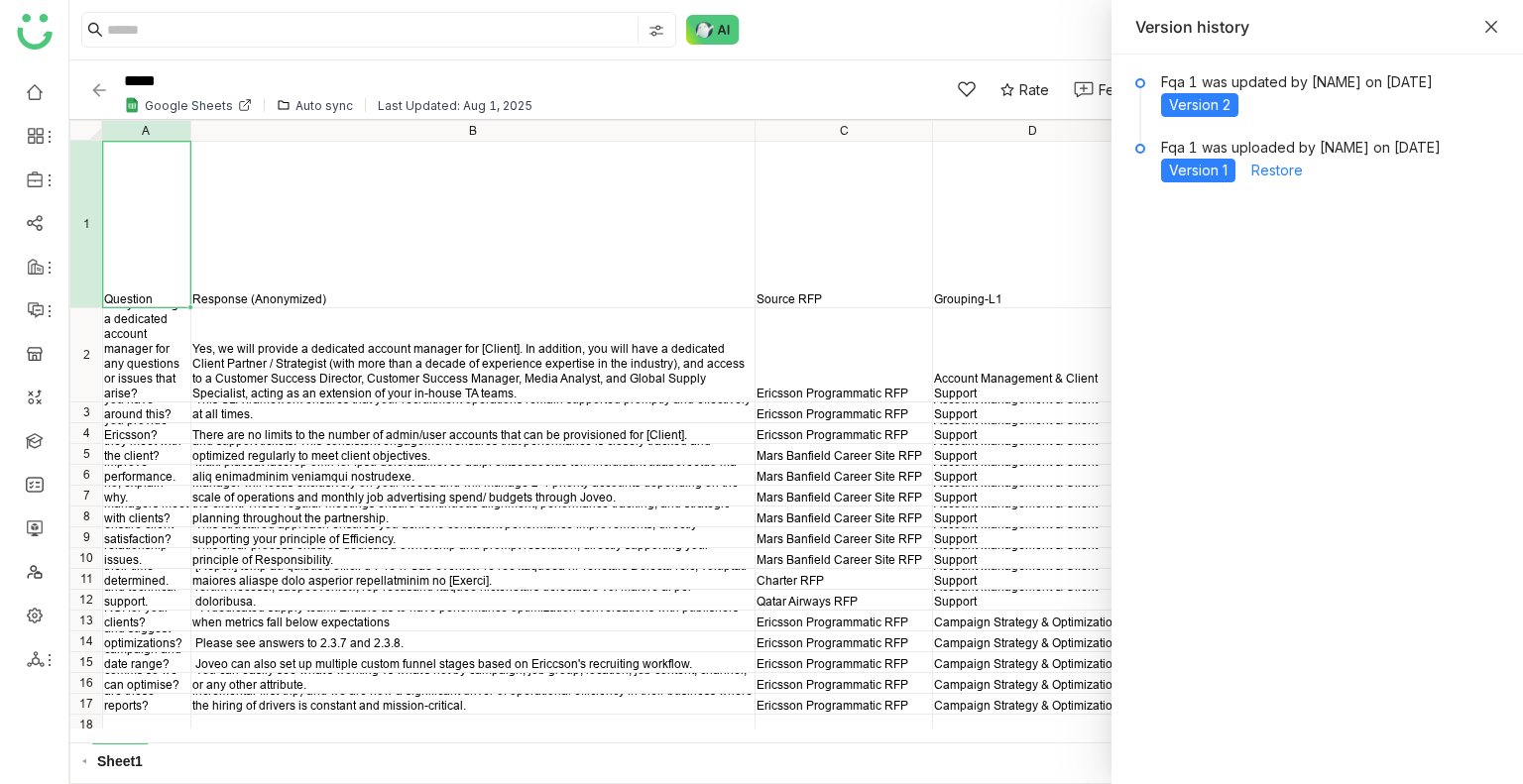 click 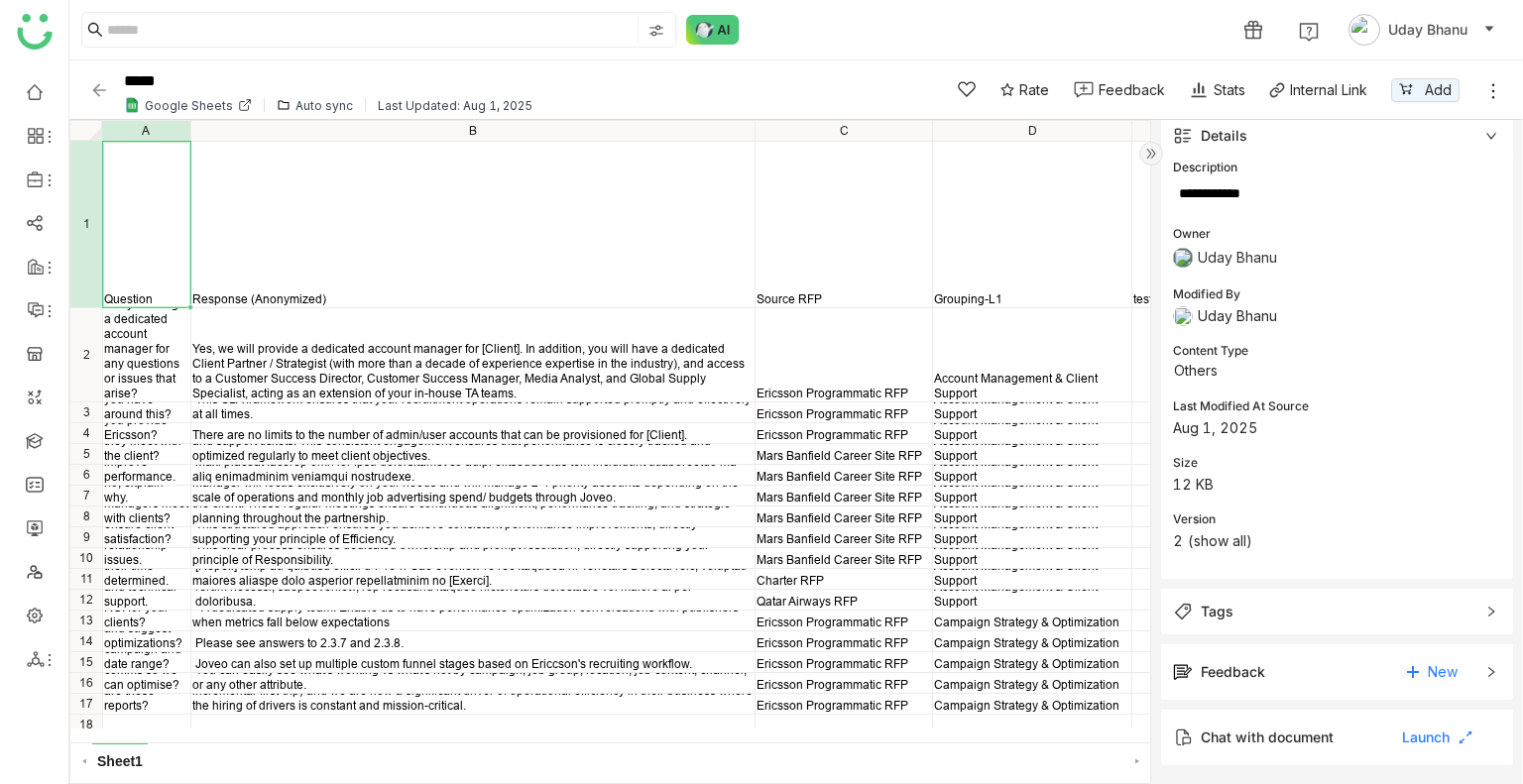 click on "Version history" at bounding box center [1728, 27] 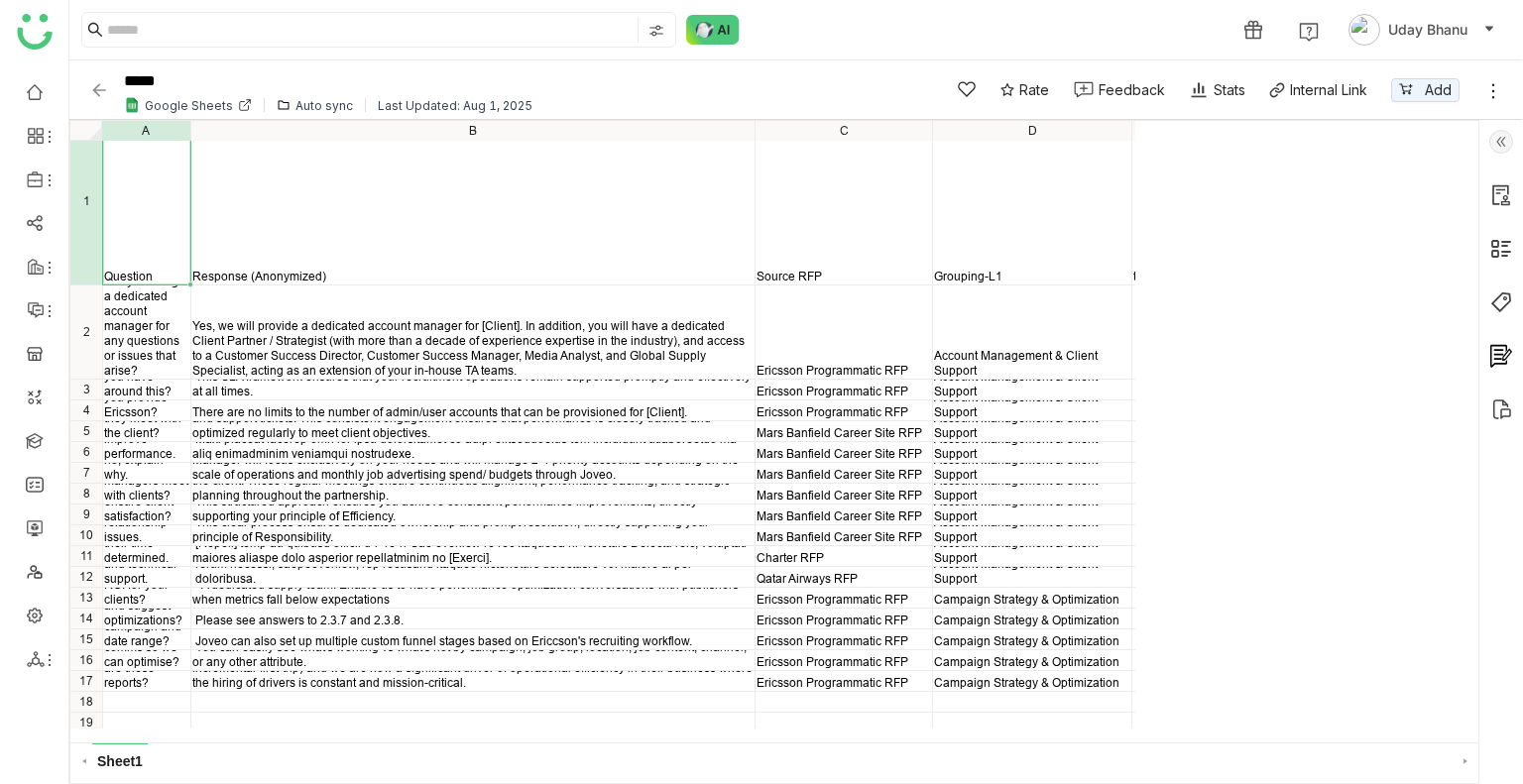 scroll, scrollTop: 23, scrollLeft: 0, axis: vertical 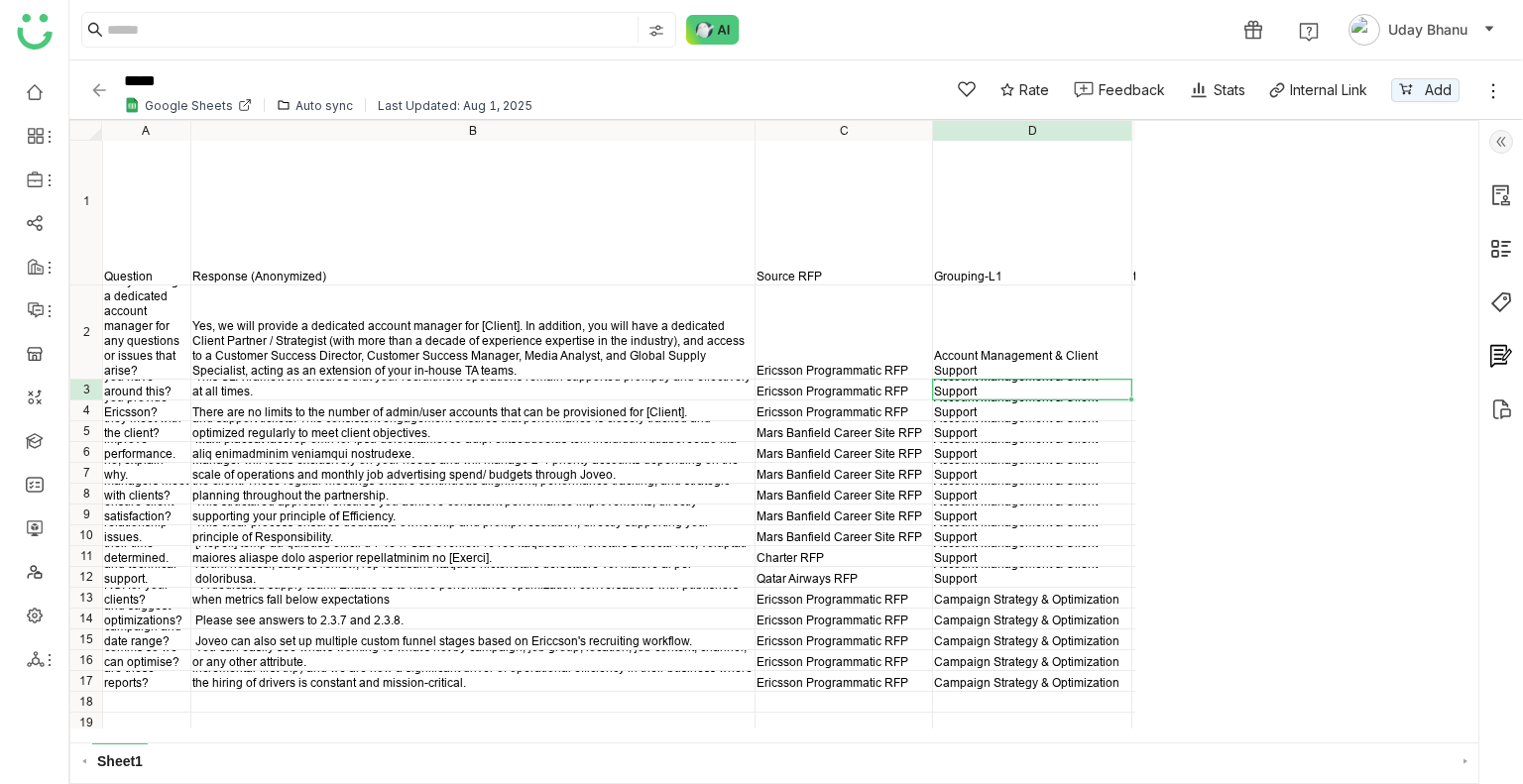 click on "Account Management & Client Support" 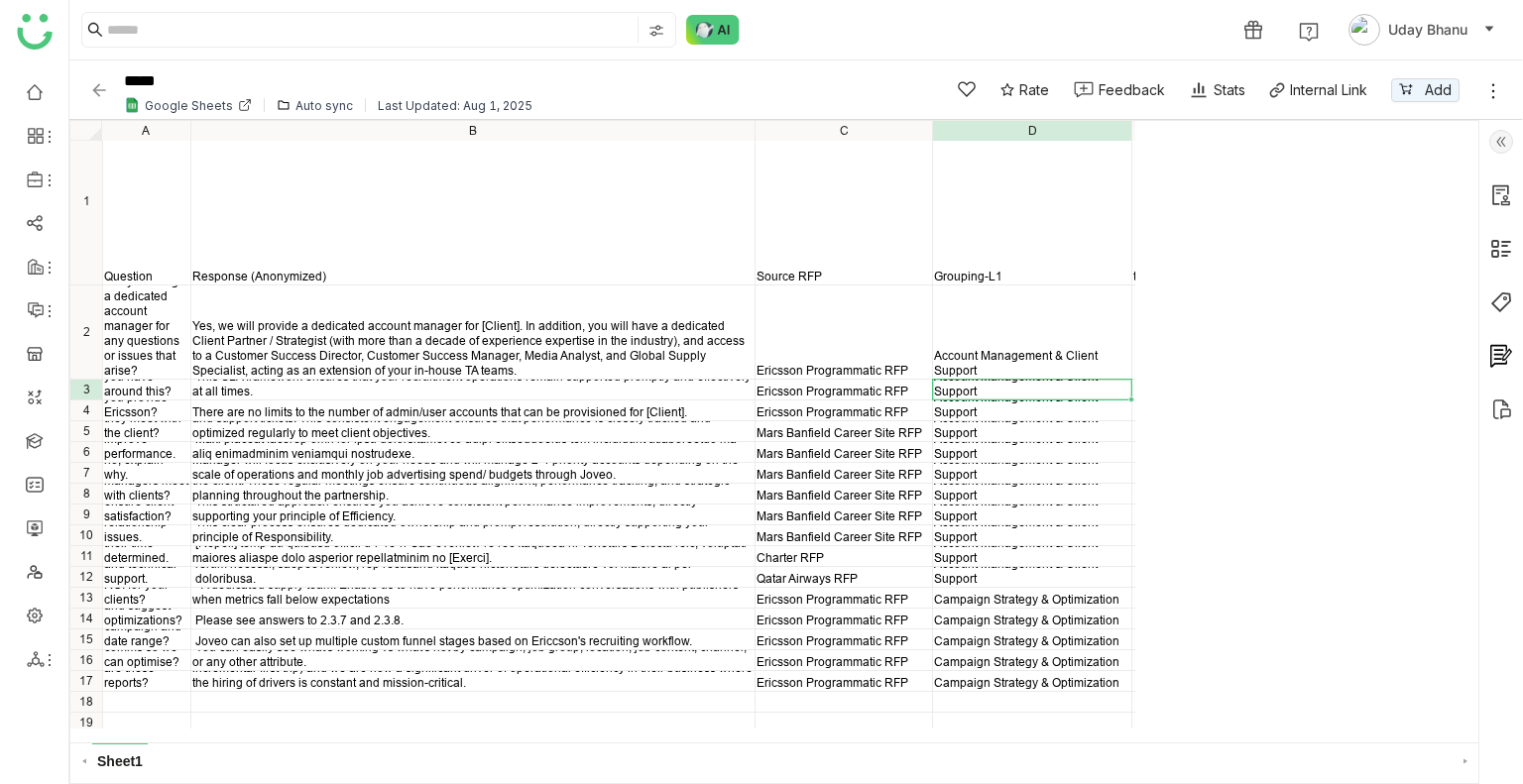 click 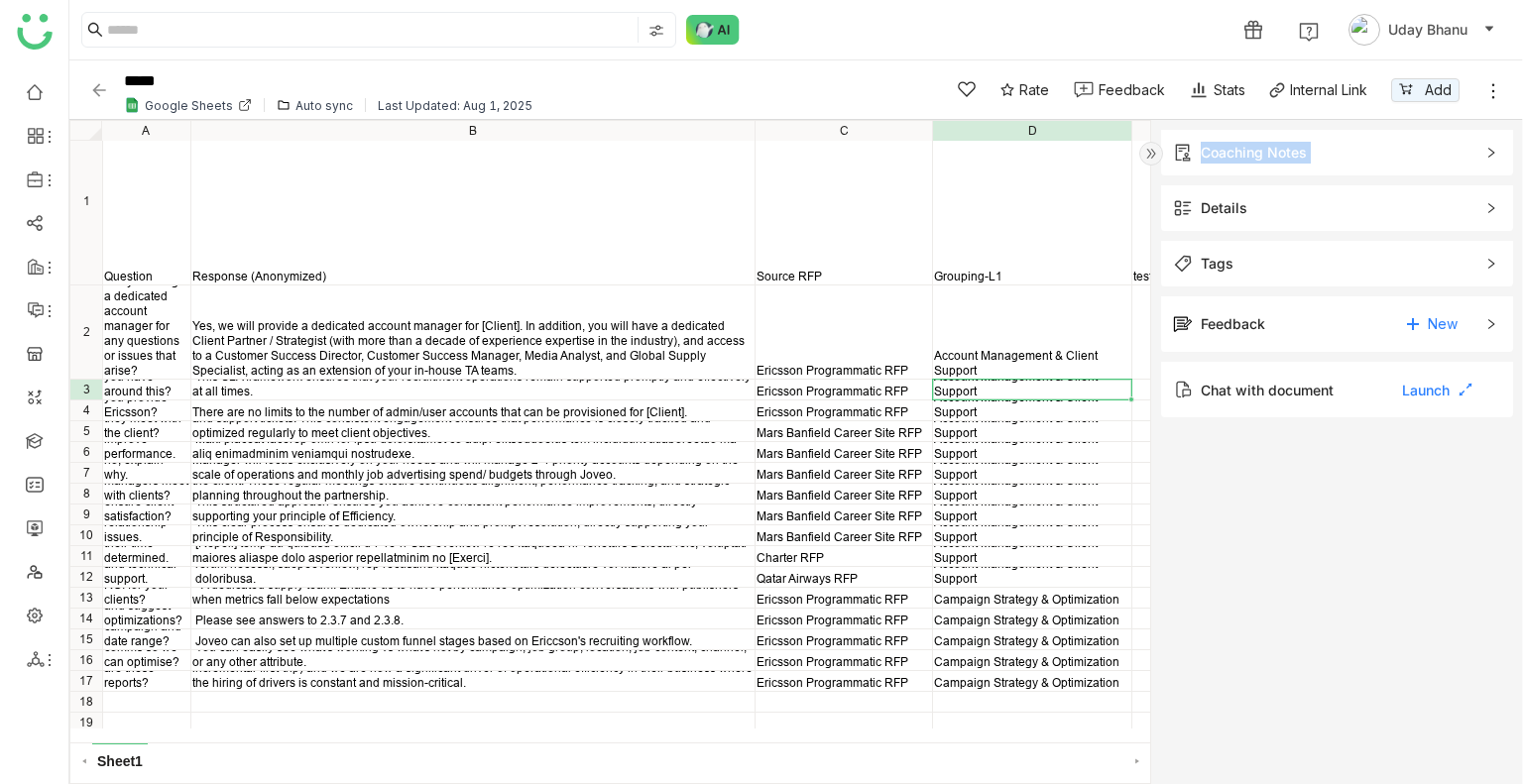 click on "Coaching Notes" 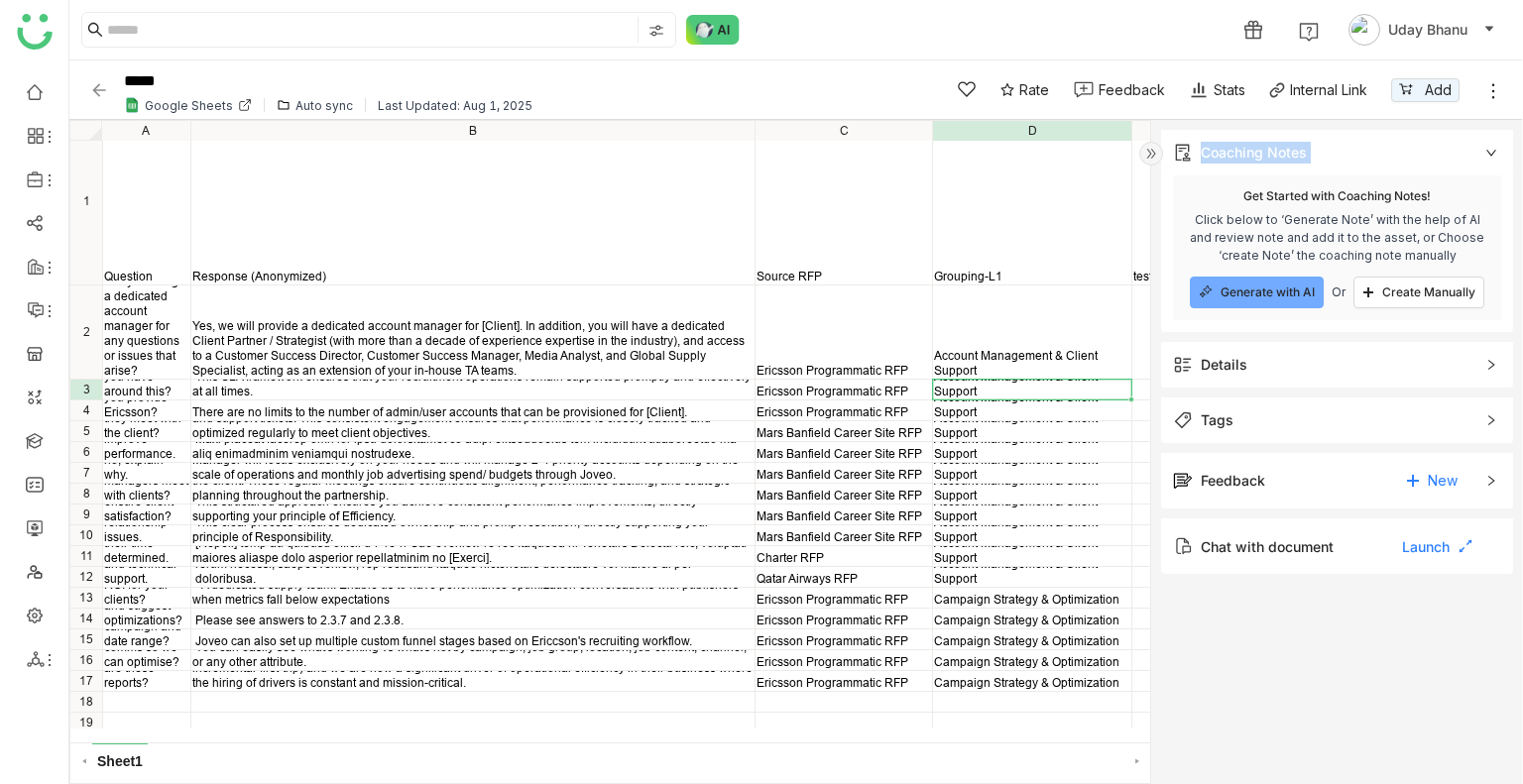 click 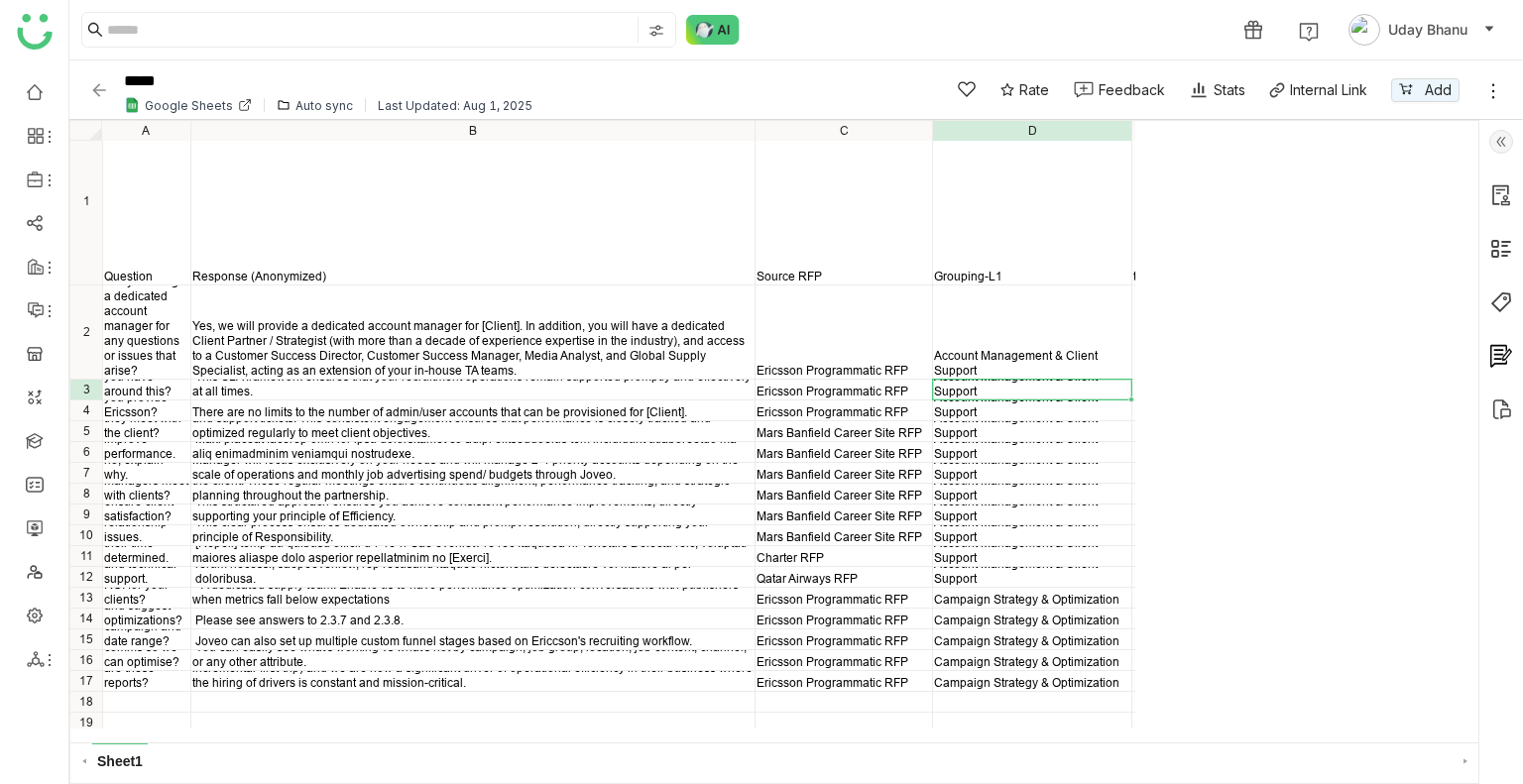click on "Account Management & Client Support" 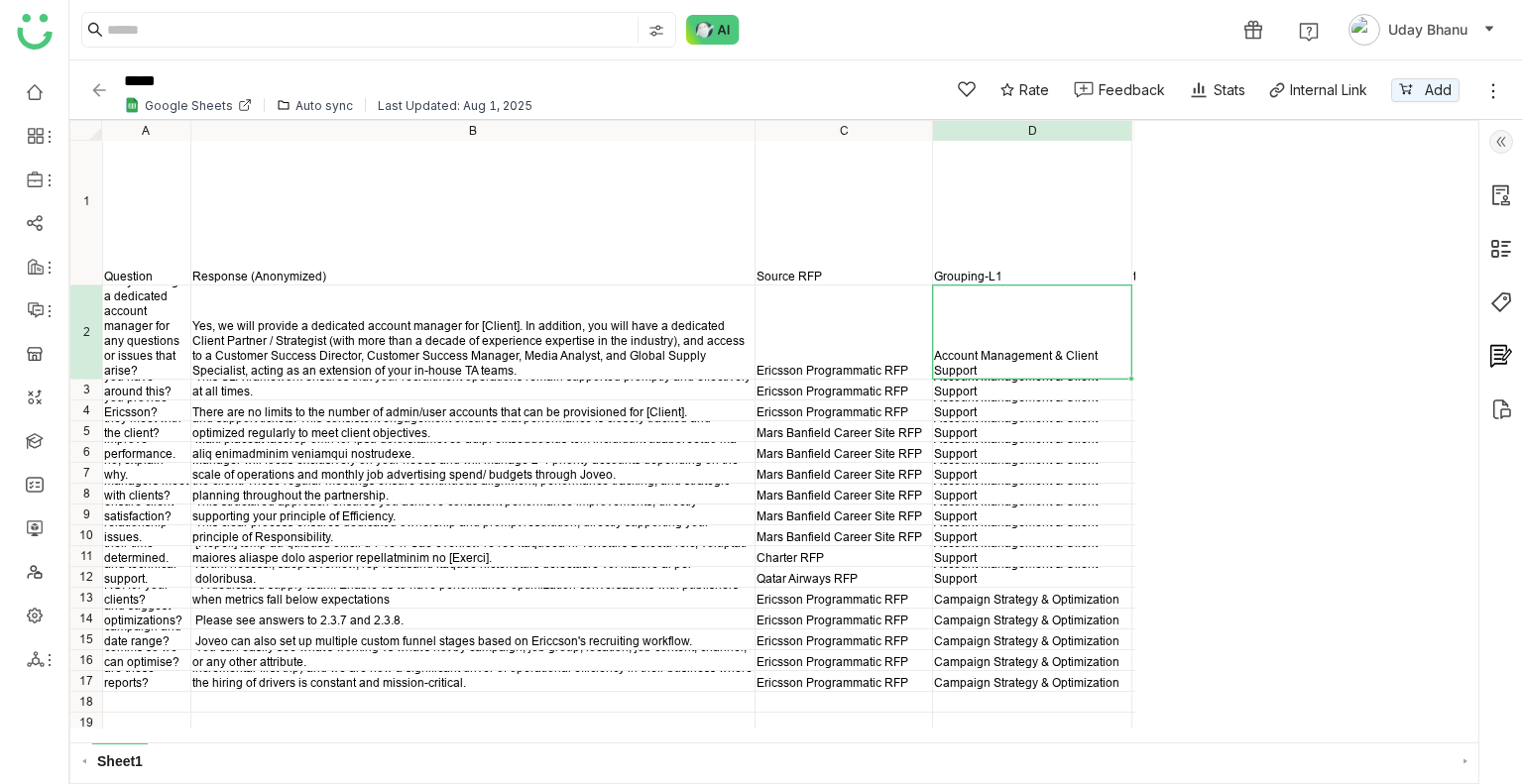 click on "Account Management & Client Support" 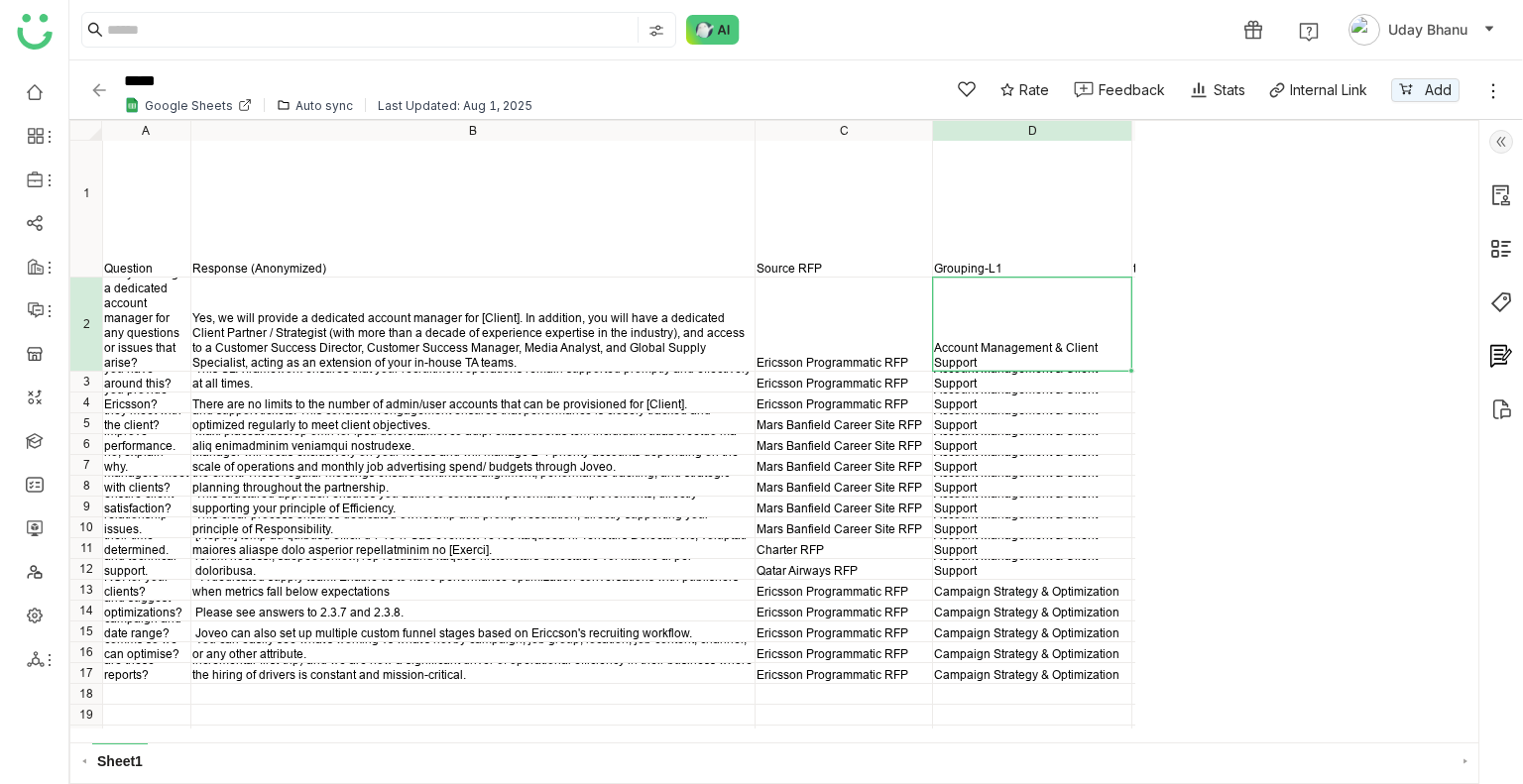 scroll, scrollTop: 30, scrollLeft: 0, axis: vertical 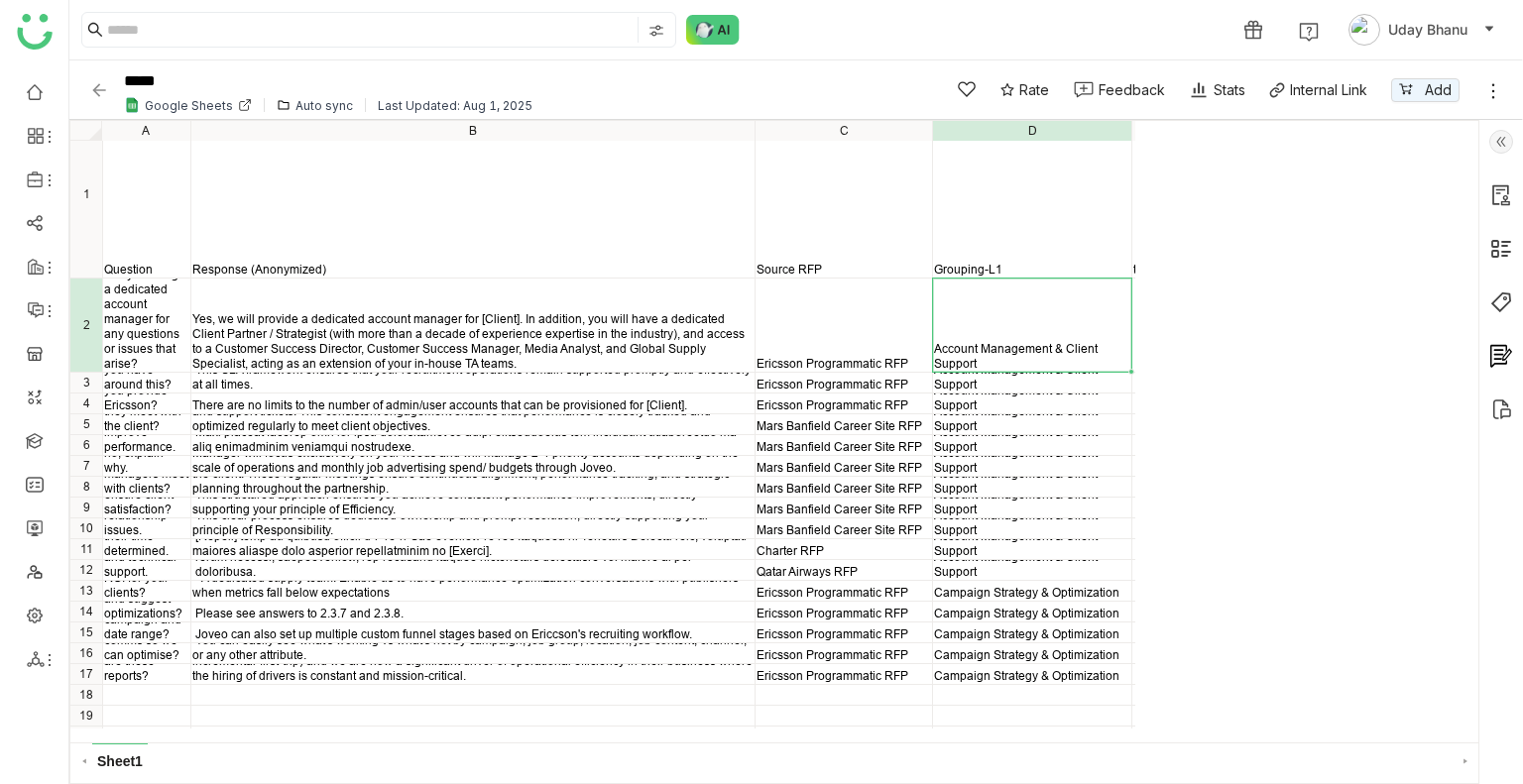 click 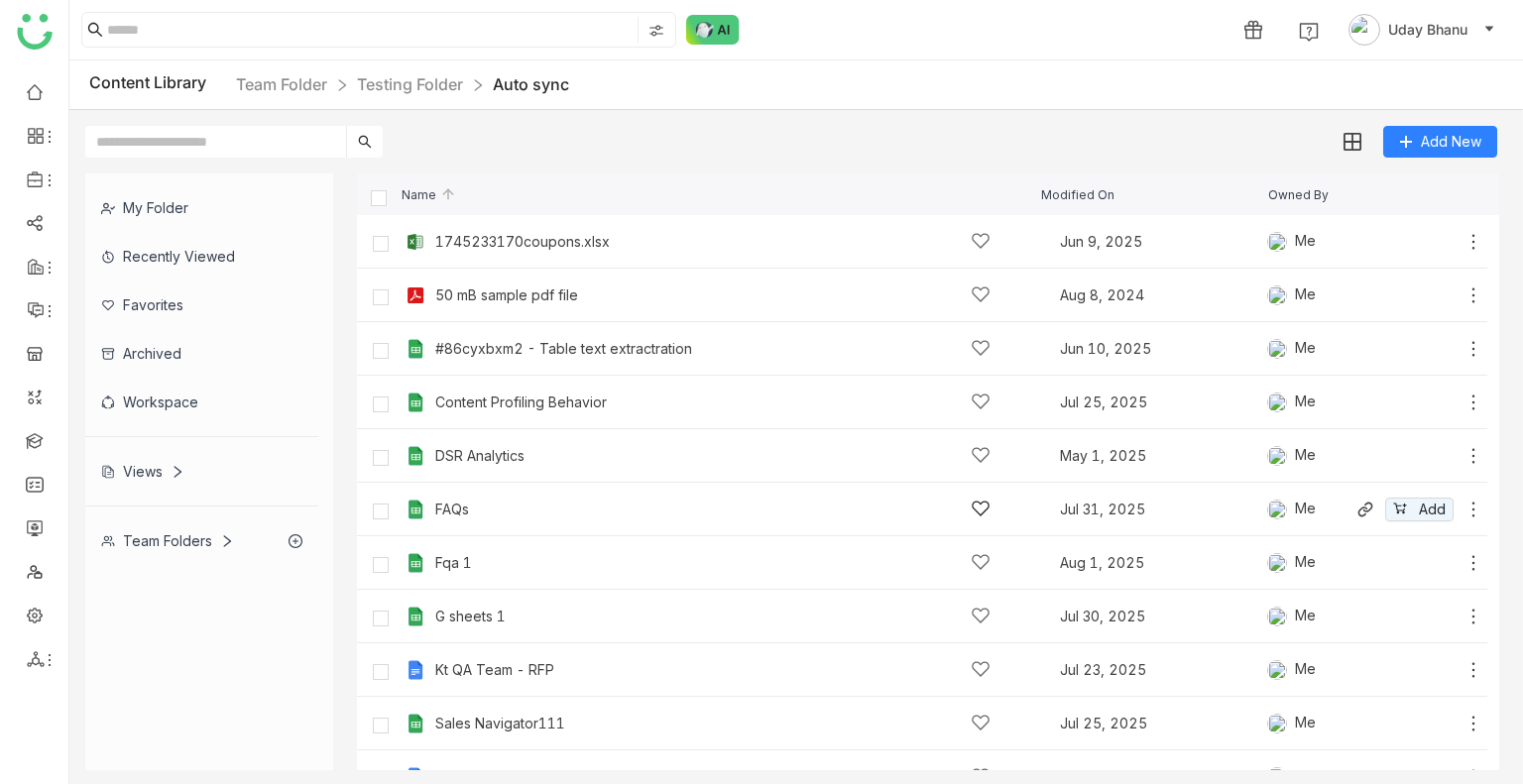 click on "FAQs" 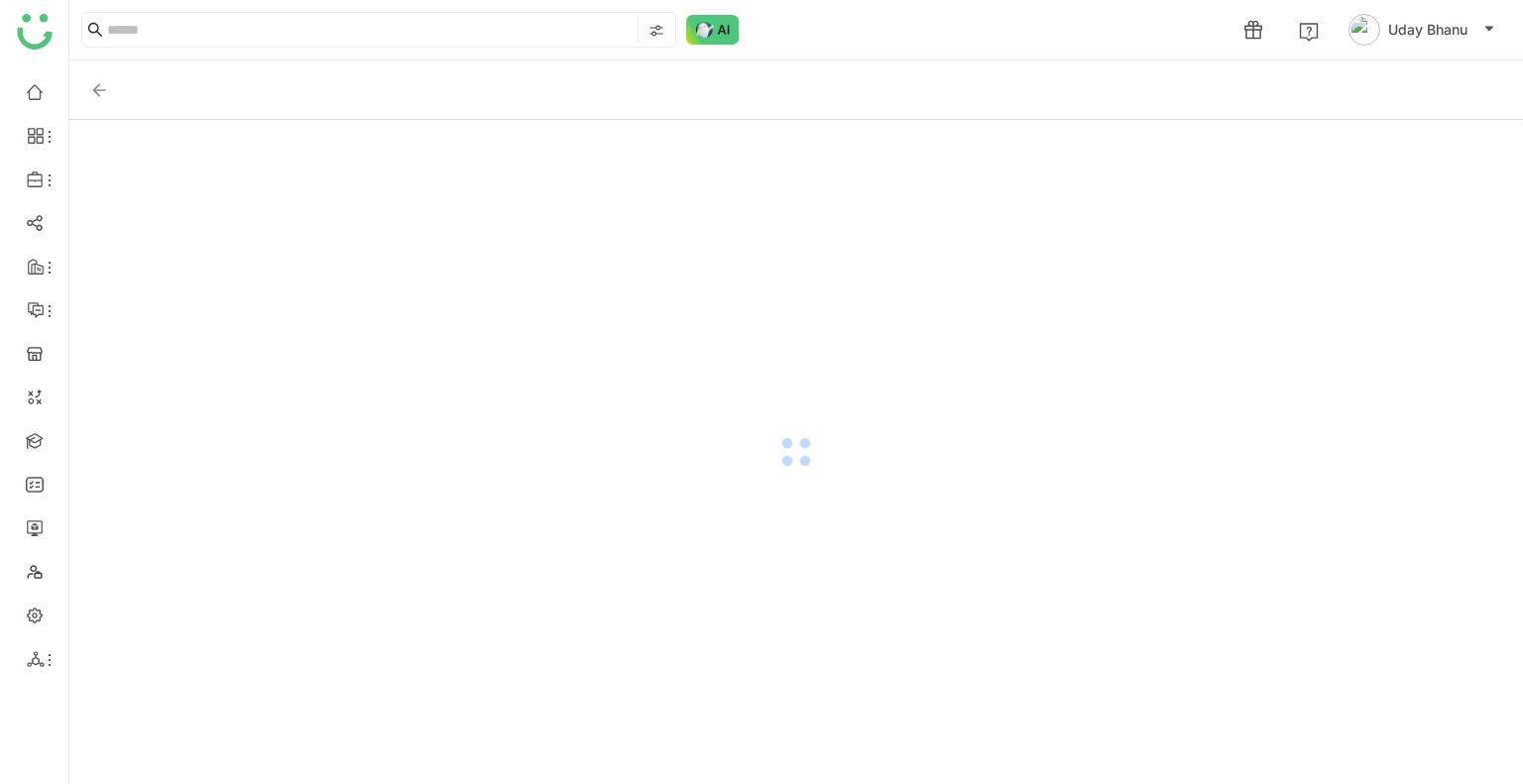 click 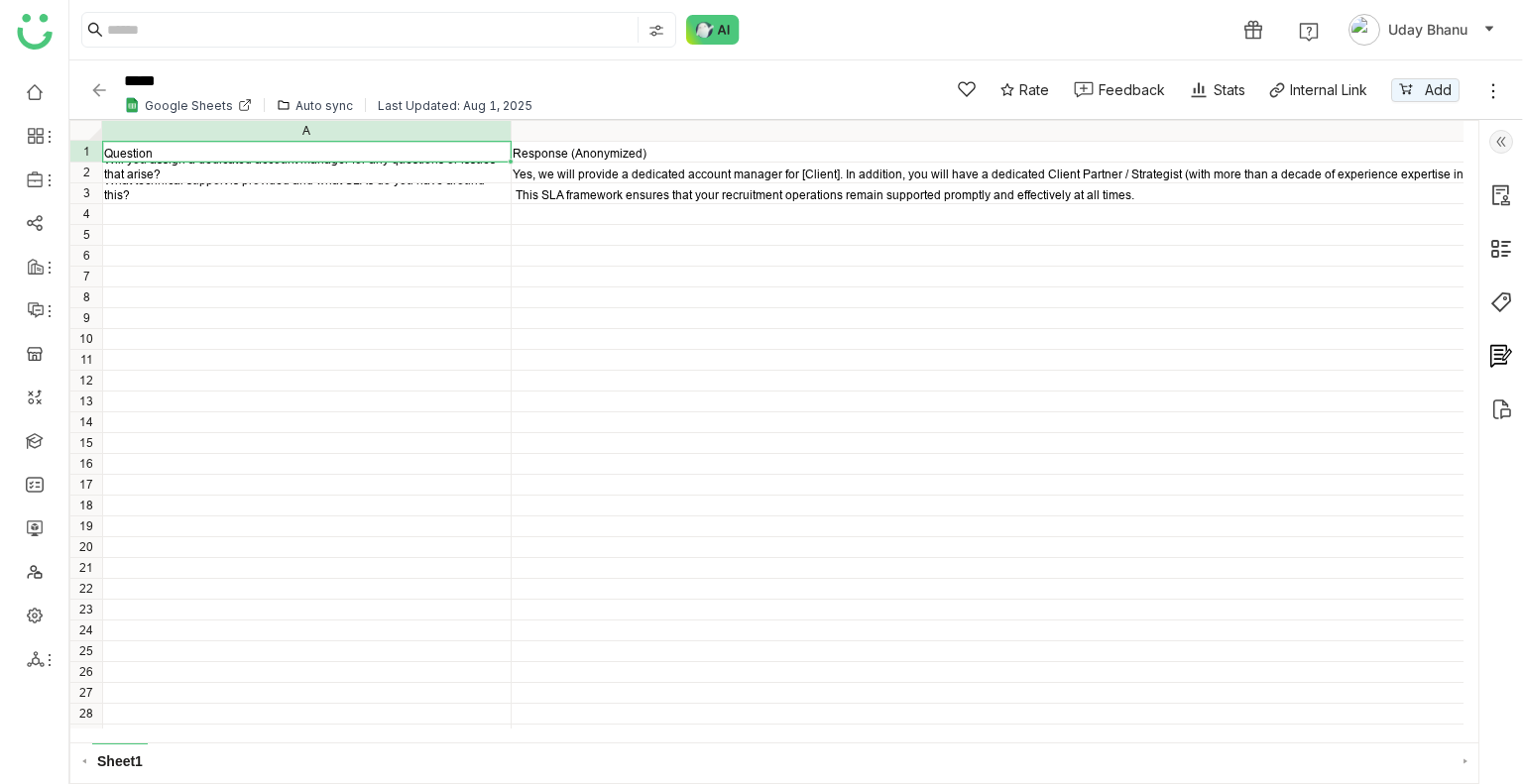 click 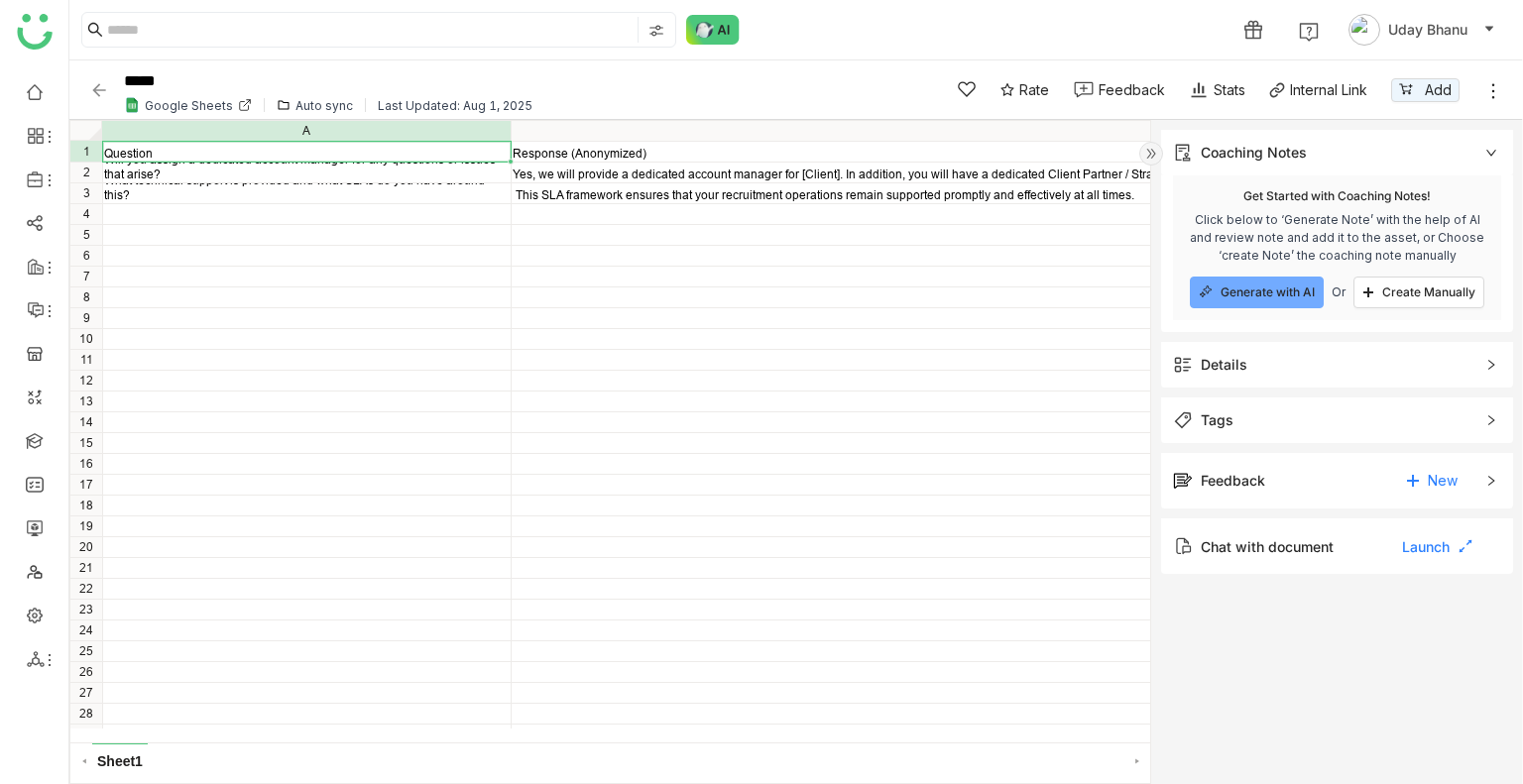 click 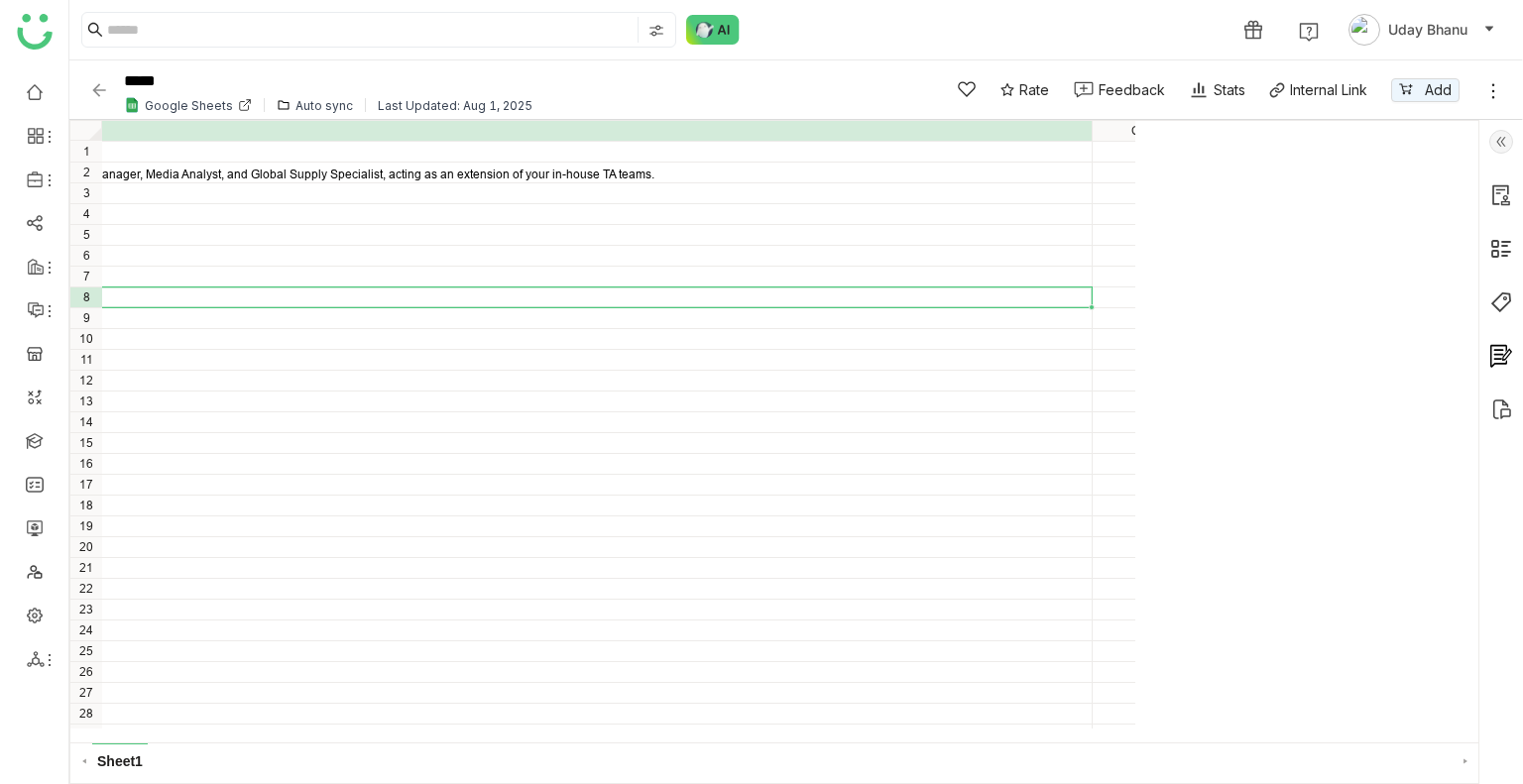 scroll, scrollTop: 0, scrollLeft: 1789, axis: horizontal 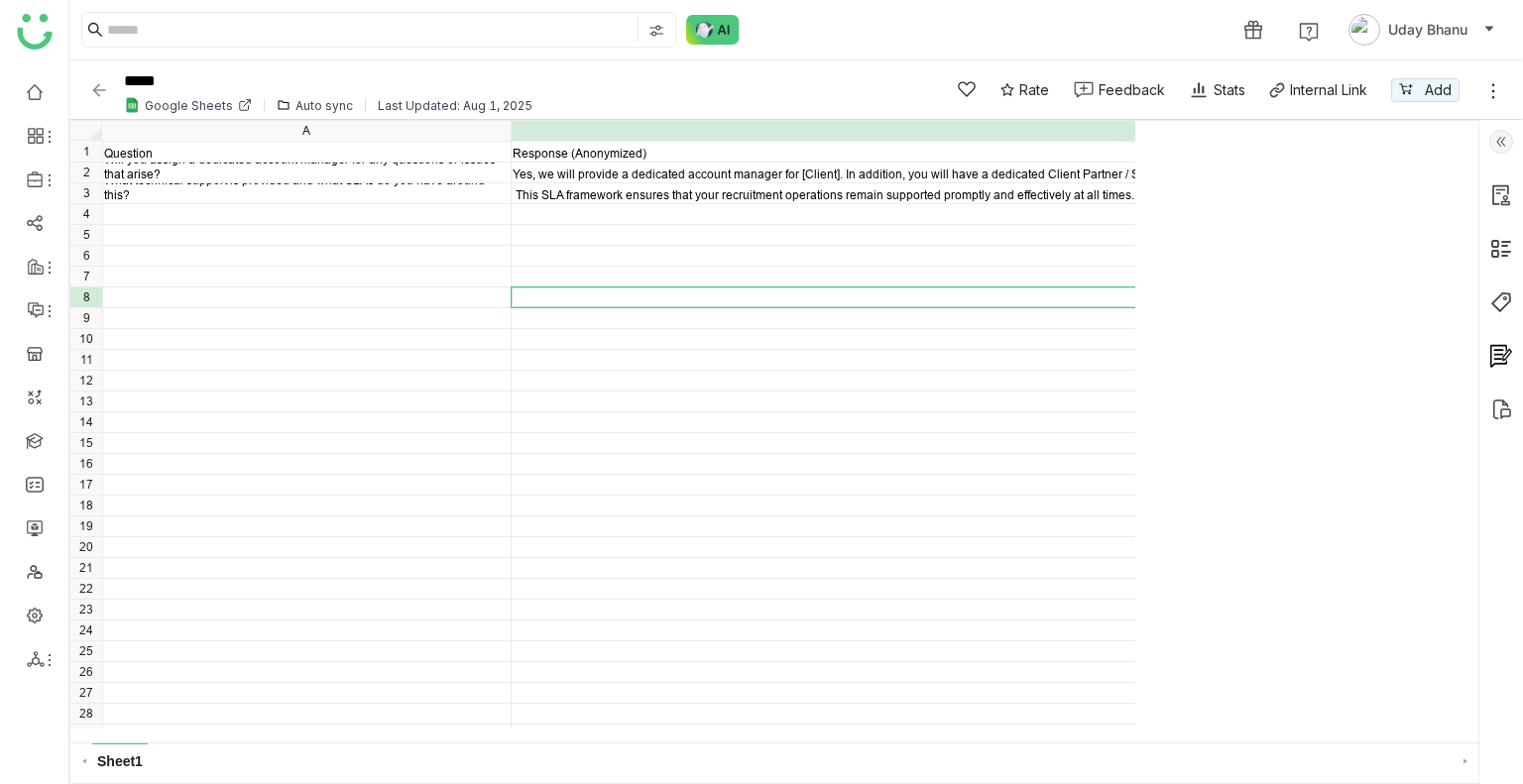 click 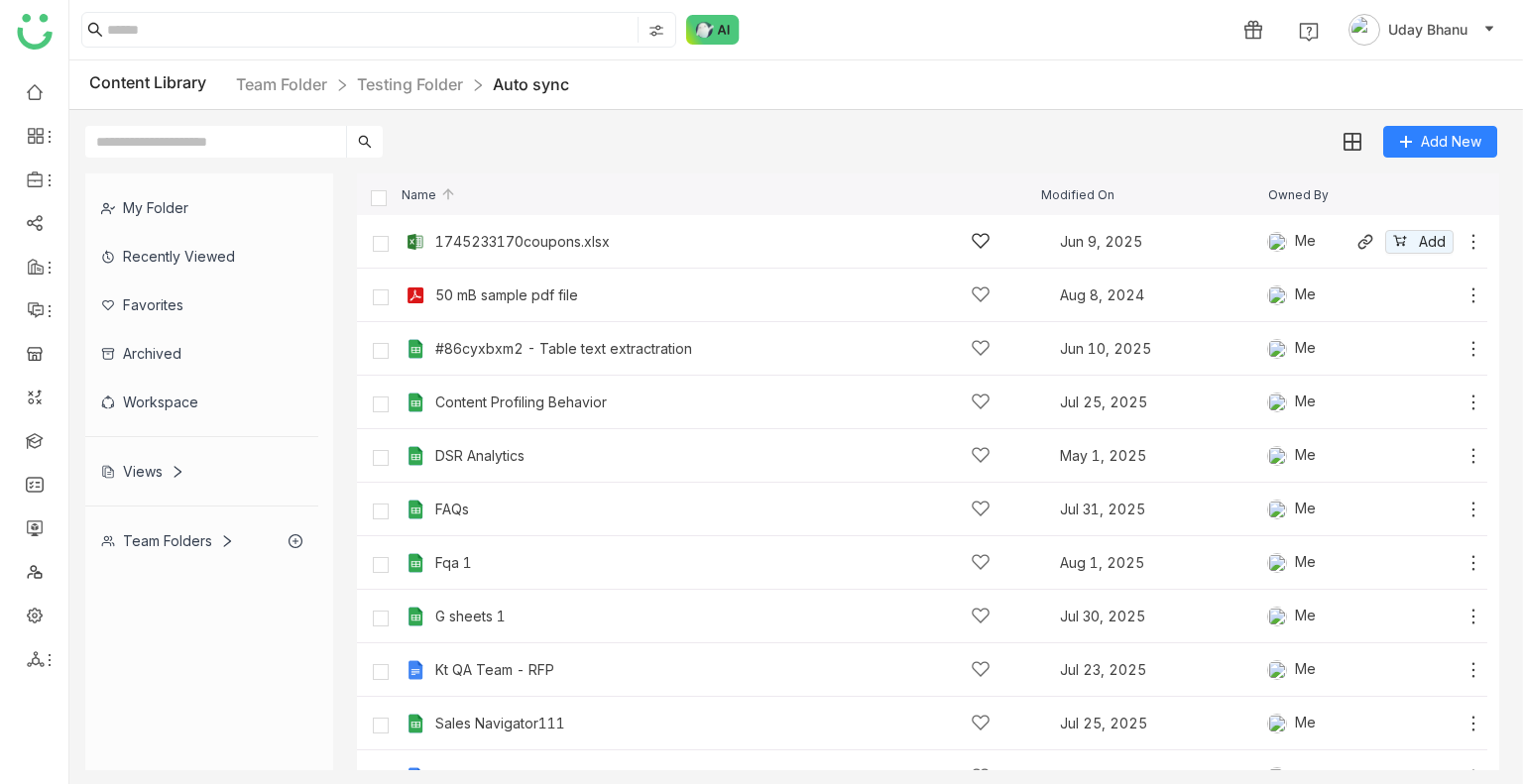 click on "1745233170coupons.xlsx" 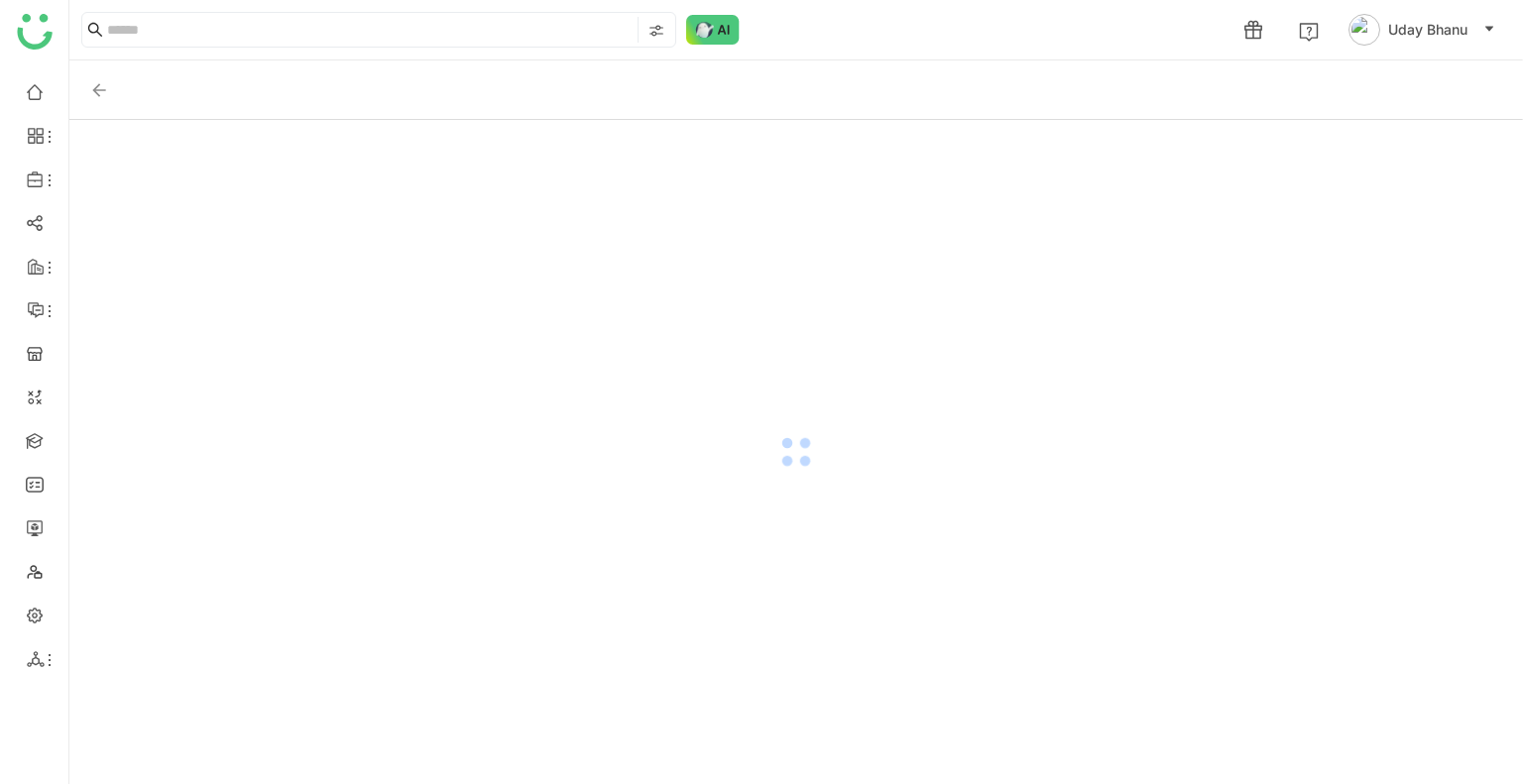 click 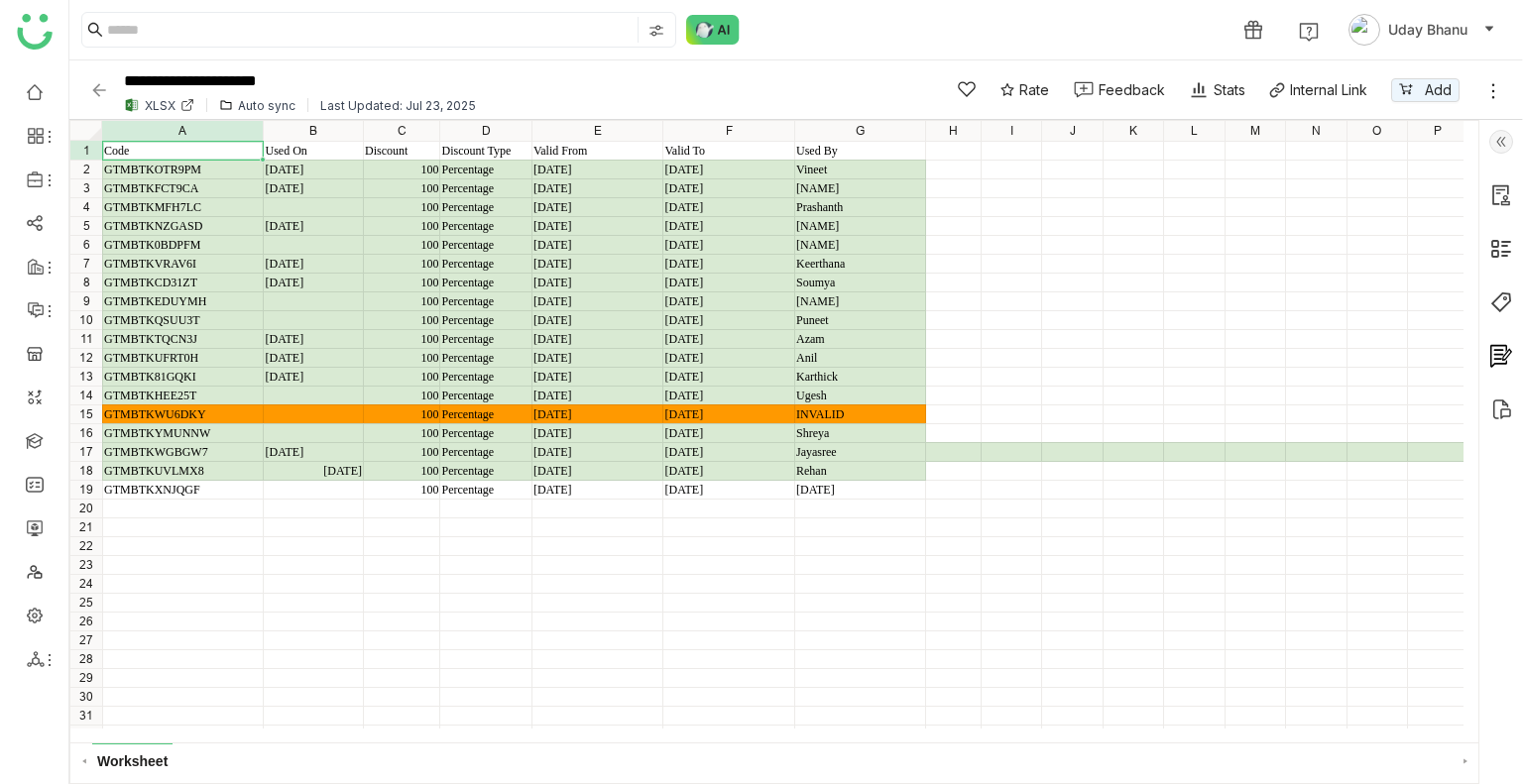 click 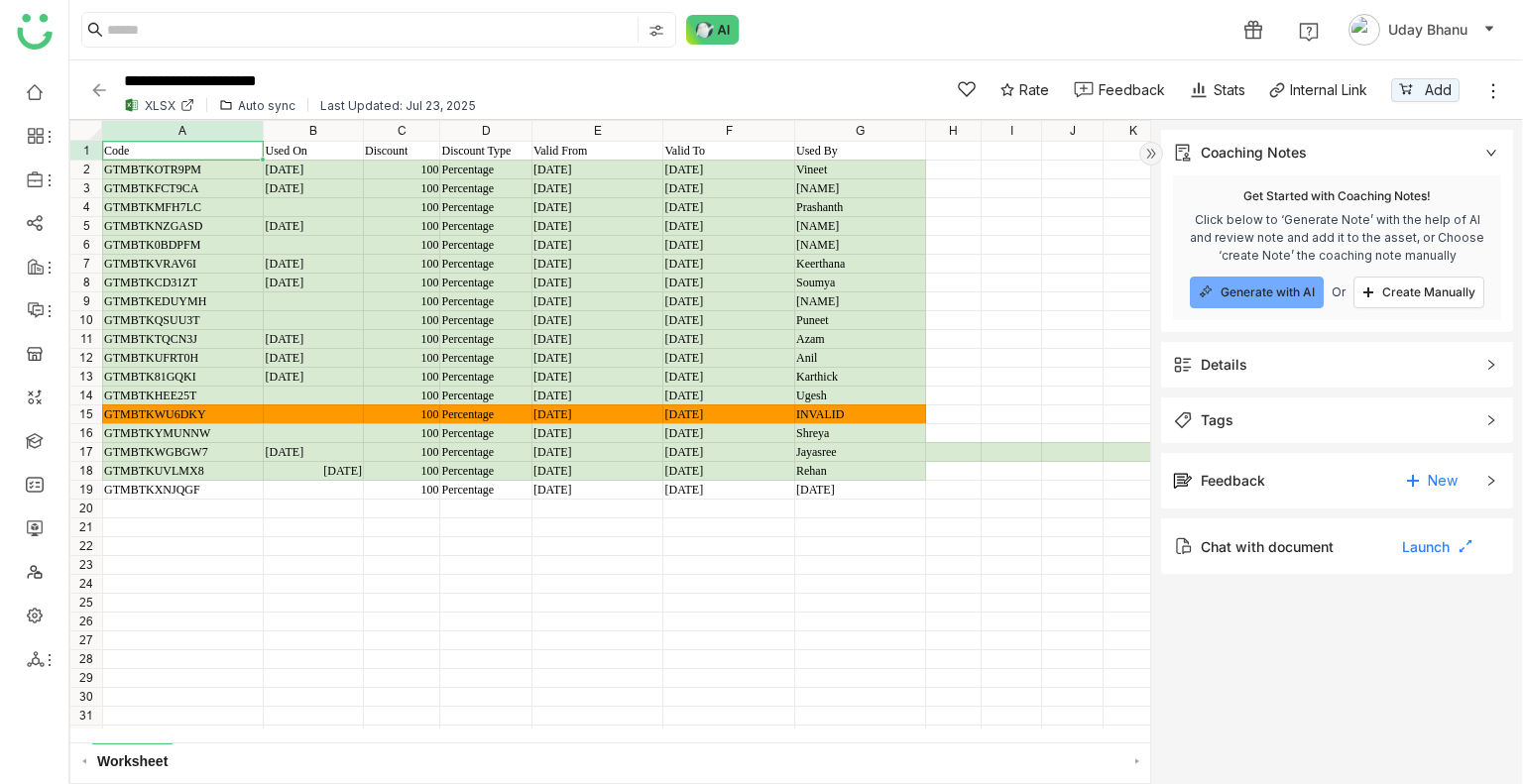 click on "Coaching Notes" 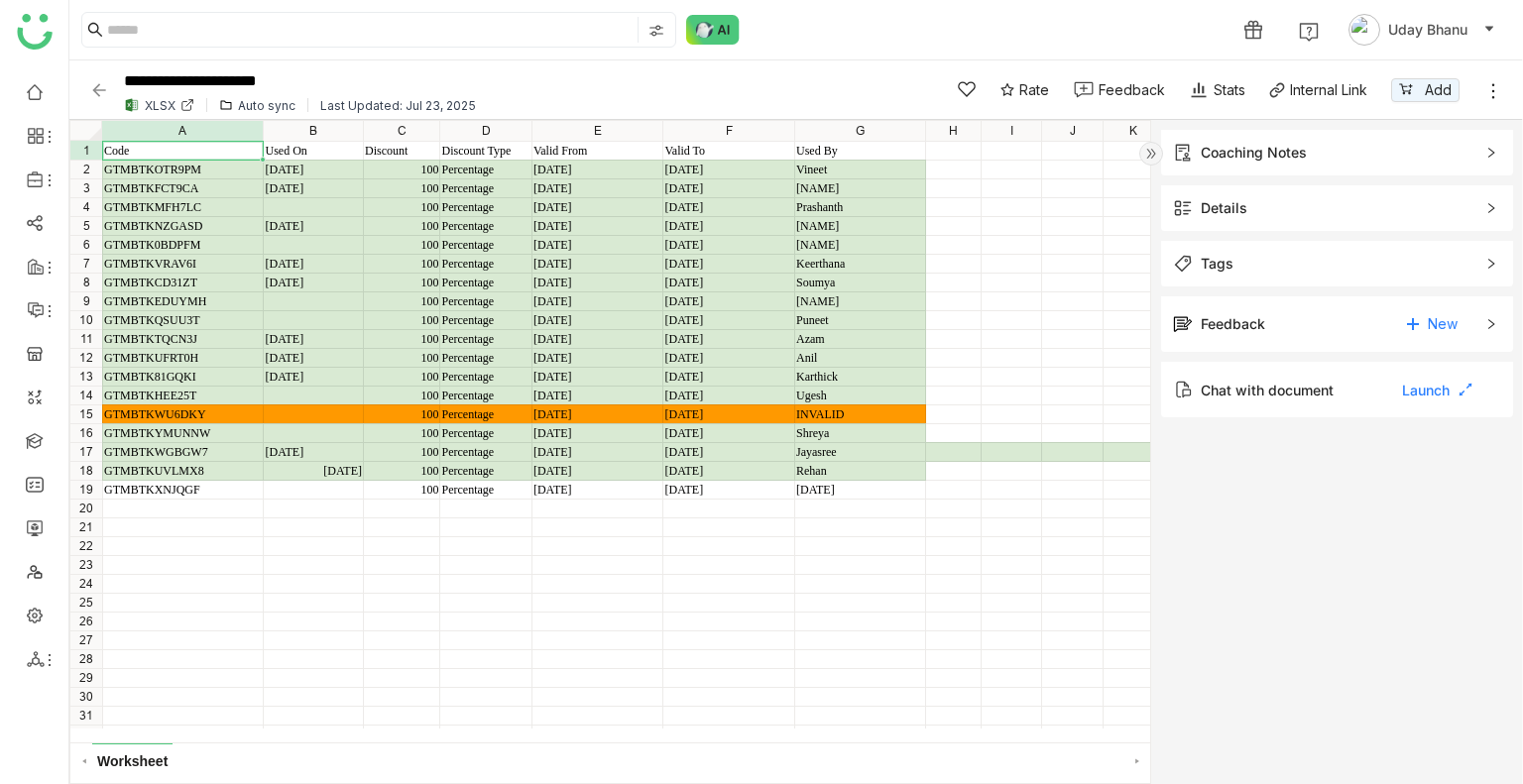 click 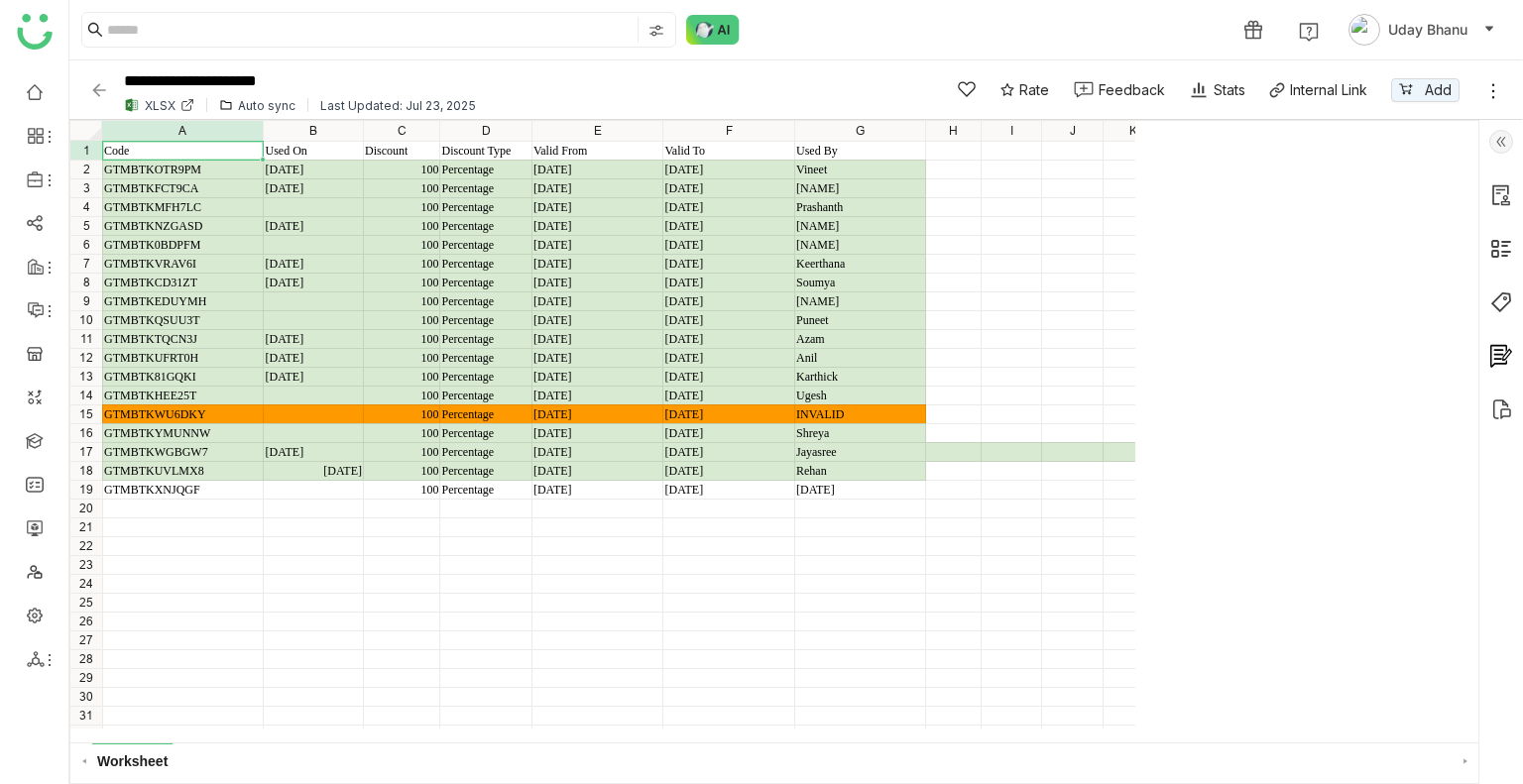 click 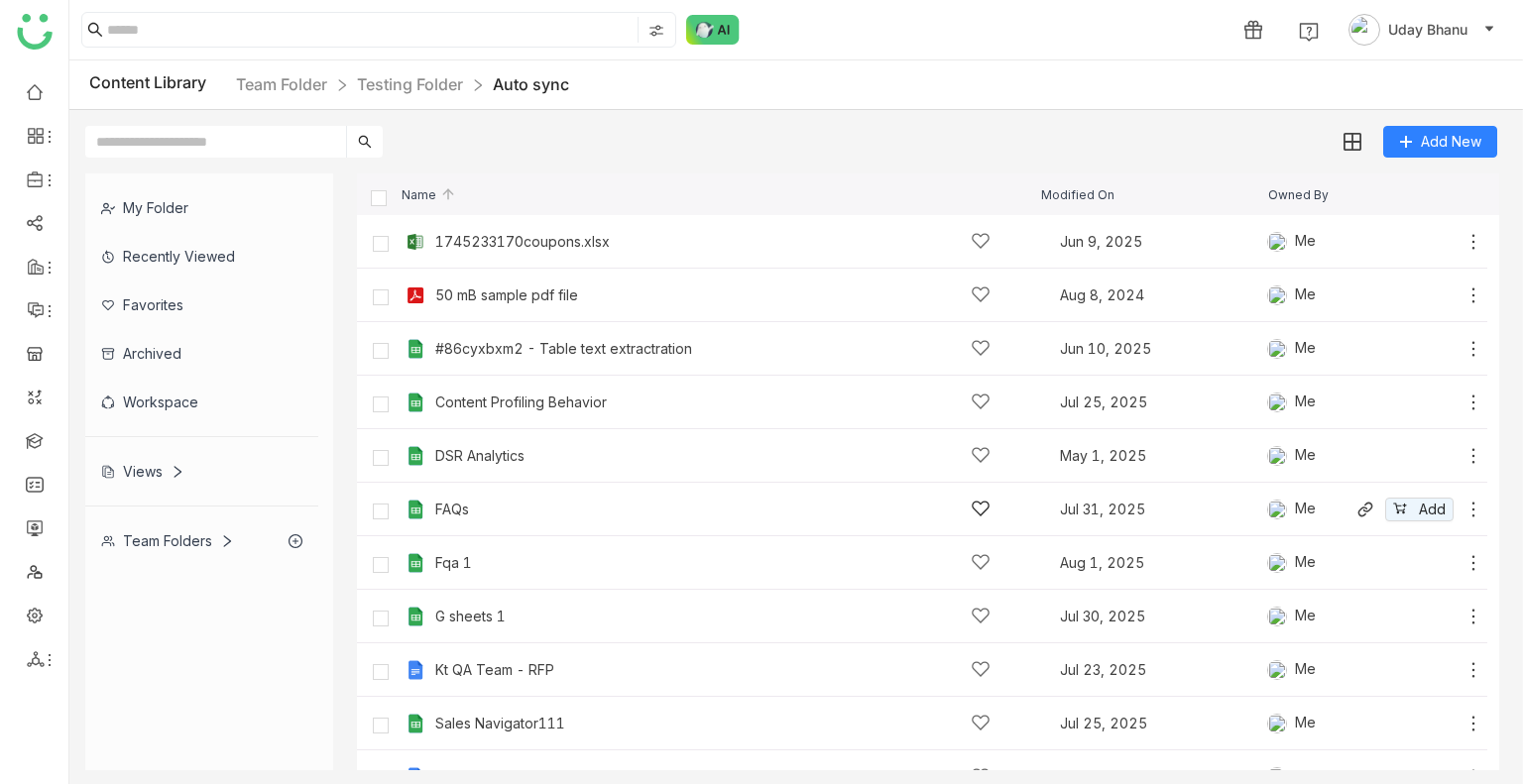 click on "FAQs" 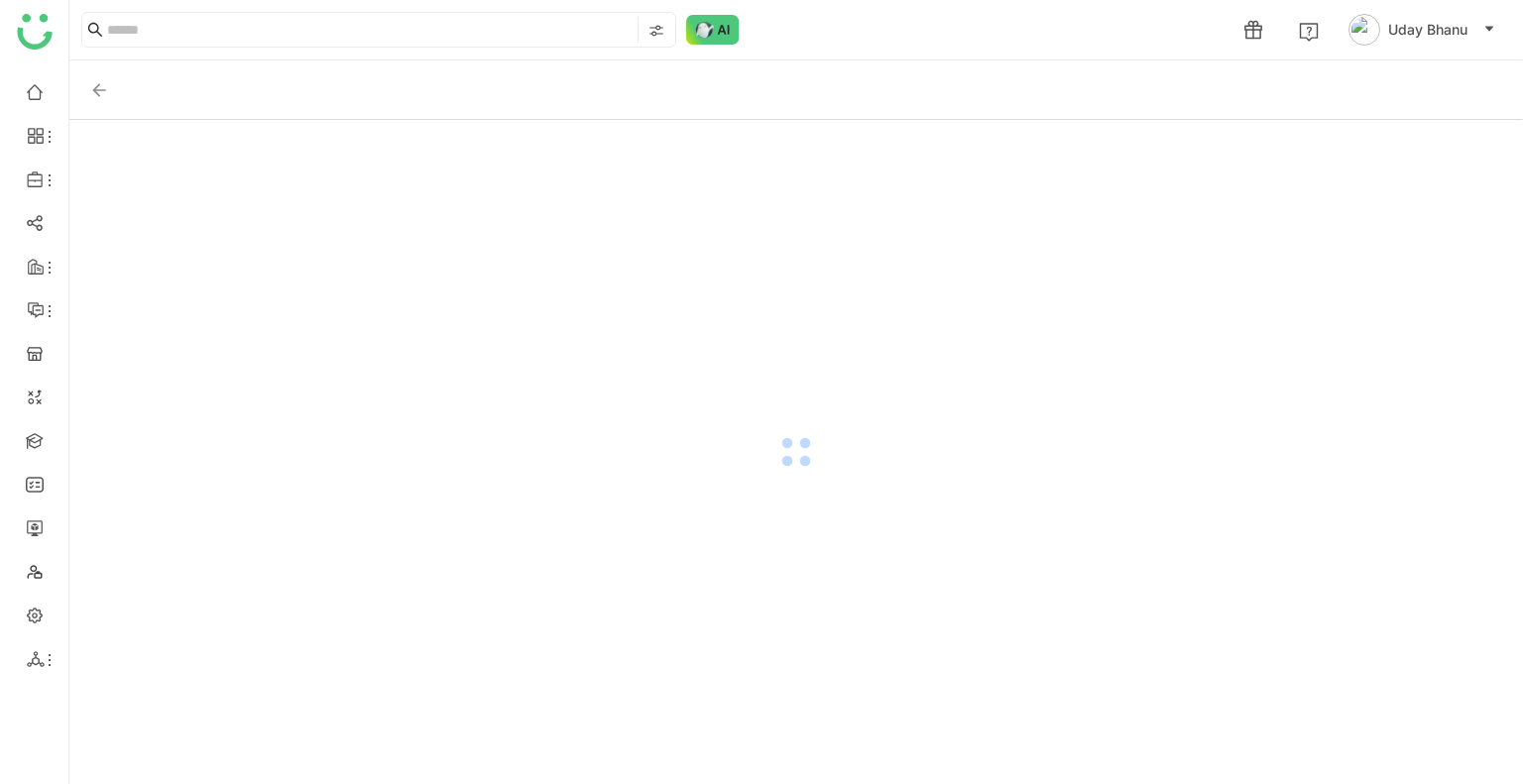 click 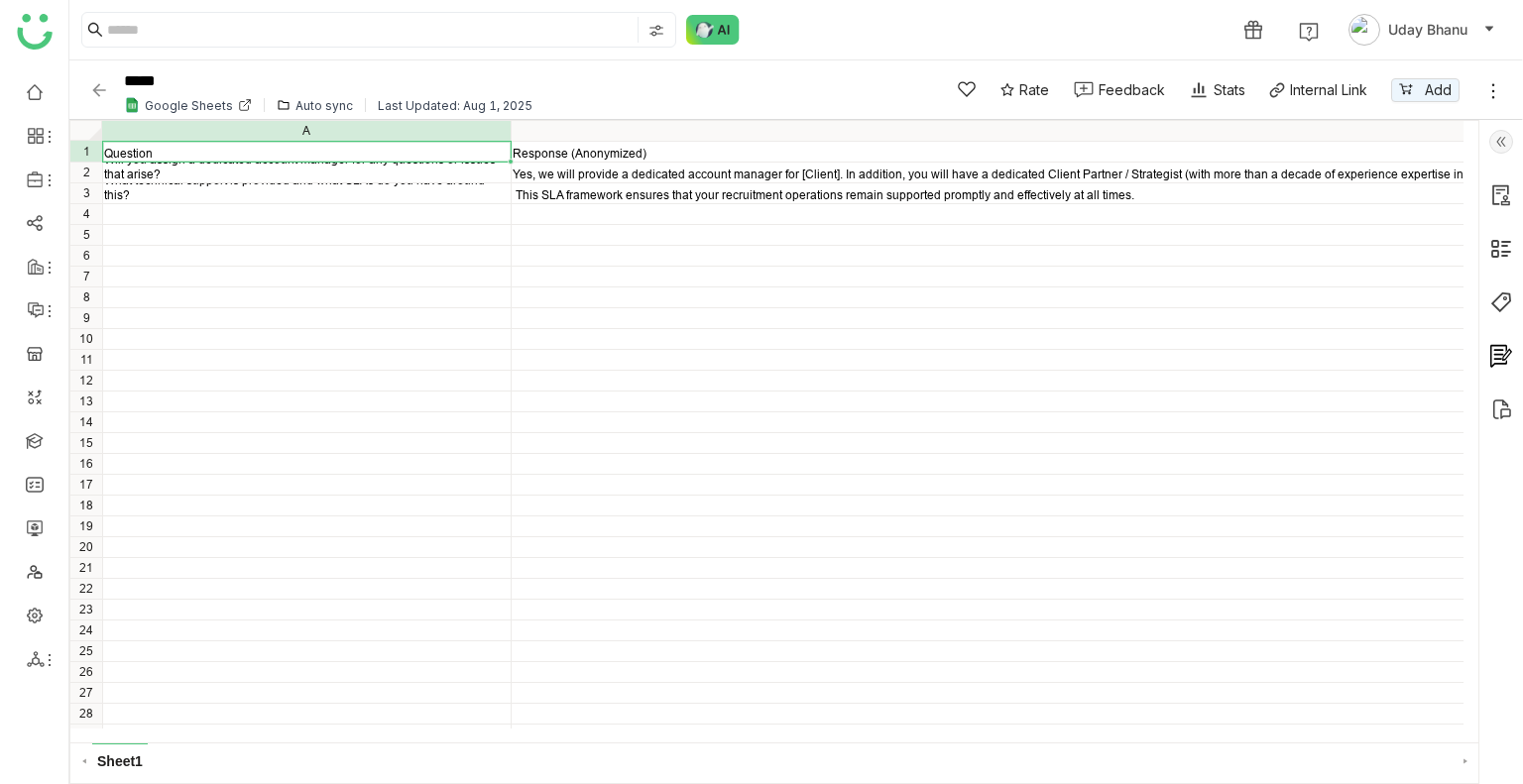 click 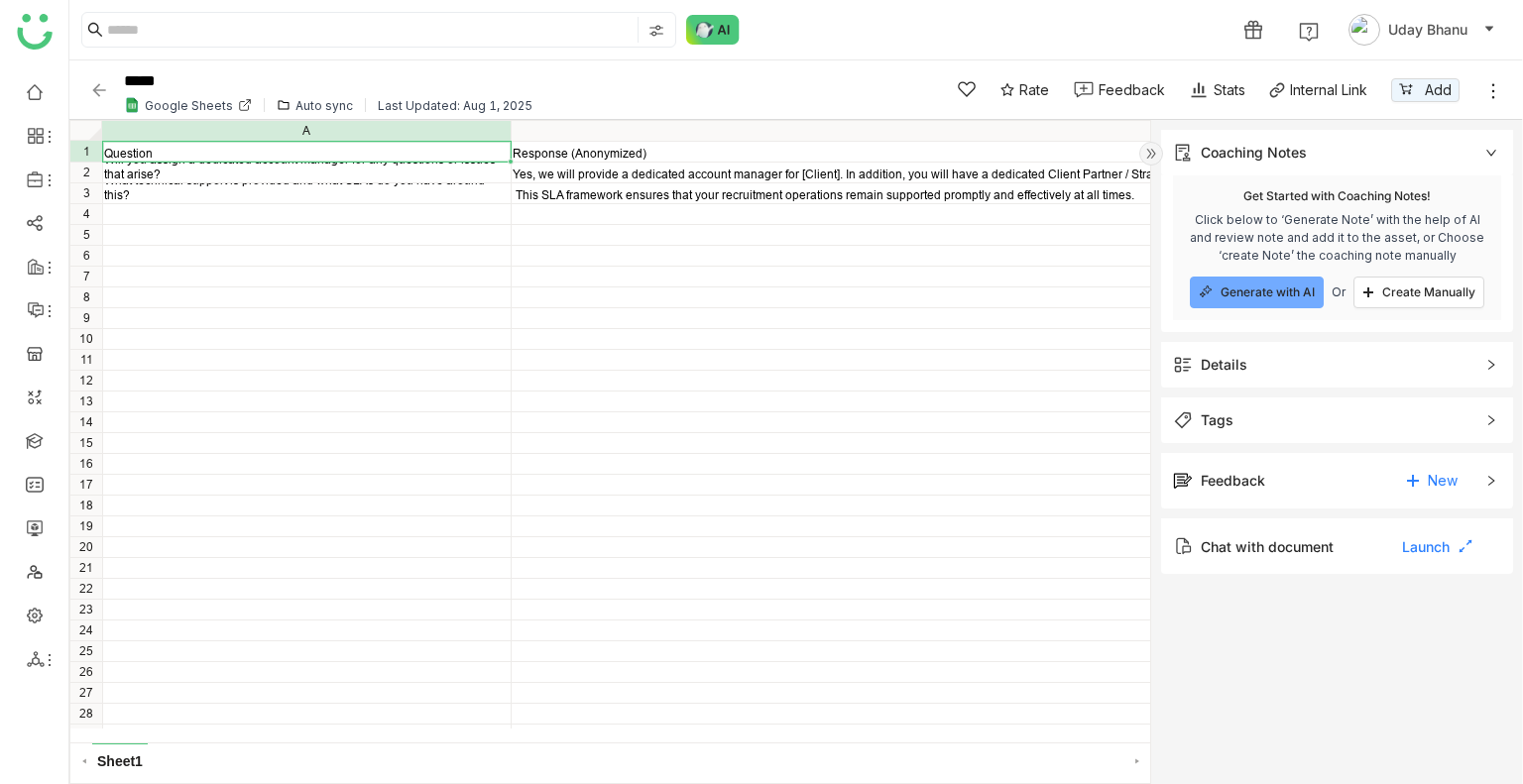 click 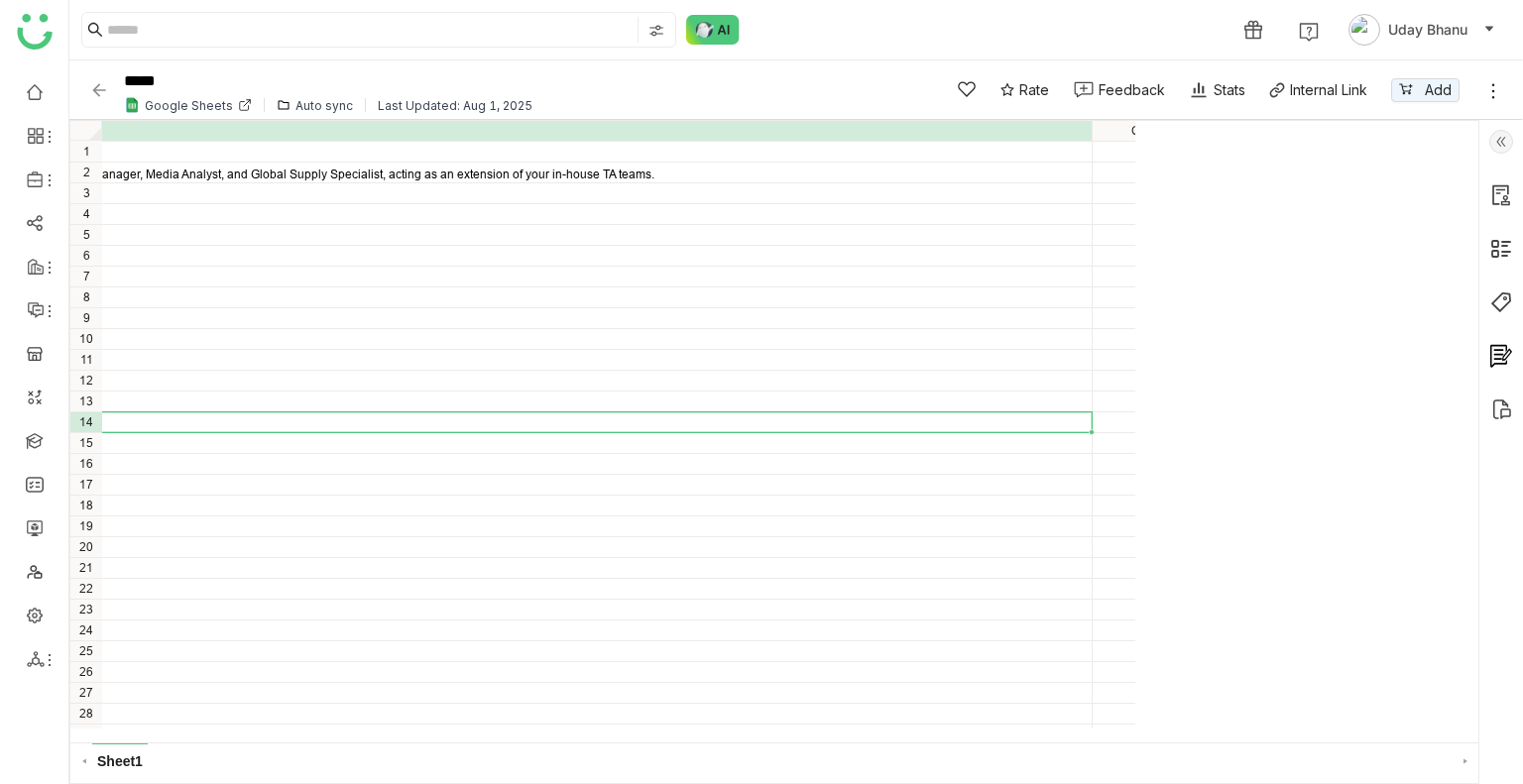click on "Response (Anonymized) Yes, we will provide a dedicated account manager for [Client]. In addition, you will have a dedicated Client Partner / Strategist (with more than a decade of experience expertise in the industry), and access to a Customer Success Director, Customer Success Manager, Media Analyst, and Global Supply Specialist, acting as an extension of your in-house TA teams. 1 2 3 4 5 6 7 8 9 10 11 12 13 14 15 16 17 18 19 20 21 22 23 24 25 26 27 28 29 B C" 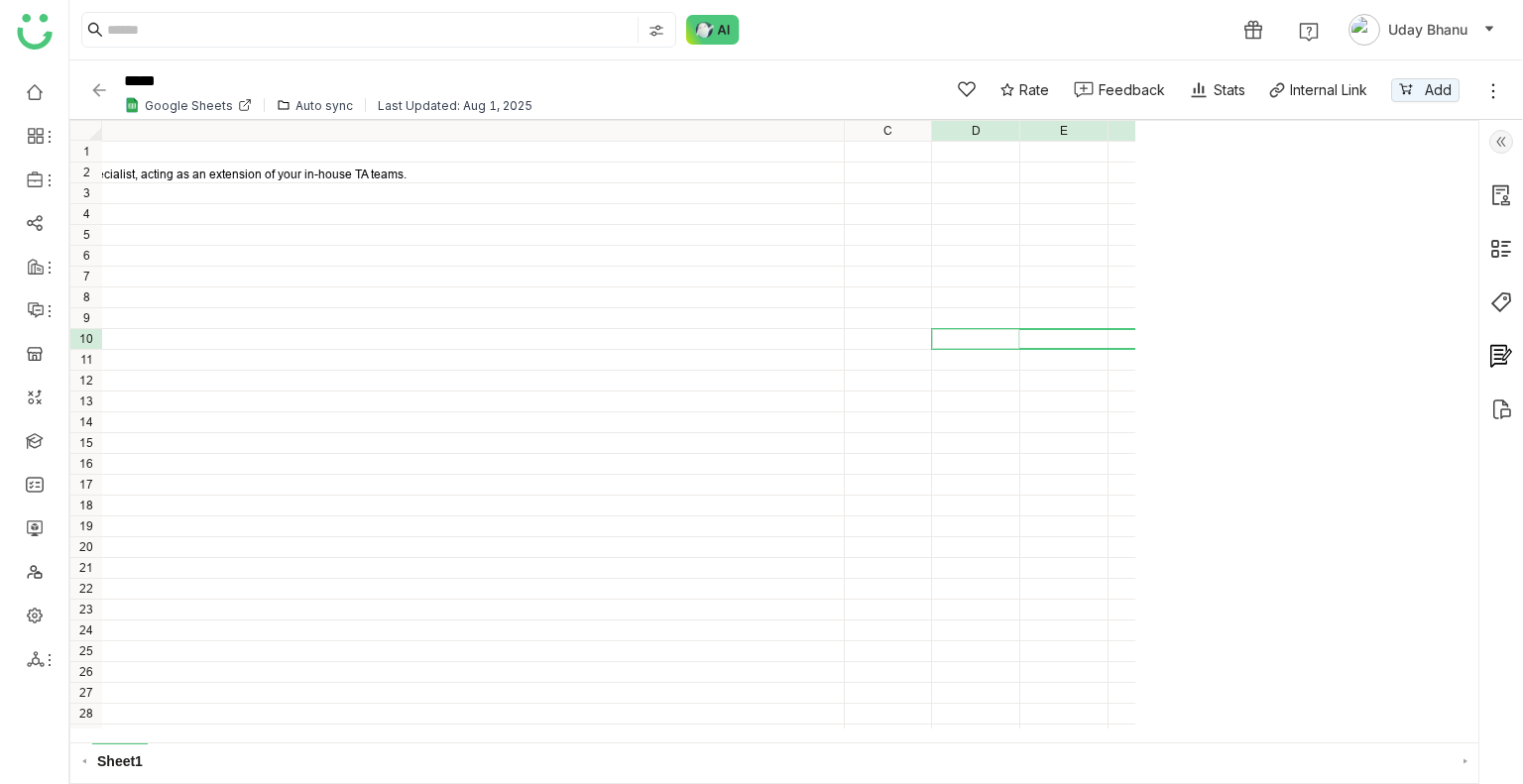scroll, scrollTop: 0, scrollLeft: 2046, axis: horizontal 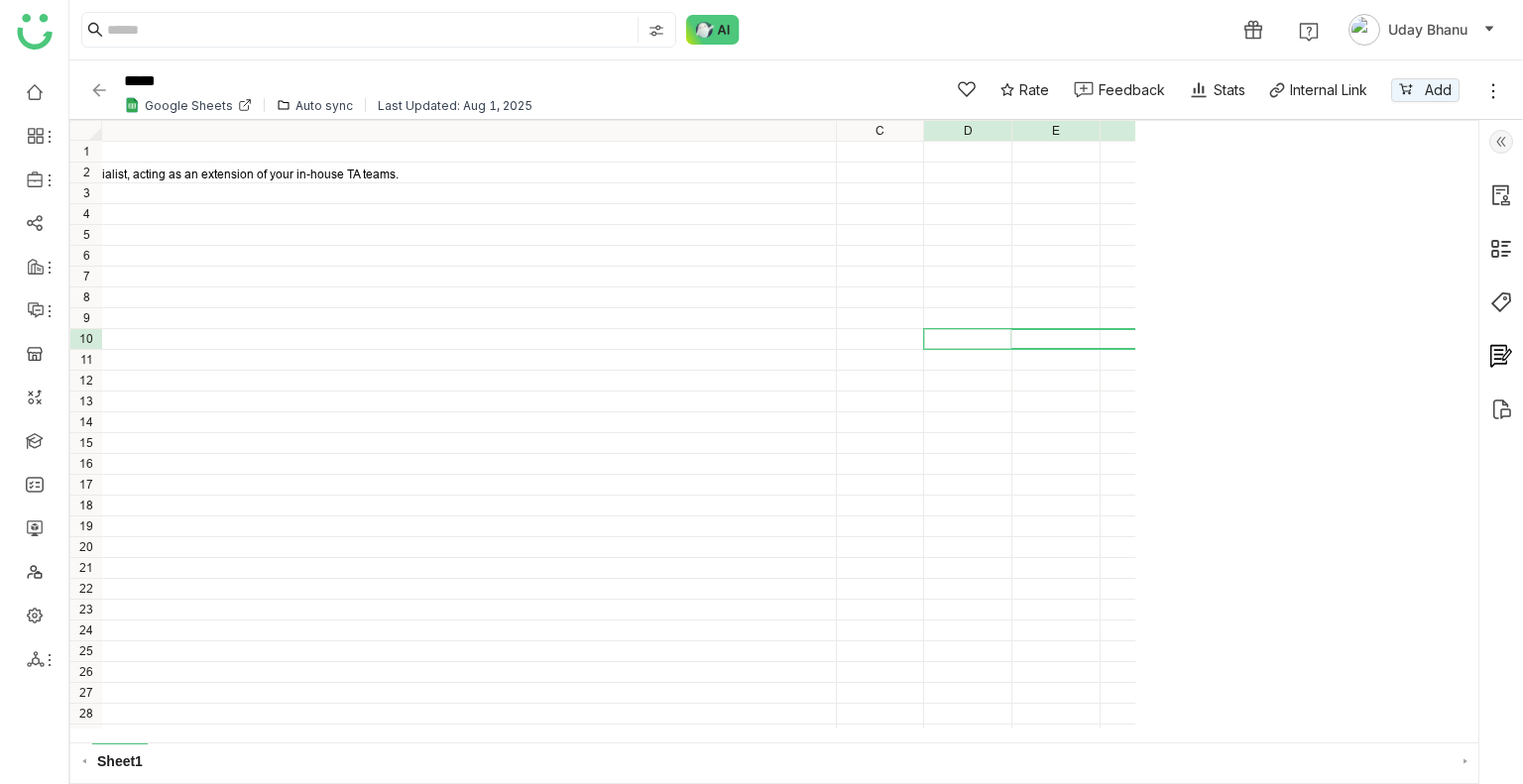 click 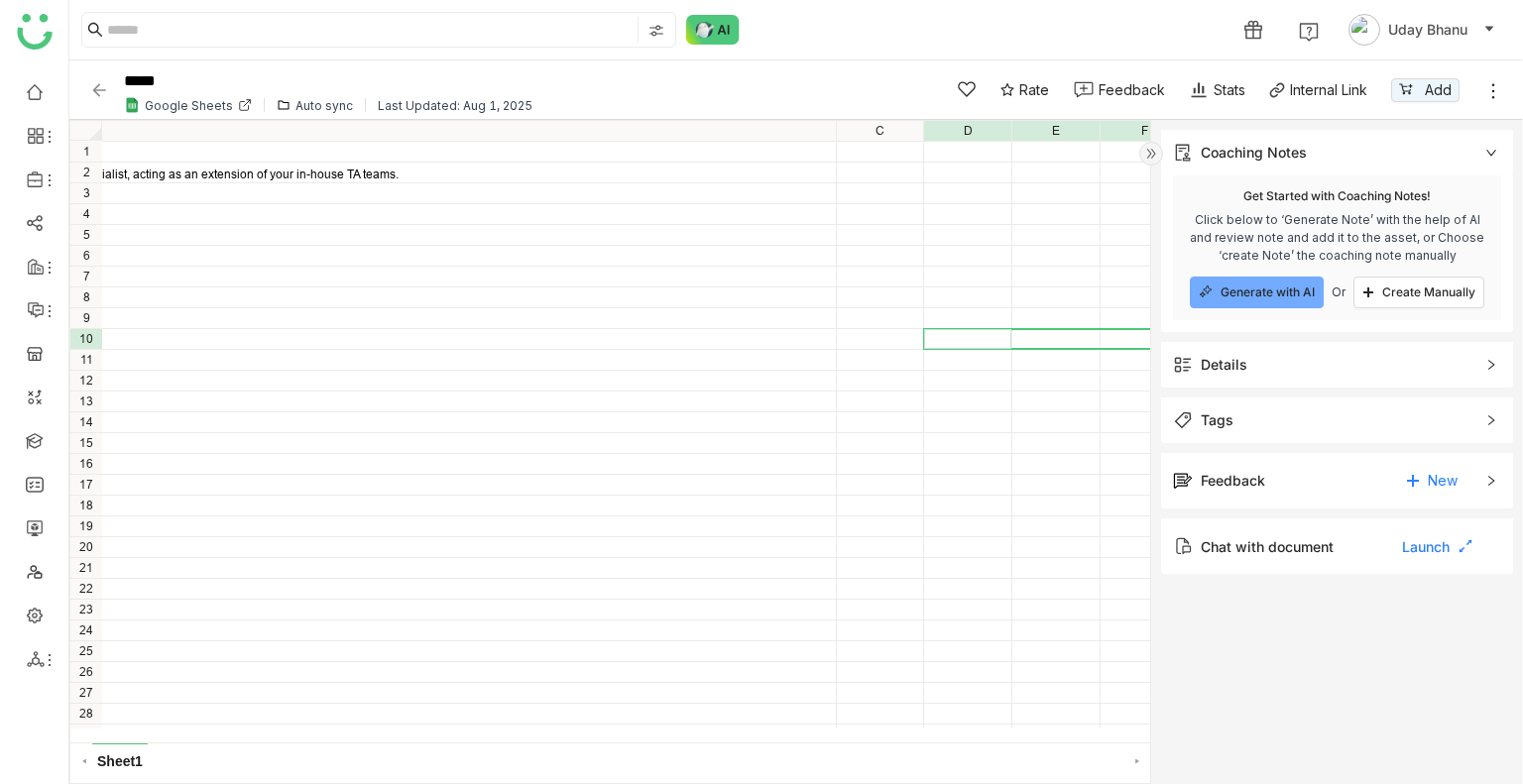 click on "Coaching Notes" 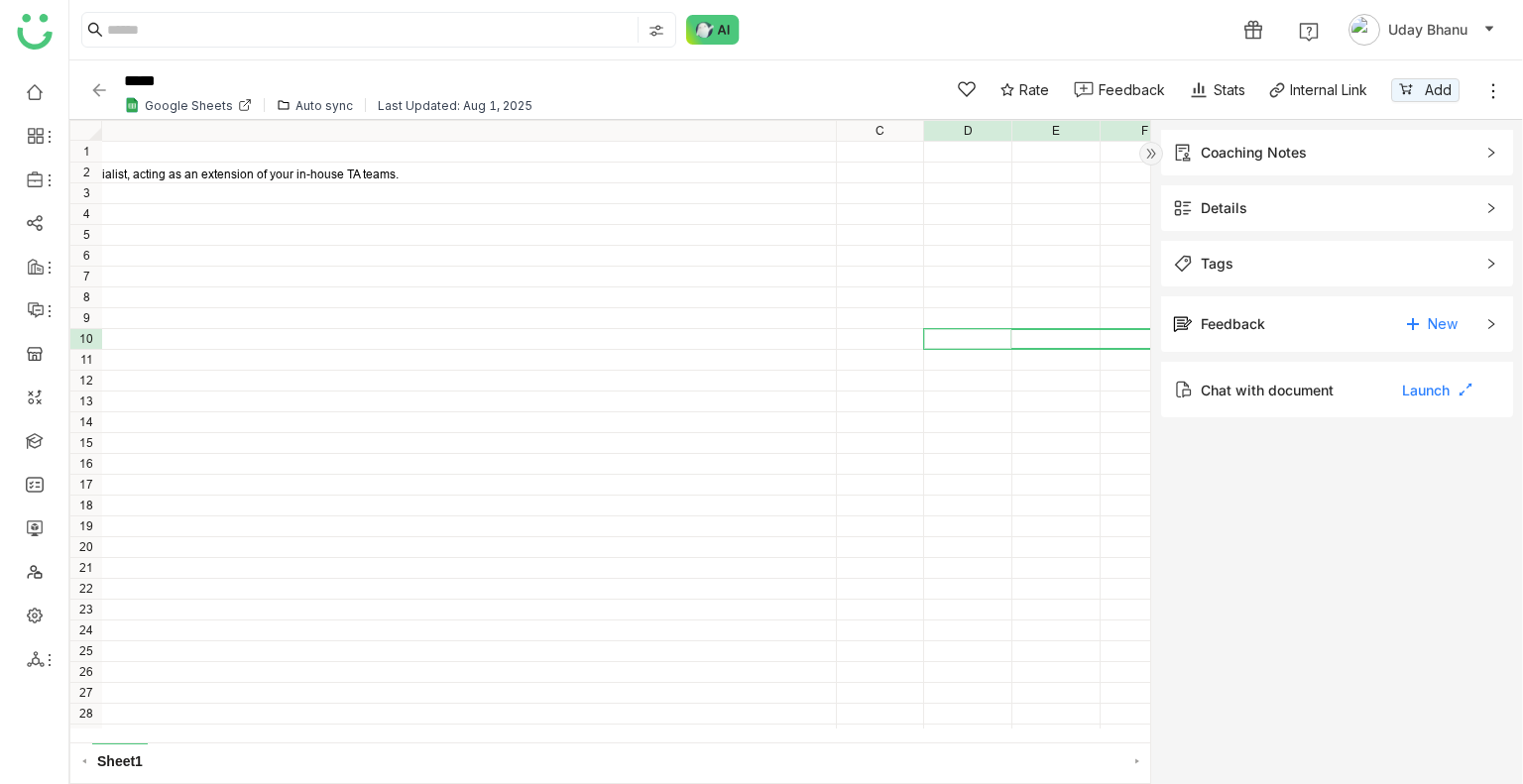 click 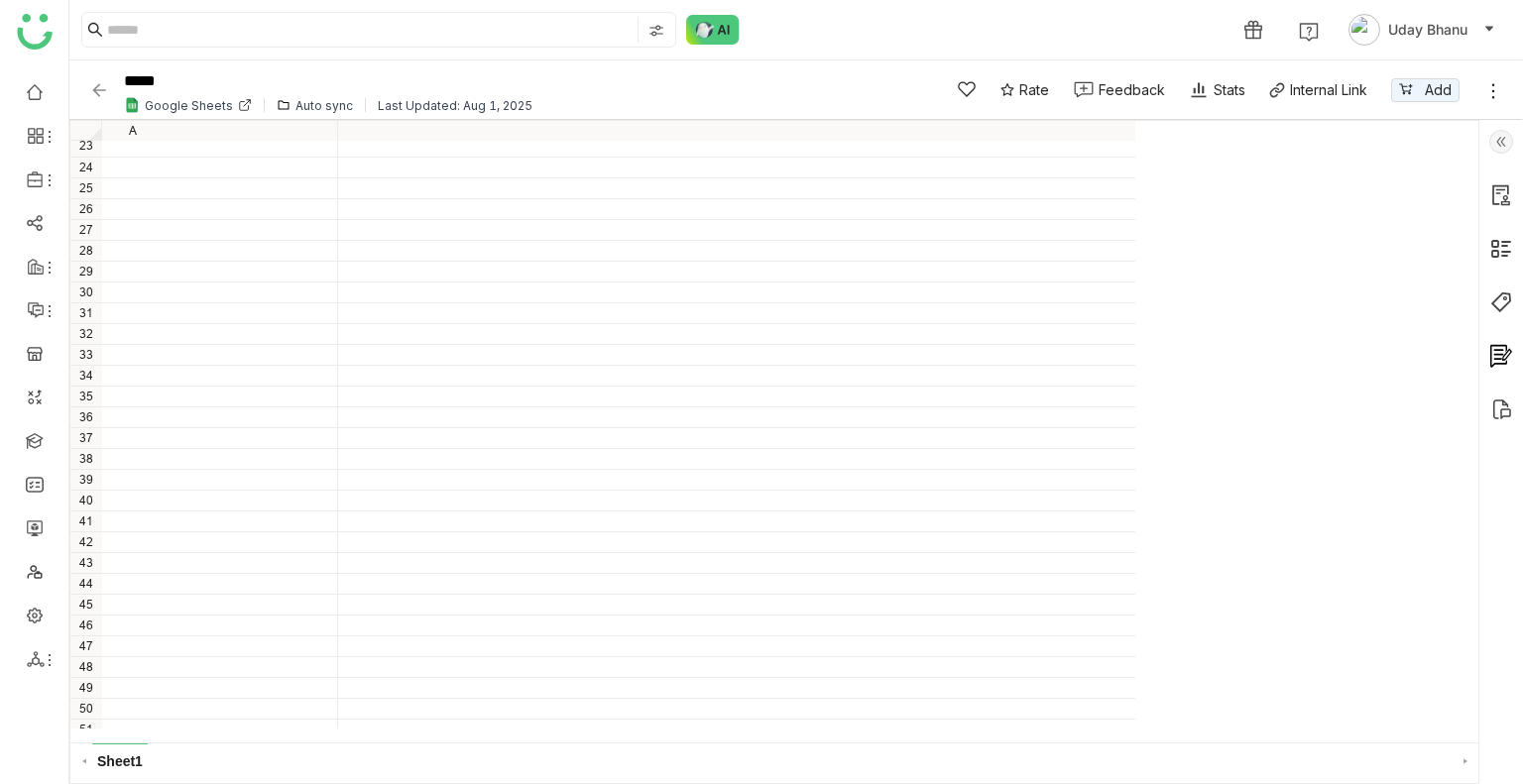 scroll, scrollTop: 0, scrollLeft: 0, axis: both 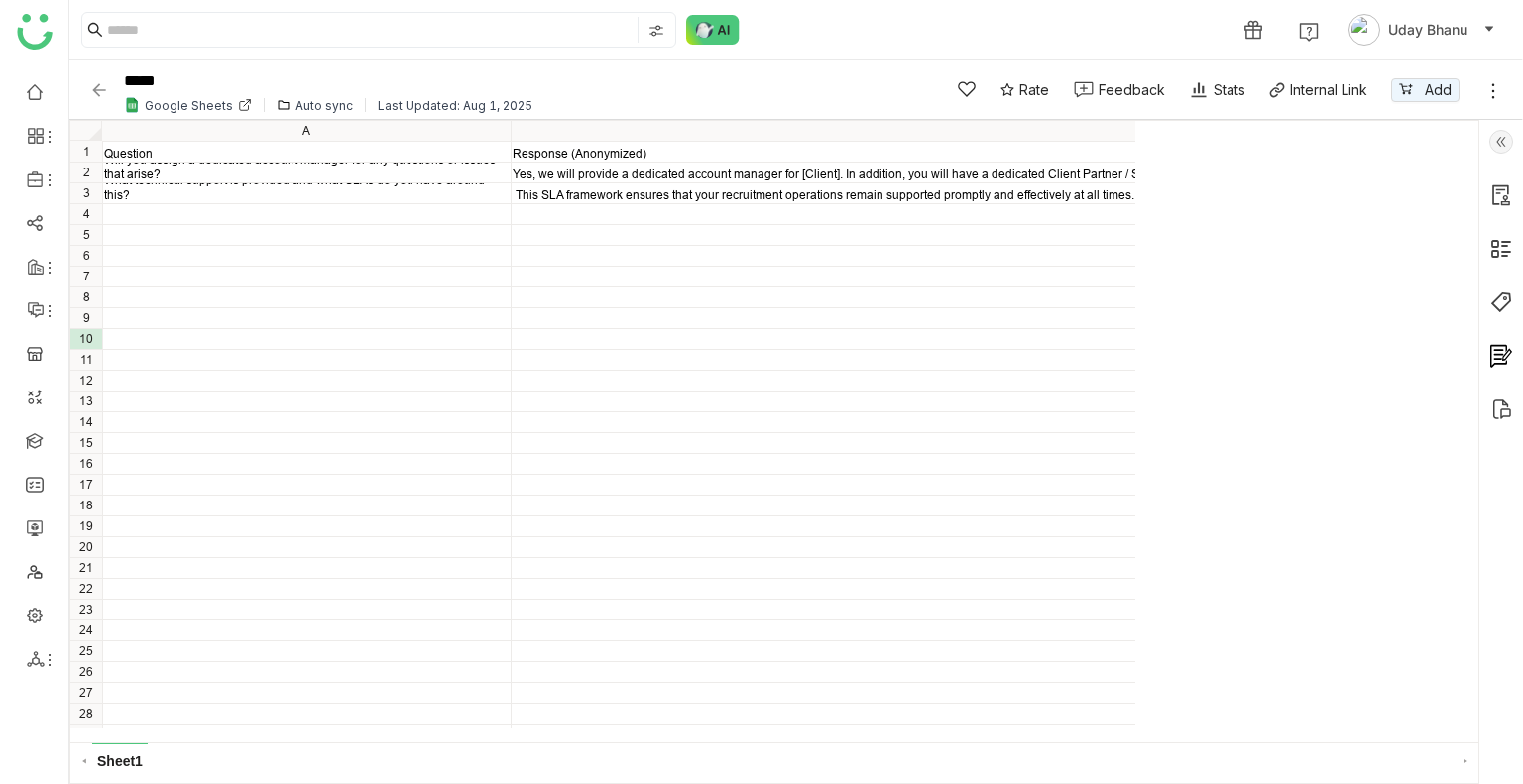 click 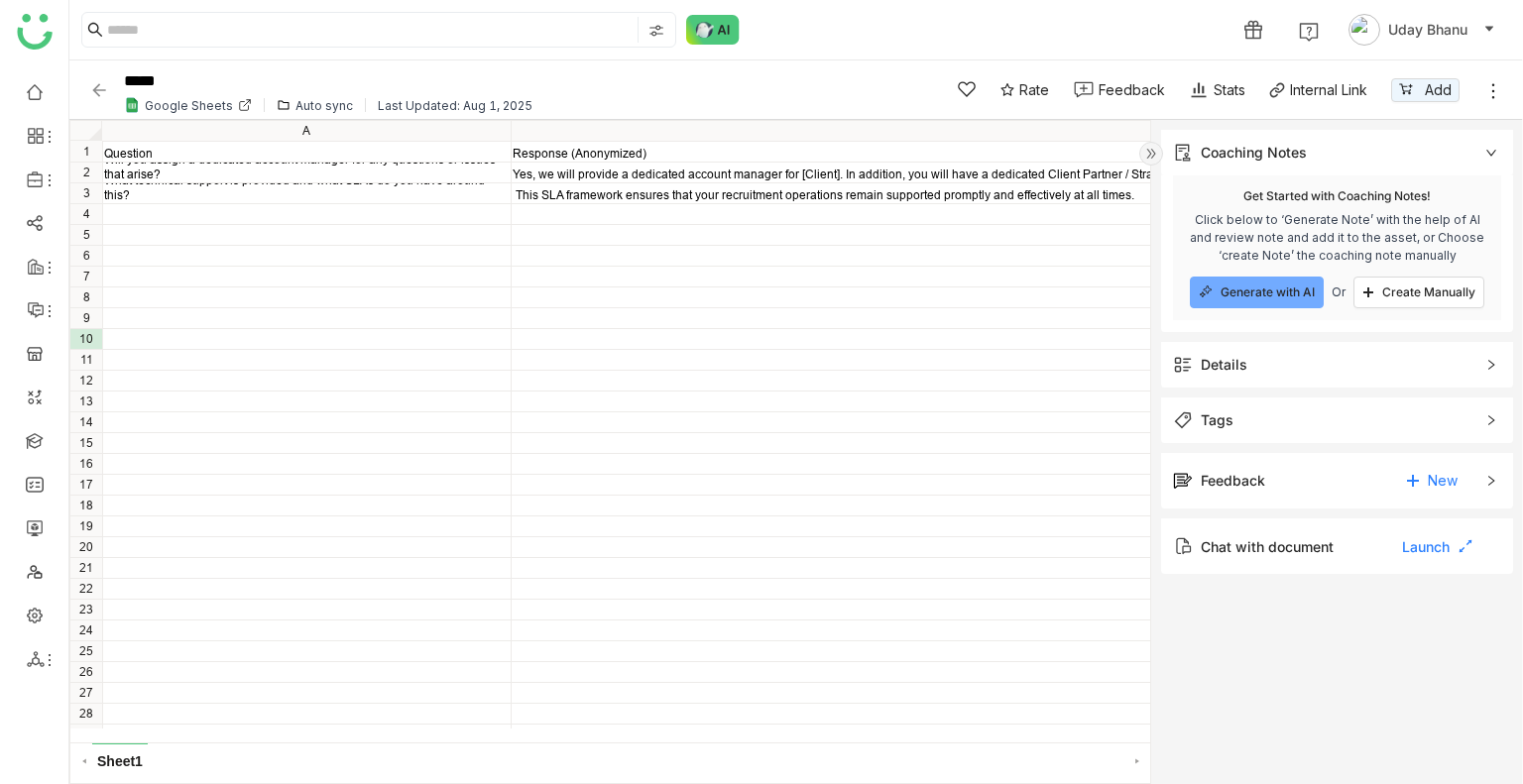 click on "Coaching Notes" 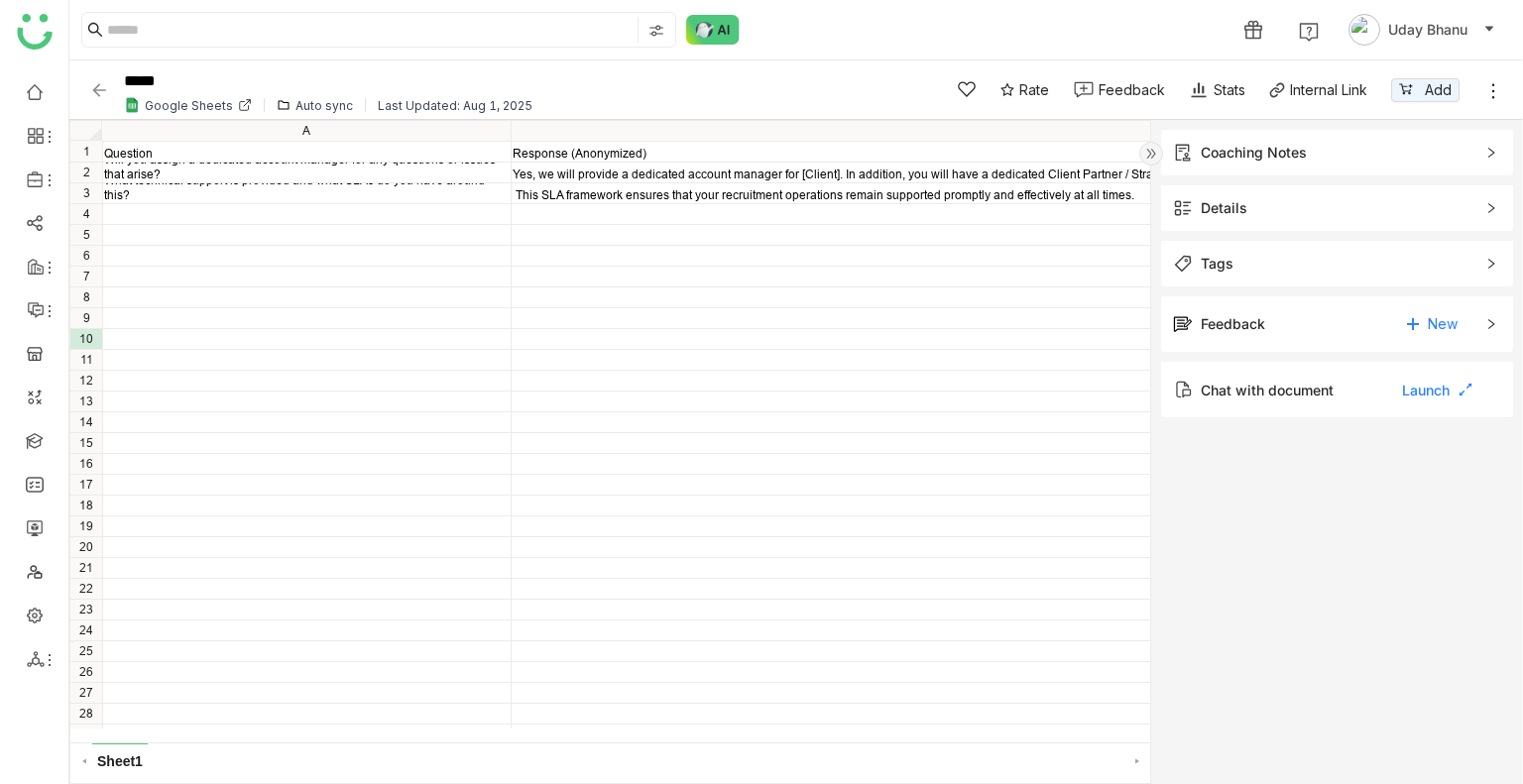 click 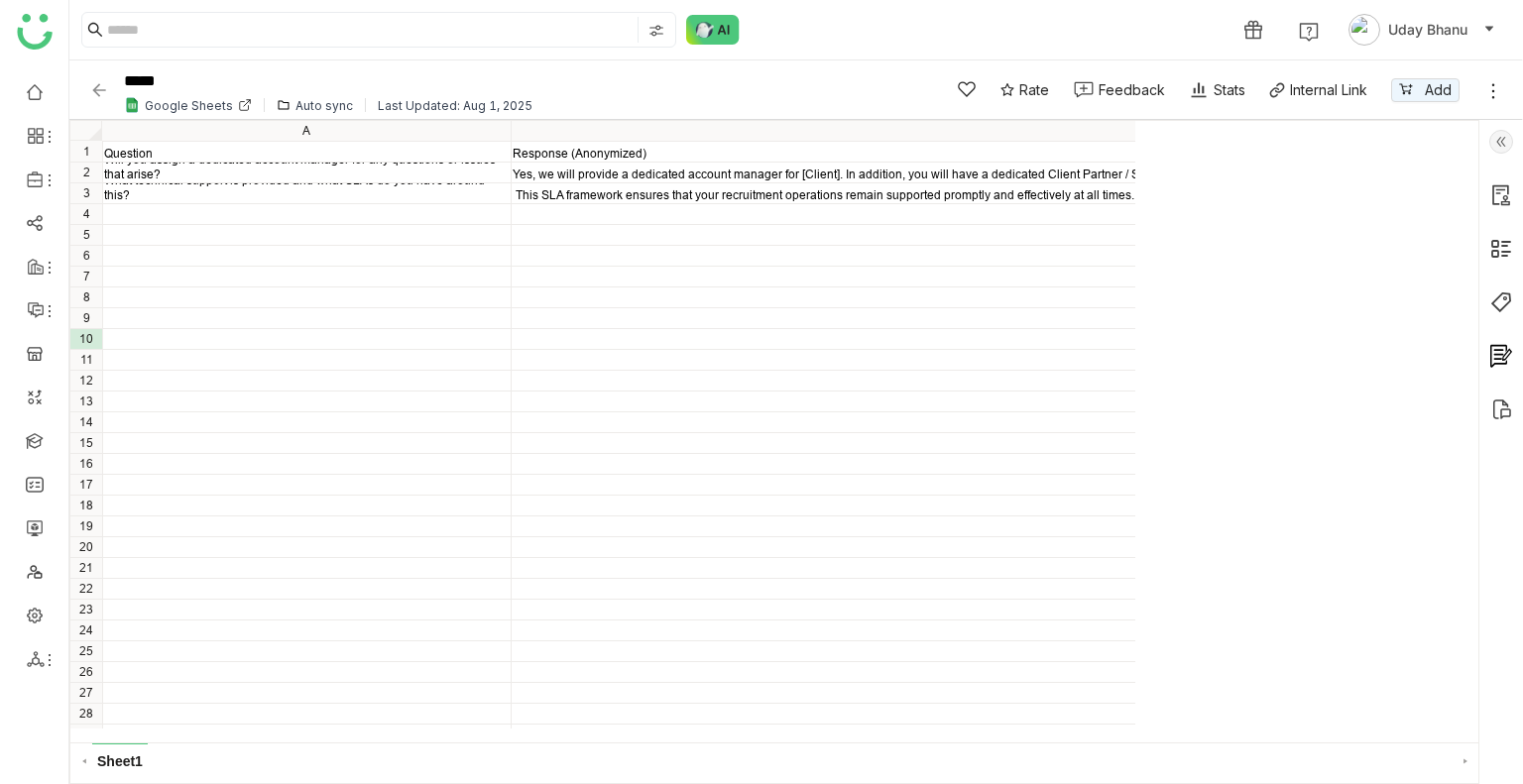 click 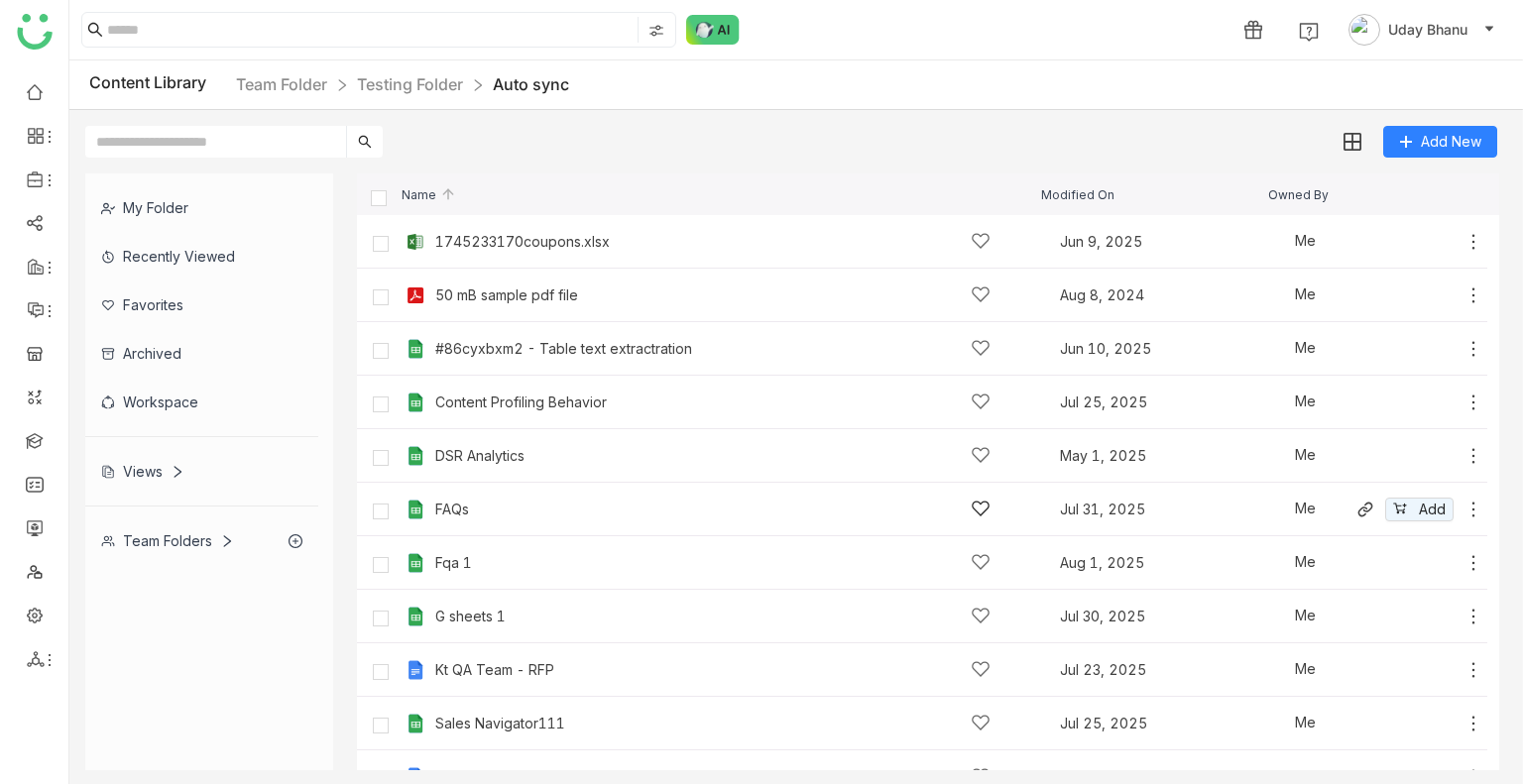 click on "FAQs" 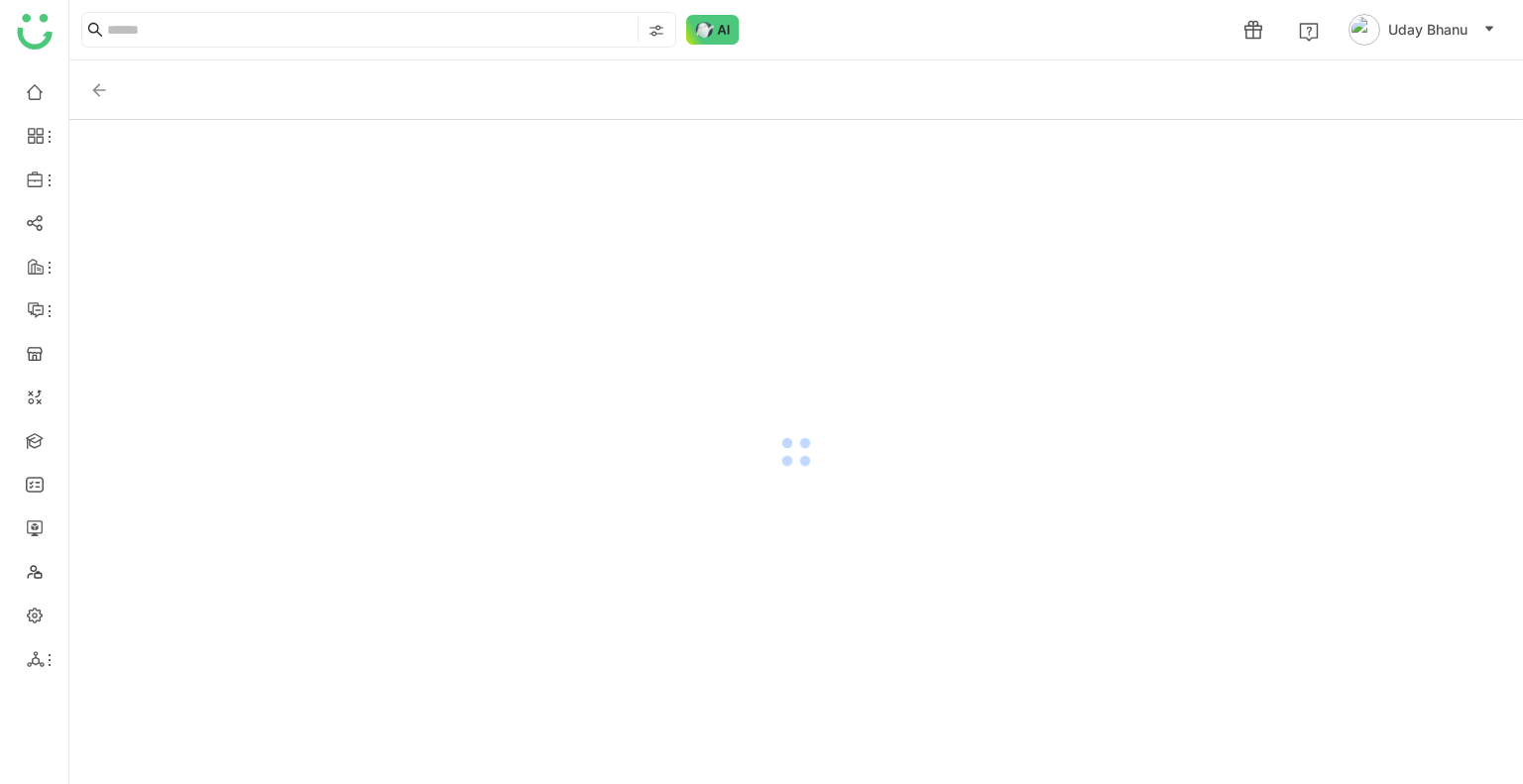 click 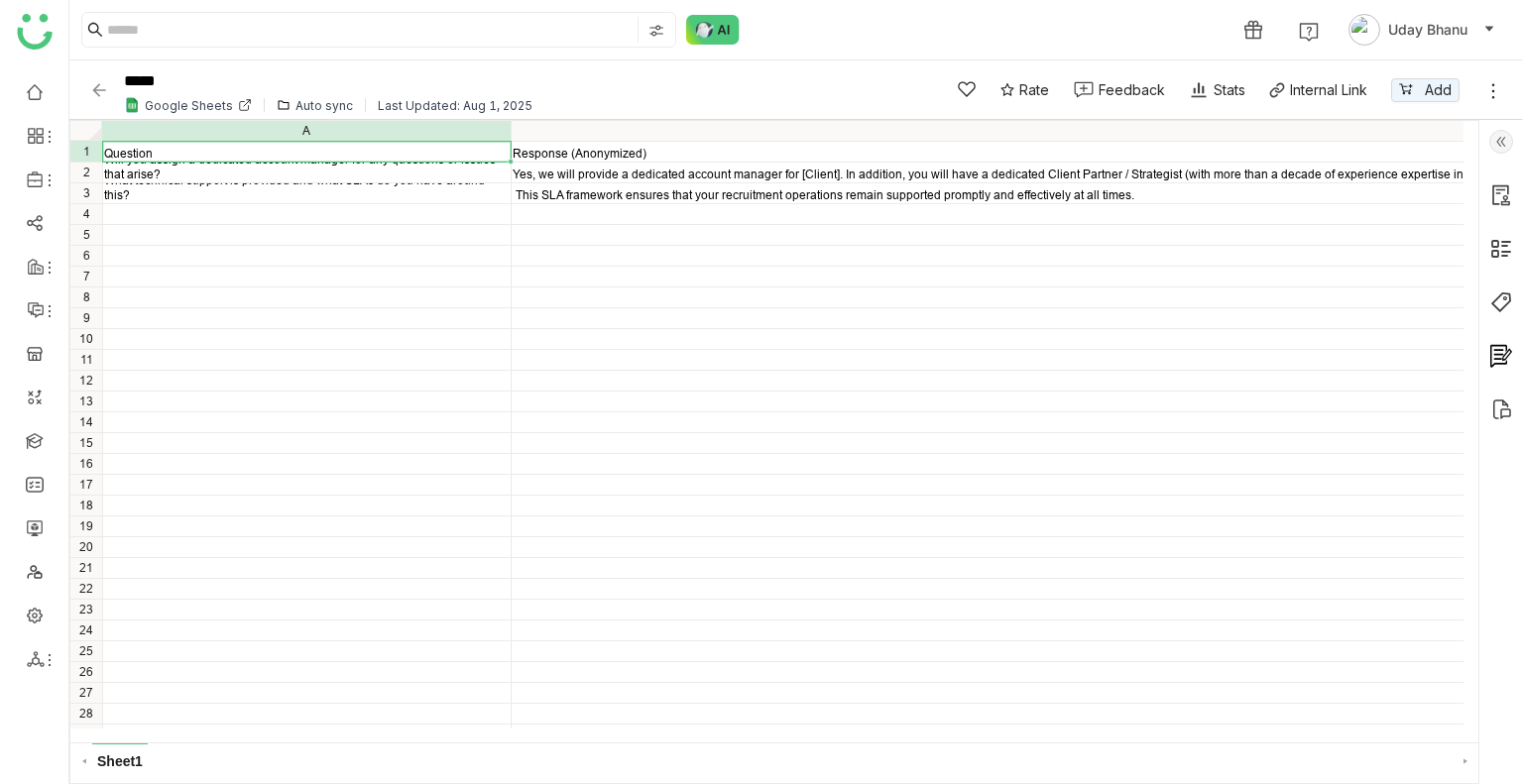 click 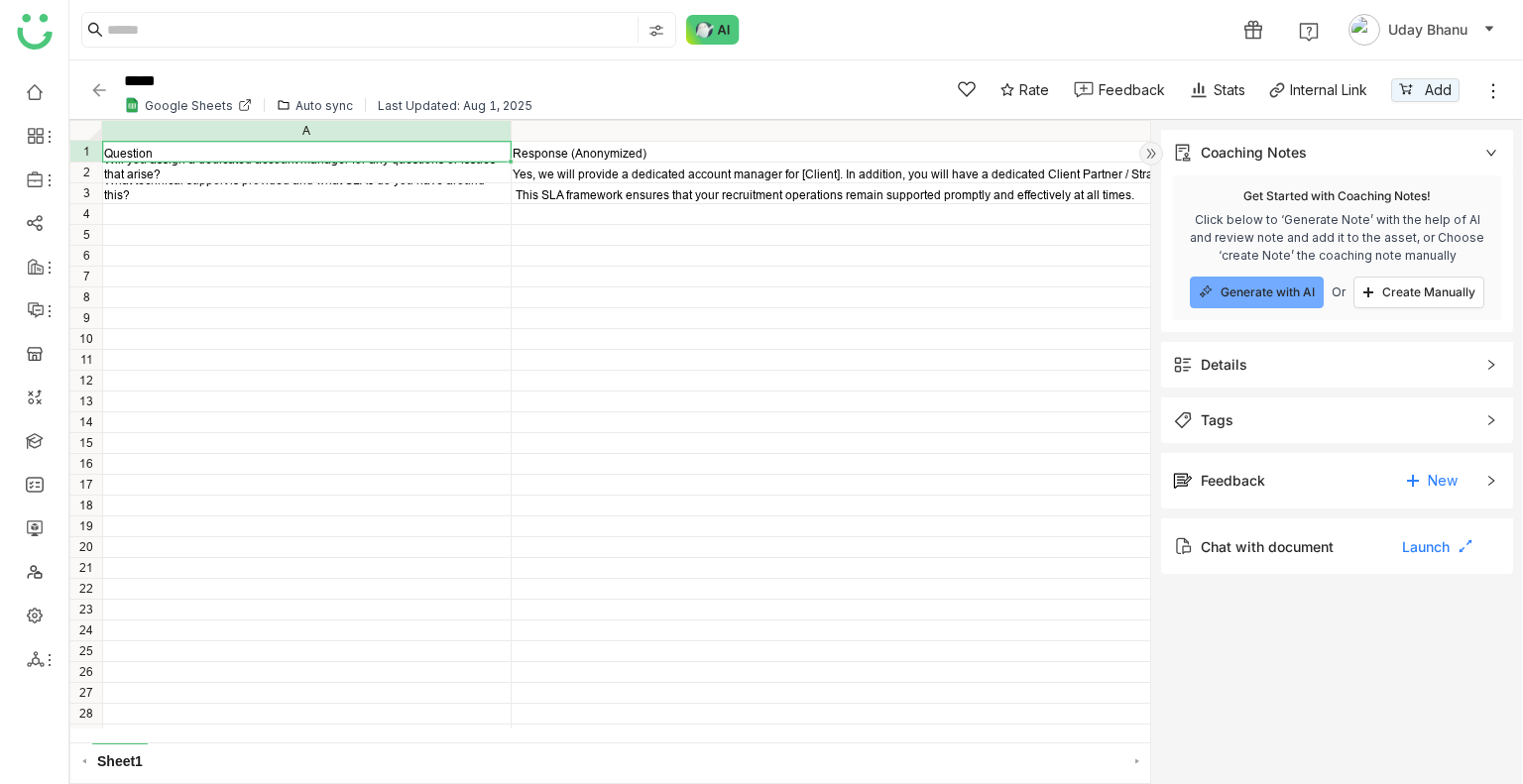 click 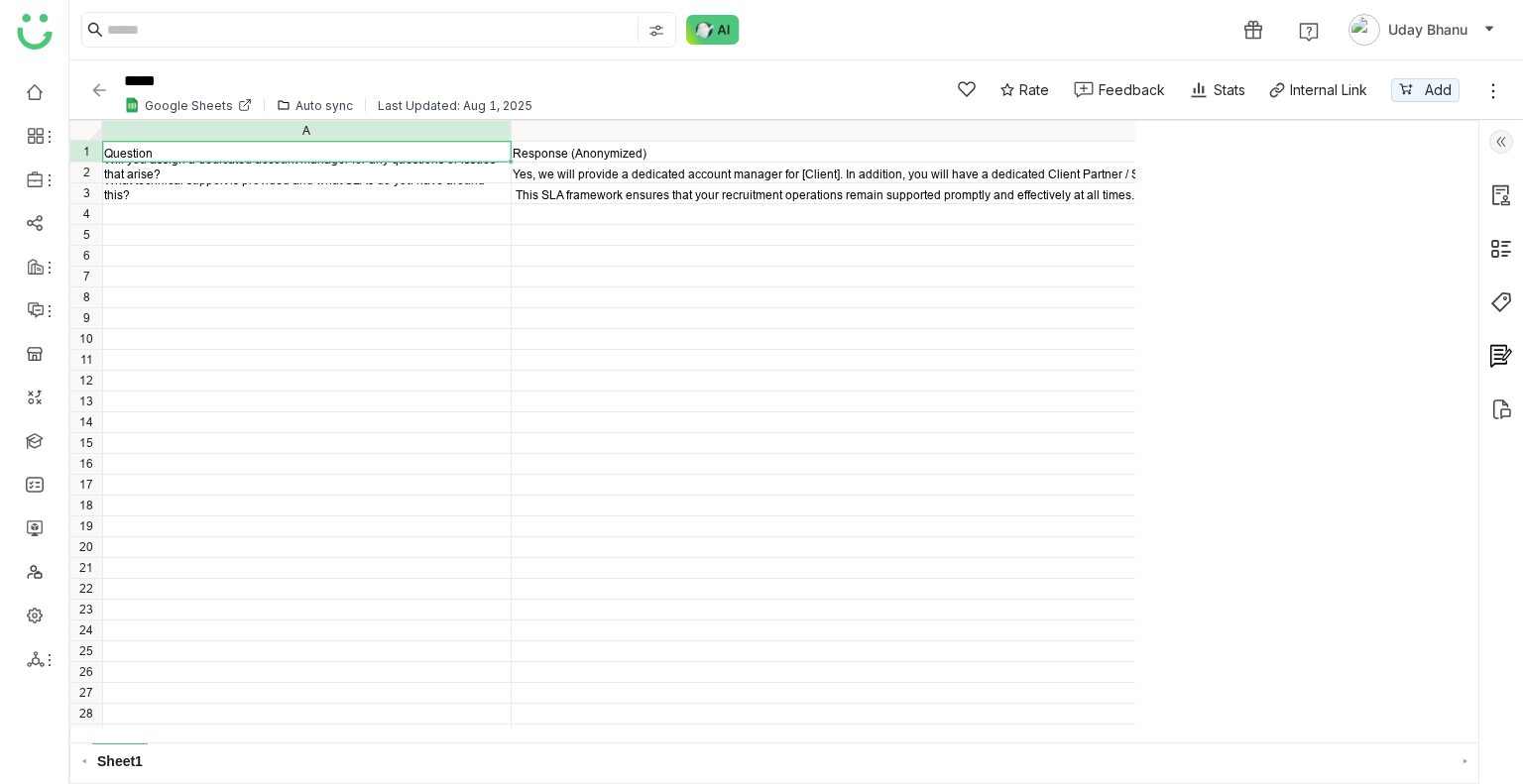 click 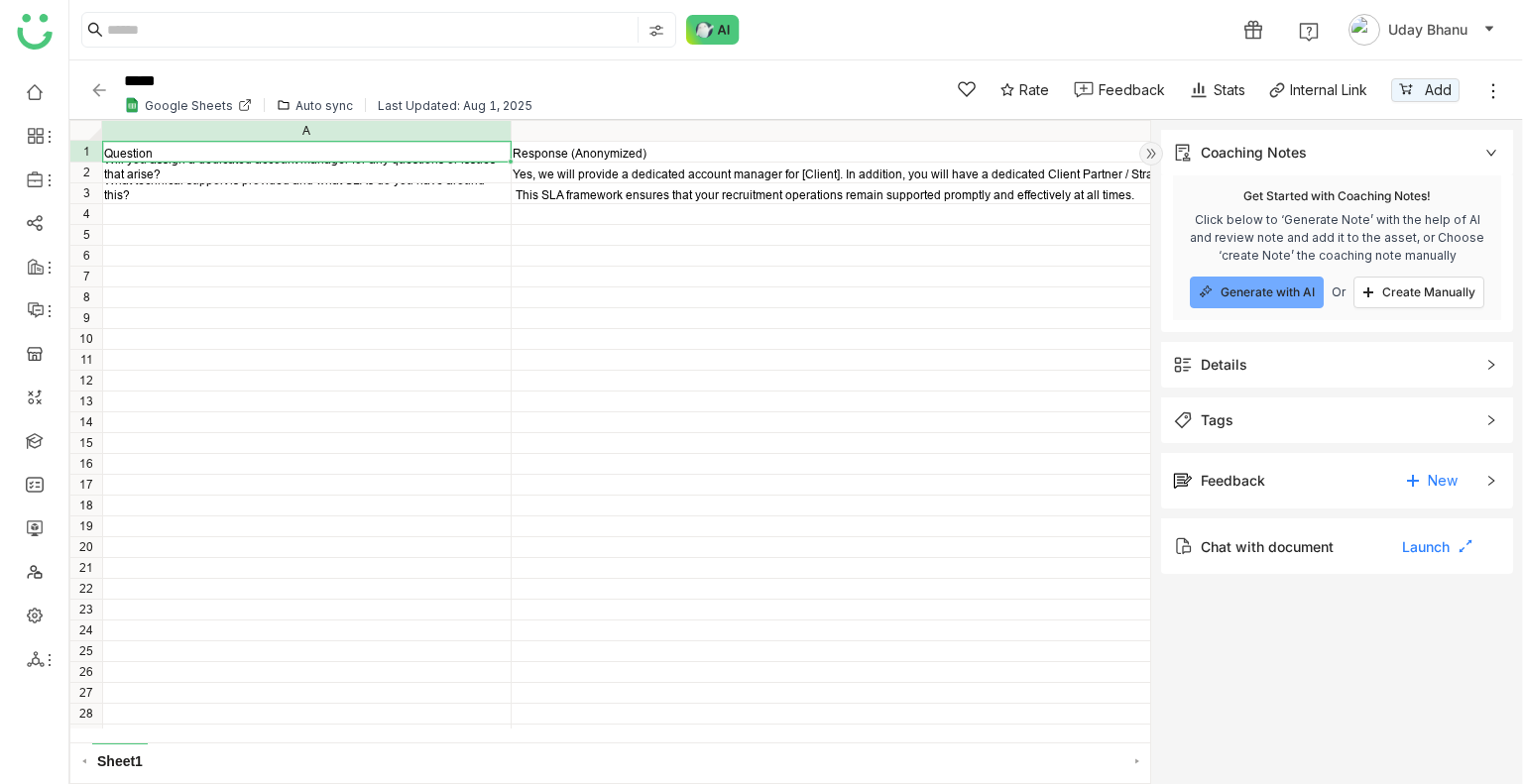 click 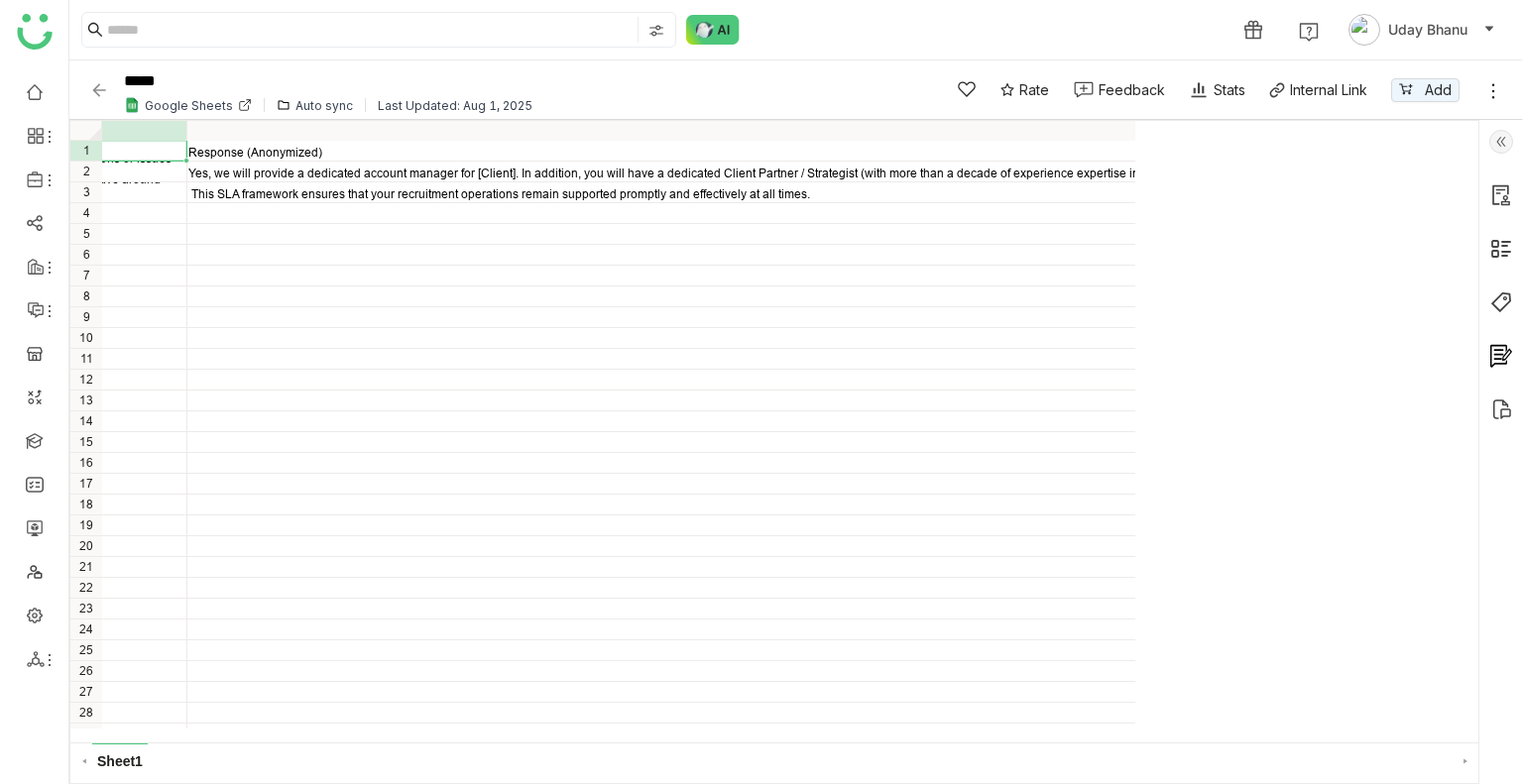 scroll, scrollTop: 0, scrollLeft: 0, axis: both 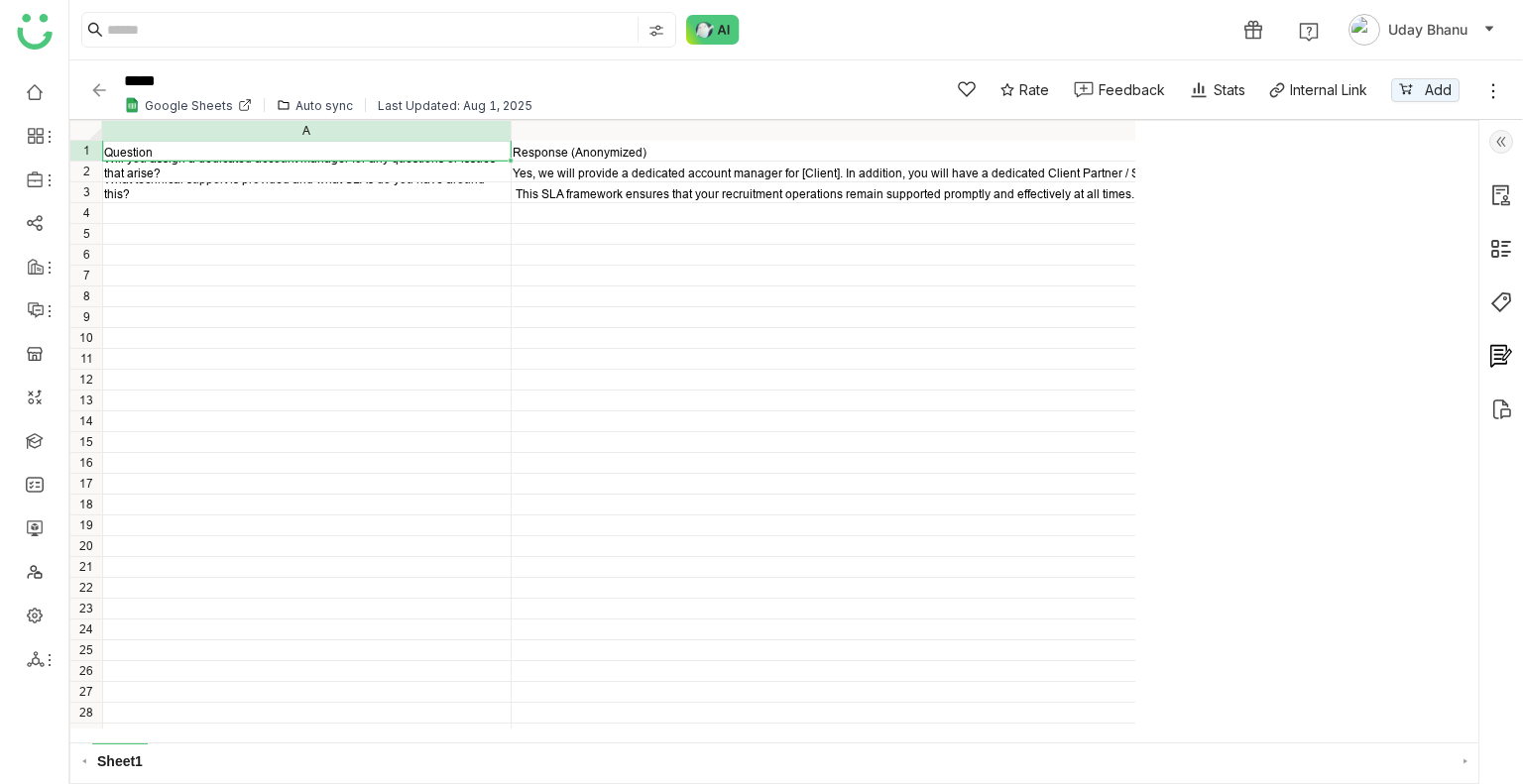 click 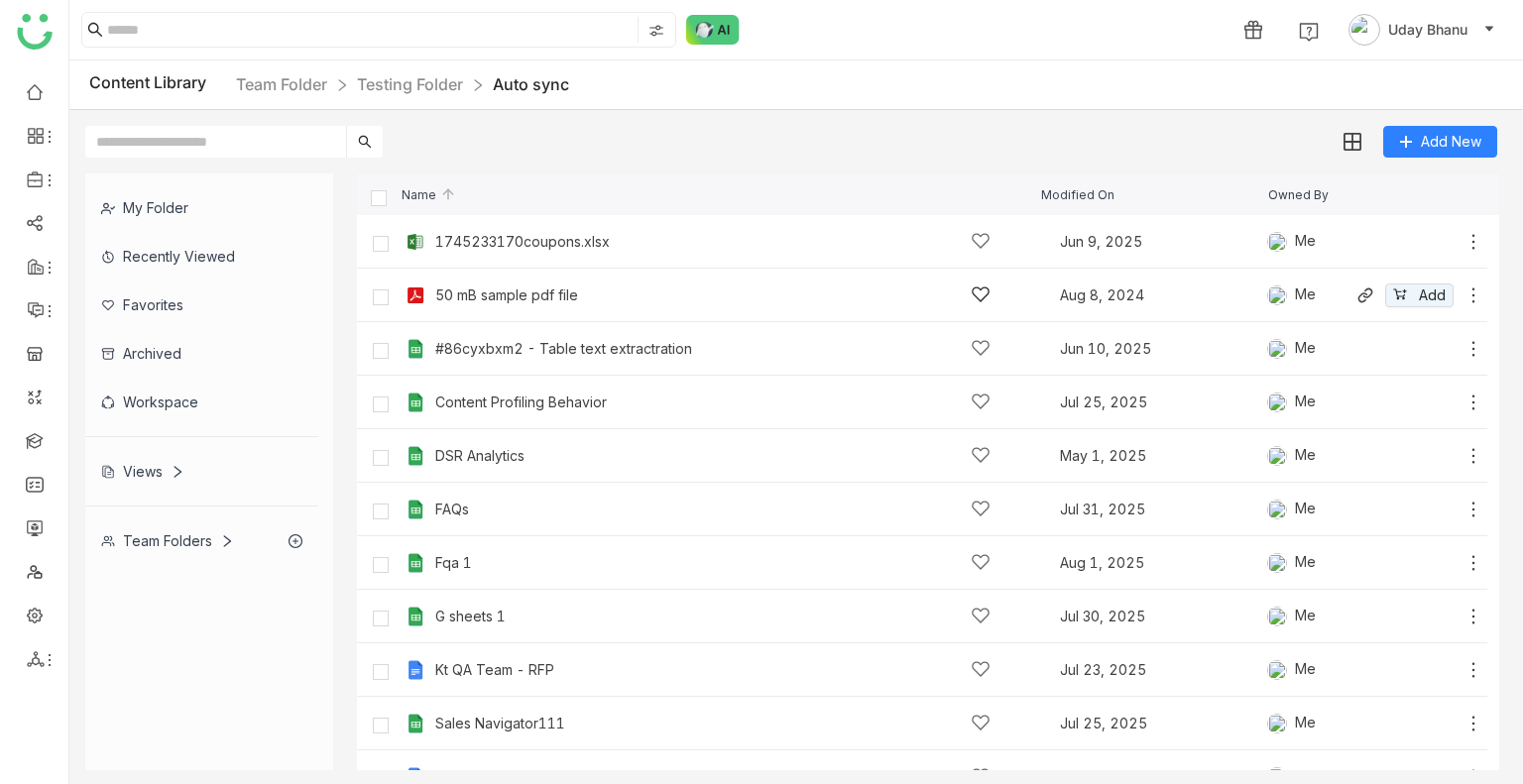click on "50 mB sample pdf file" 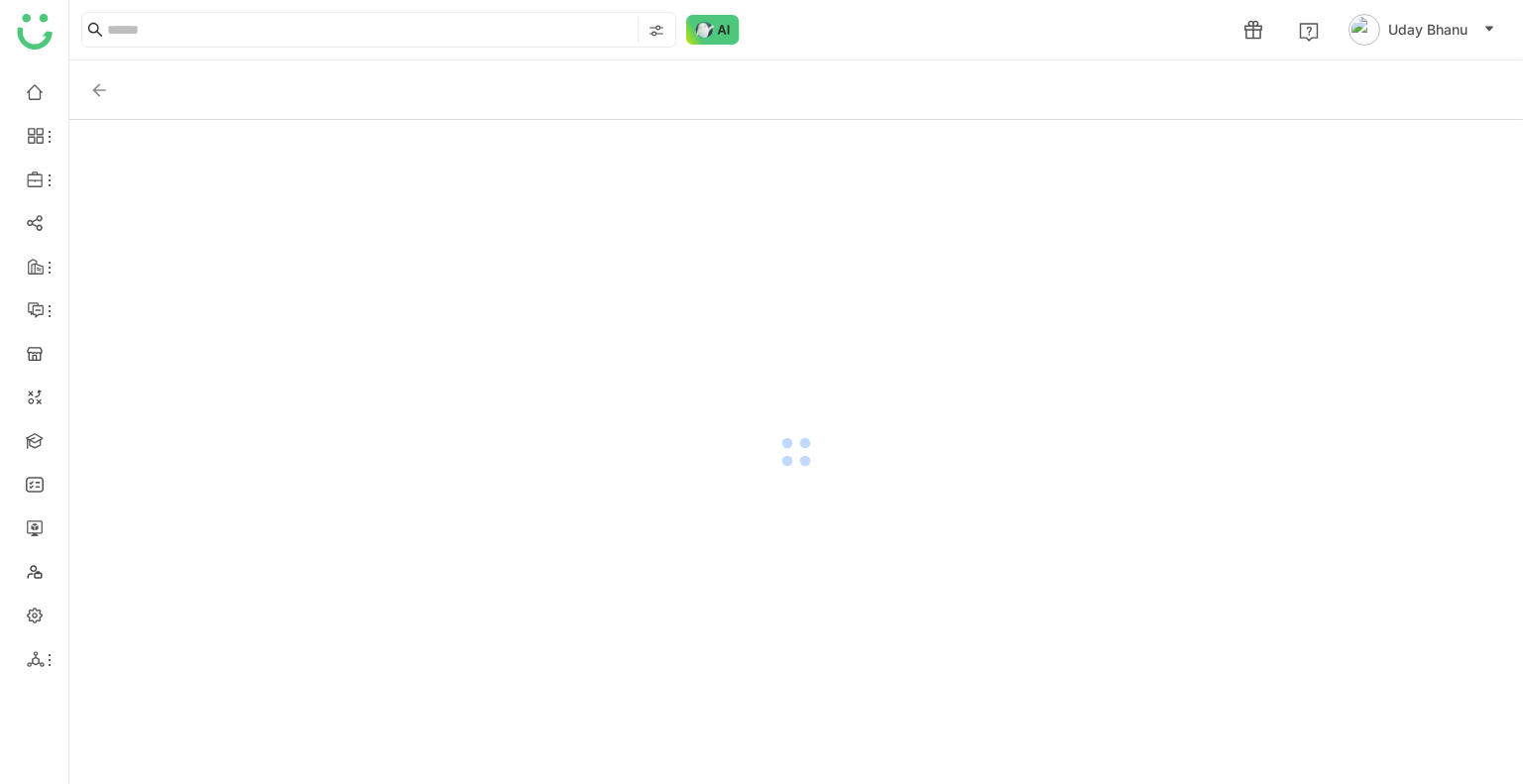 click 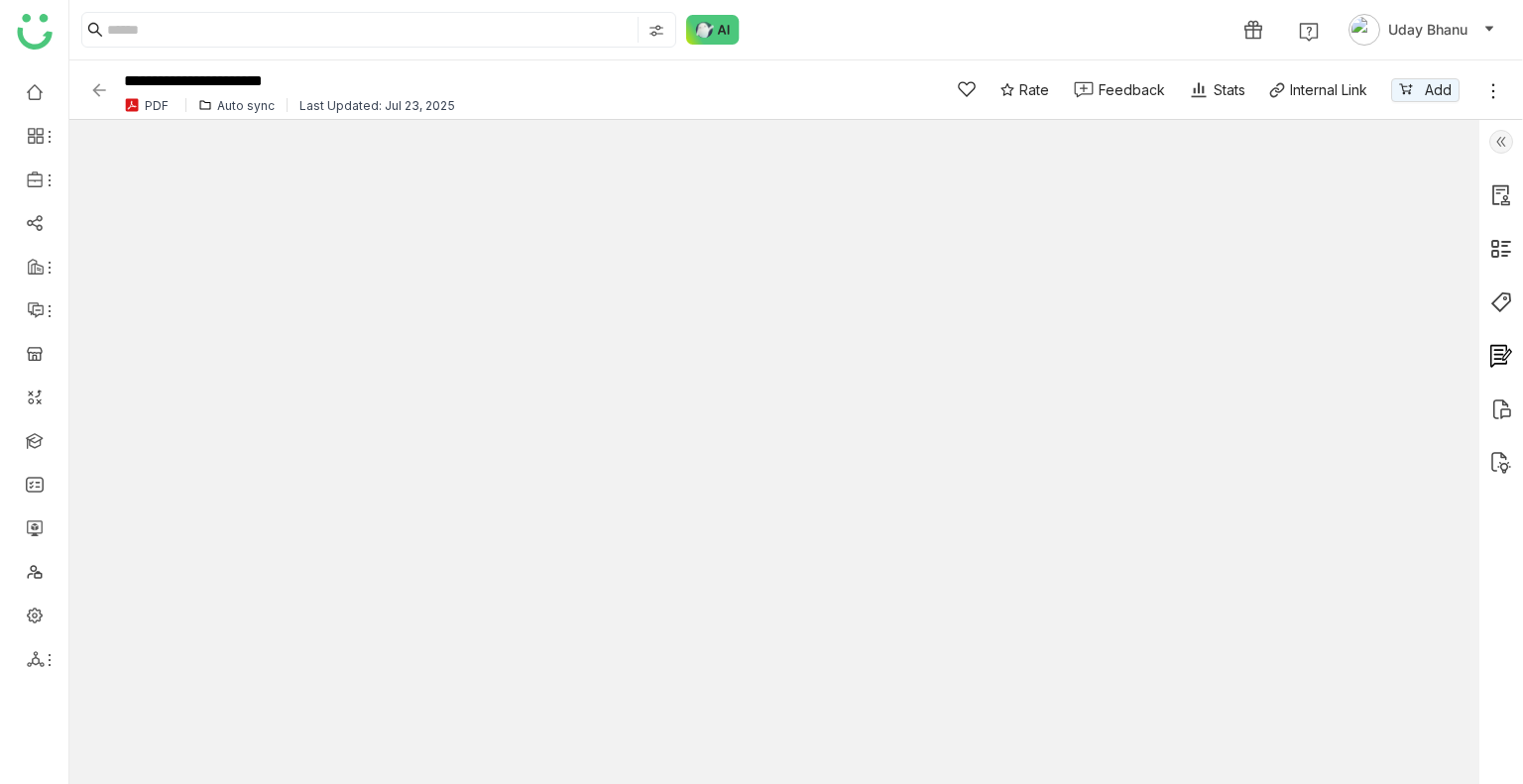 click 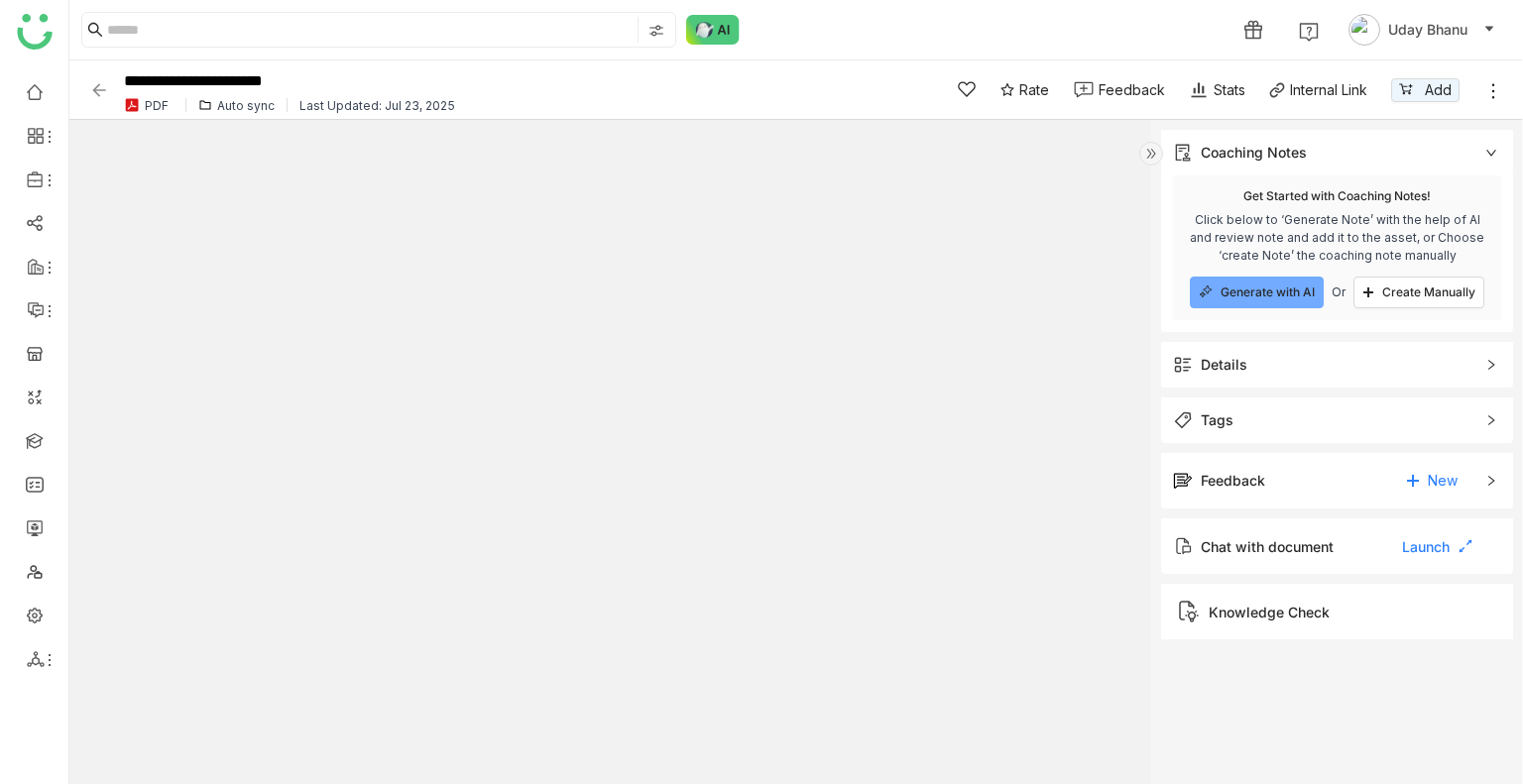 click 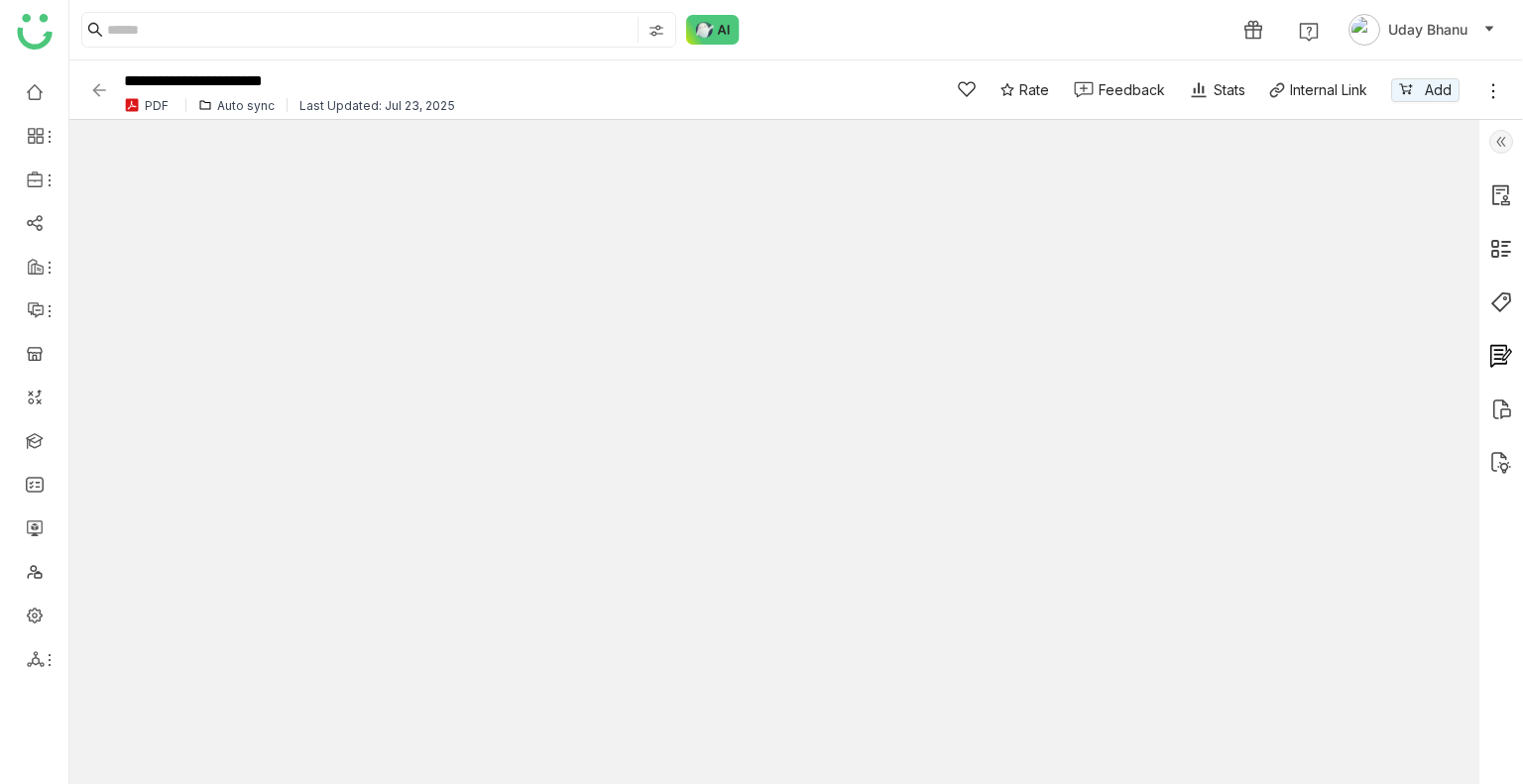 click 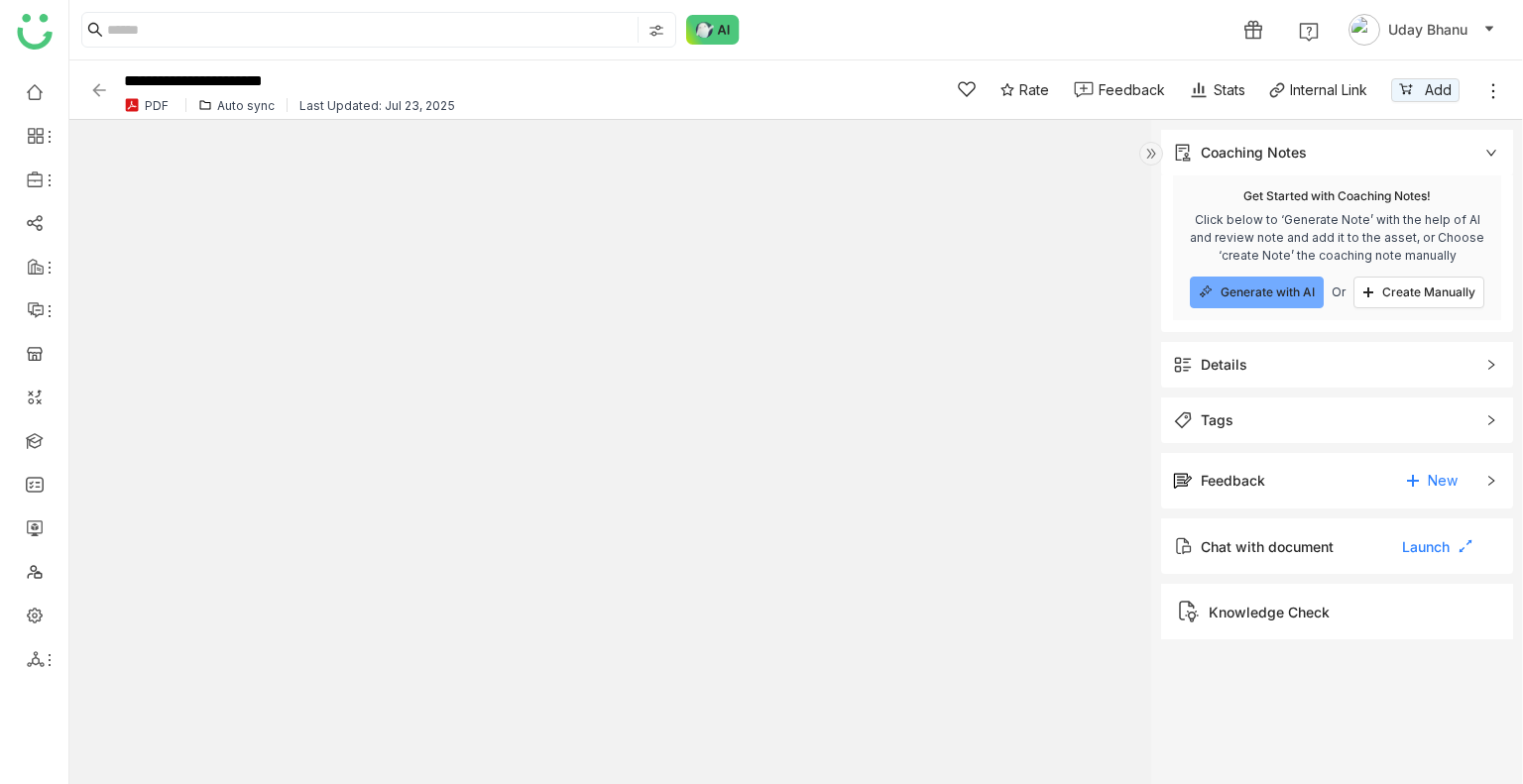 click 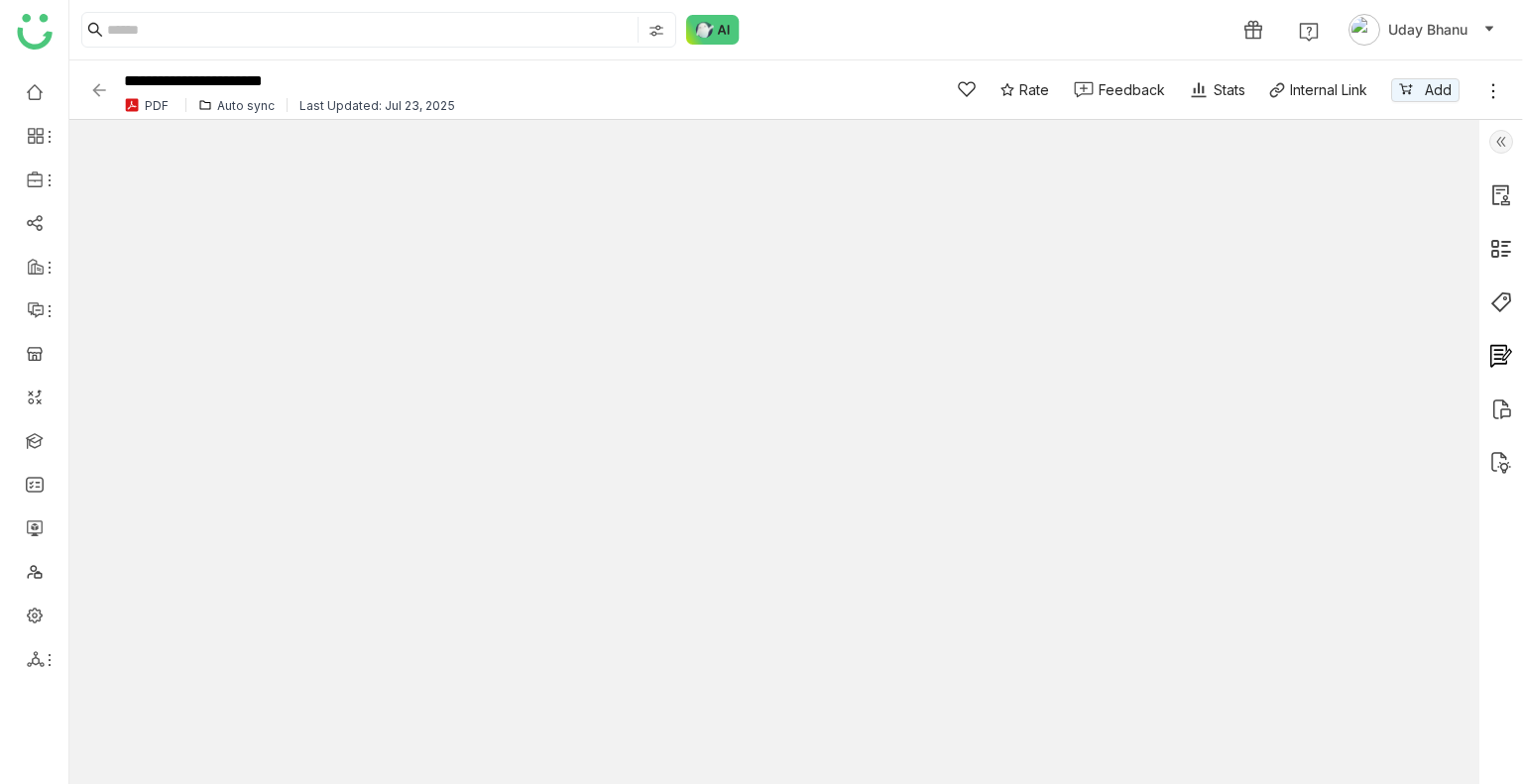 click 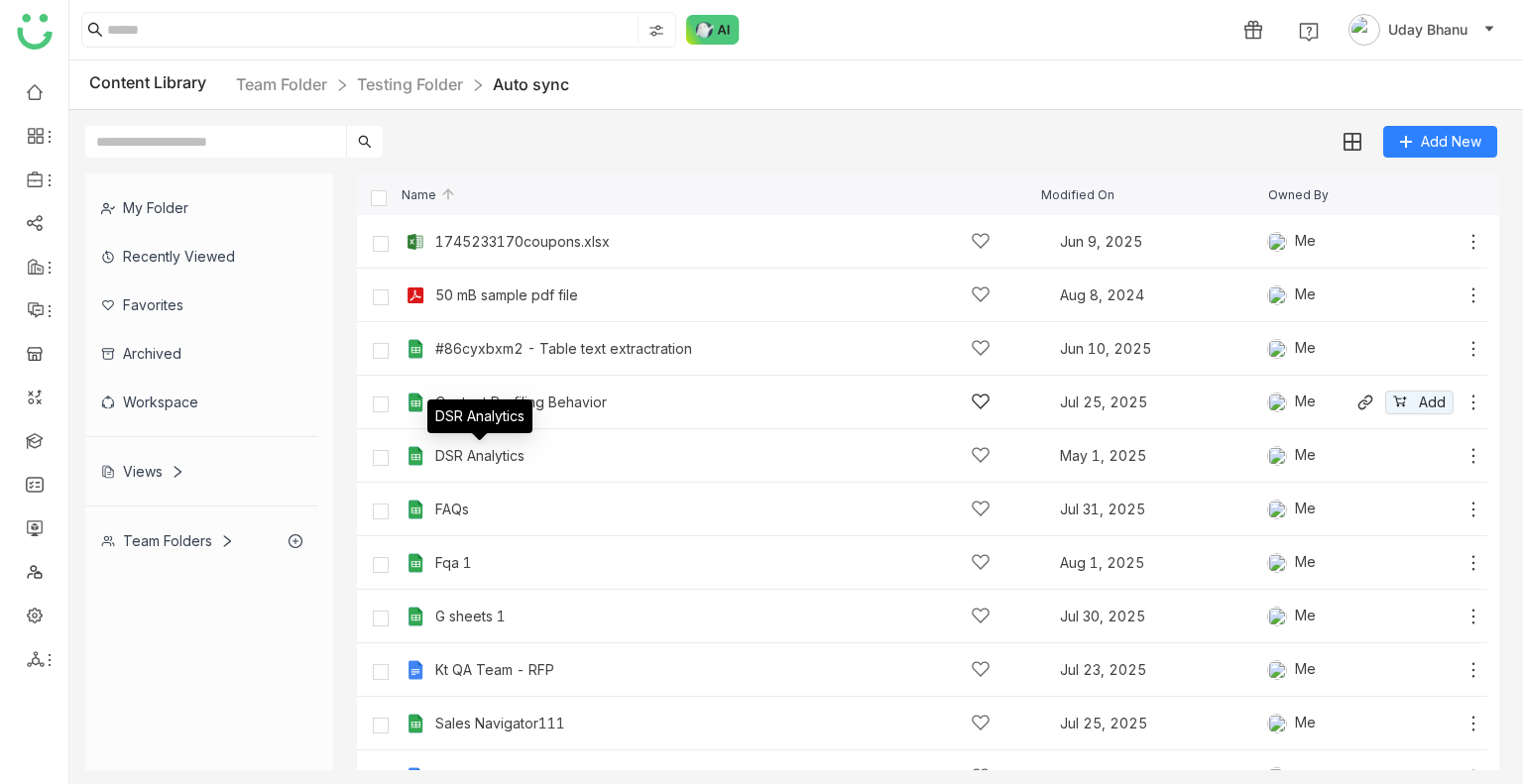 click on "Content Profiling Behavior" 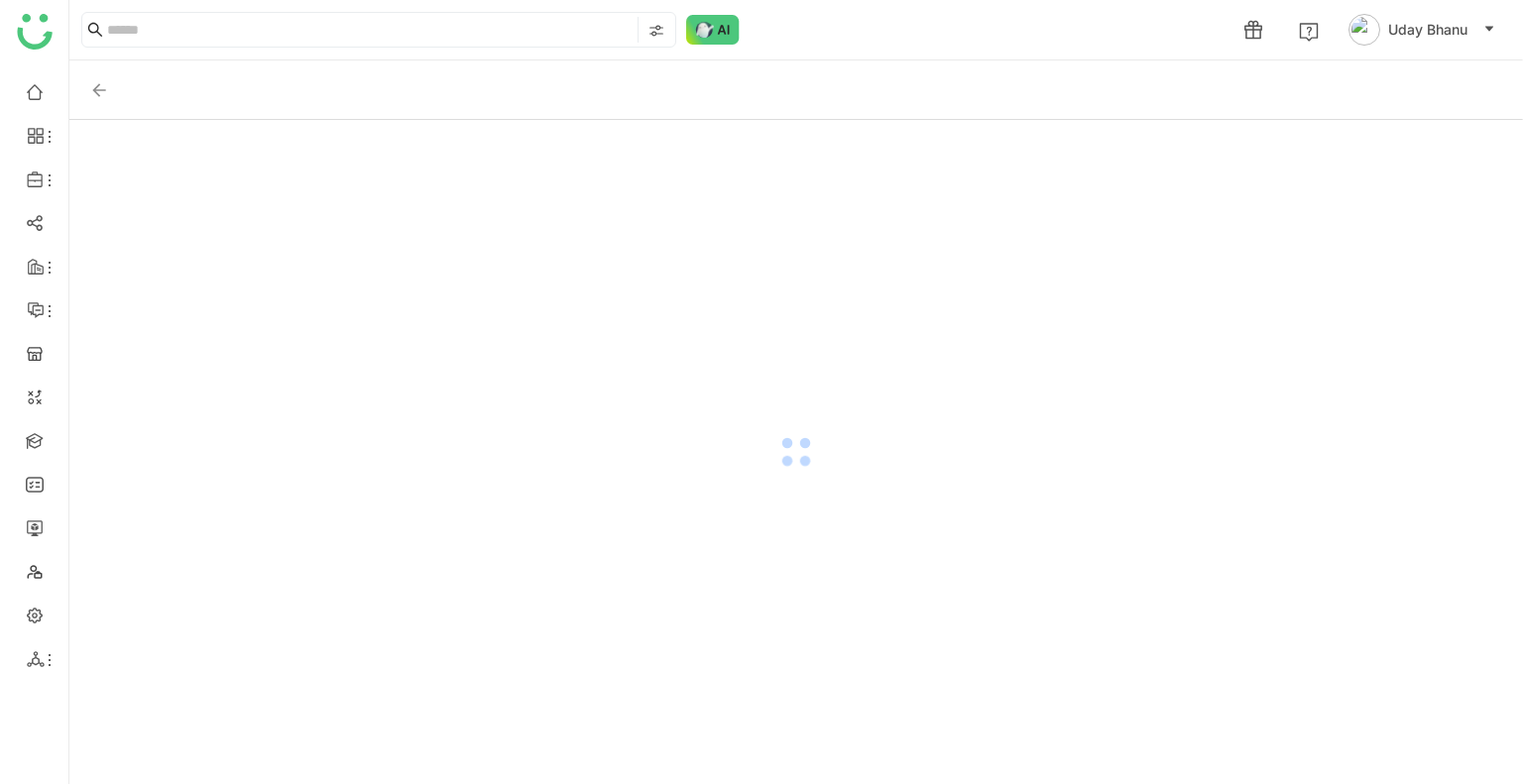 click 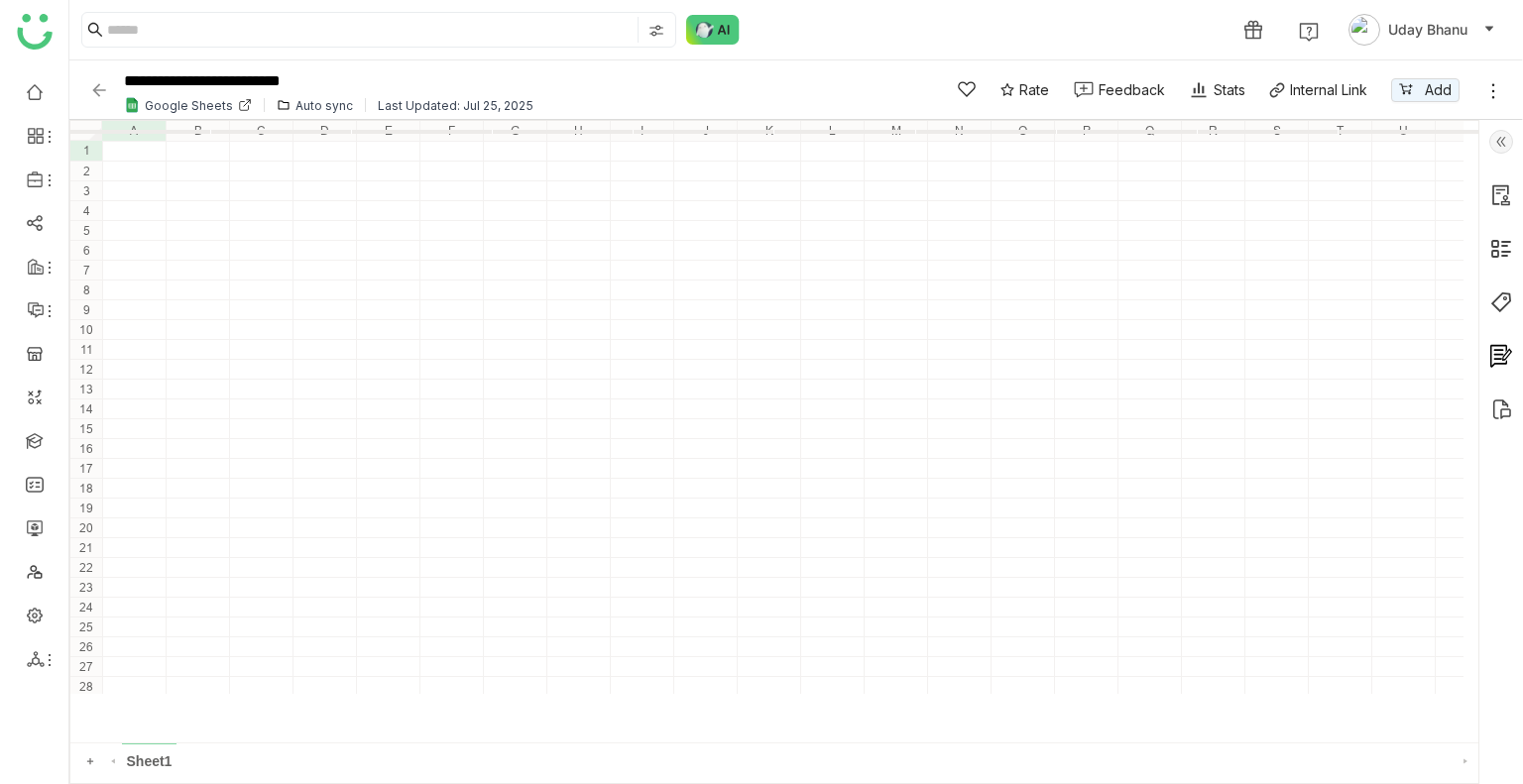 click 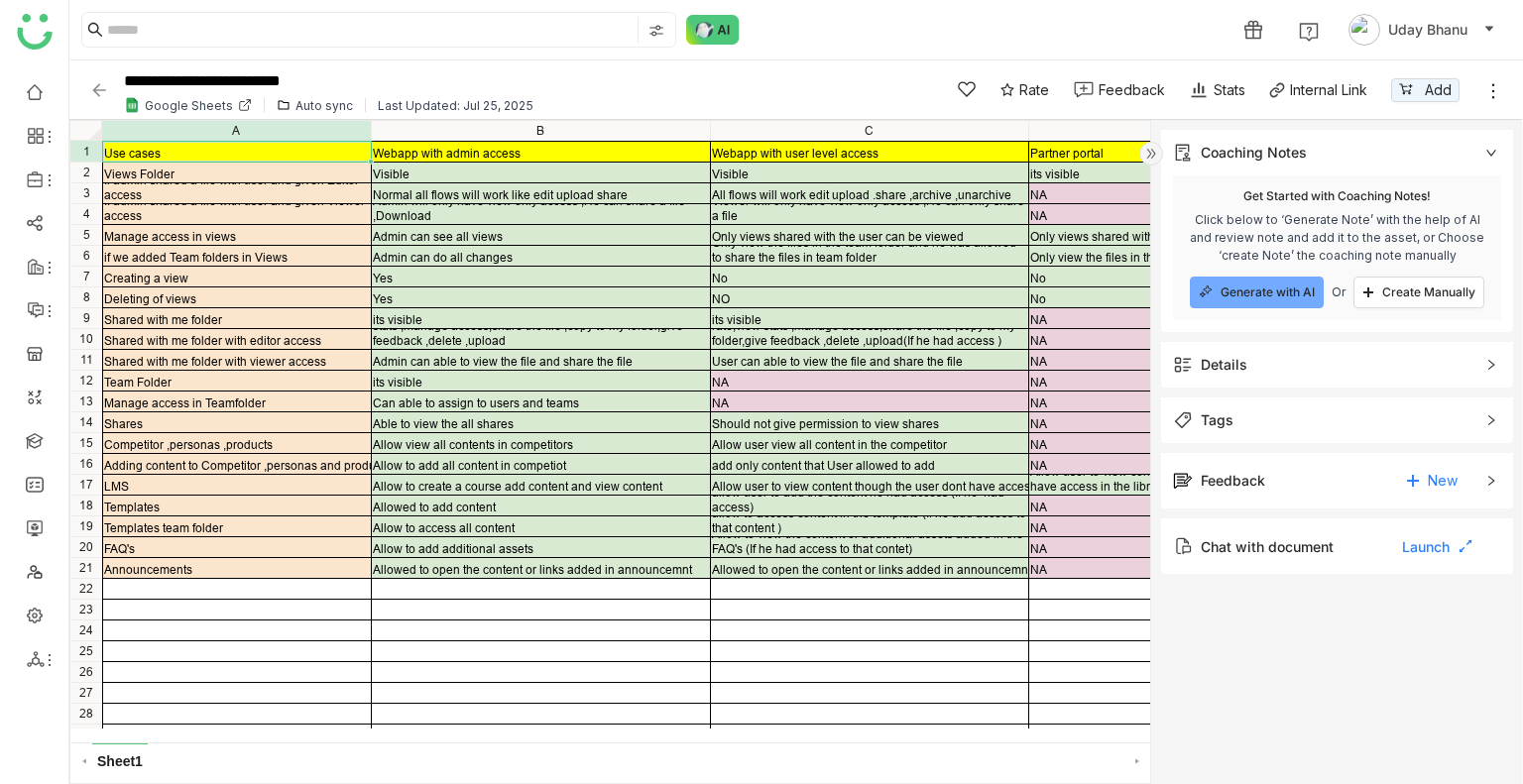 click 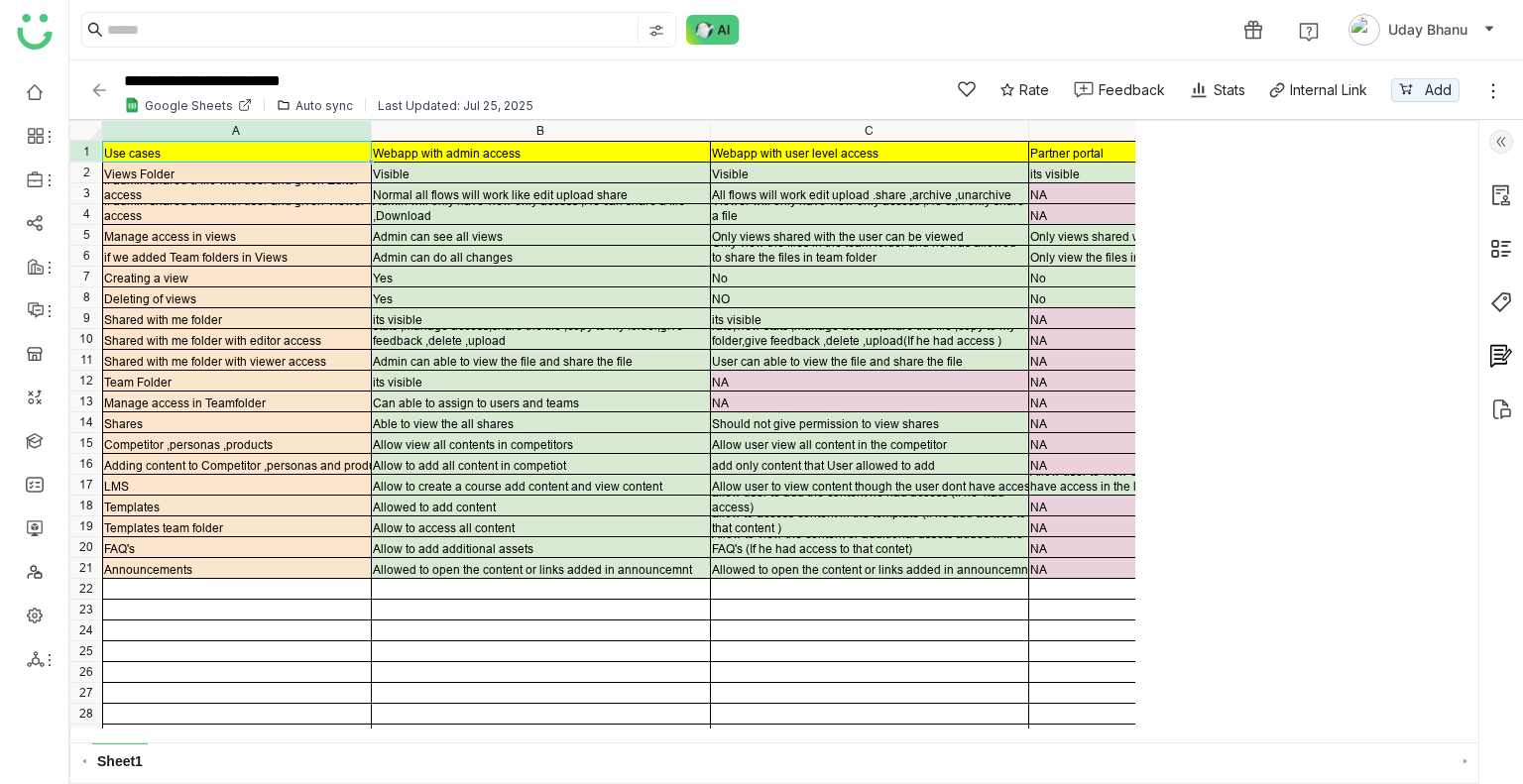 click 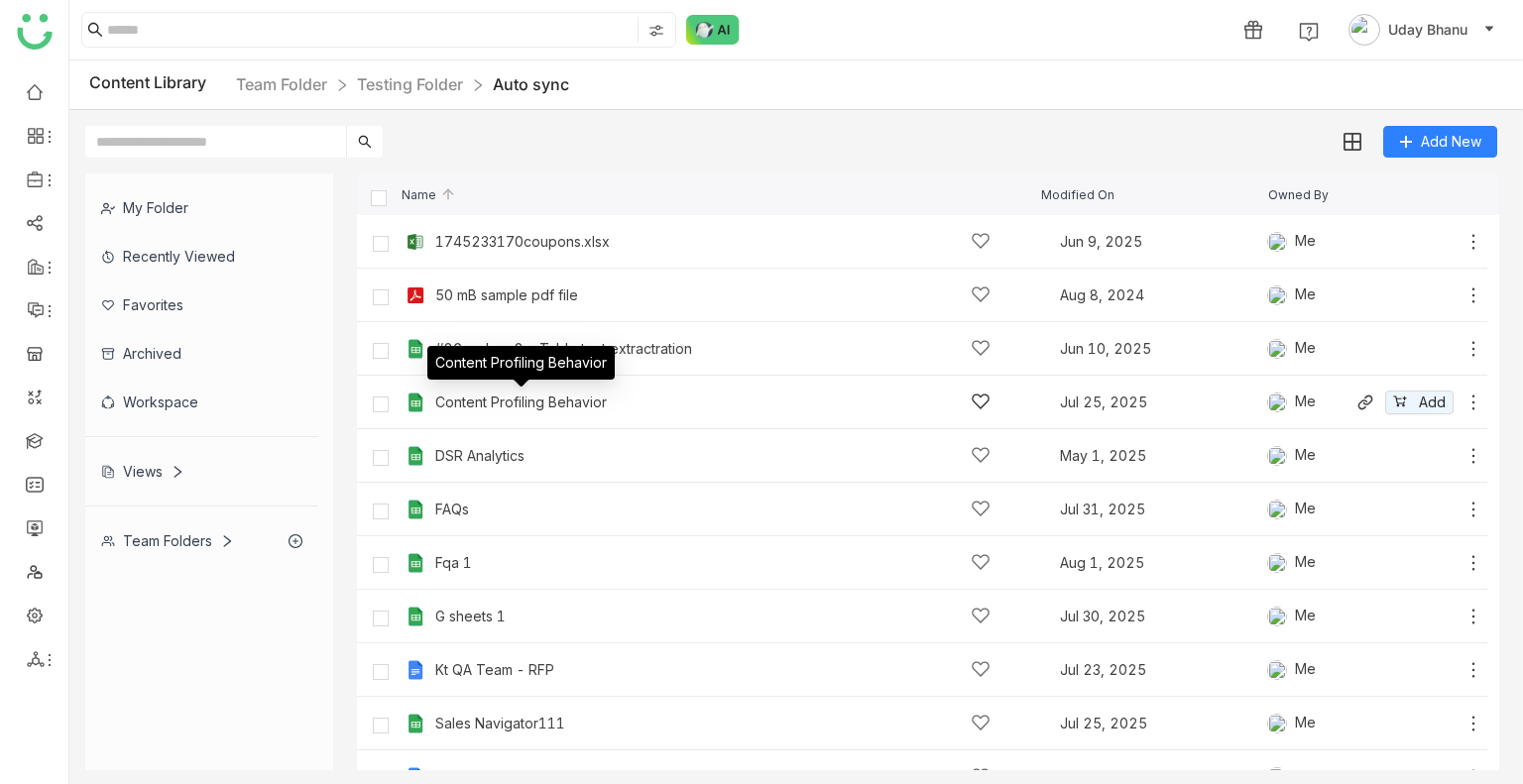click on "Content Profiling Behavior" 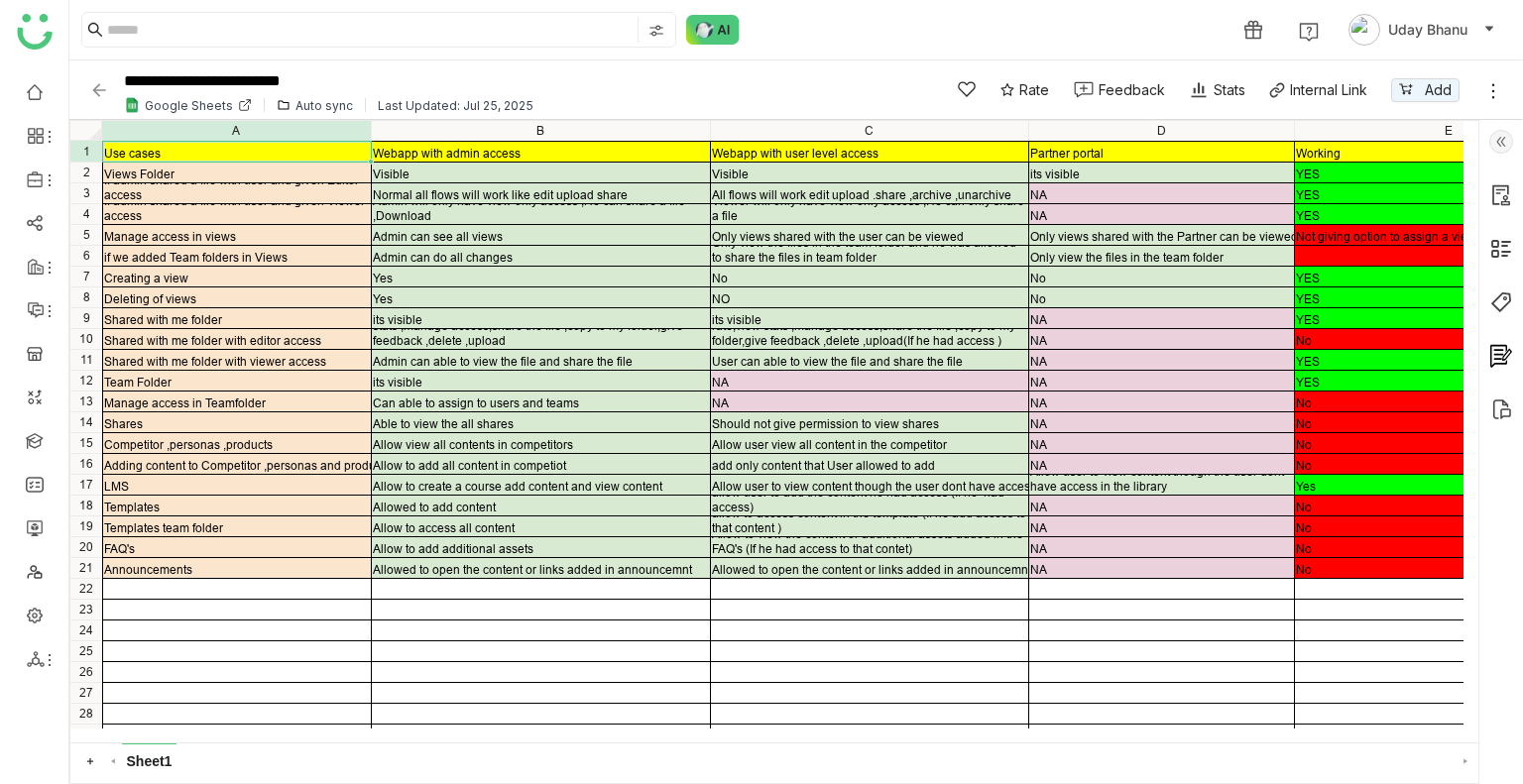 click 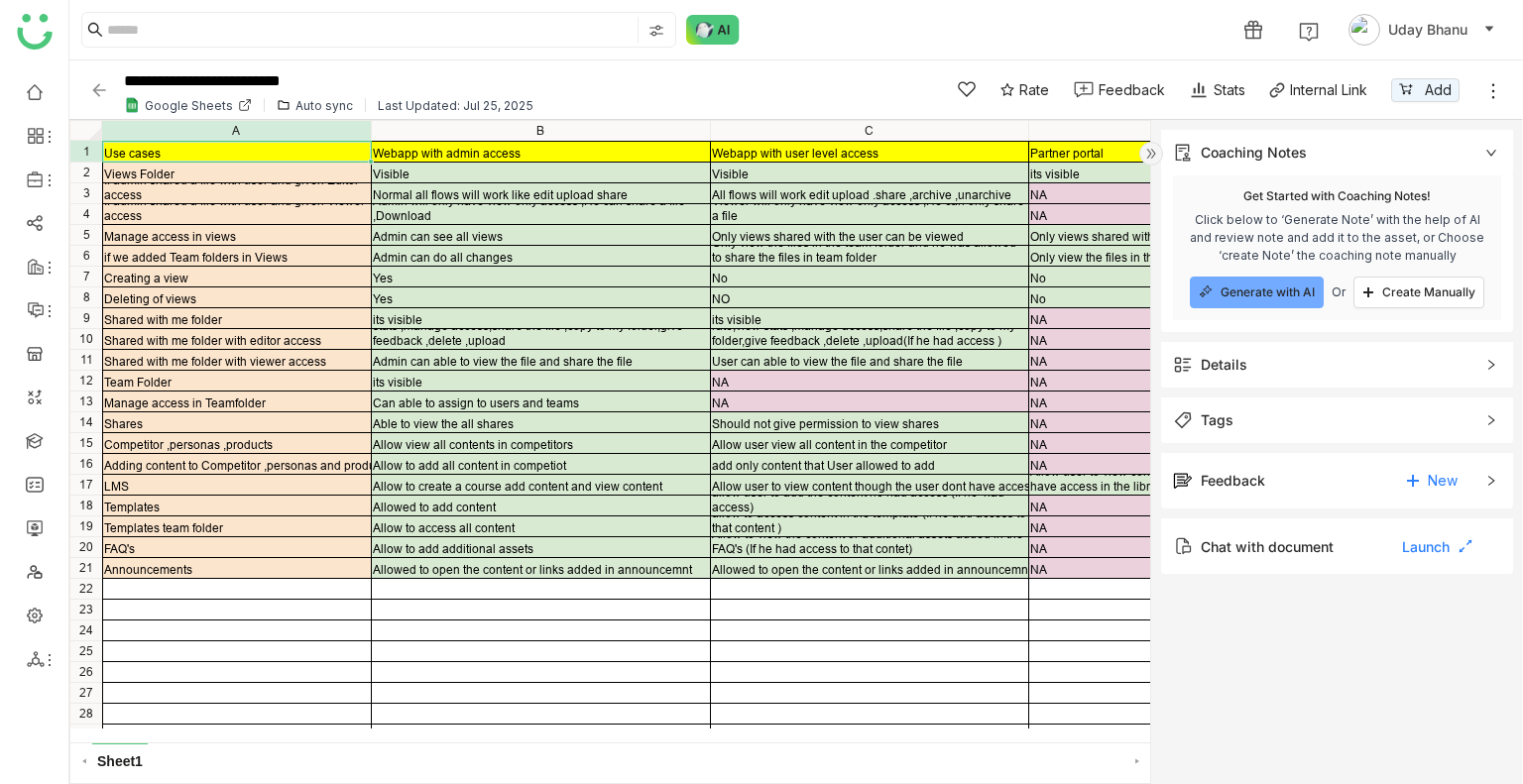 click on "Details" 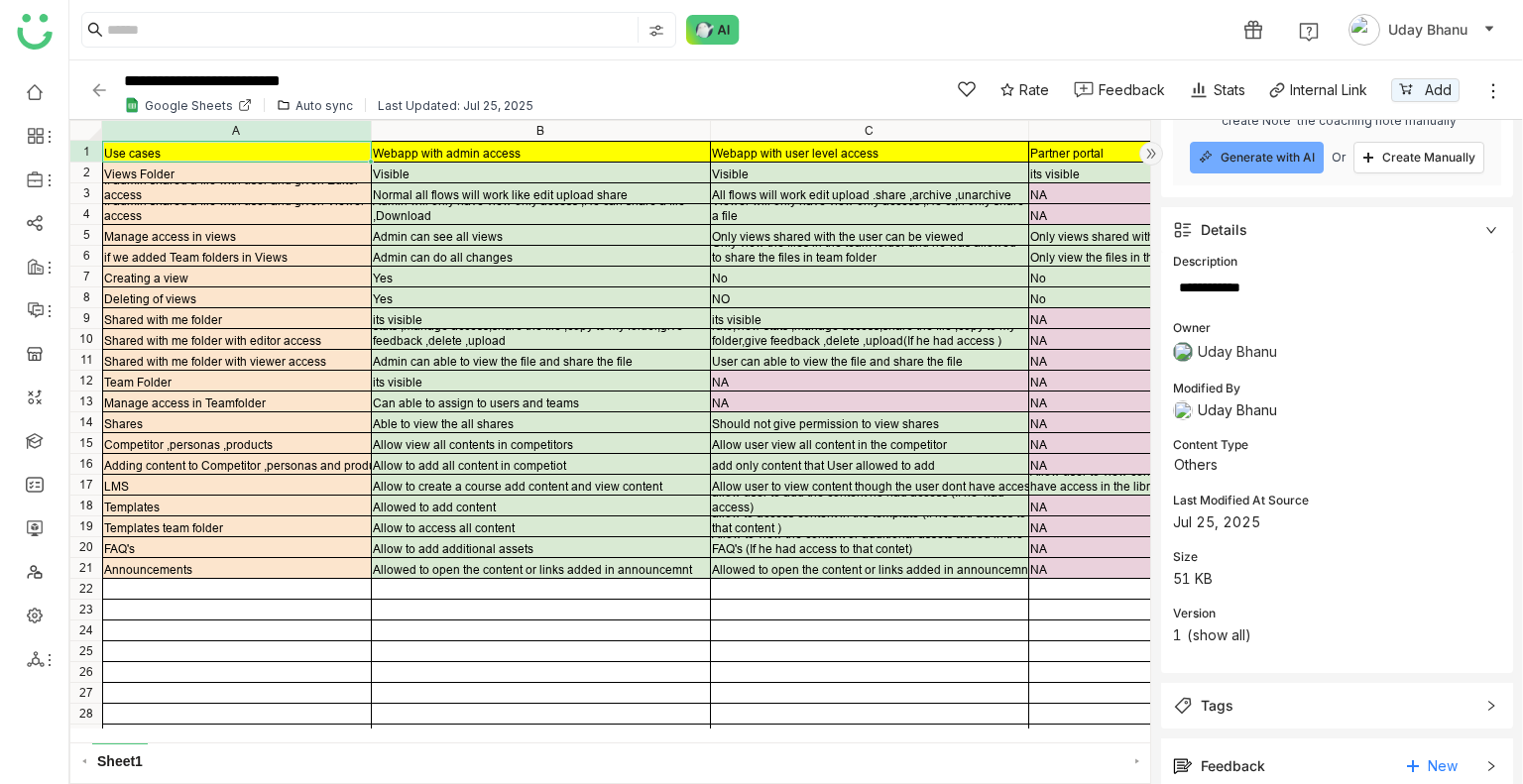 scroll, scrollTop: 165, scrollLeft: 0, axis: vertical 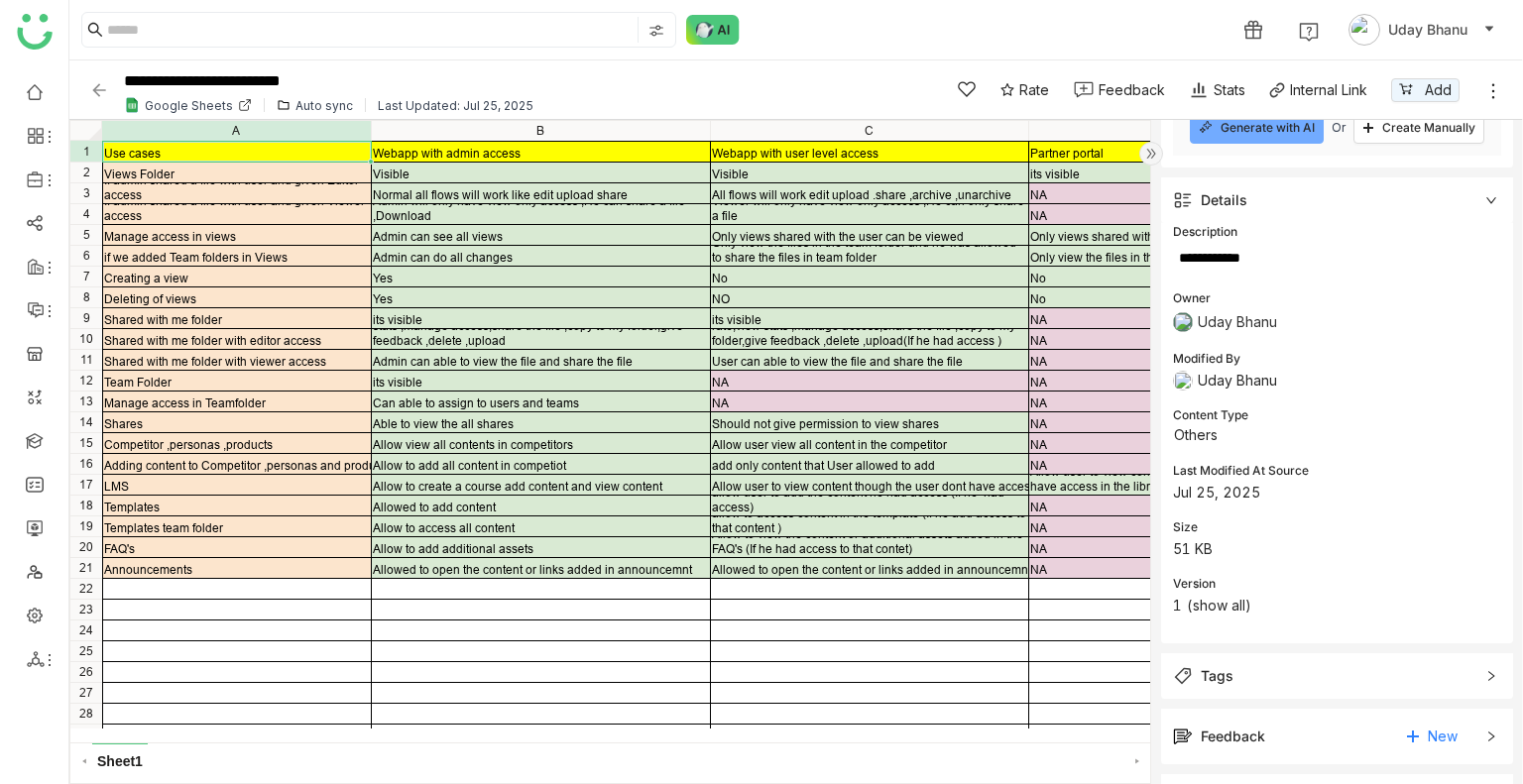 click 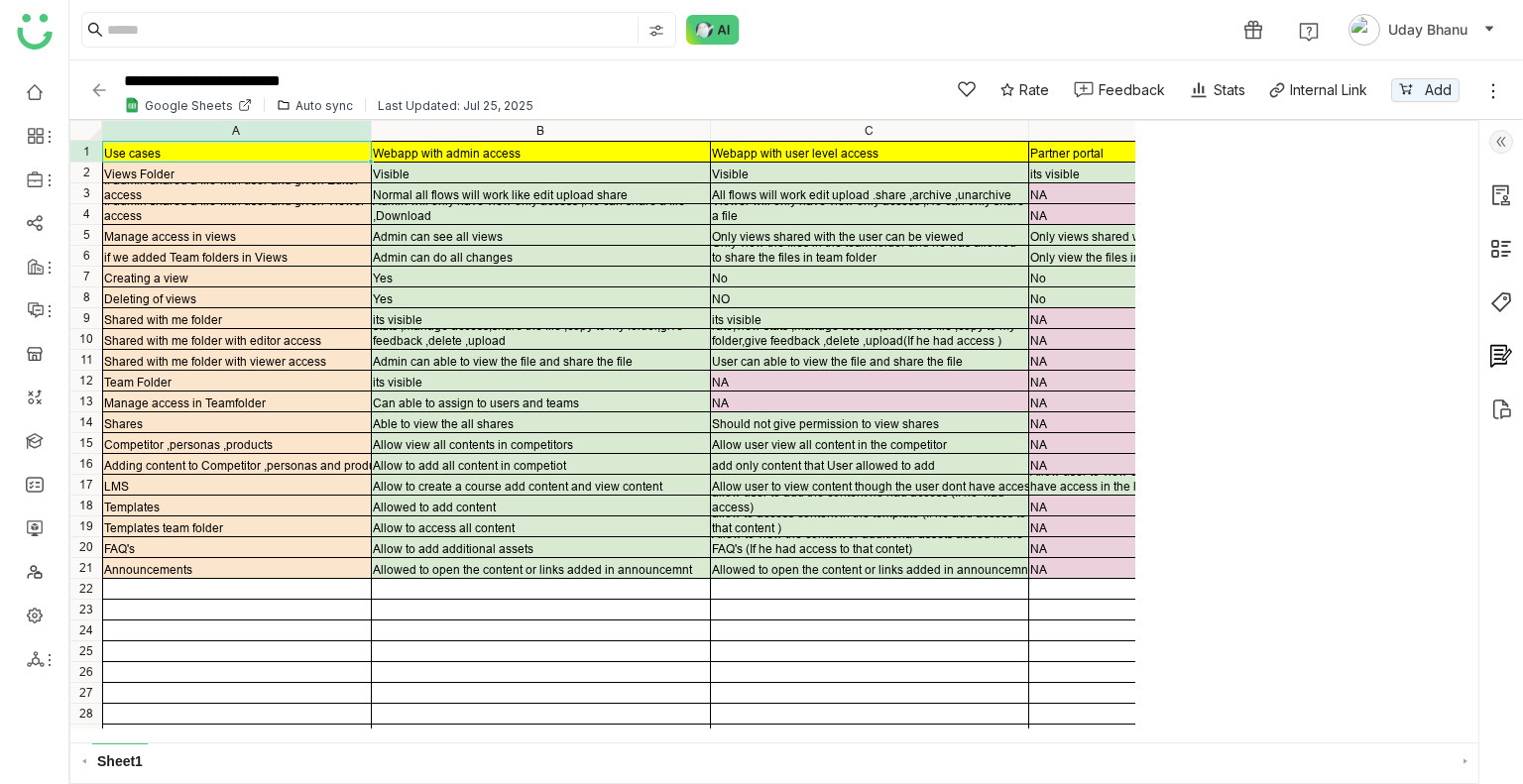 click on "**********" 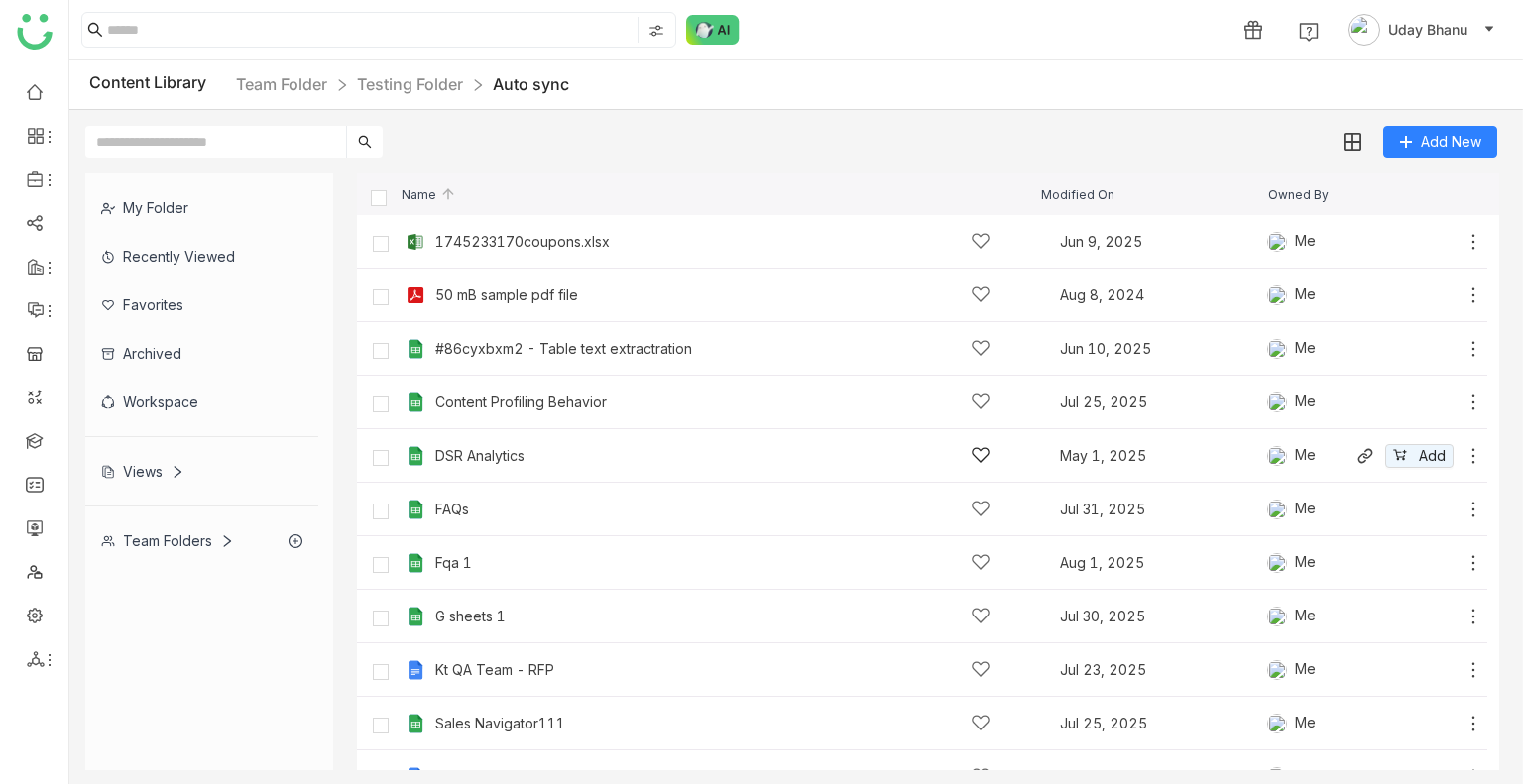 scroll, scrollTop: 86, scrollLeft: 0, axis: vertical 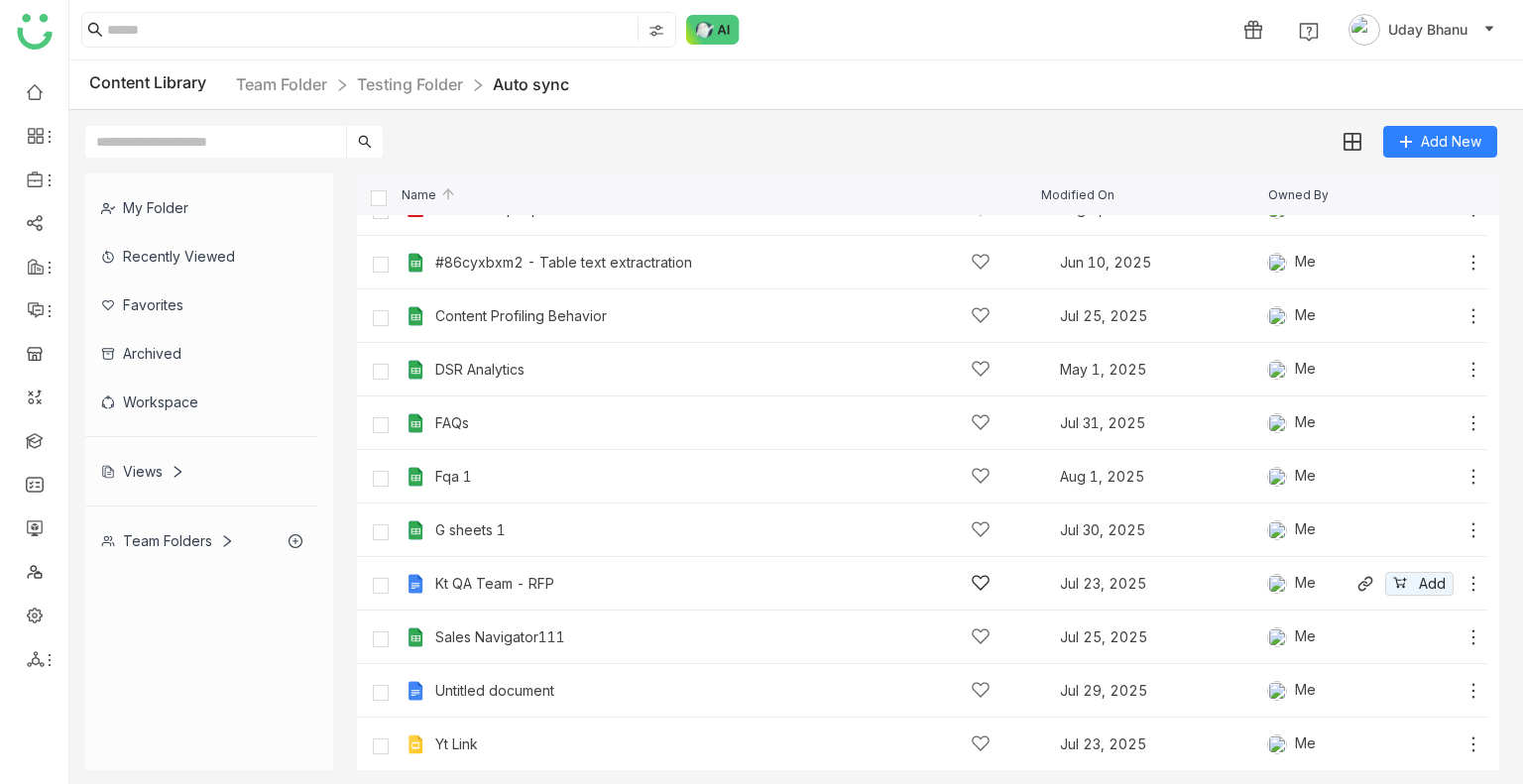 click on "Kt QA Team - RFP   Jul 23, 2025   Me
Add" 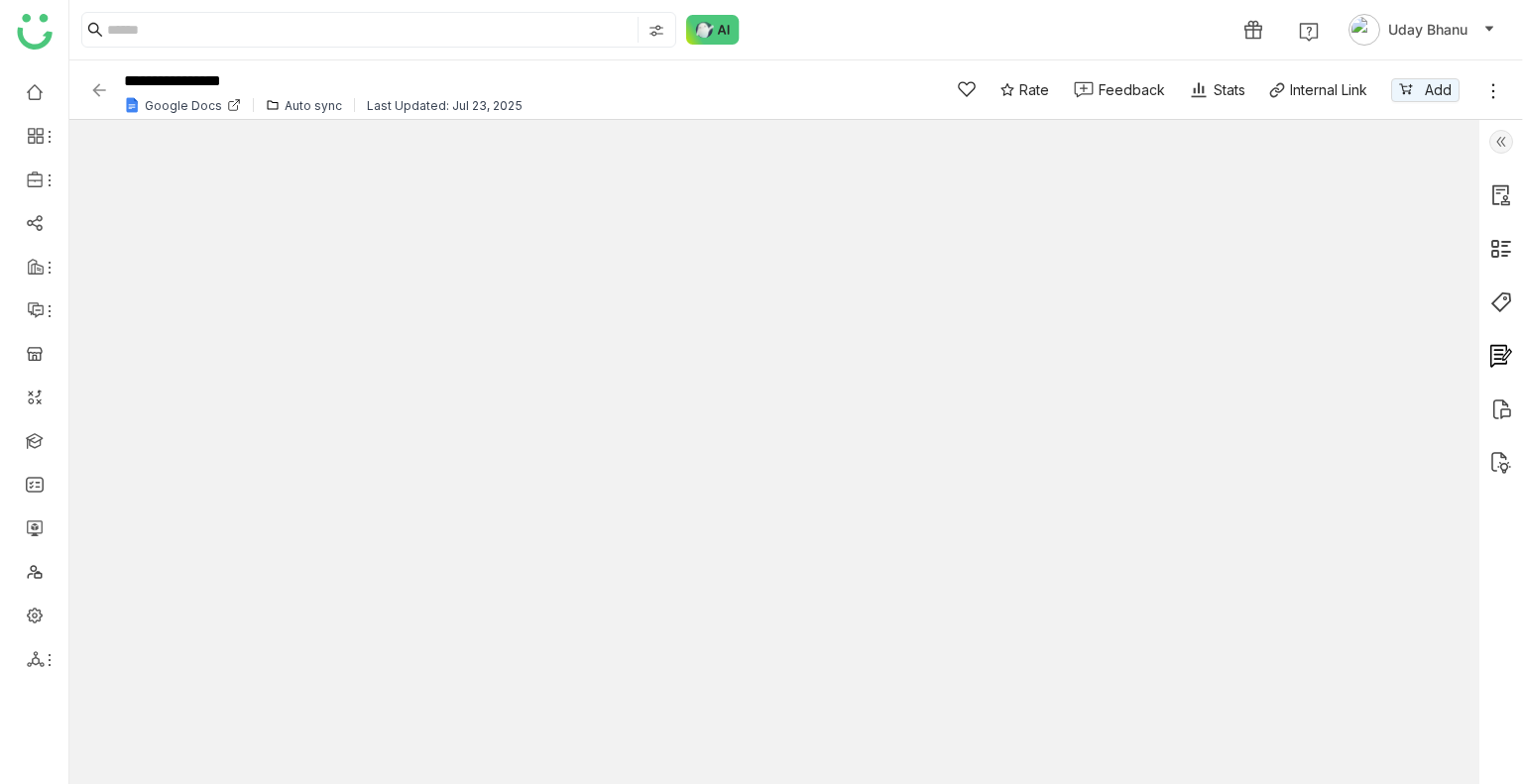 click 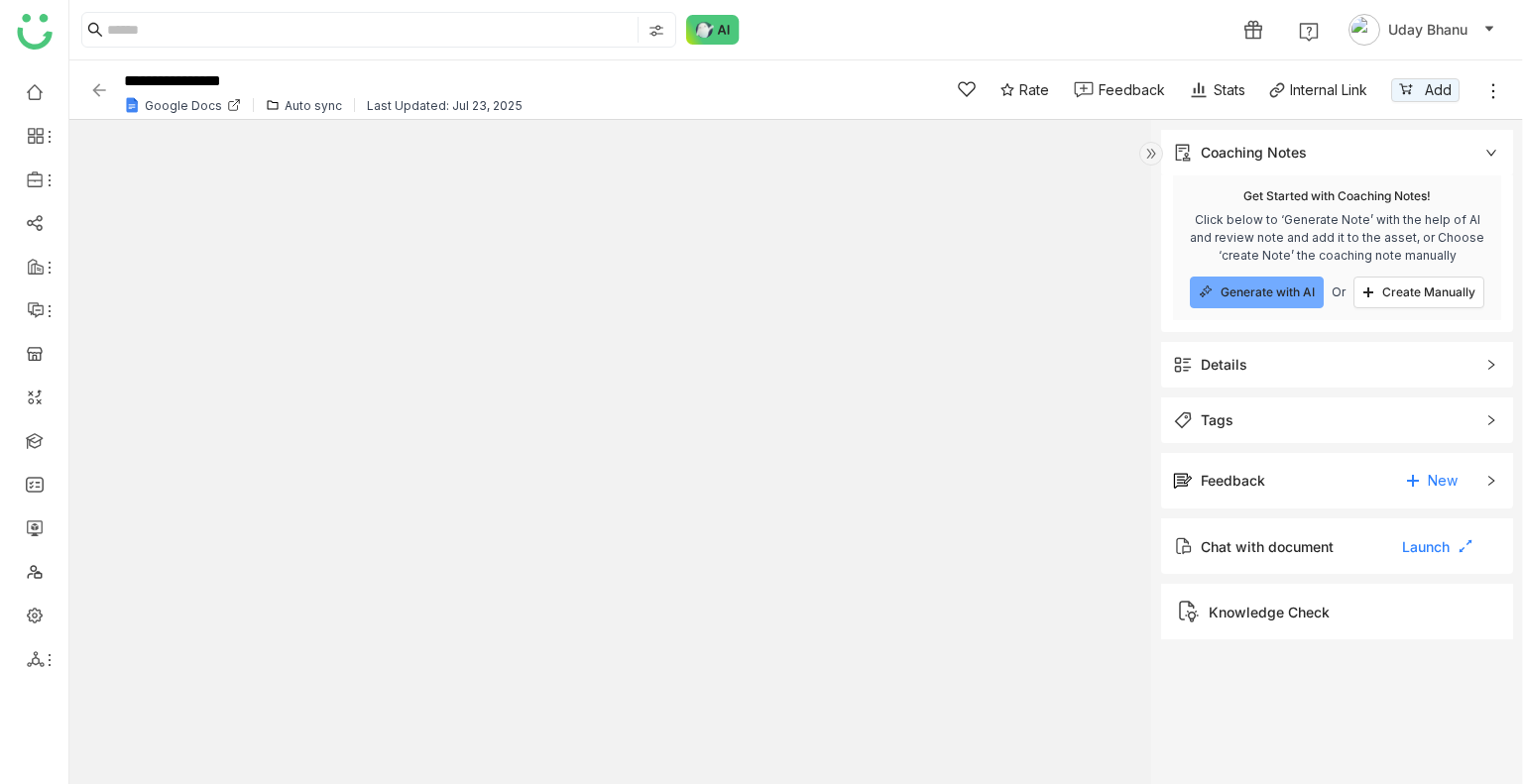 click 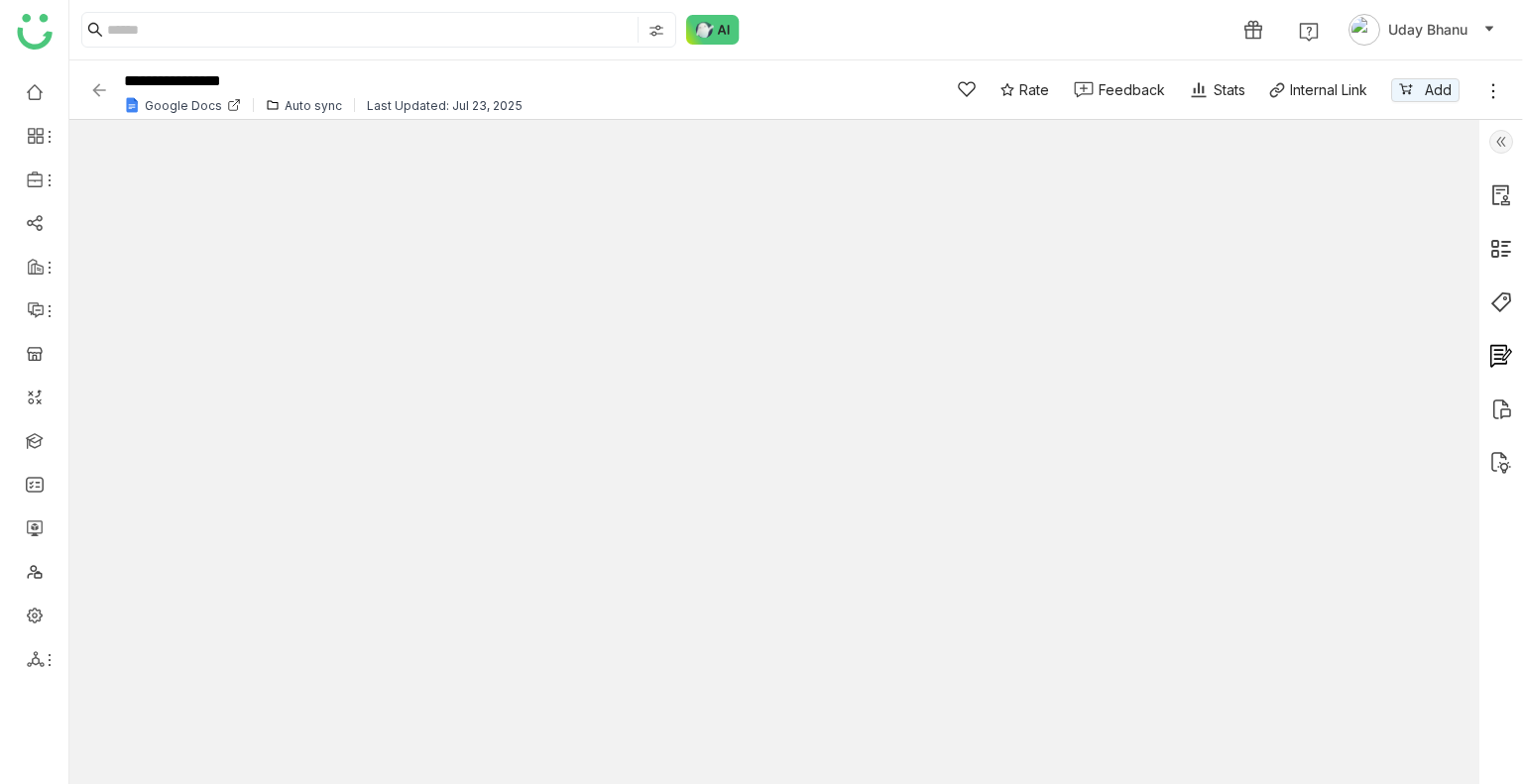 click 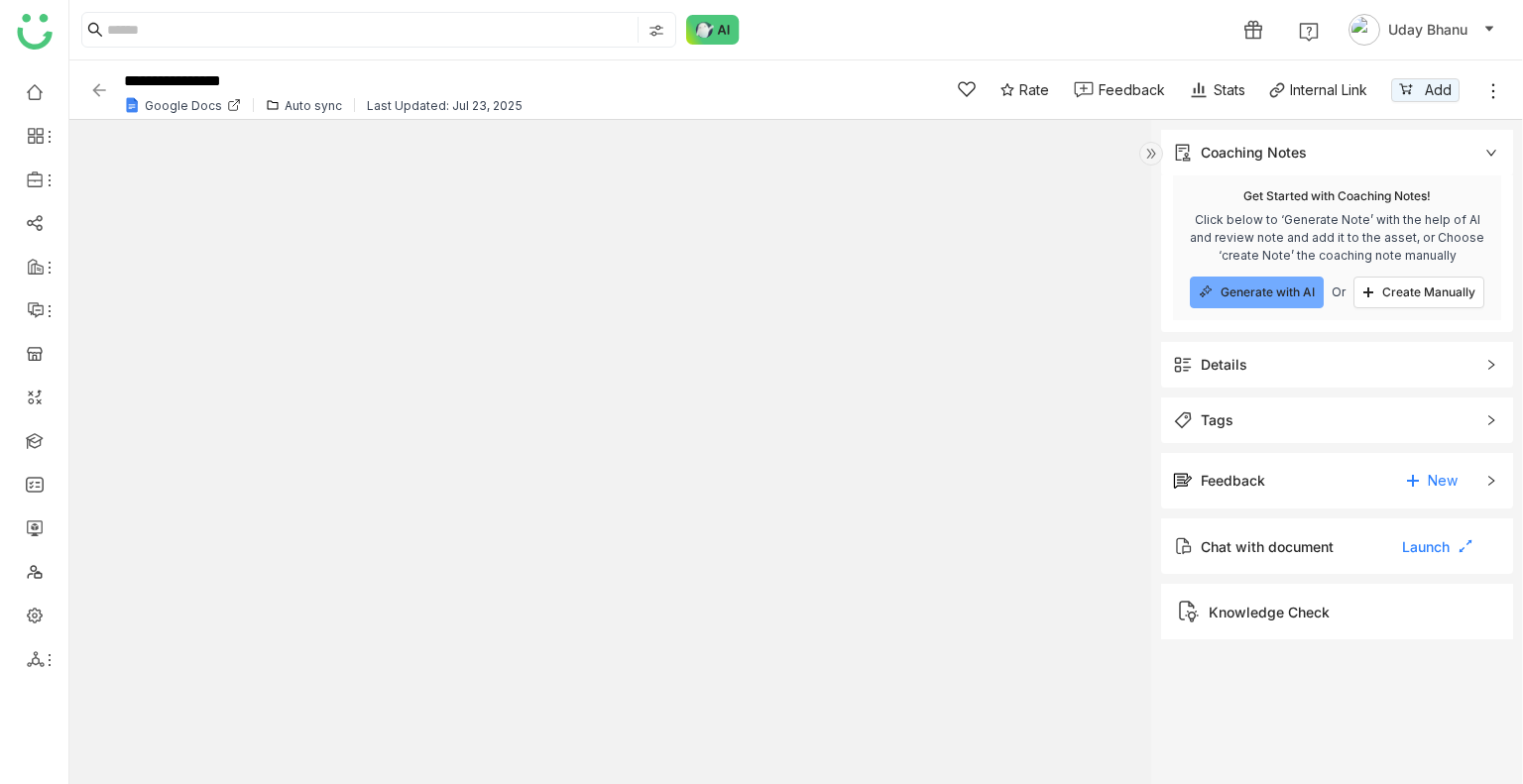 click 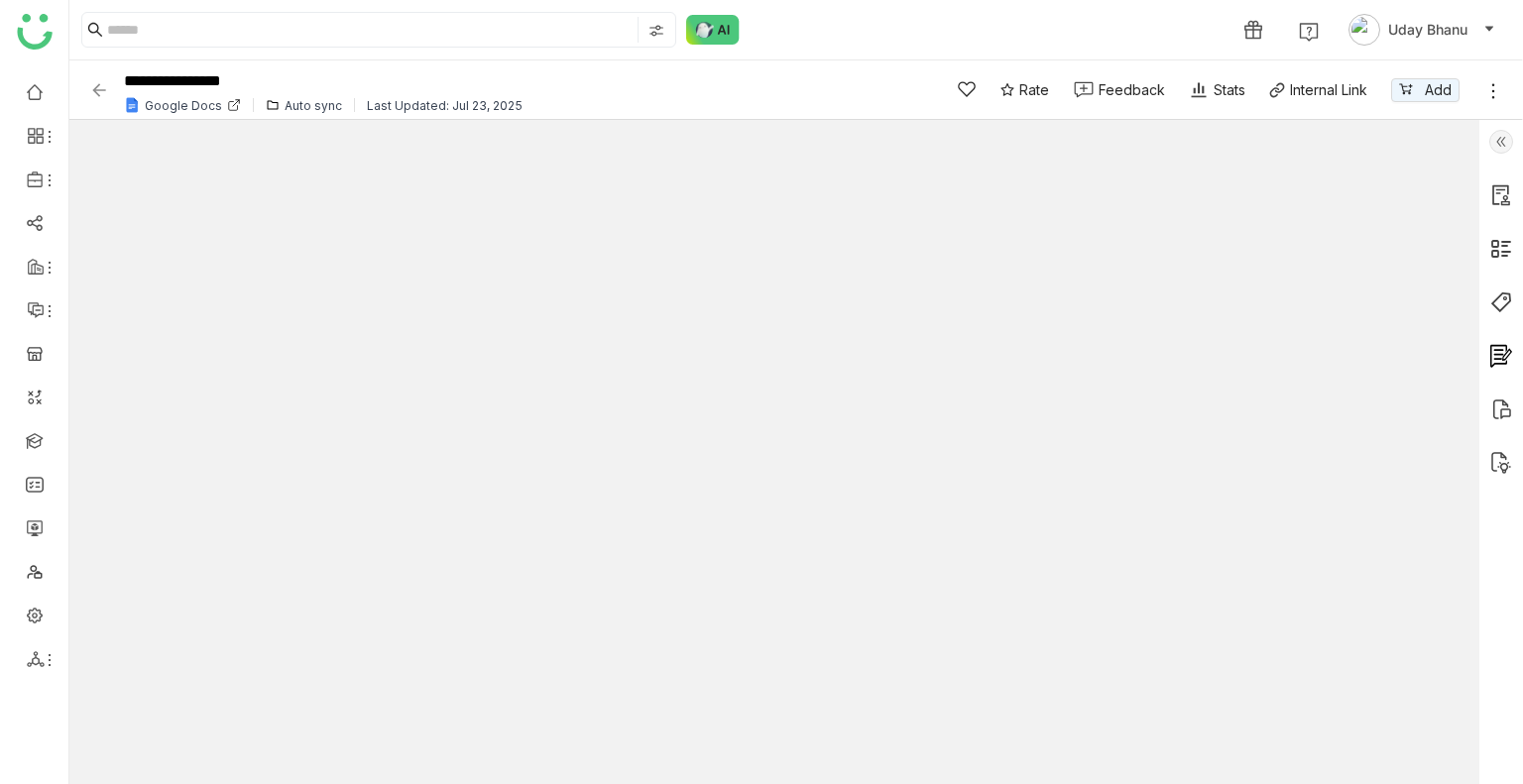 click 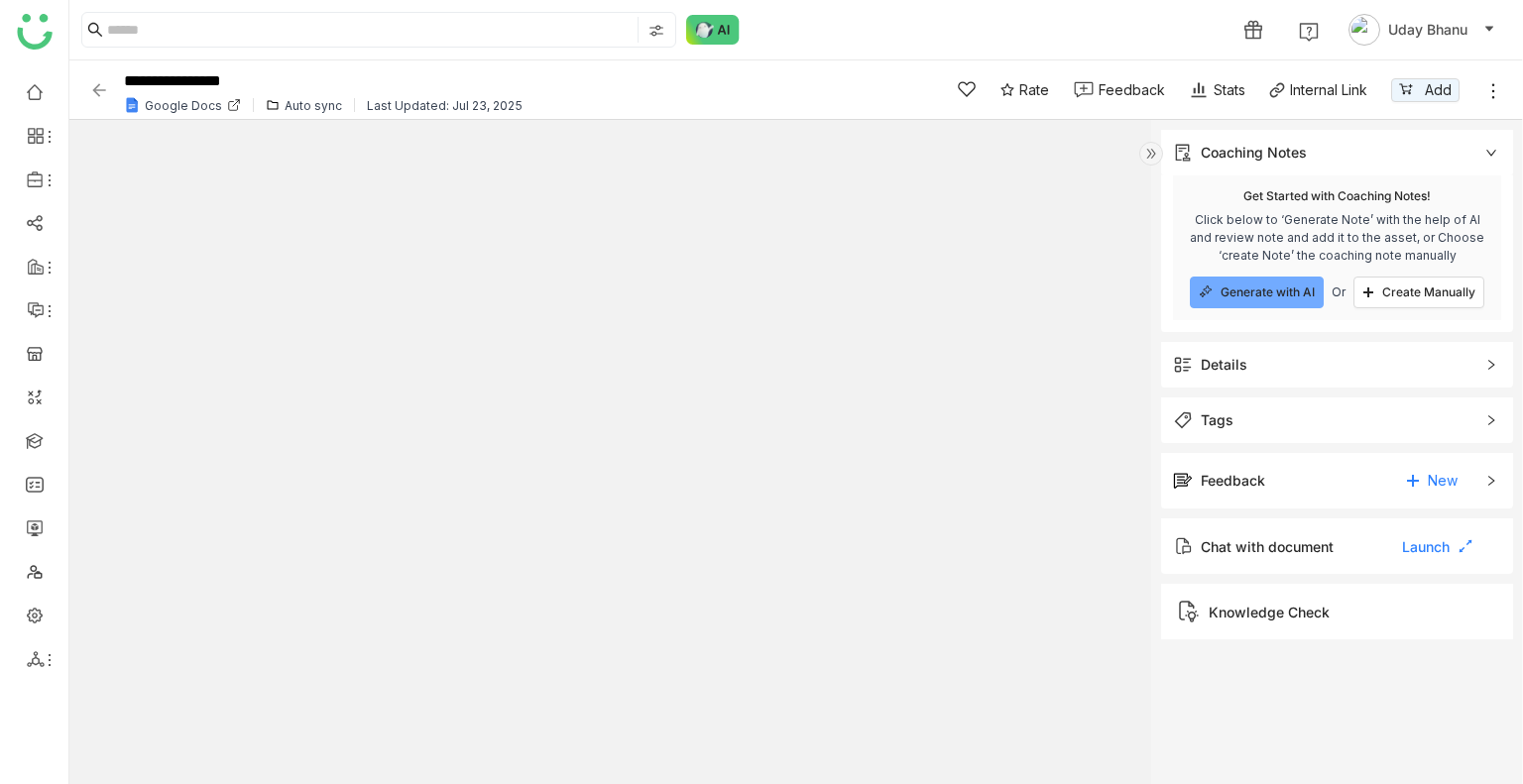 click 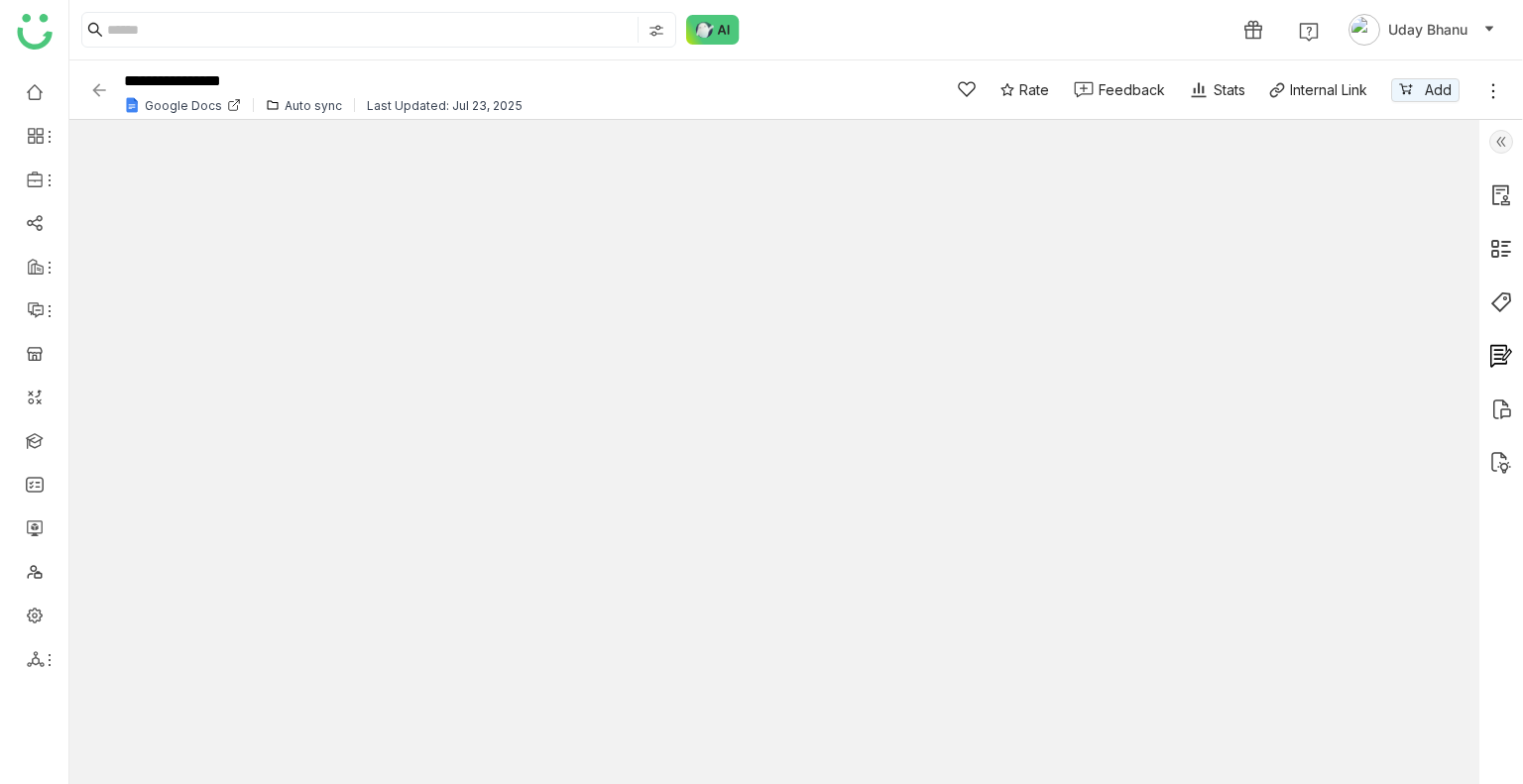 click 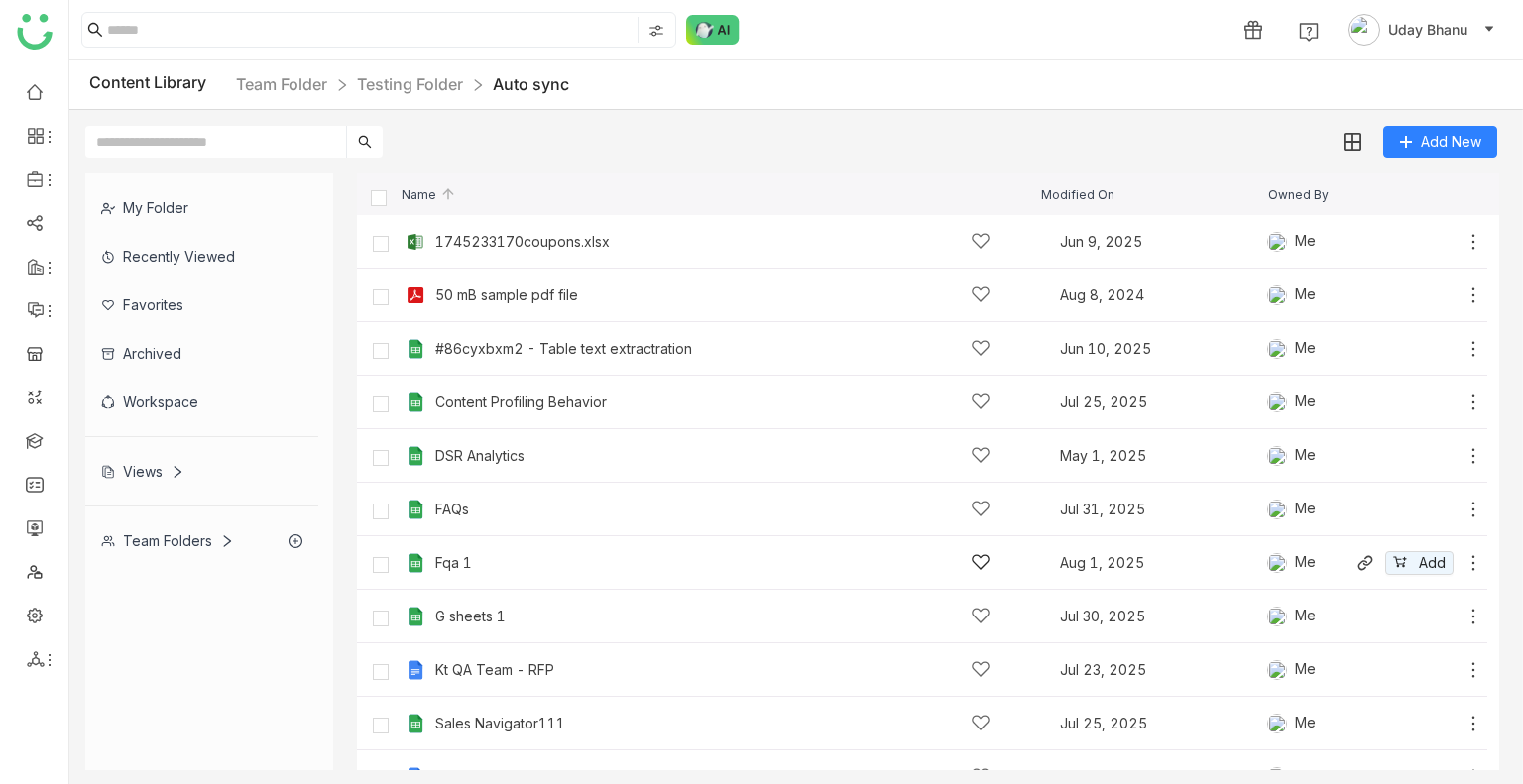scroll, scrollTop: 86, scrollLeft: 0, axis: vertical 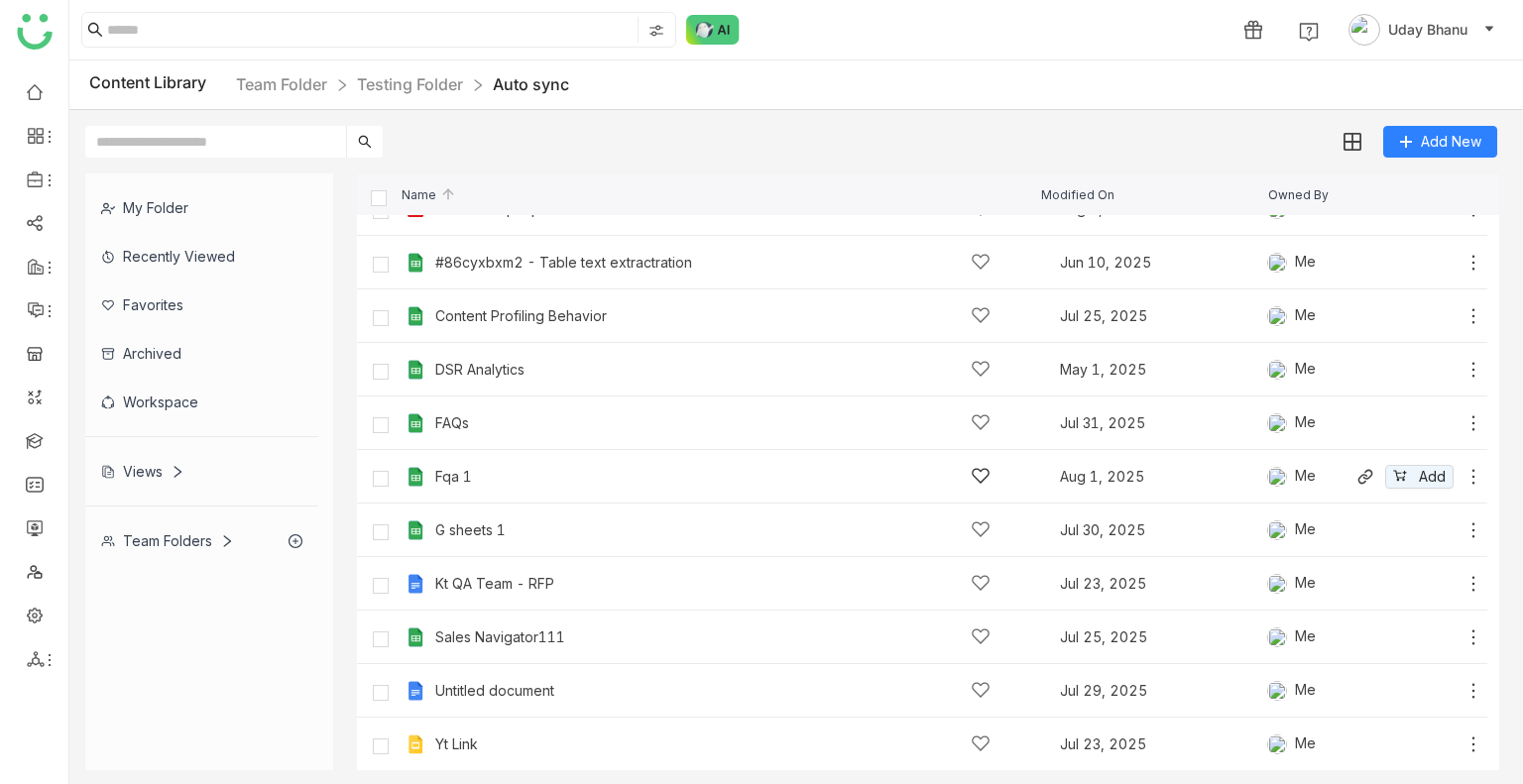 click on "Fqa 1" 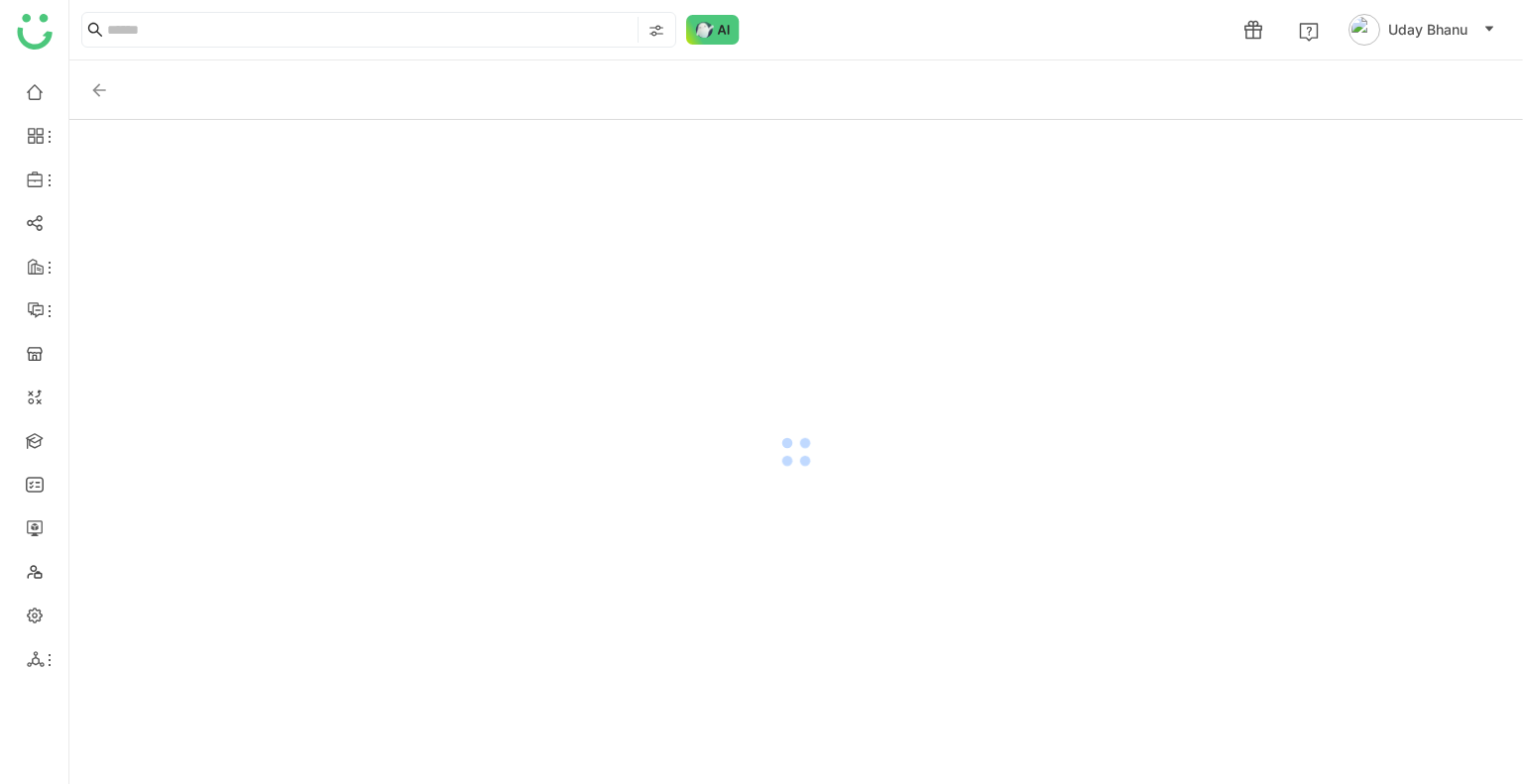 click 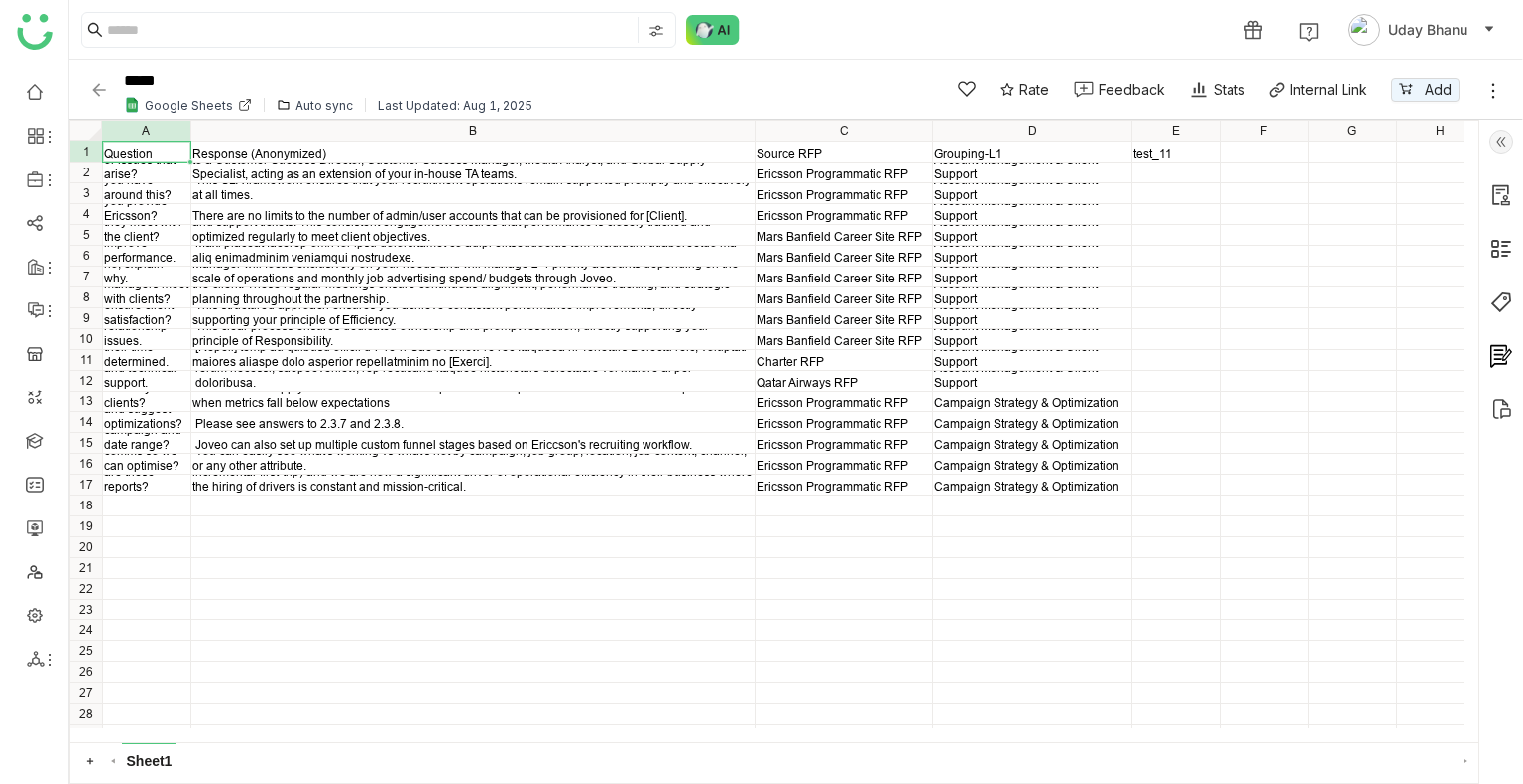 click 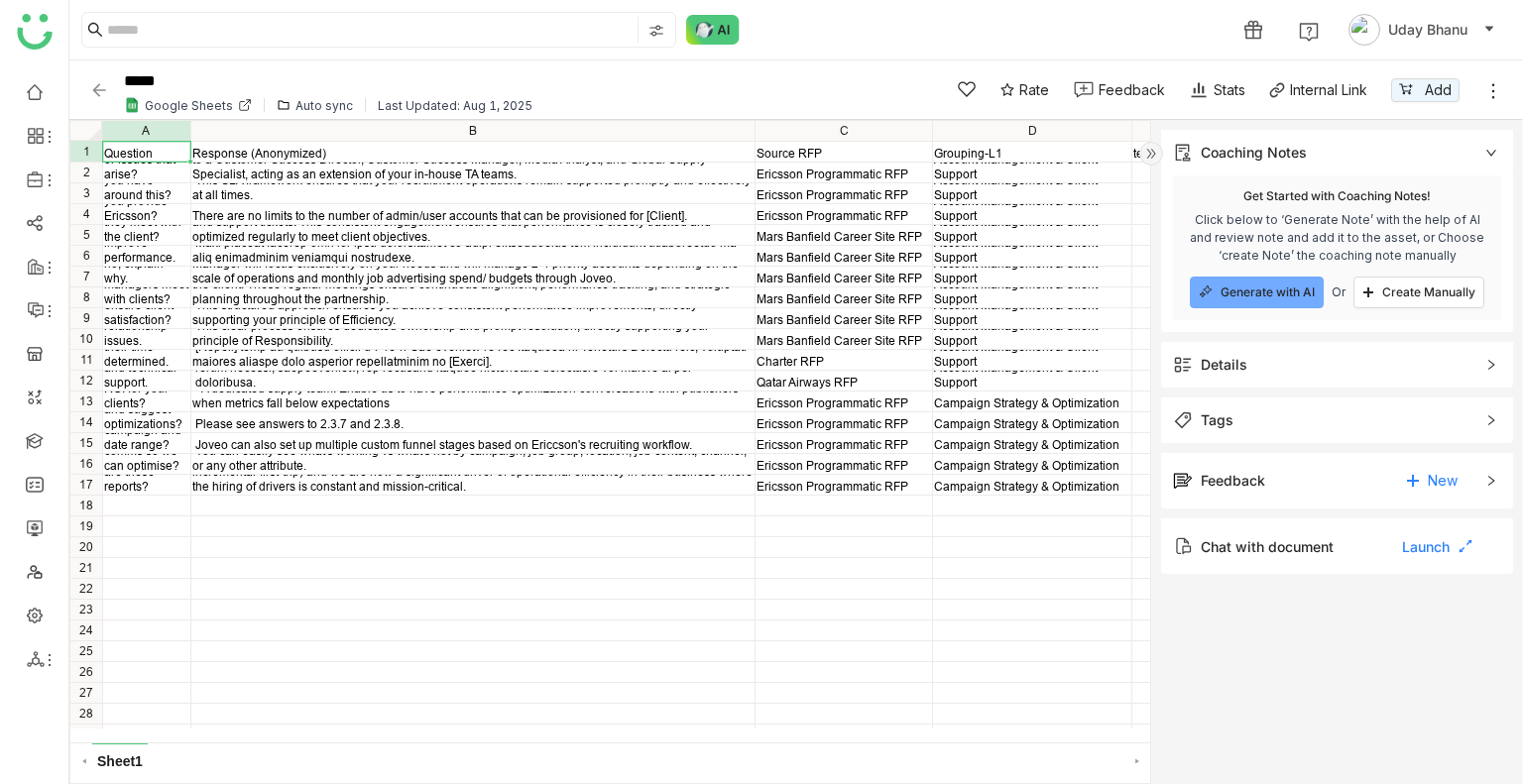 click on "Details" 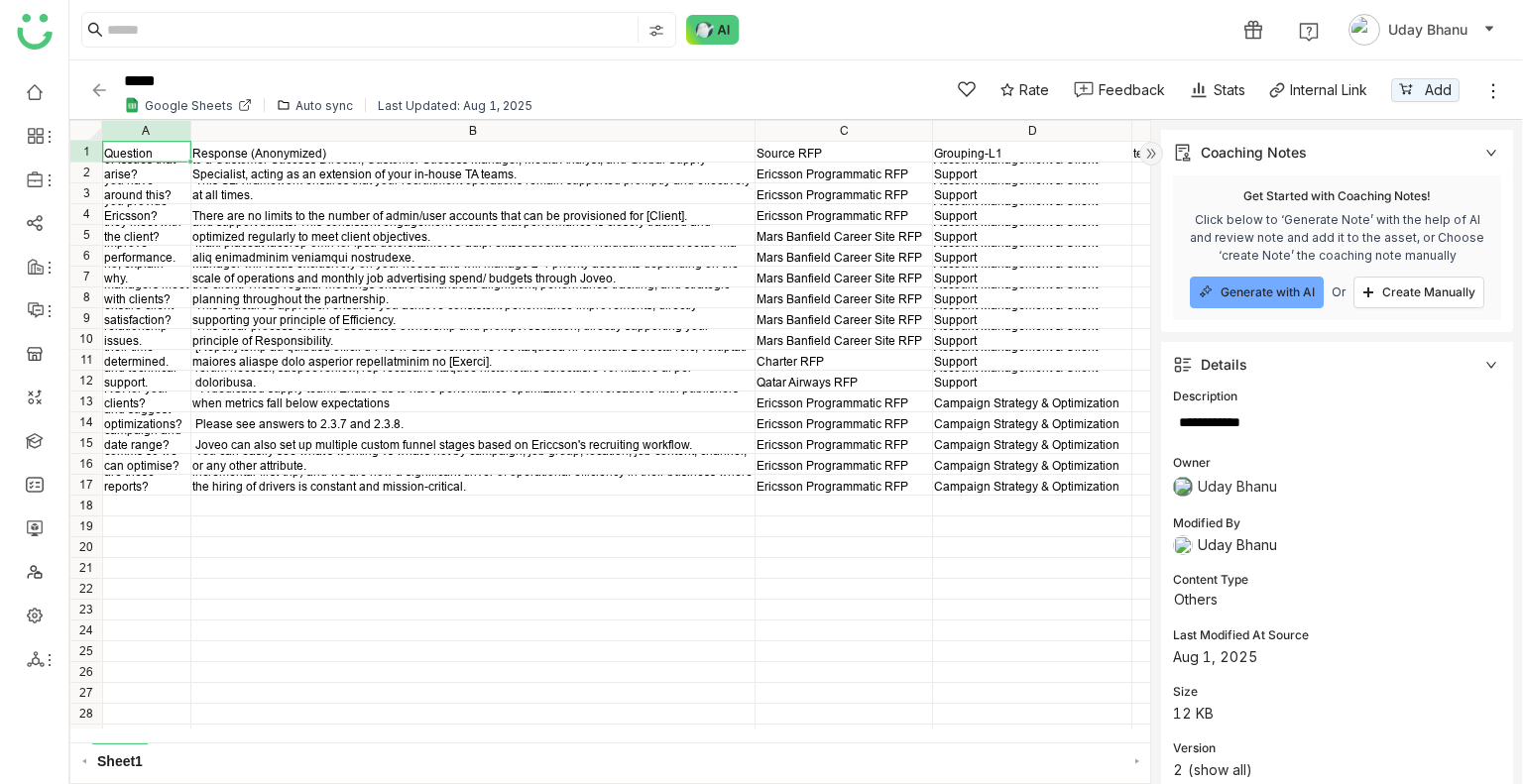 scroll, scrollTop: 186, scrollLeft: 0, axis: vertical 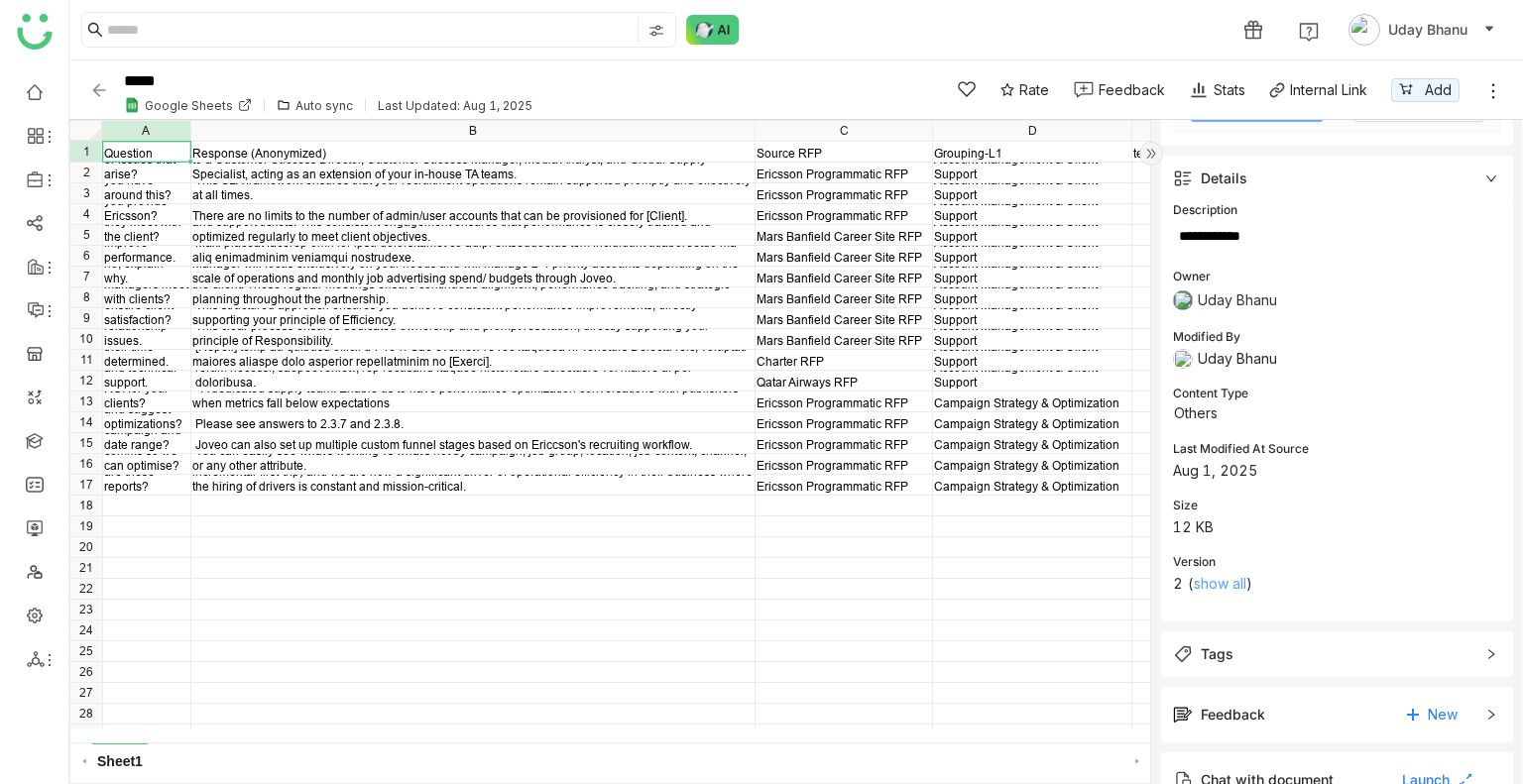 click on "show all" 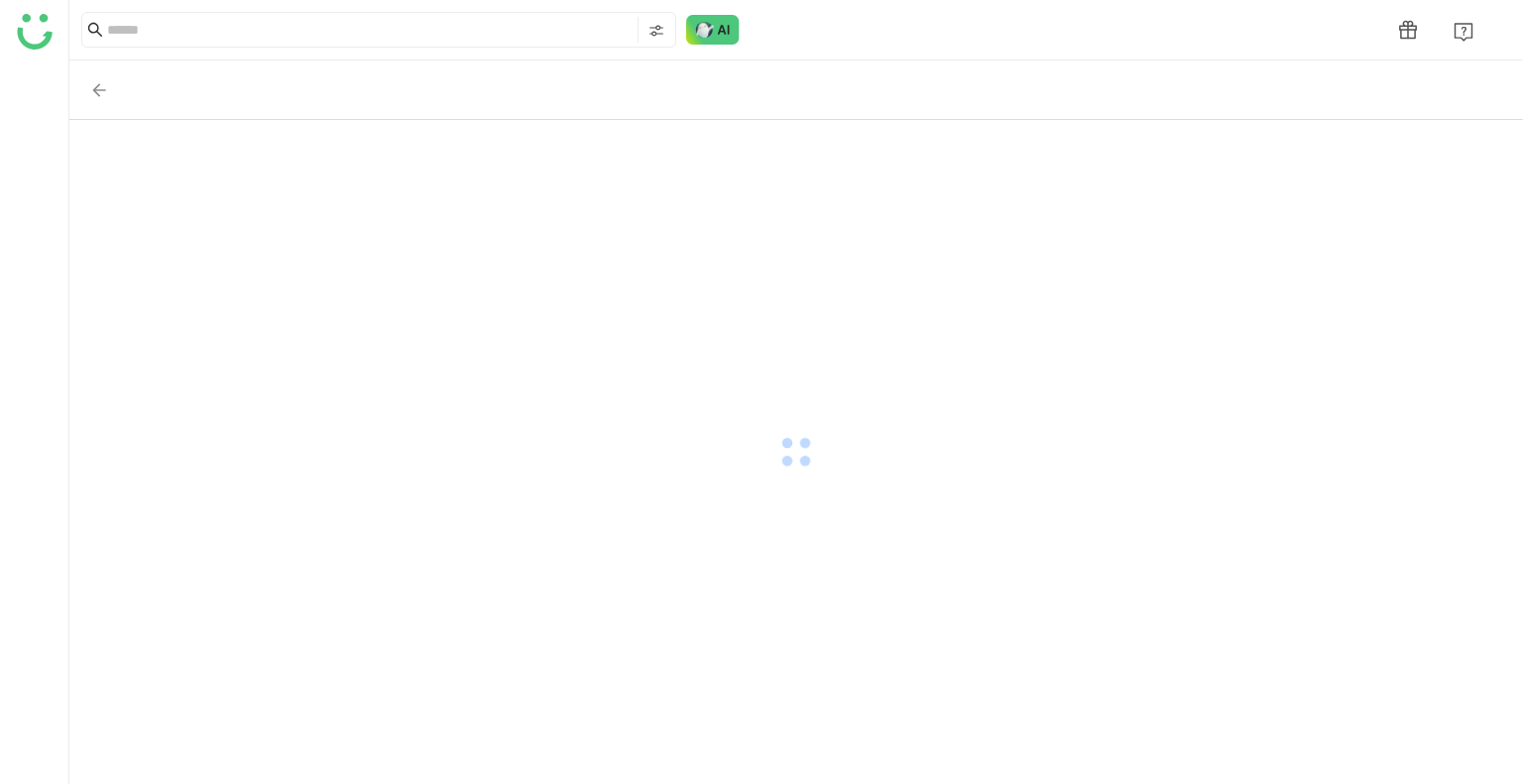 scroll, scrollTop: 0, scrollLeft: 0, axis: both 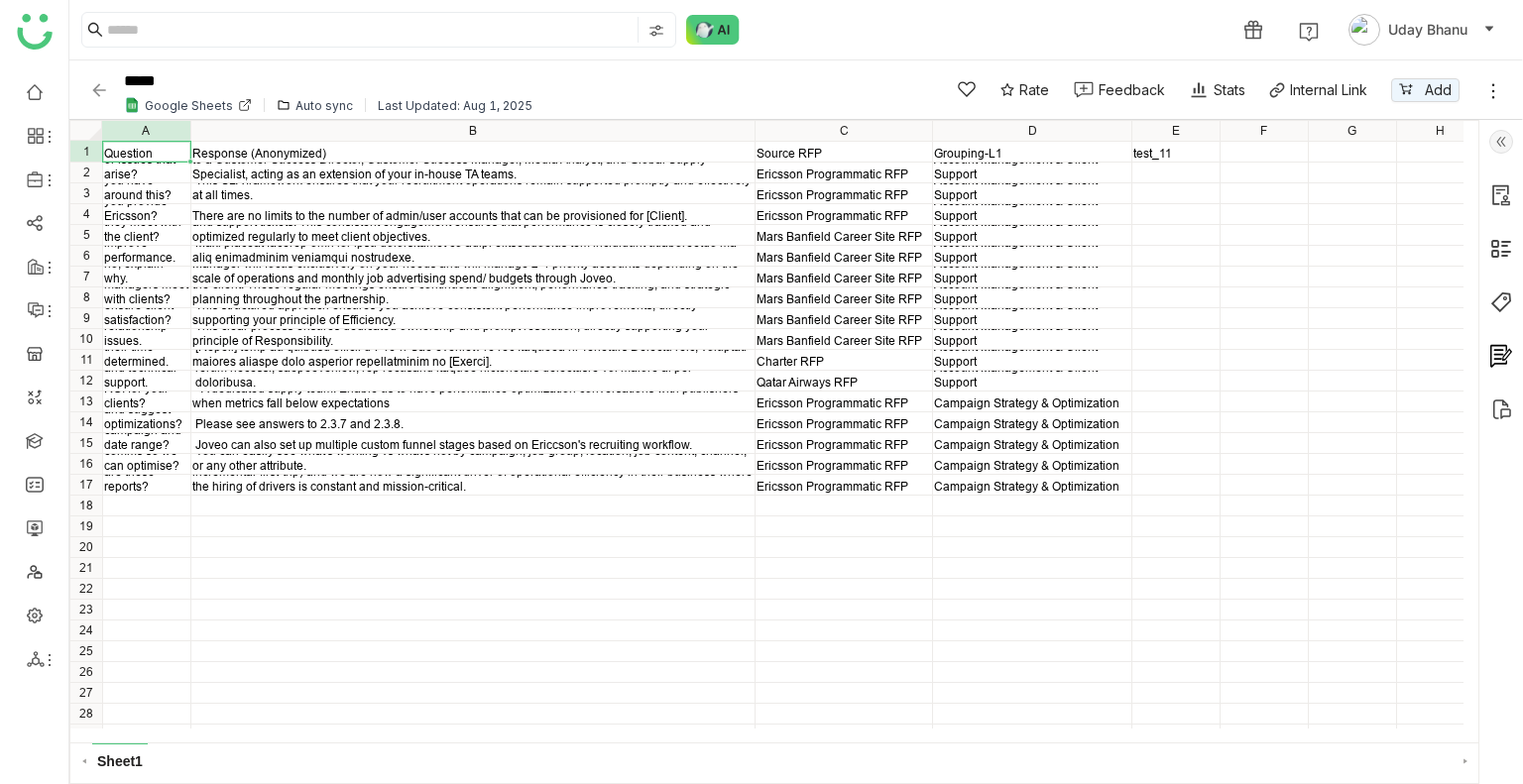 click 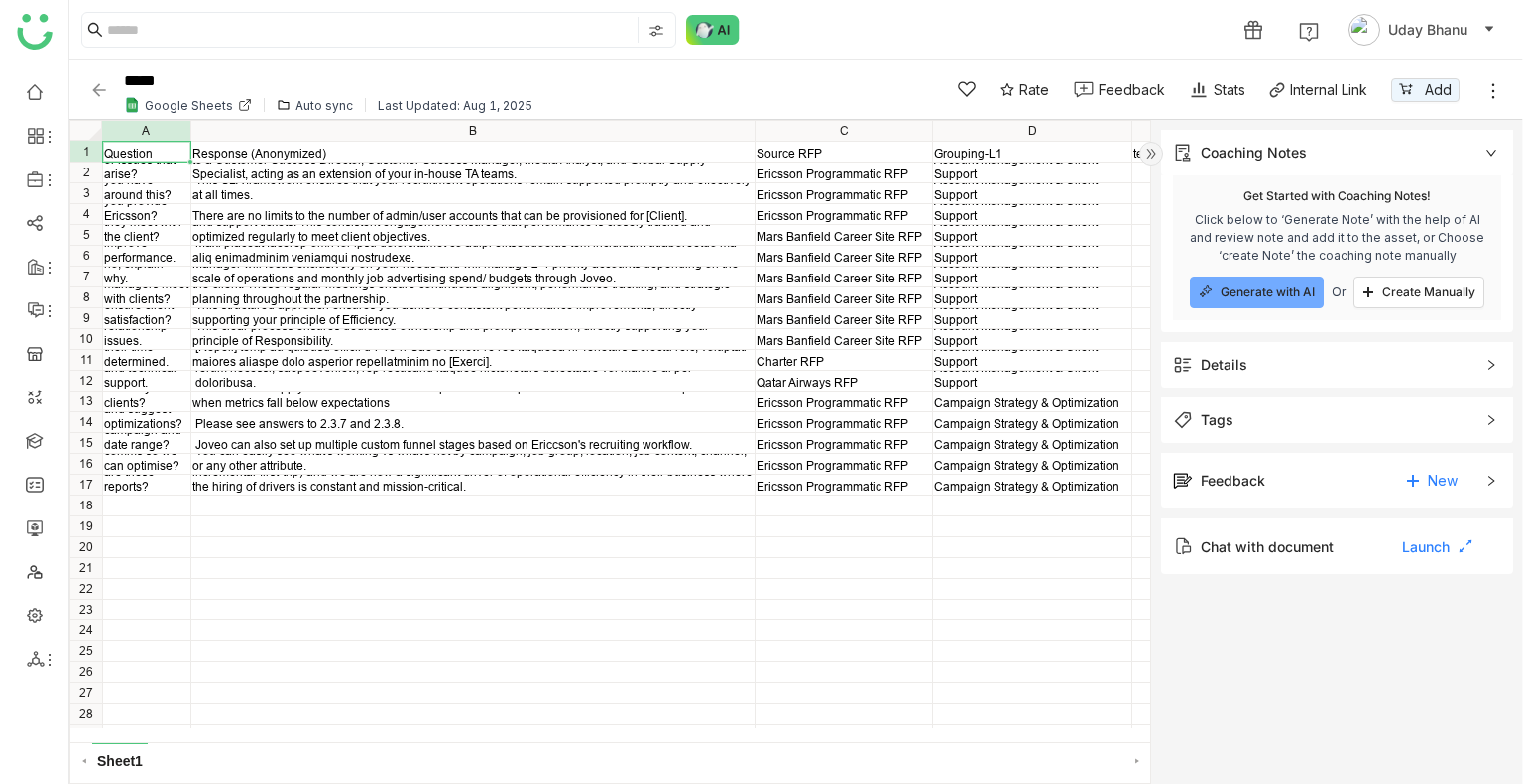 click 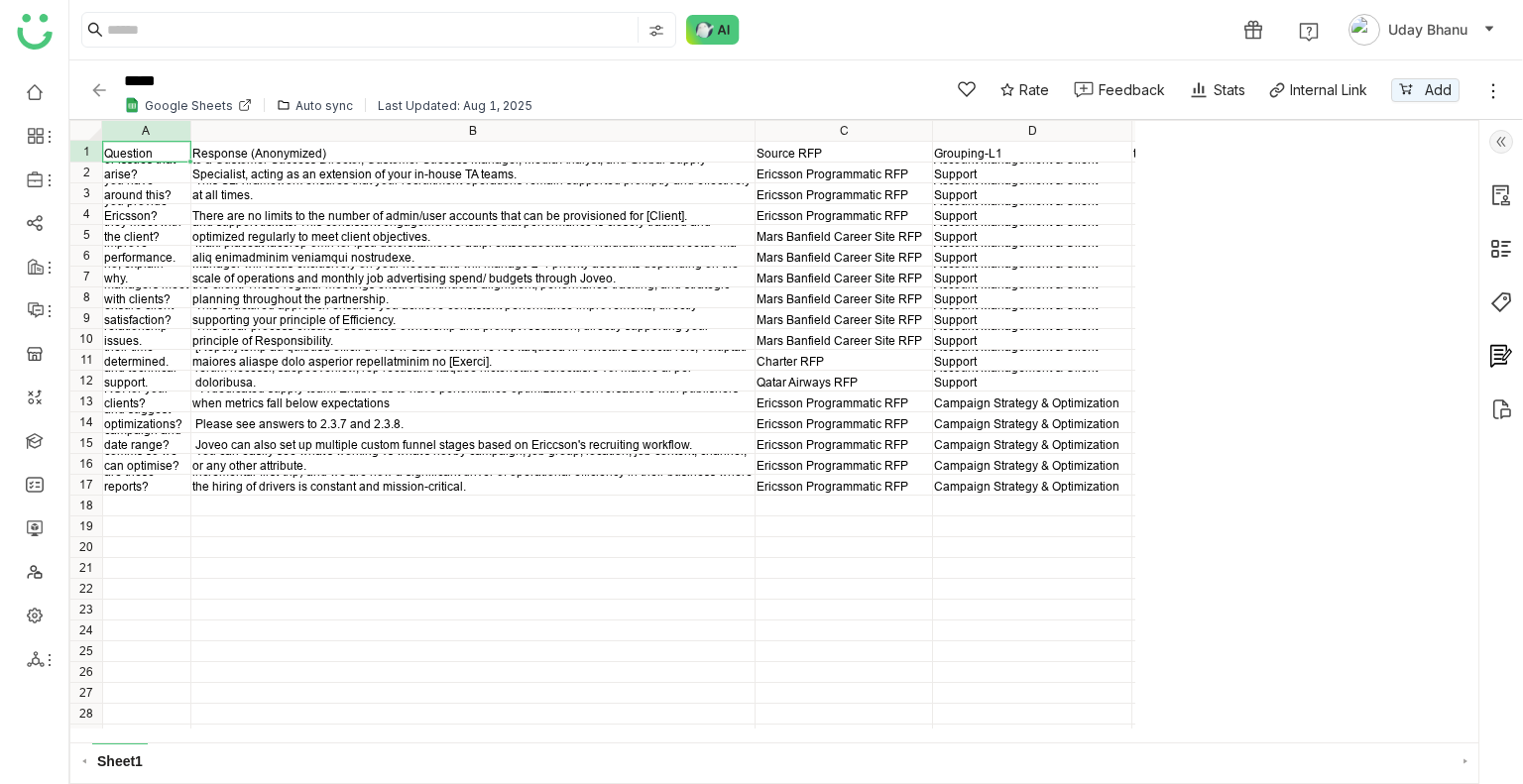 click 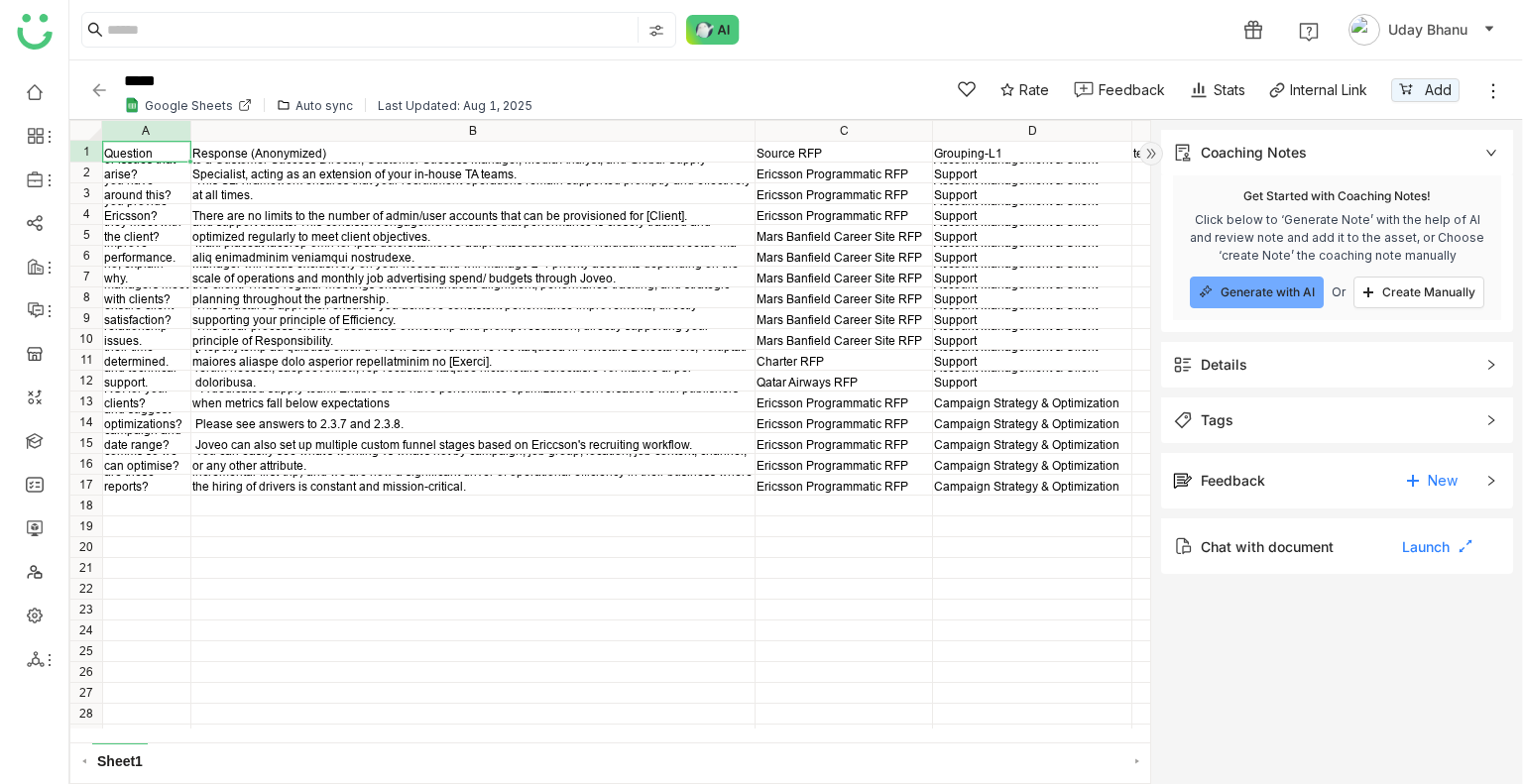 click on "Tags" 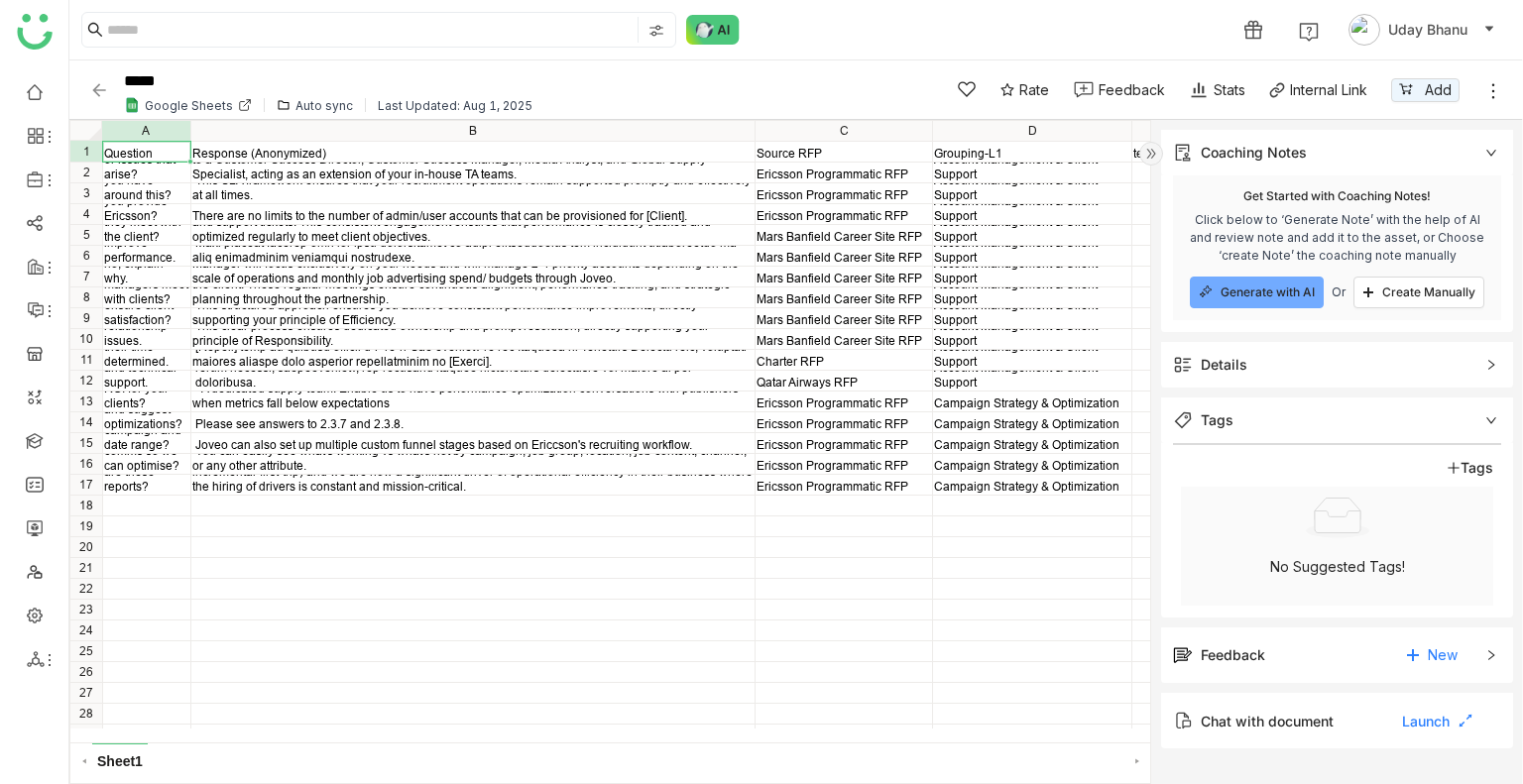 click on "Details" 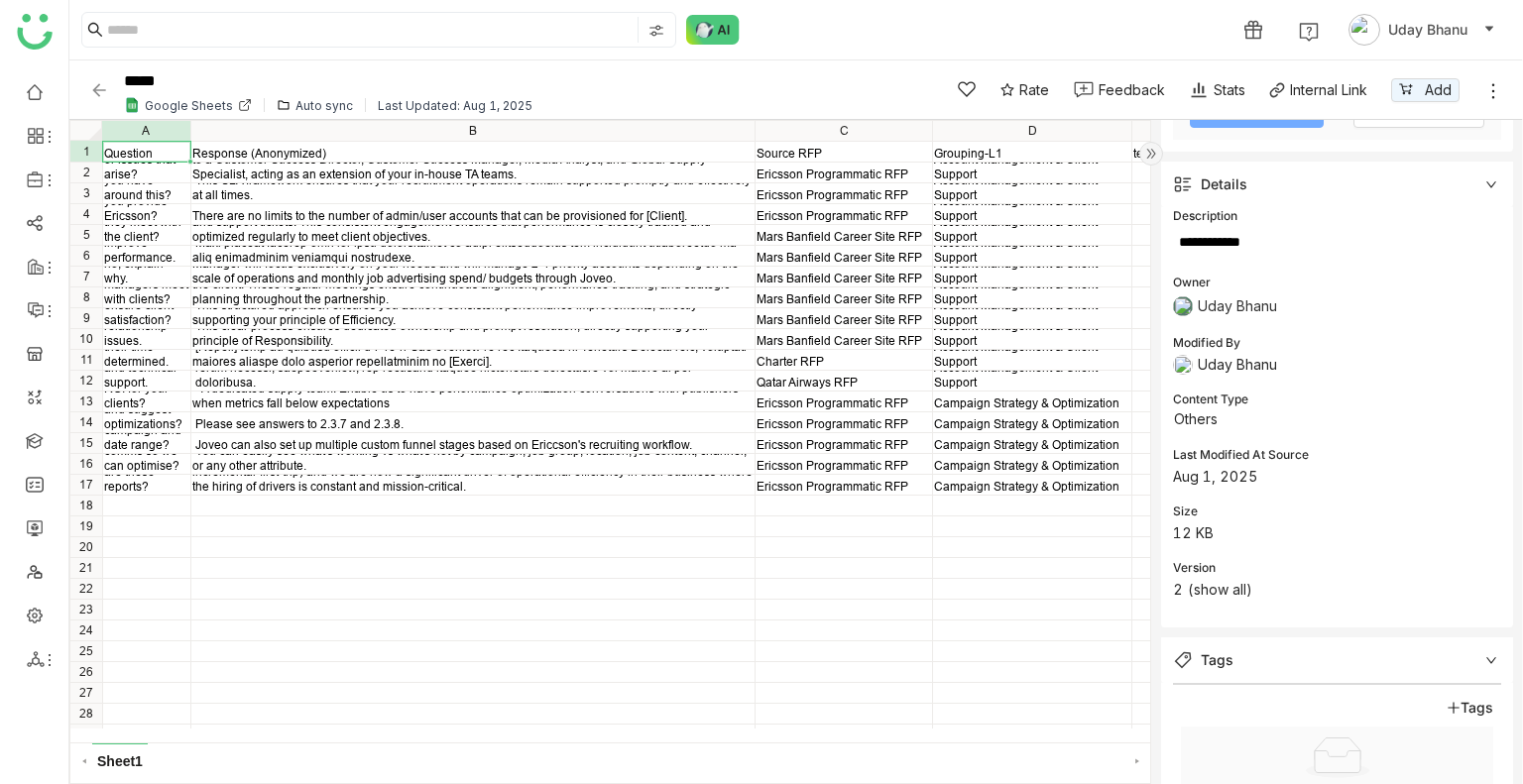 scroll, scrollTop: 182, scrollLeft: 0, axis: vertical 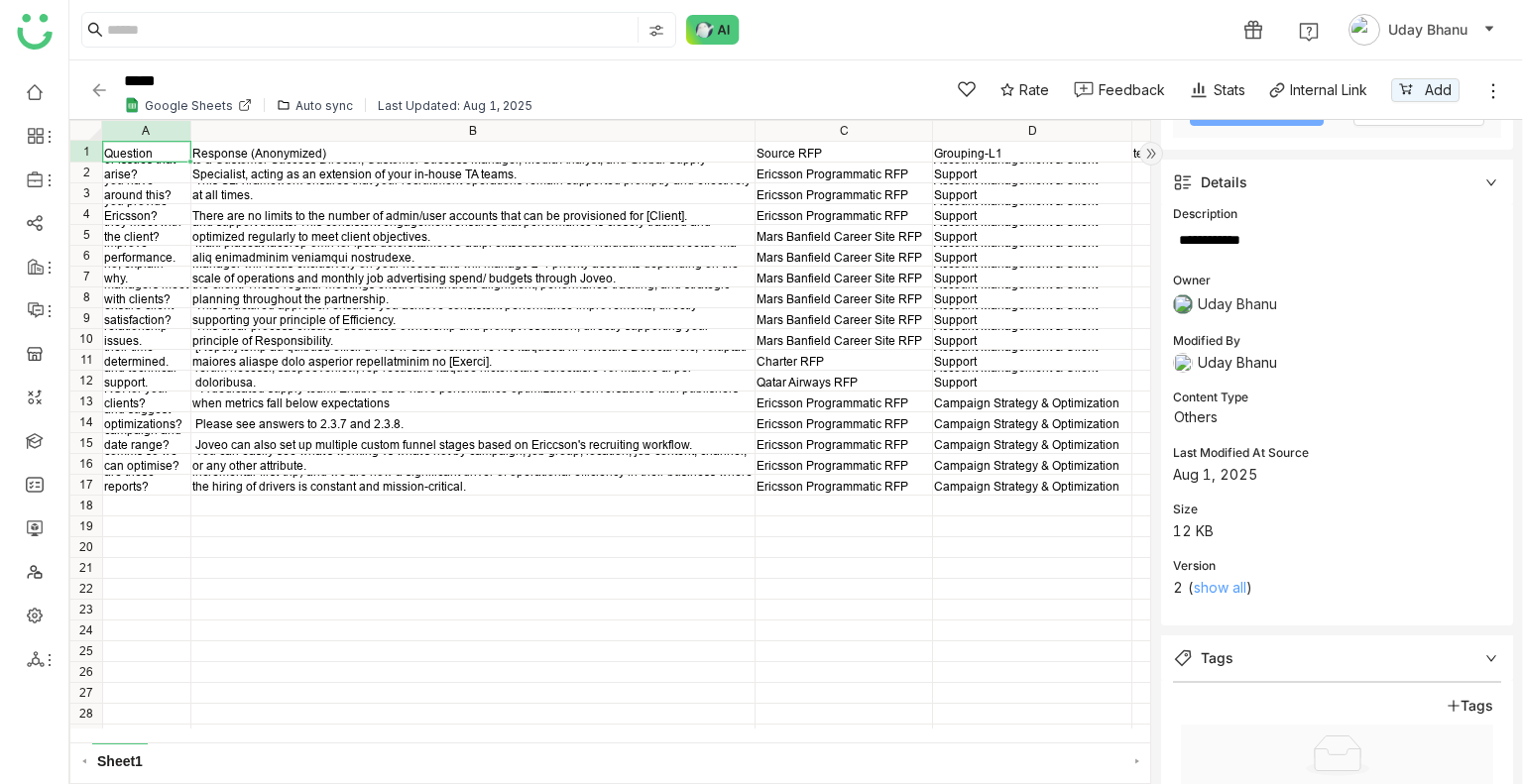 click on "show all" 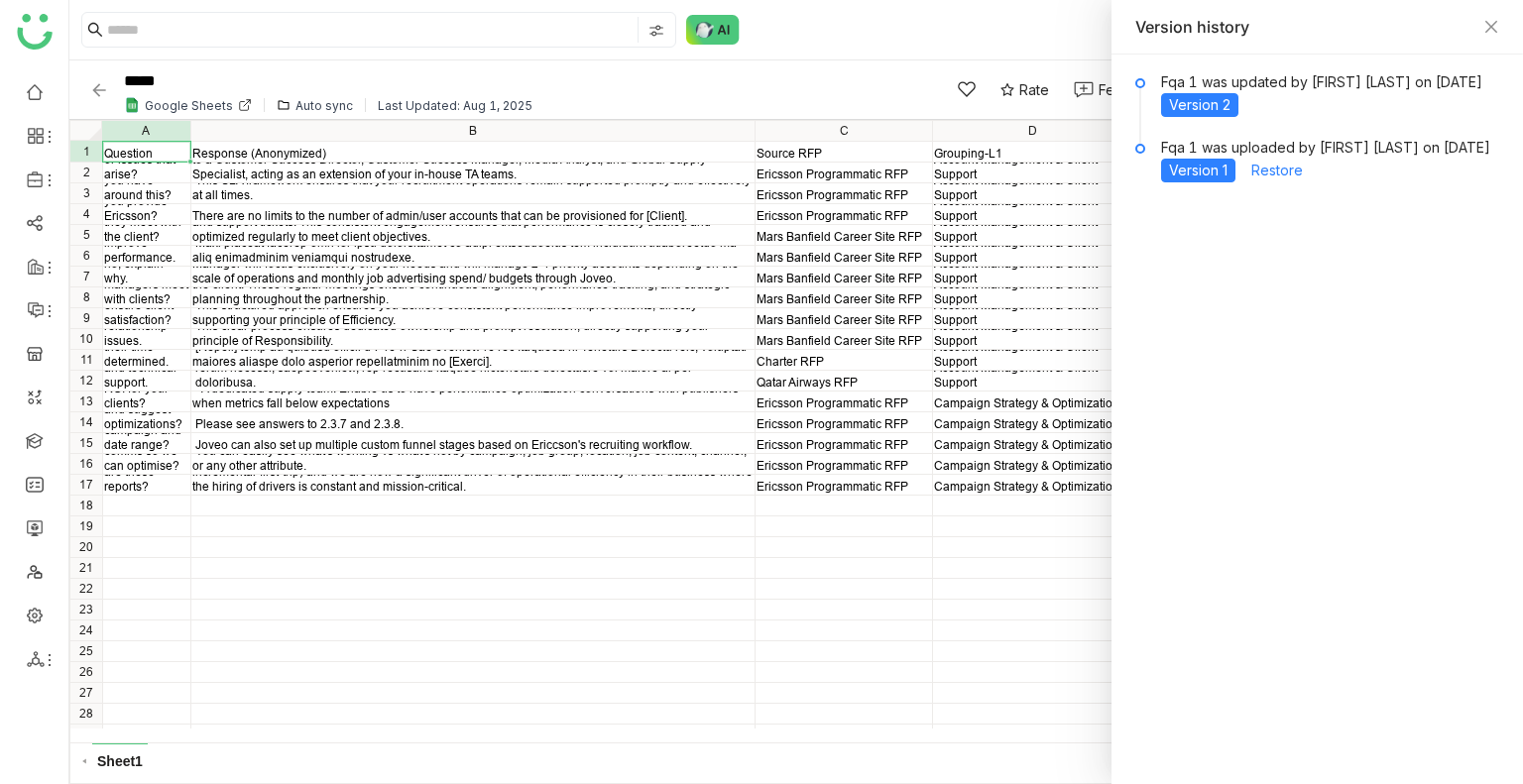 click 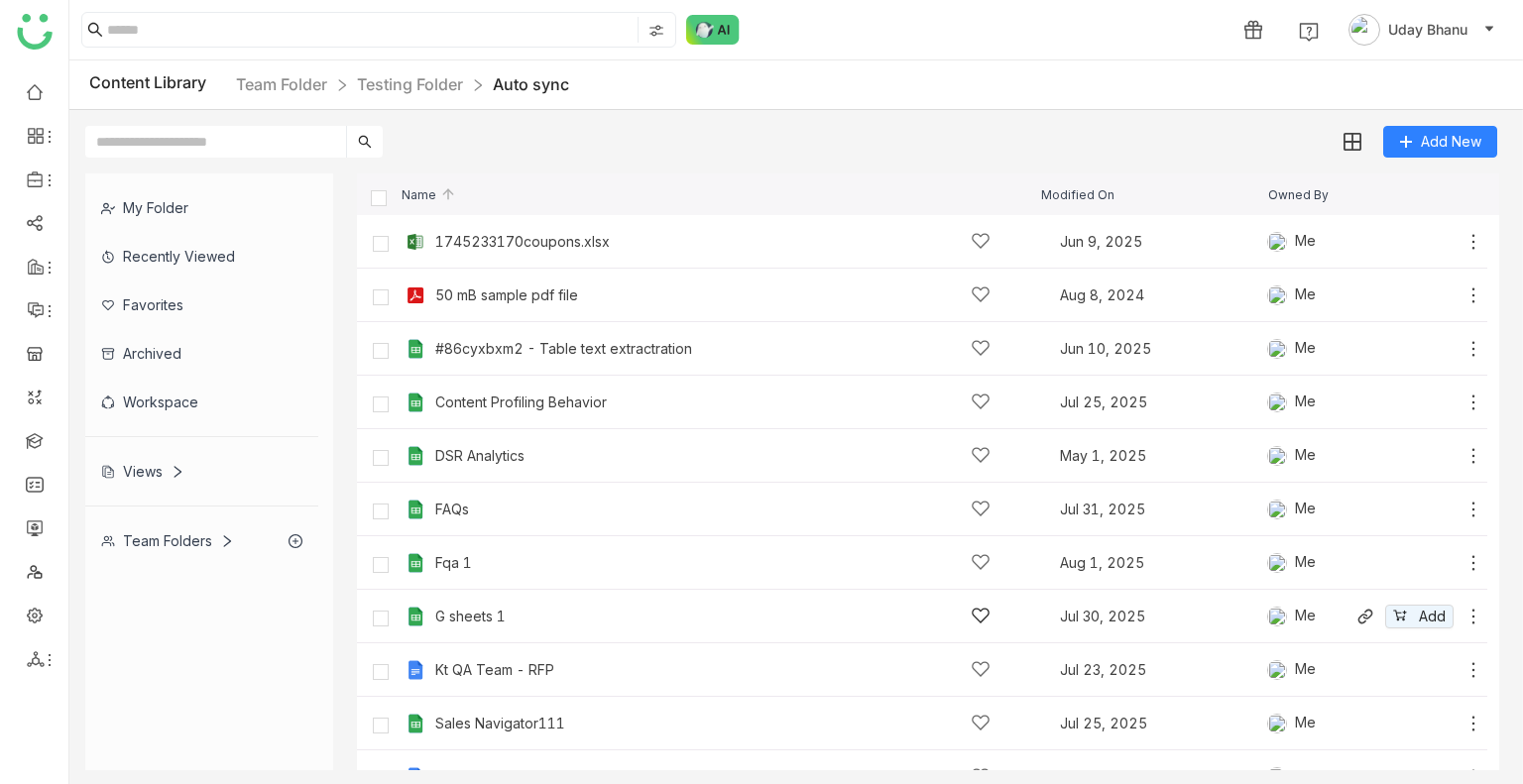 scroll, scrollTop: 86, scrollLeft: 0, axis: vertical 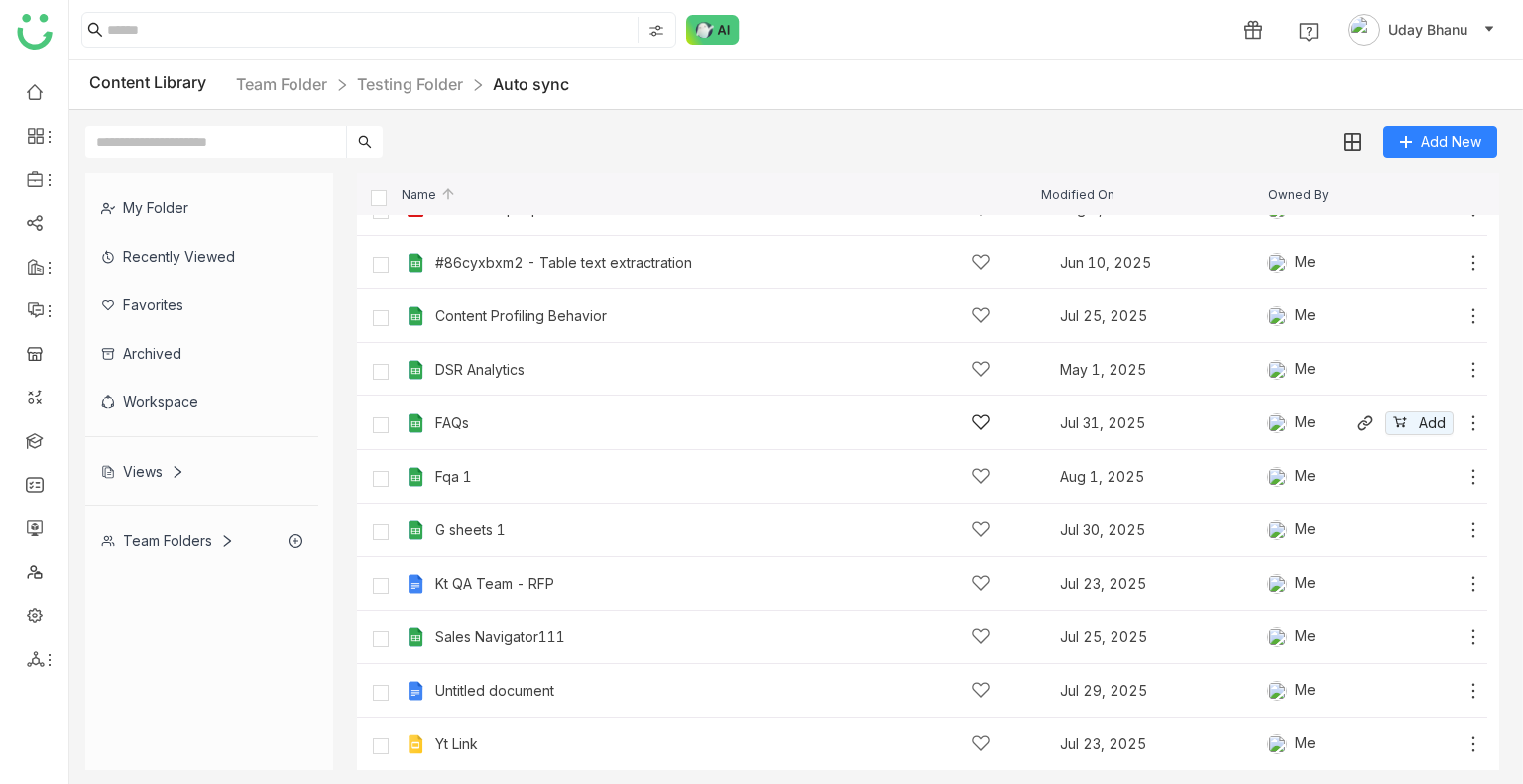 click on "FAQs" 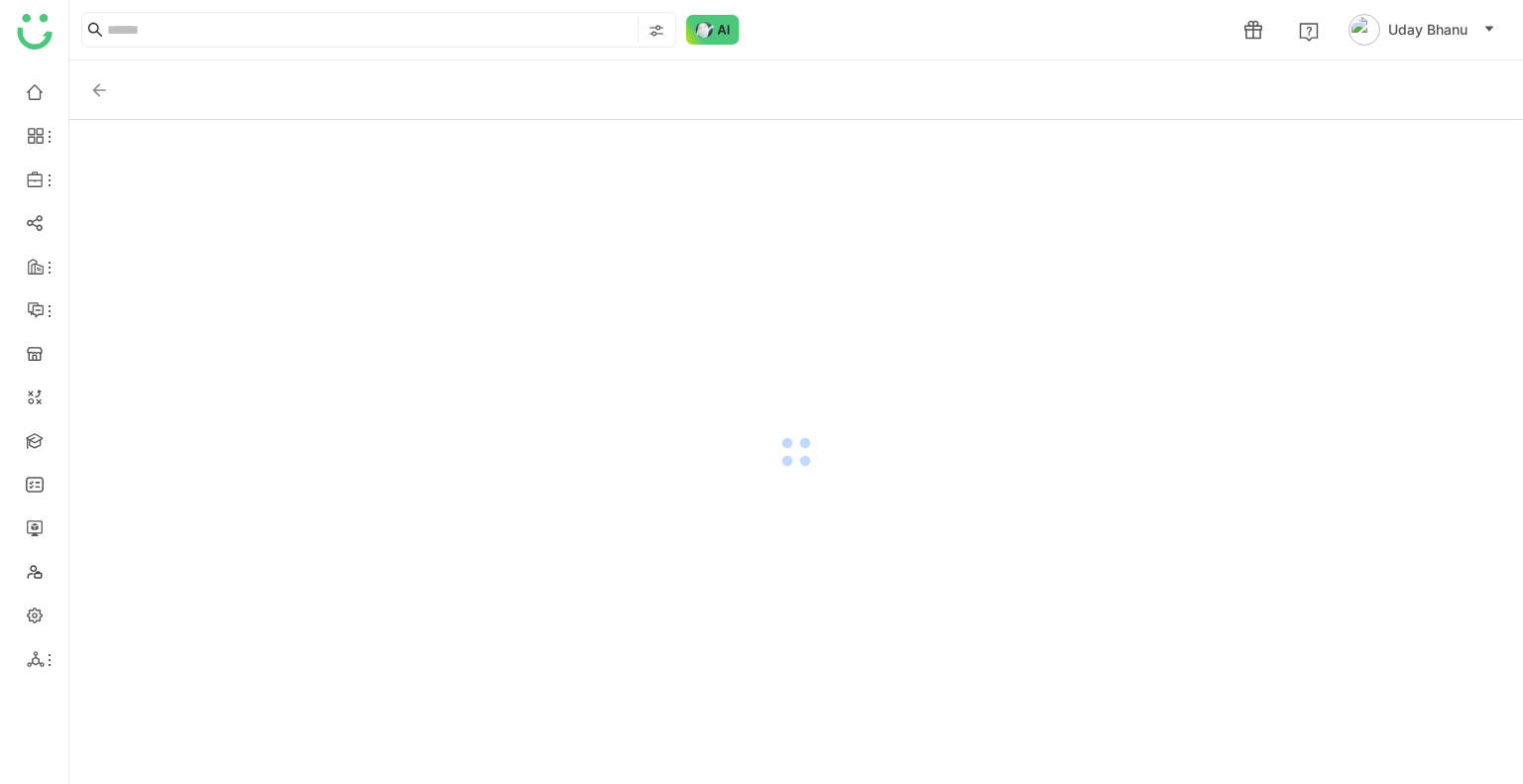 click 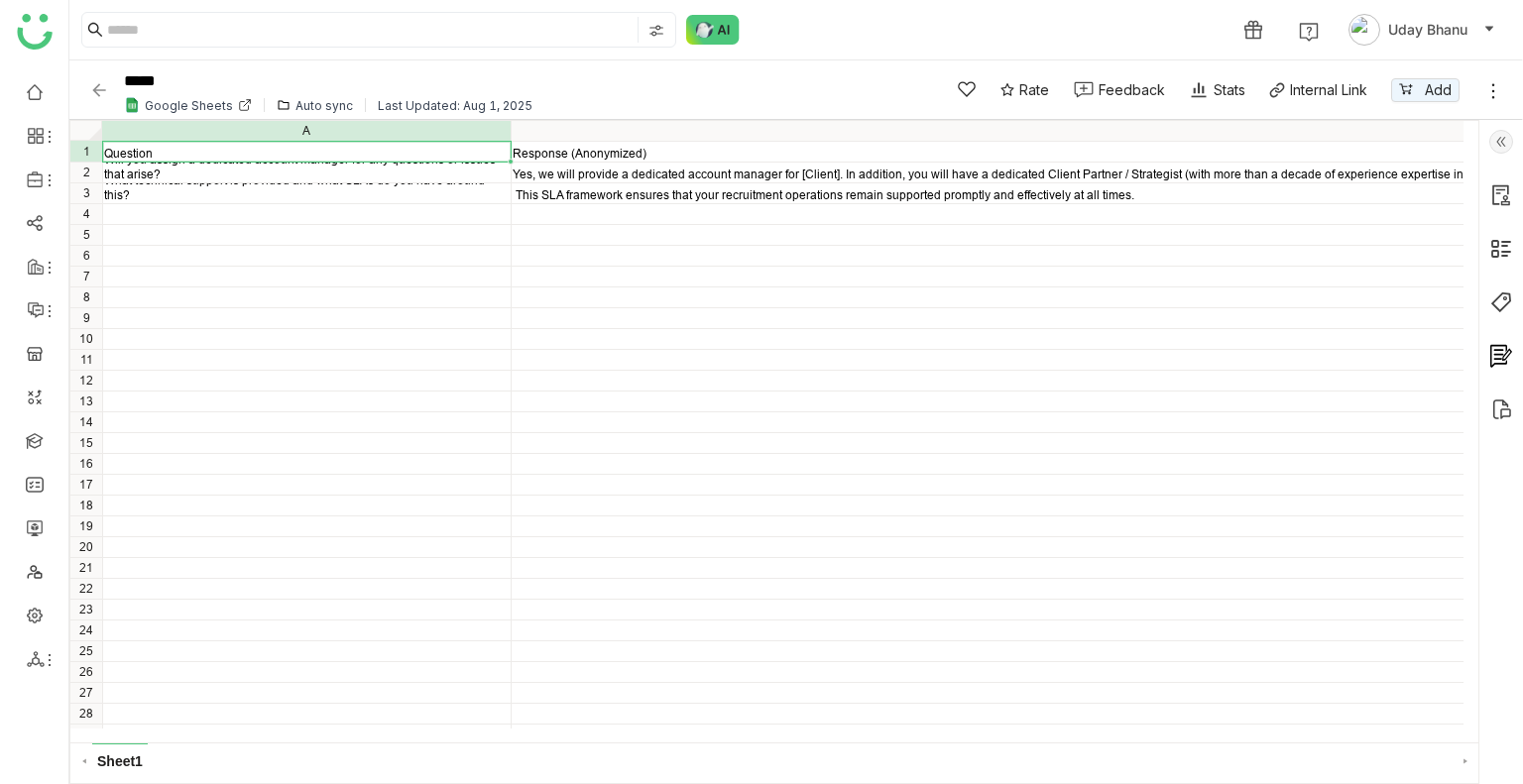 click 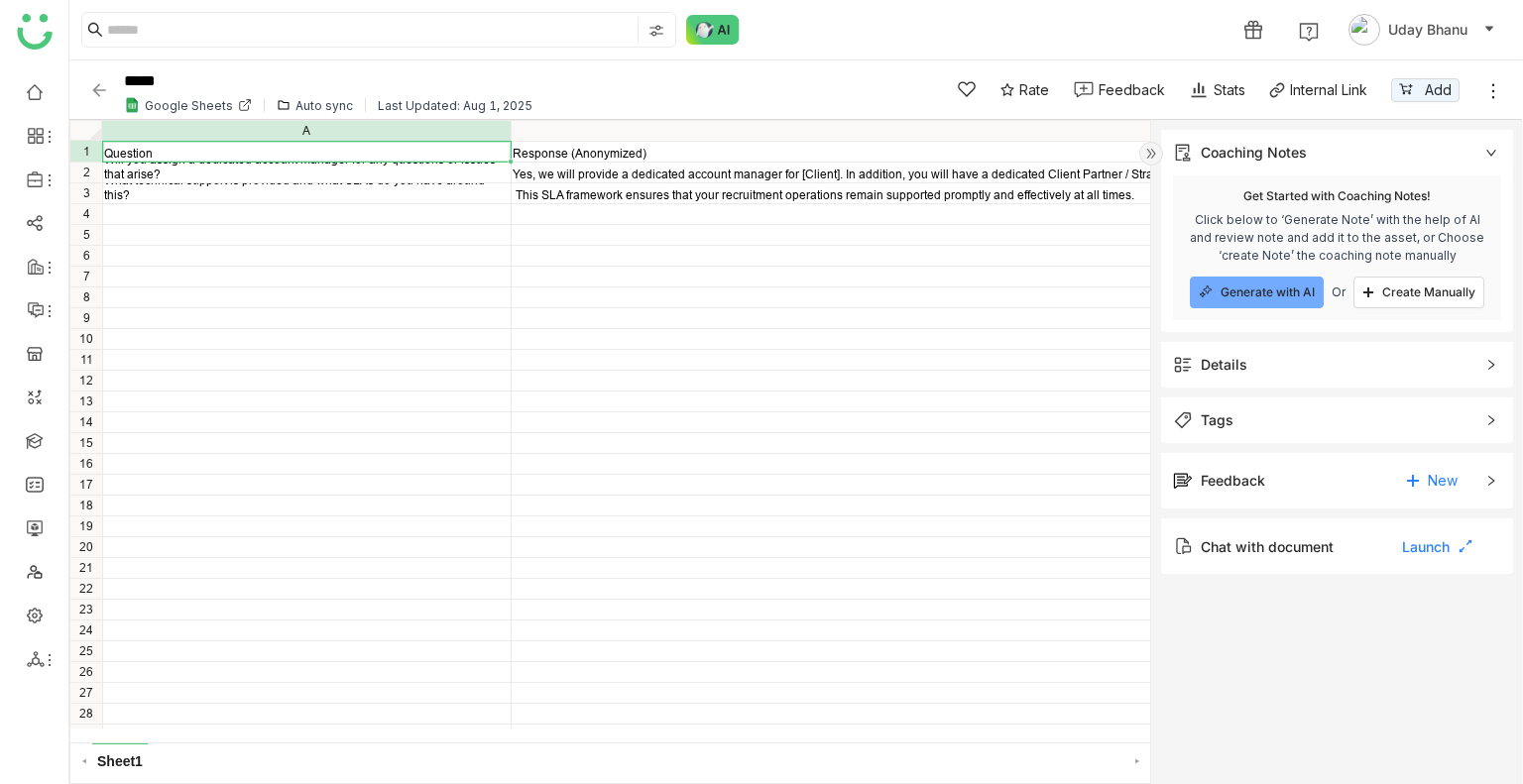 click on "Details" 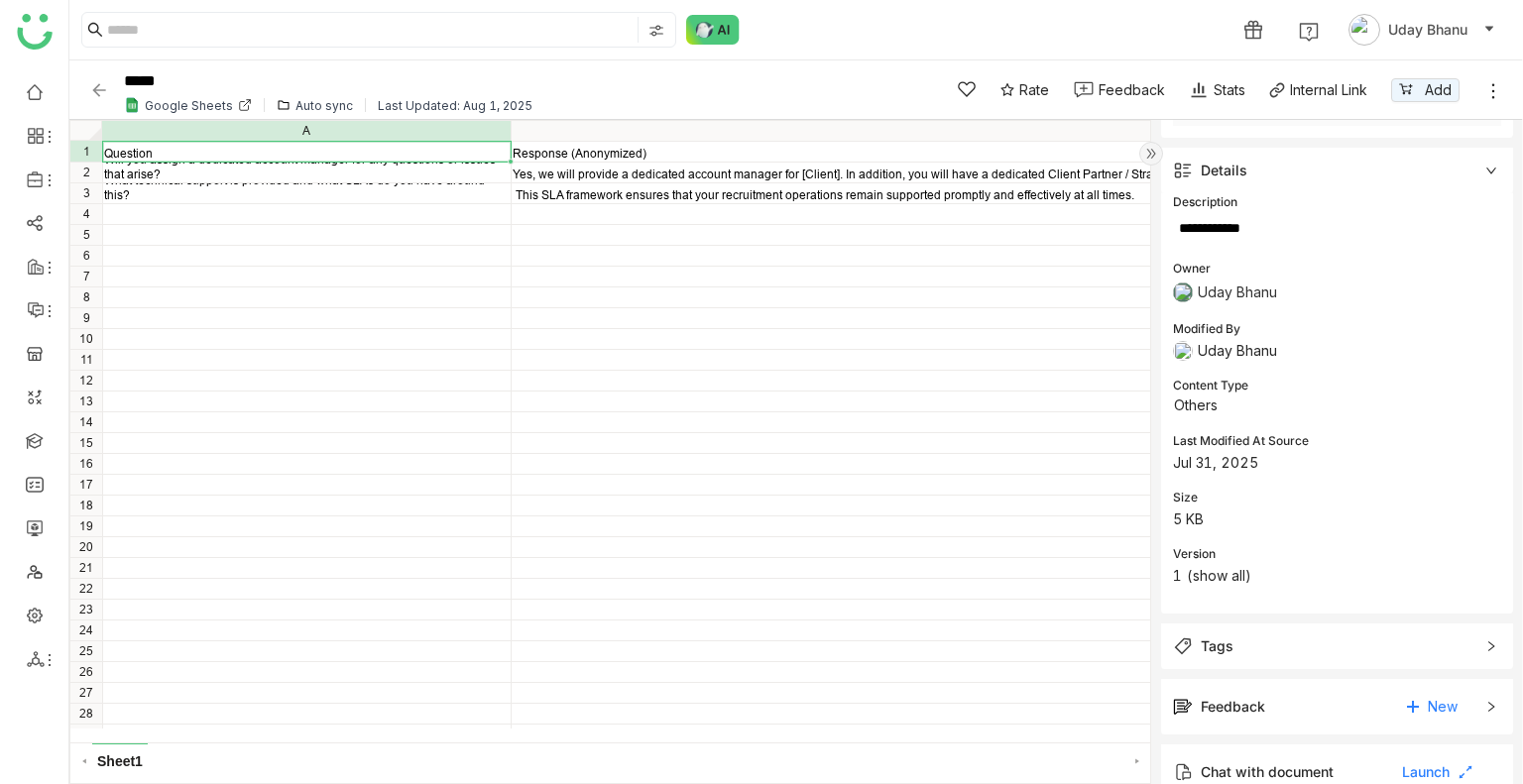 scroll, scrollTop: 194, scrollLeft: 0, axis: vertical 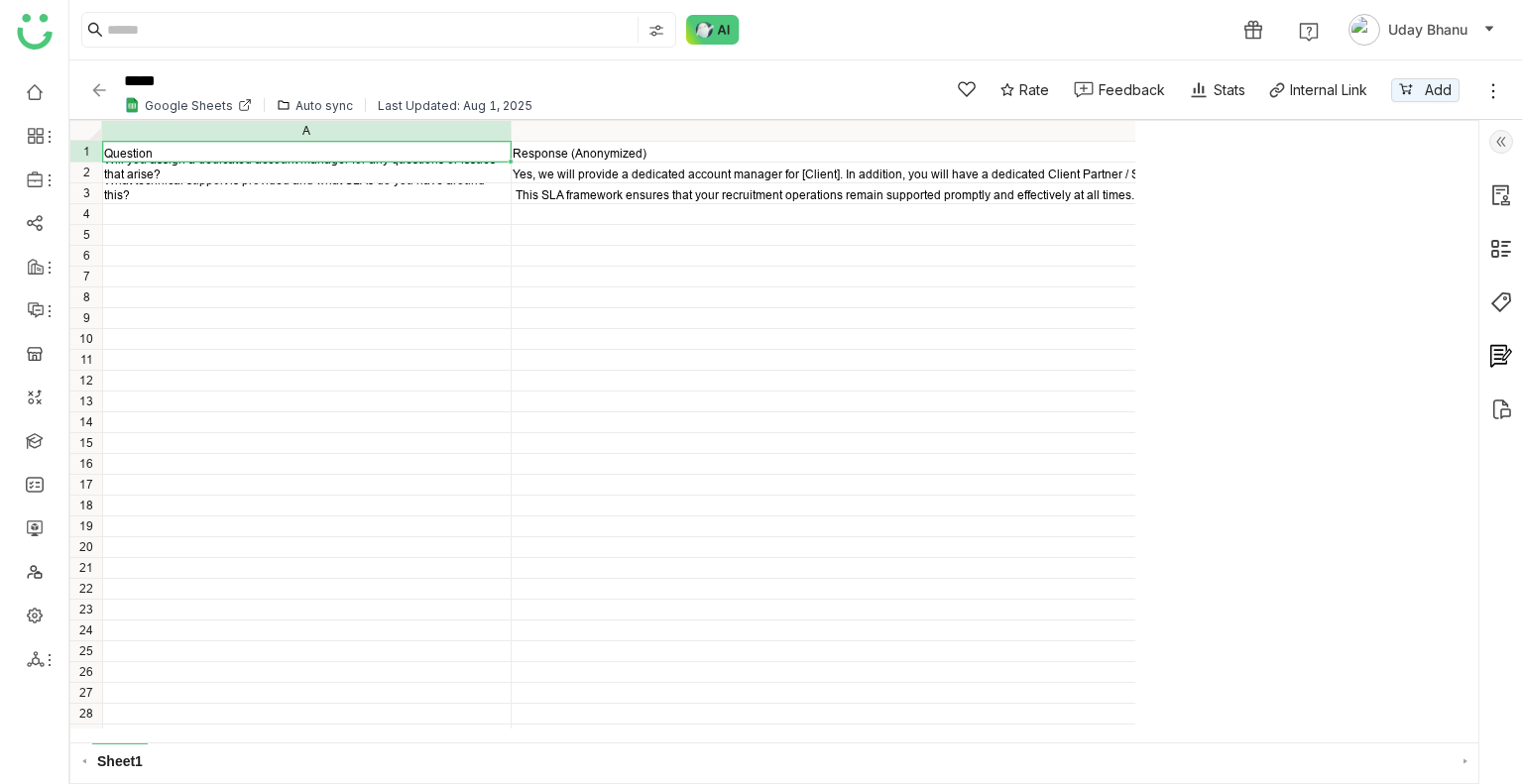 click 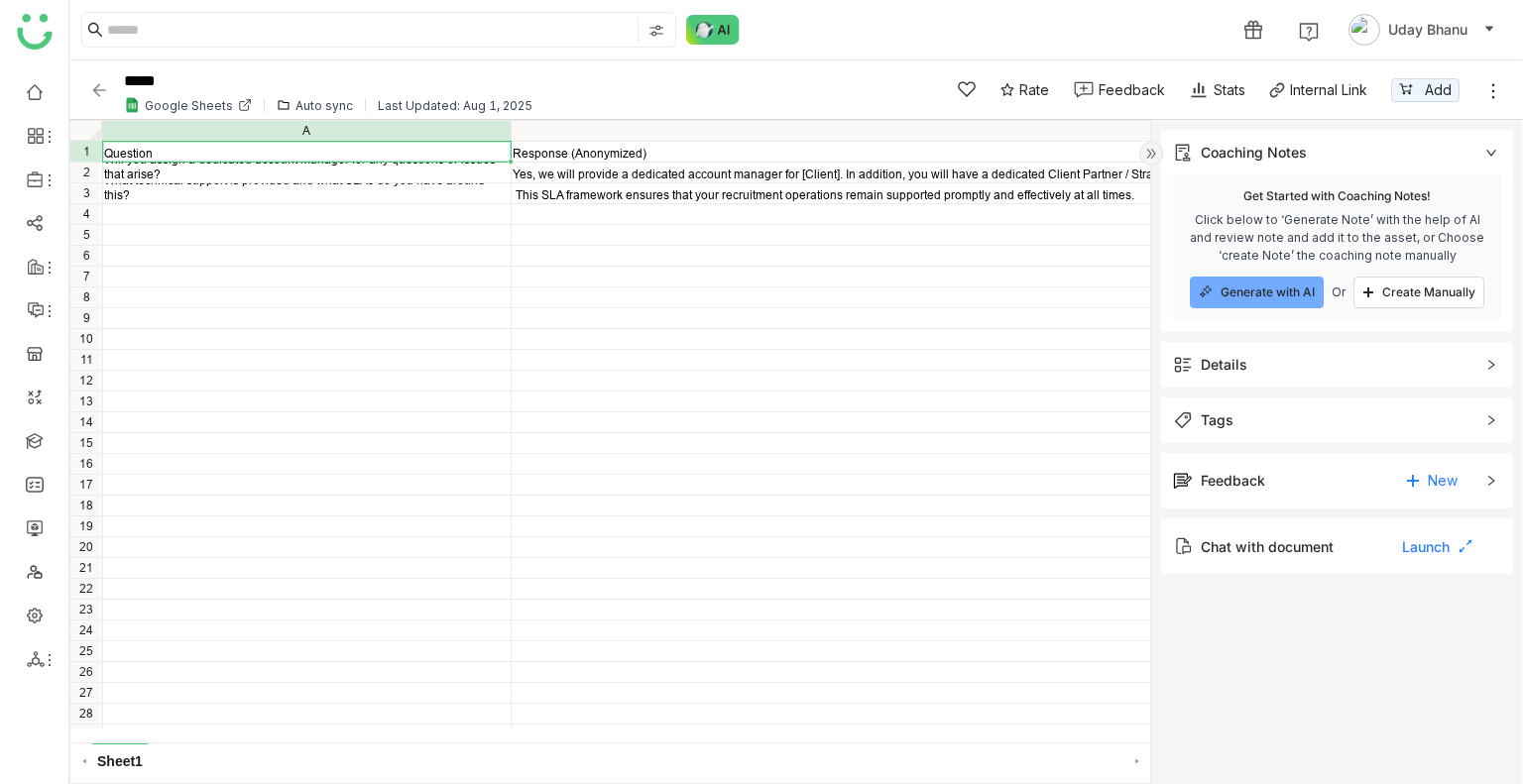 click 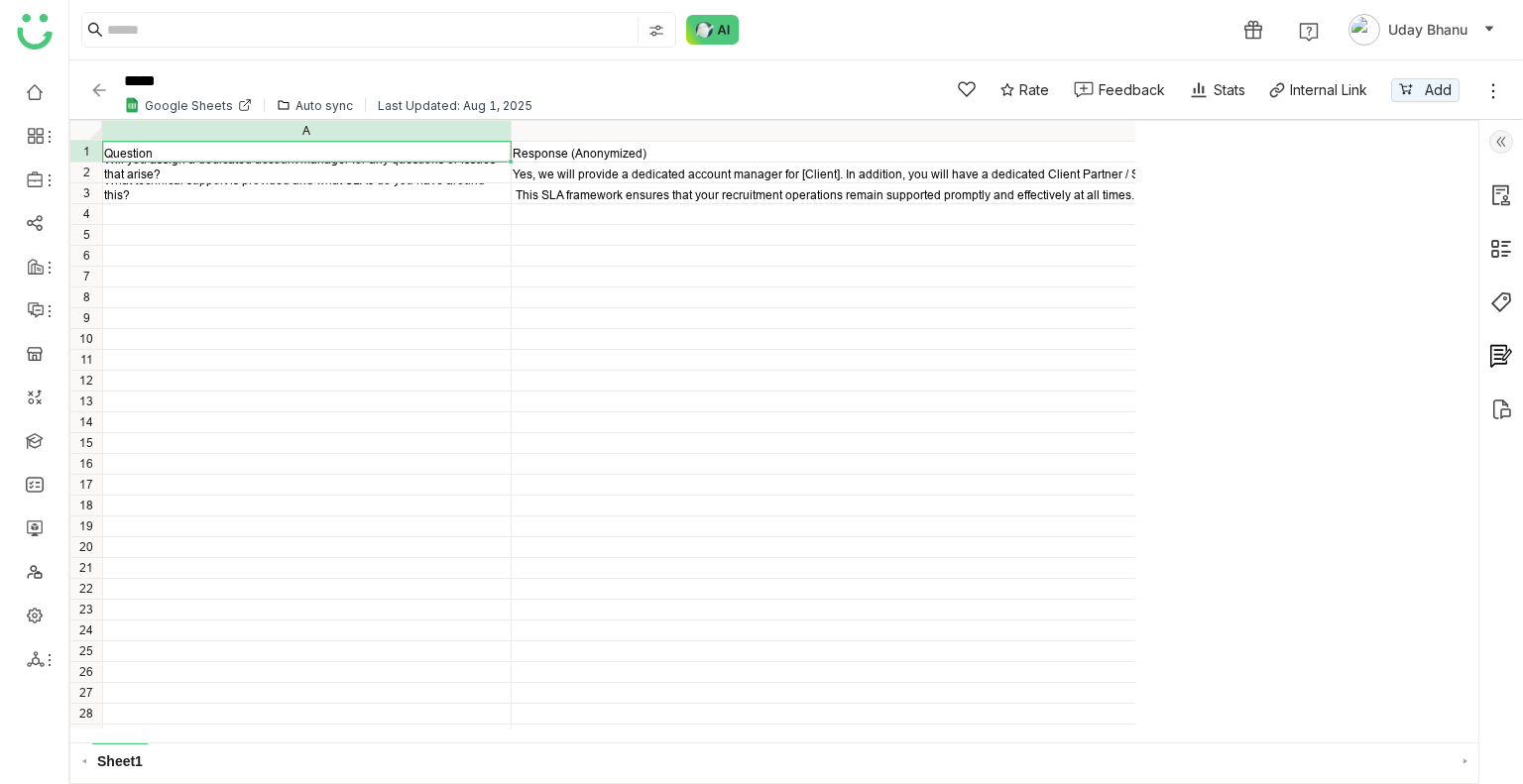 scroll, scrollTop: 0, scrollLeft: 1789, axis: horizontal 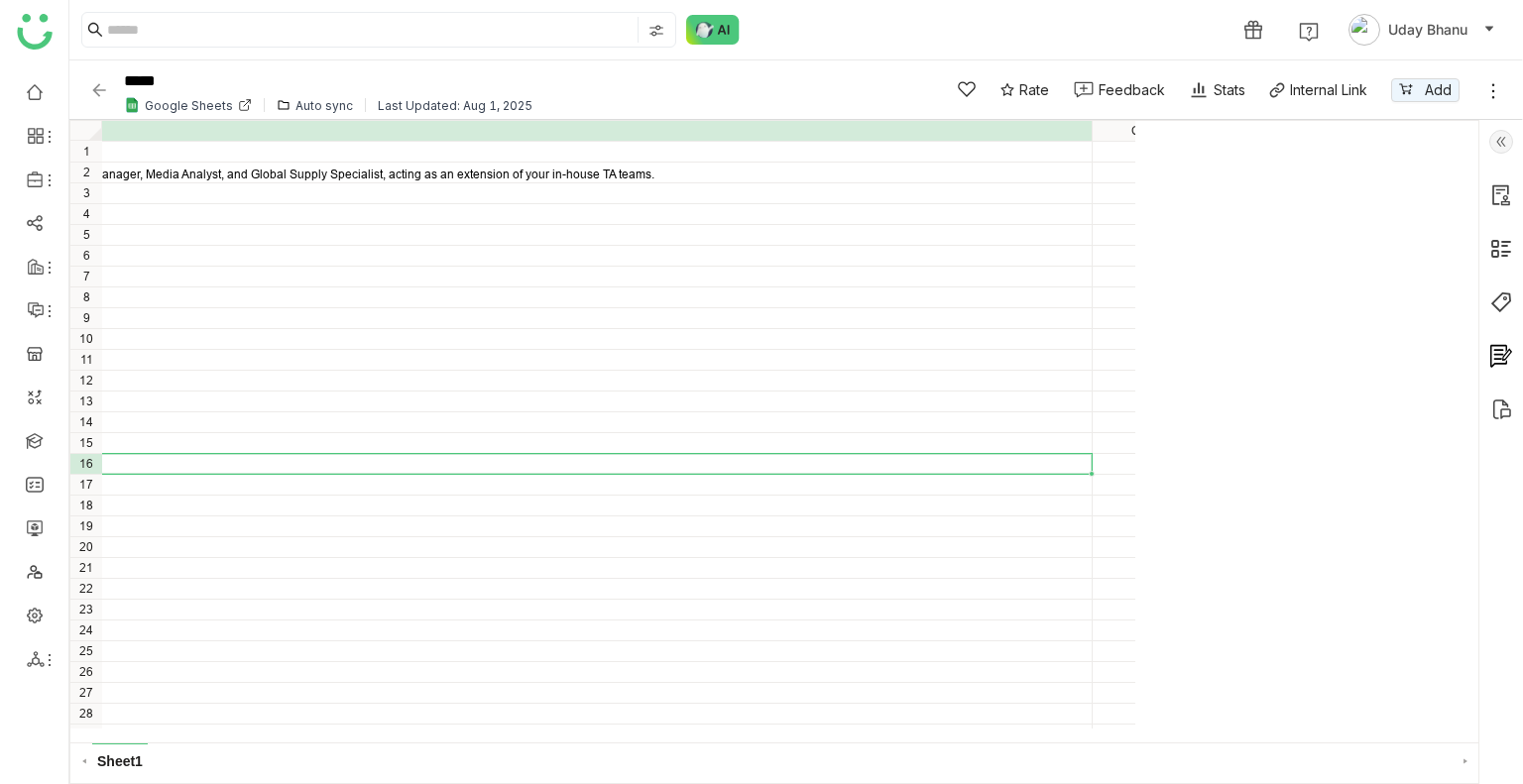 click on "Response (Anonymized) Yes, we will provide a dedicated account manager for [Client]. In addition, you will have a dedicated Client Partner / Strategist (with more than a decade of experience expertise in the industry), and access to a Customer Success Director, Customer Success Manager, Media Analyst, and Global Supply Specialist, acting as an extension of your in-house TA teams. 1 2 3 4 5 6 7 8 9 10 11 12 13 14 15 16 17 18 19 20 21 22 23 24 25 26 27 28 29 B C" 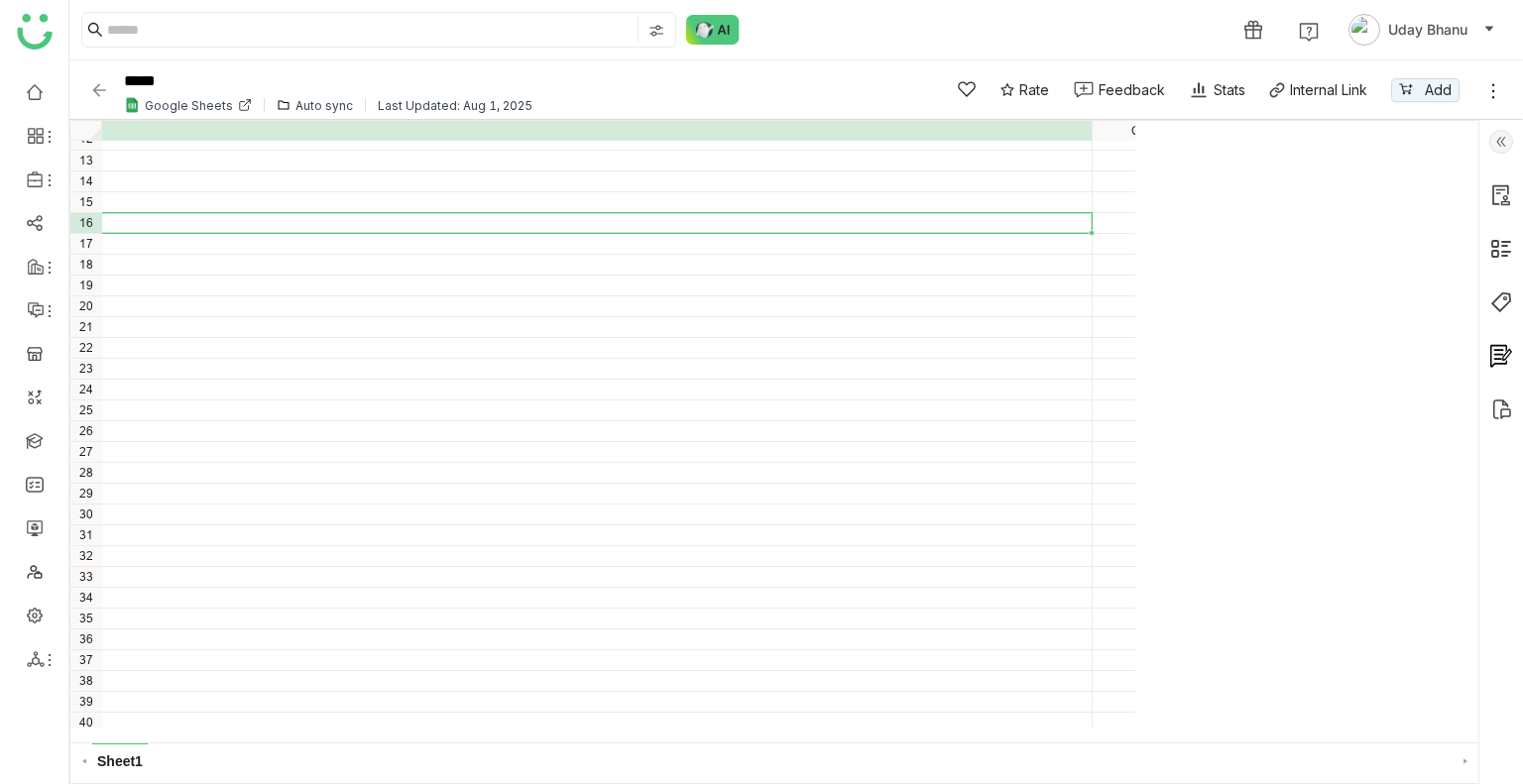 click 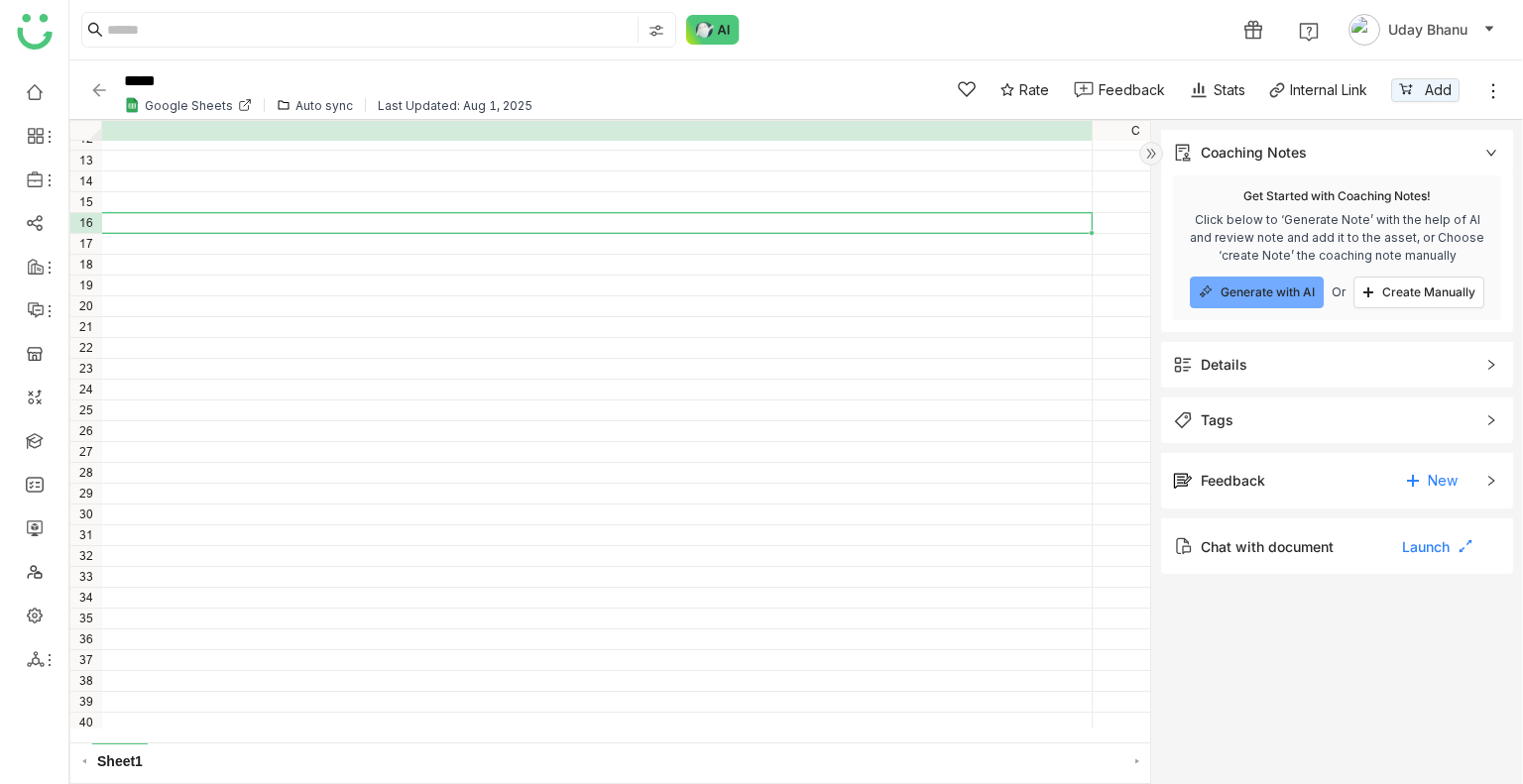click 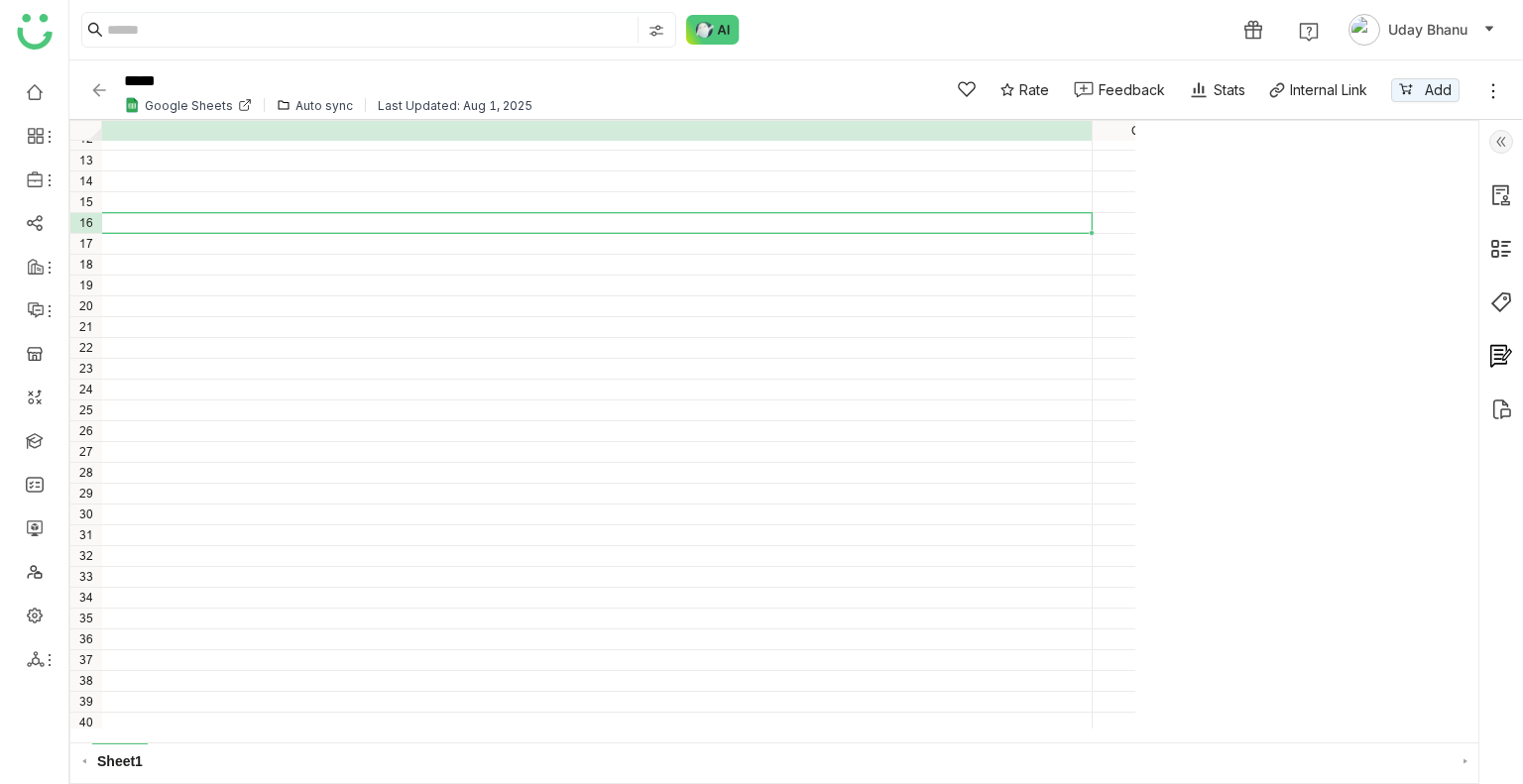 click 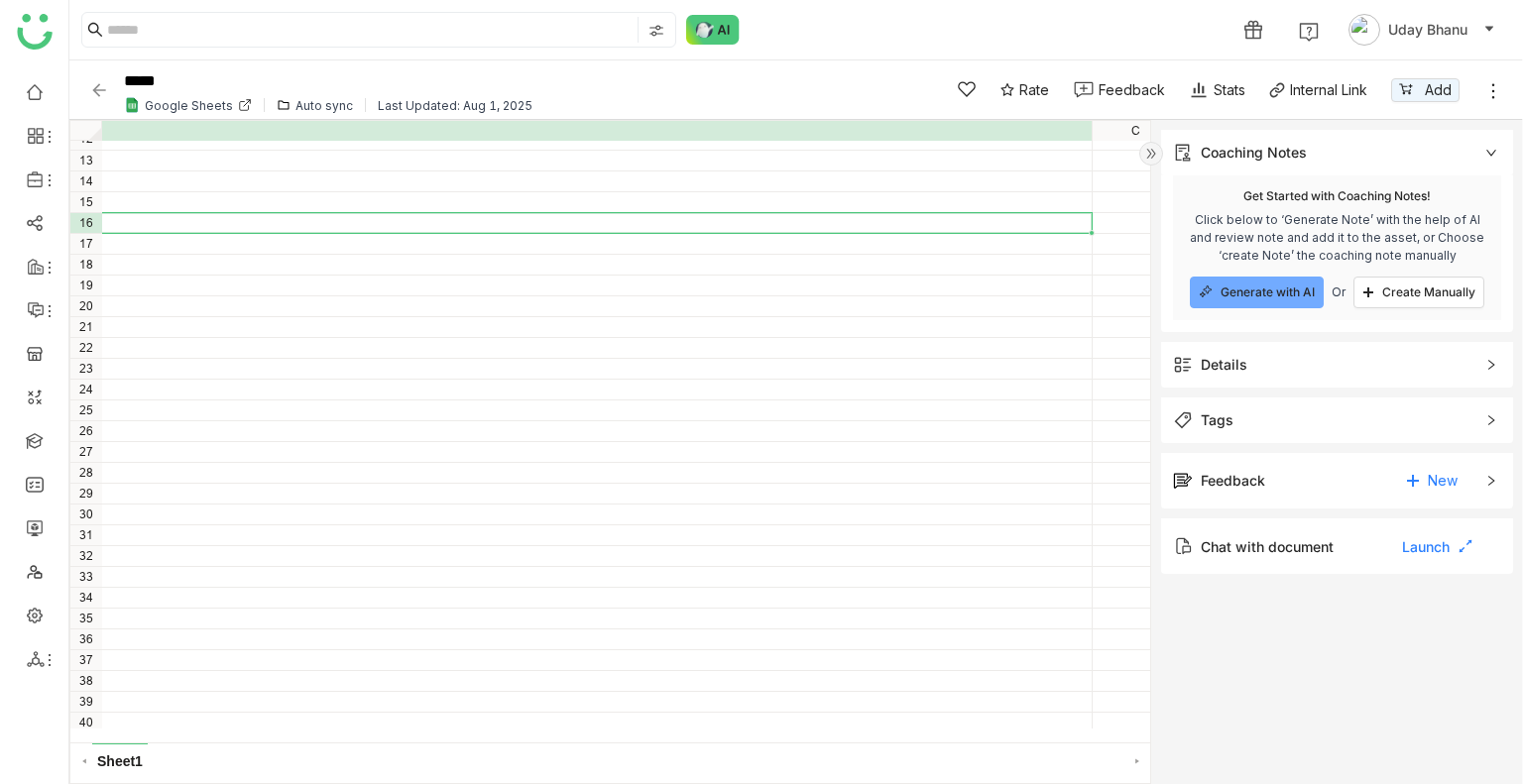 click 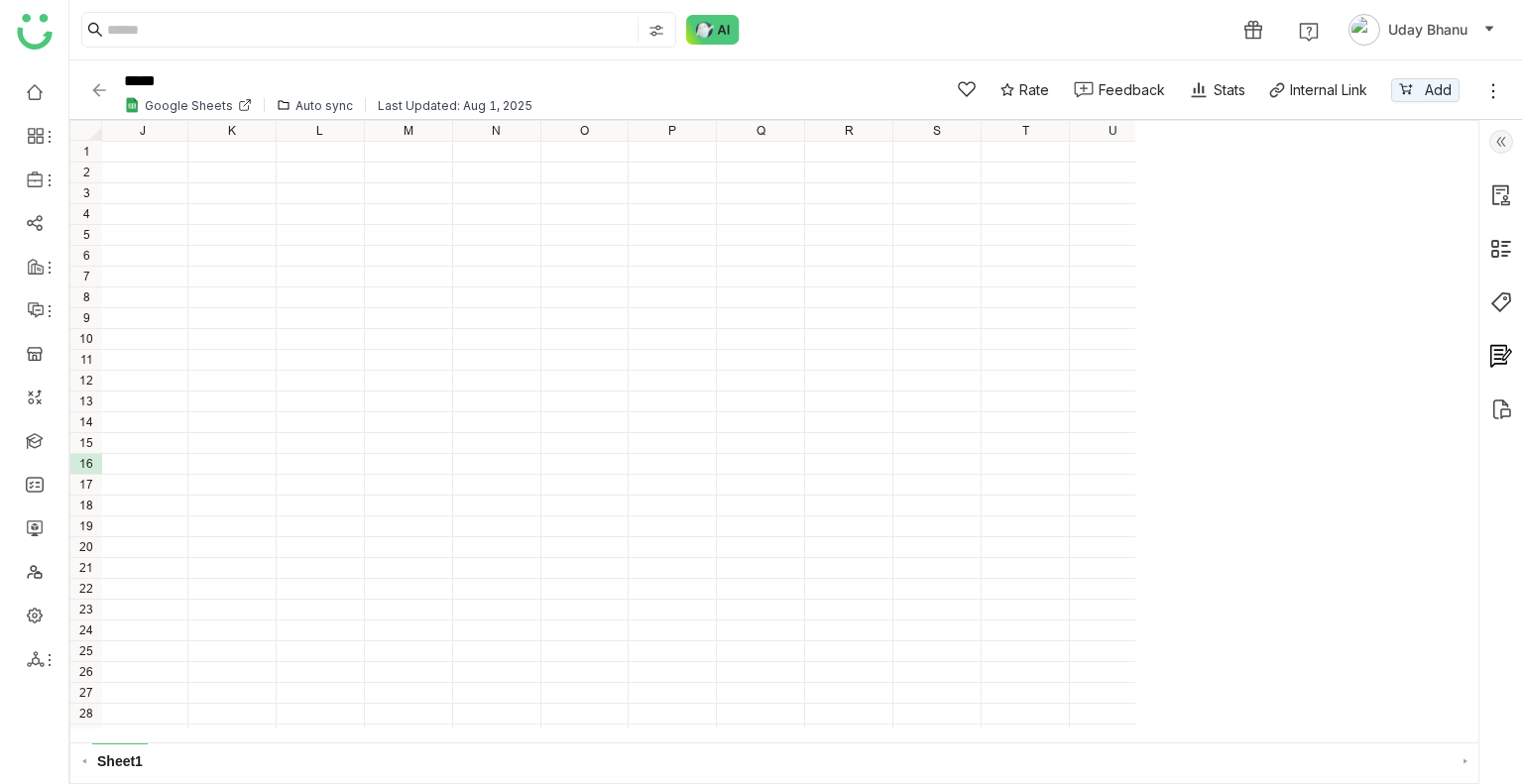 scroll, scrollTop: 0, scrollLeft: 3399, axis: horizontal 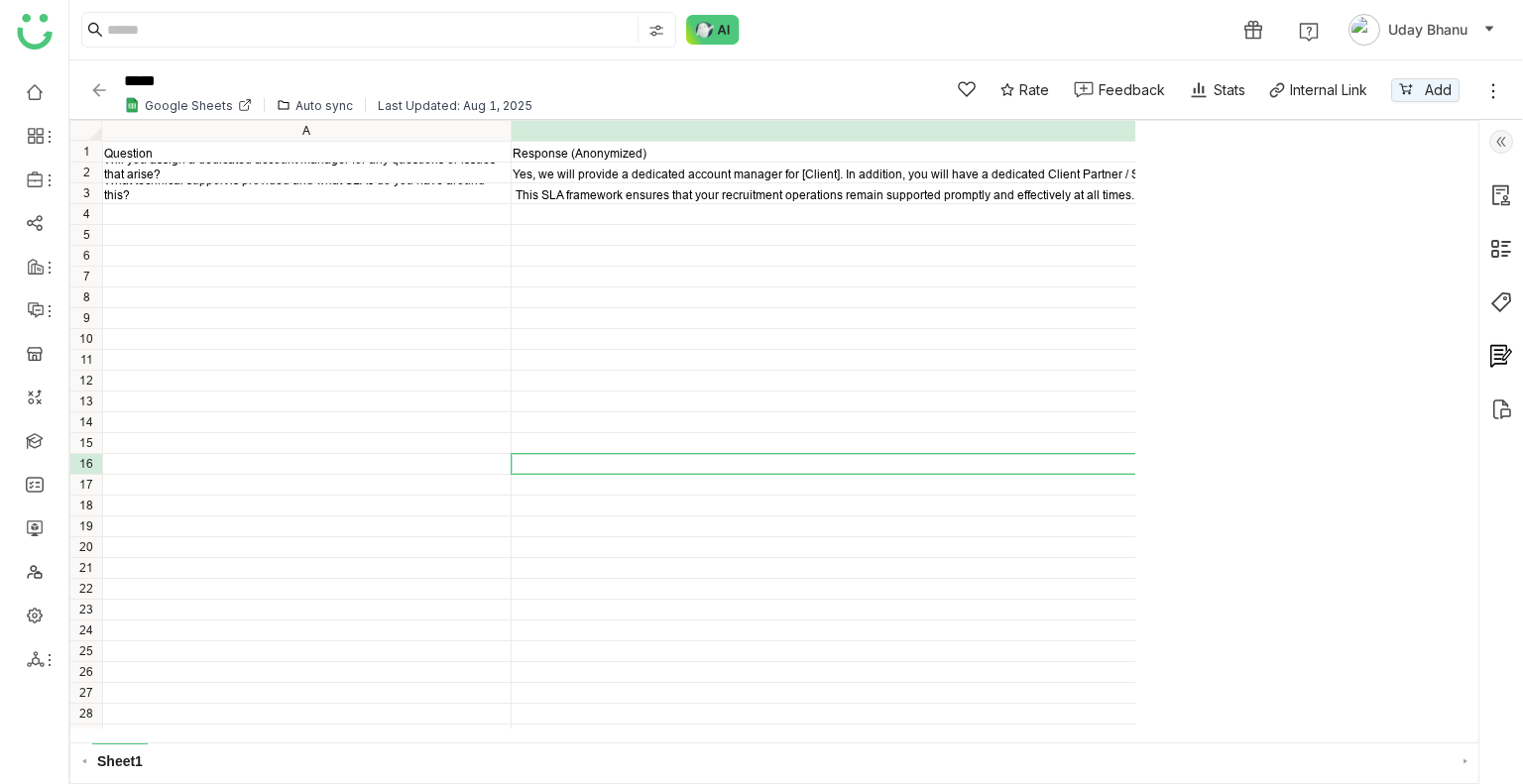 click 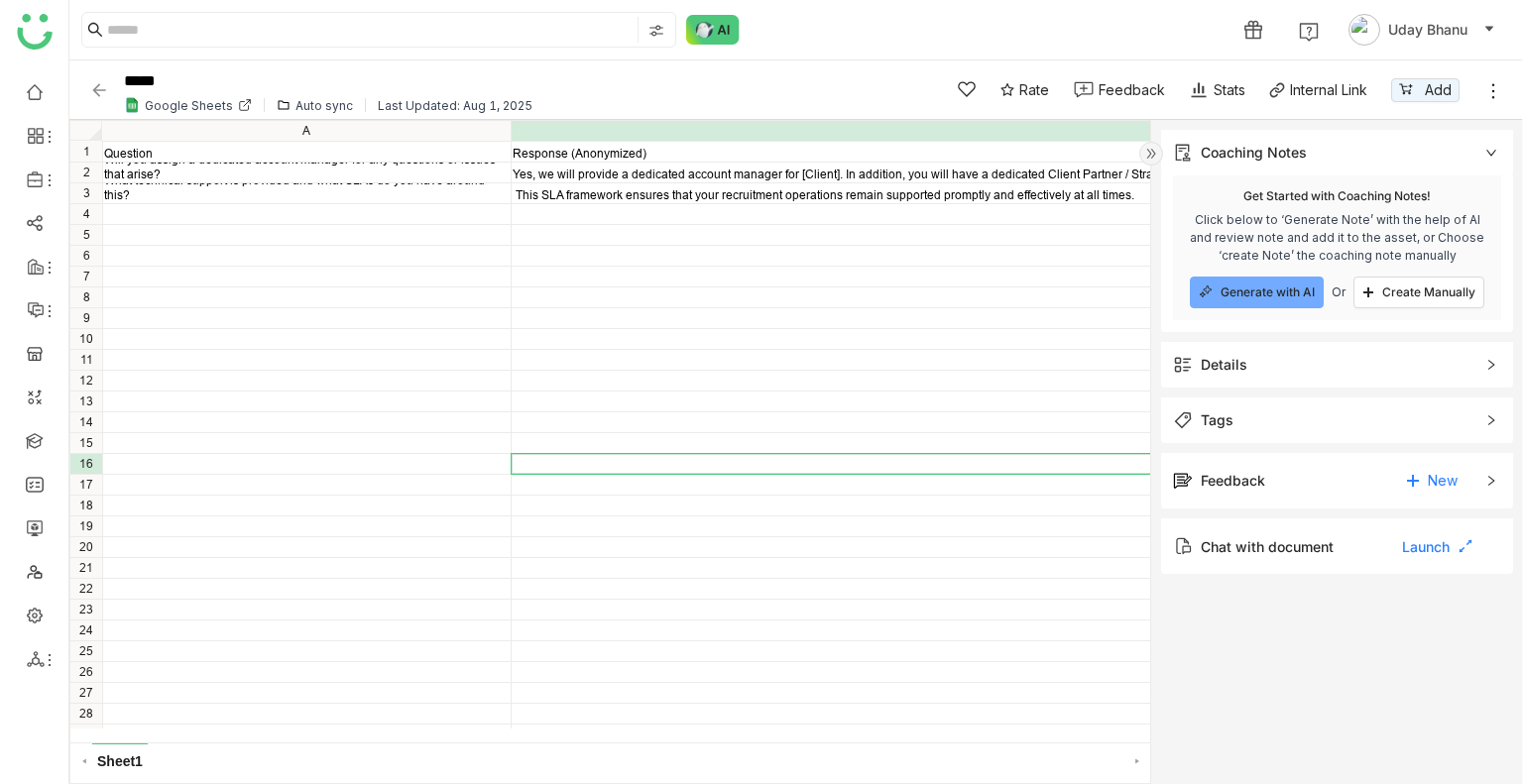 click on "Coaching Notes" 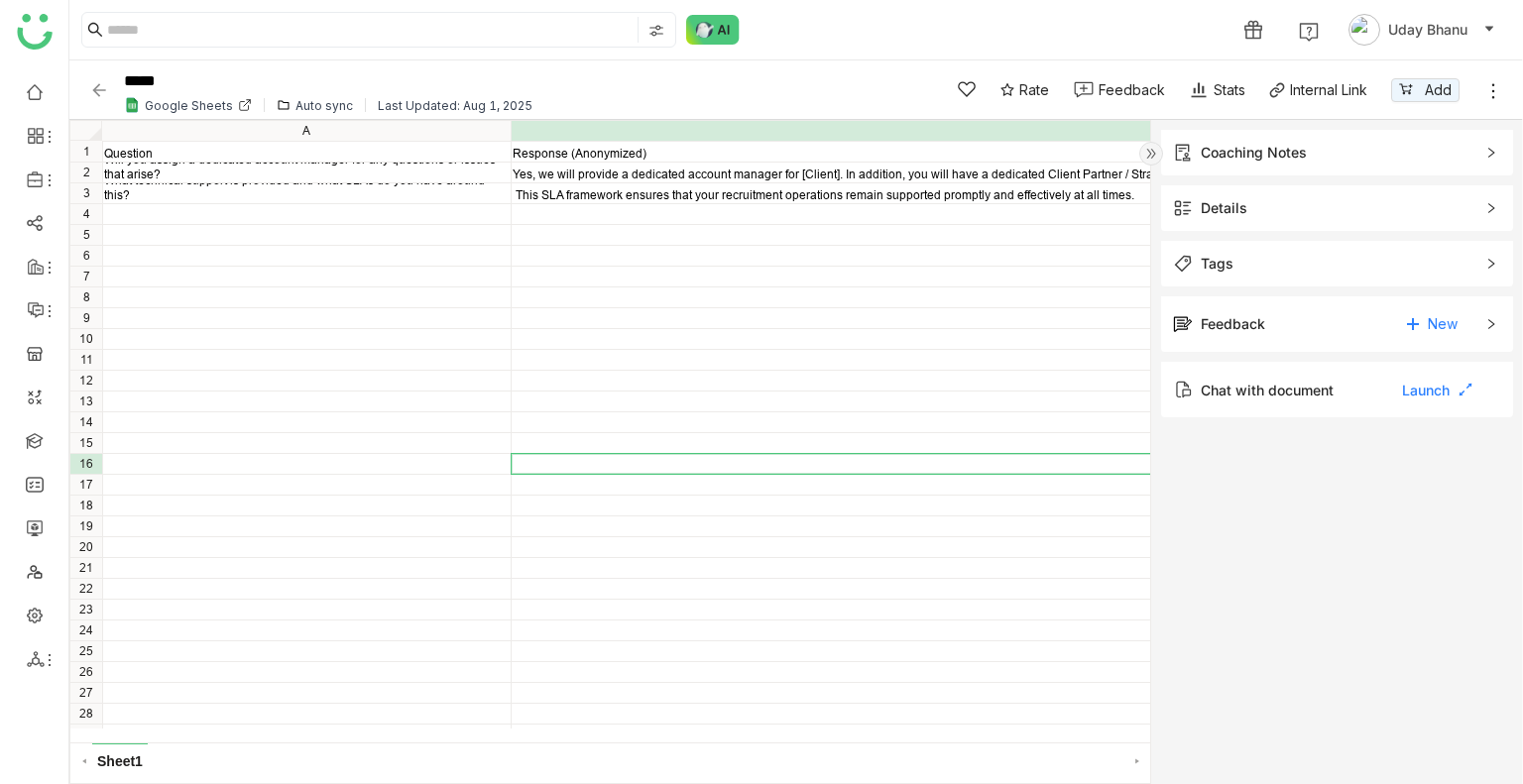 click 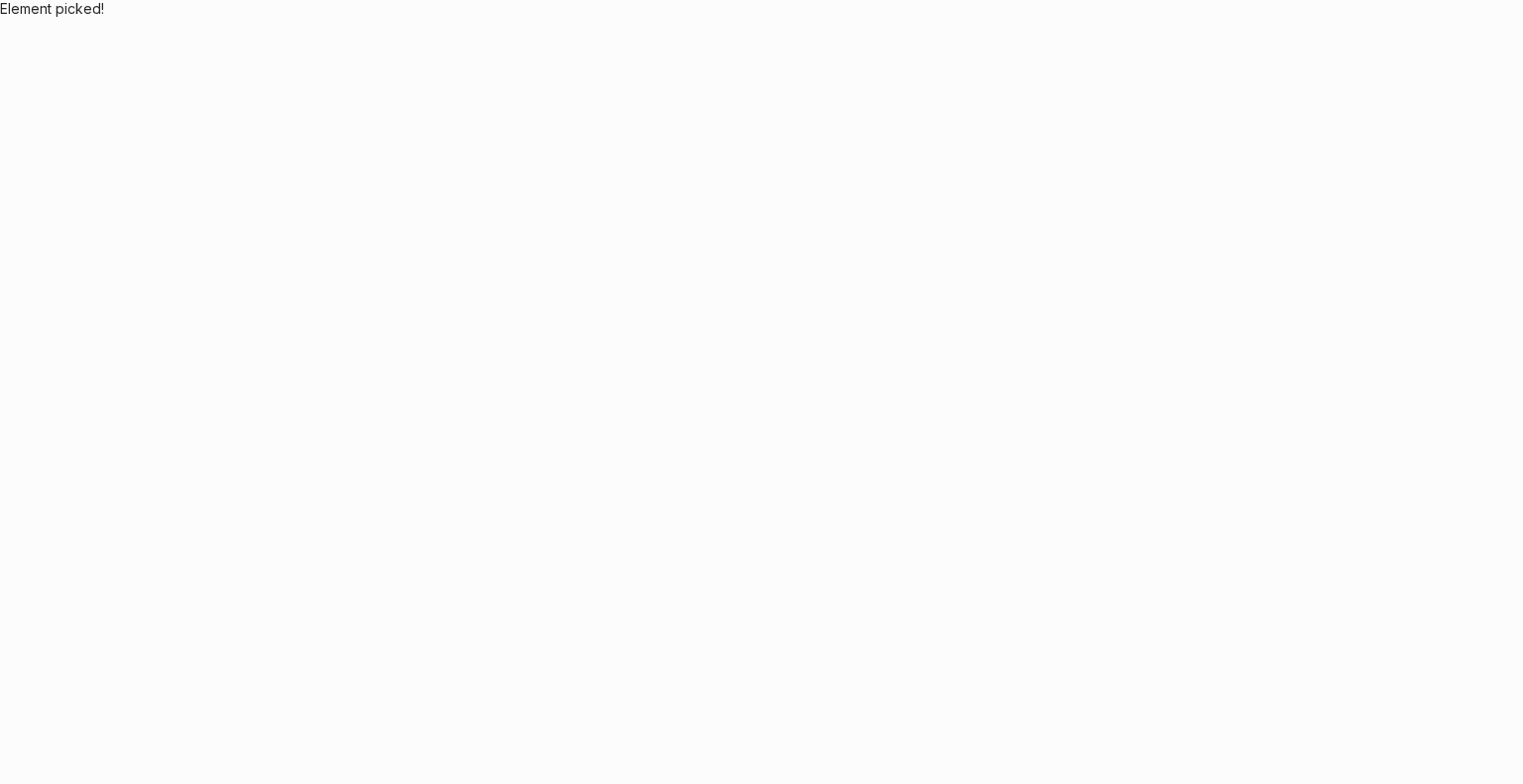 scroll, scrollTop: 0, scrollLeft: 0, axis: both 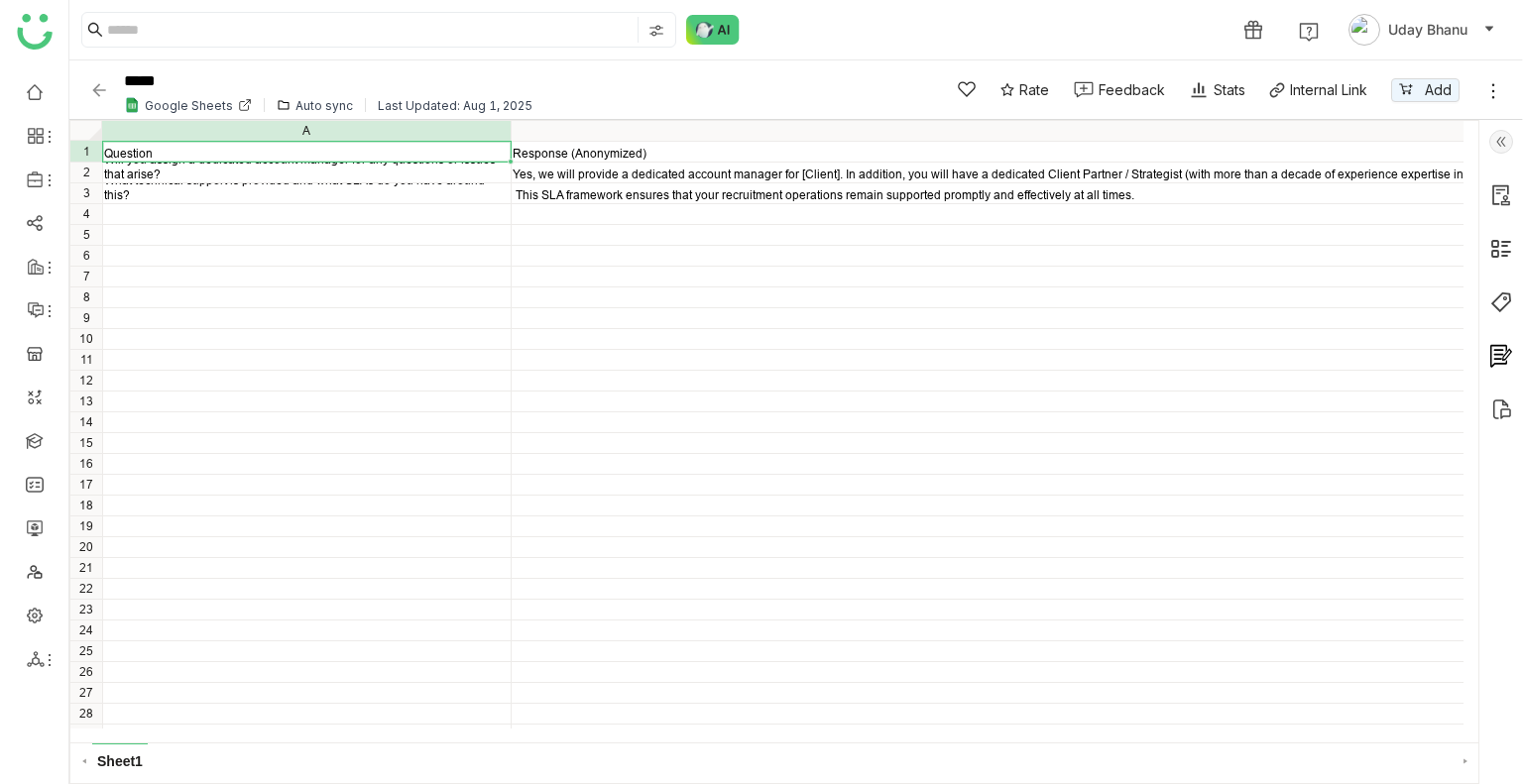 click 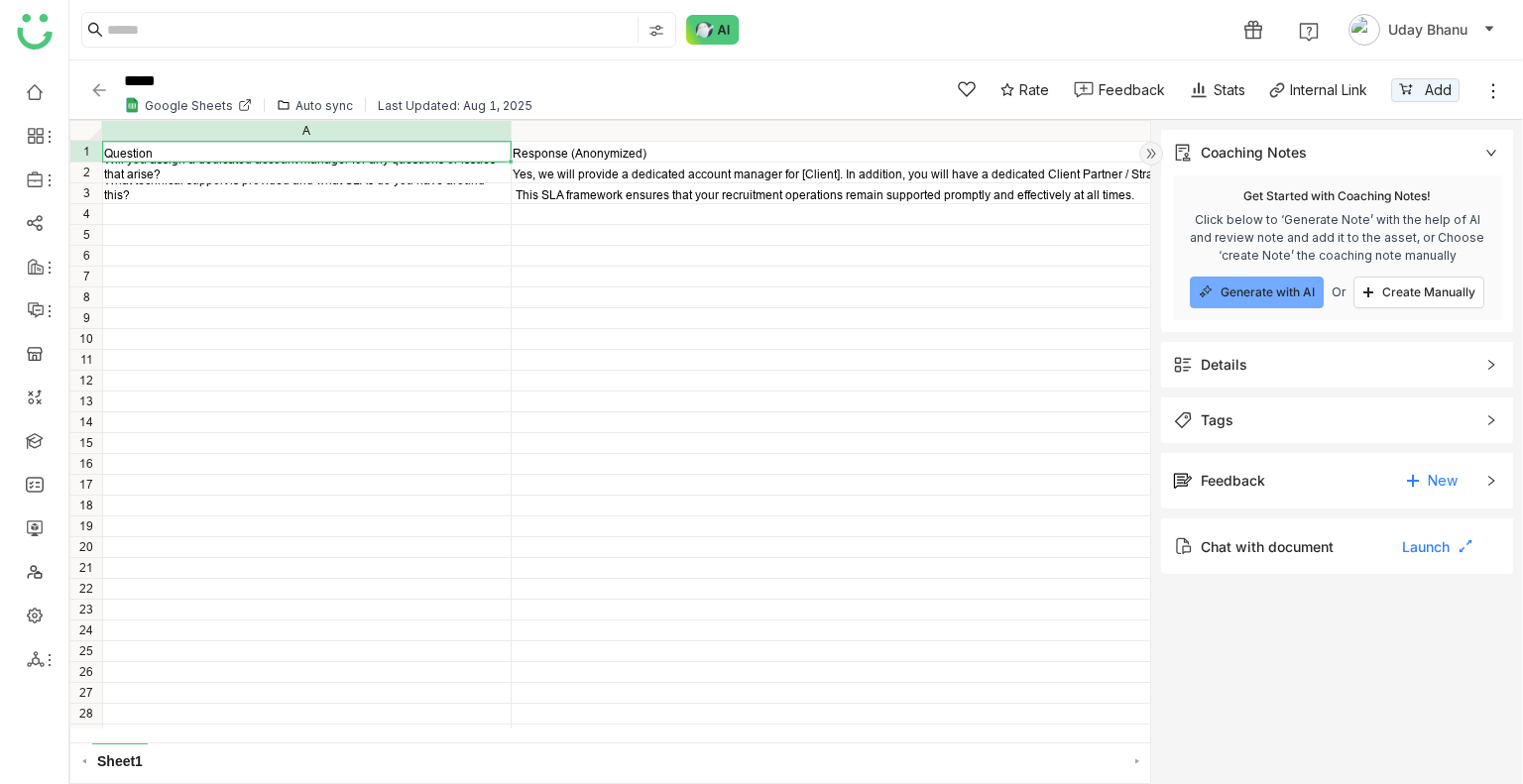 click 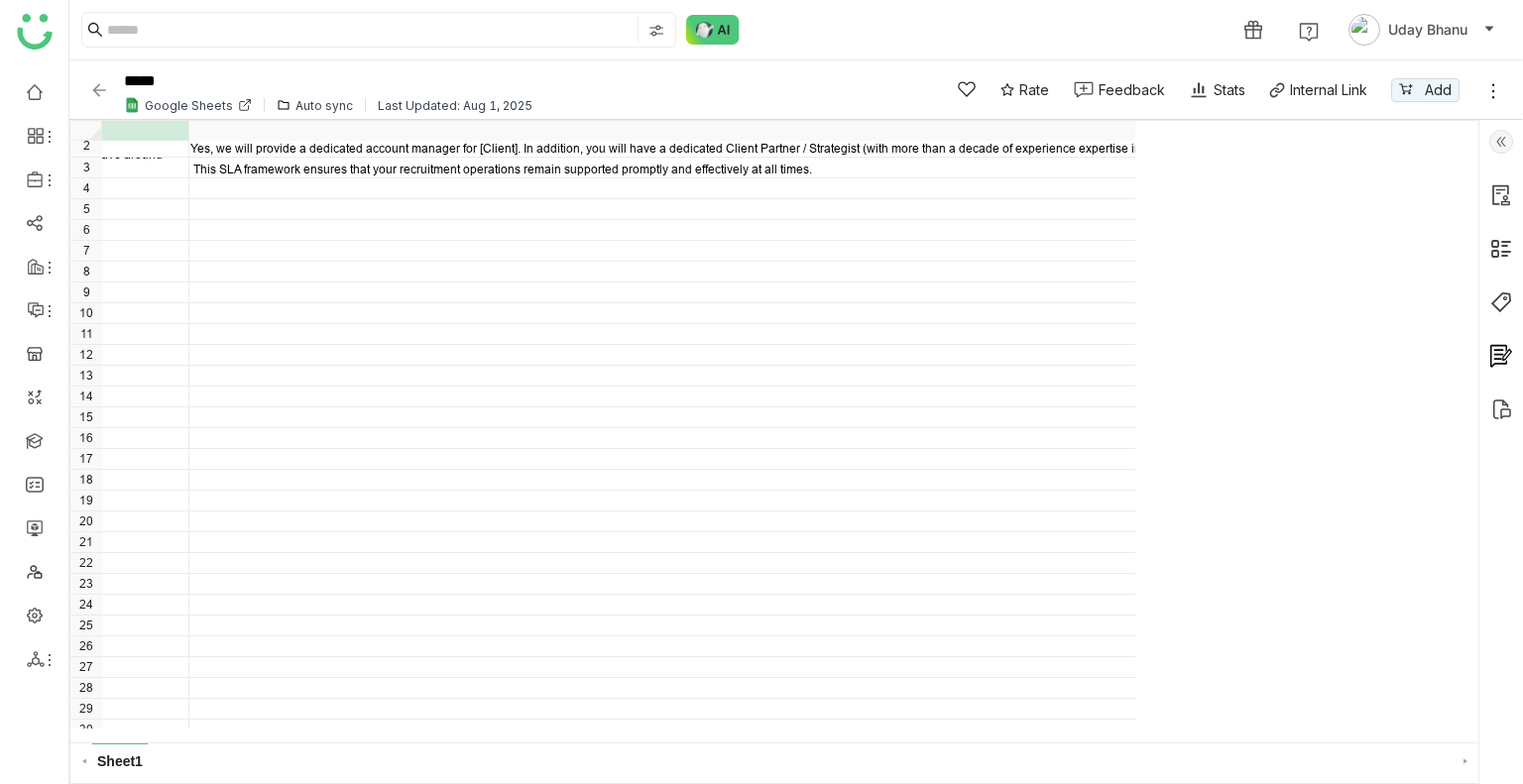 scroll, scrollTop: 26, scrollLeft: 0, axis: vertical 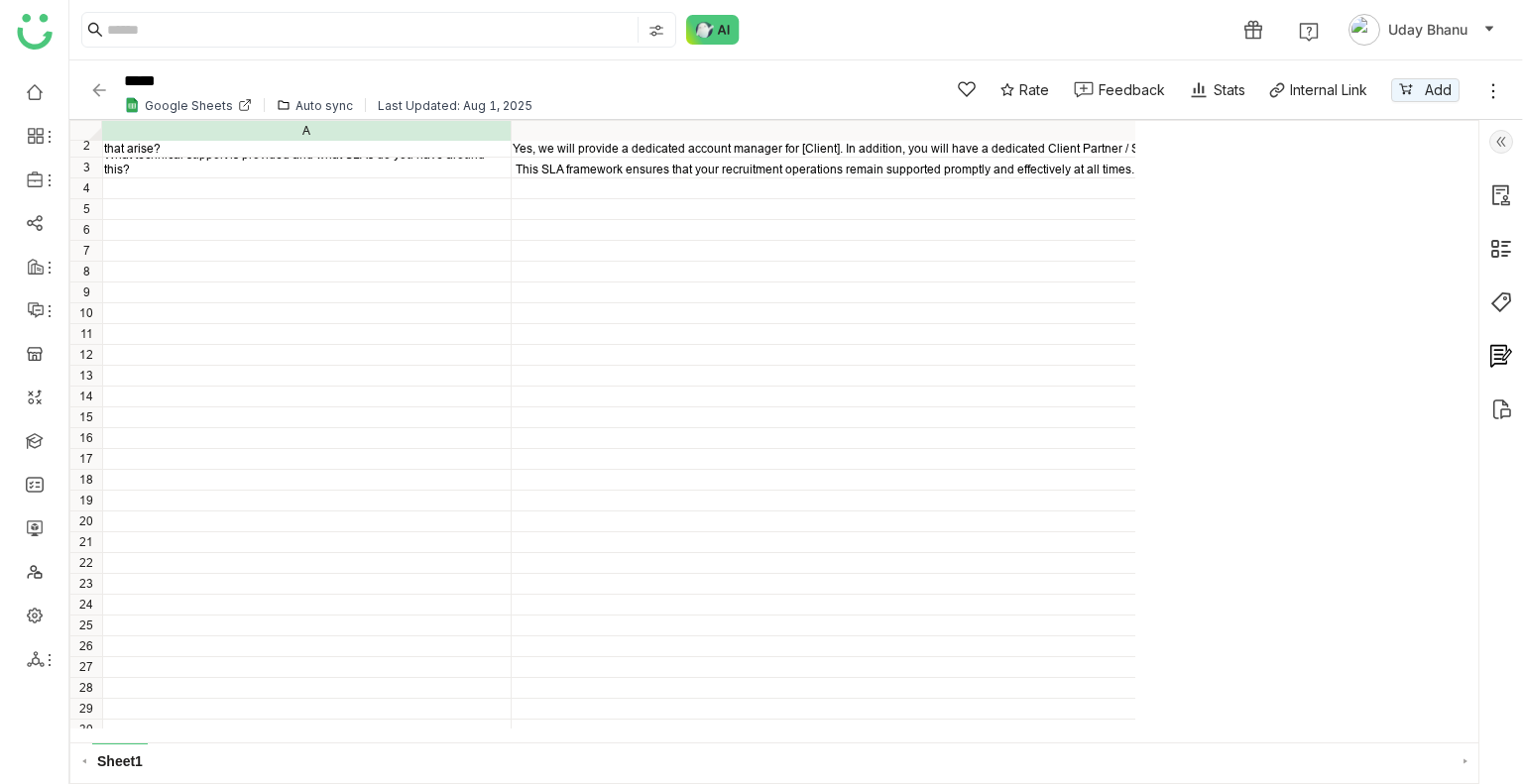click 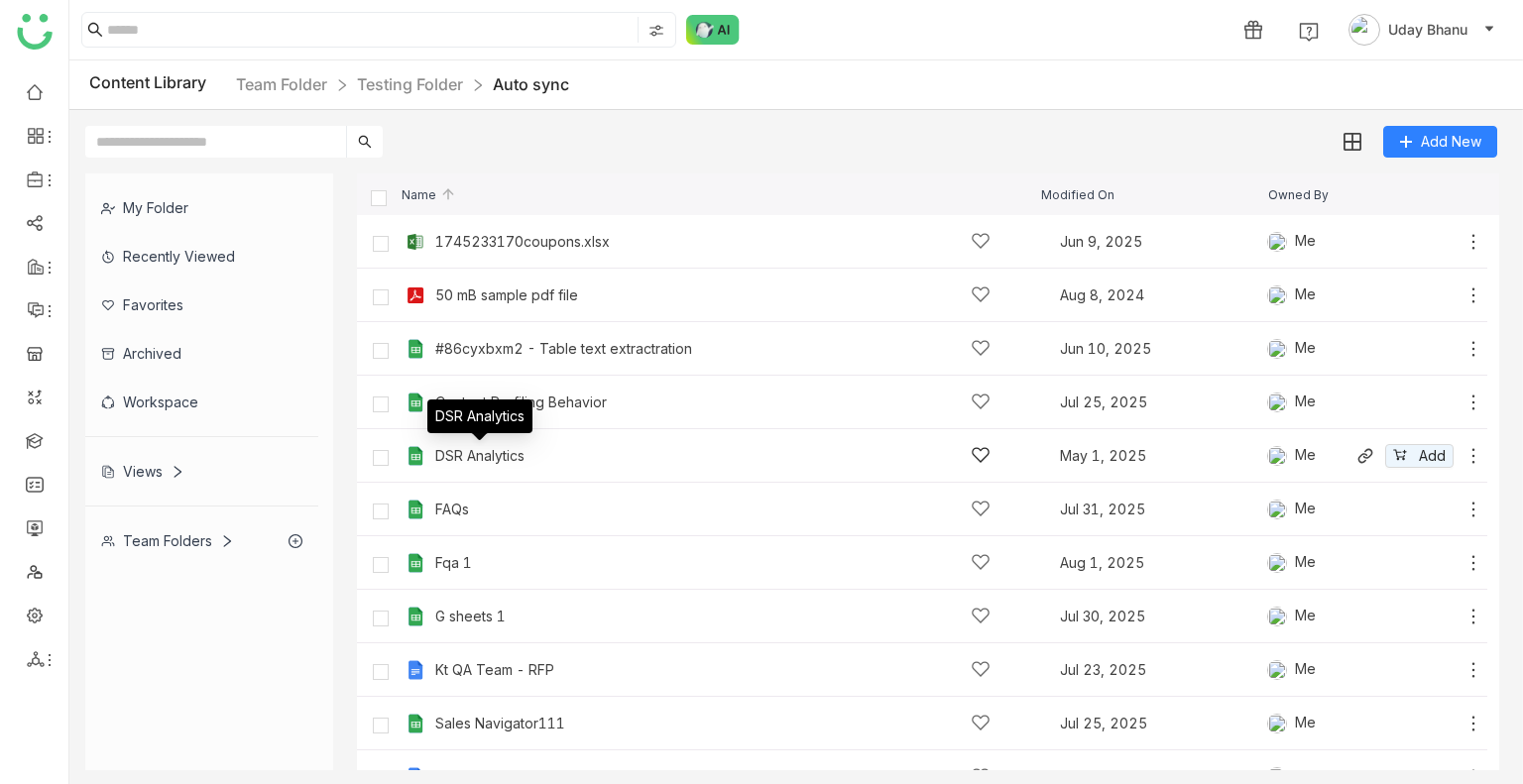 click on "DSR Analytics" 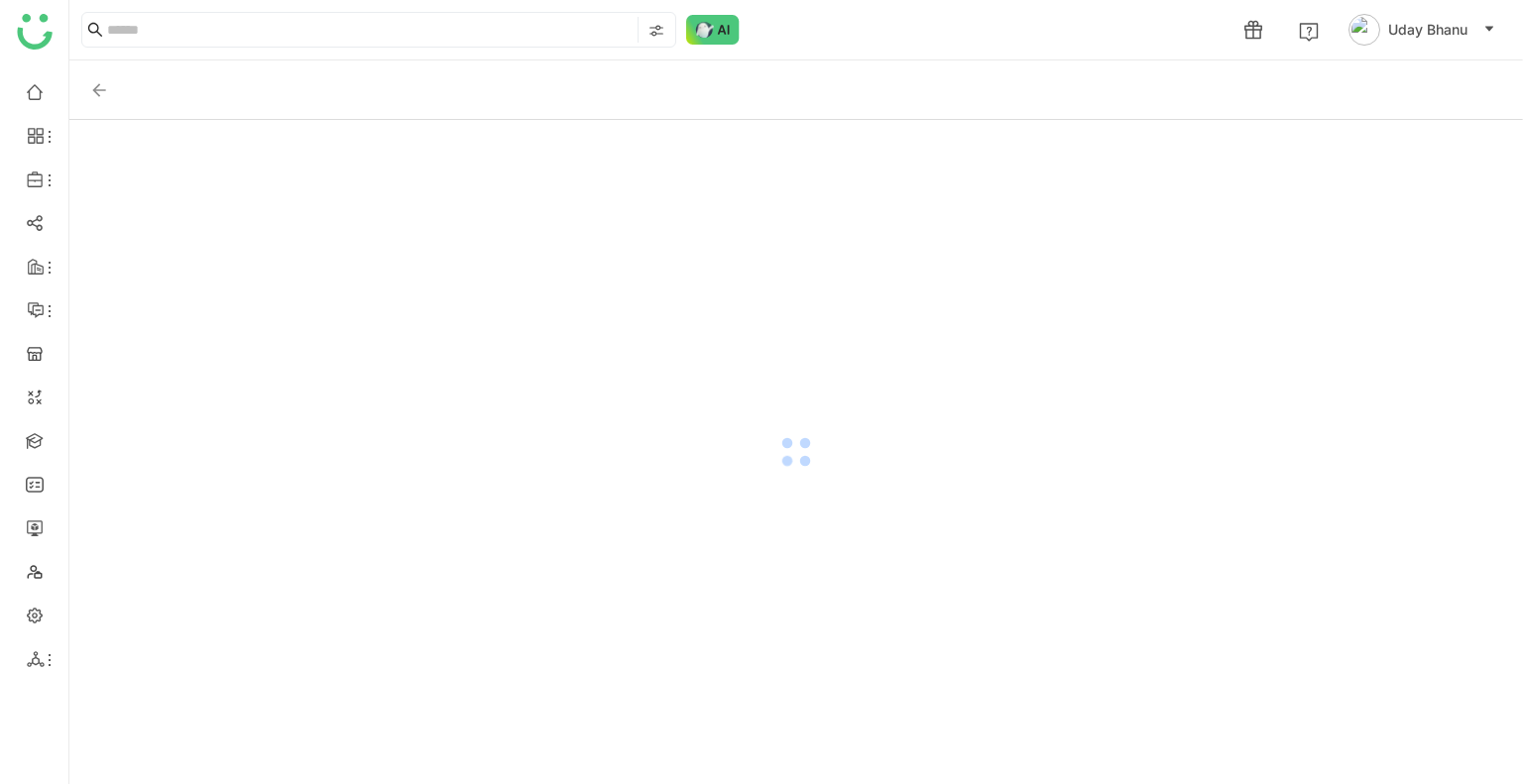 click 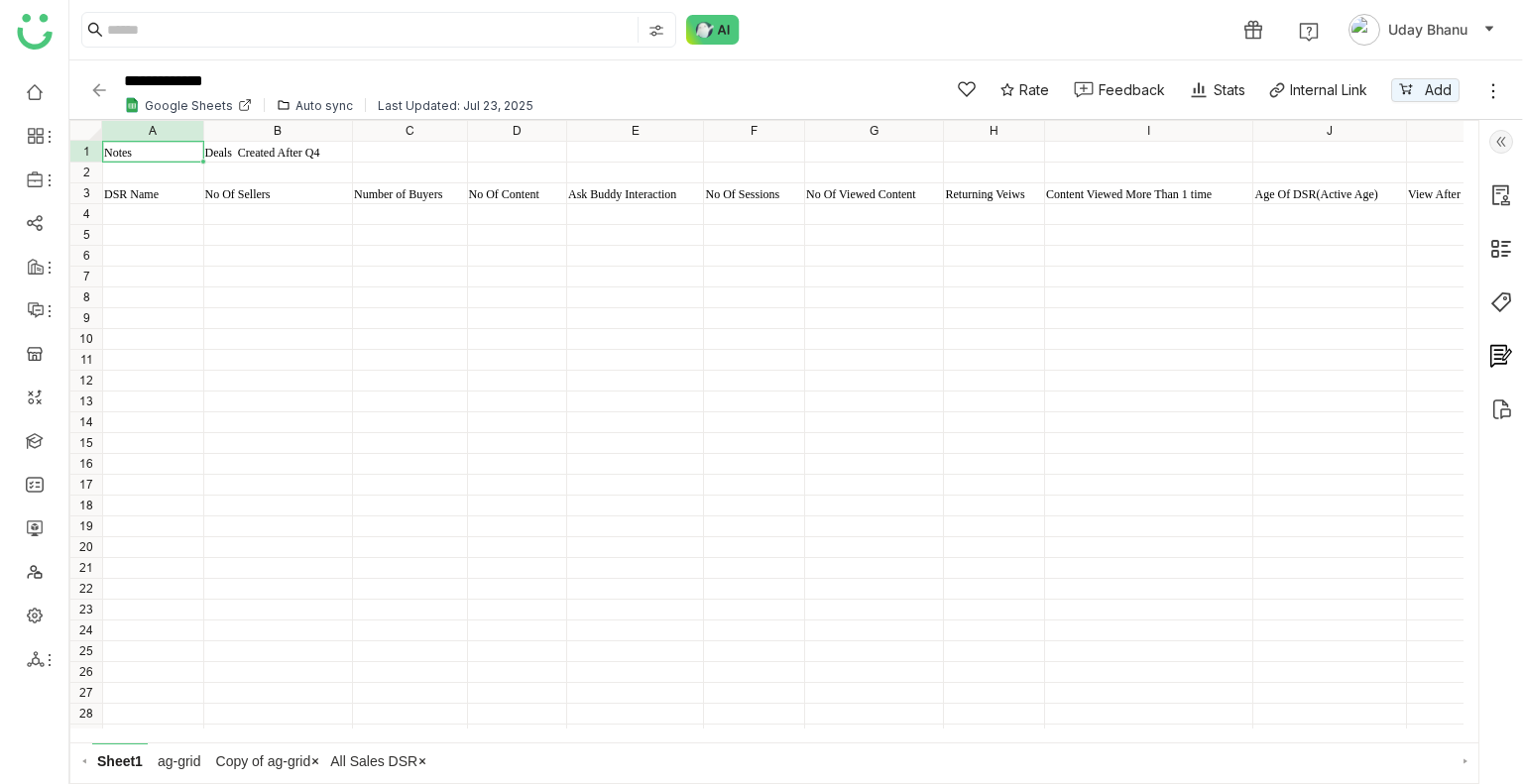 click 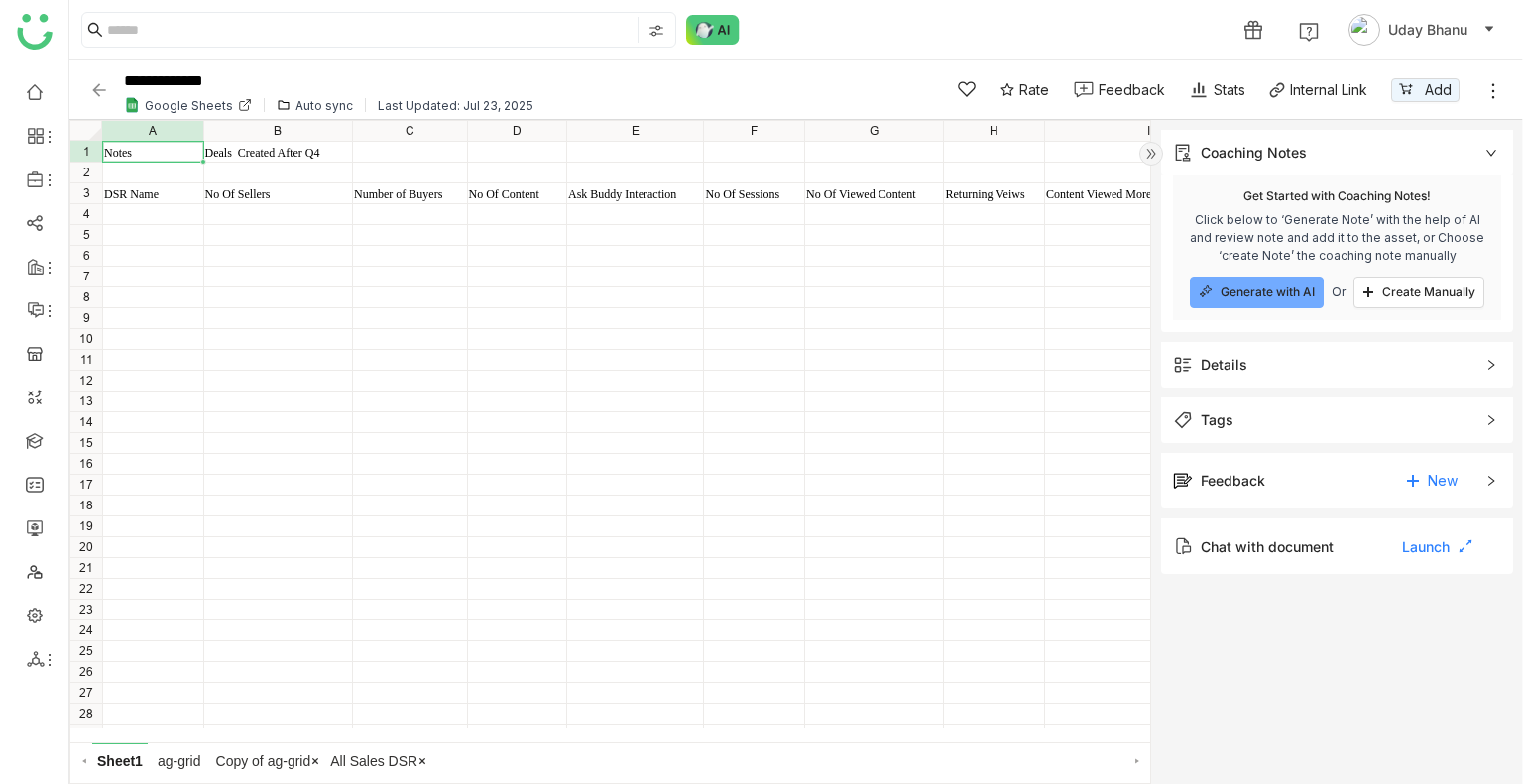 click 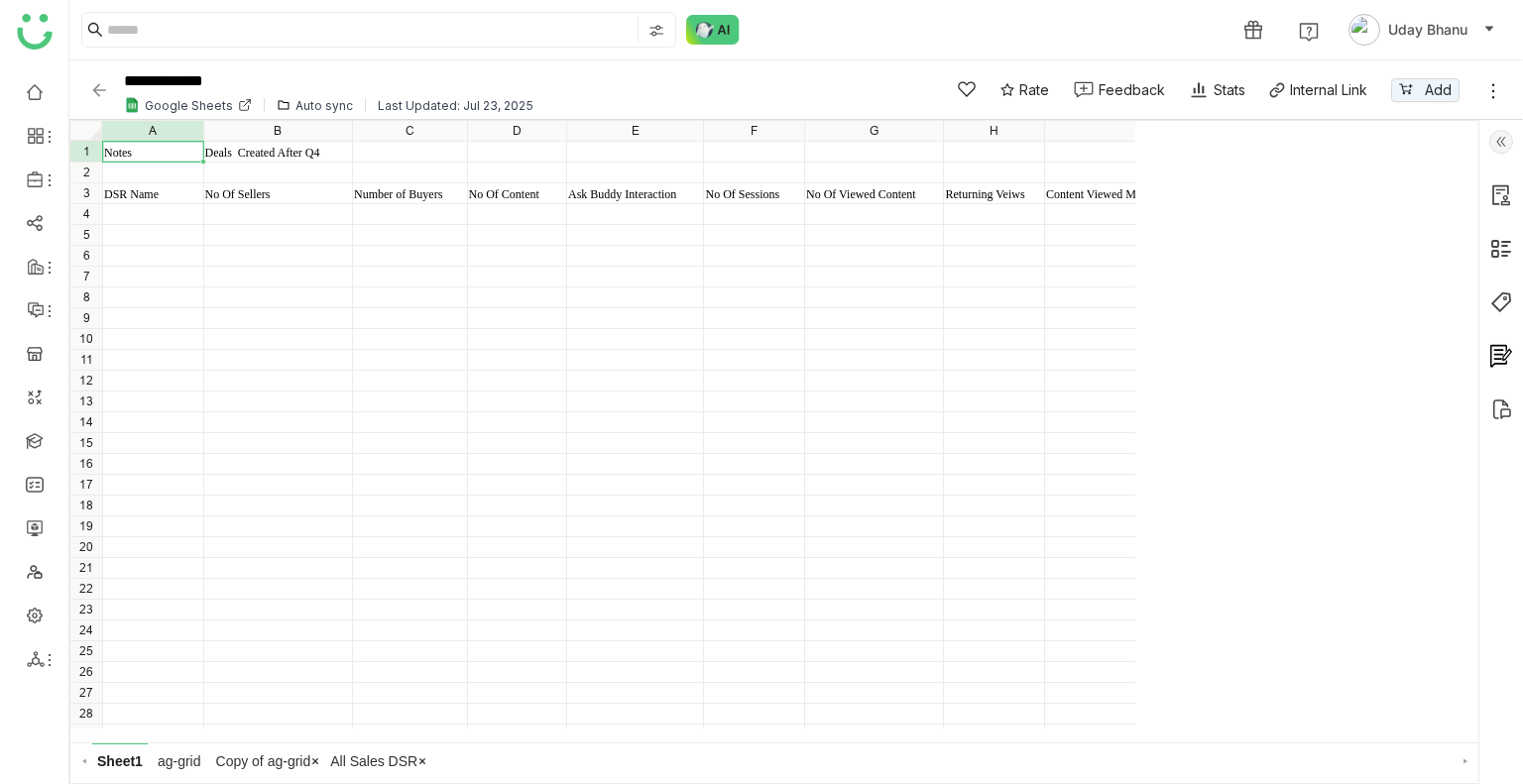 click 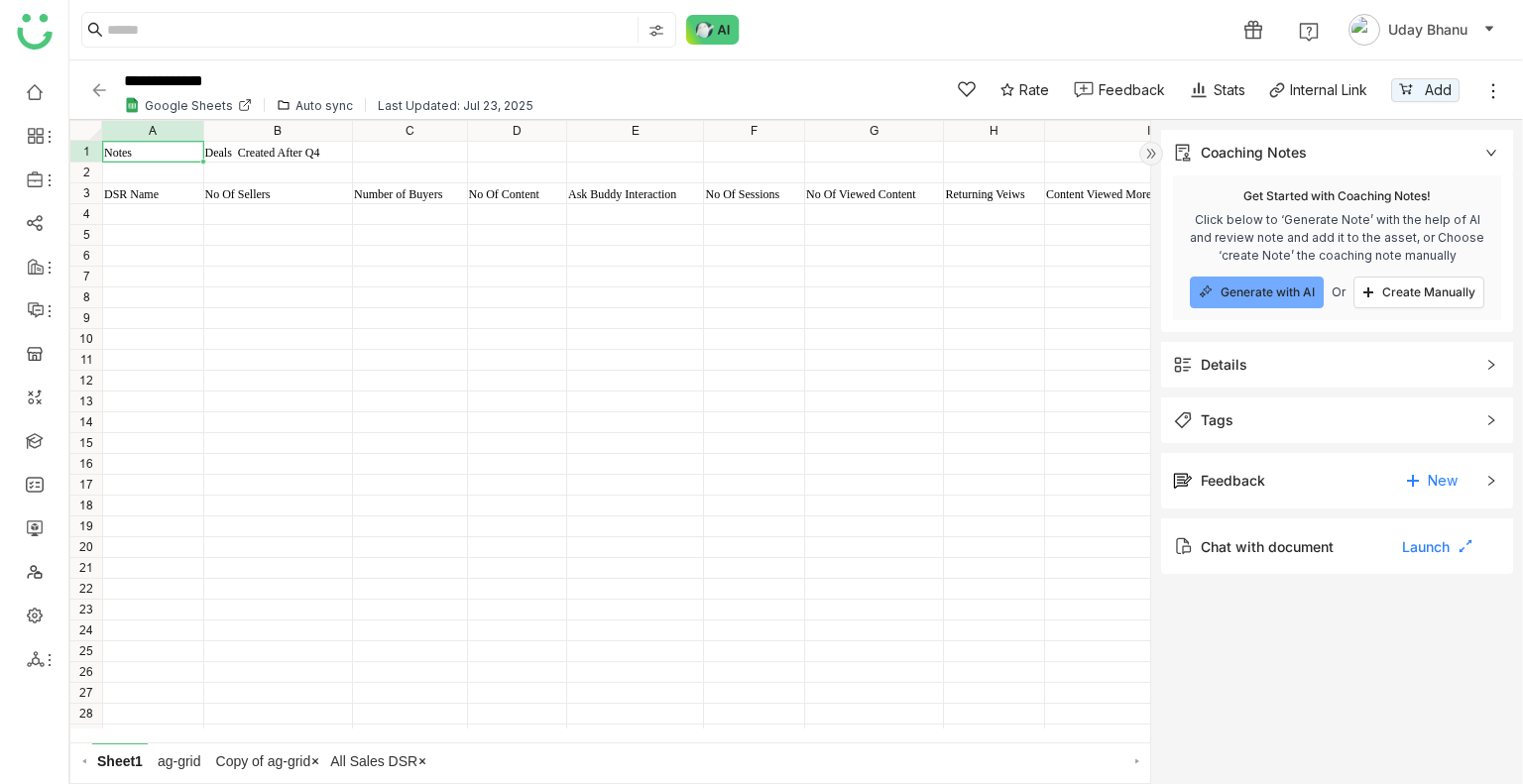 click 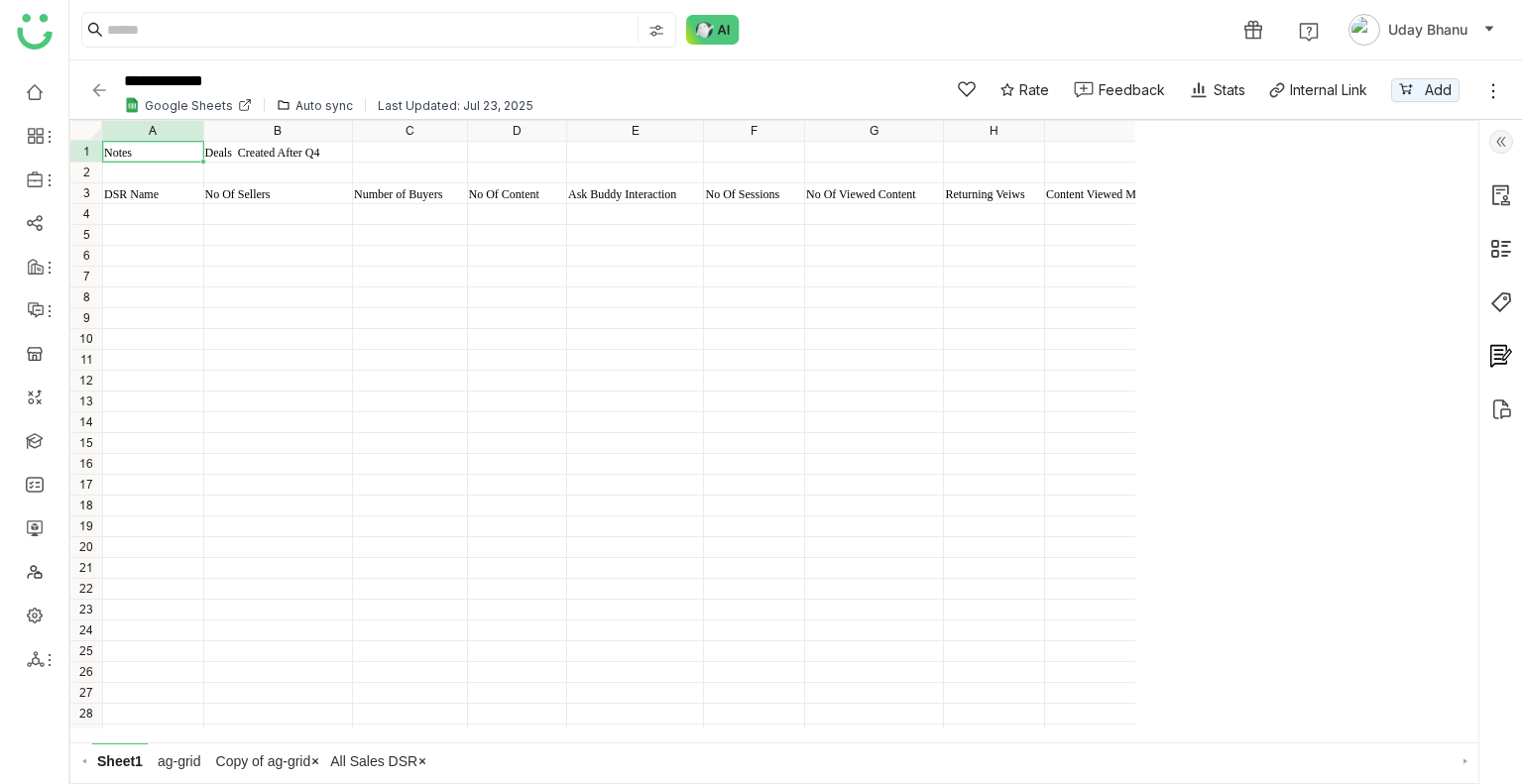 click 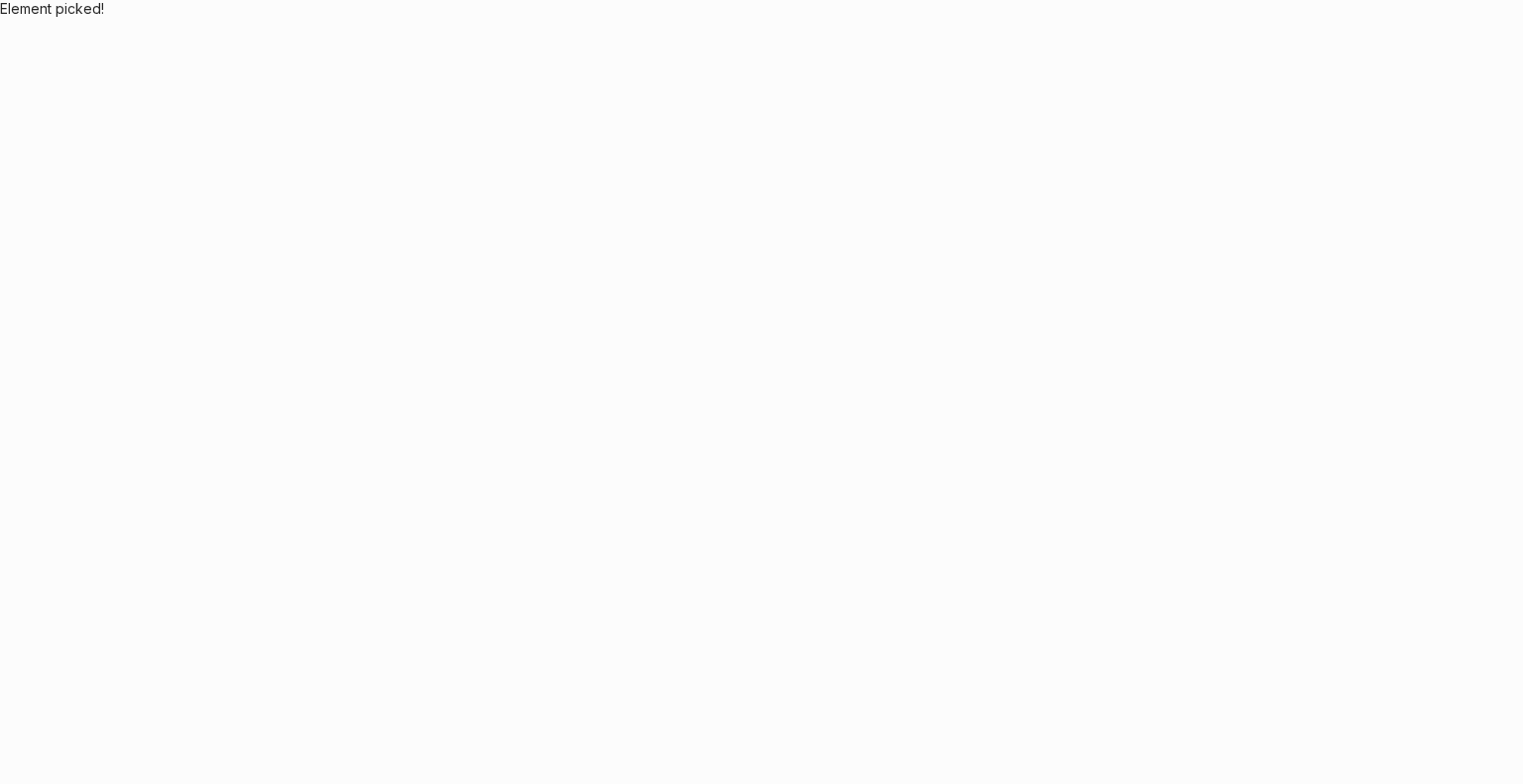 scroll, scrollTop: 0, scrollLeft: 0, axis: both 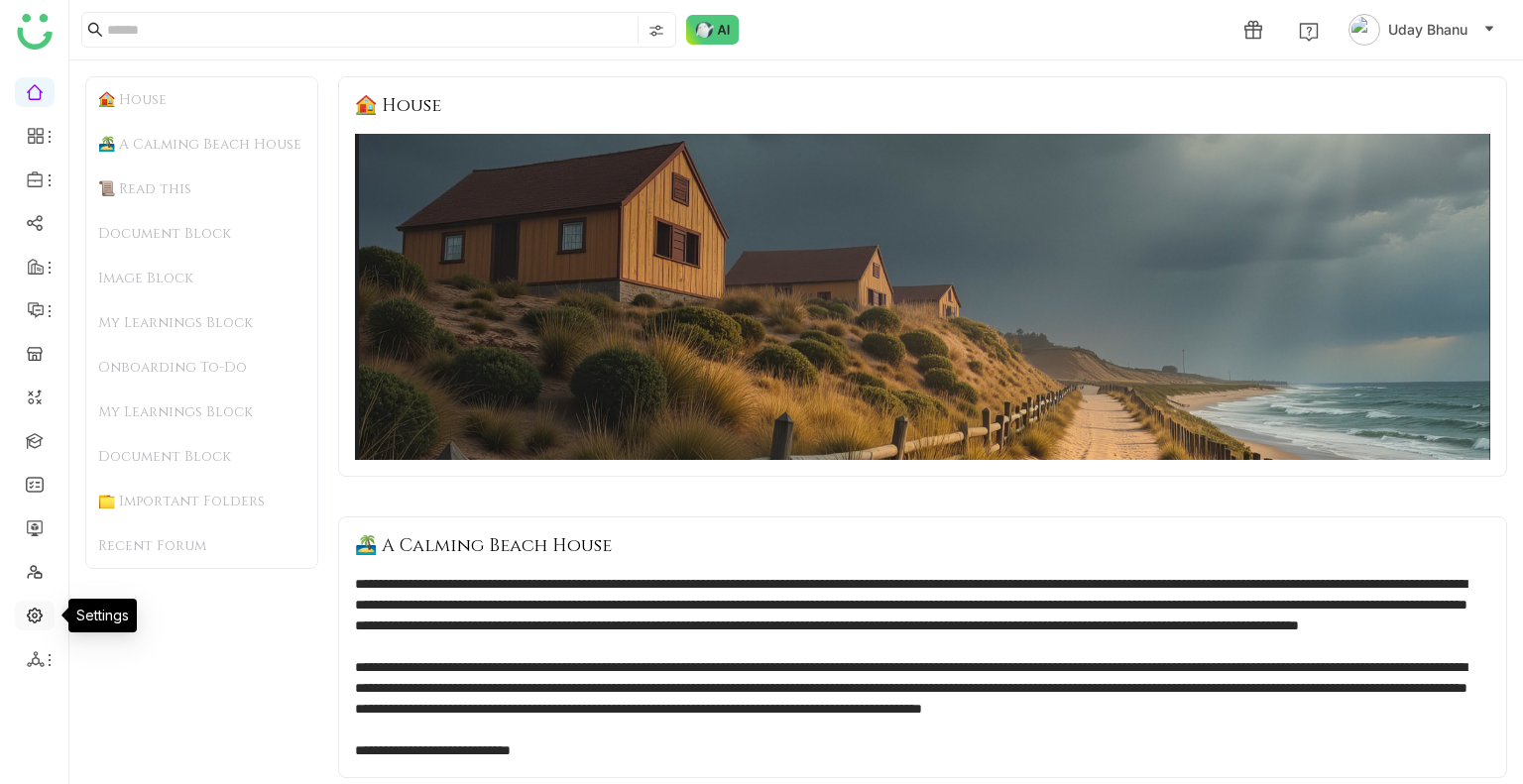 click at bounding box center (35, 614) 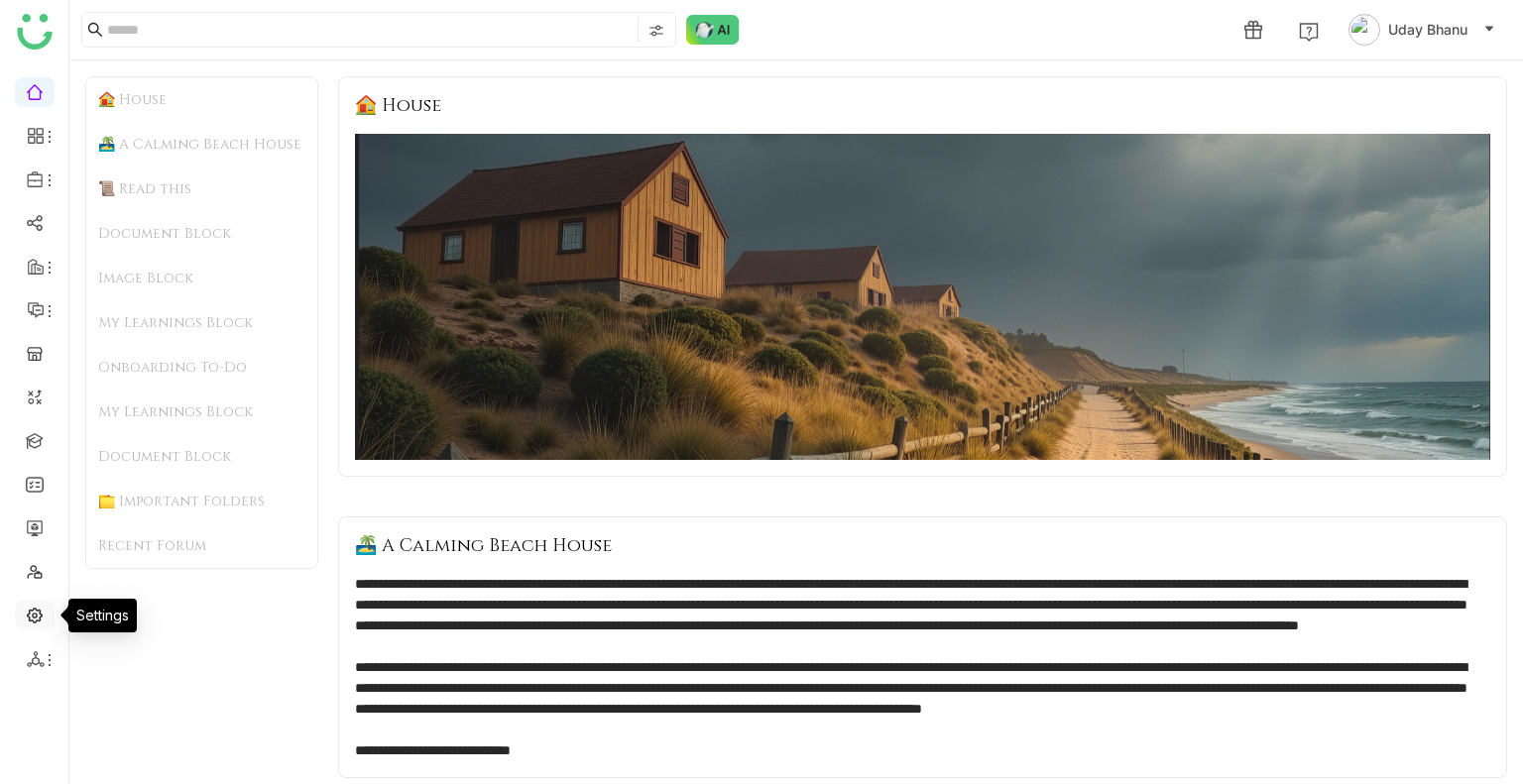 click at bounding box center [35, 614] 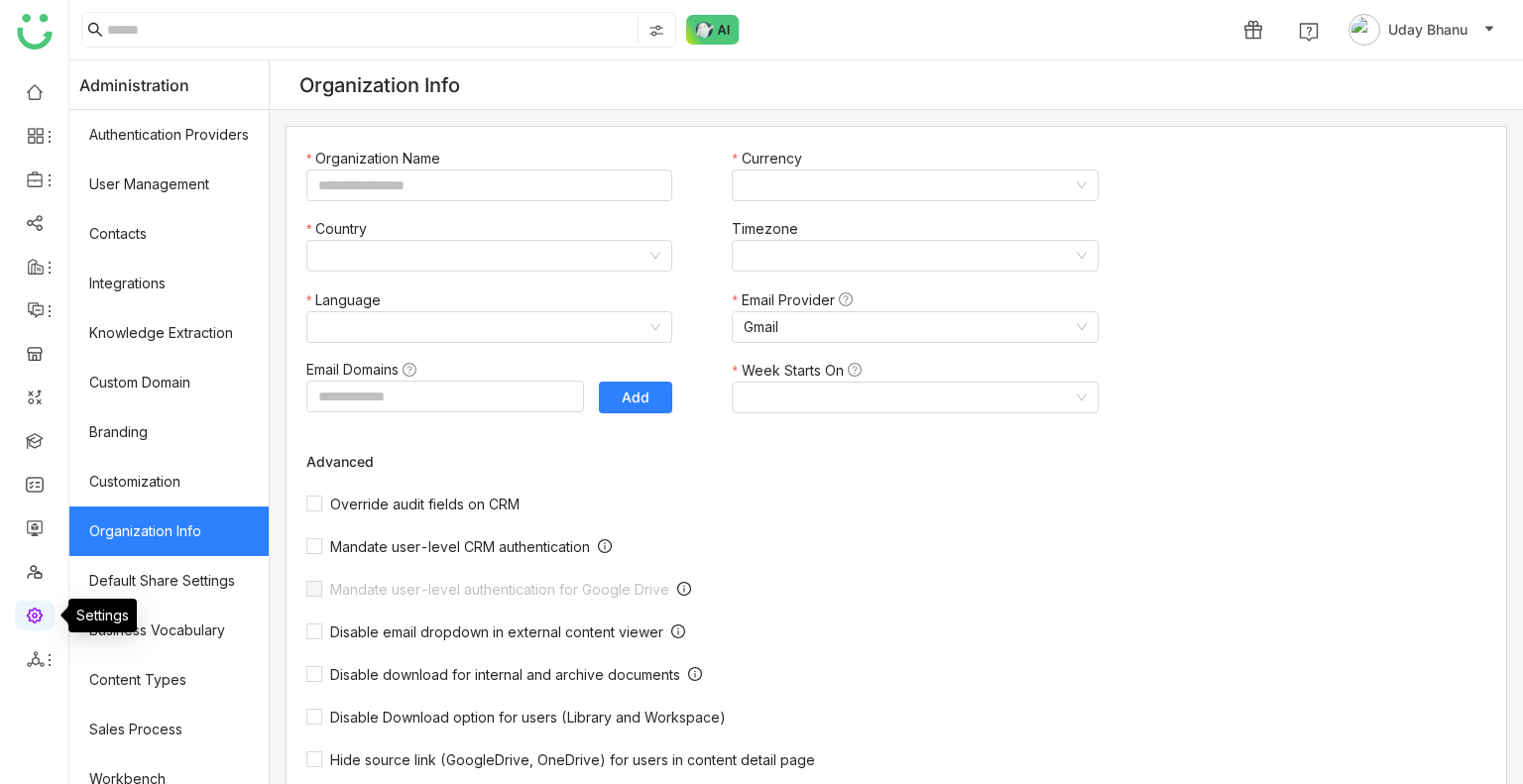 click at bounding box center [35, 614] 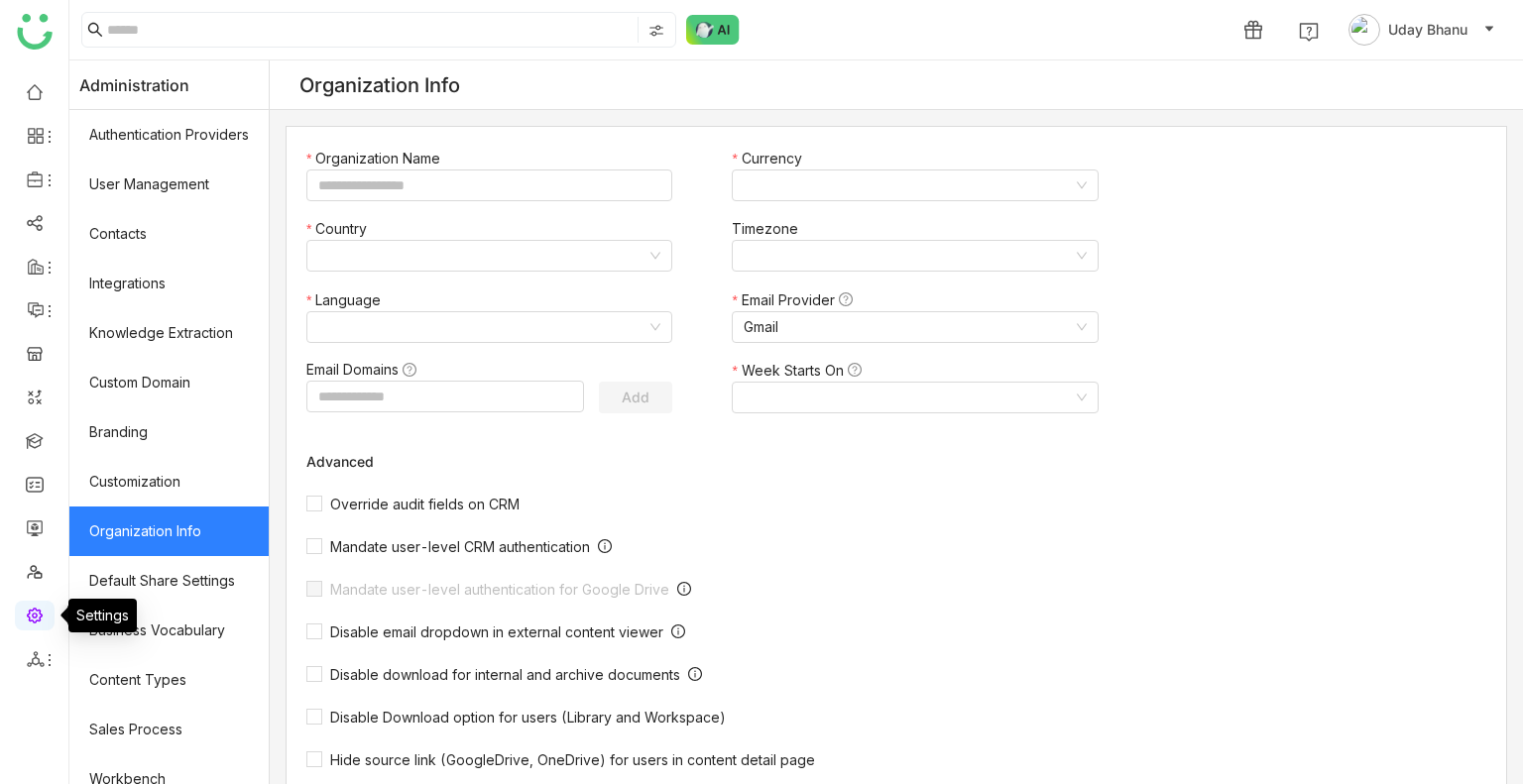 type on "*******" 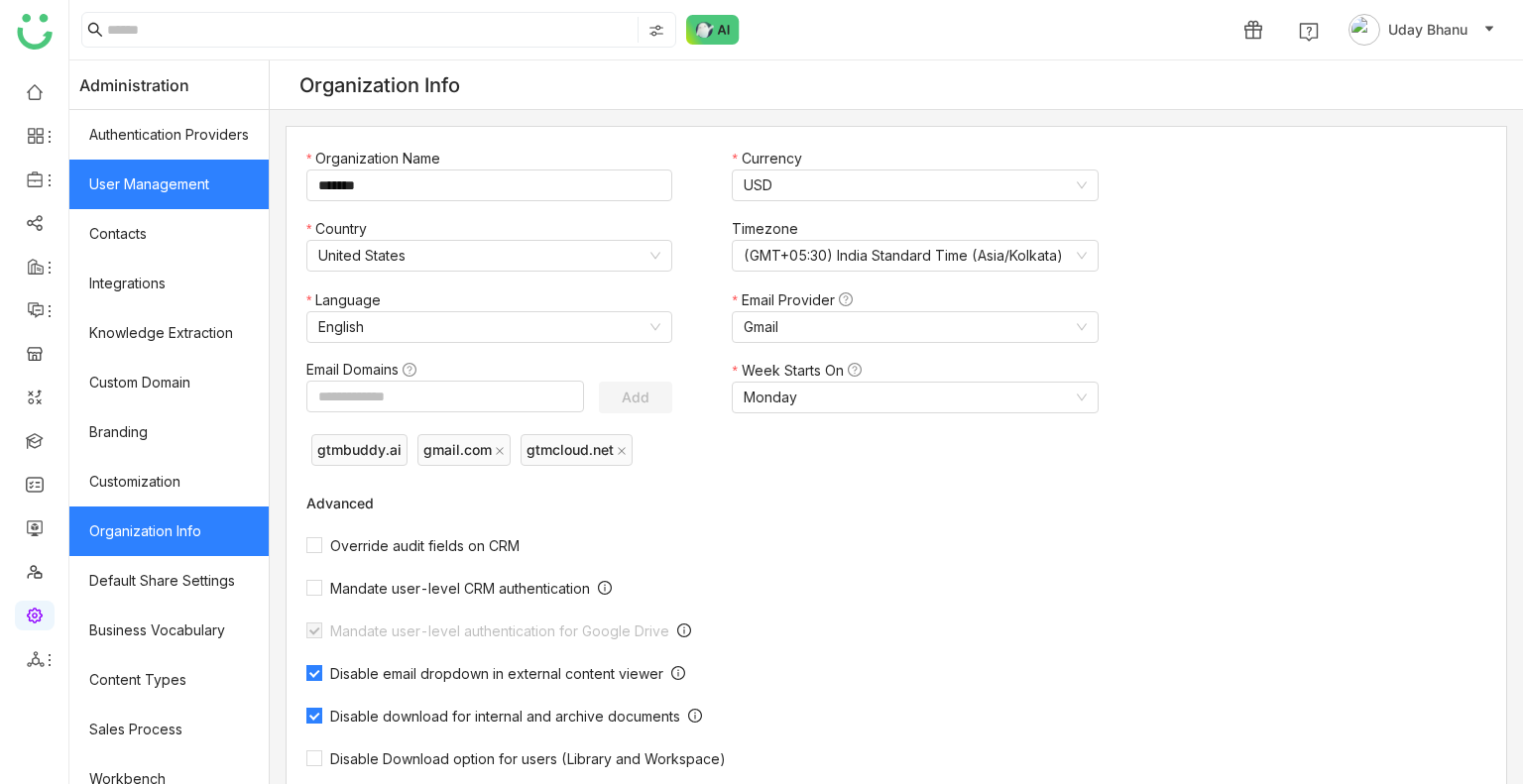 click on "User Management" 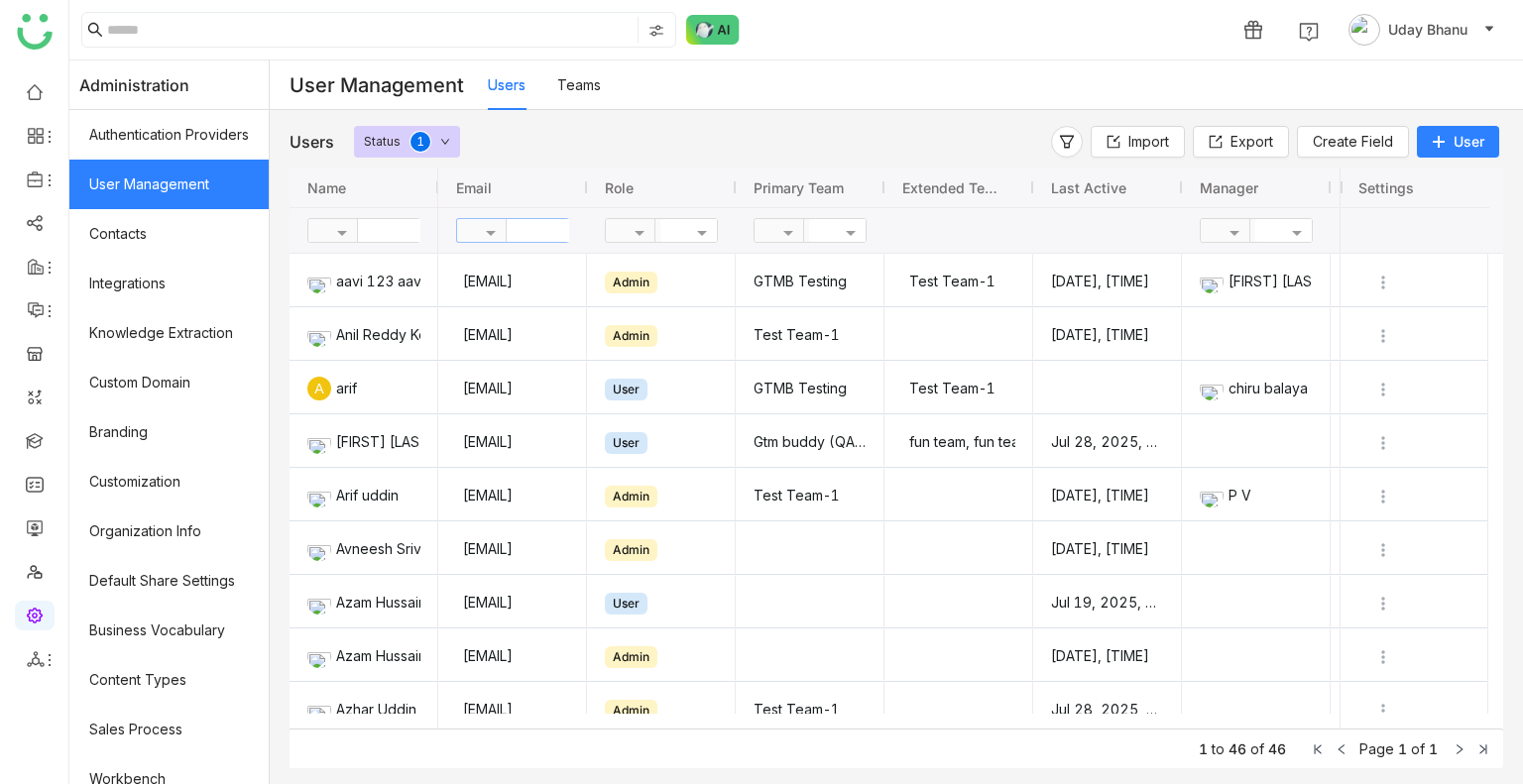 click 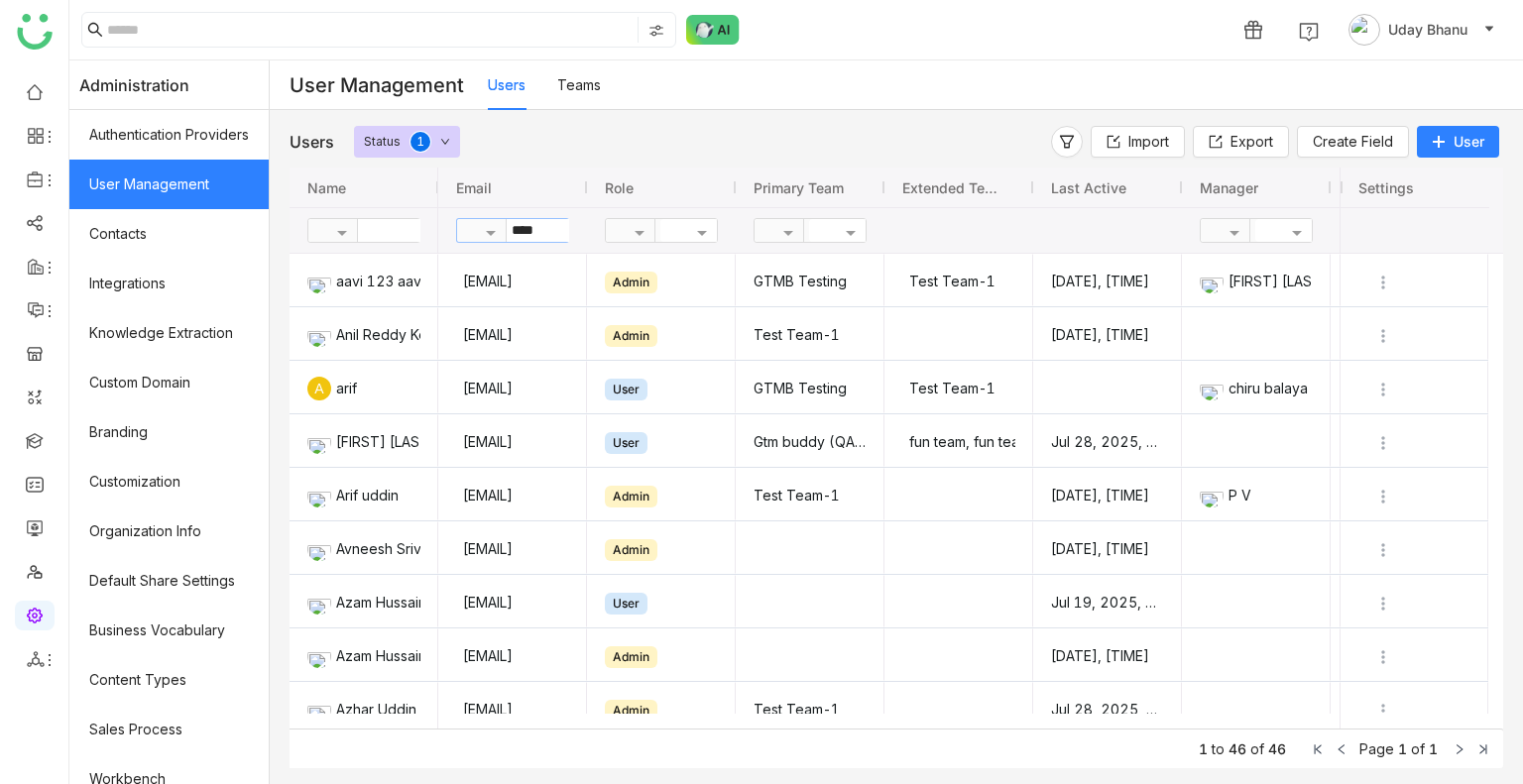 type on "****" 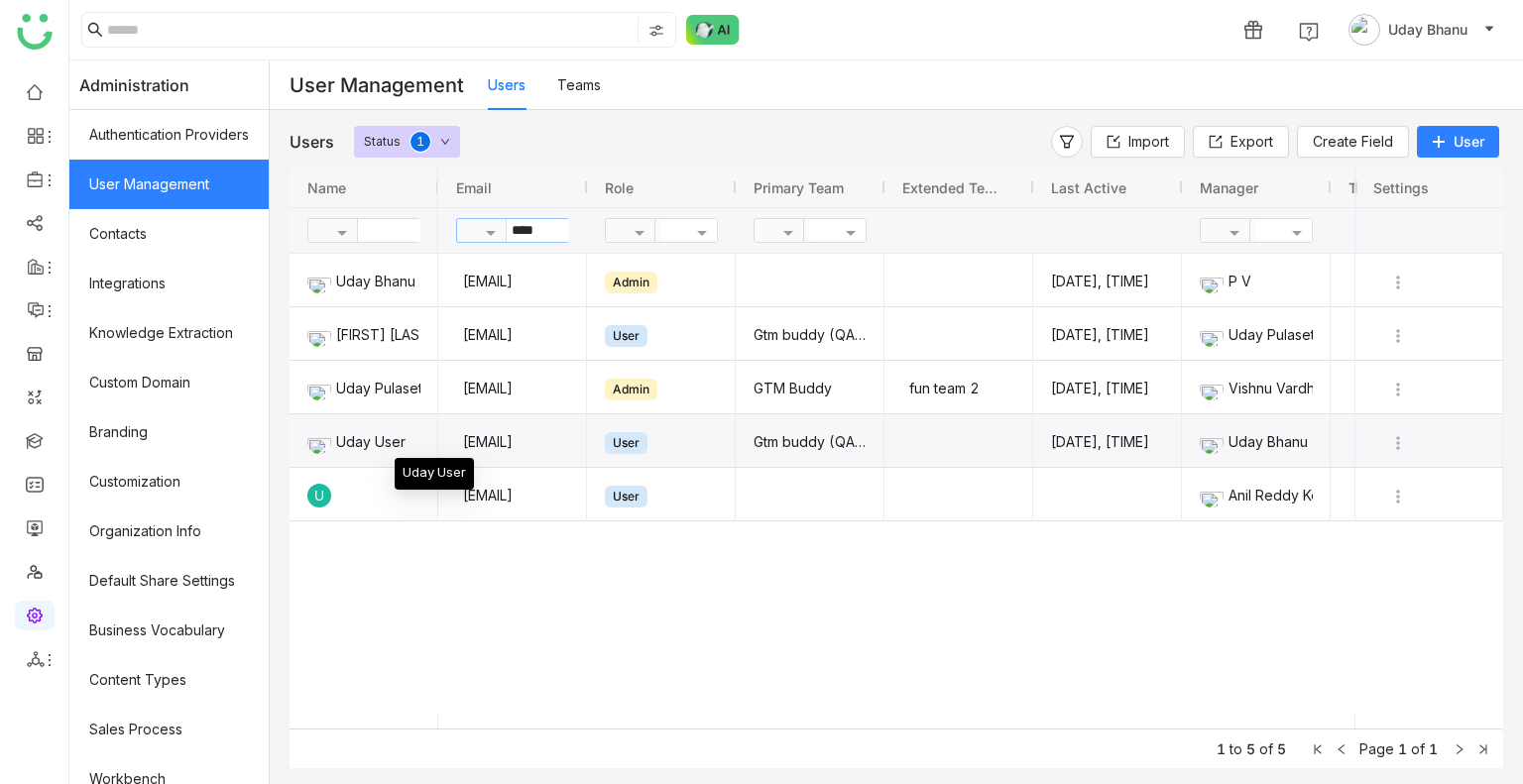 click on "Uday User" 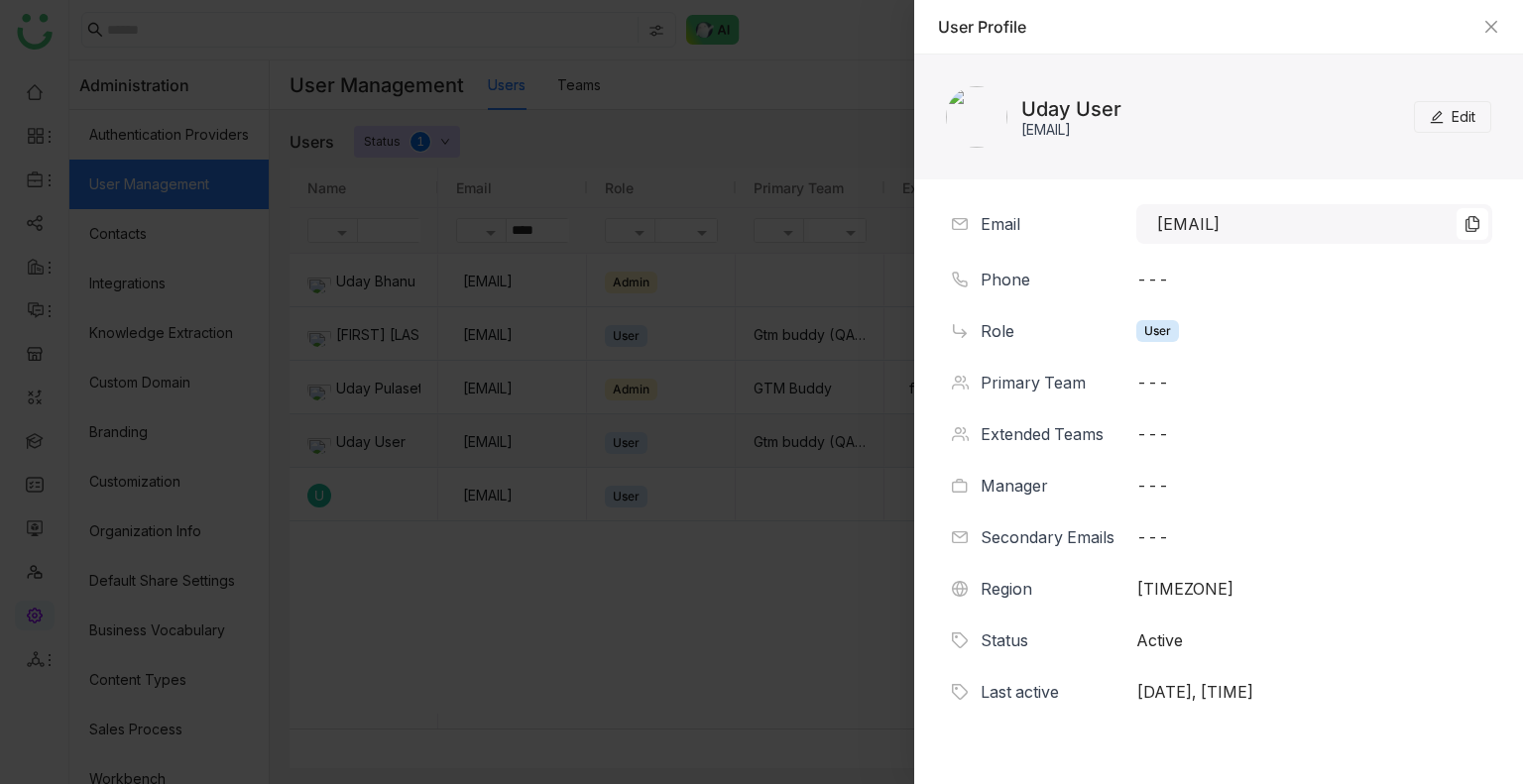 click at bounding box center (762, 392) 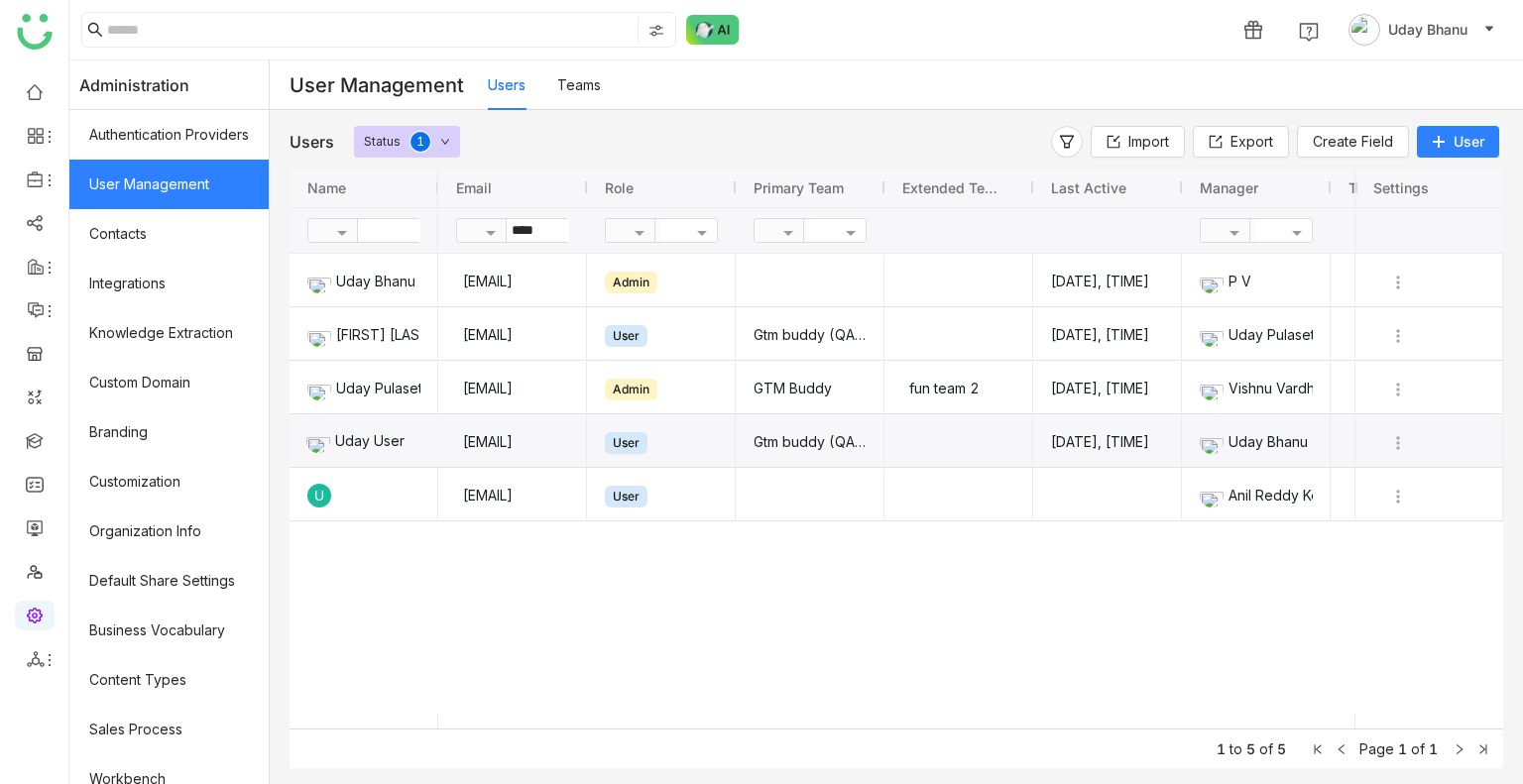 click on "Uday User" 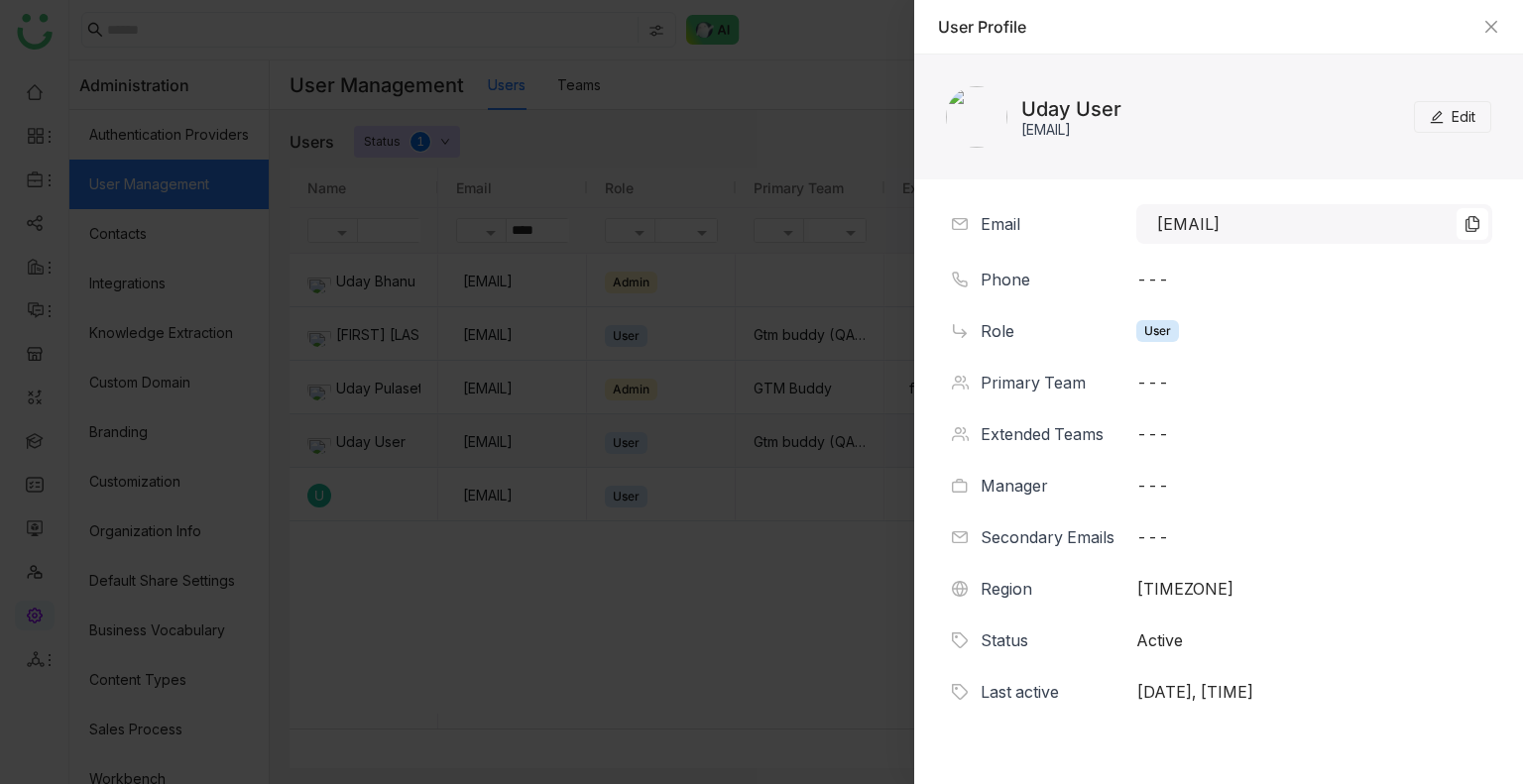 click on "Edit" at bounding box center (1453, 117) 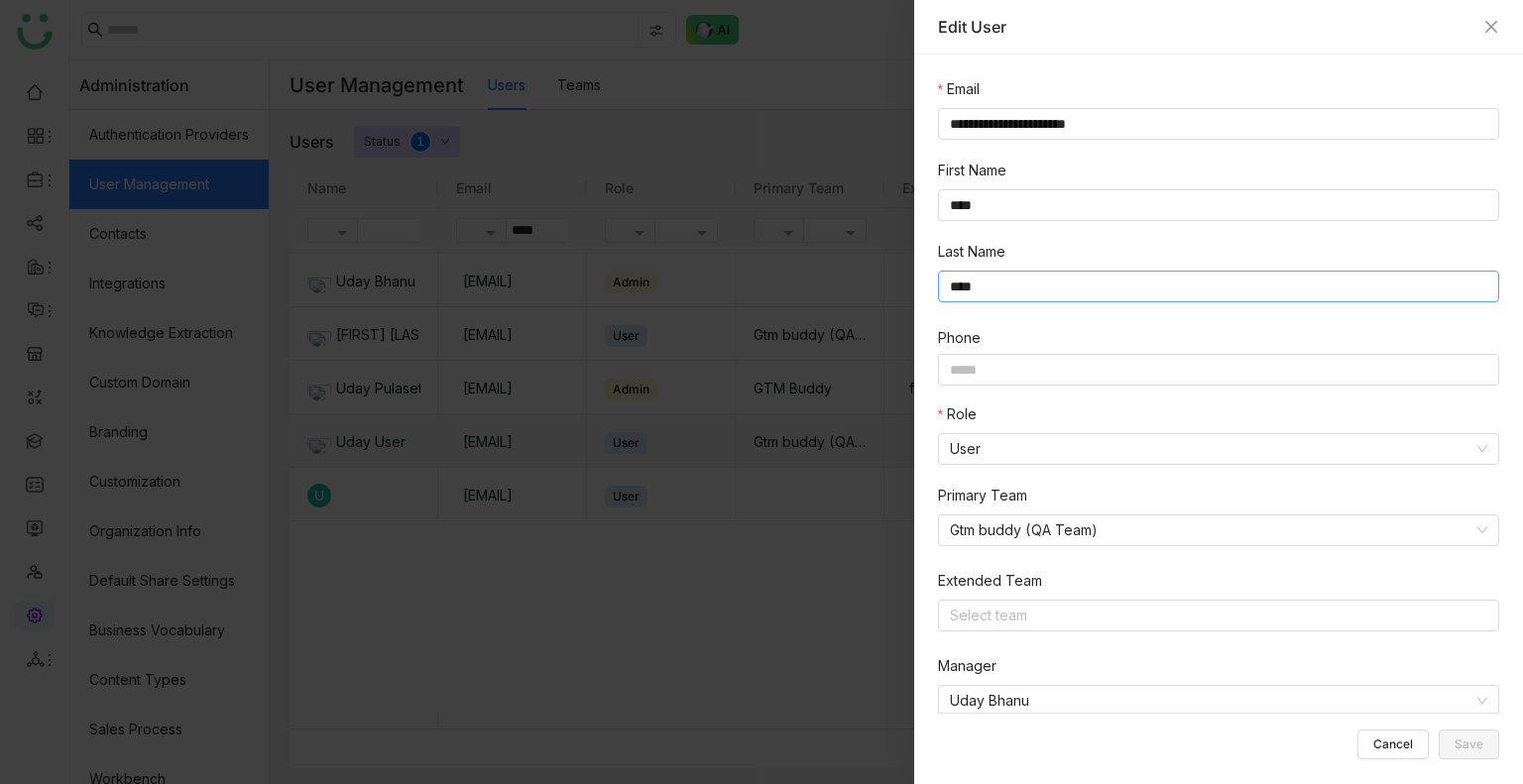 click on "****" at bounding box center (1219, 286) 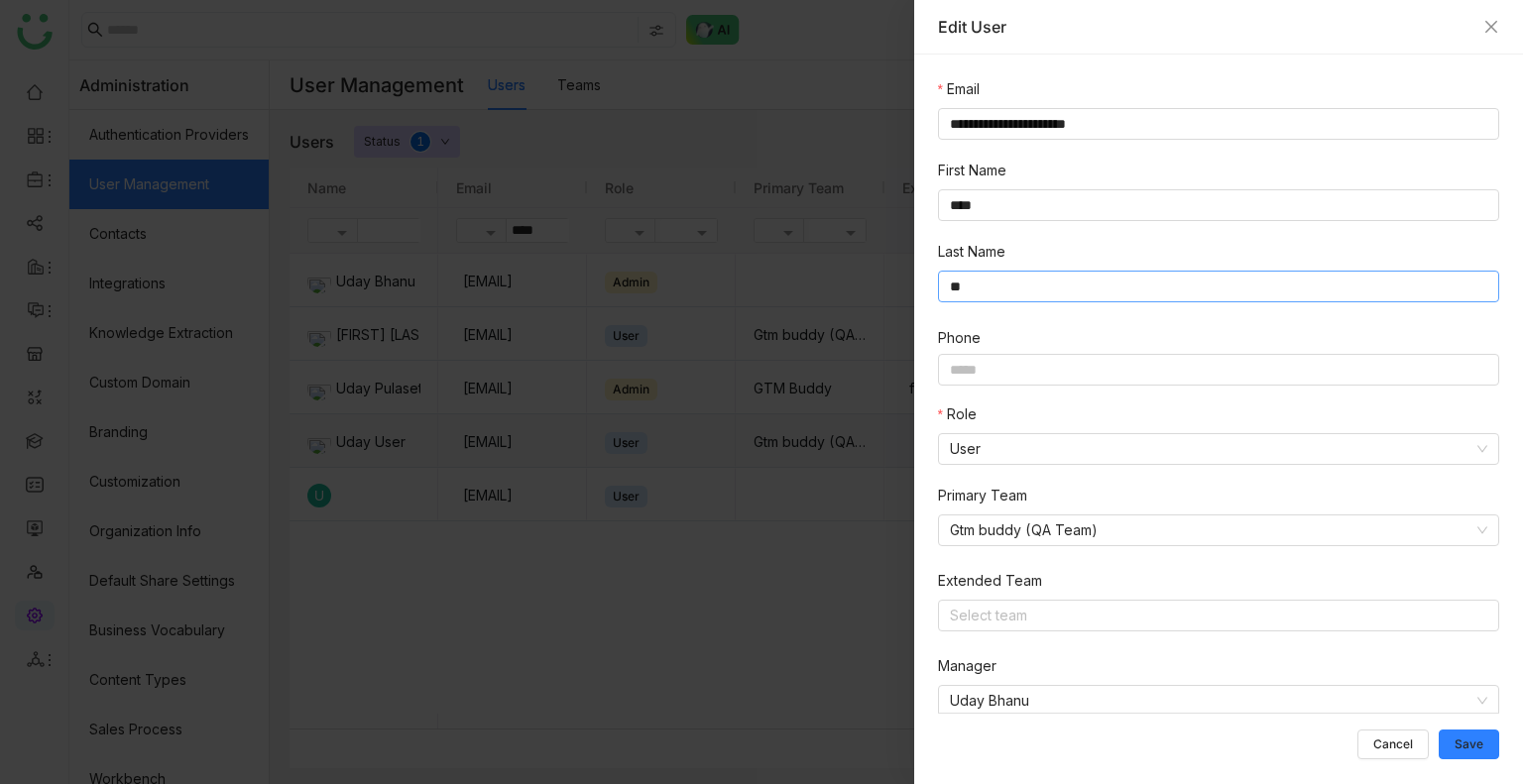type on "*" 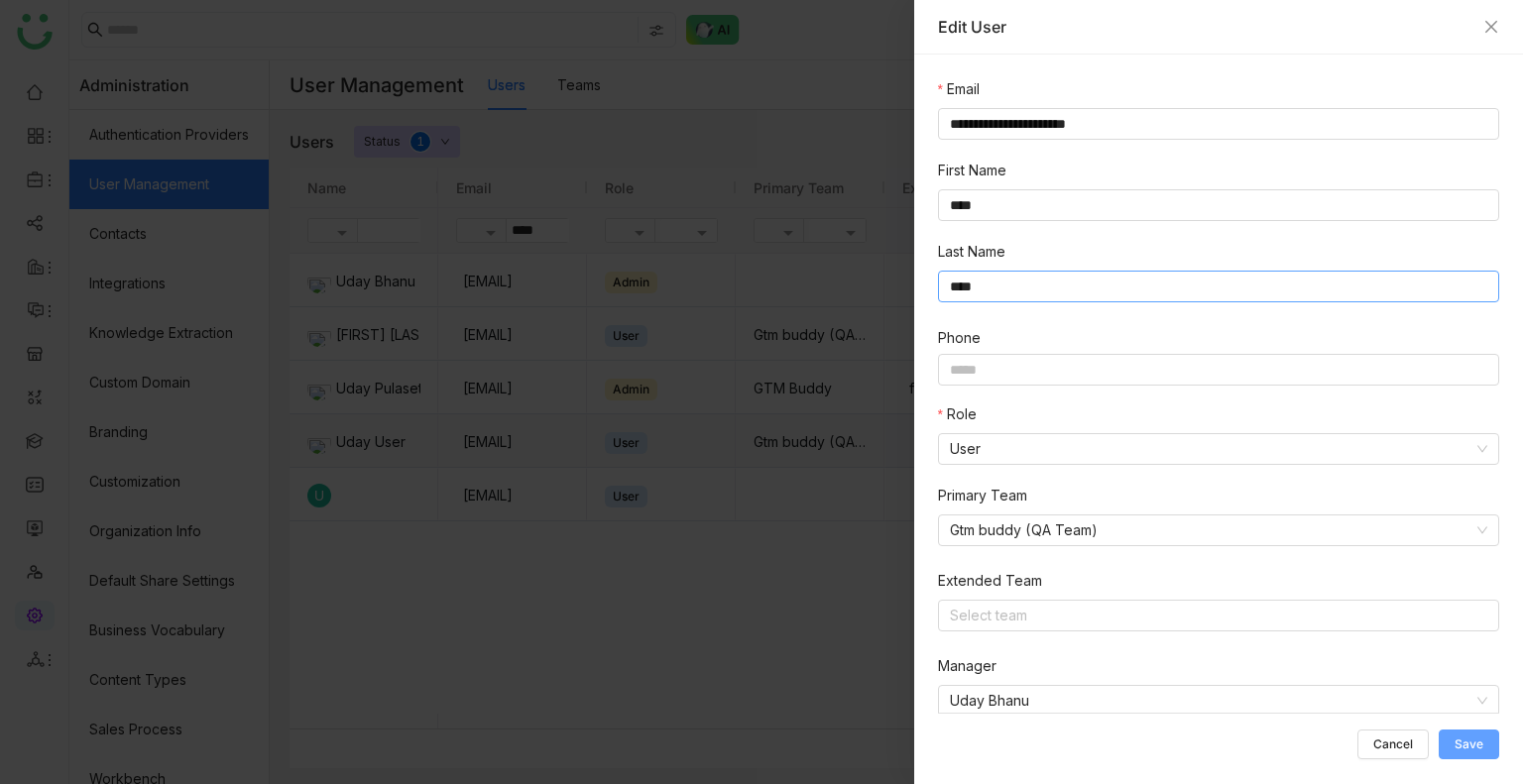 type on "****" 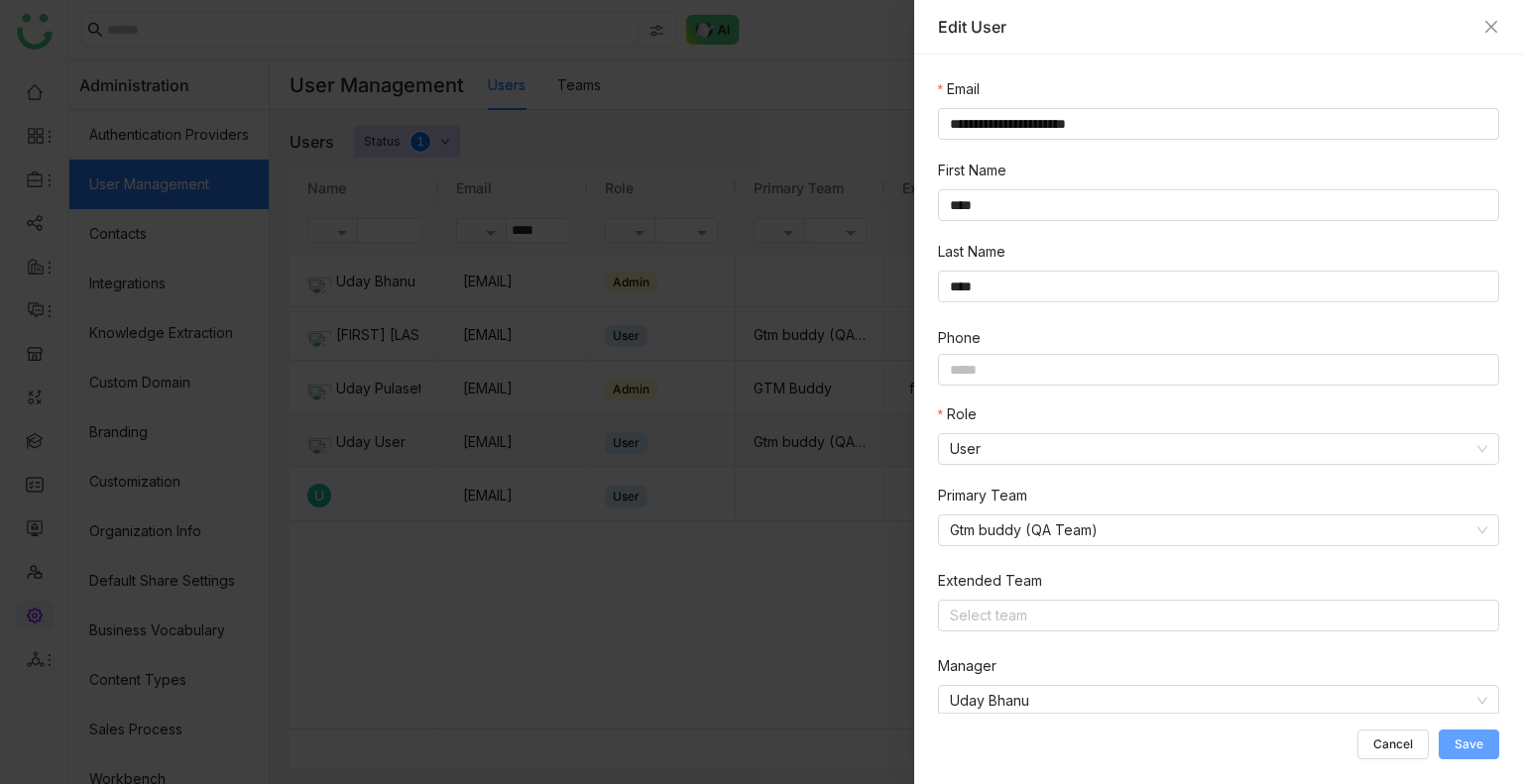 click on "Save" at bounding box center [1468, 744] 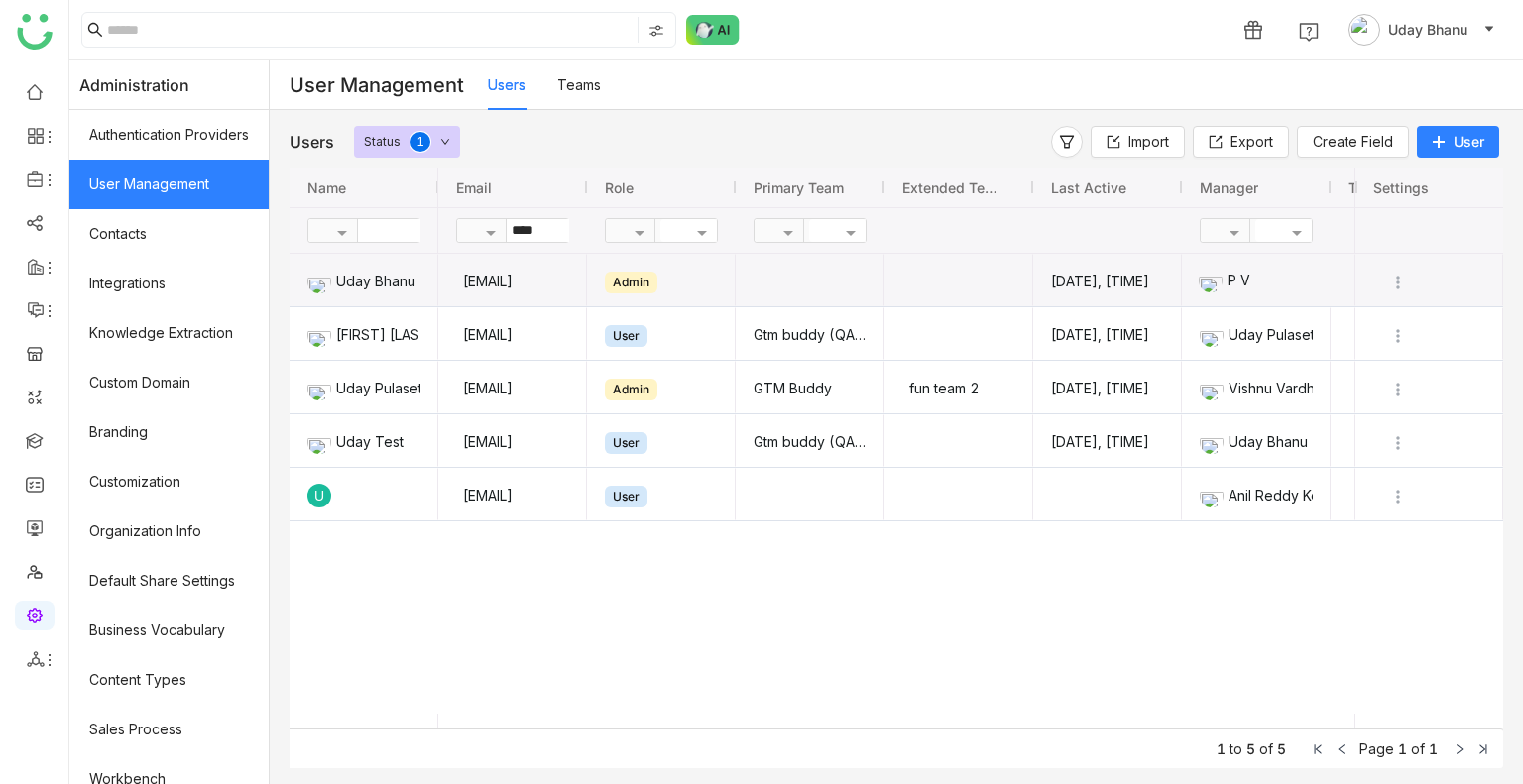 click on "P V" 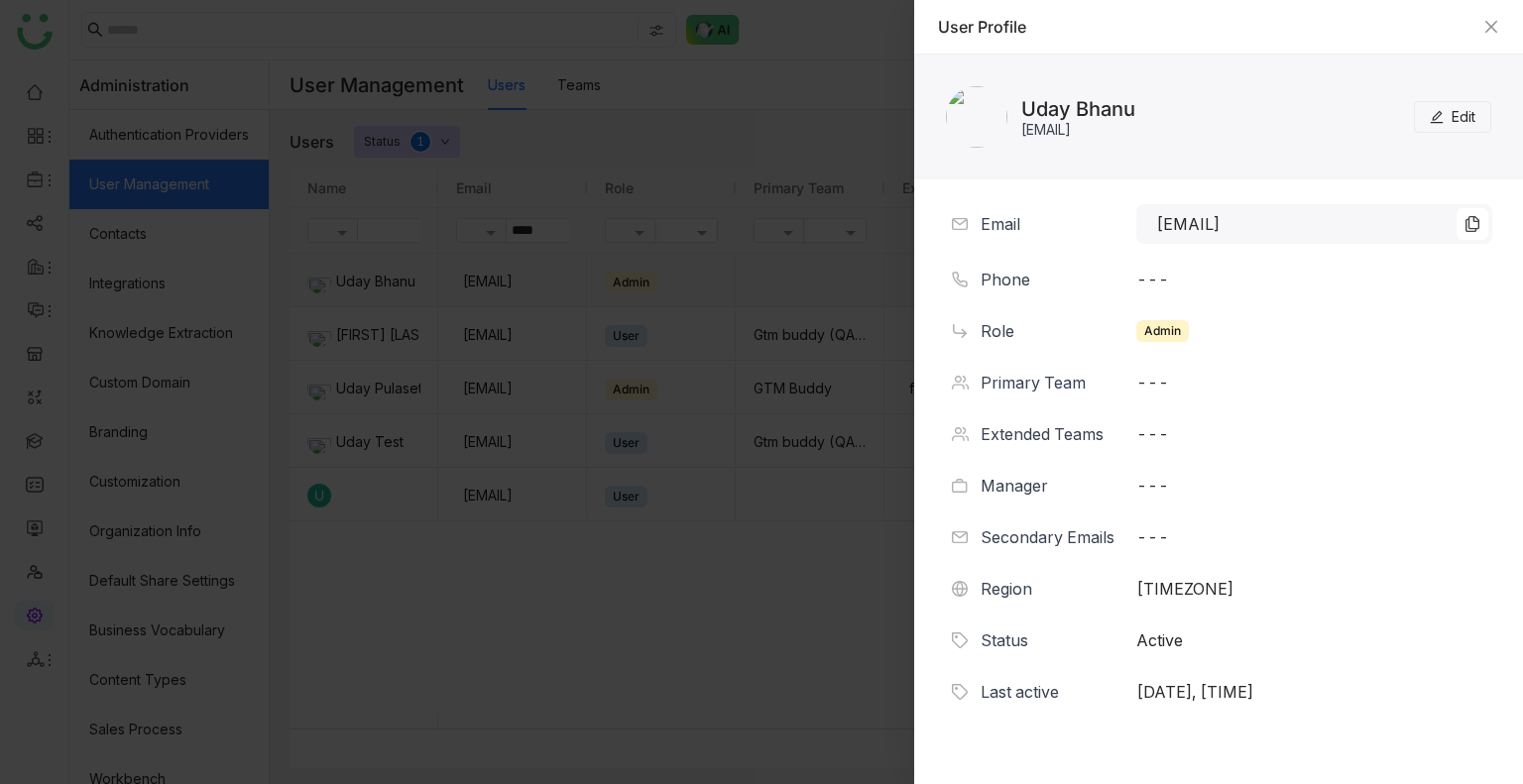 click on "Uday Bhanu   udaybhanue@gtmbuddy.ai   Edit" at bounding box center (1219, 117) 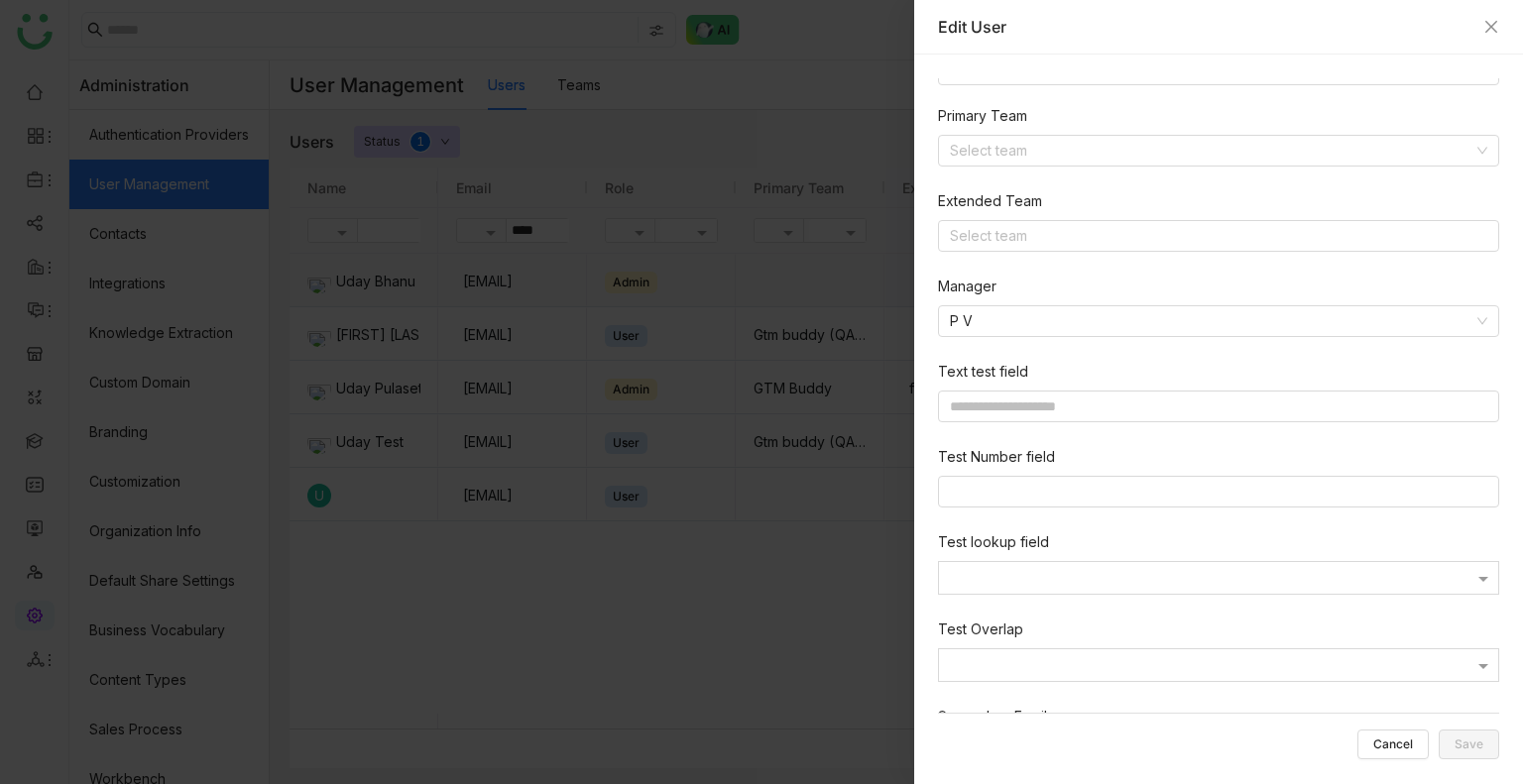 scroll, scrollTop: 436, scrollLeft: 0, axis: vertical 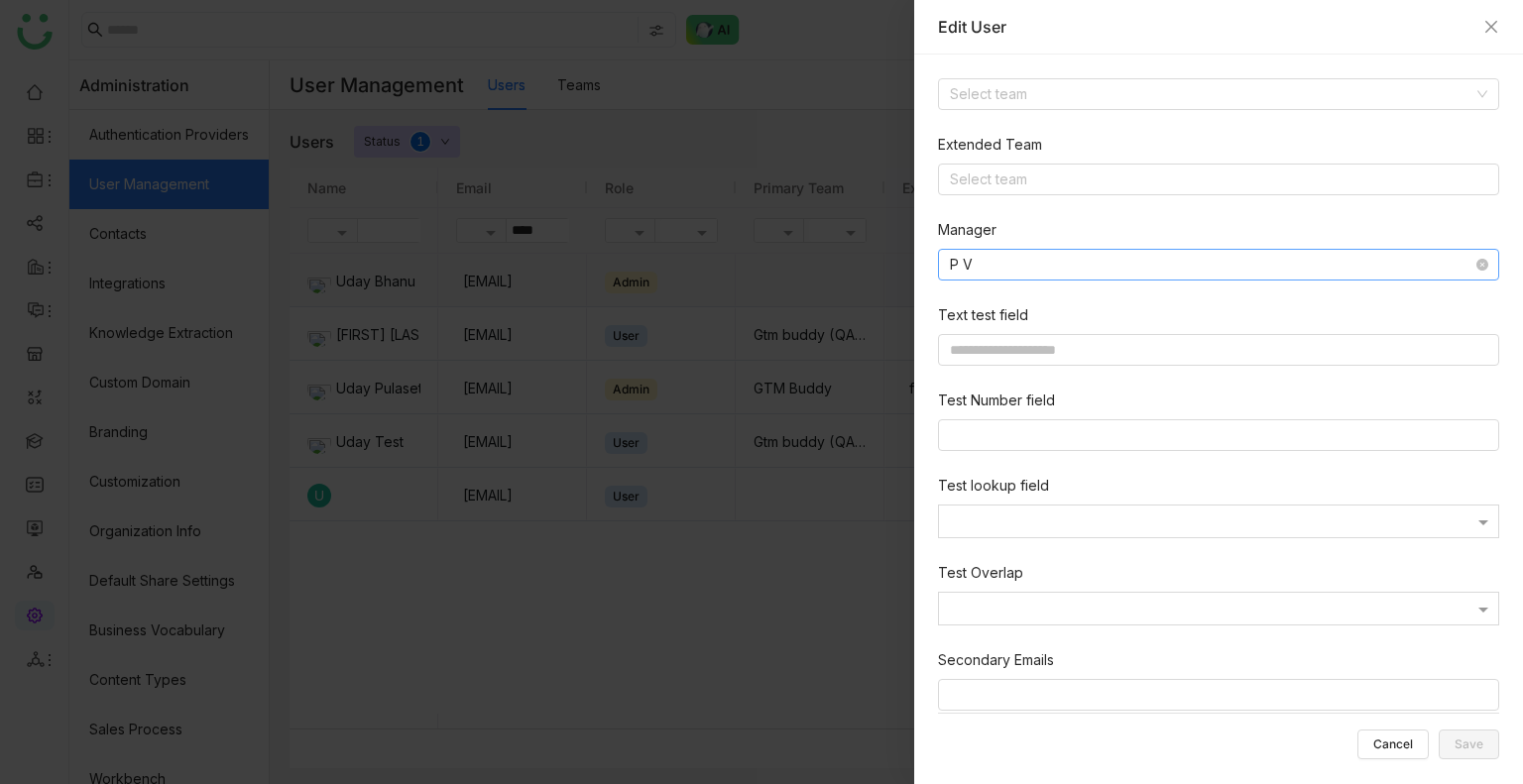 click on "P V" 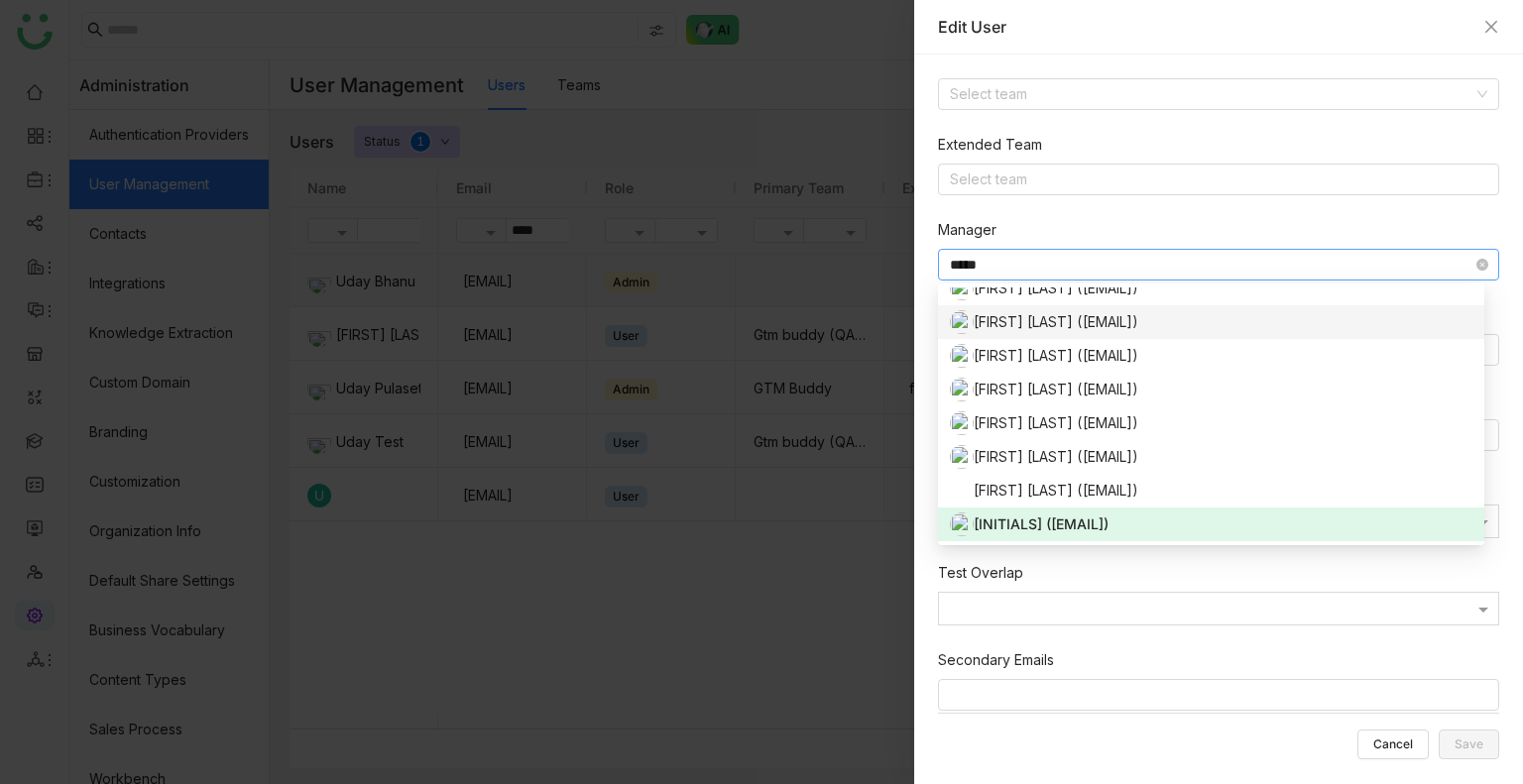 scroll, scrollTop: 0, scrollLeft: 0, axis: both 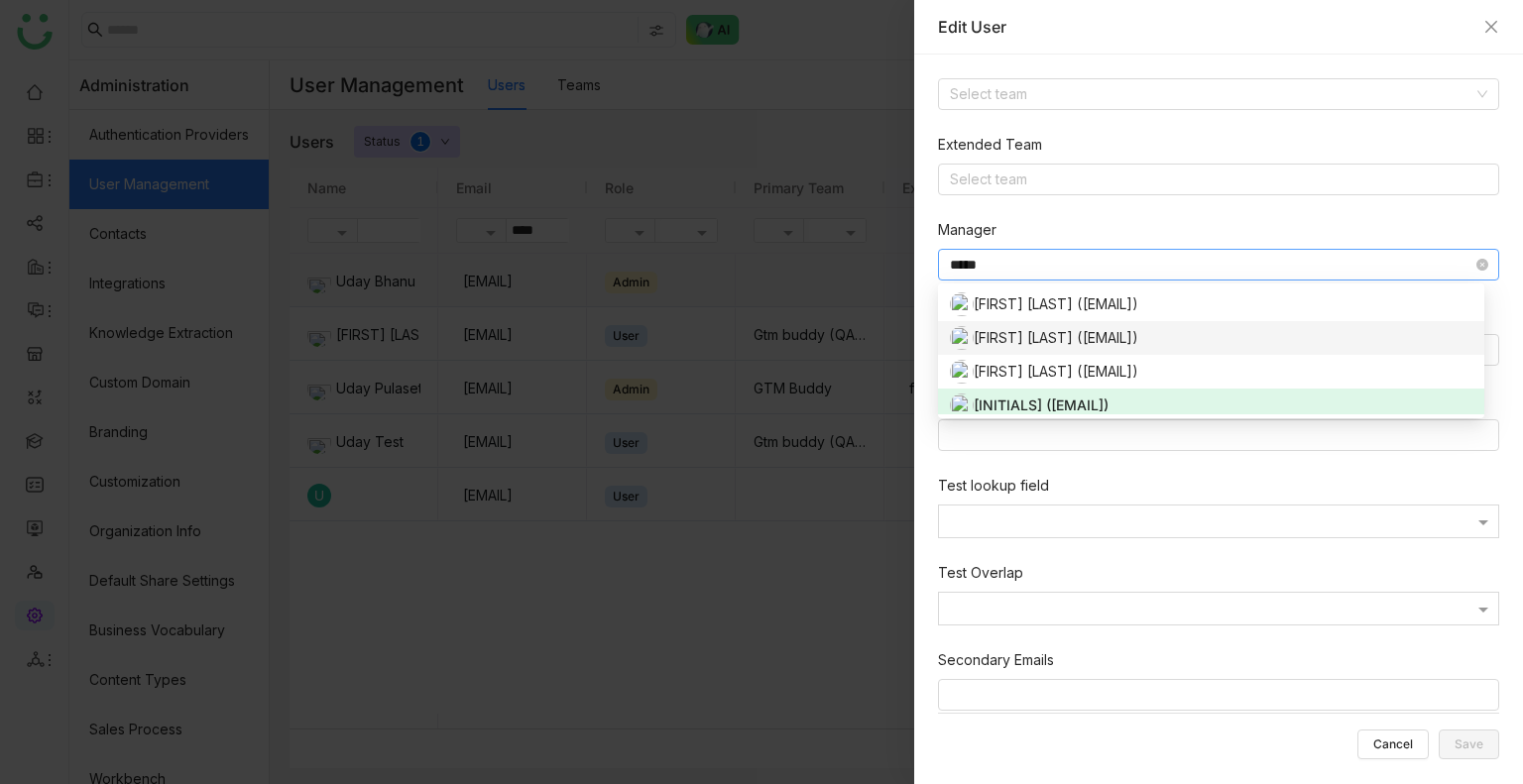 type on "*****" 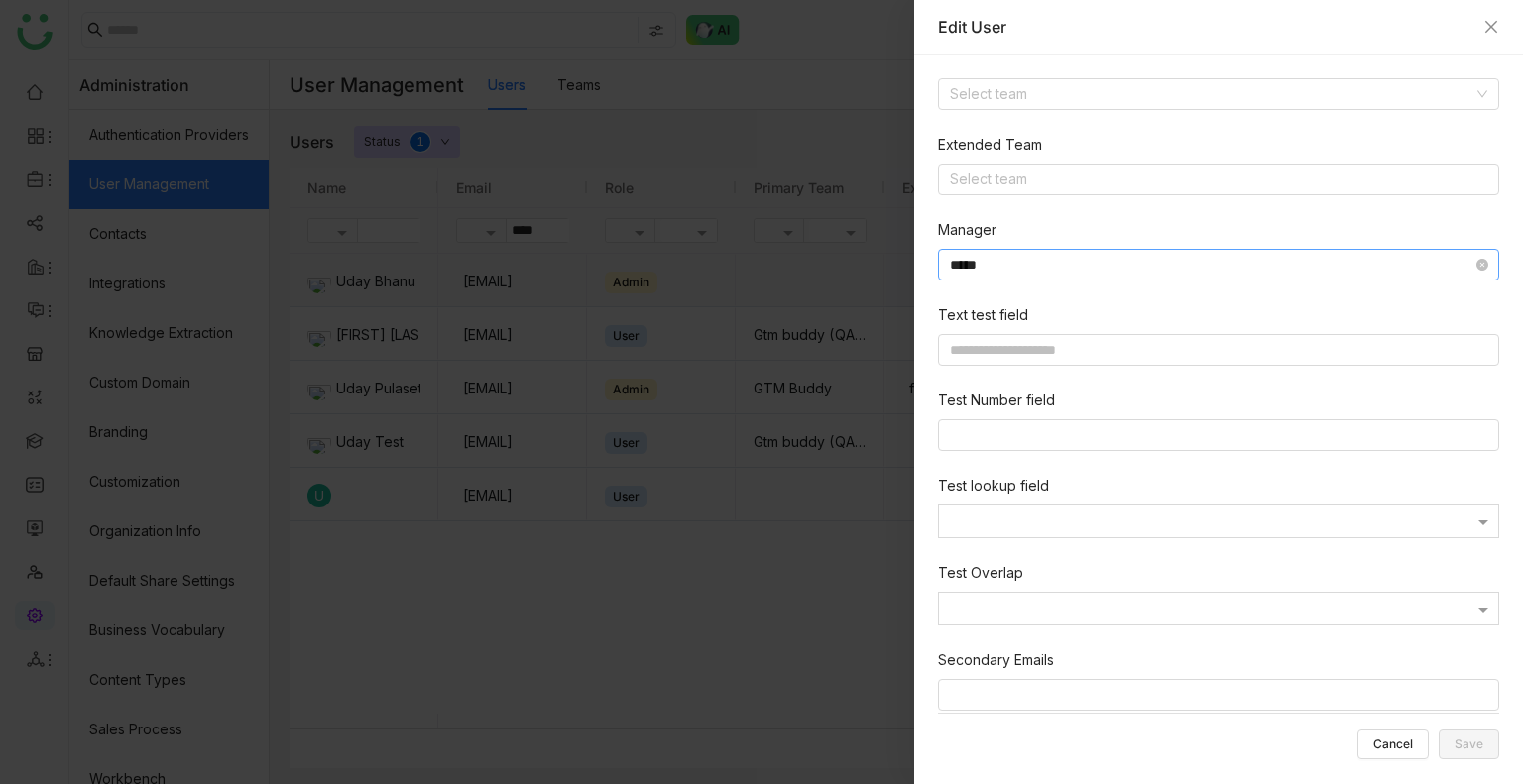 type 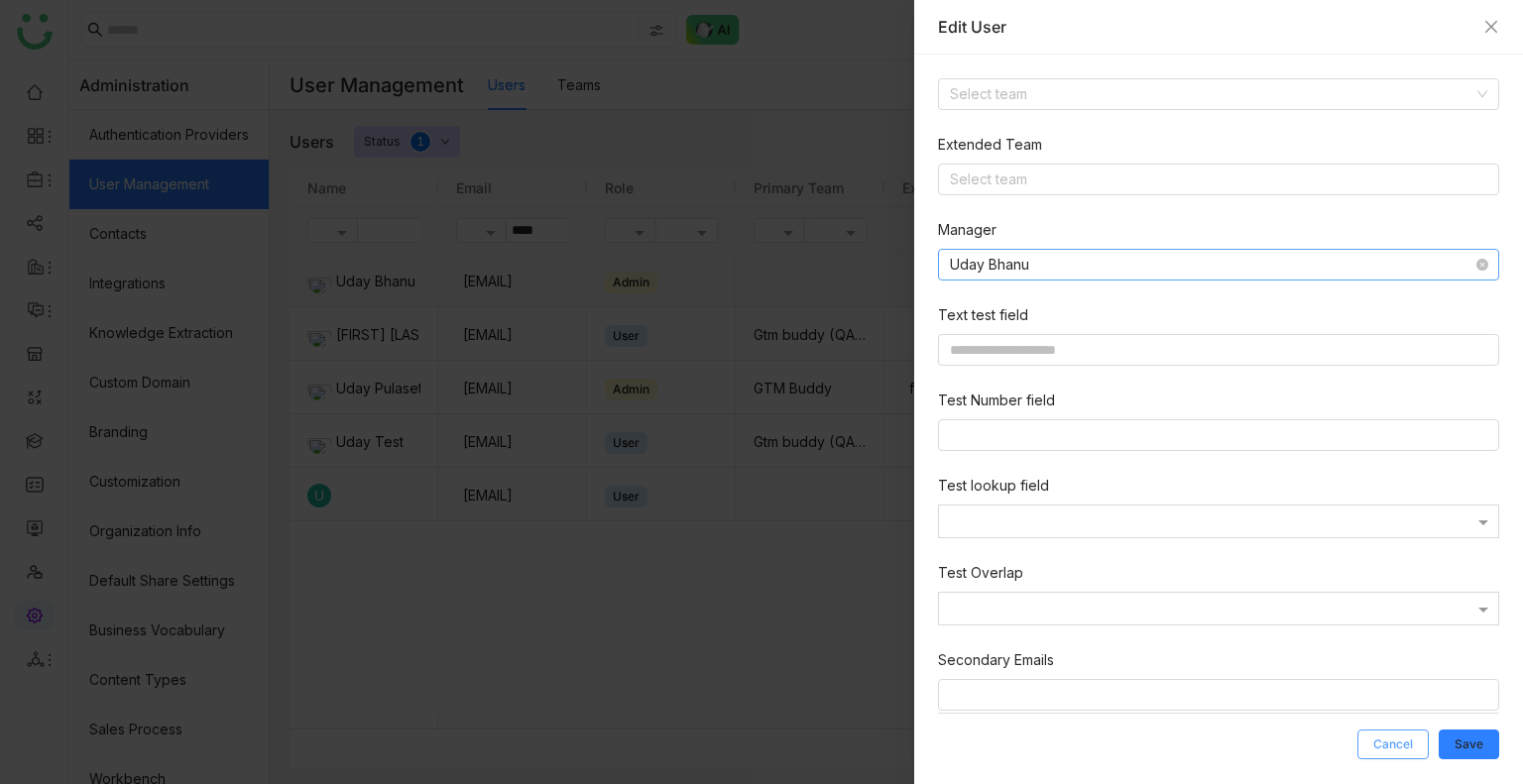 click on "Cancel" at bounding box center [1393, 744] 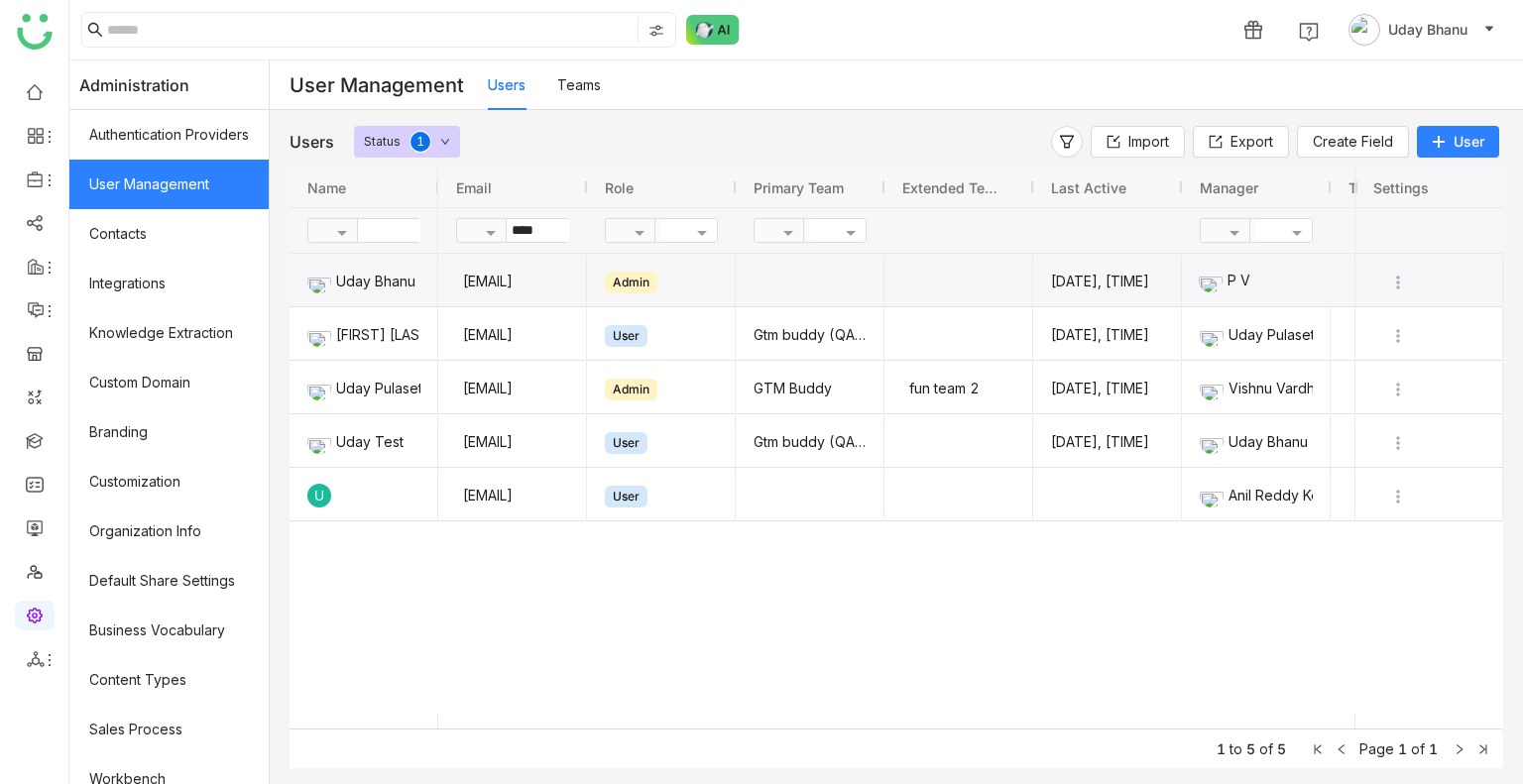 click on "****" 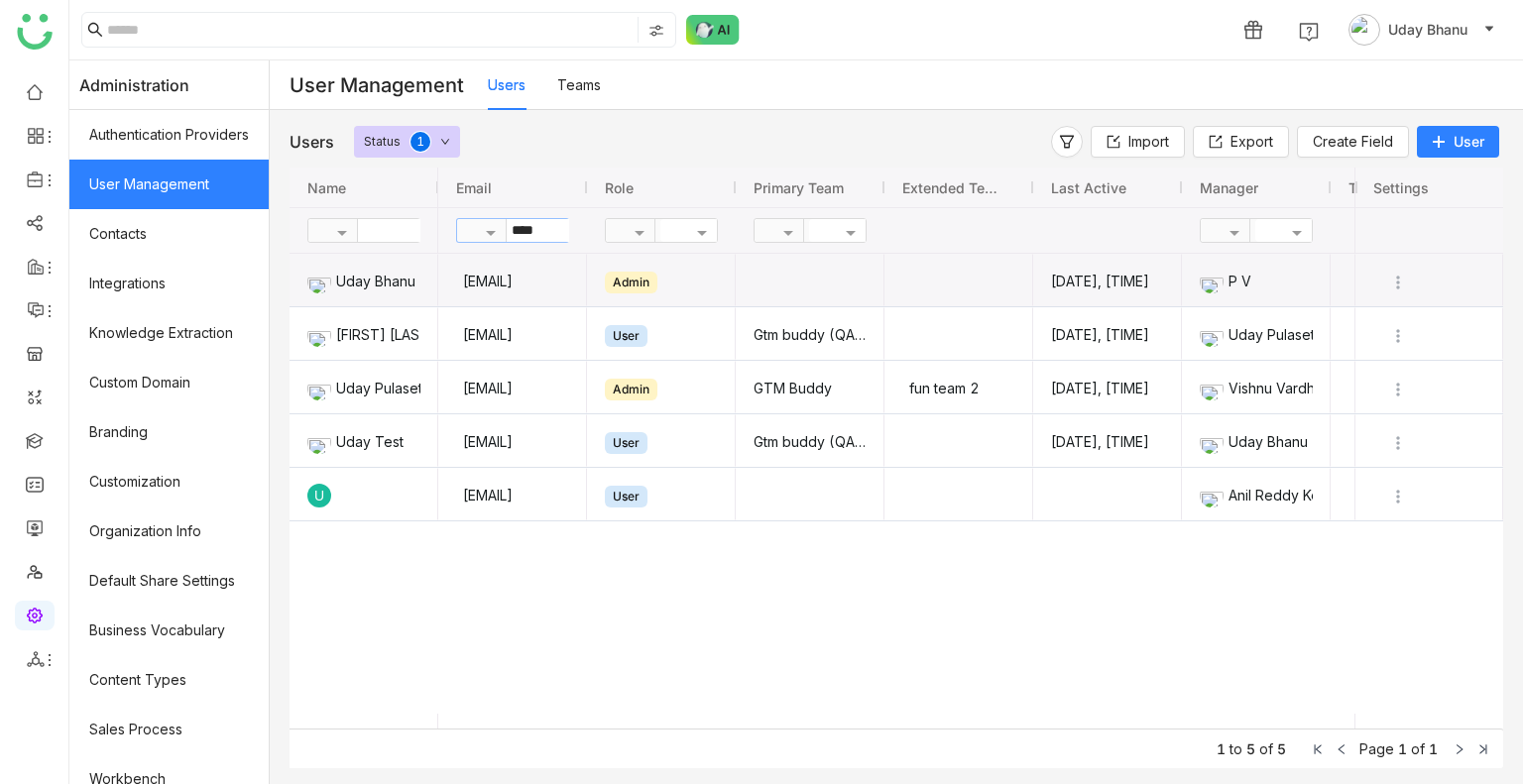 click on "****" 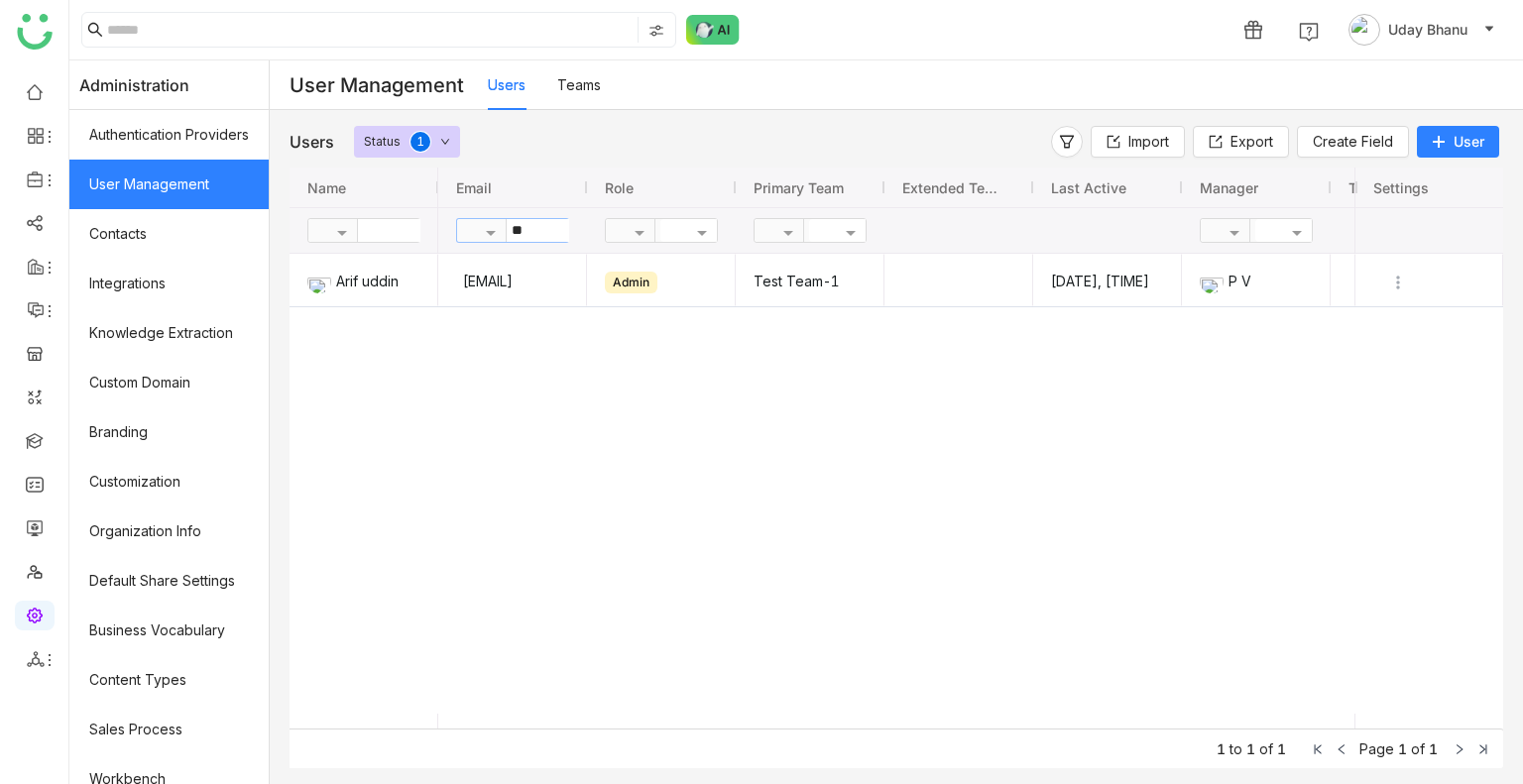 type on "*" 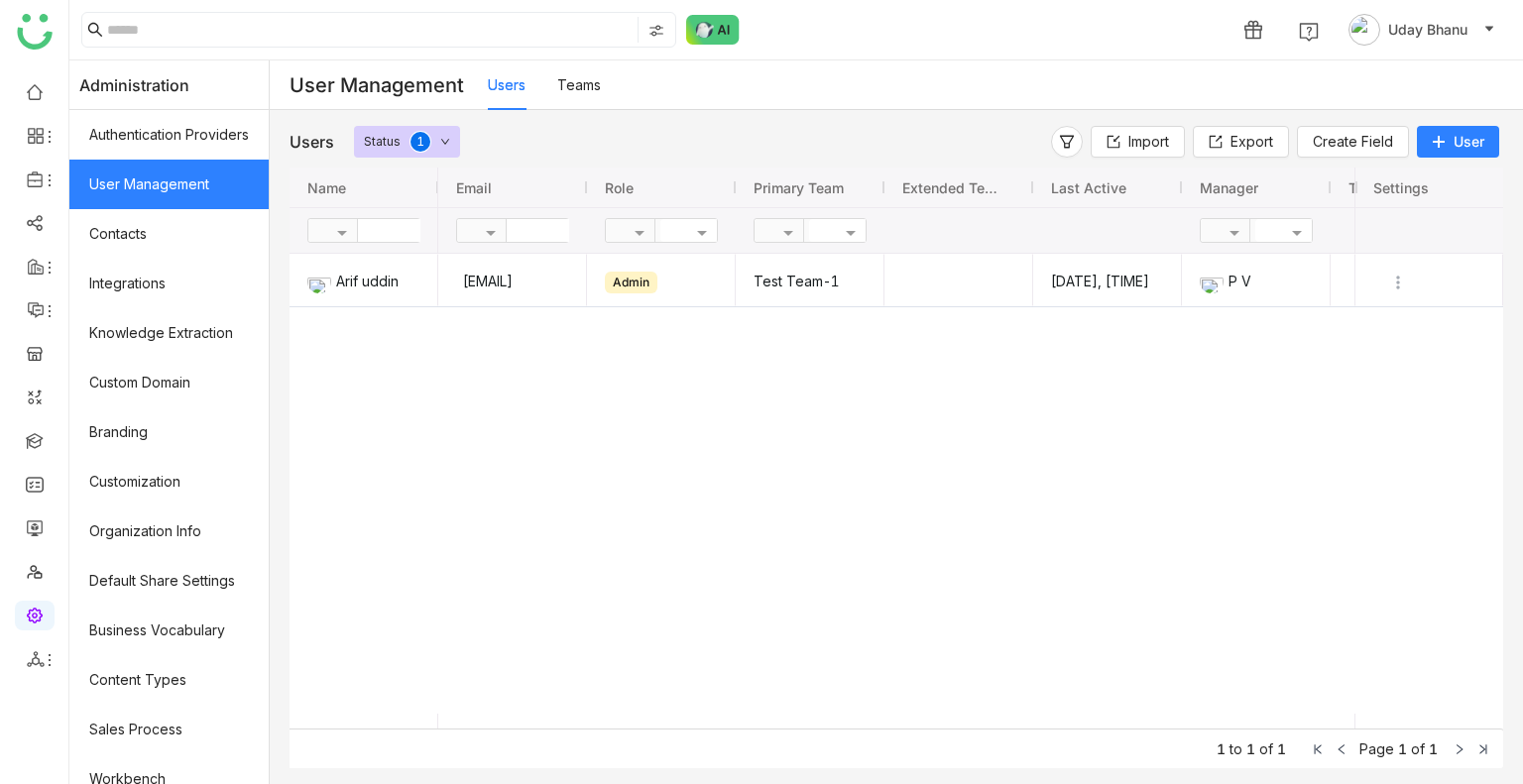 click on "Users Status  0   1   2   3   4   5   6   7   8   9" 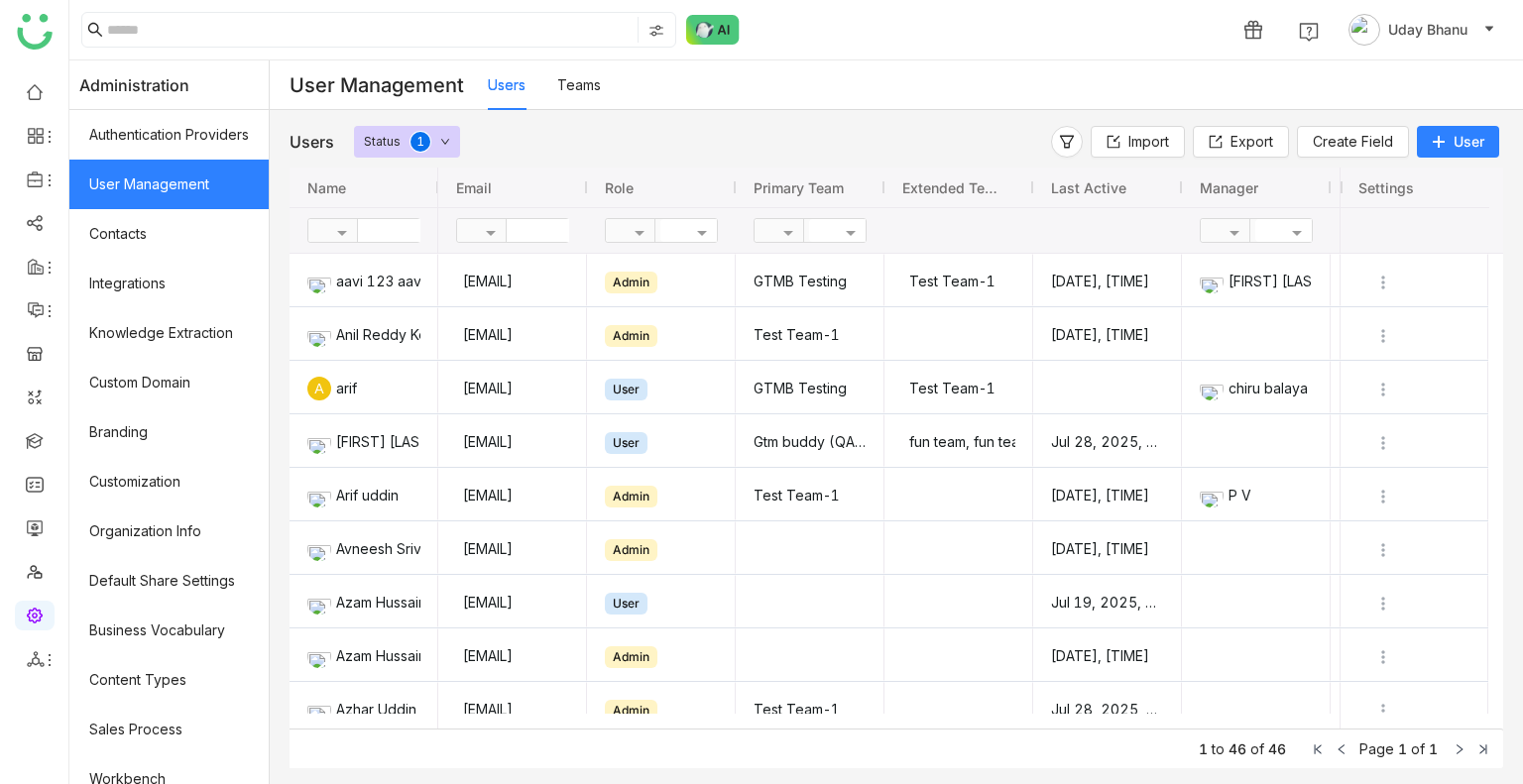 click 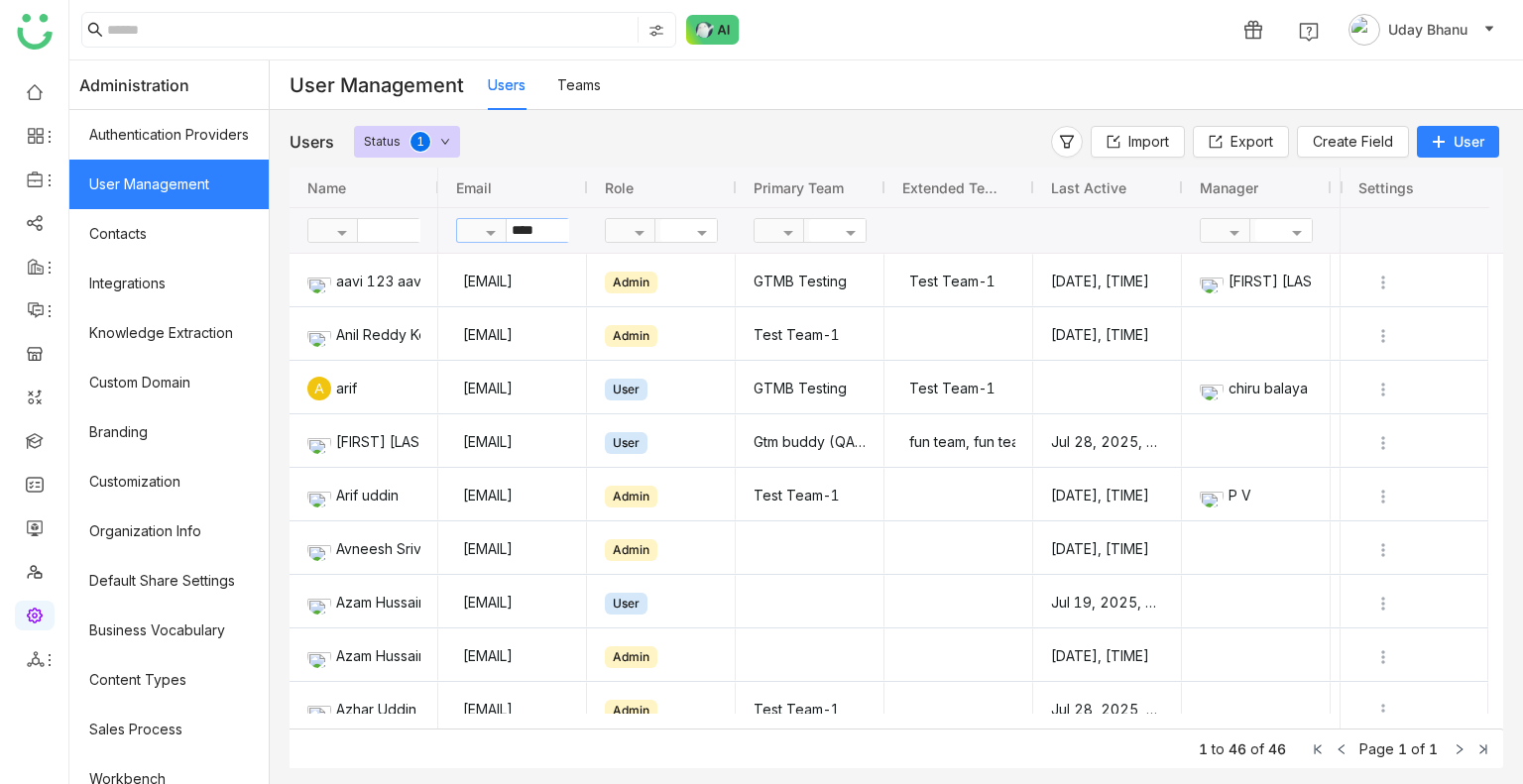 type on "****" 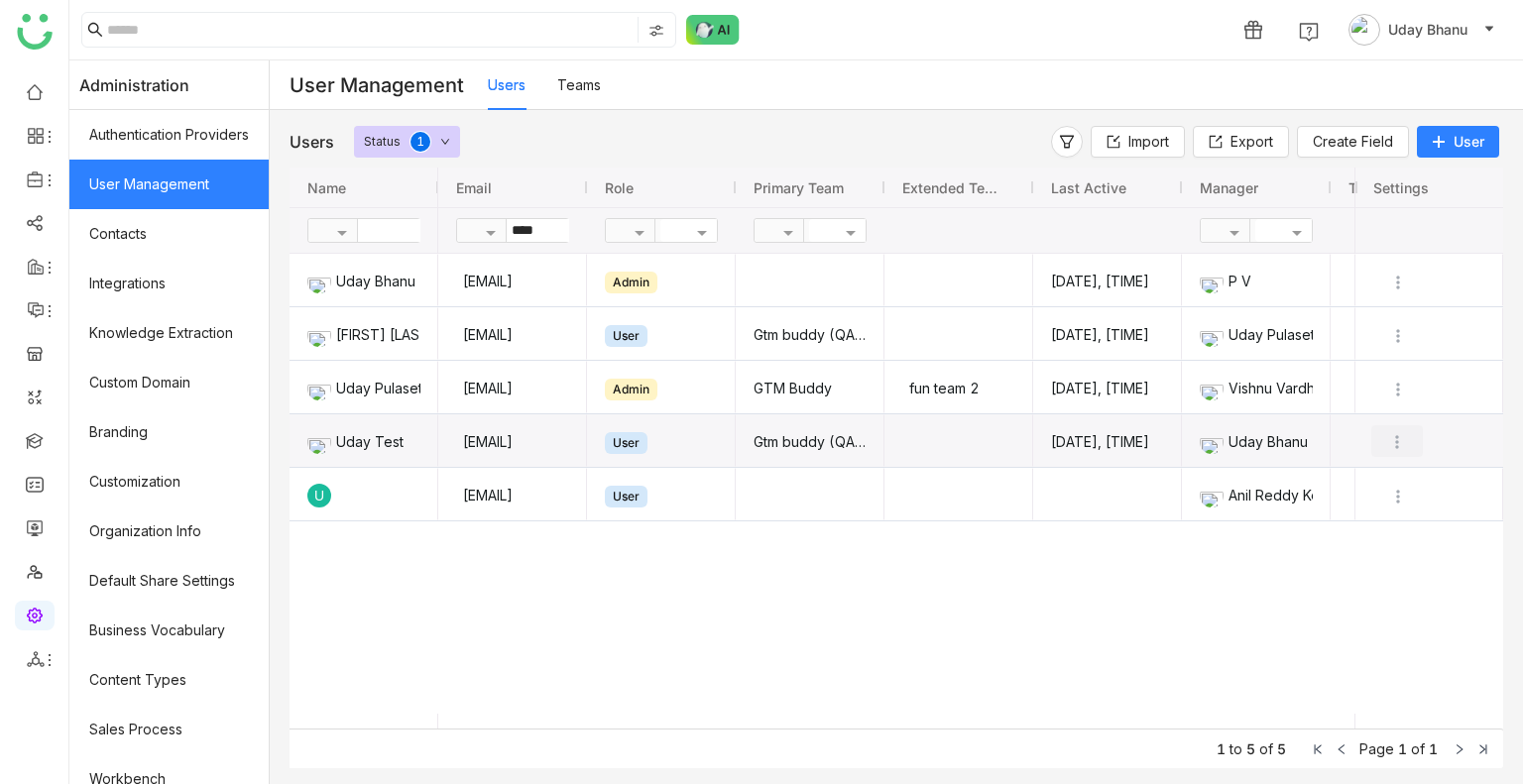 click 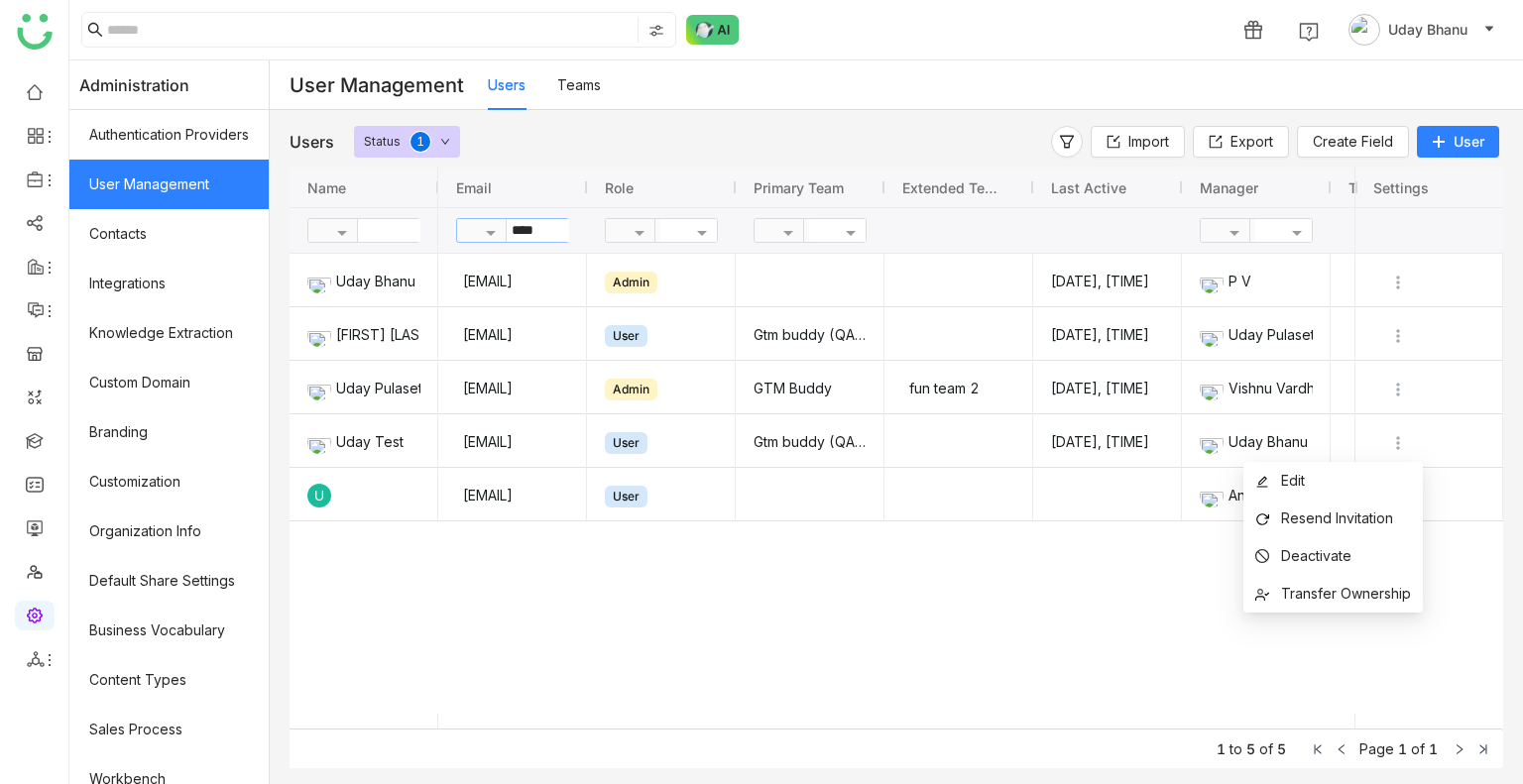 click on "****" 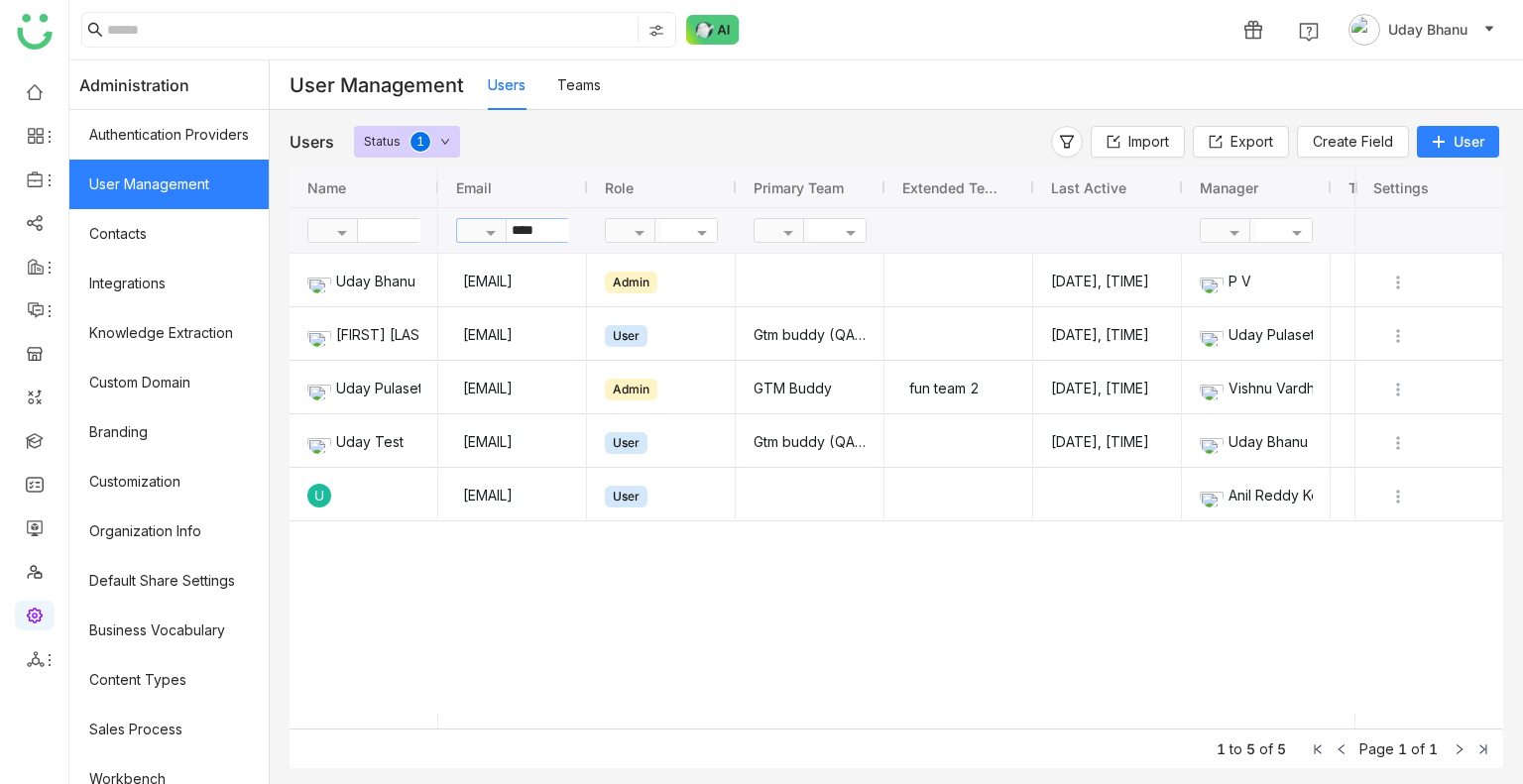 click on "****" 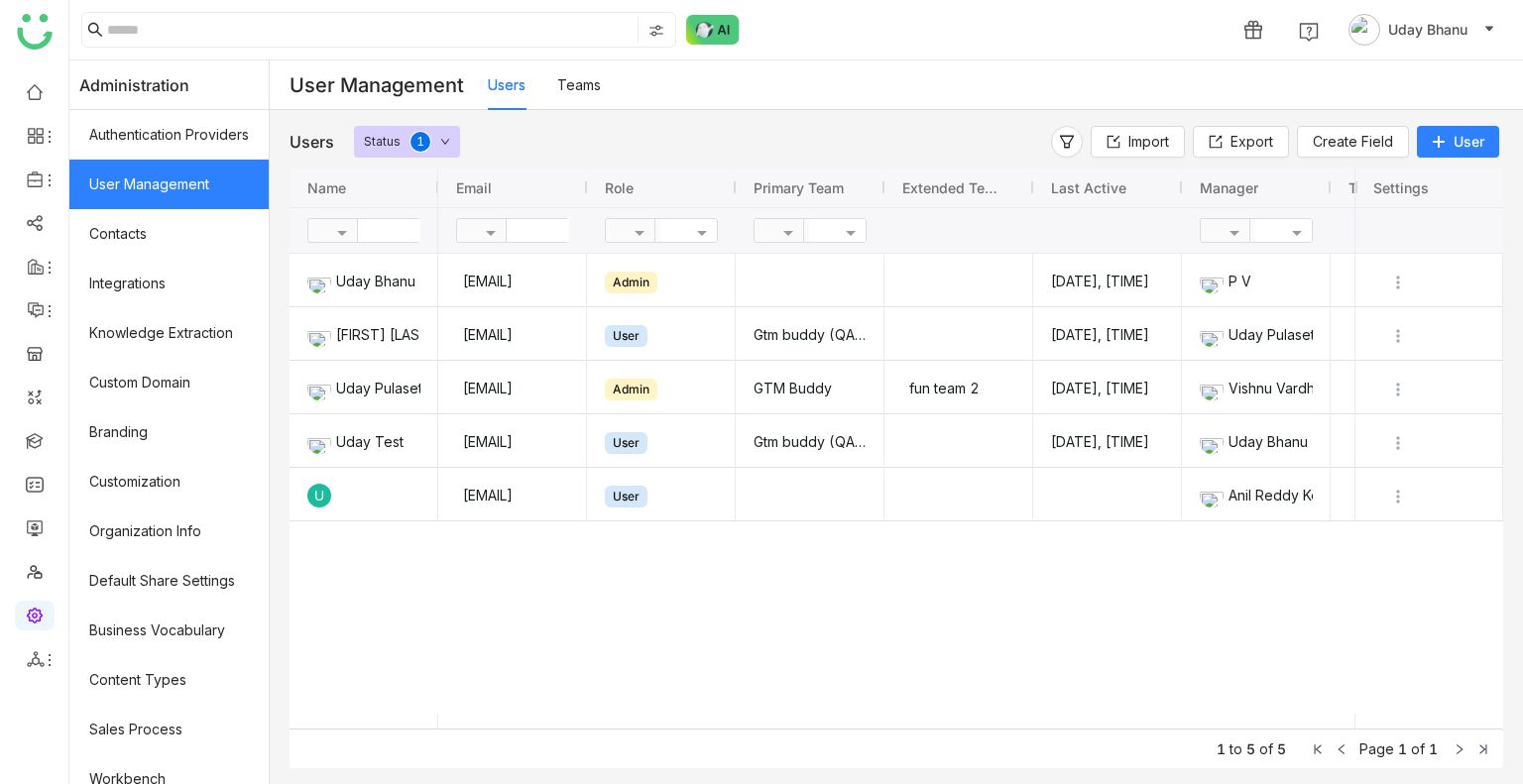 click on "Status  0   1   2   3   4   5   6   7   8   9" 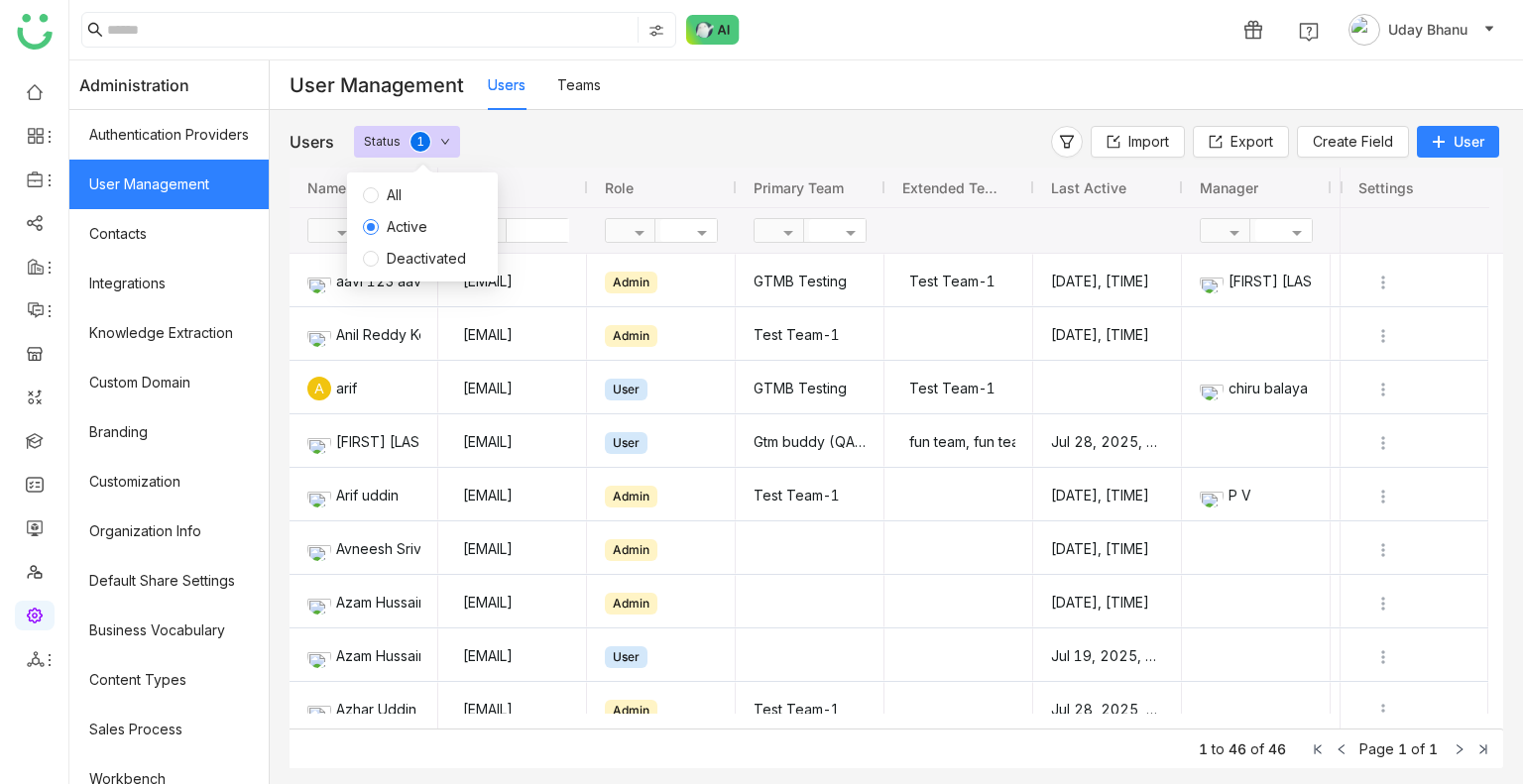 click on "Deactivated" at bounding box center (426, 259) 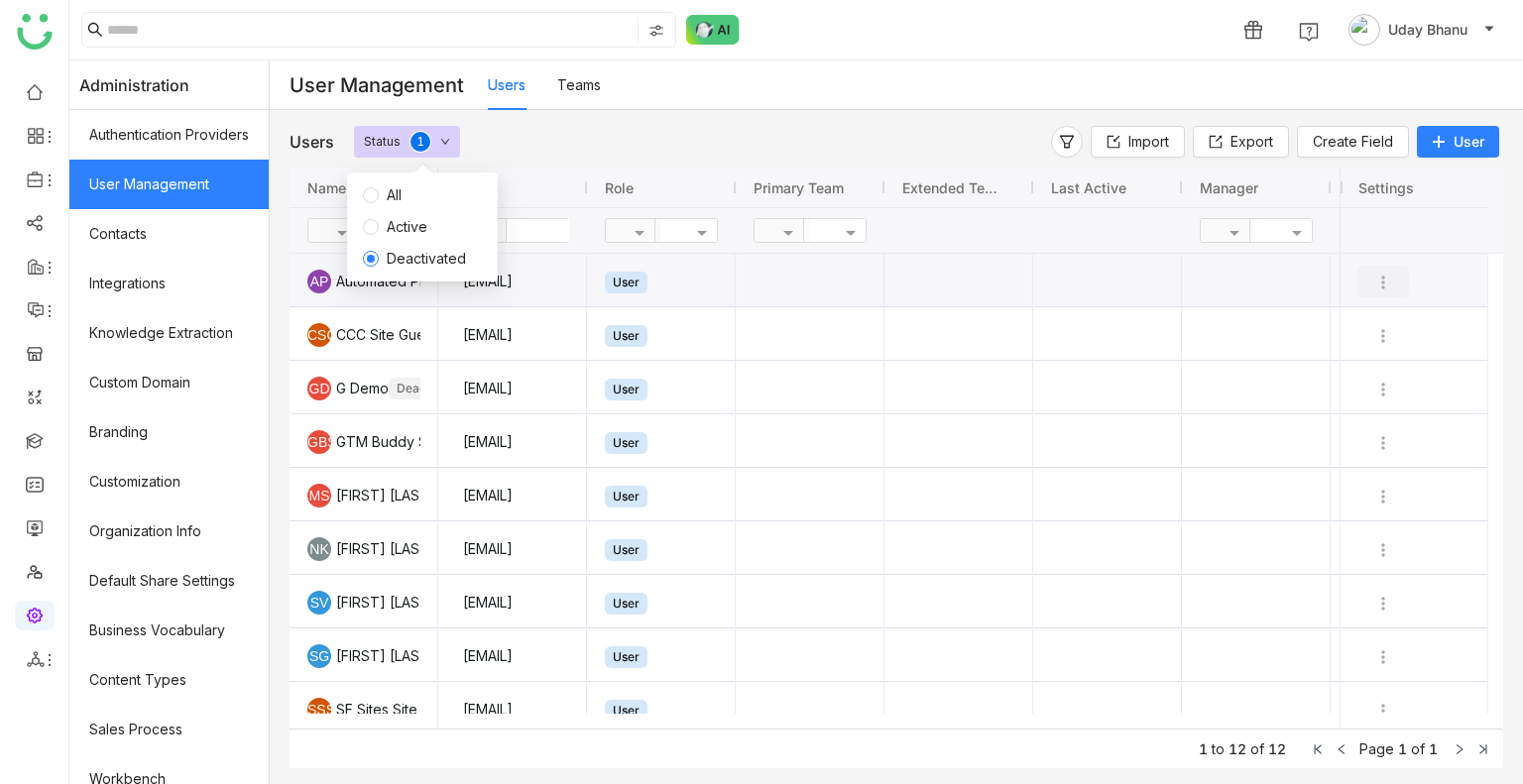click 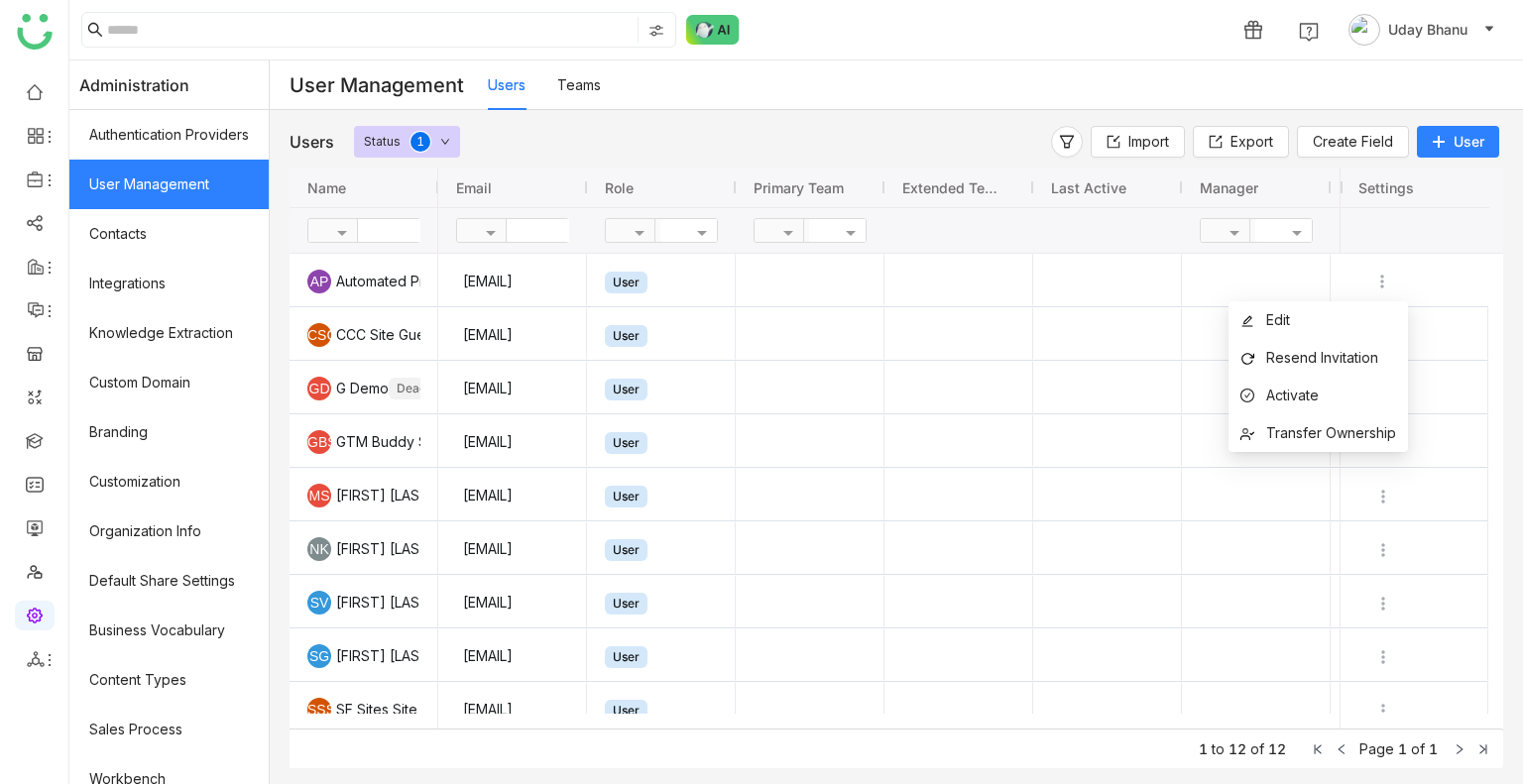 click 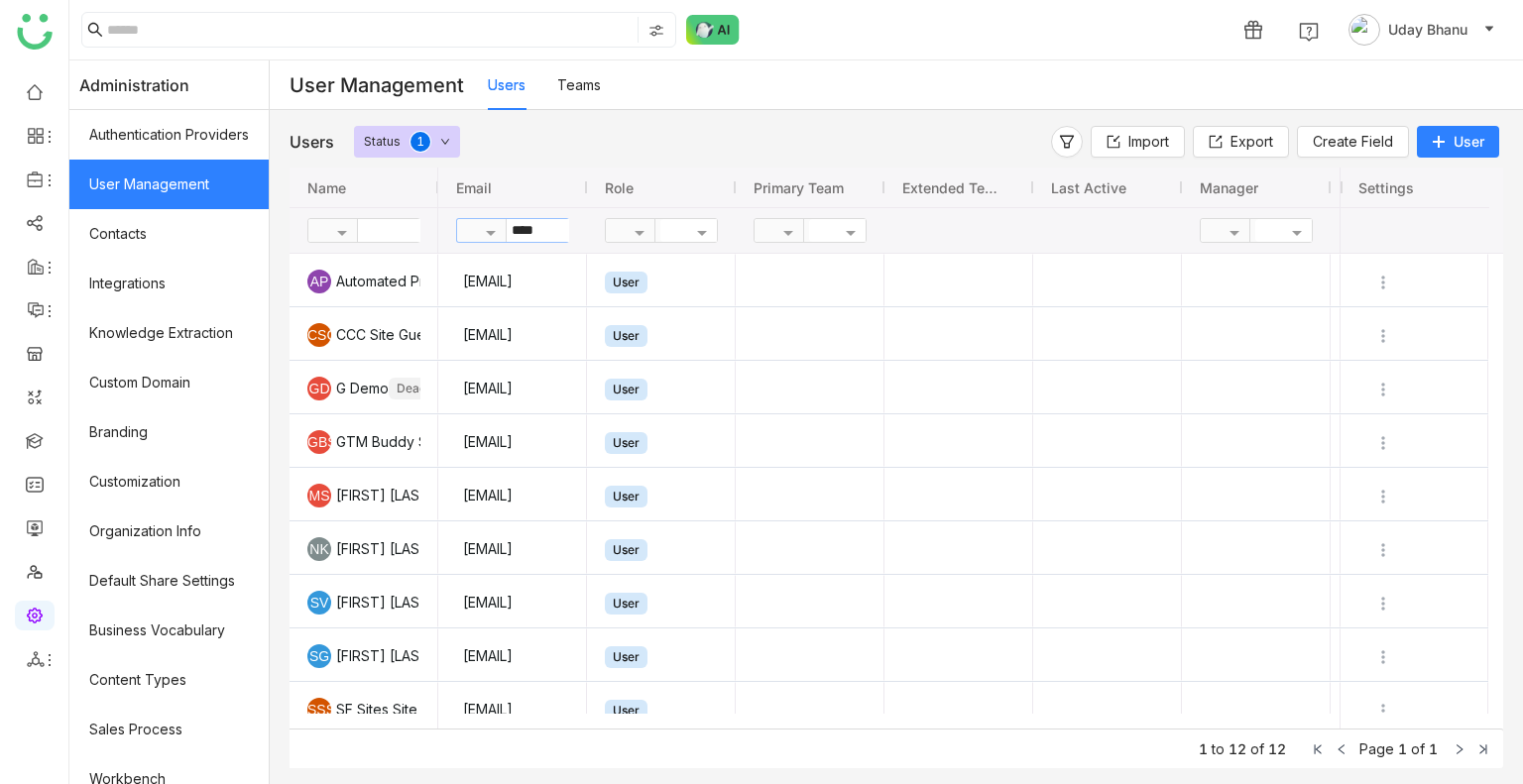 type on "****" 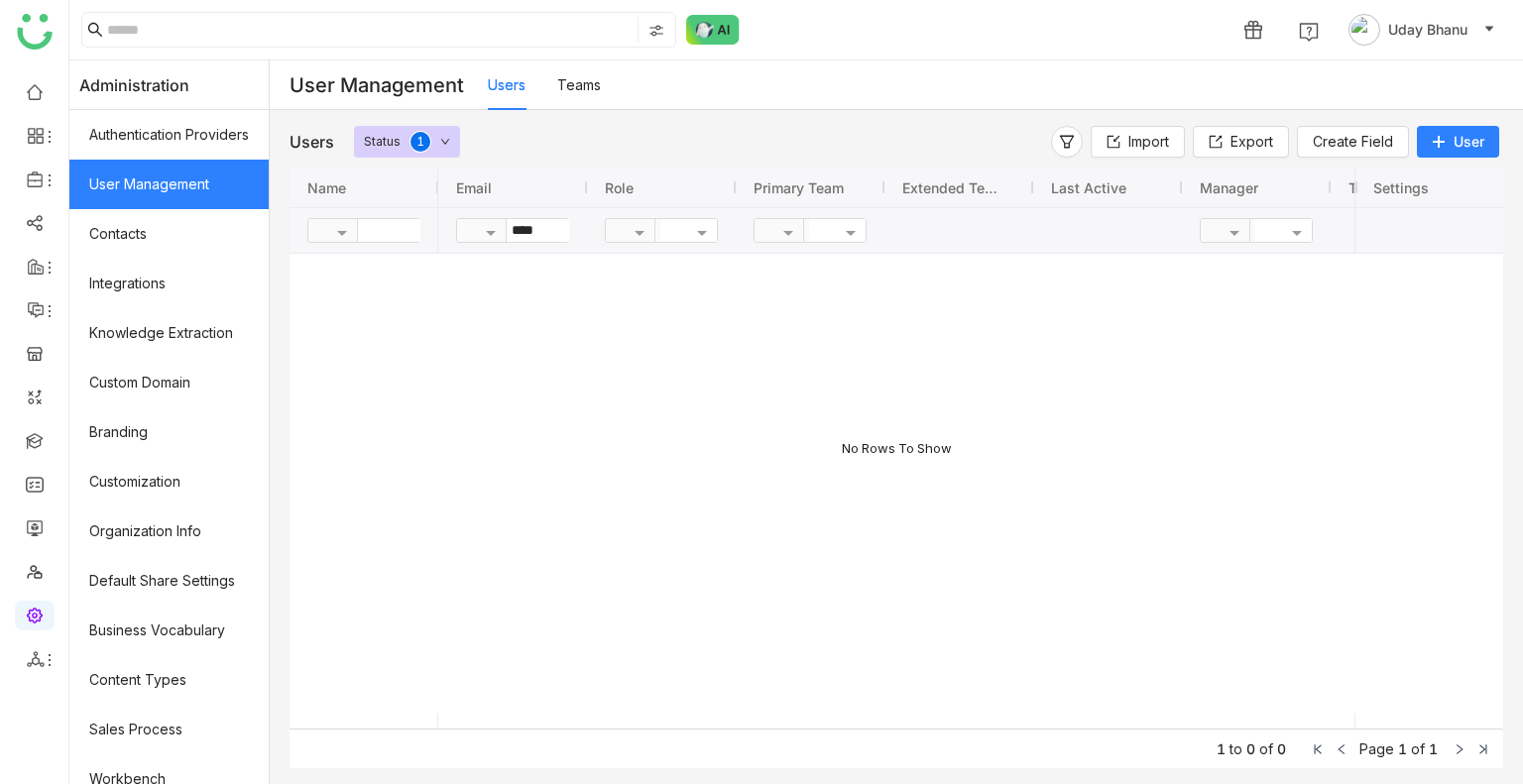 click on "Status  0   1   2   3   4   5   6   7   8   9" 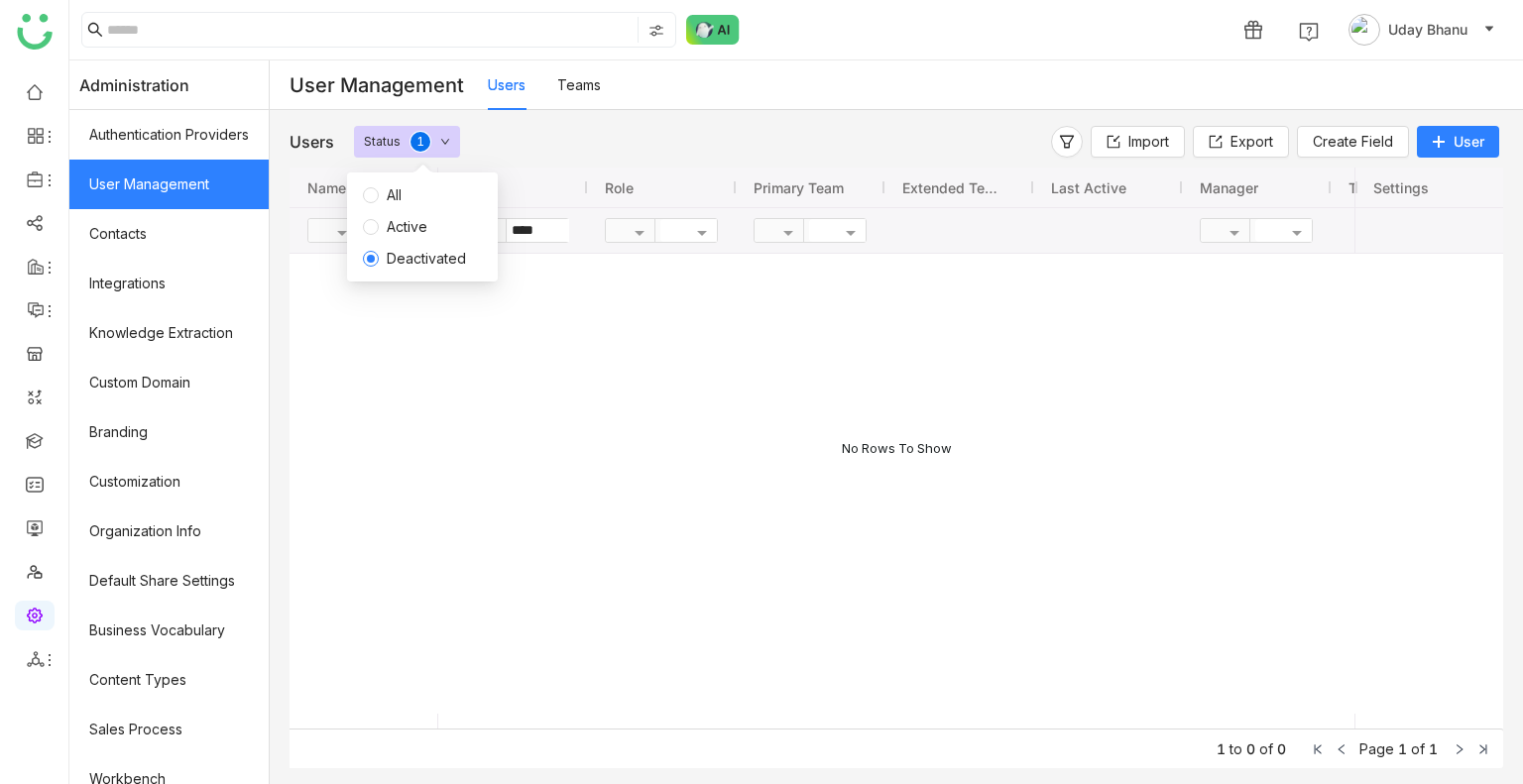 click on "All Active Deactivated" at bounding box center [422, 227] 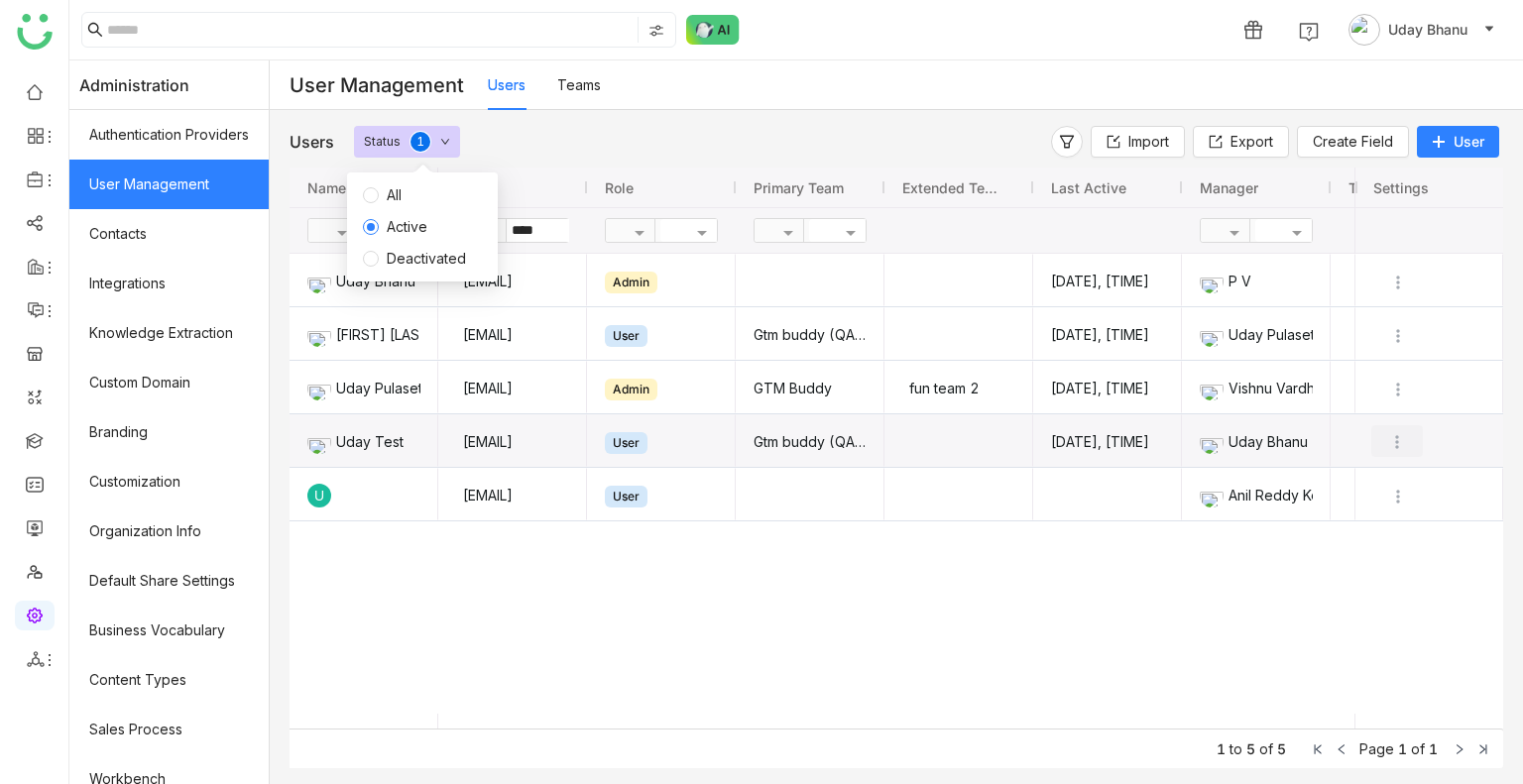 click 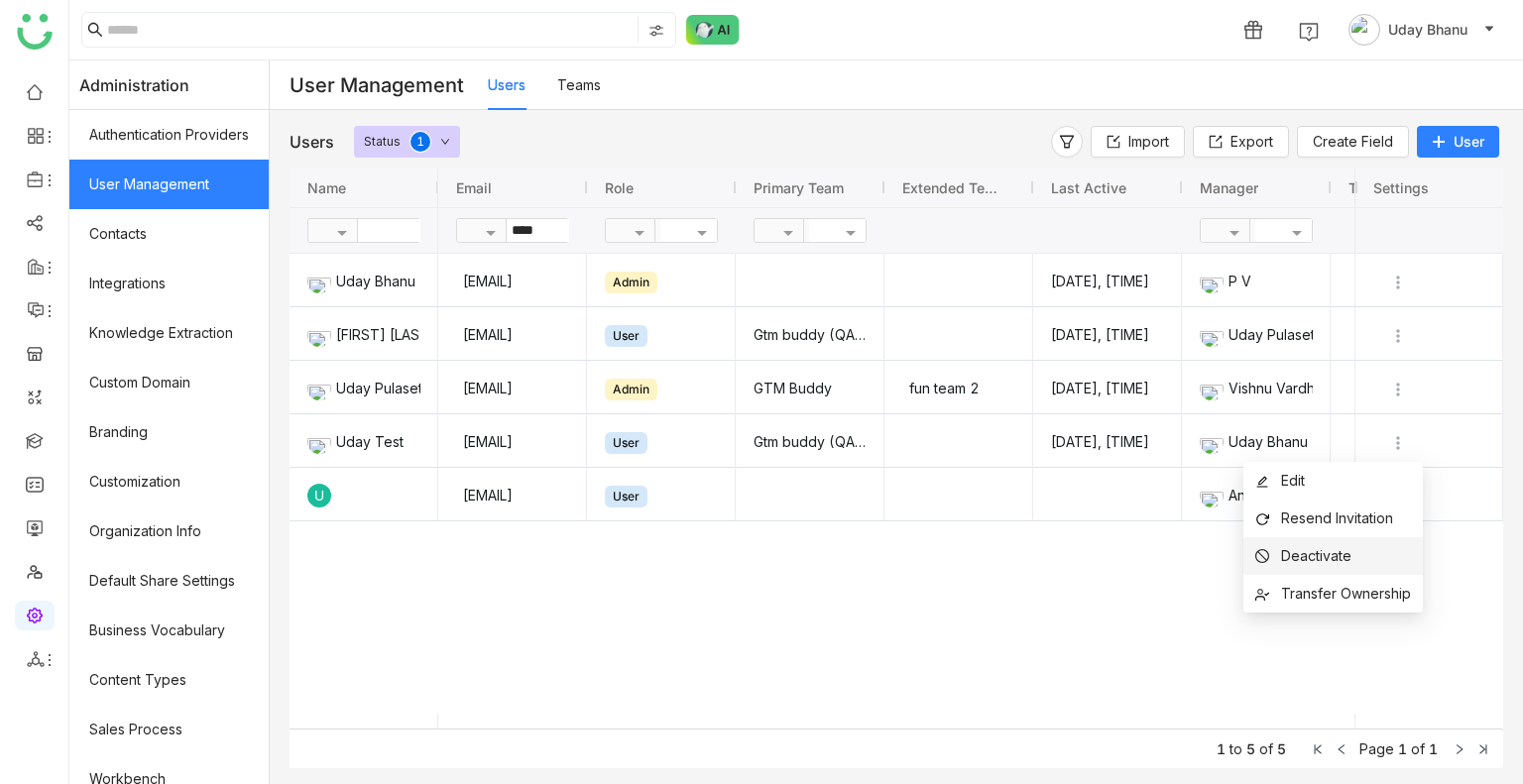 click on "Deactivate" at bounding box center [1316, 555] 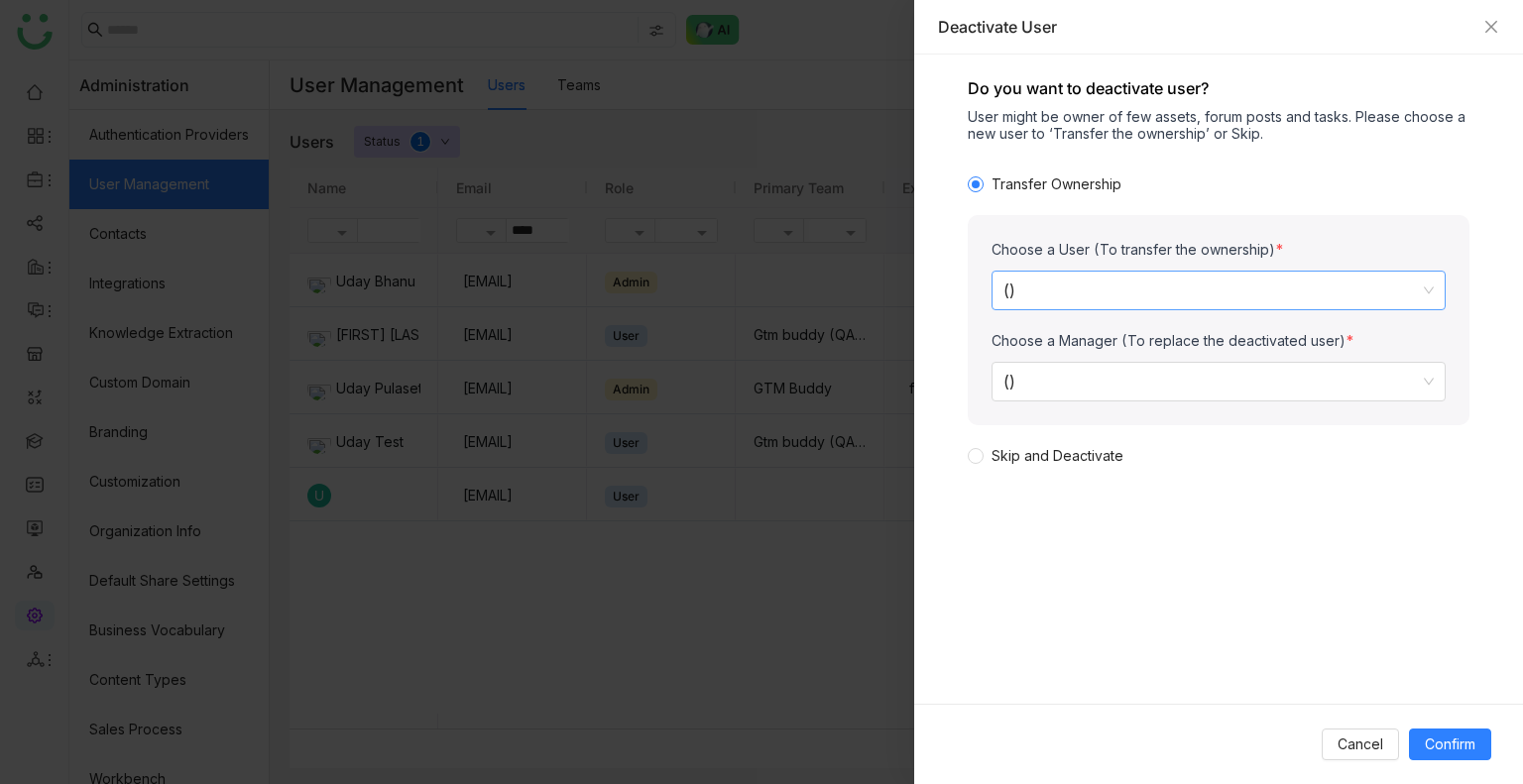 click on "()" 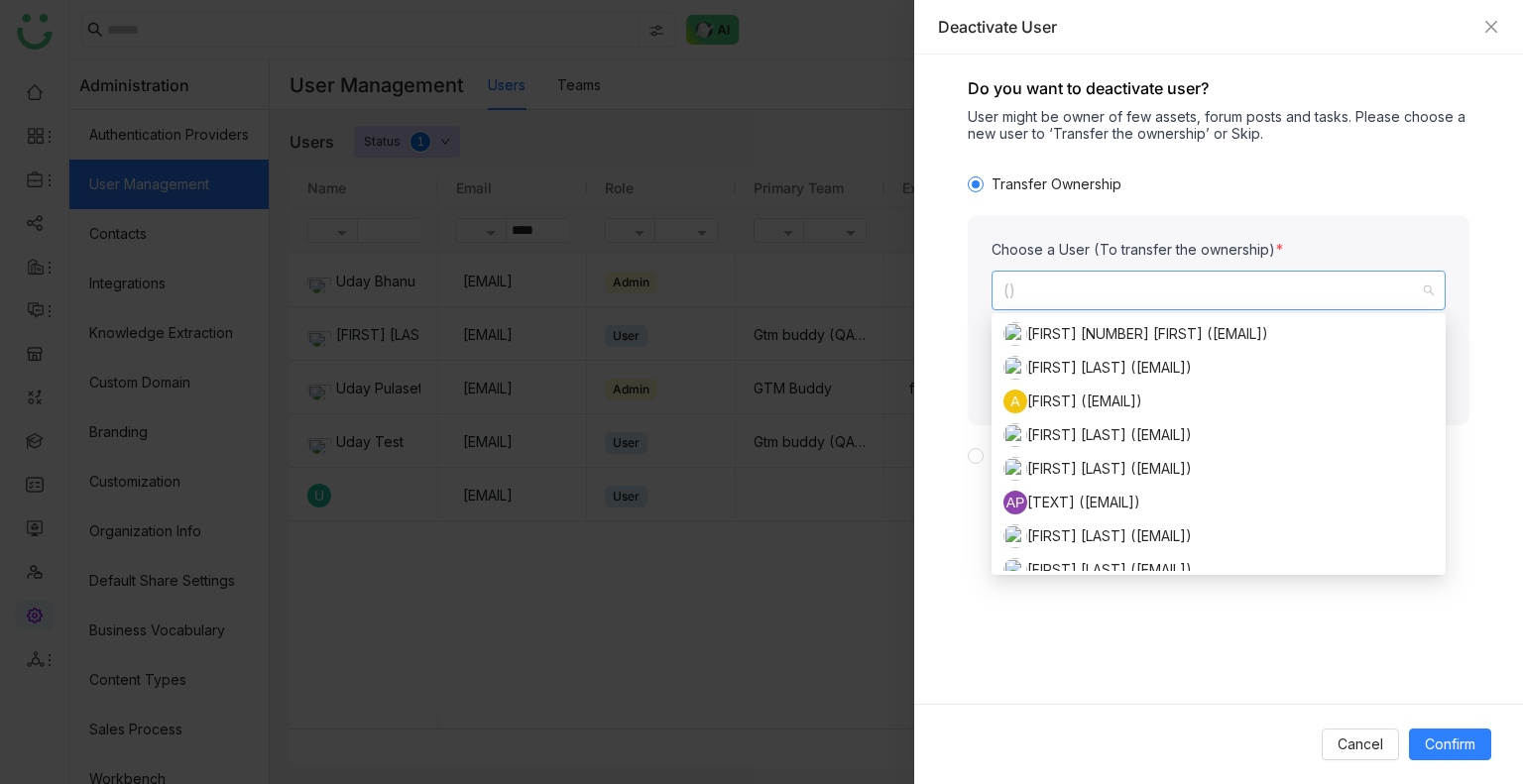 scroll, scrollTop: 115, scrollLeft: 0, axis: vertical 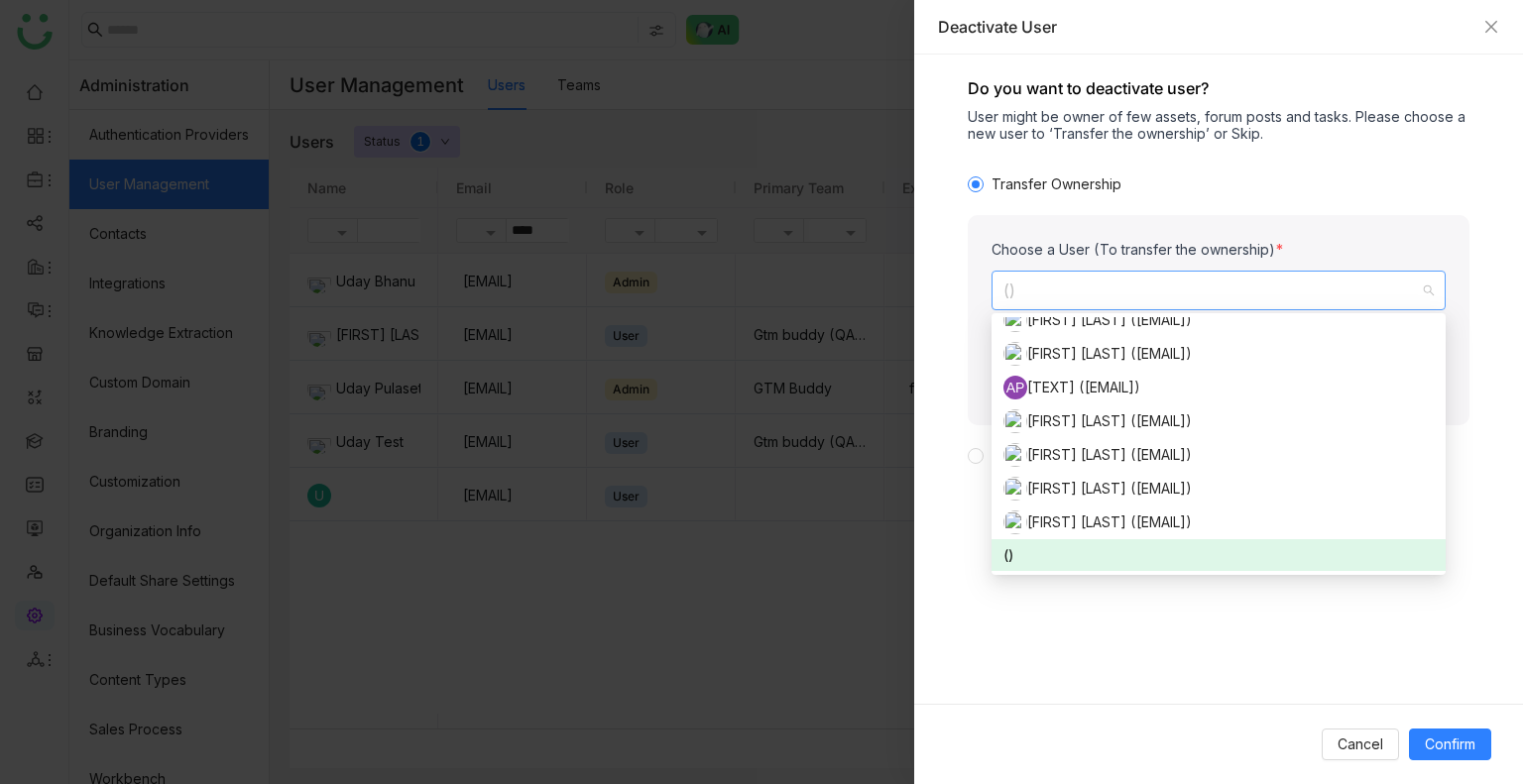 click on "()" 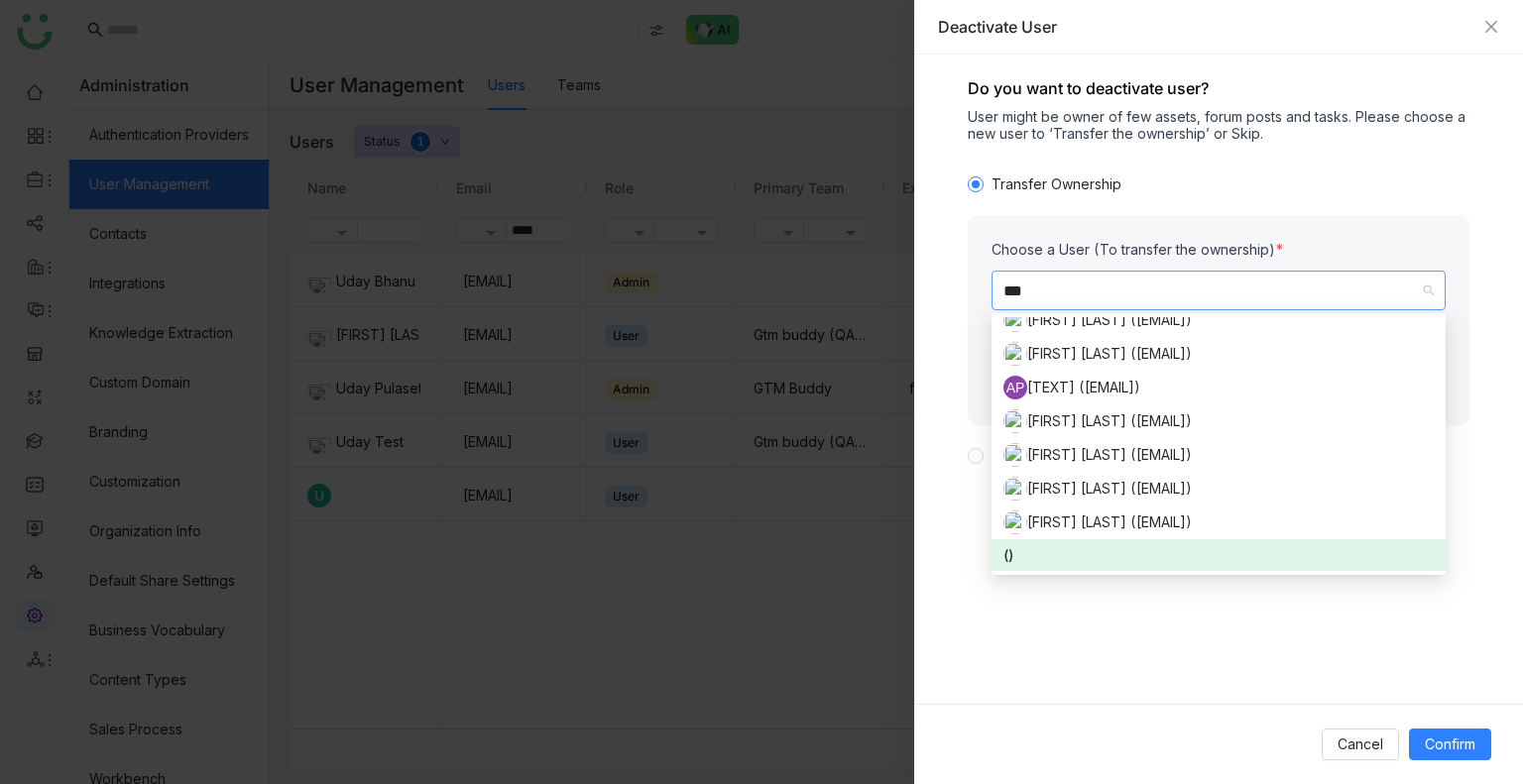 type on "****" 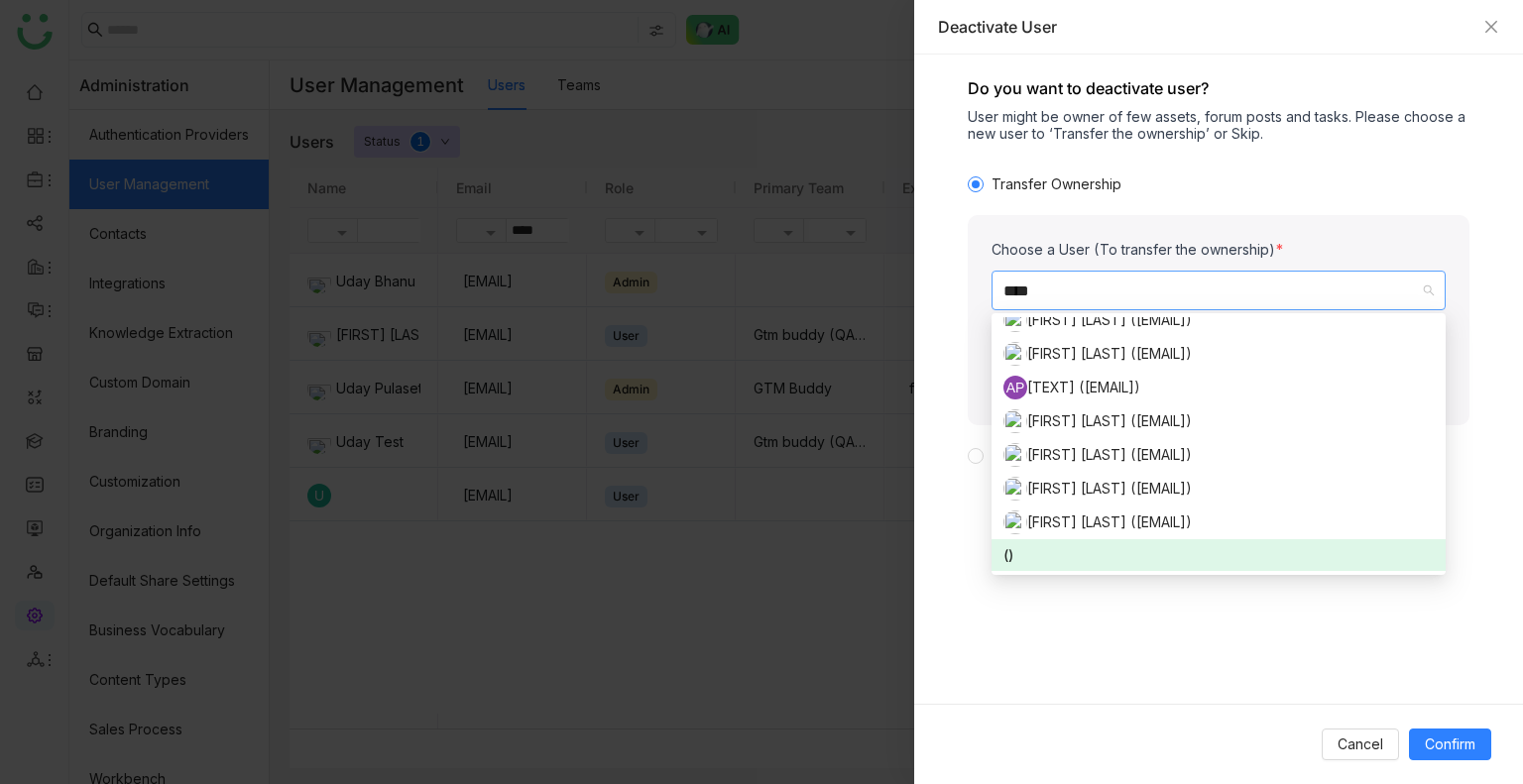 scroll, scrollTop: 10, scrollLeft: 0, axis: vertical 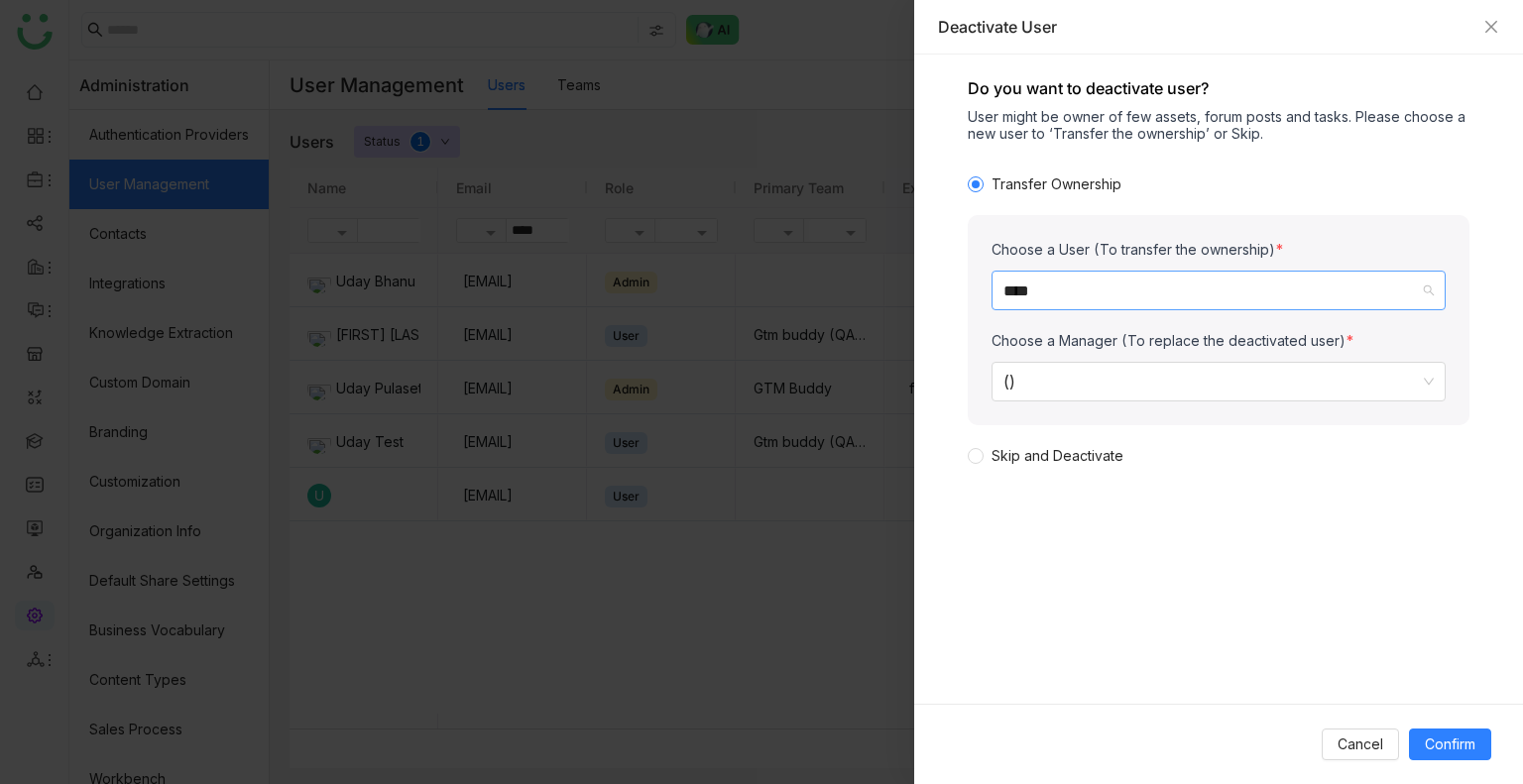 type 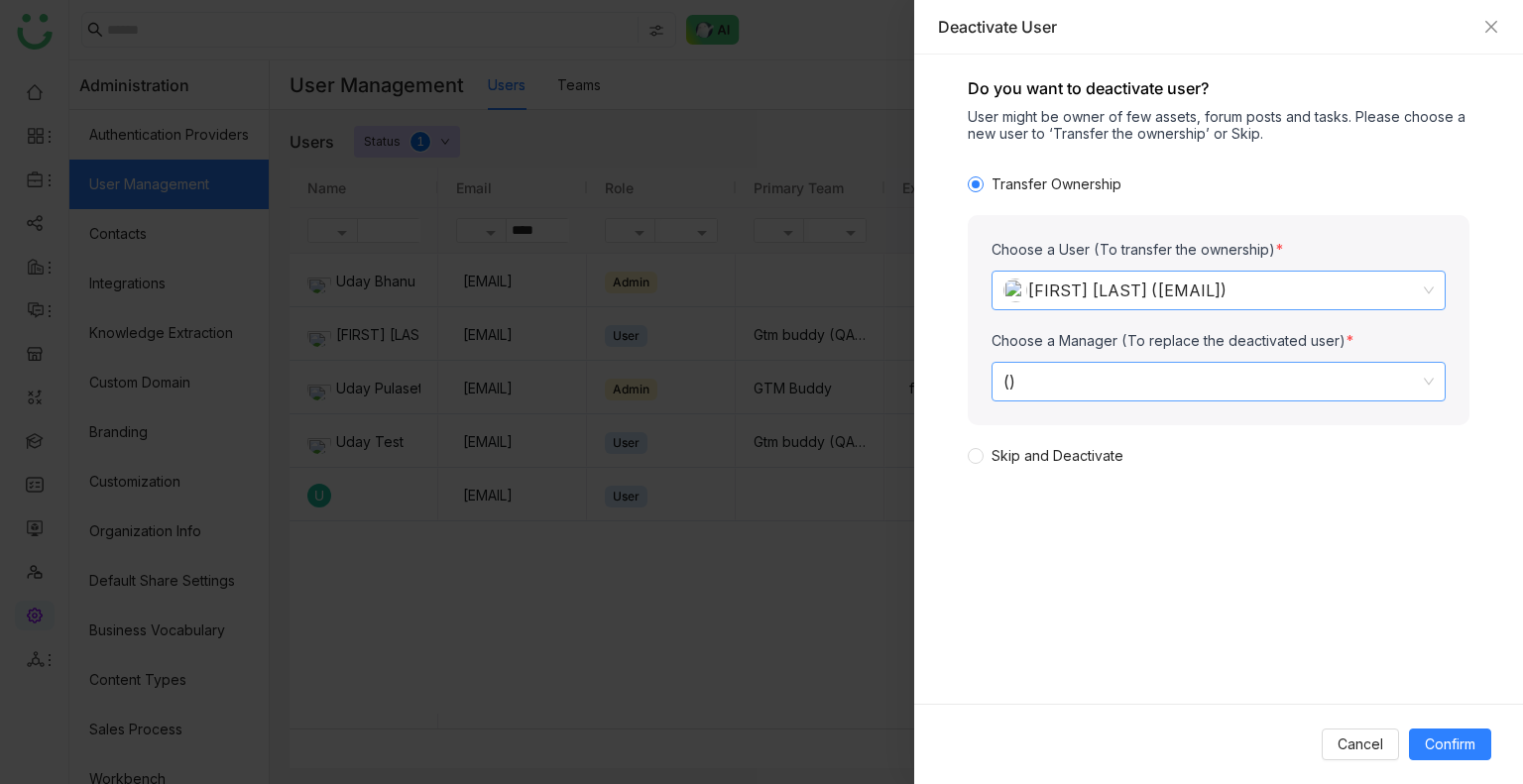 click on "()" 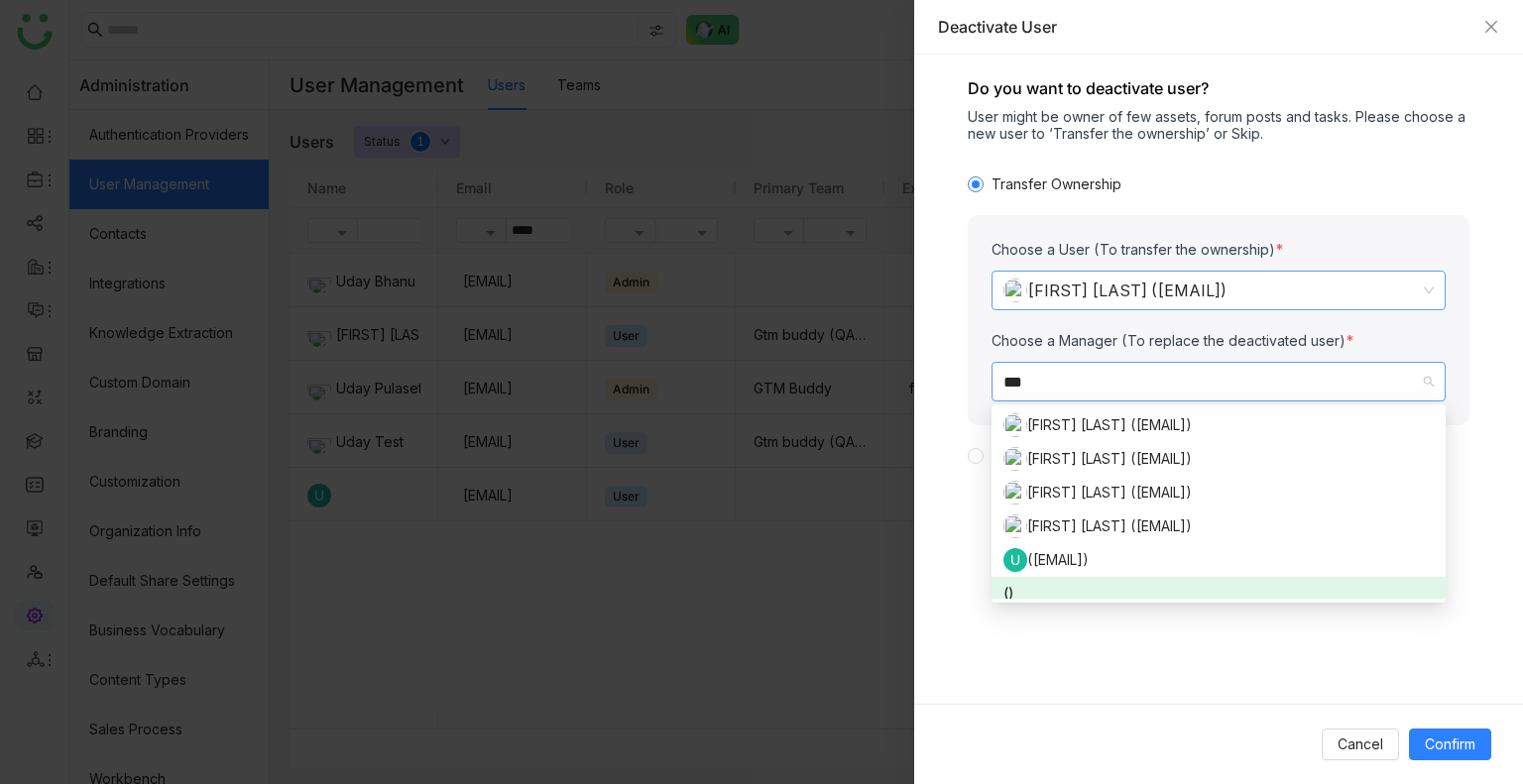 type on "****" 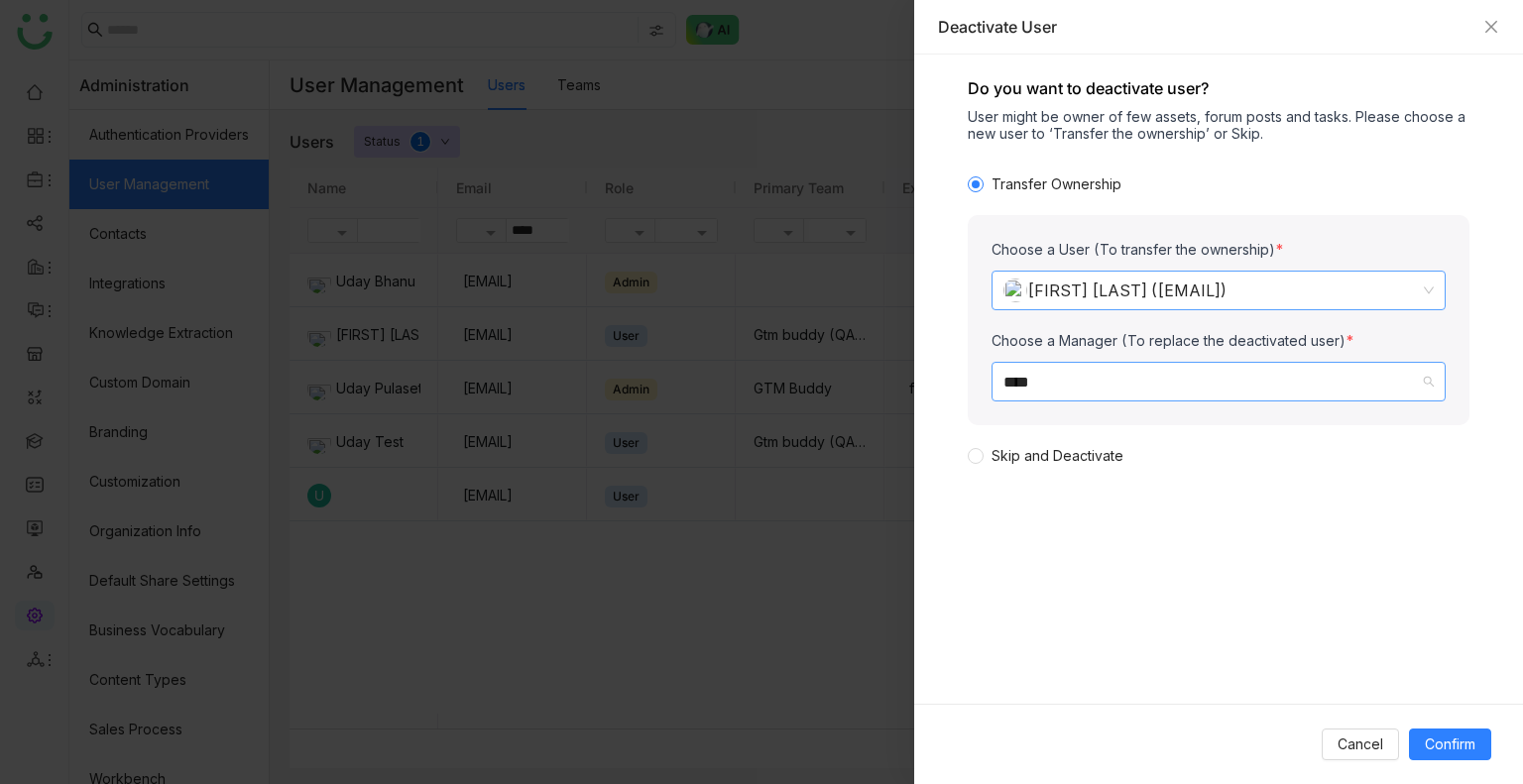 type 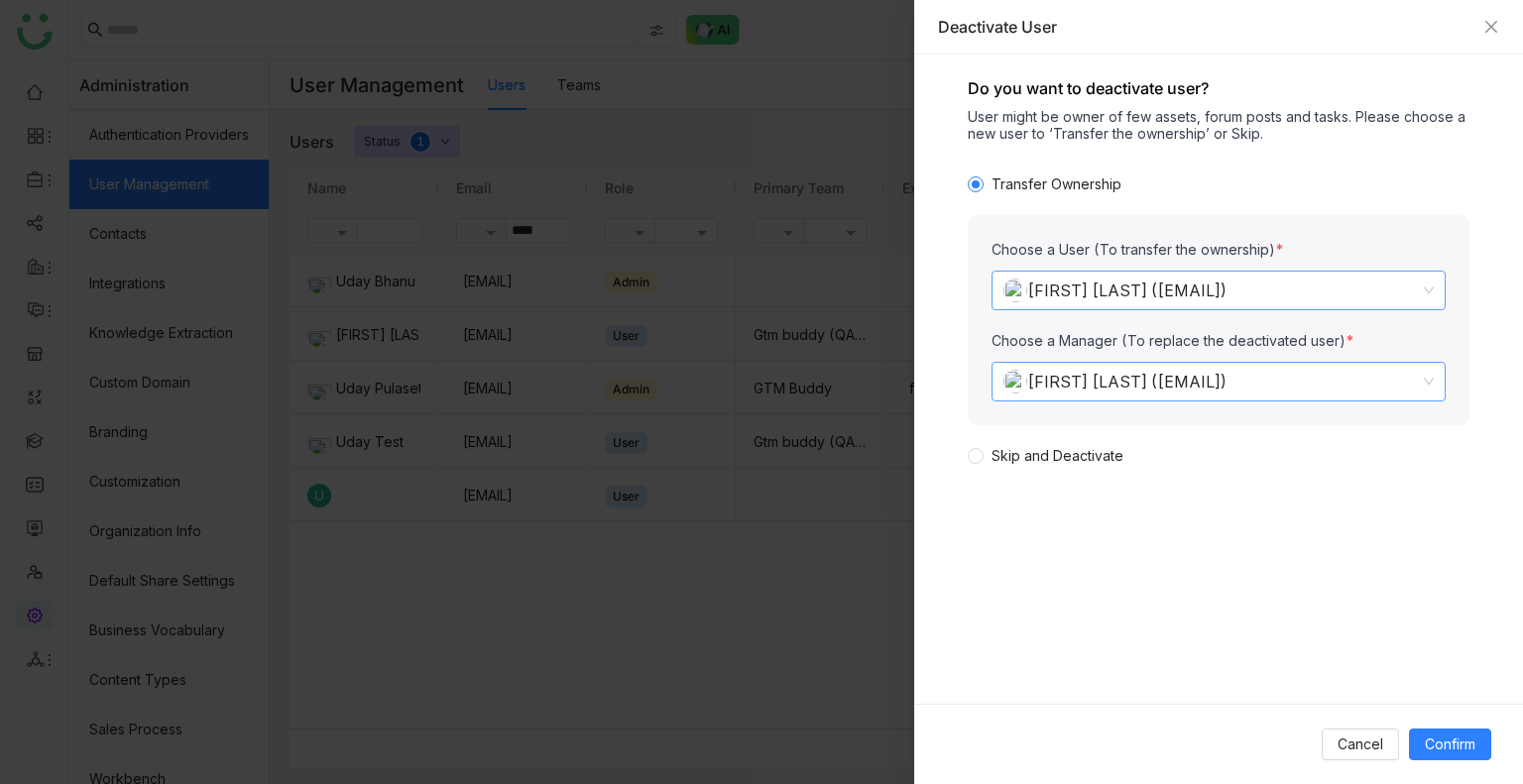 click on "Uday Bhanu   (udaybhanue@gtmbuddy.ai)" 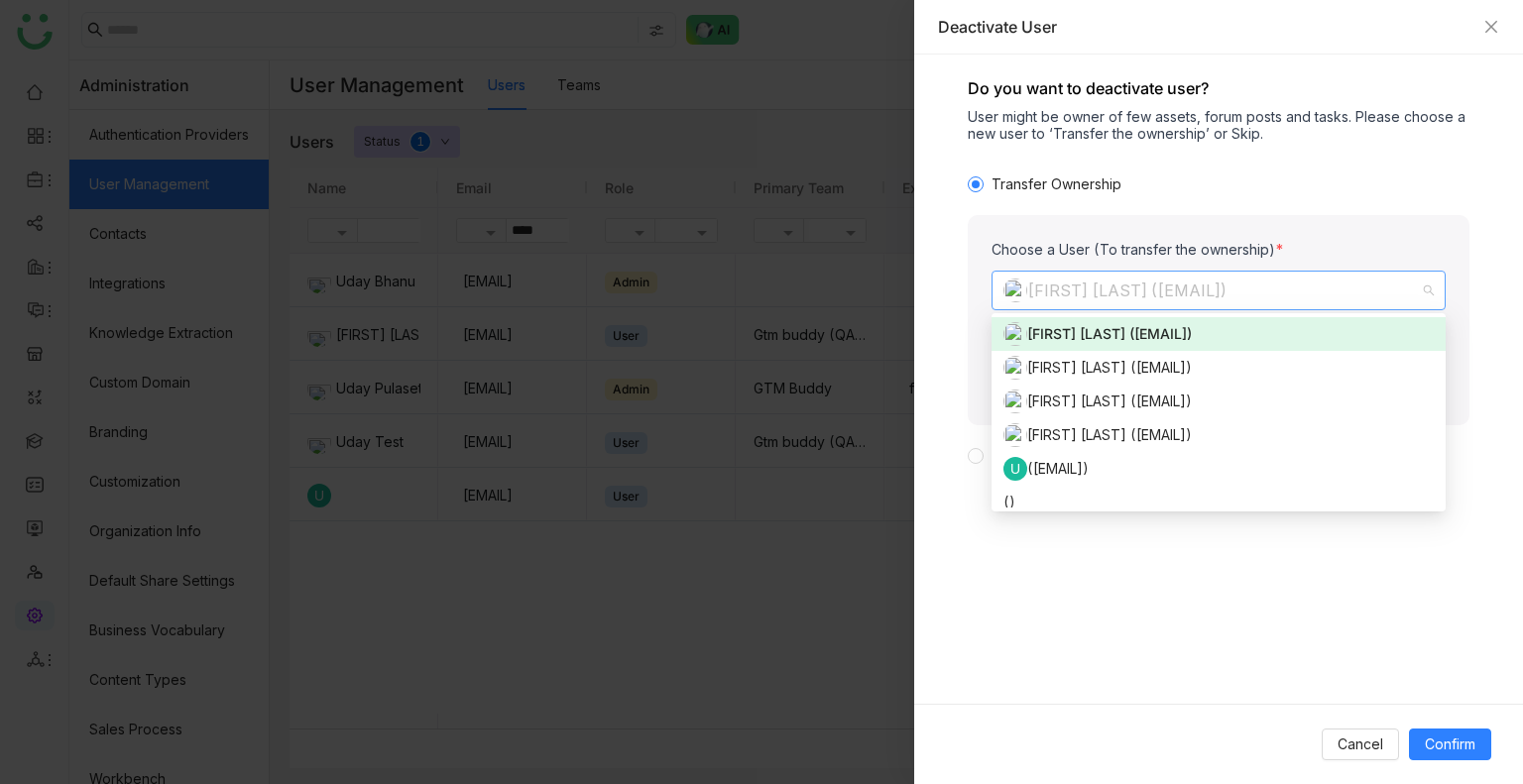 click on "Uday Bhanu   (udaybhanue@gtmbuddy.ai)" 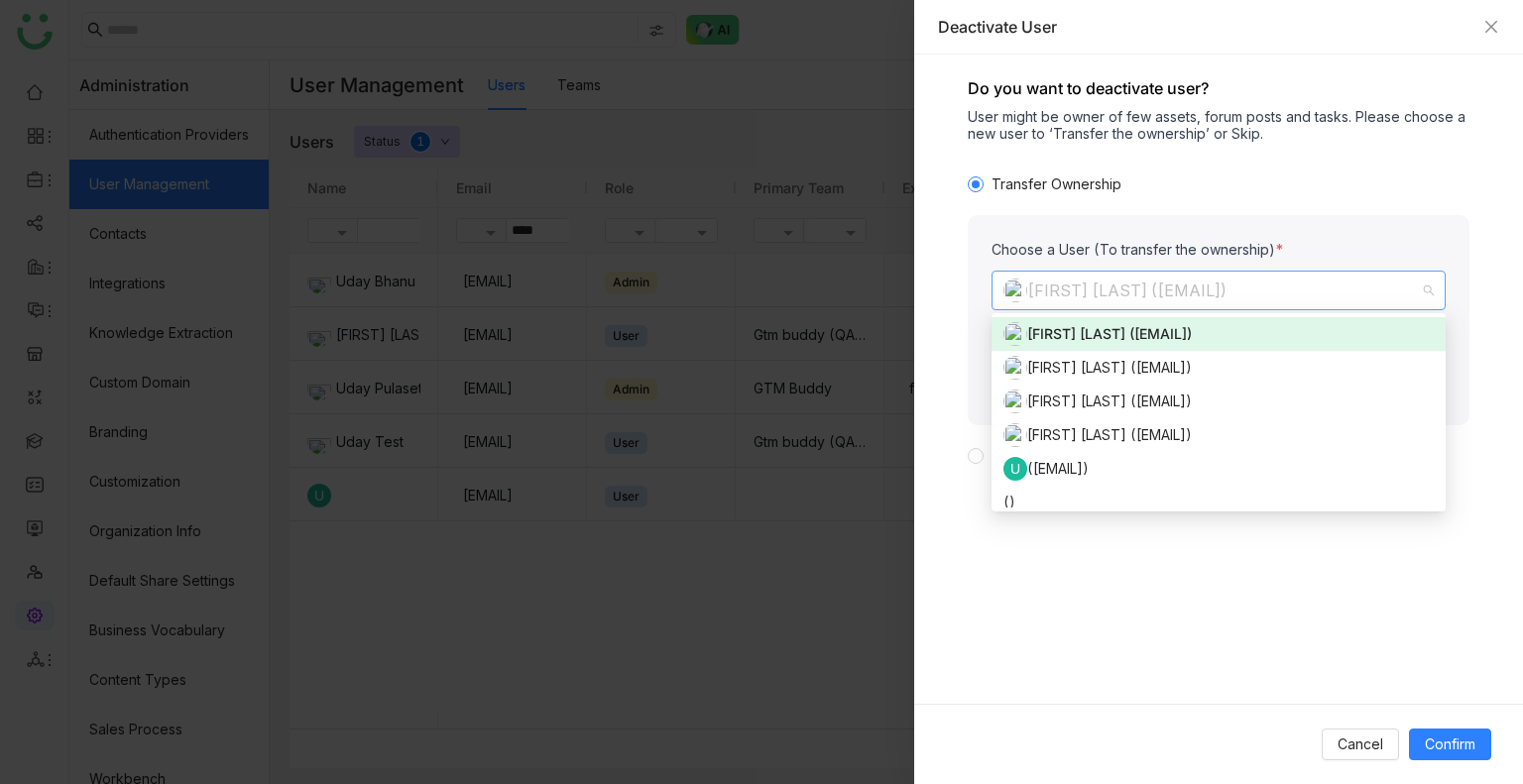 click on "Uday Bhanu   (udaybhanue@gtmbuddy.ai)" 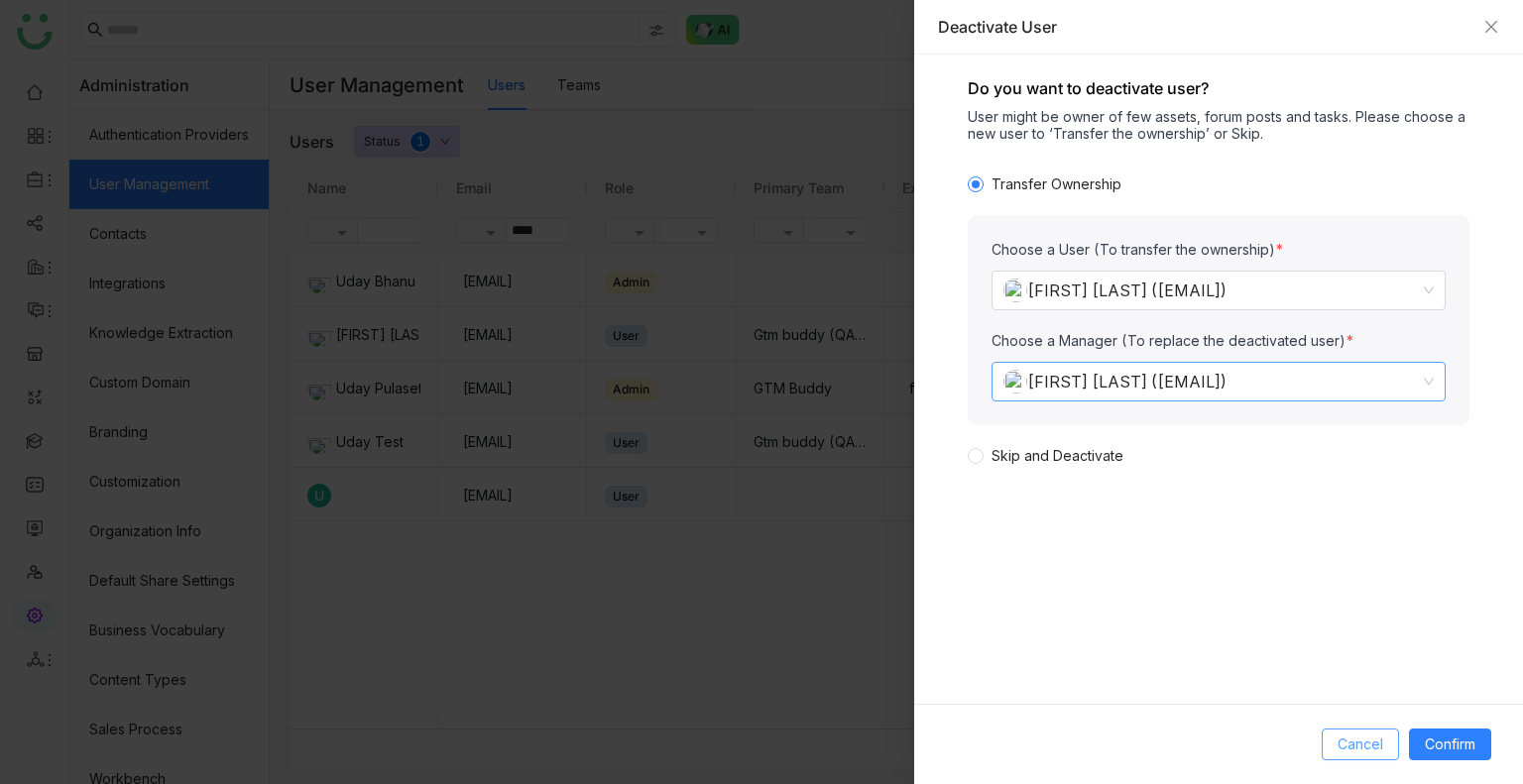 drag, startPoint x: 1331, startPoint y: 725, endPoint x: 1345, endPoint y: 743, distance: 22.803509 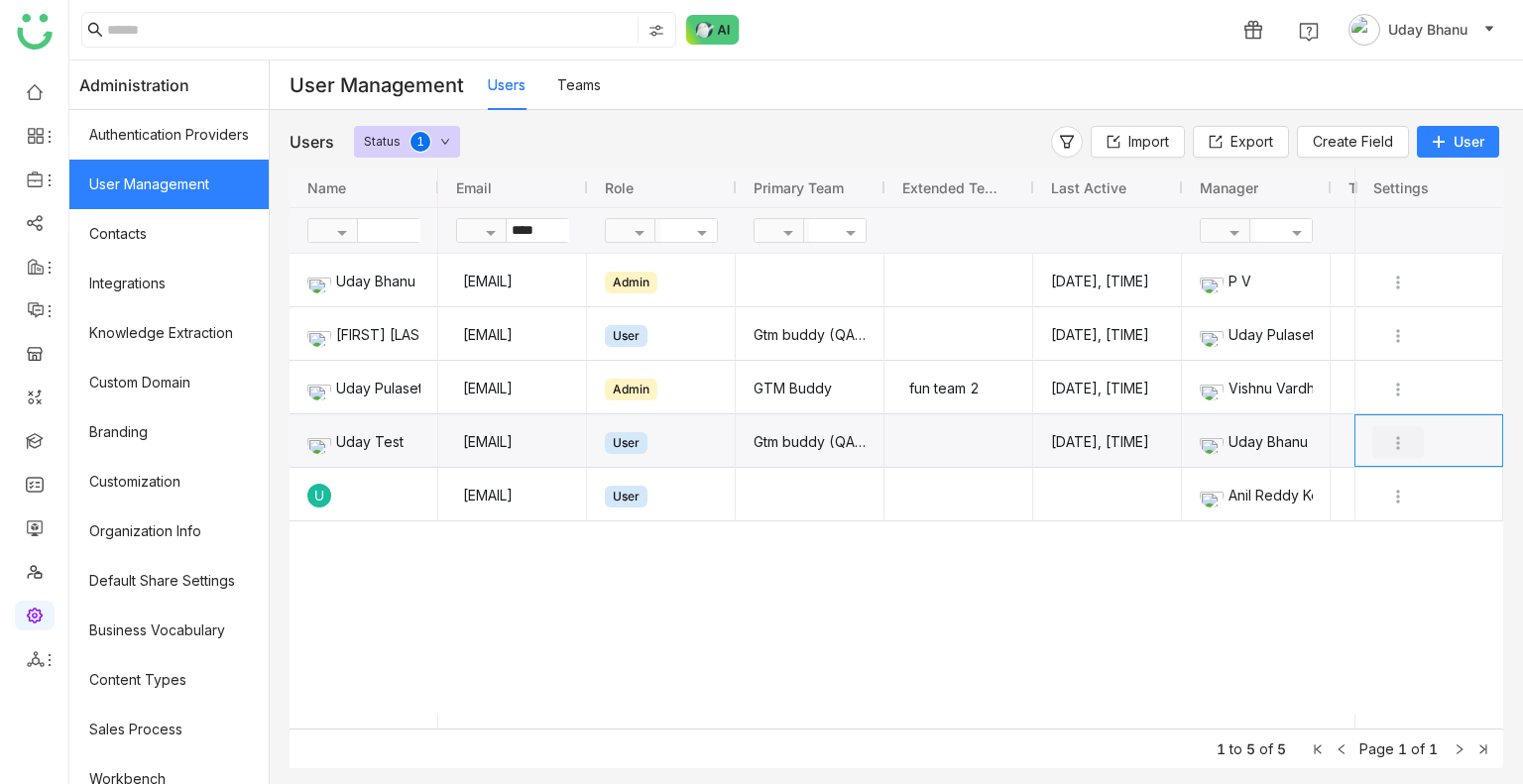 click 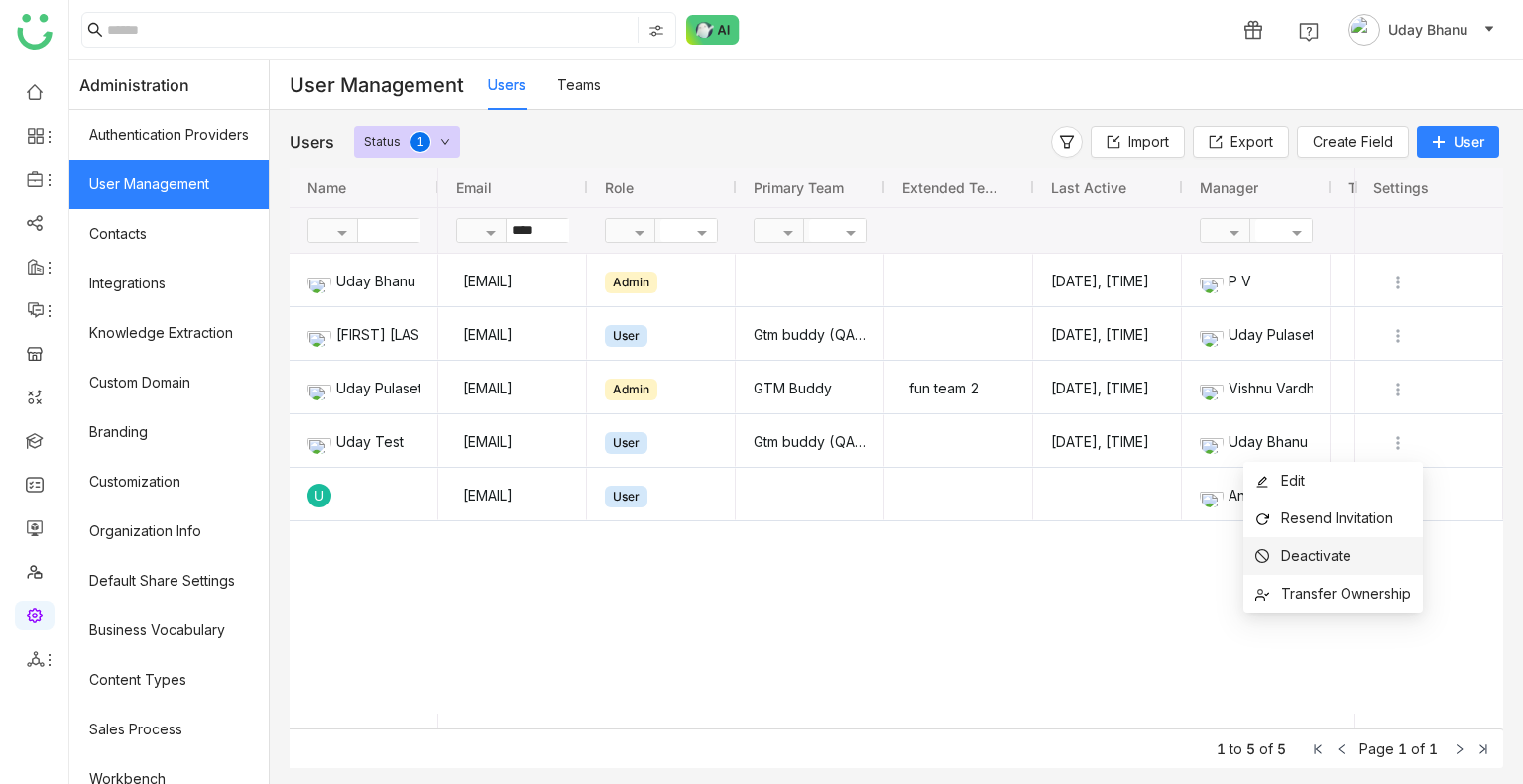 click on "Deactivate" at bounding box center (1316, 555) 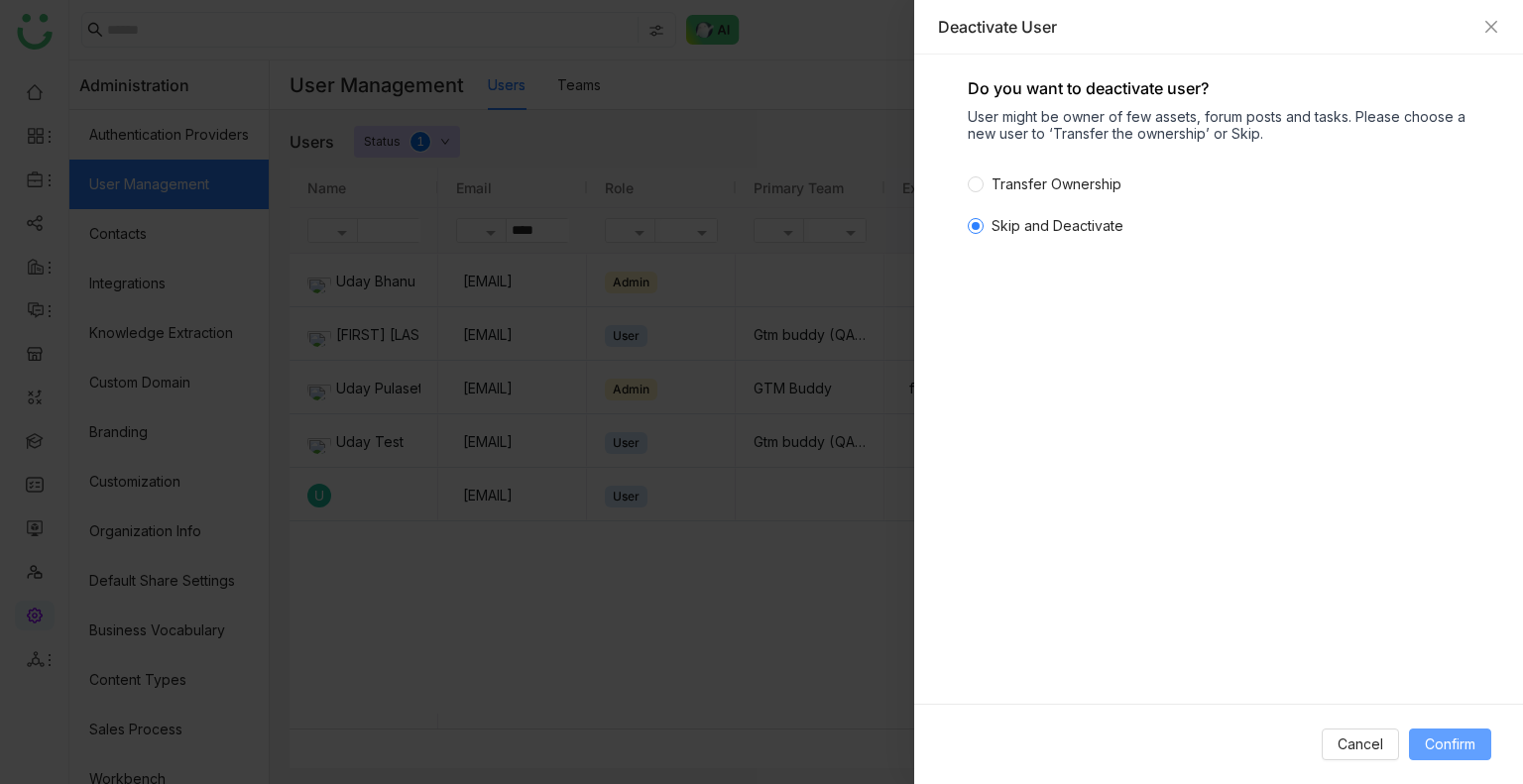click on "Confirm" at bounding box center (1450, 744) 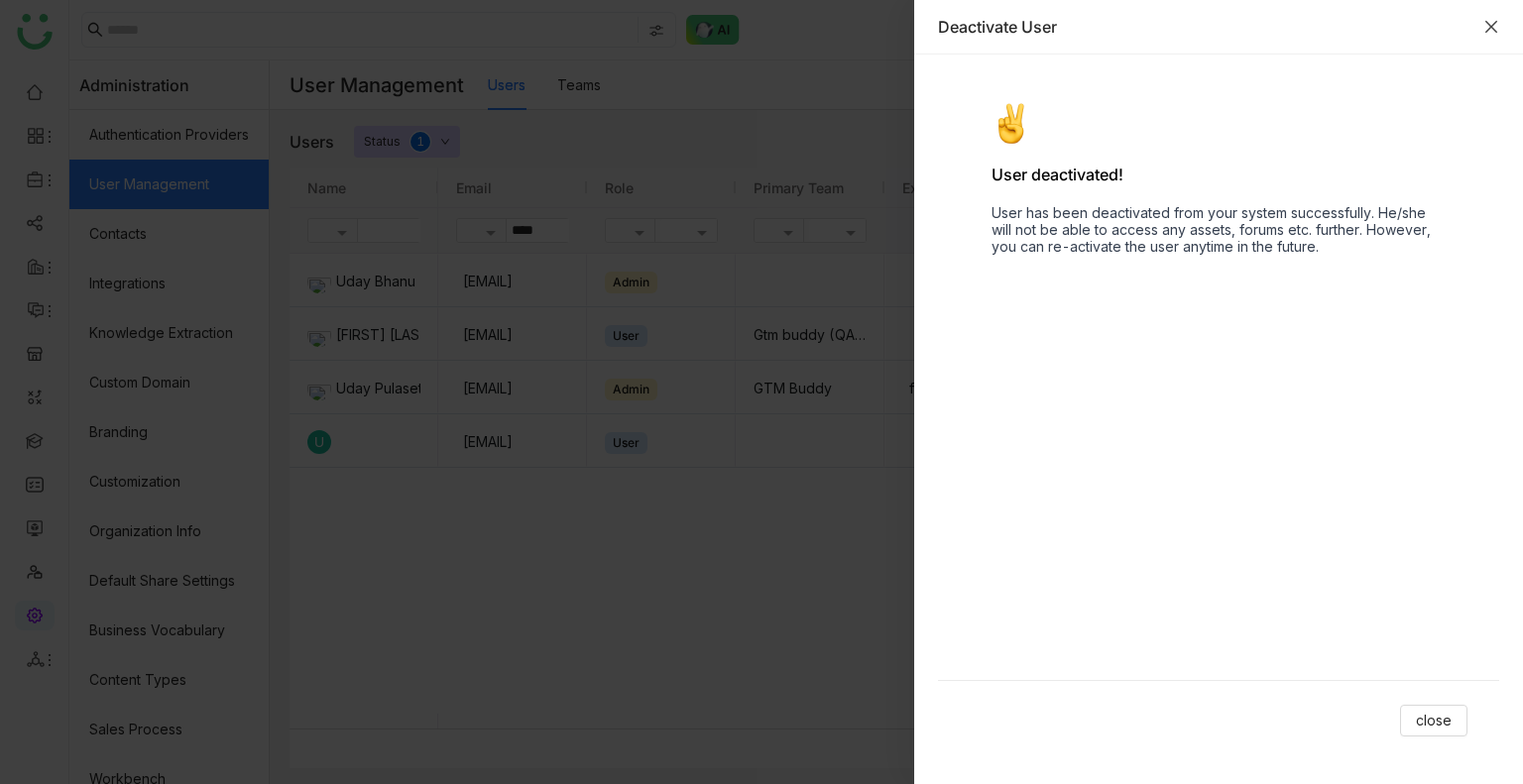 click 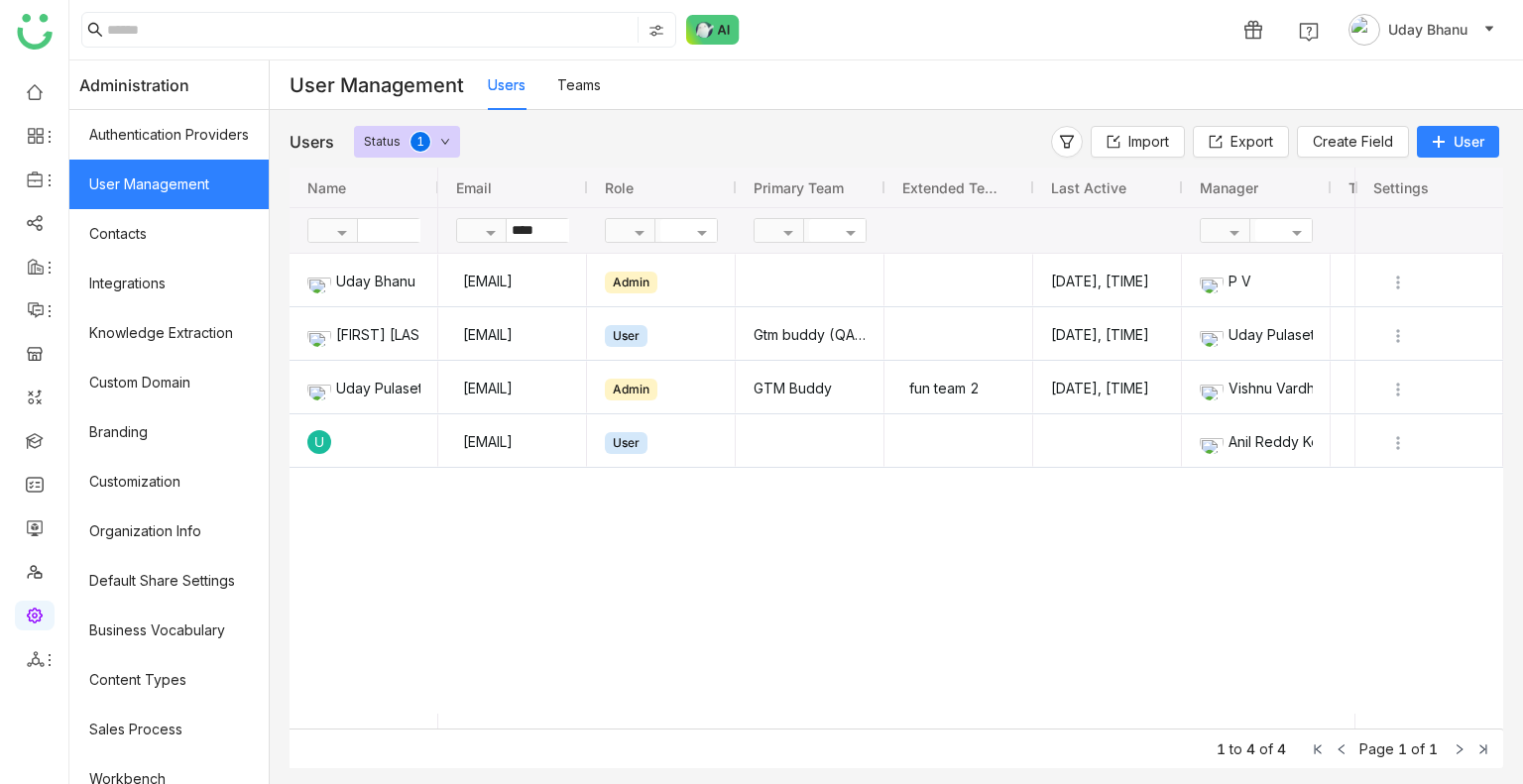 click on "1" 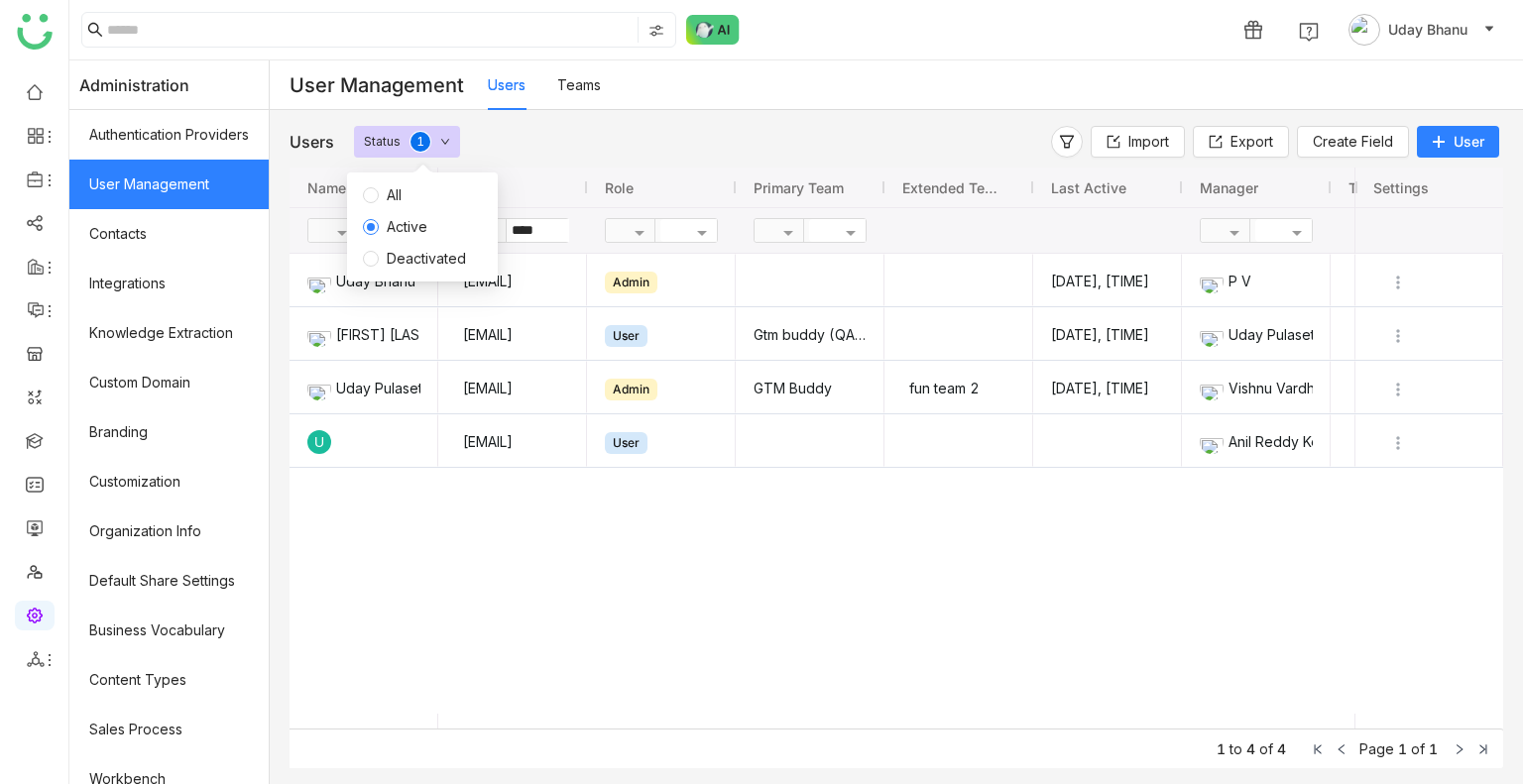 click on "All" at bounding box center (394, 195) 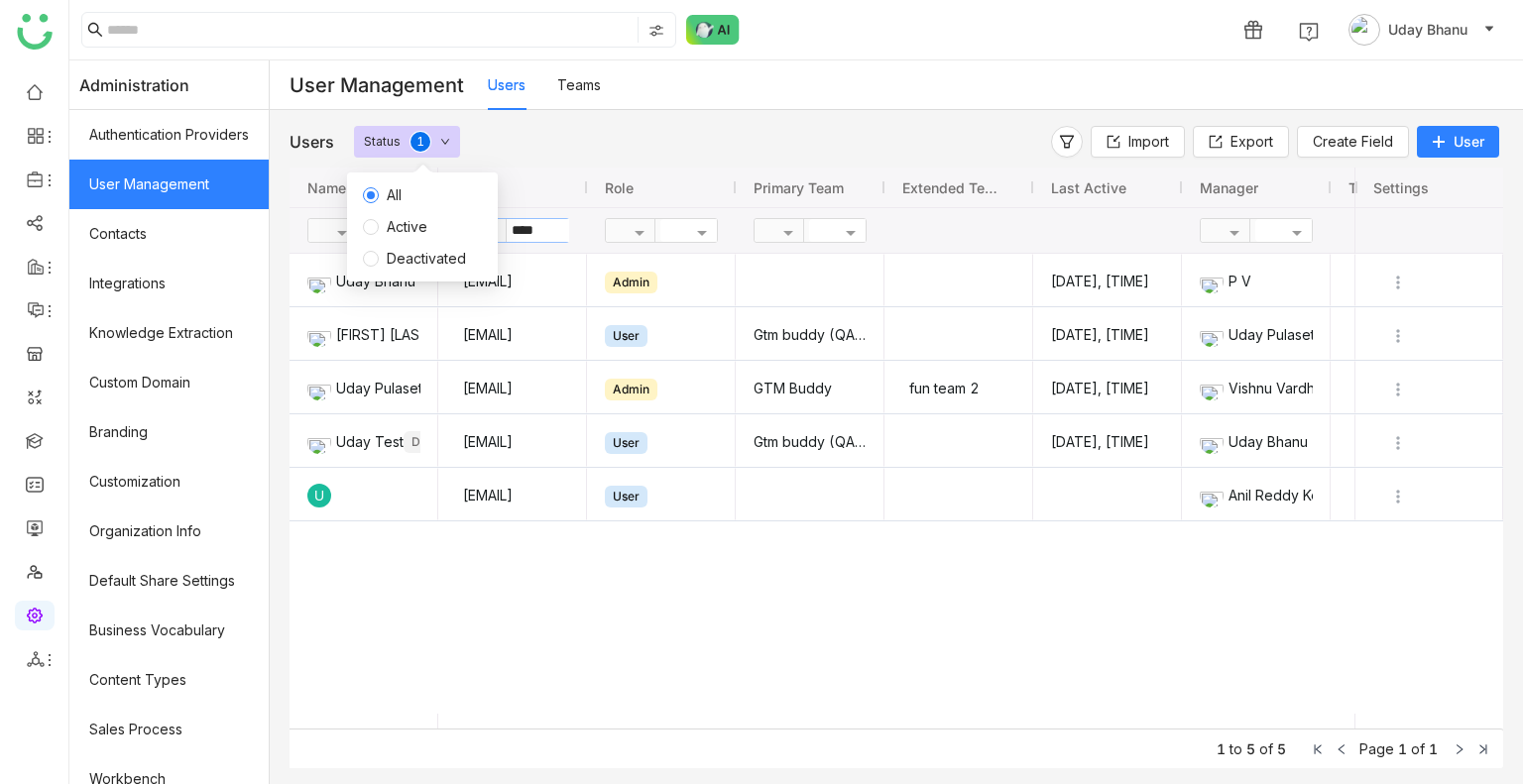 click on "****" 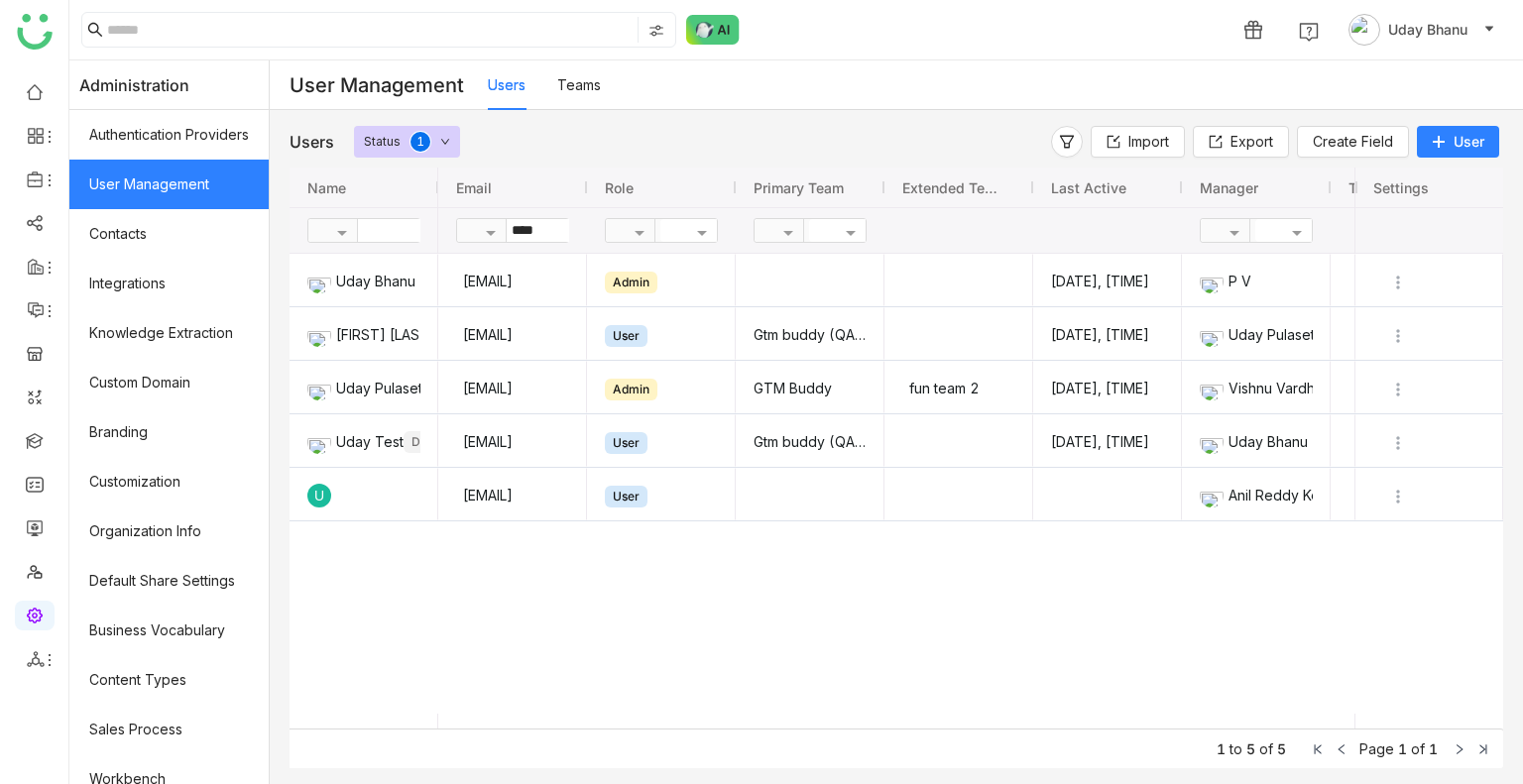 click on "udaybhanue@gtmbuddy.ai  Admin     Aug 1, 2025, 2:41 PM    P V     udaykiranpulasetti@gmail.com  User   Gtm buddy (QA Team)  Jul 21, 2025, 12:41 PM    Uday Pulasetti     udaykiranp@gtmbuddy.ai  Admin   GTM Buddy  fun team 2 Aug 1, 2025, 2:47 PM    Vishnu Vardhan     udaybhanu.gtm@gmail.com  User   Gtm buddy (QA Team)  Aug 1, 2025, 2:41 PM    Uday Bhanu     udaykk@gmail.com  User        Anil Reddy Kesireddy" 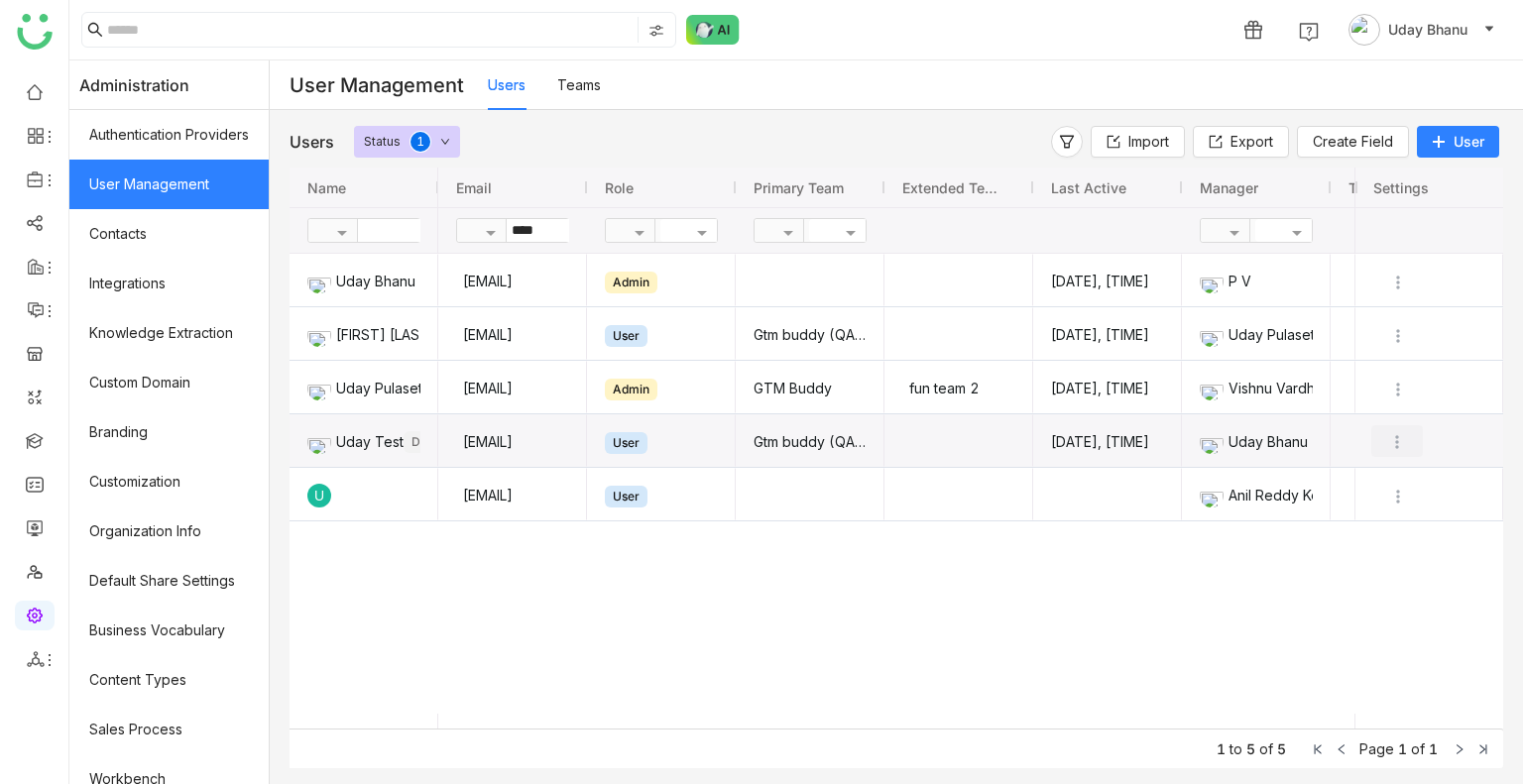 click 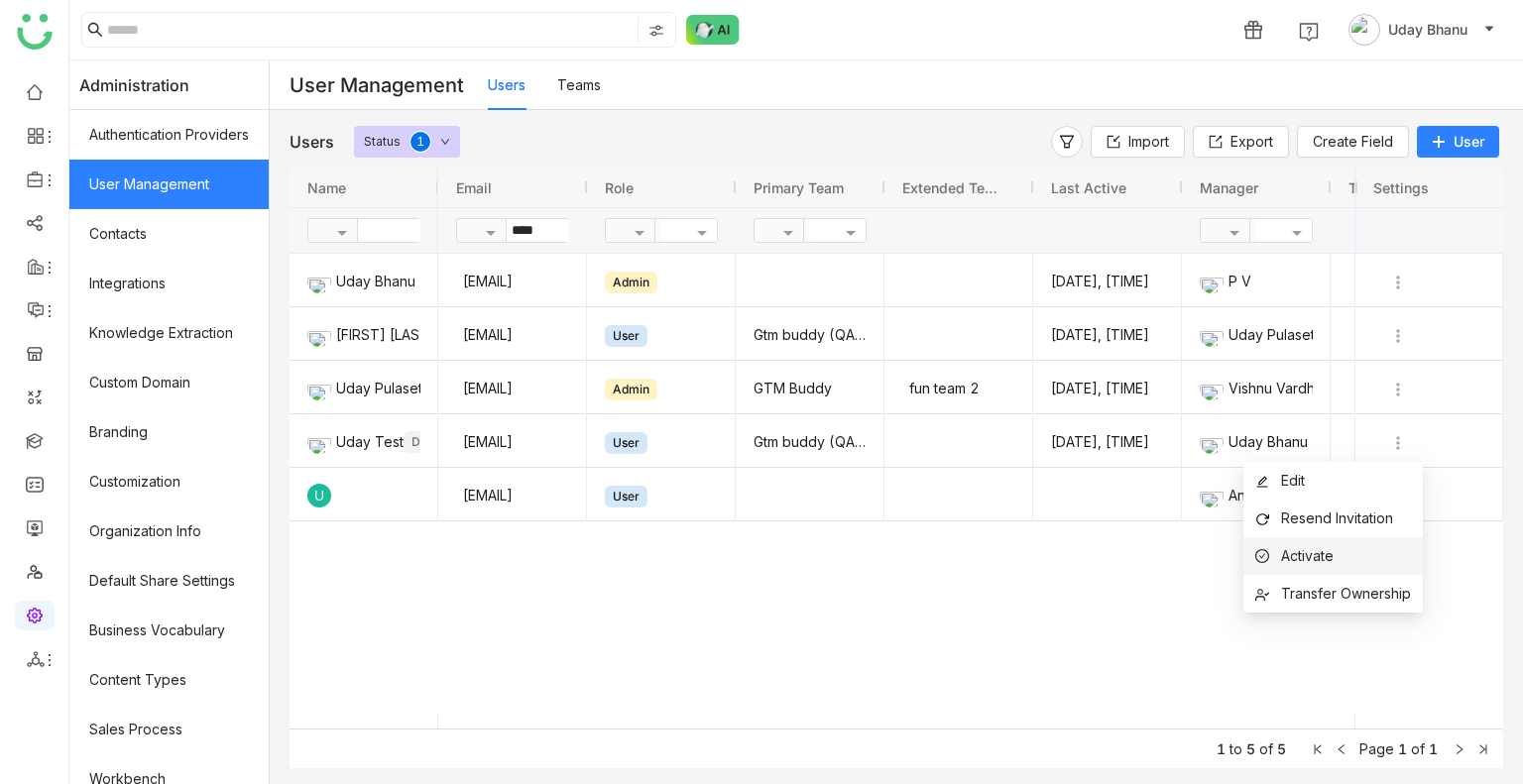click on "Activate" at bounding box center (1307, 555) 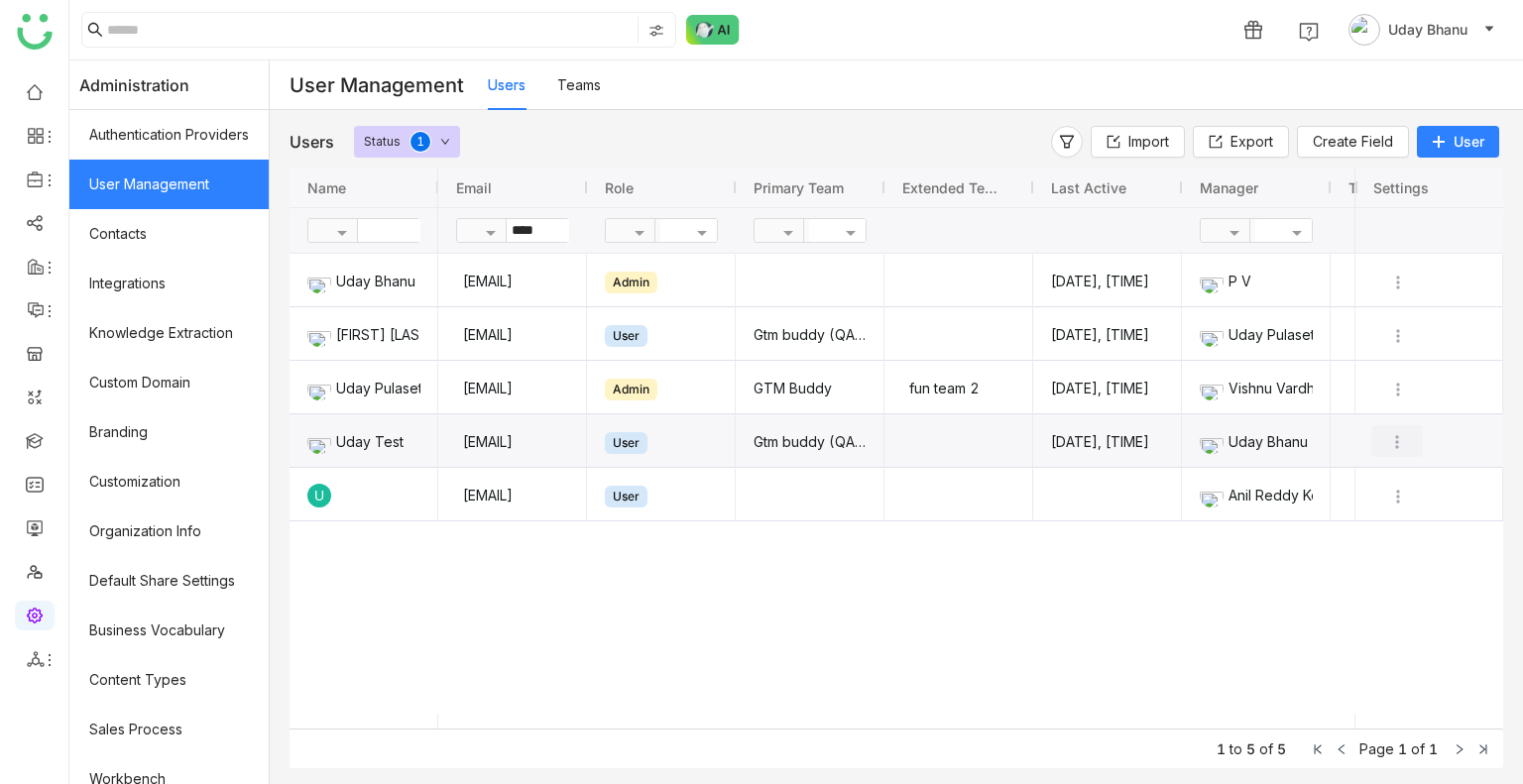 click 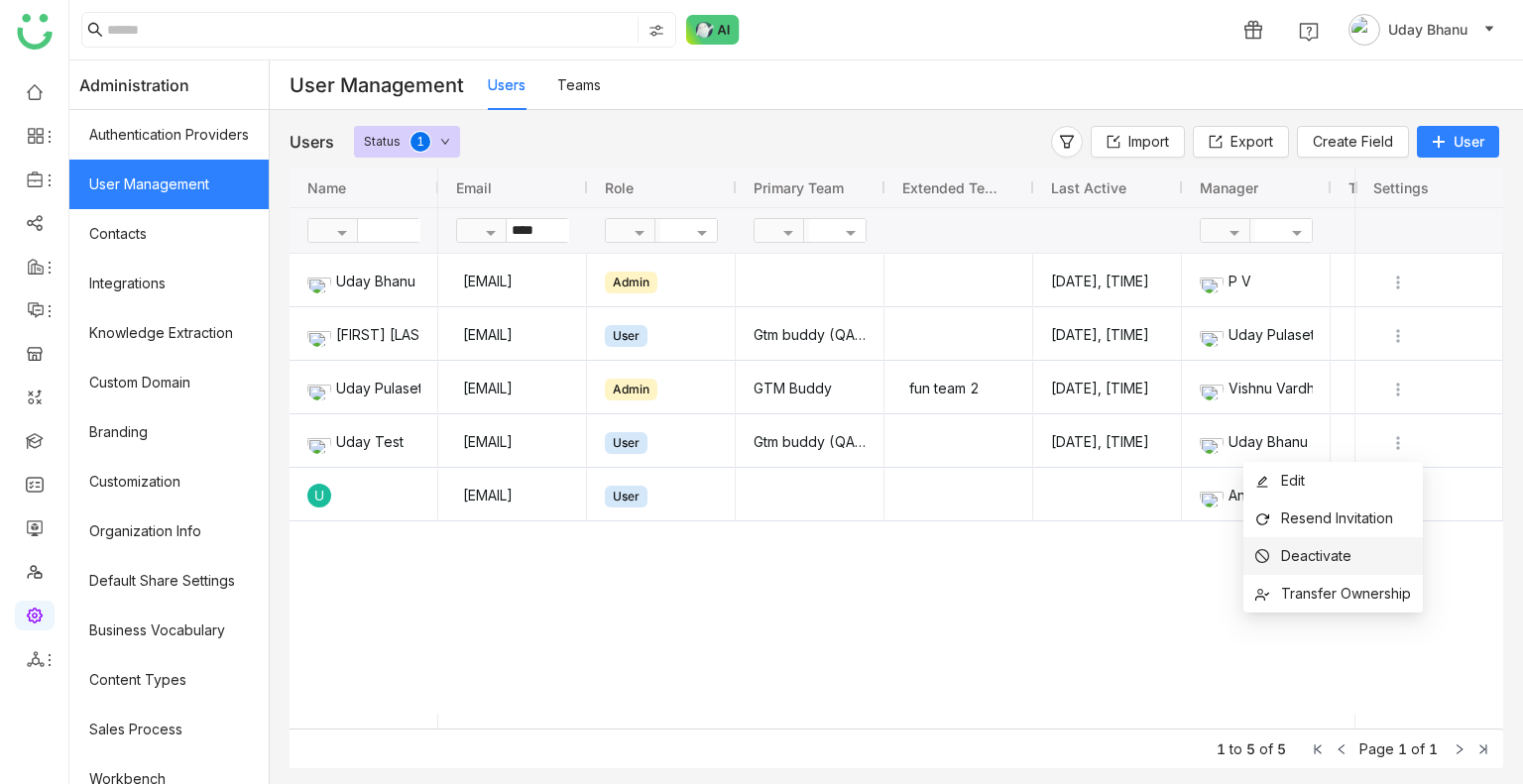click on "Deactivate" at bounding box center [1316, 555] 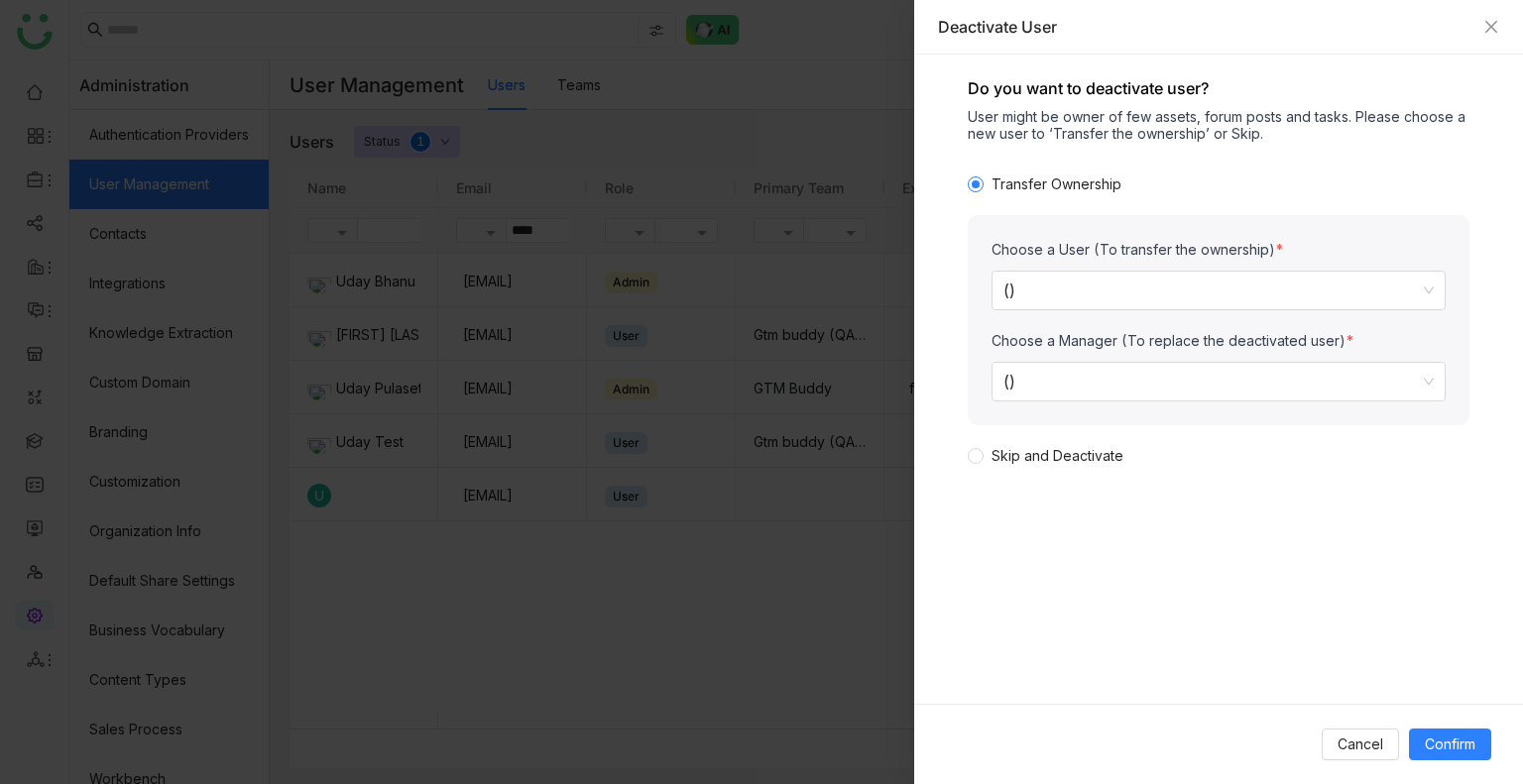 click on "Skip and Deactivate" at bounding box center (1057, 456) 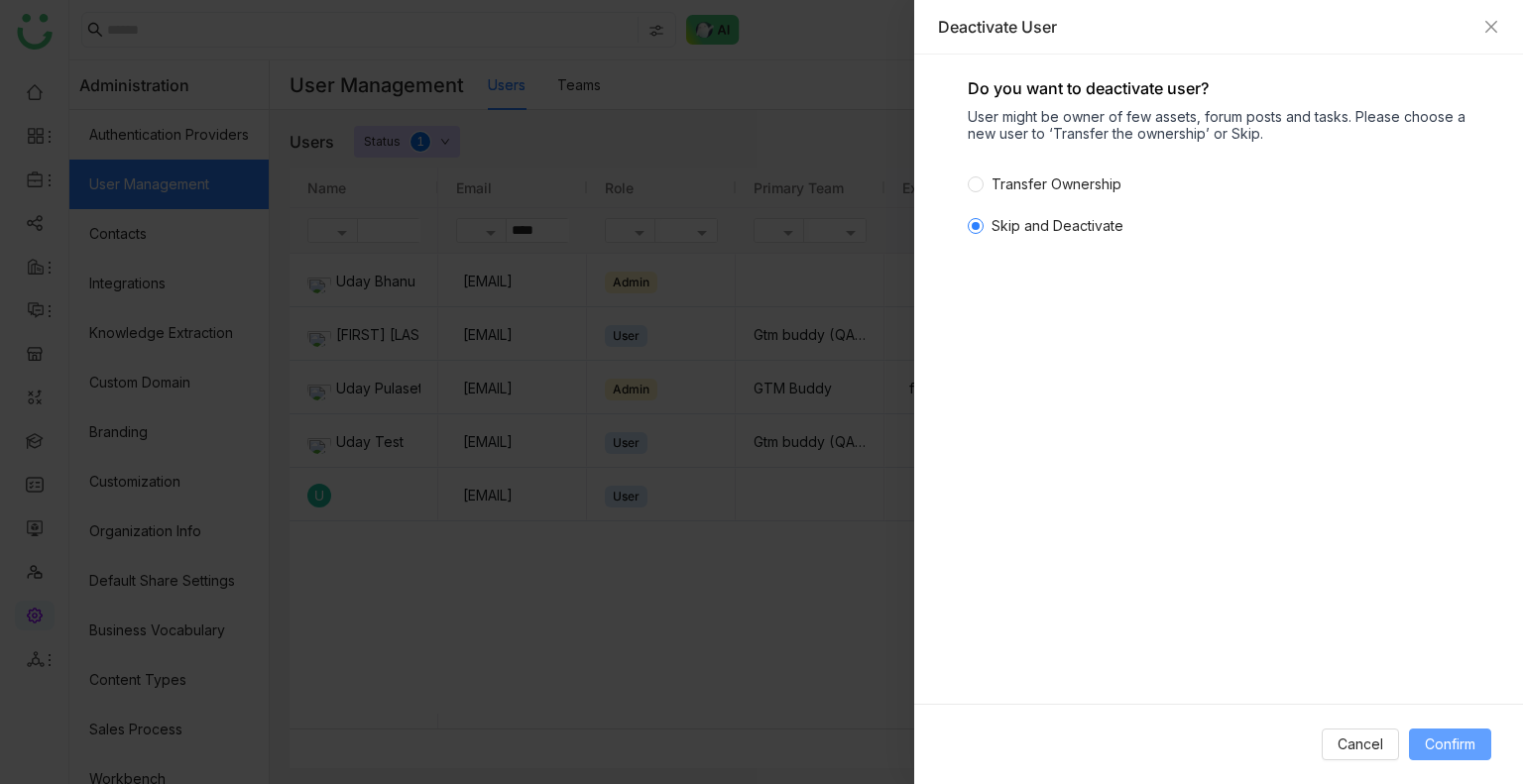 click on "Confirm" at bounding box center (1450, 744) 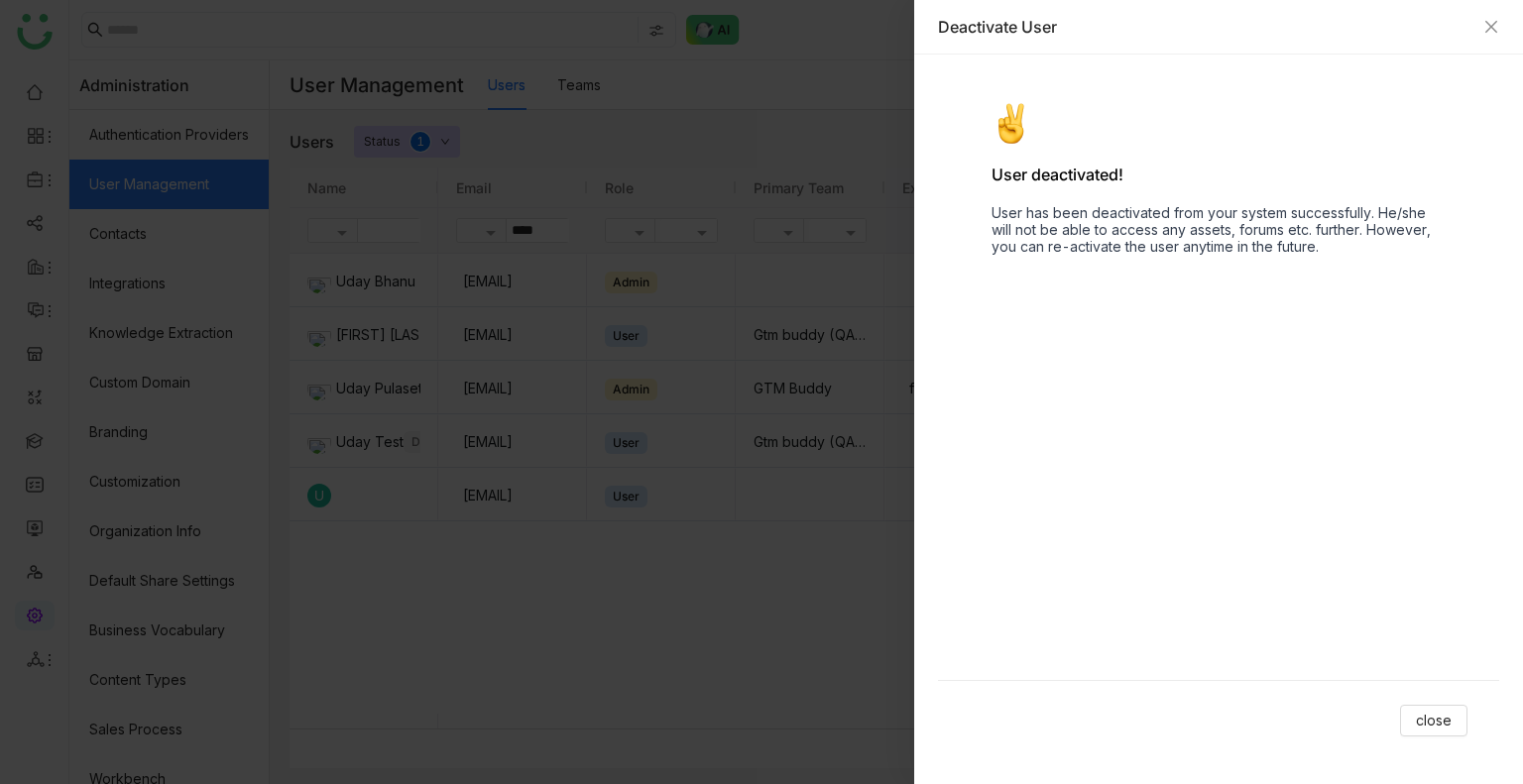 click on "close" at bounding box center [1219, 720] 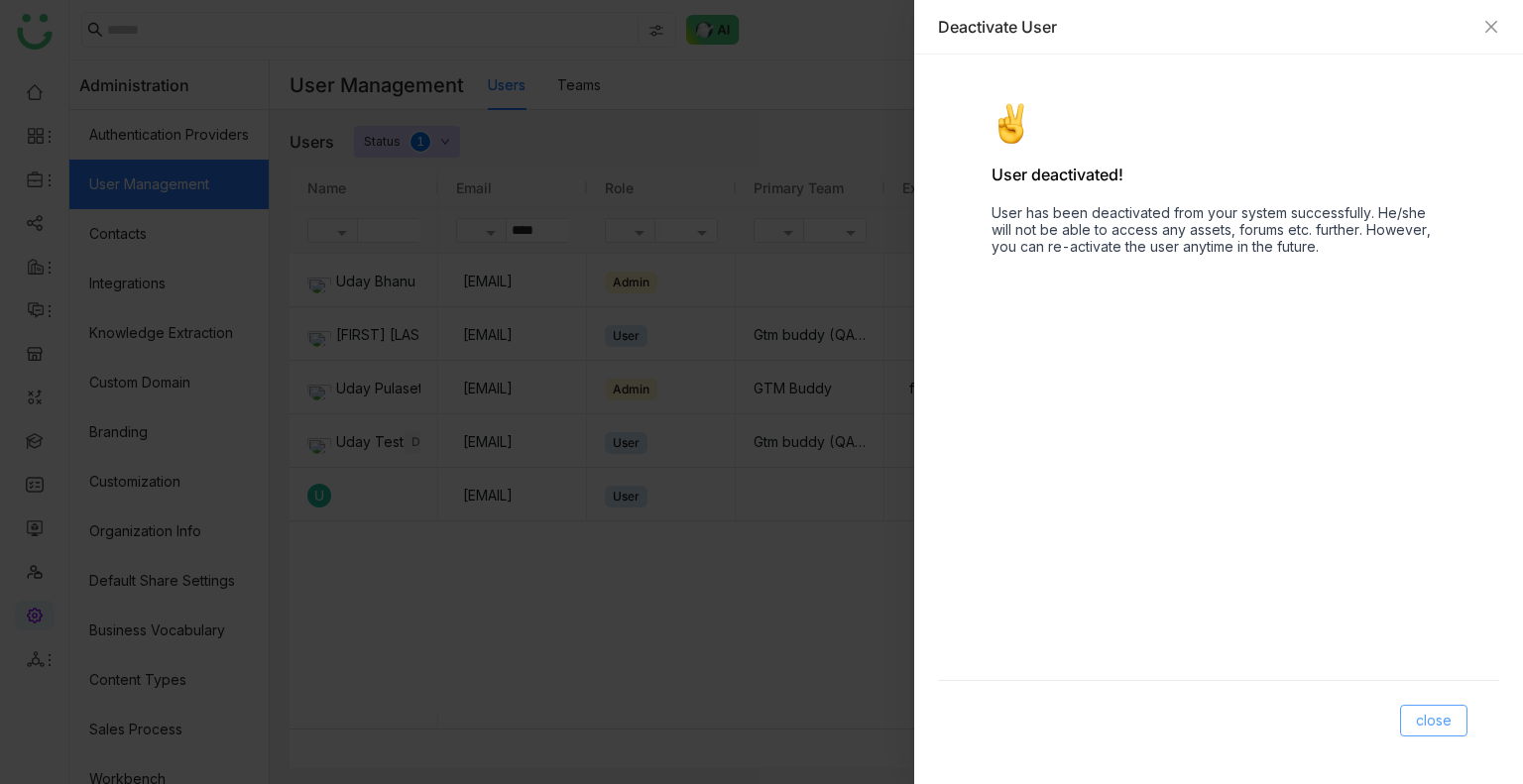 click on "close" at bounding box center (1434, 721) 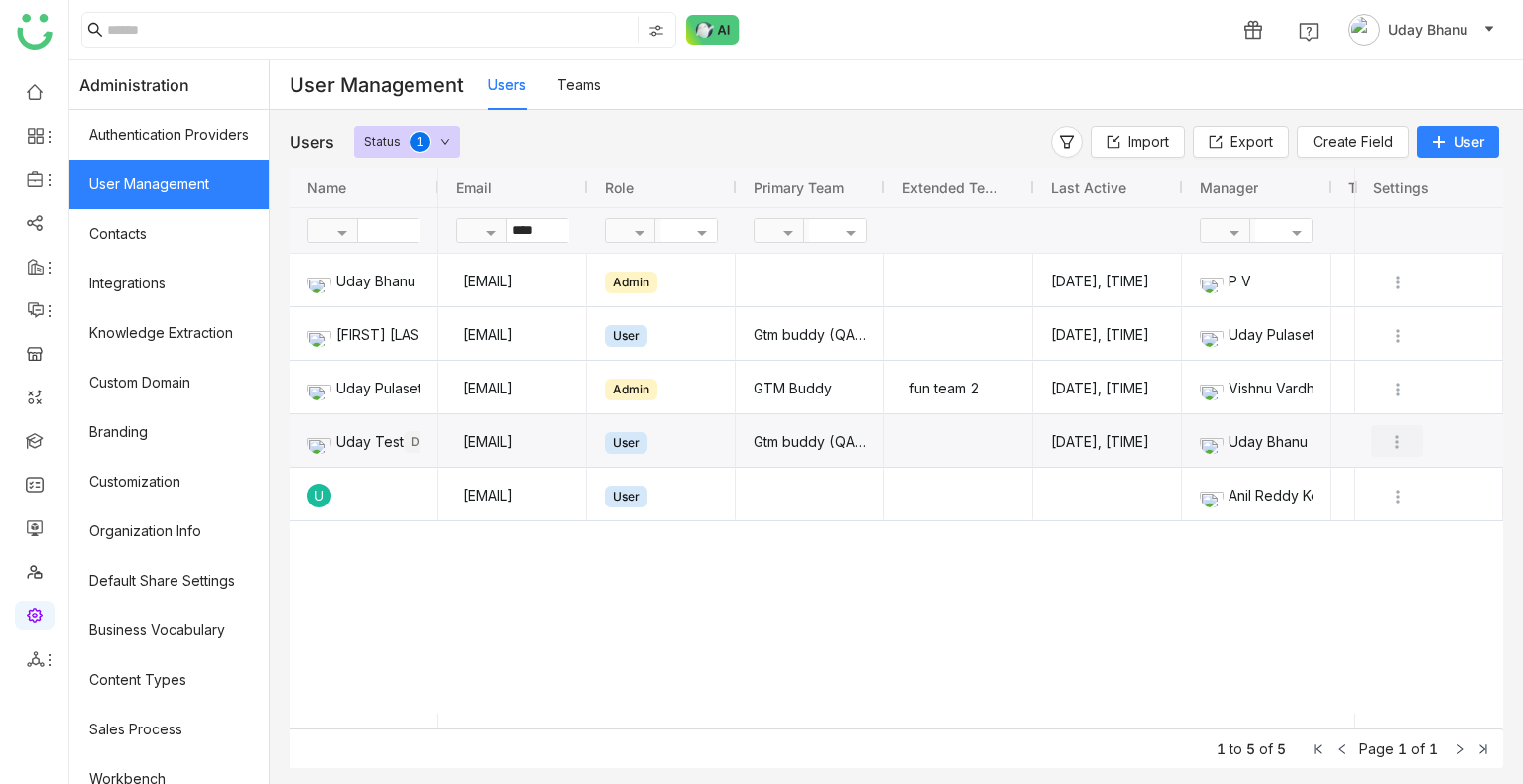 click 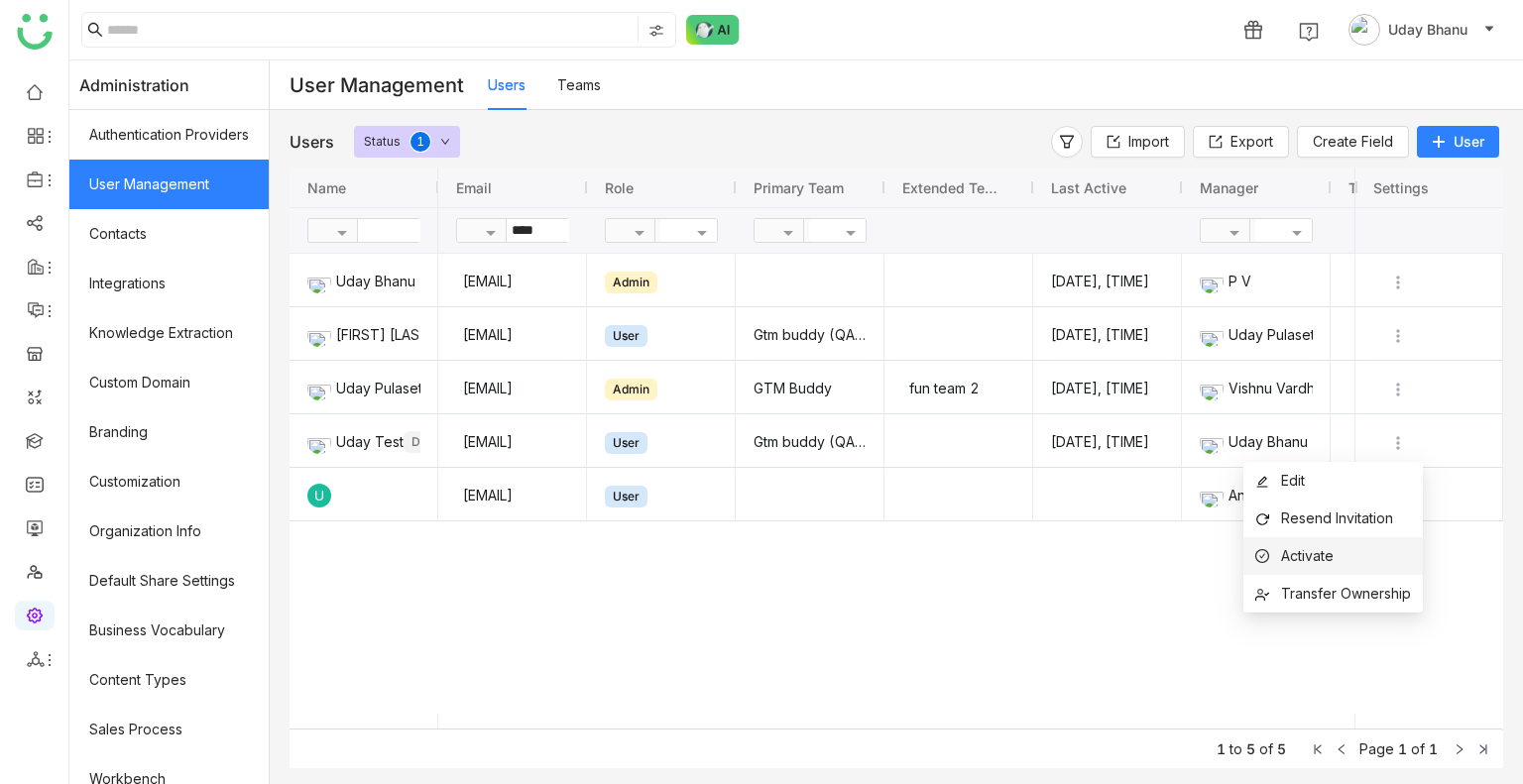 click on "Activate" at bounding box center [1294, 556] 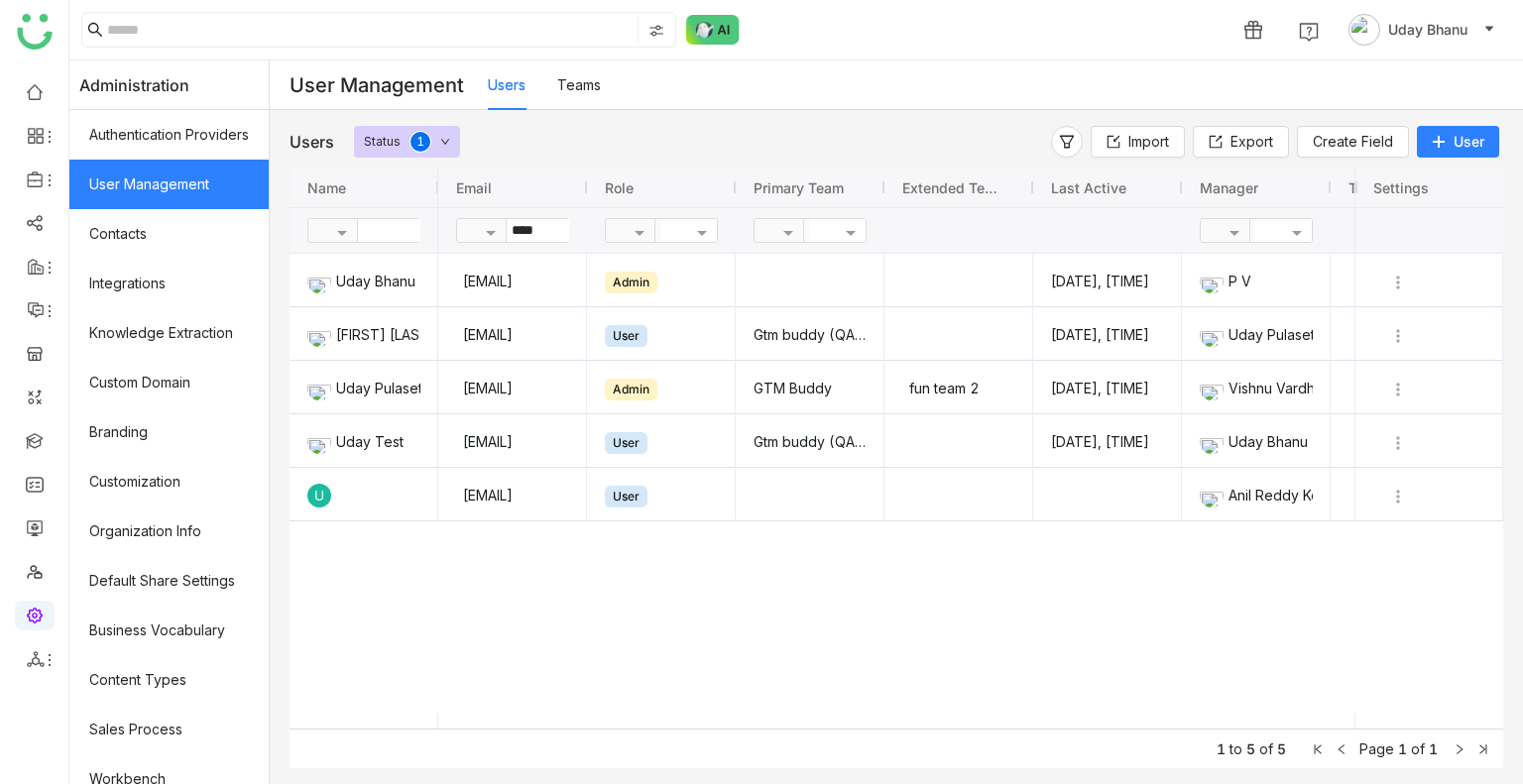 click on "Users Status  0   1   2   3   4   5   6   7   8   9  Import Export   Create Field   User
Drag here to set row groups Drag here to set column labels
Name
Email
Role Manager" 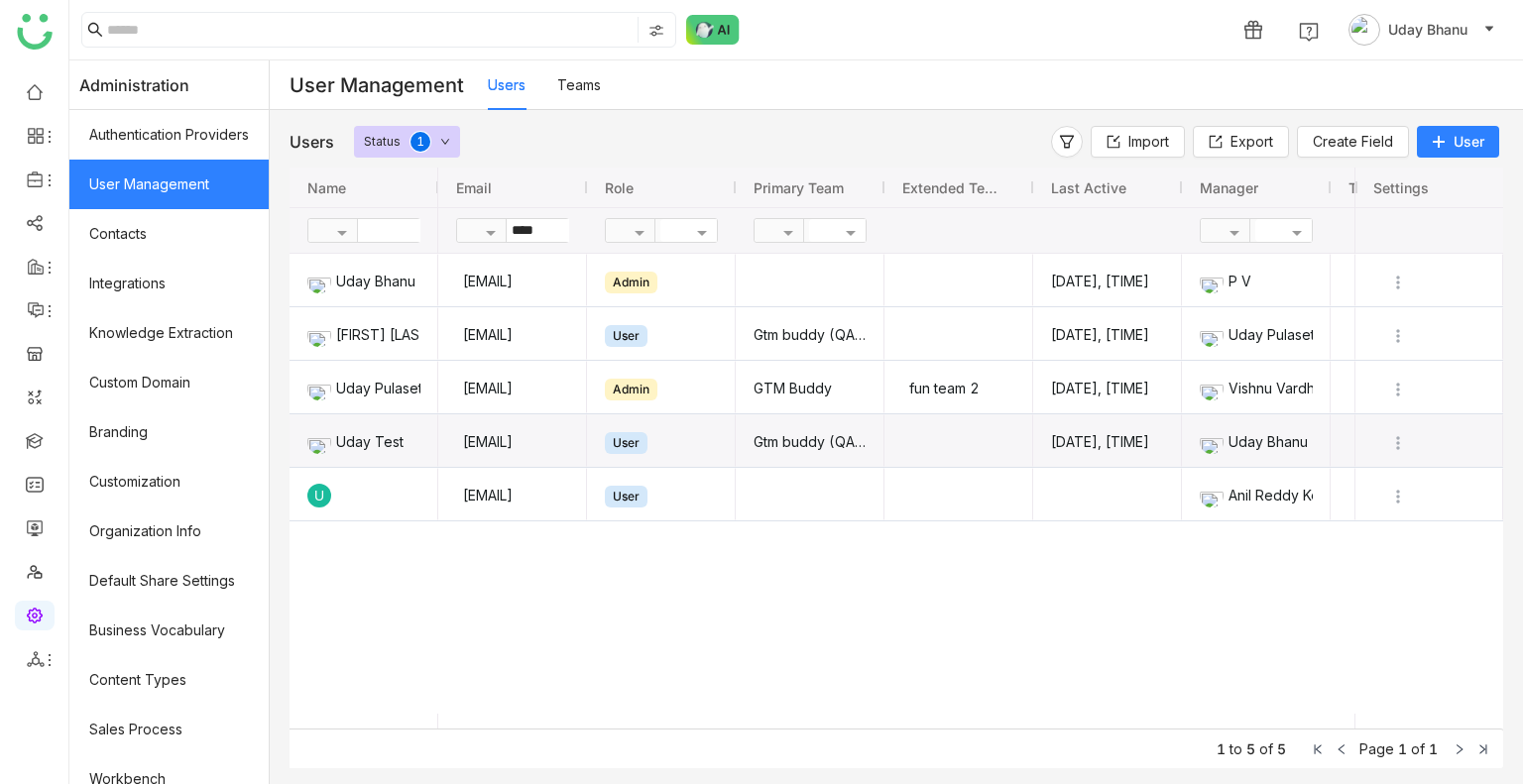 click 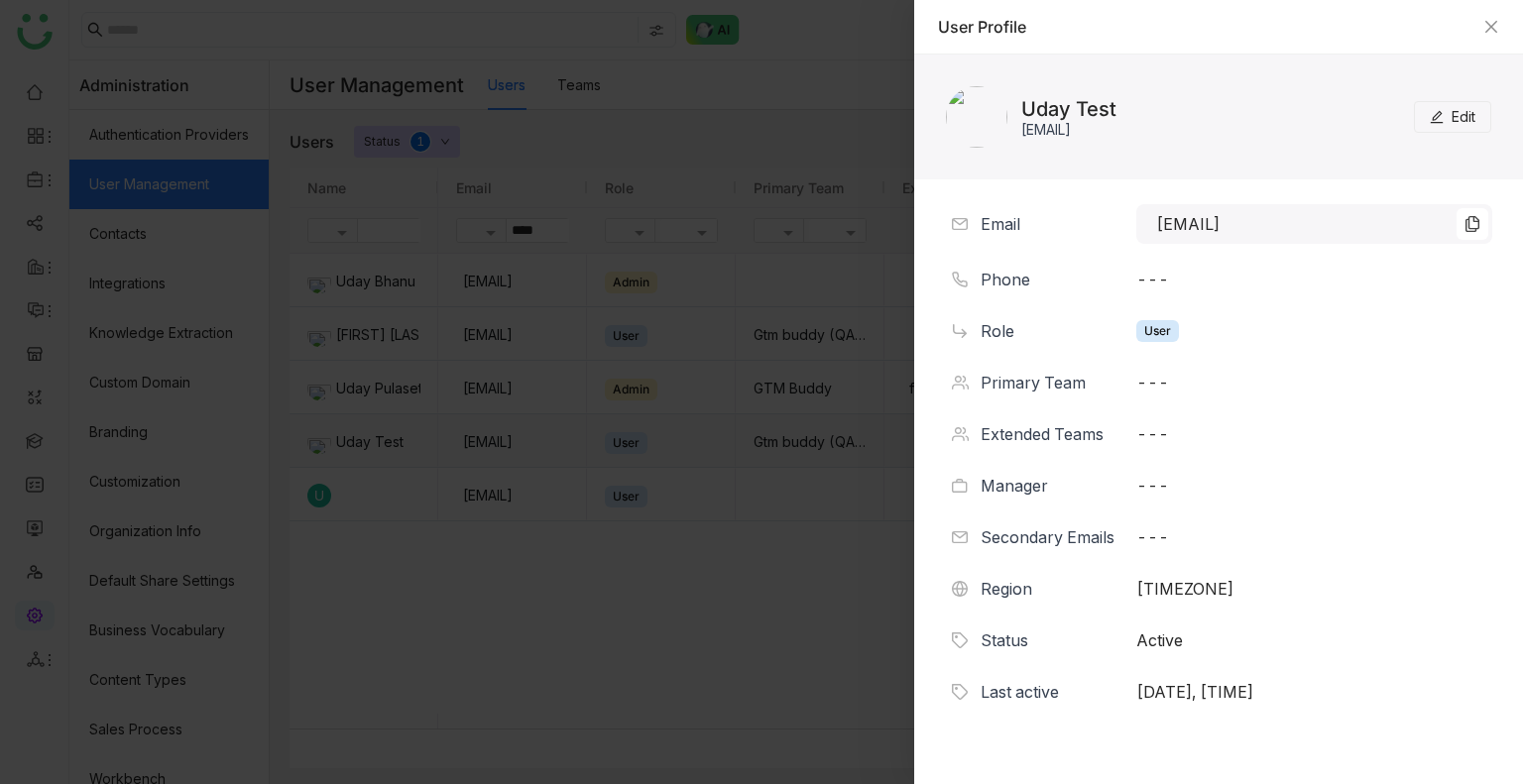 click at bounding box center (762, 392) 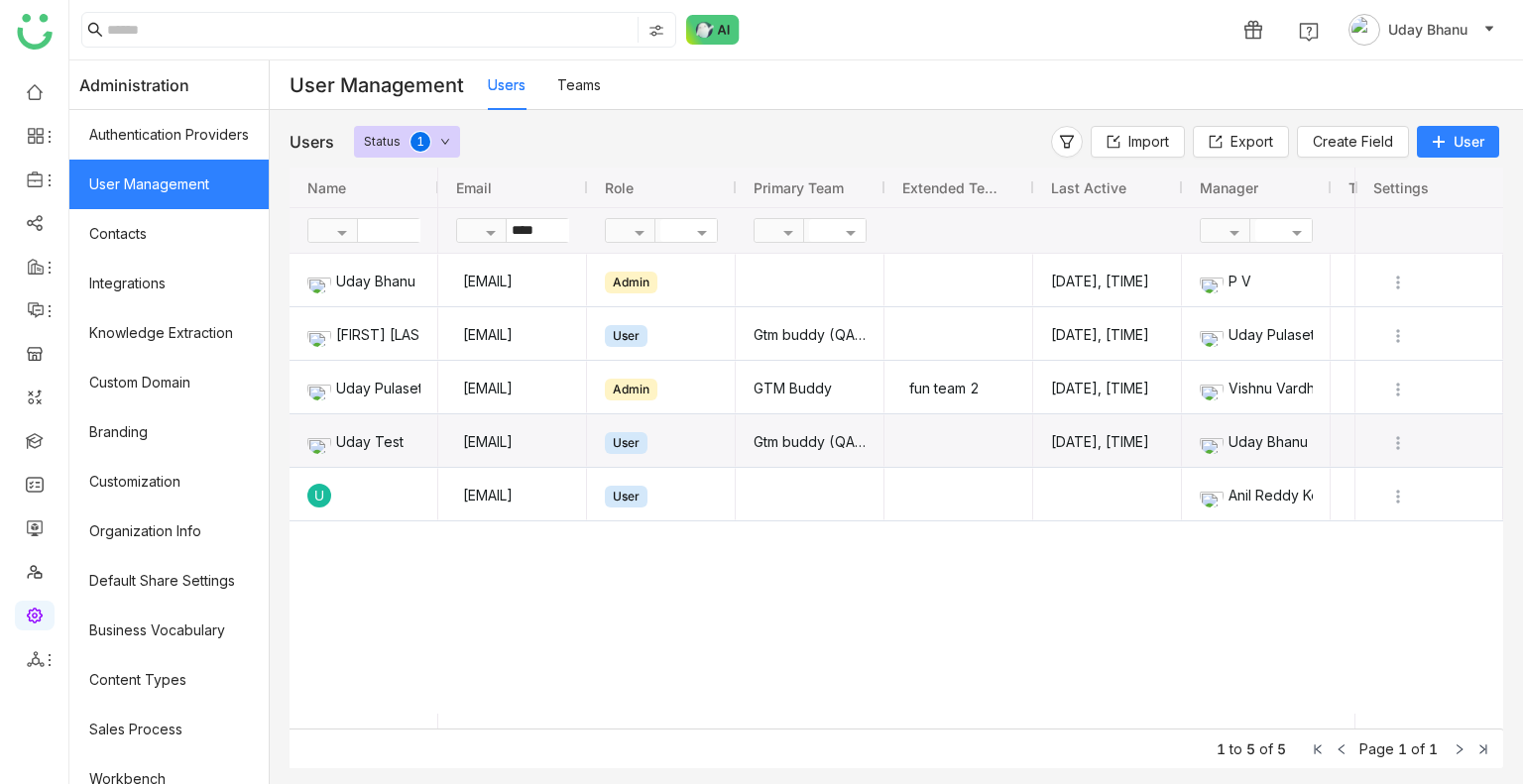 click at bounding box center (762, 392) 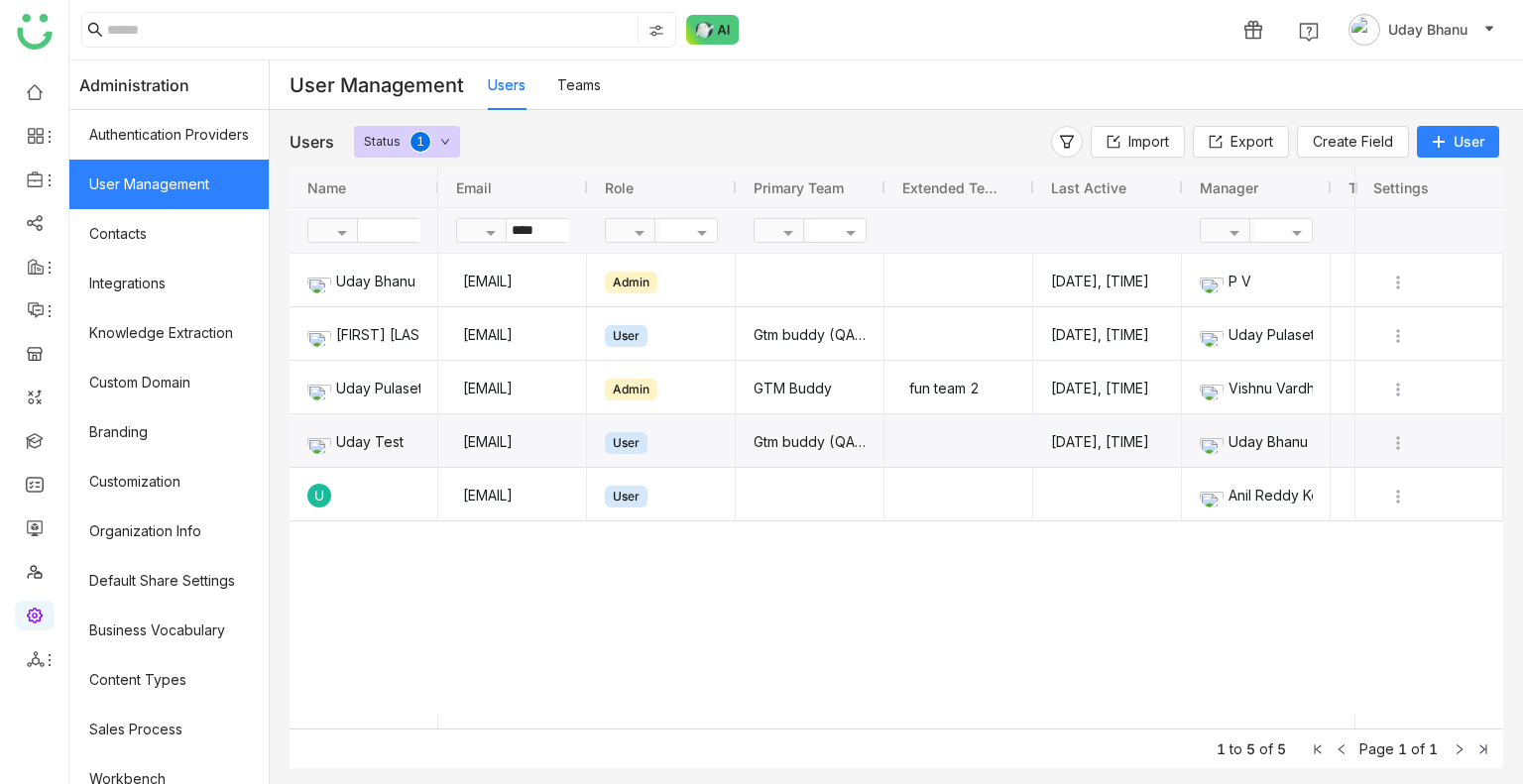 click 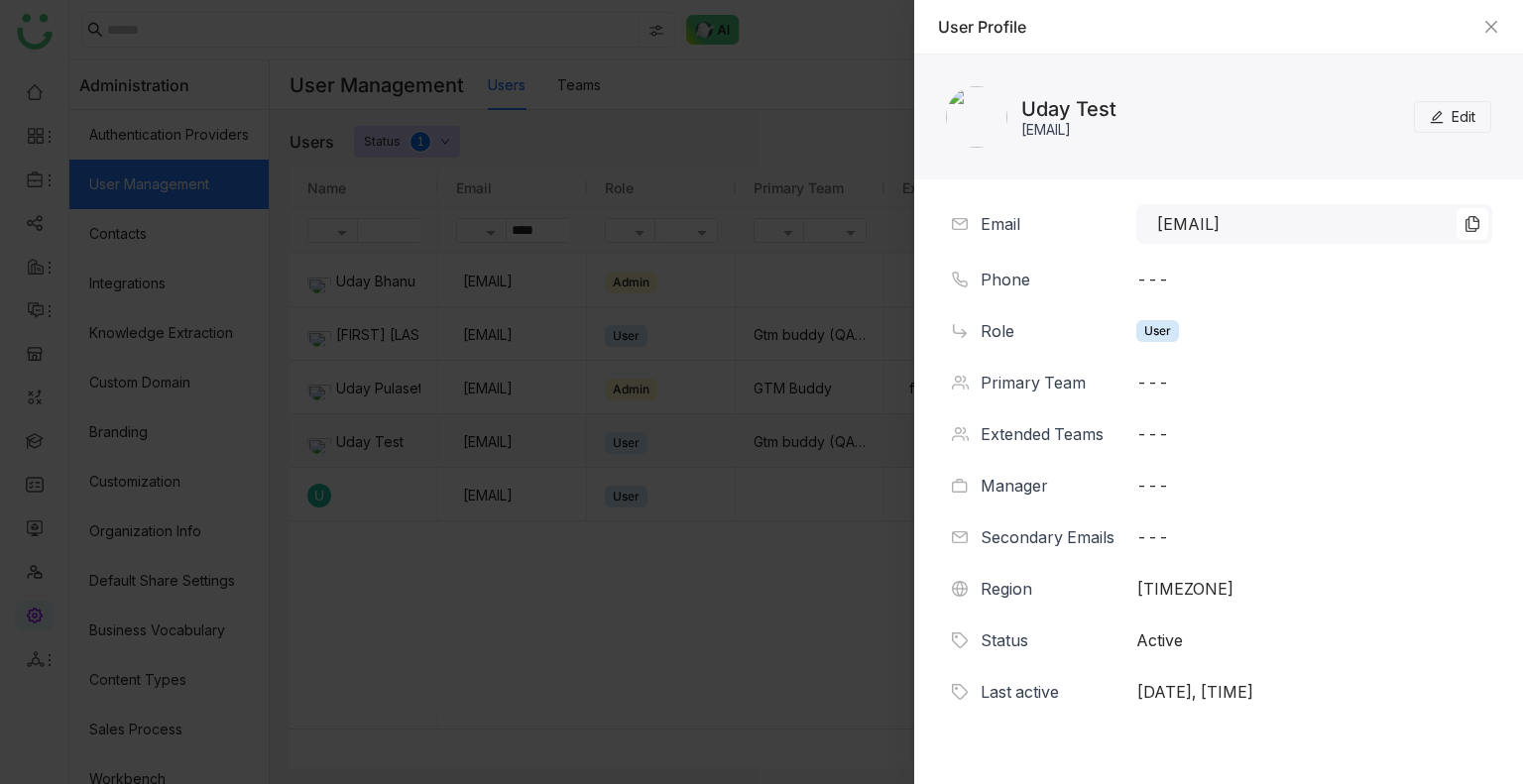 click on "Edit" at bounding box center (1464, 117) 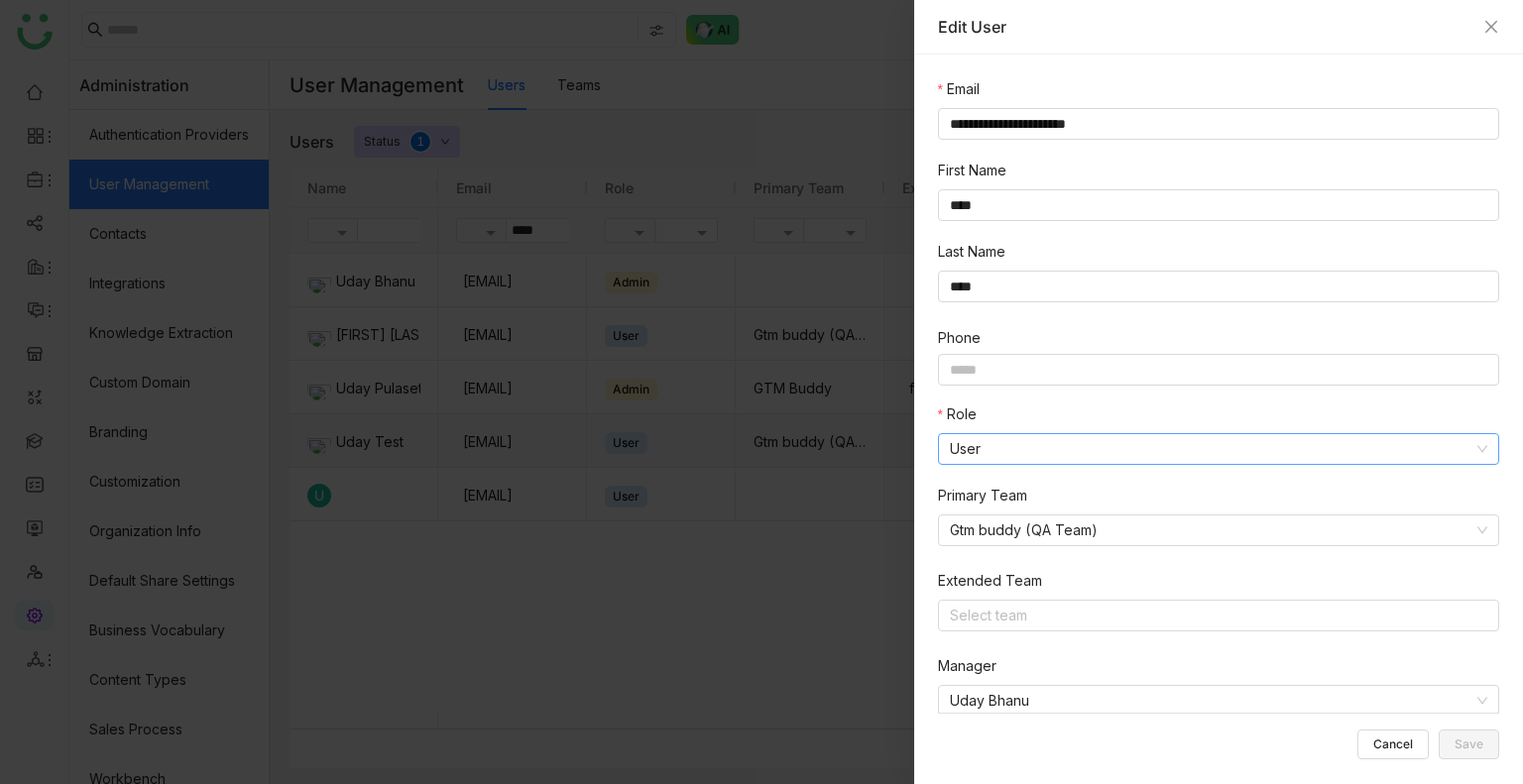 click on "User" 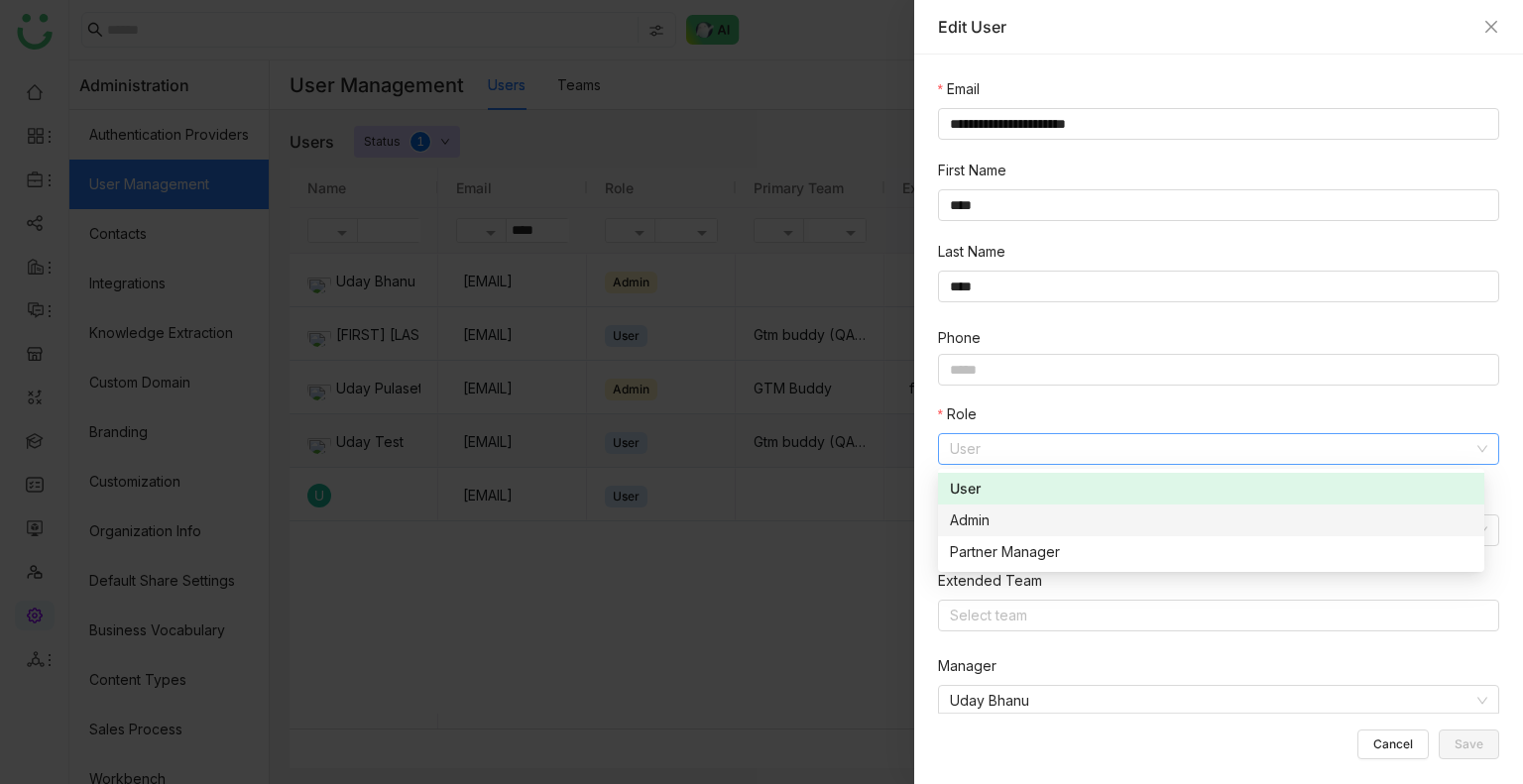 click on "Admin" at bounding box center (1211, 520) 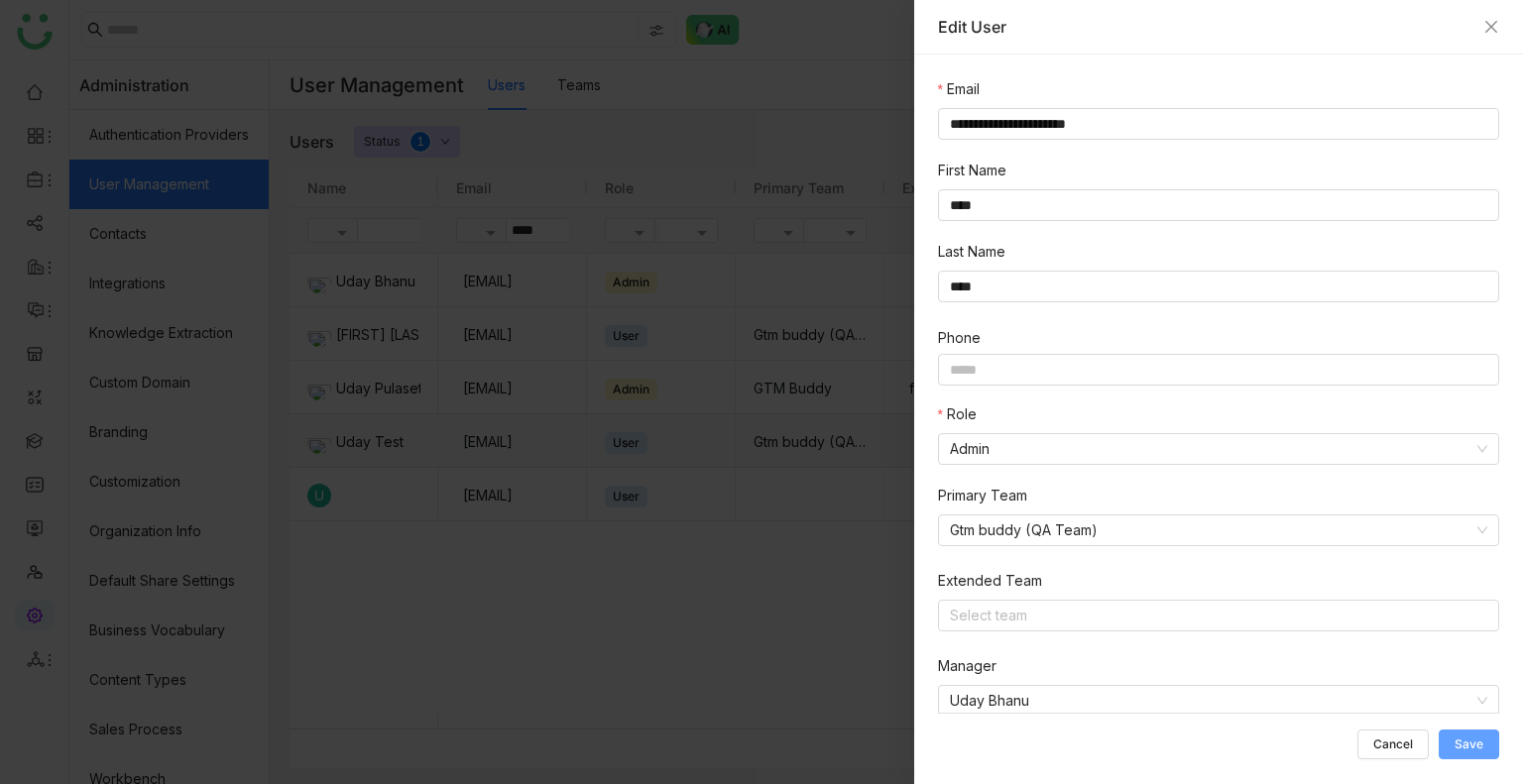click on "Save" at bounding box center (1468, 744) 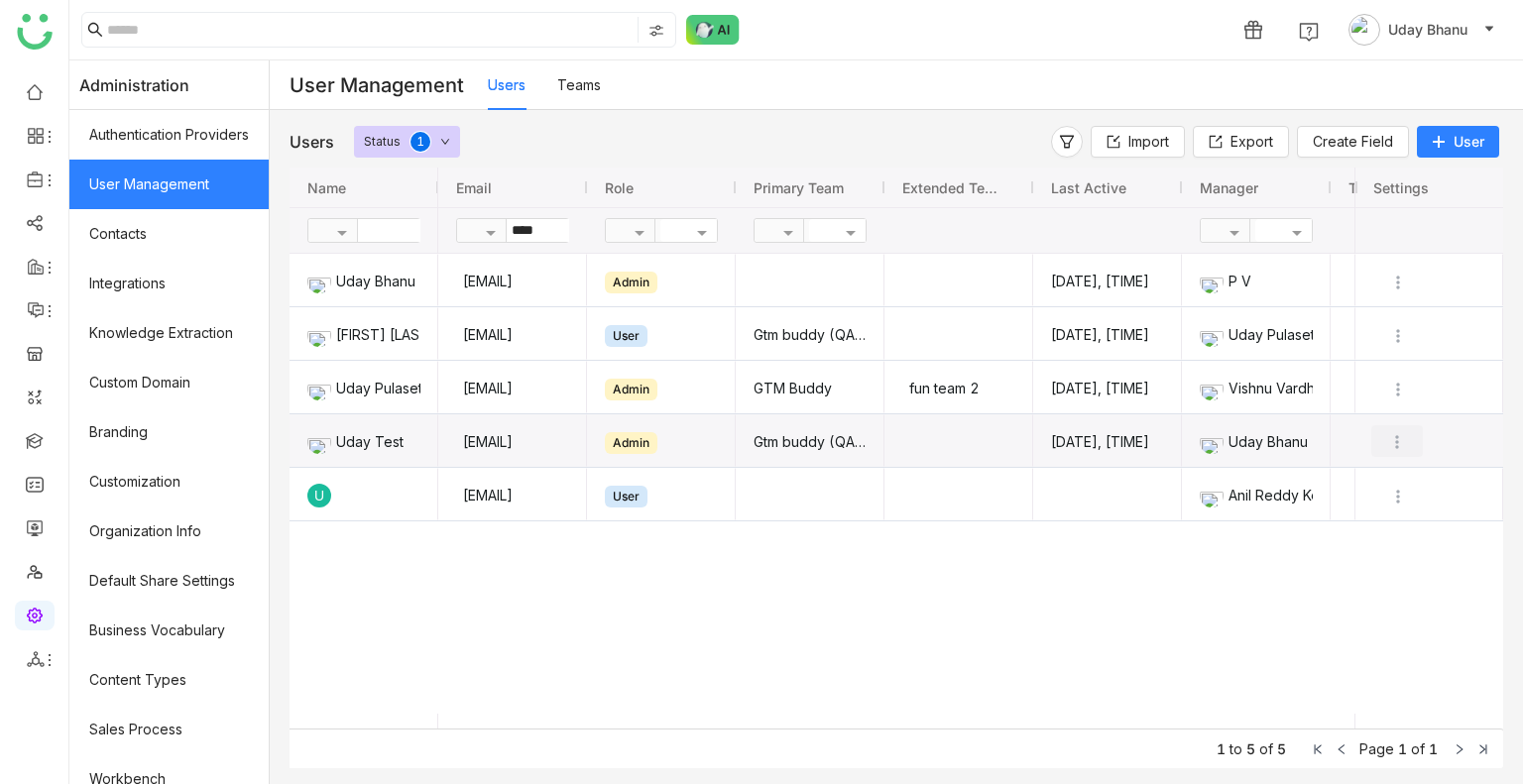 click 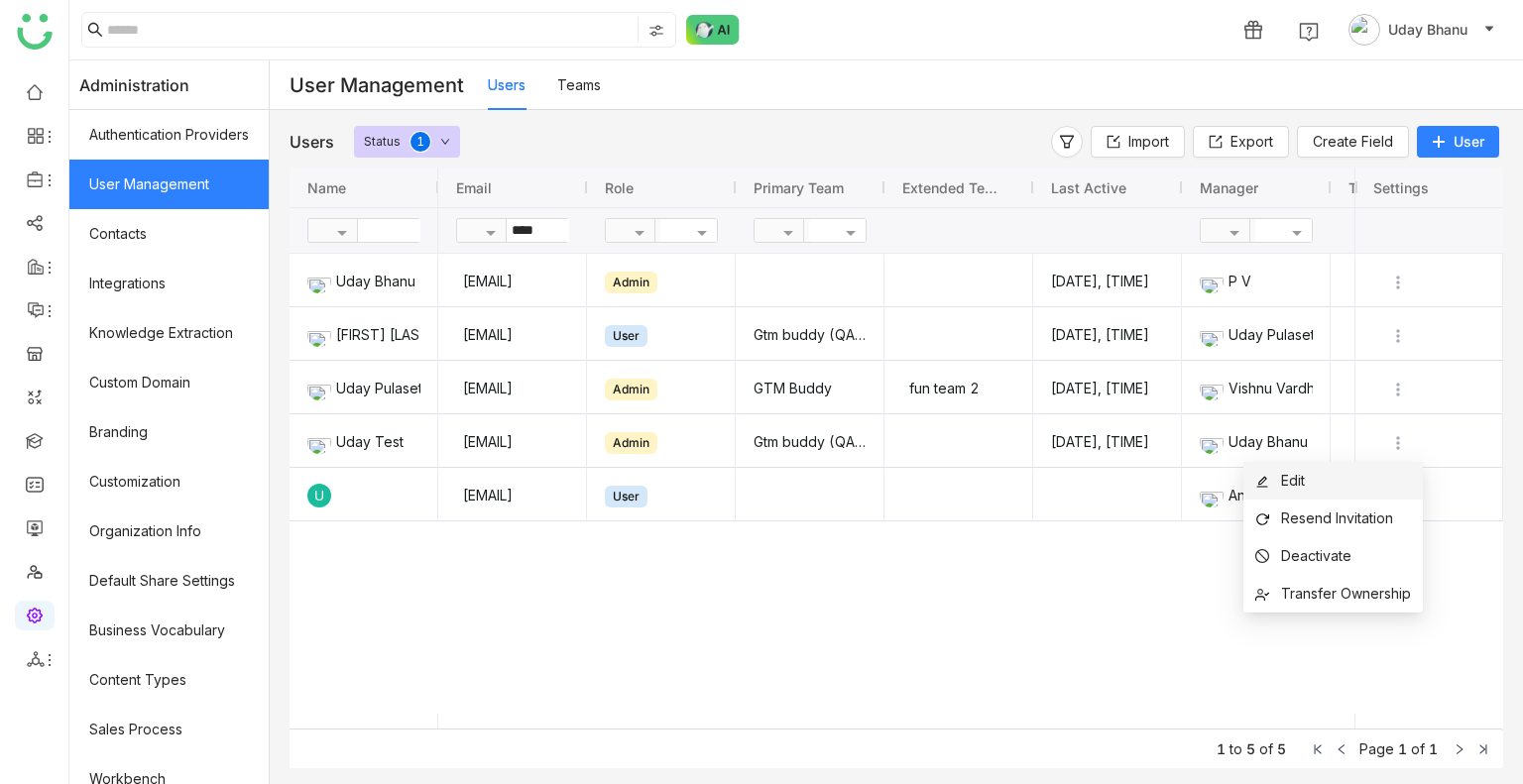 click on "Edit" at bounding box center [1333, 481] 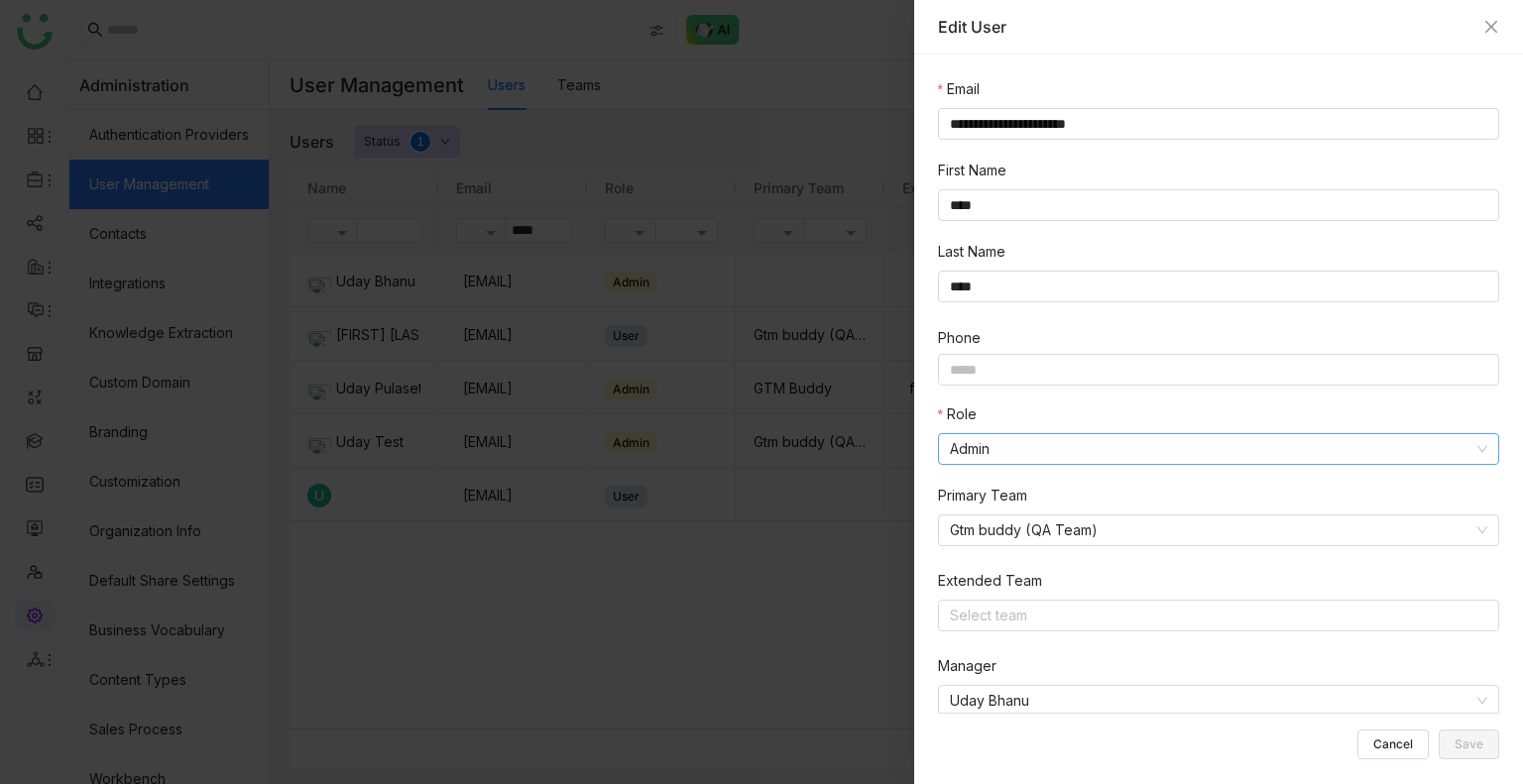 click on "Admin" 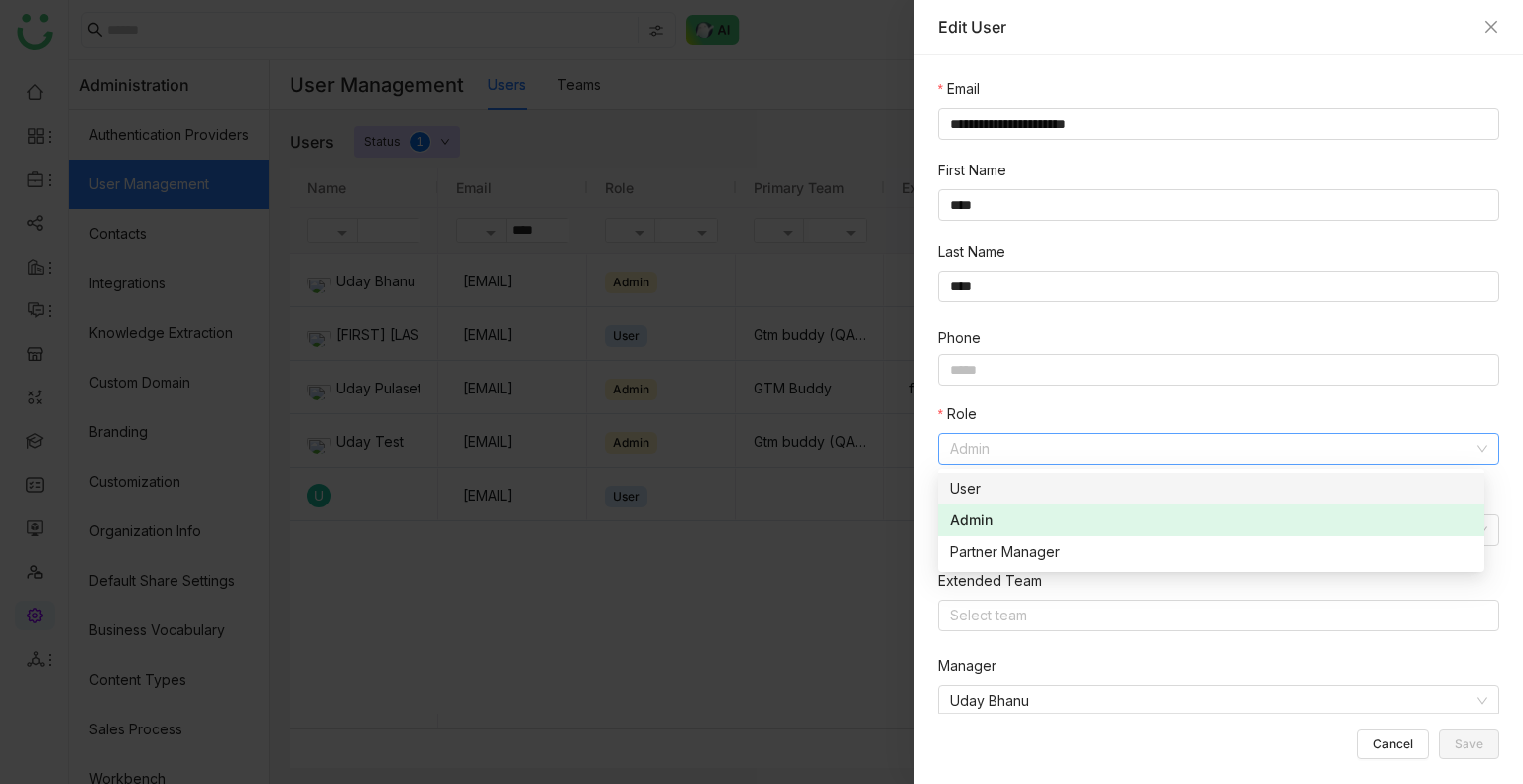 click on "User" at bounding box center (1211, 489) 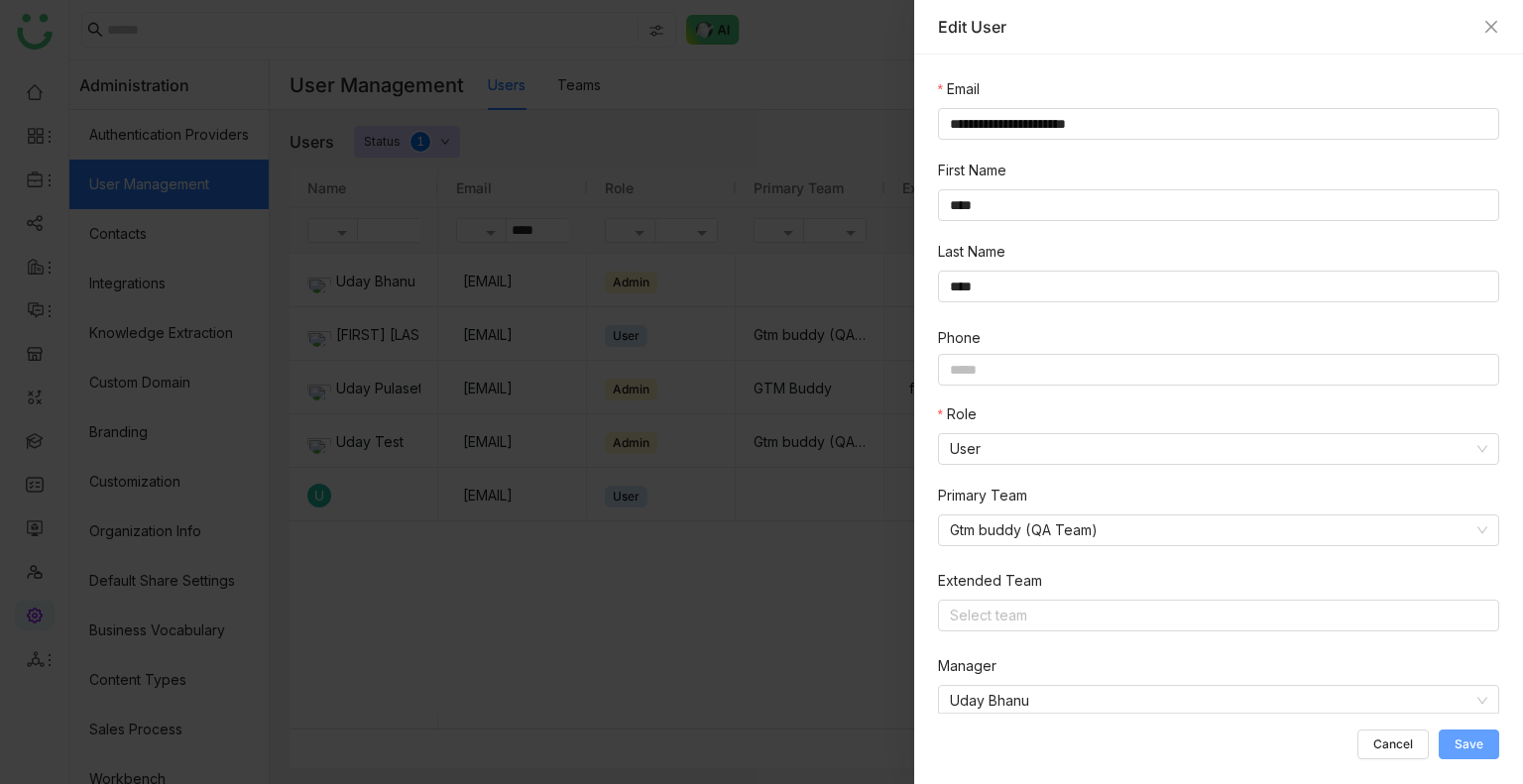 click on "Save" at bounding box center [1468, 744] 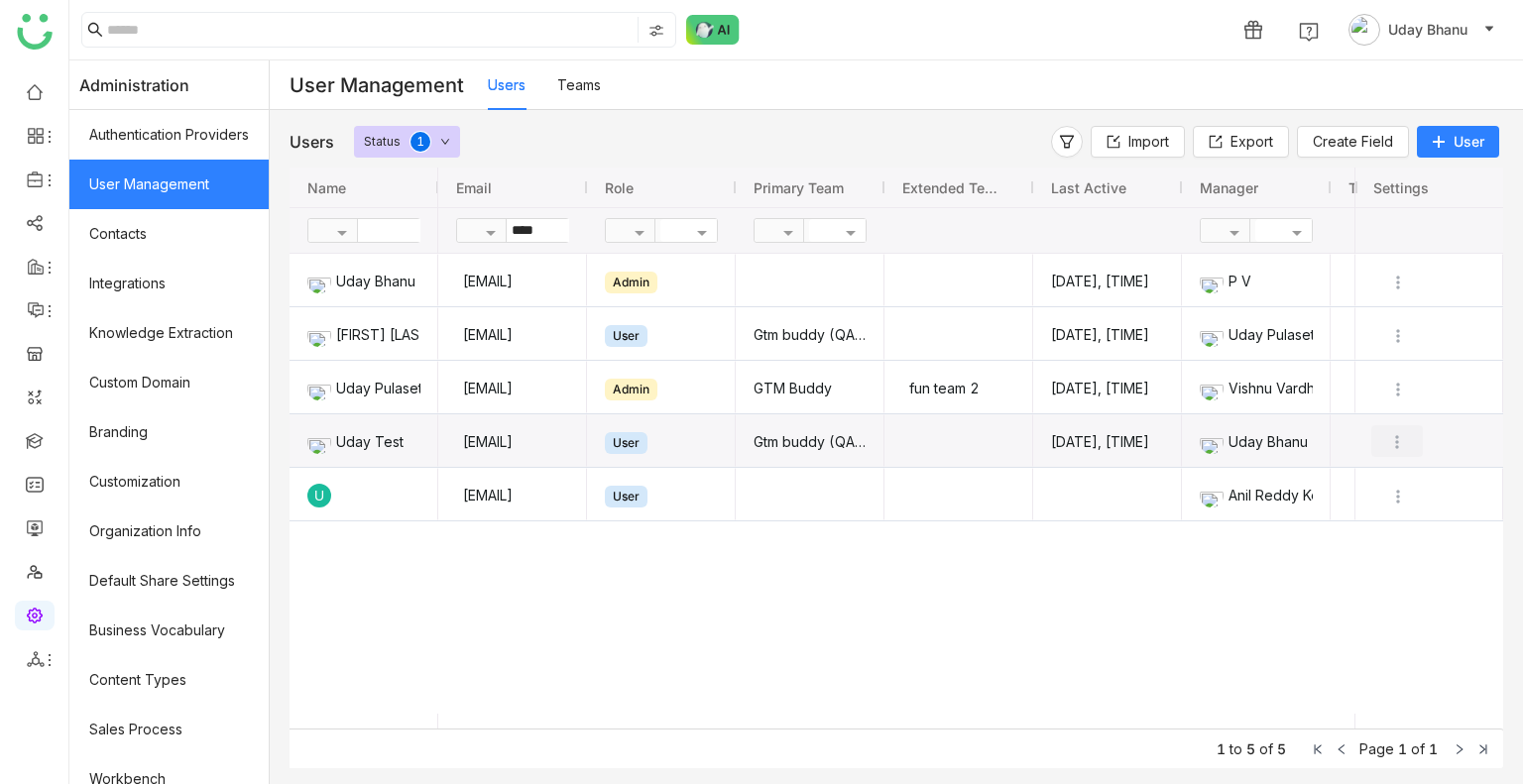 click 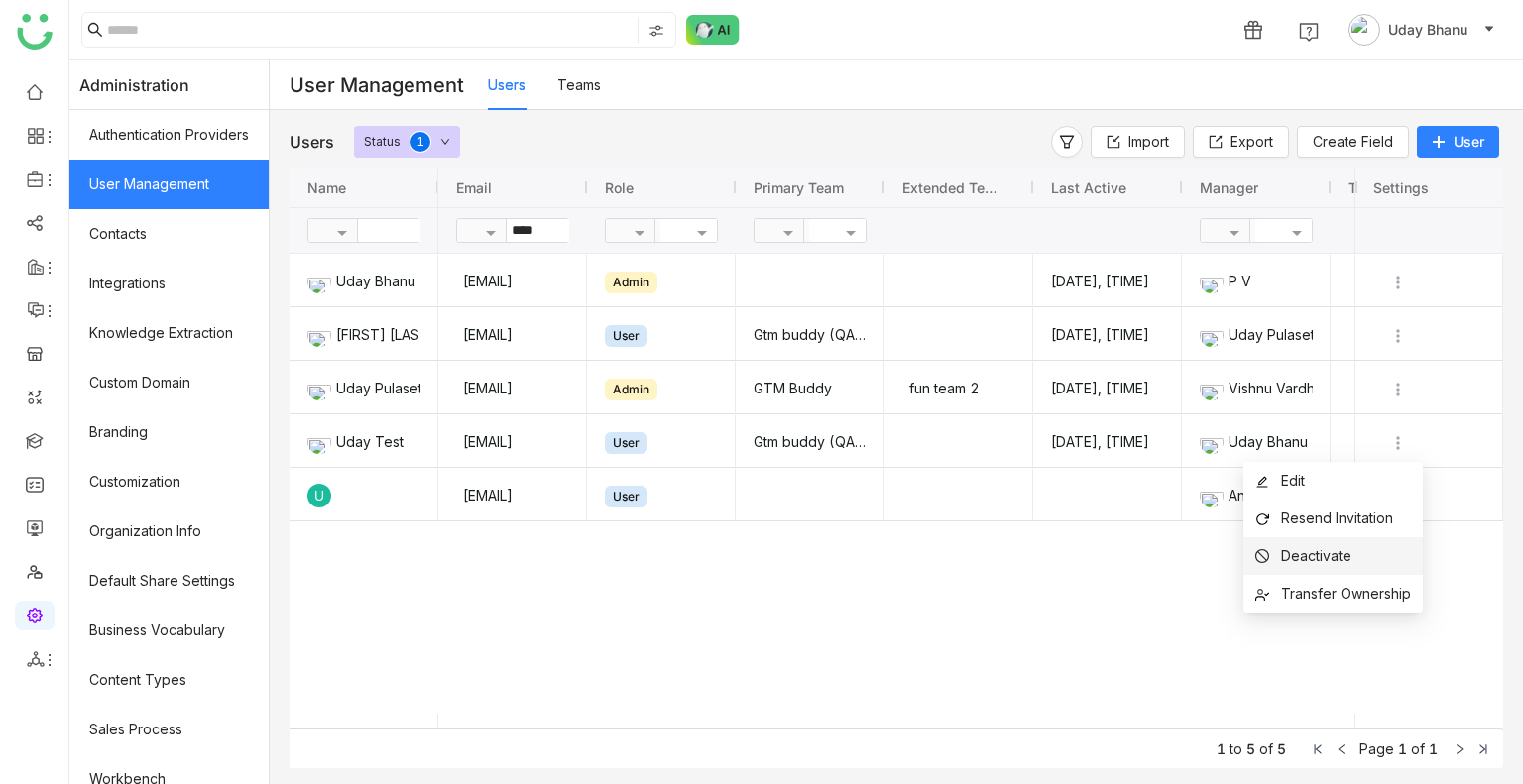 click on "Deactivate" at bounding box center (1333, 556) 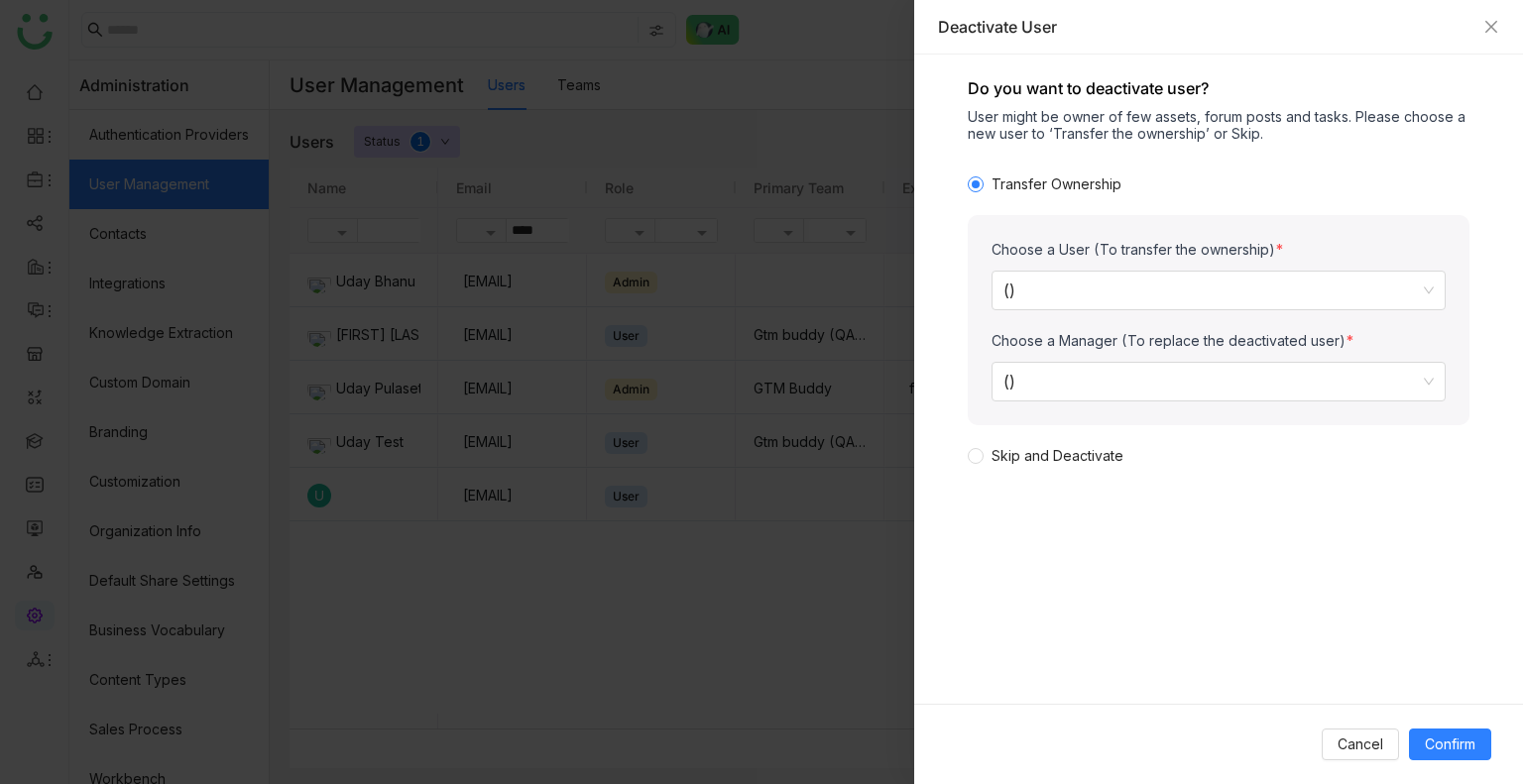 click on "Skip and Deactivate" at bounding box center (1057, 456) 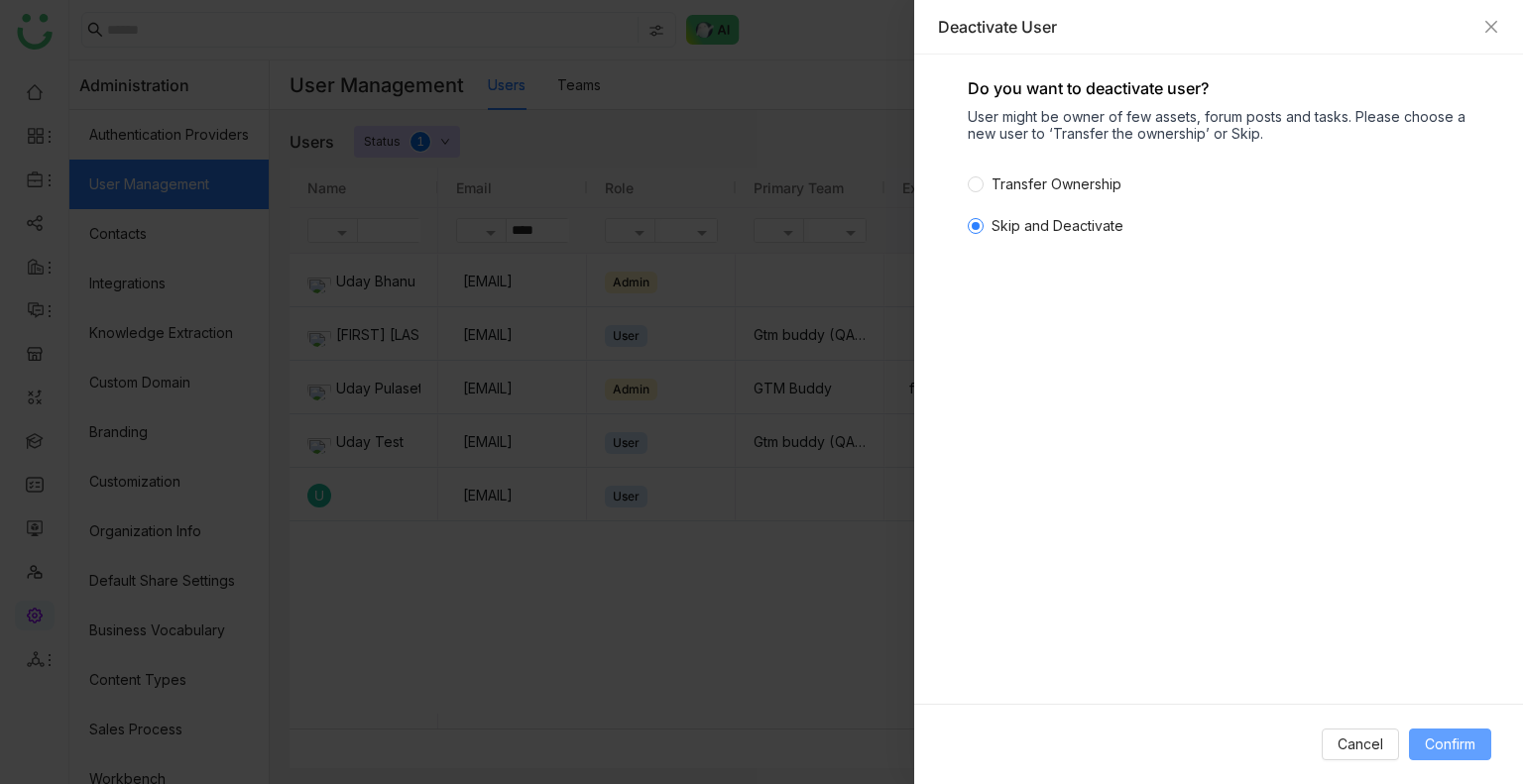 click on "Confirm" at bounding box center (1450, 744) 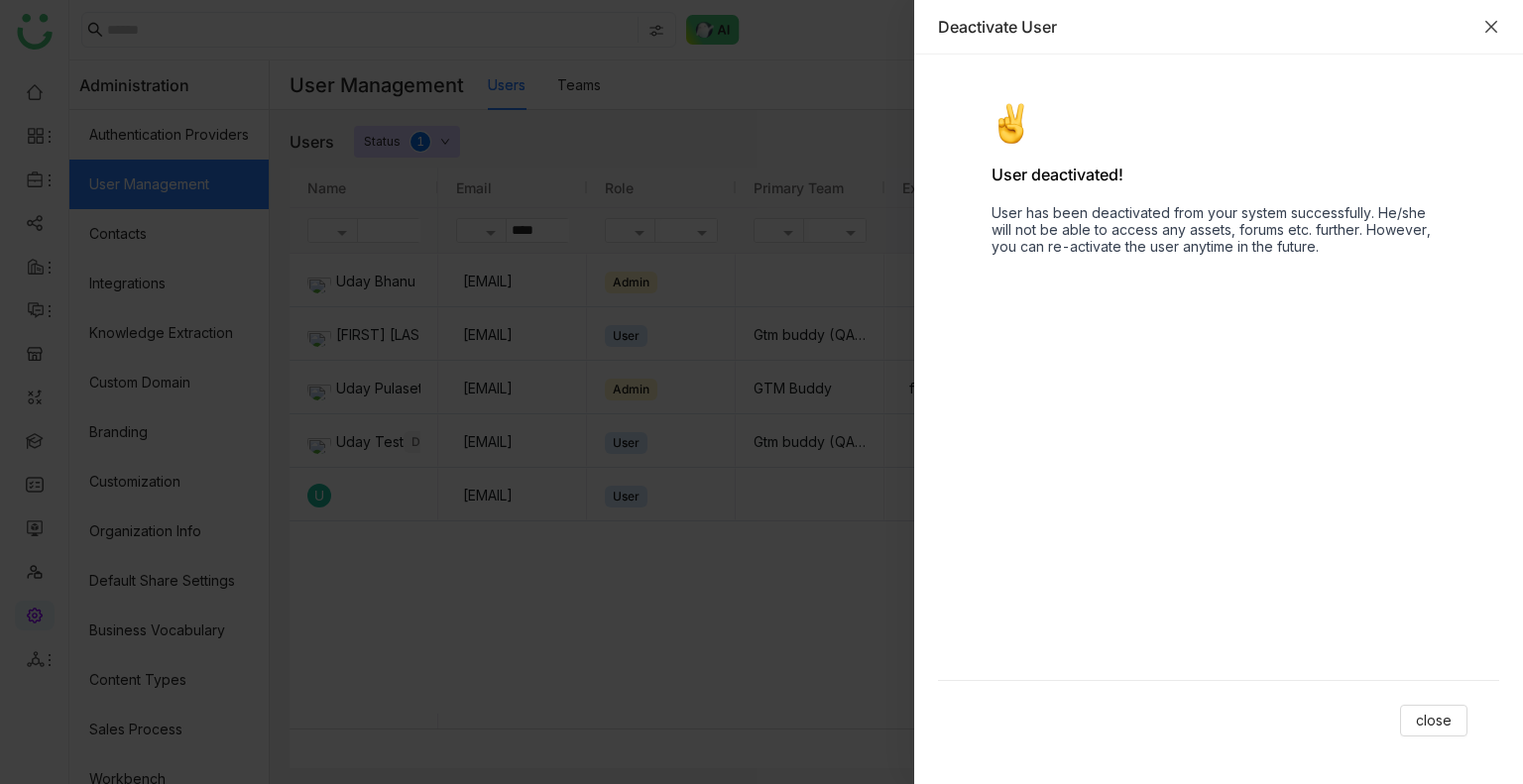 click 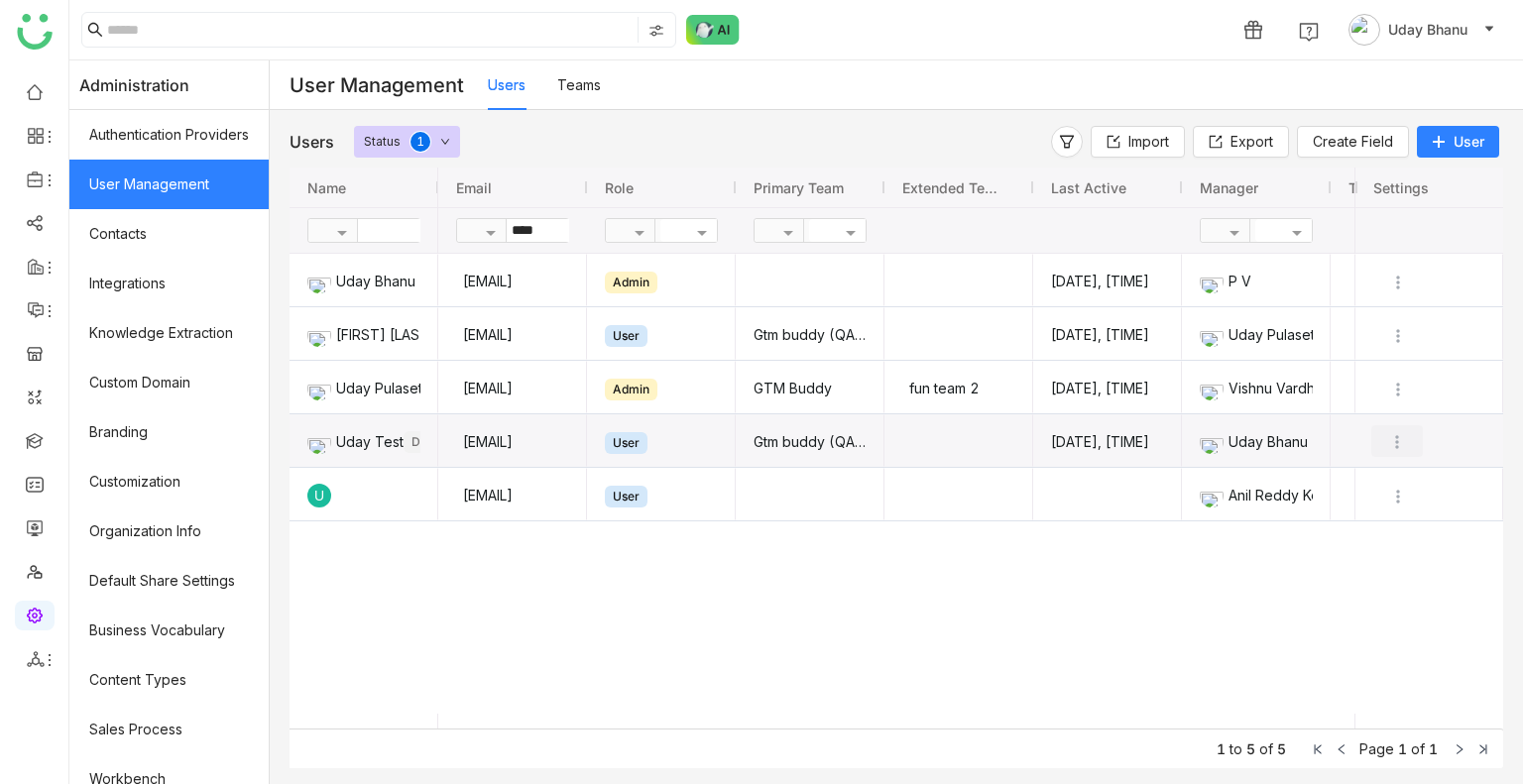 click 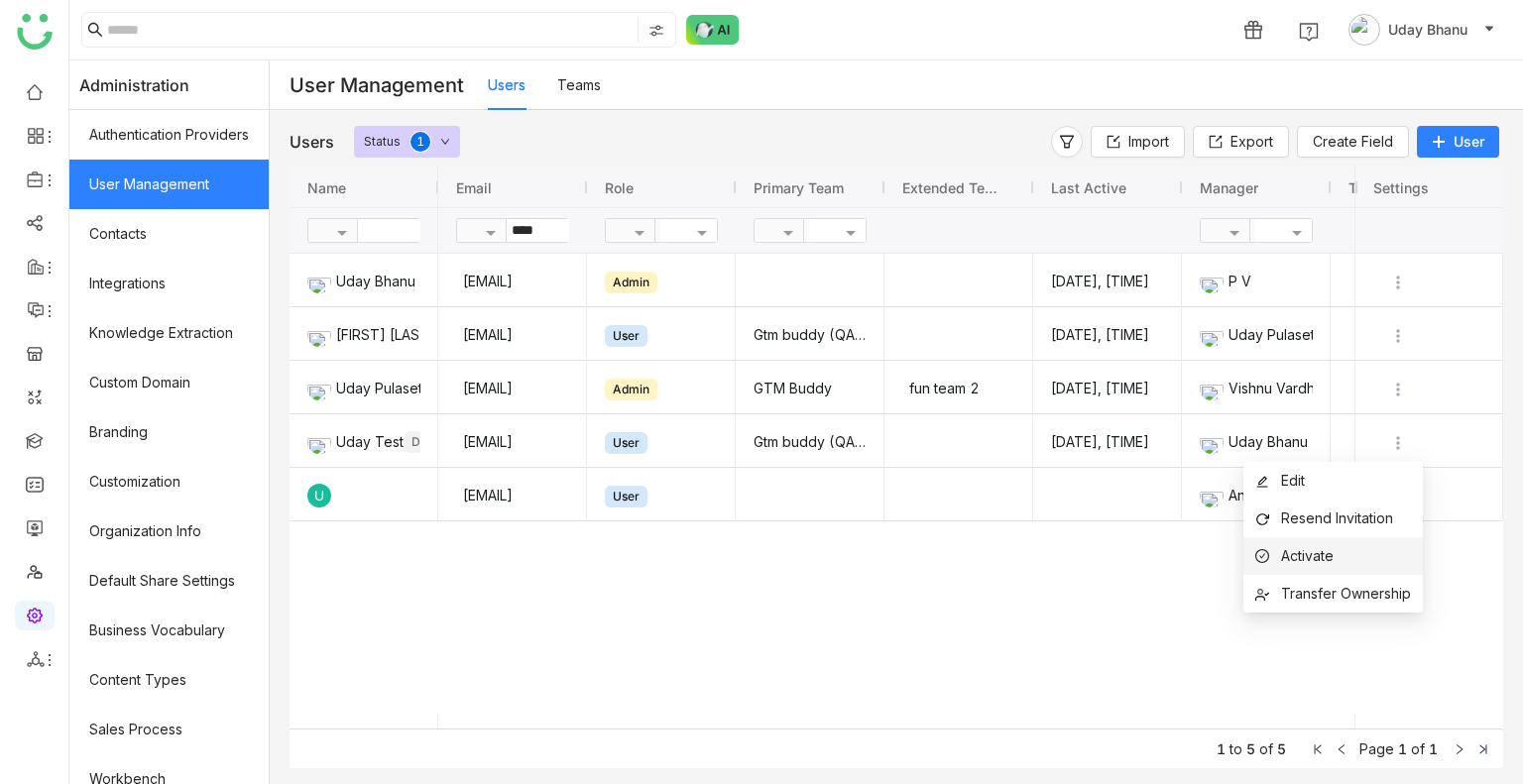 click on "Activate" at bounding box center (1333, 556) 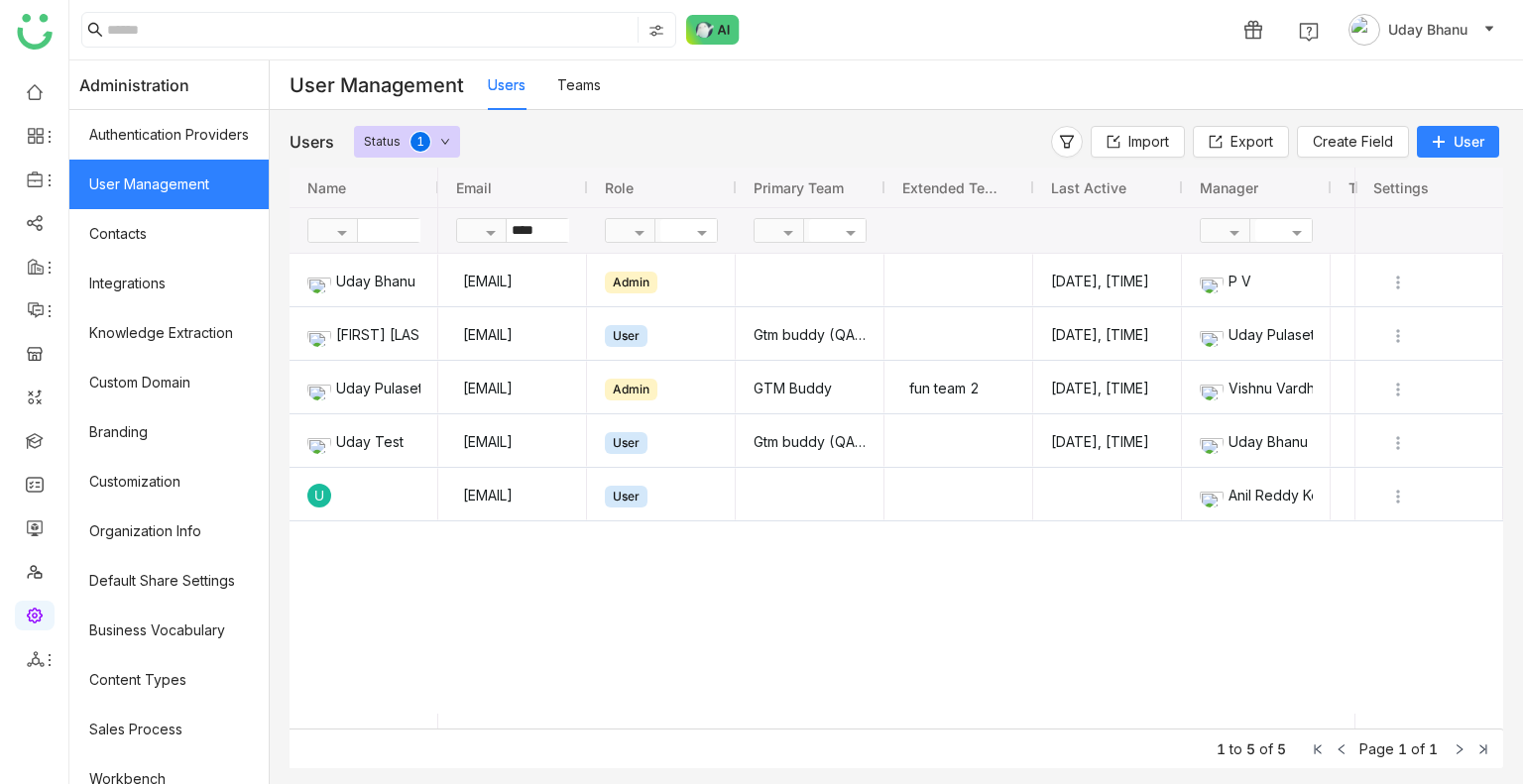 click on "udaybhanue@gtmbuddy.ai  Admin     Aug 1, 2025, 2:52 PM    P V     udaykiranpulasetti@gmail.com  User   Gtm buddy (QA Team)  Jul 21, 2025, 12:41 PM    Uday Pulasetti     udaykiranp@gtmbuddy.ai  Admin   GTM Buddy  fun team 2 Aug 1, 2025, 2:47 PM    Vishnu Vardhan     udaybhanu.gtm@gmail.com  User   Gtm buddy (QA Team)  Aug 1, 2025, 2:54 PM    Uday Bhanu     udaykk@gmail.com  User        Anil Reddy Kesireddy" 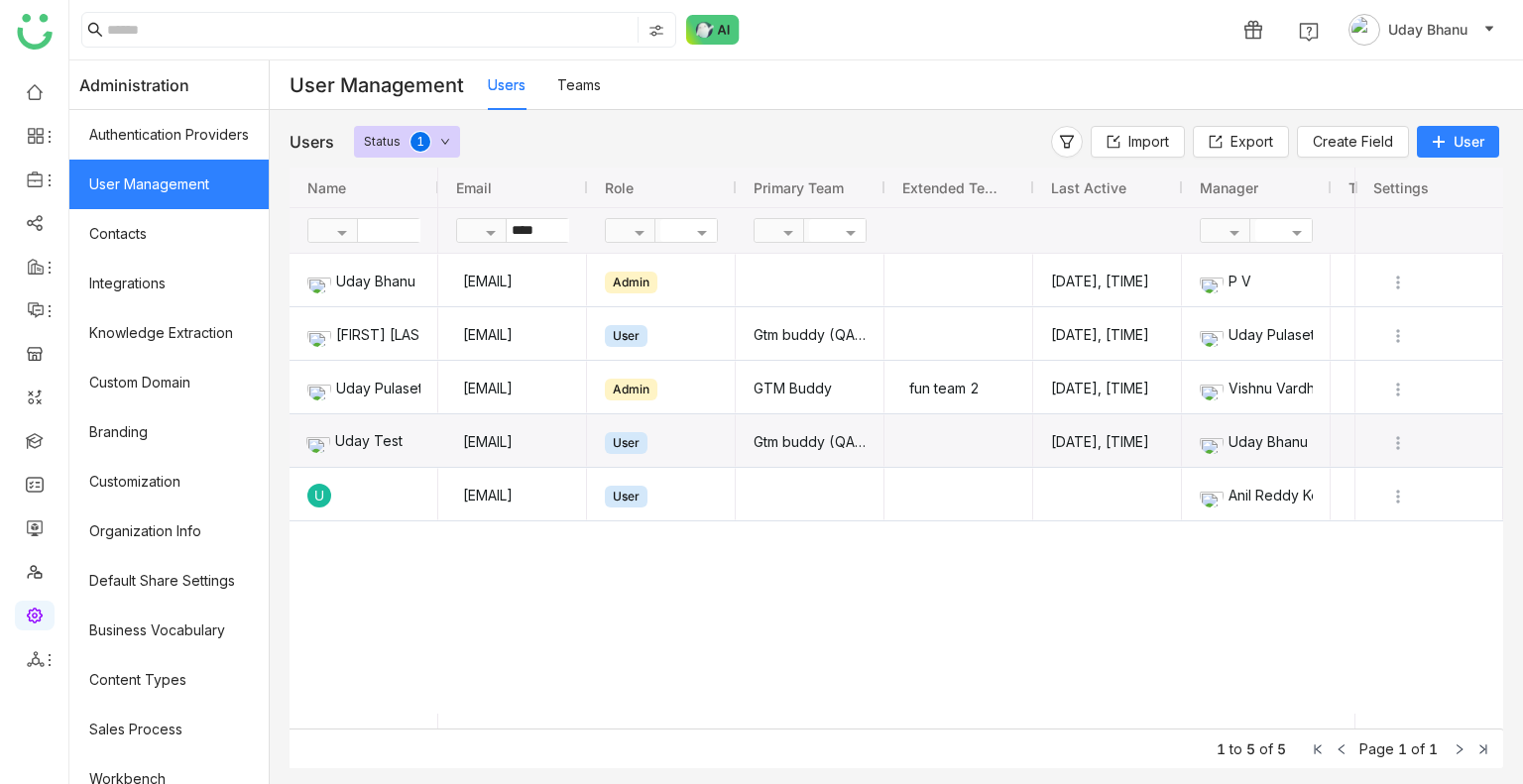 click on "Uday Test" 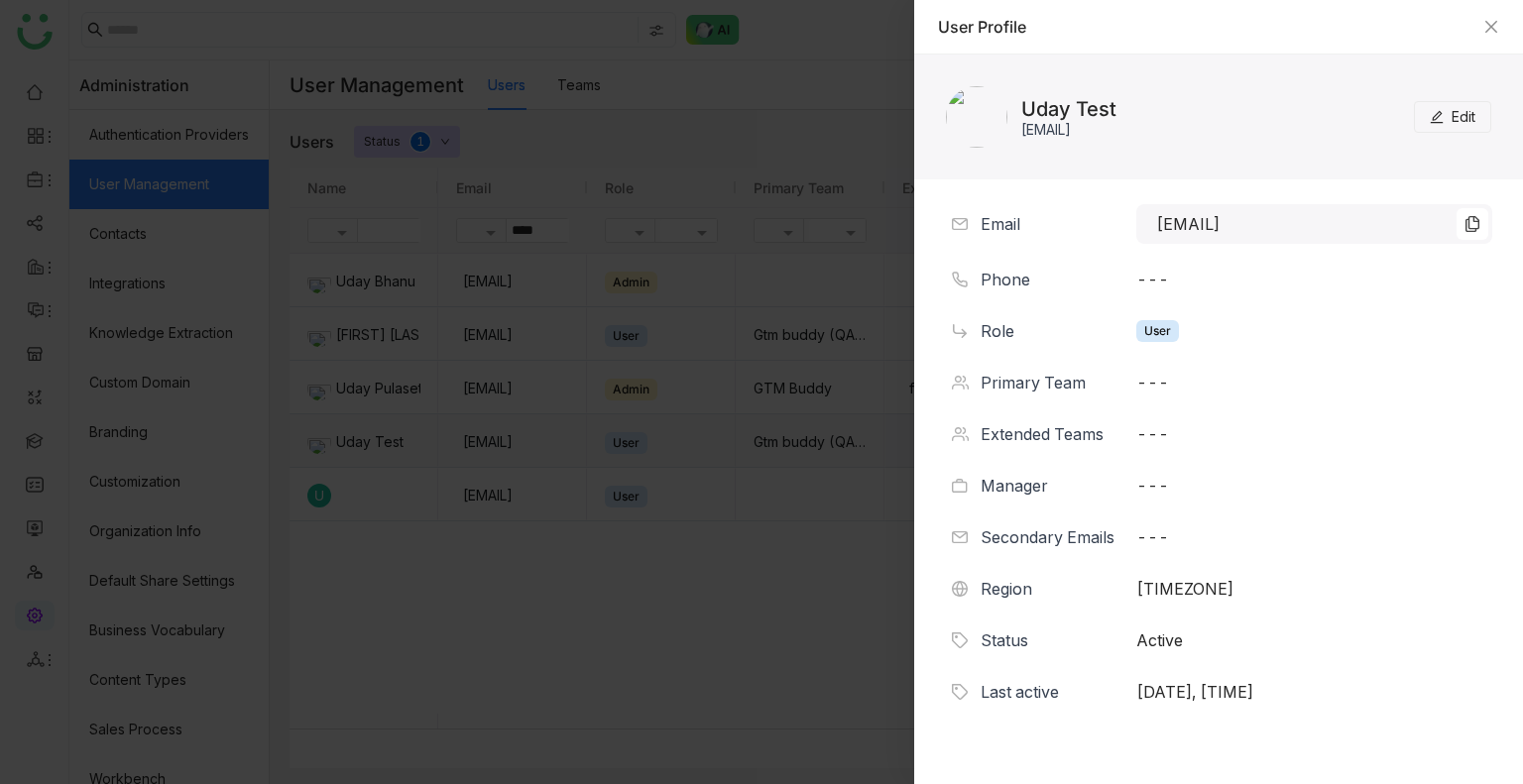 click at bounding box center [762, 392] 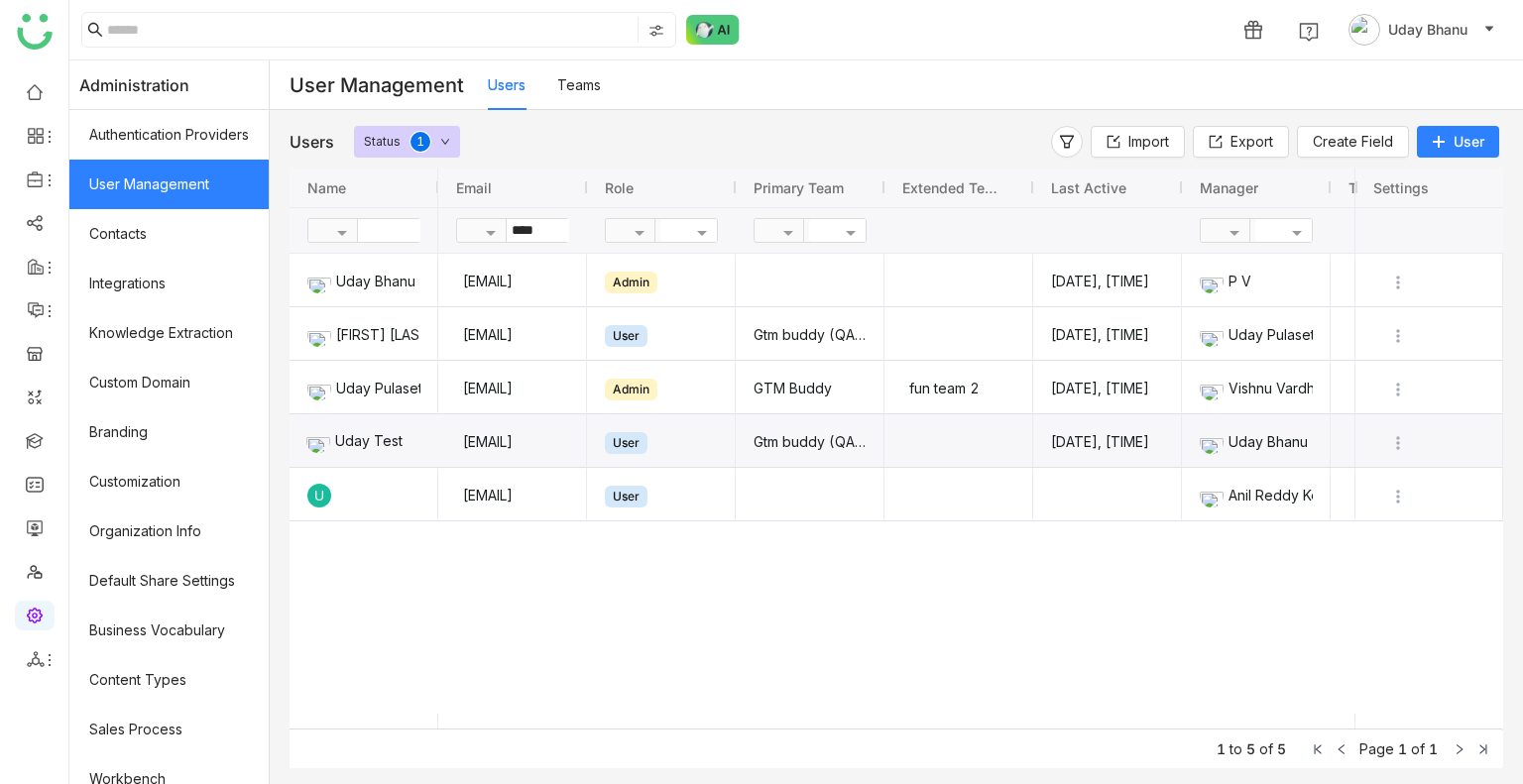 click on "Uday Test" 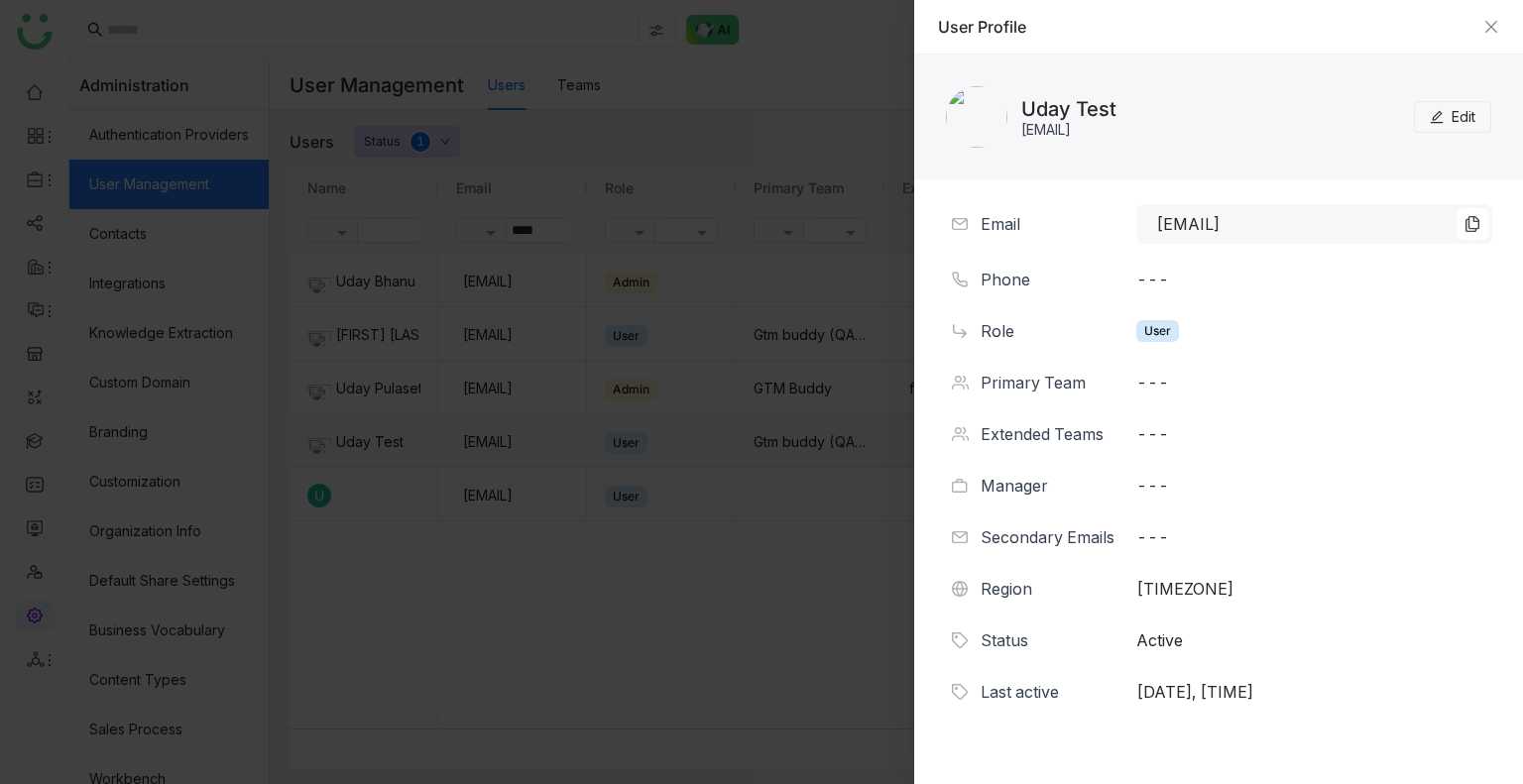 click on "---" at bounding box center (1314, 537) 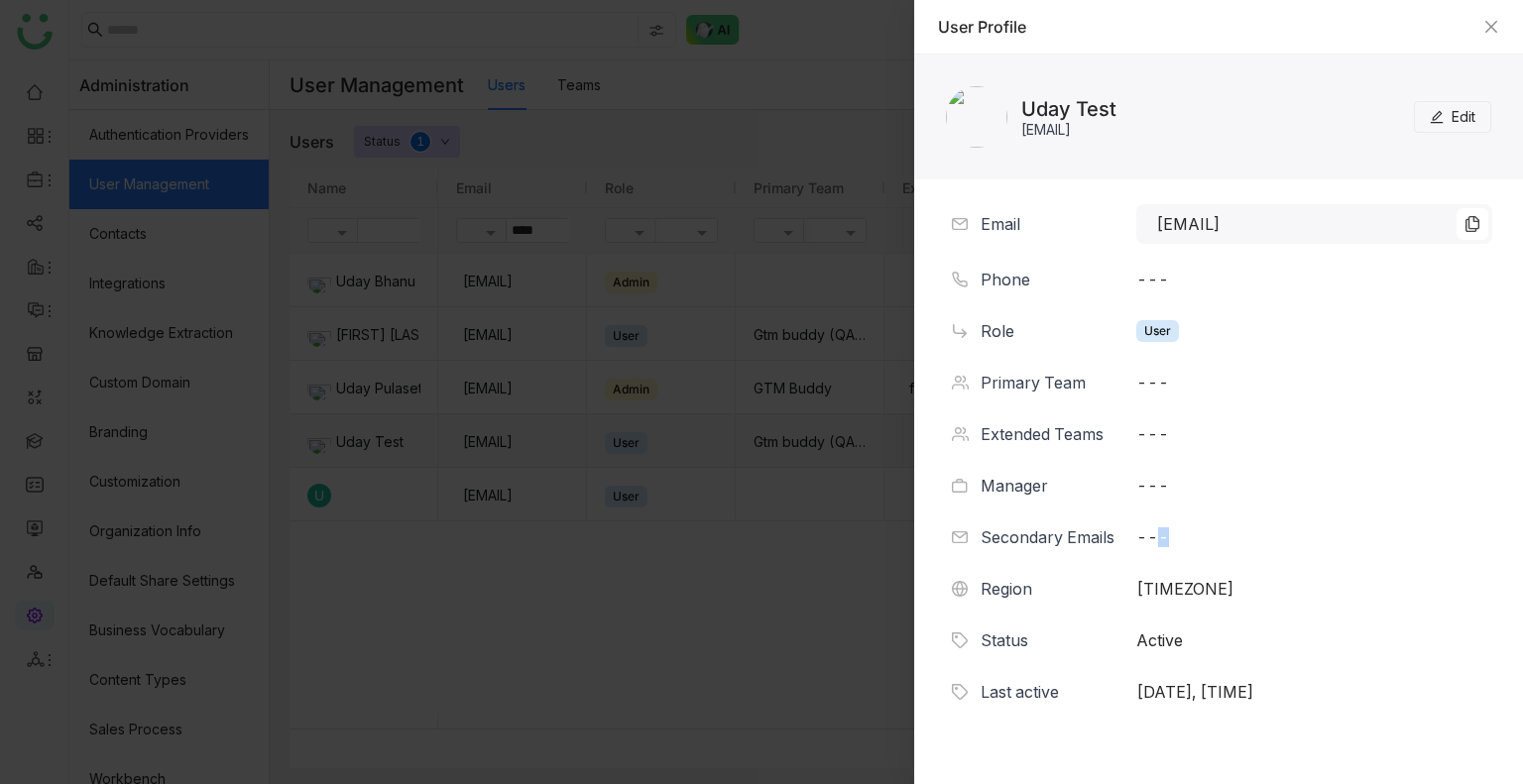 click on "---" at bounding box center (1314, 537) 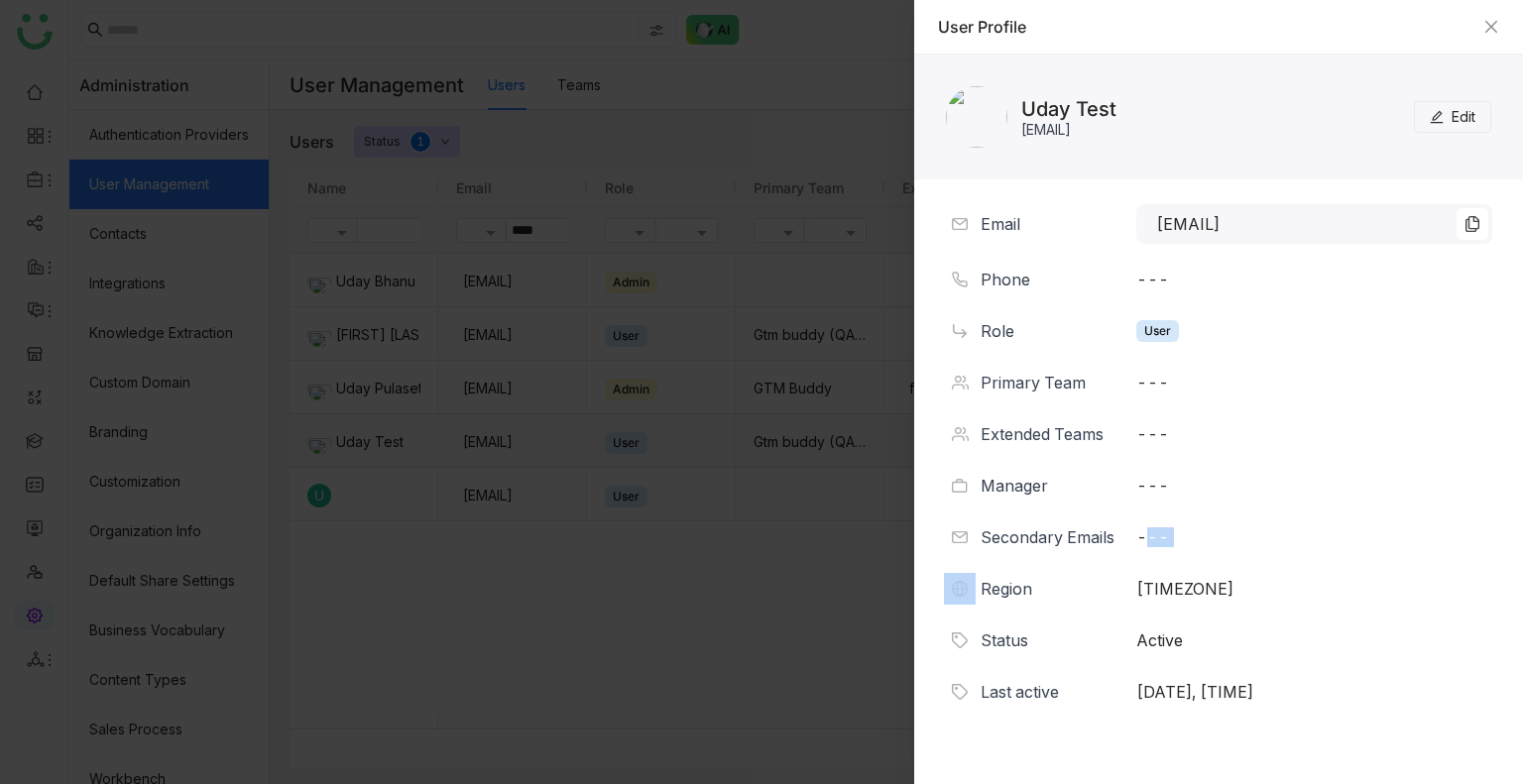 click on "---" at bounding box center [1314, 537] 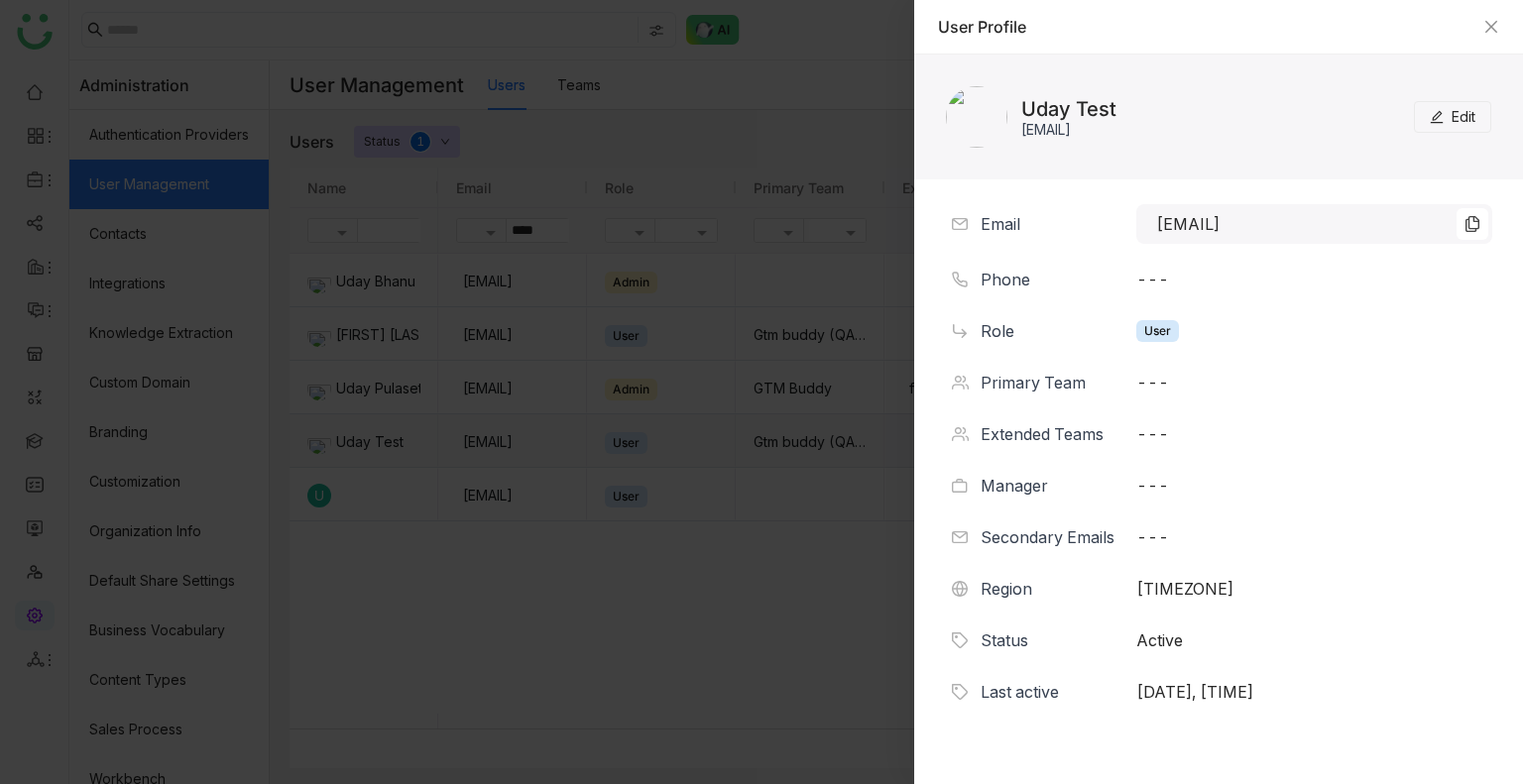 click on "User Profile" at bounding box center [1219, 27] 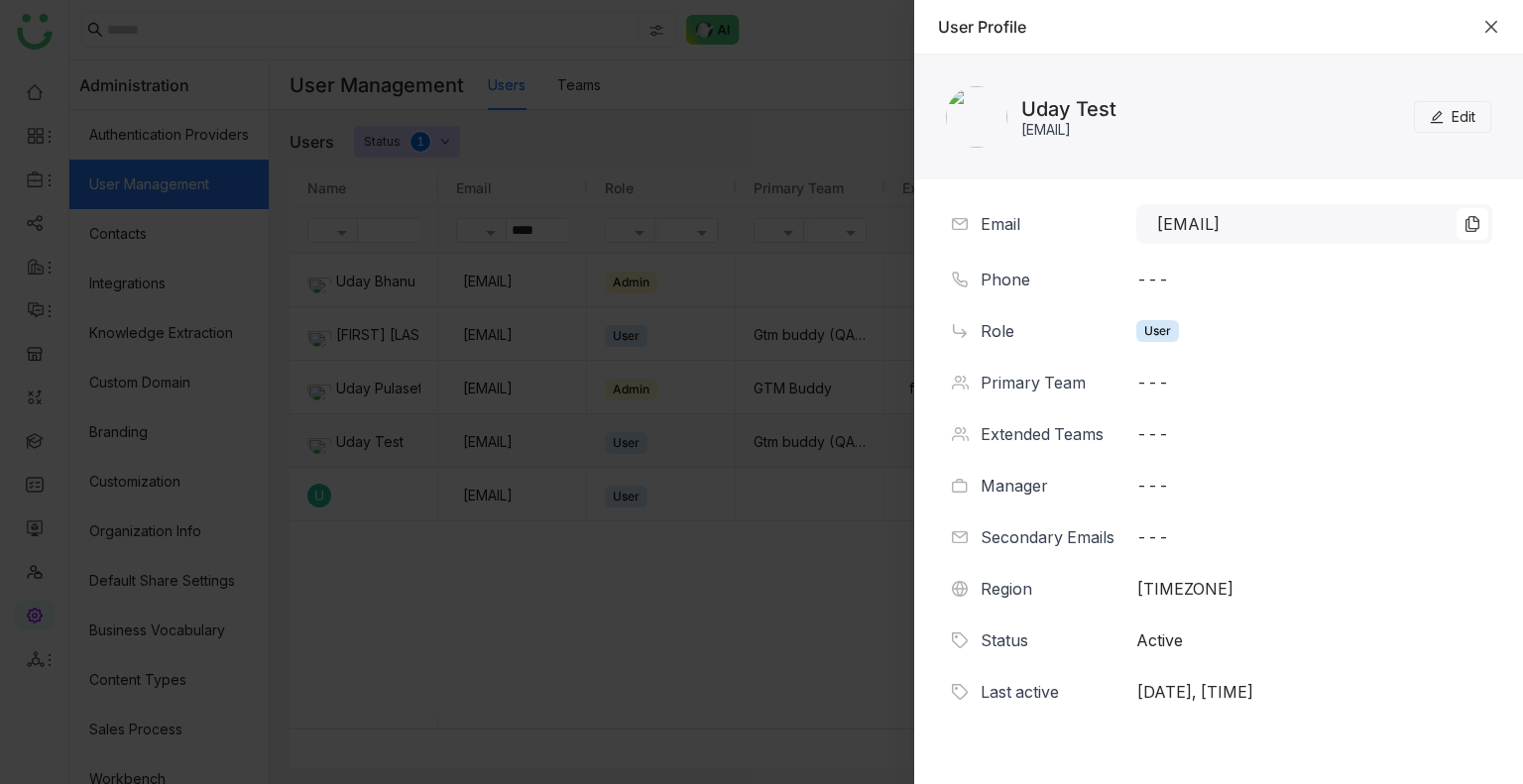 click 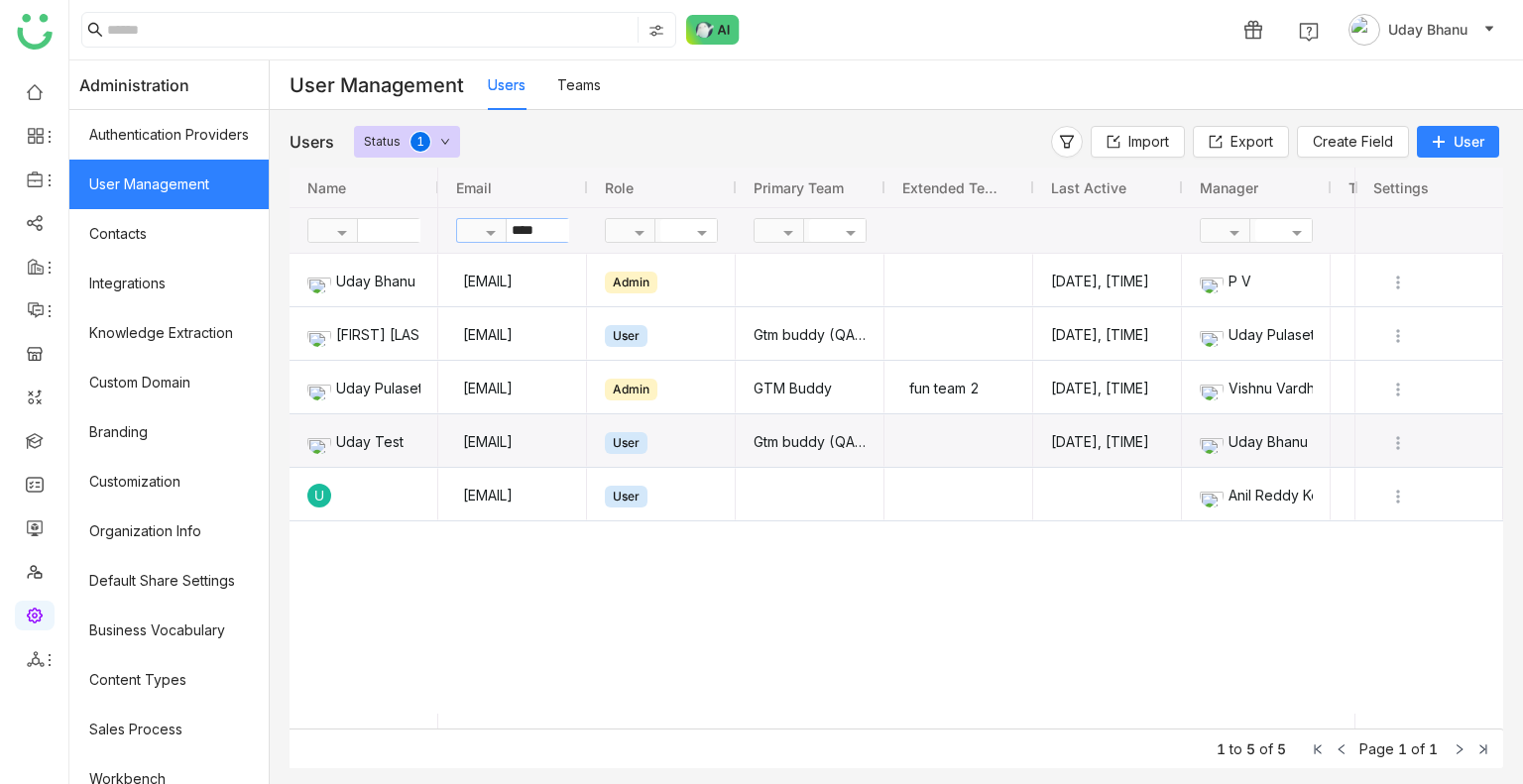 click on "****" 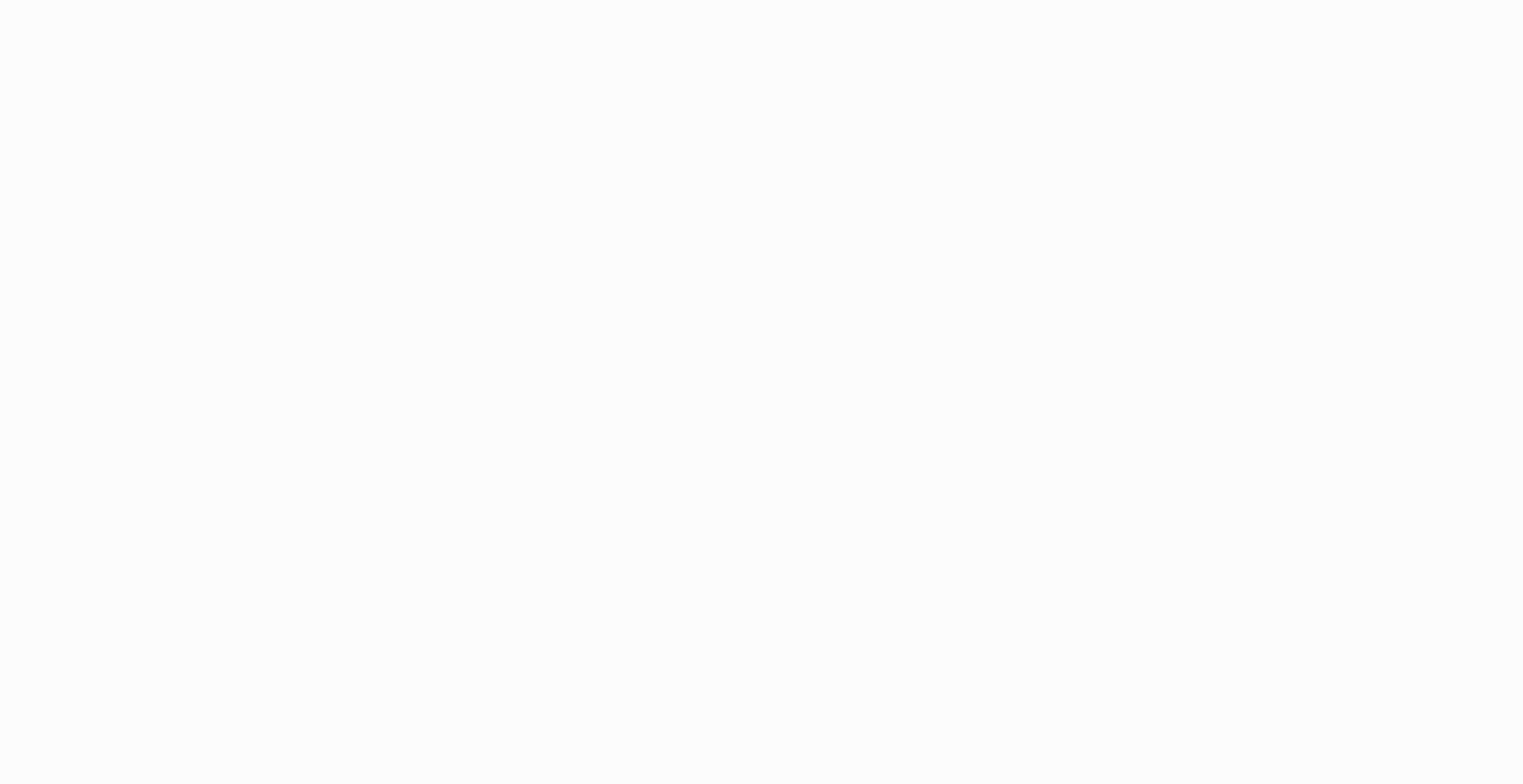 scroll, scrollTop: 0, scrollLeft: 0, axis: both 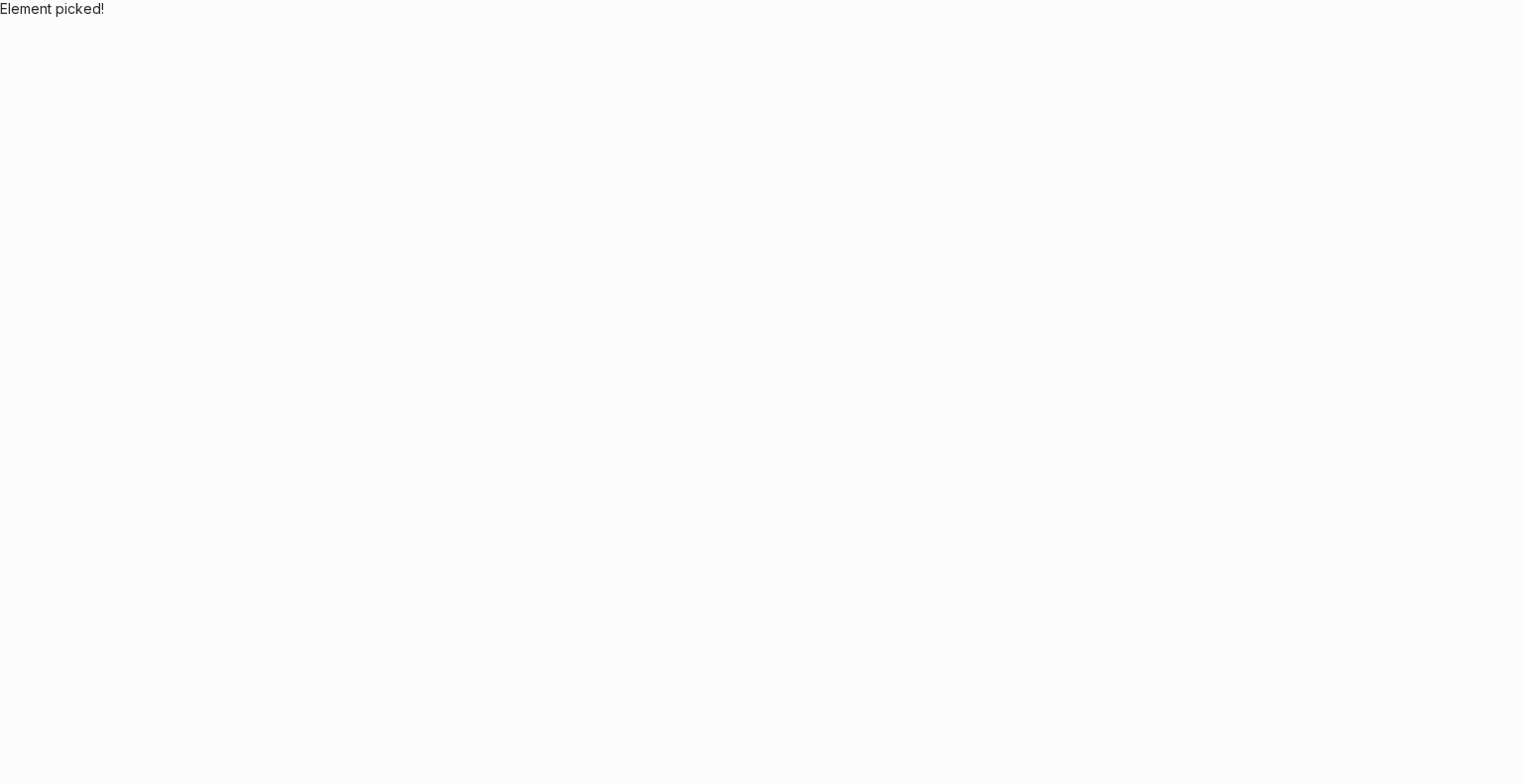 click on "Application Update Required
We've recently updated our application and it looks like your browser is trying to use older files.
Please try the following steps:
Reload Application
Still having issues? Try these steps:
Right-click anywhere on this page and select "Inspect" from the menu
Right-click on your browser's refresh button and select "Empty Cache and Hard Reload" from the menu
If problems persist, please  contact our support team  for assistance.
Element picked!" at bounding box center (762, 392) 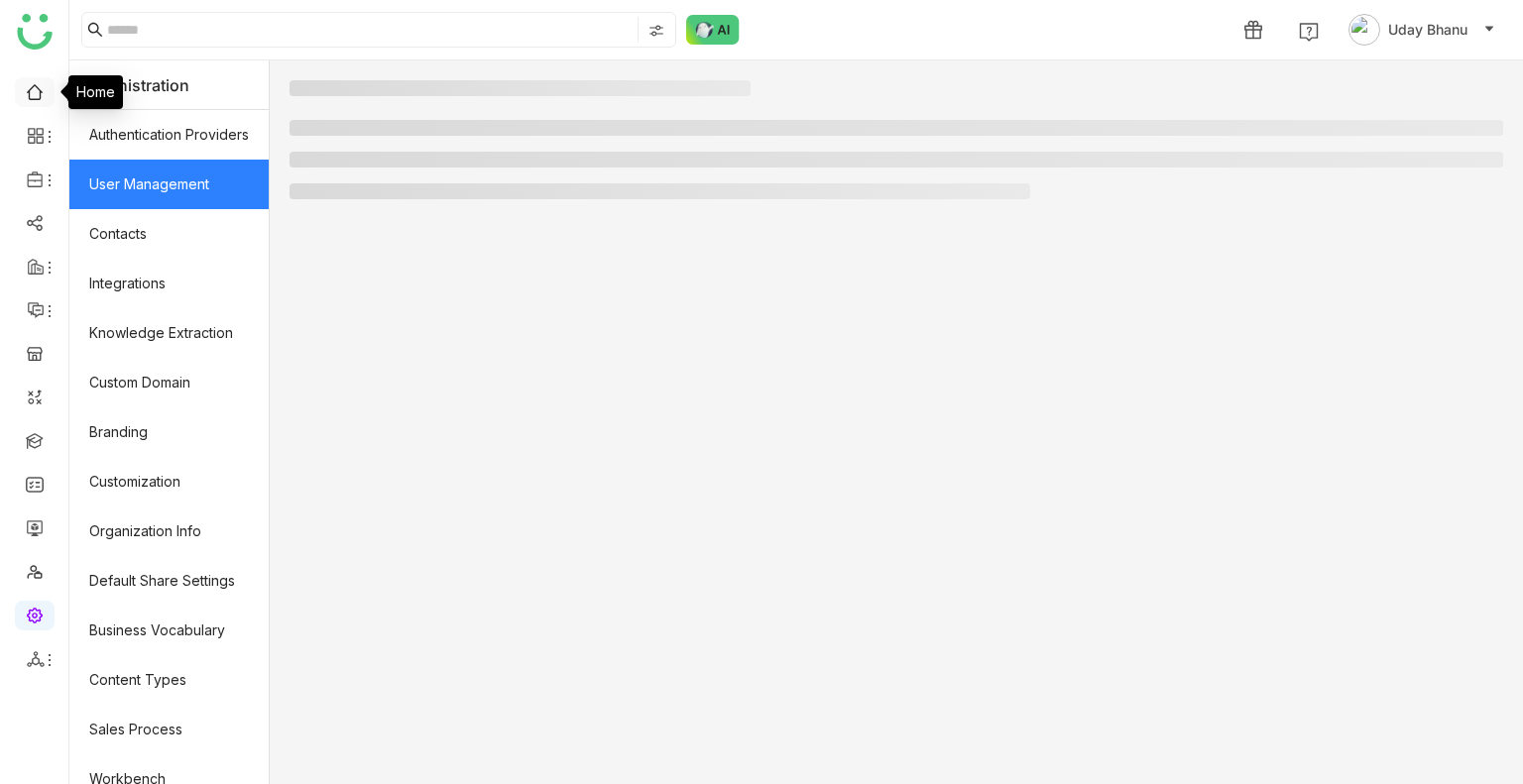 click at bounding box center [35, 90] 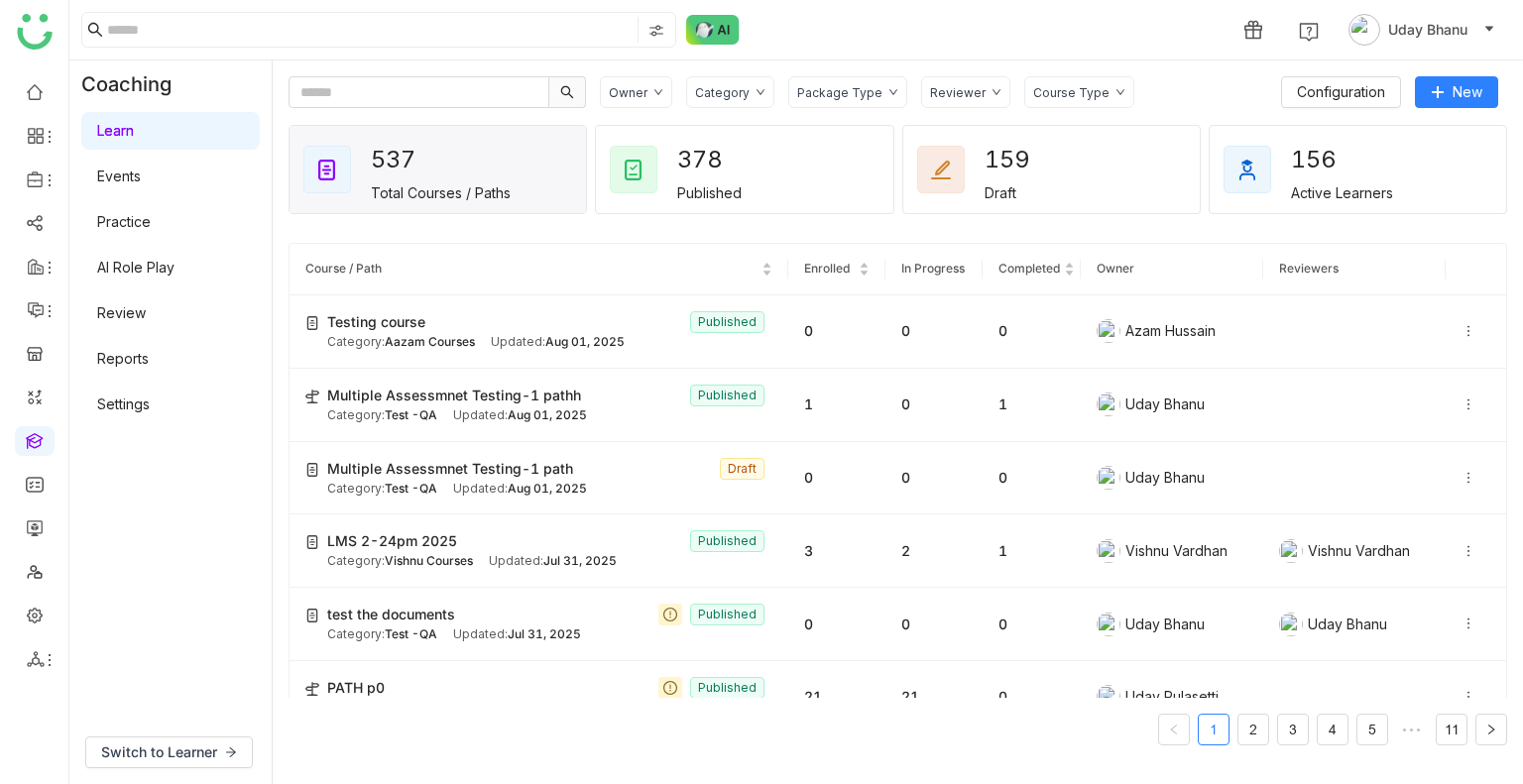 scroll, scrollTop: 0, scrollLeft: 0, axis: both 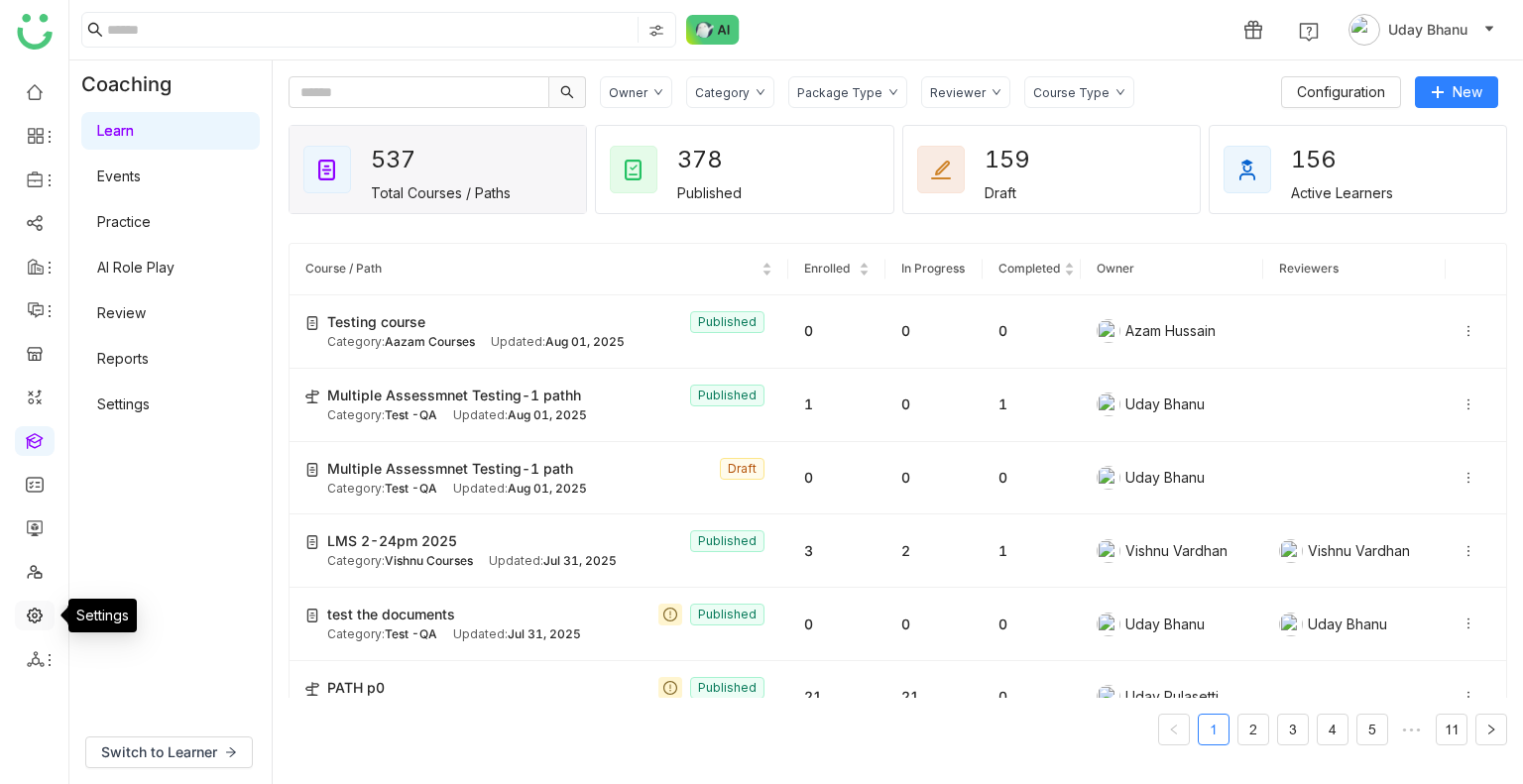 click at bounding box center (35, 614) 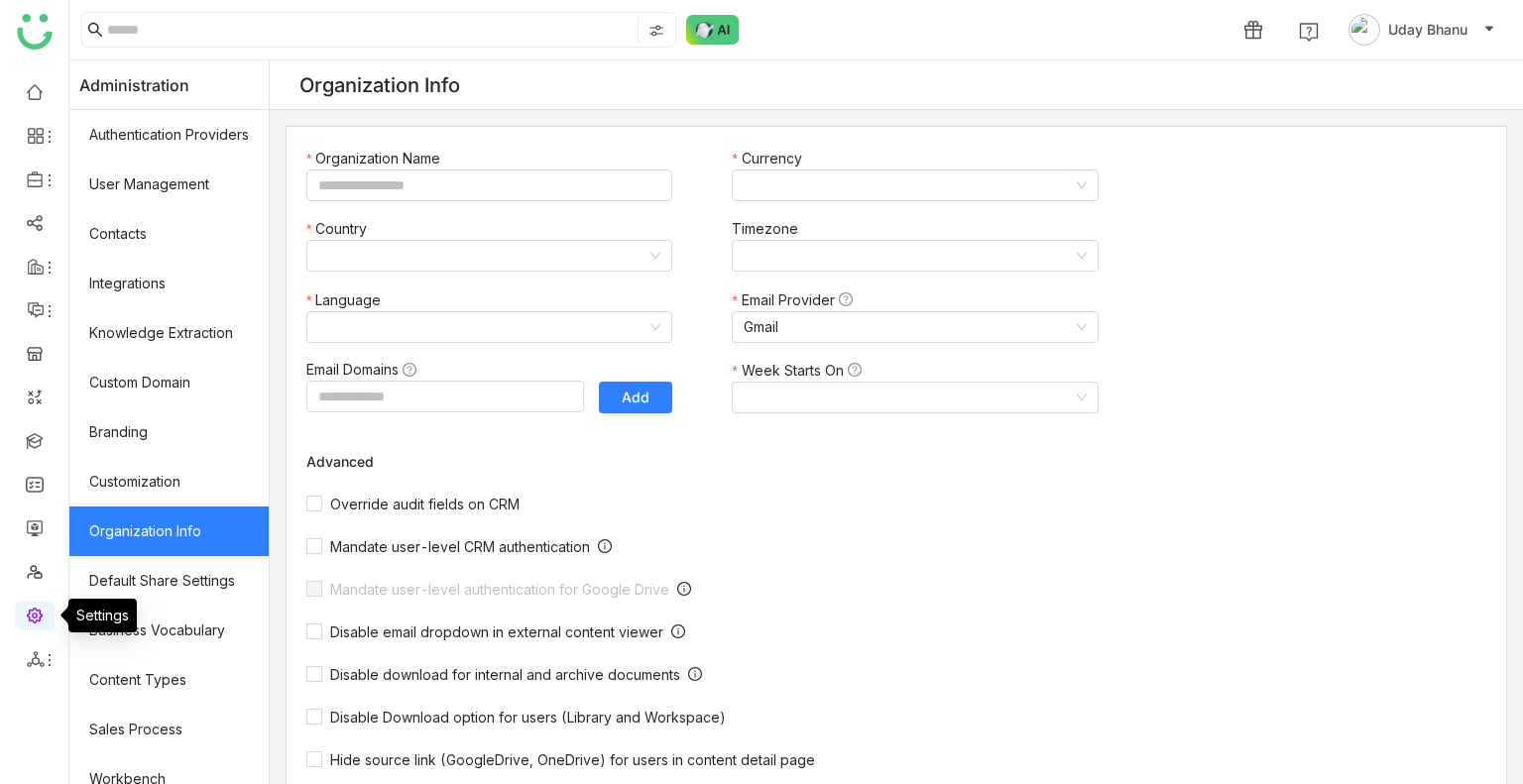 click at bounding box center [35, 614] 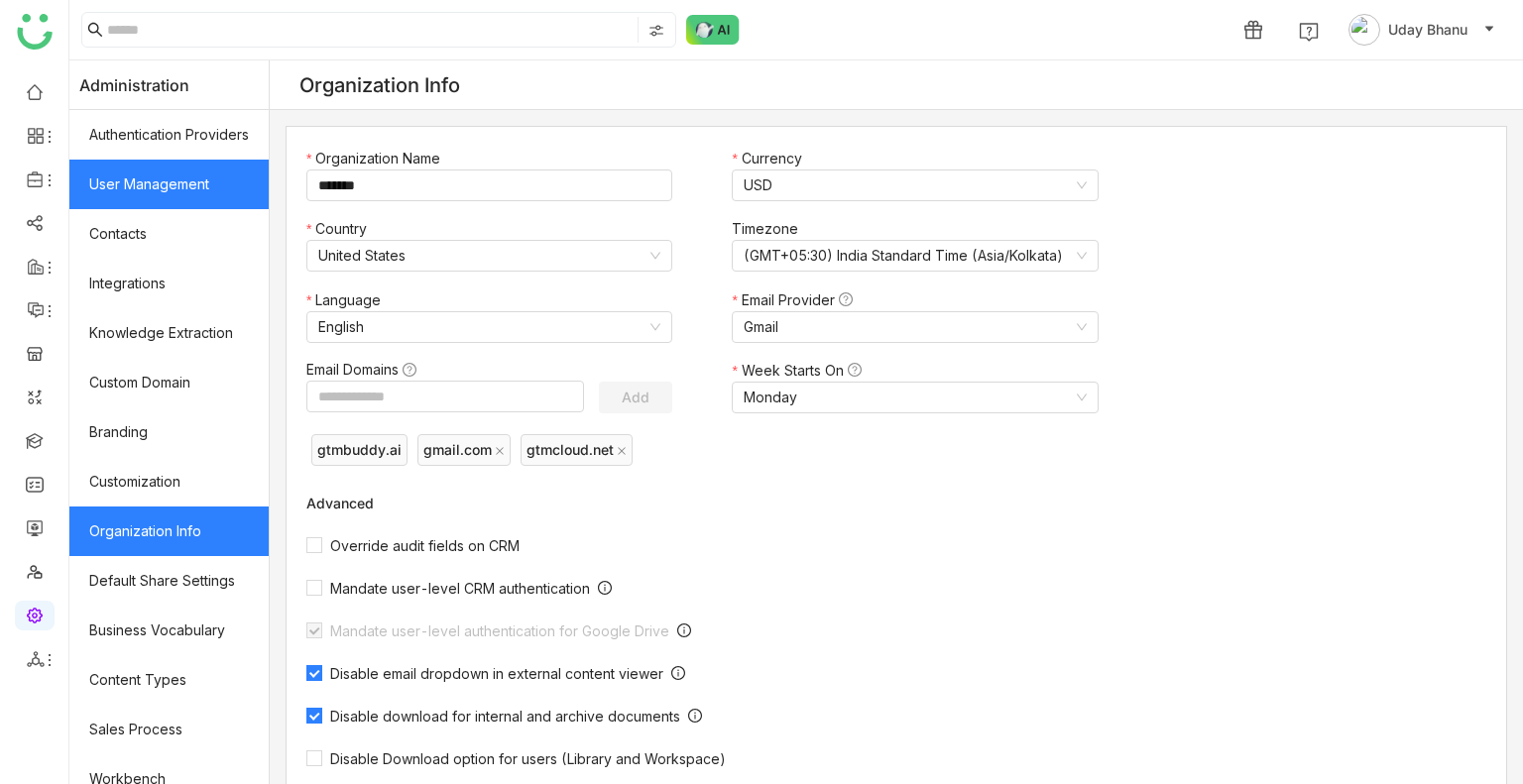 click on "User Management" 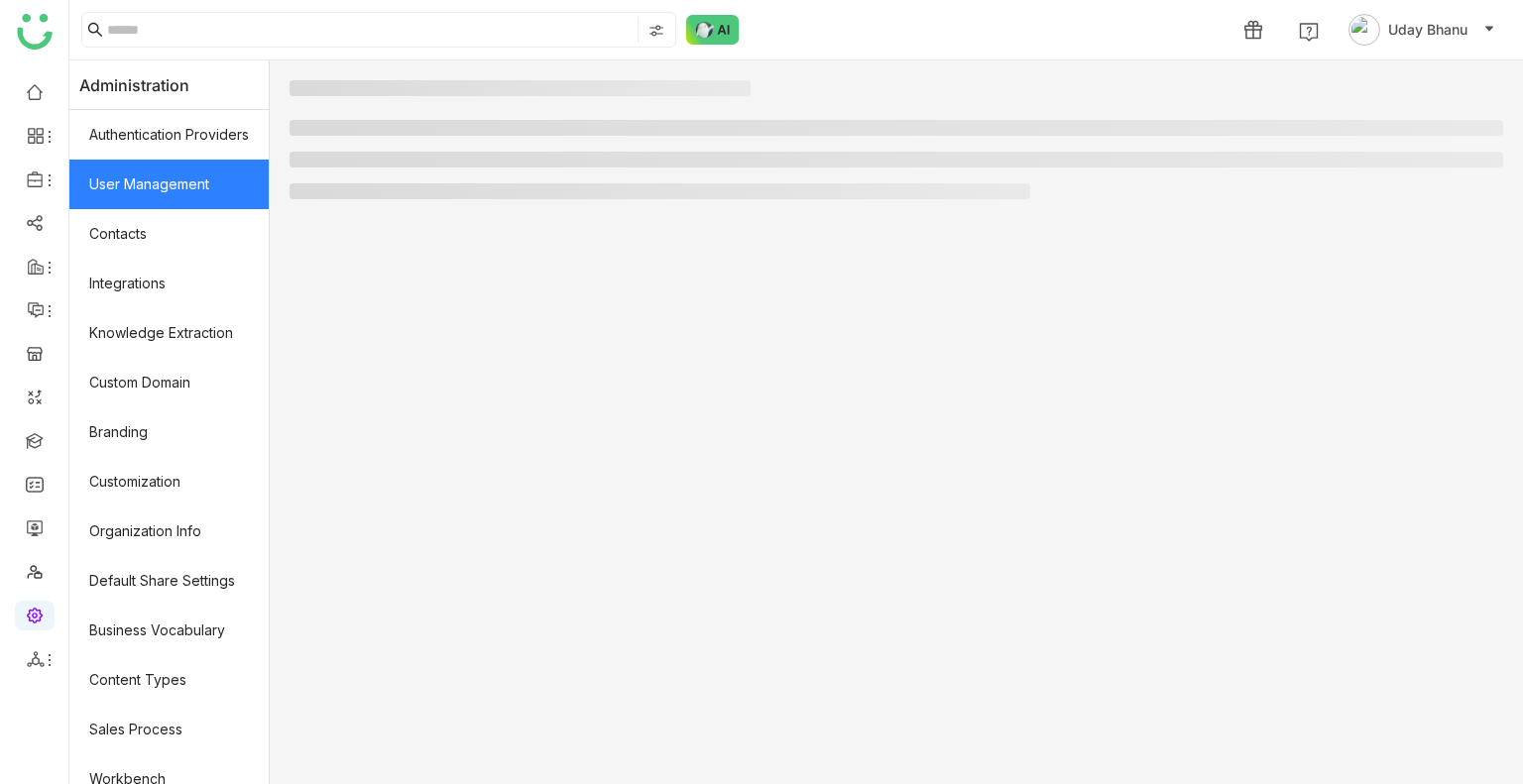 click on "User Management" 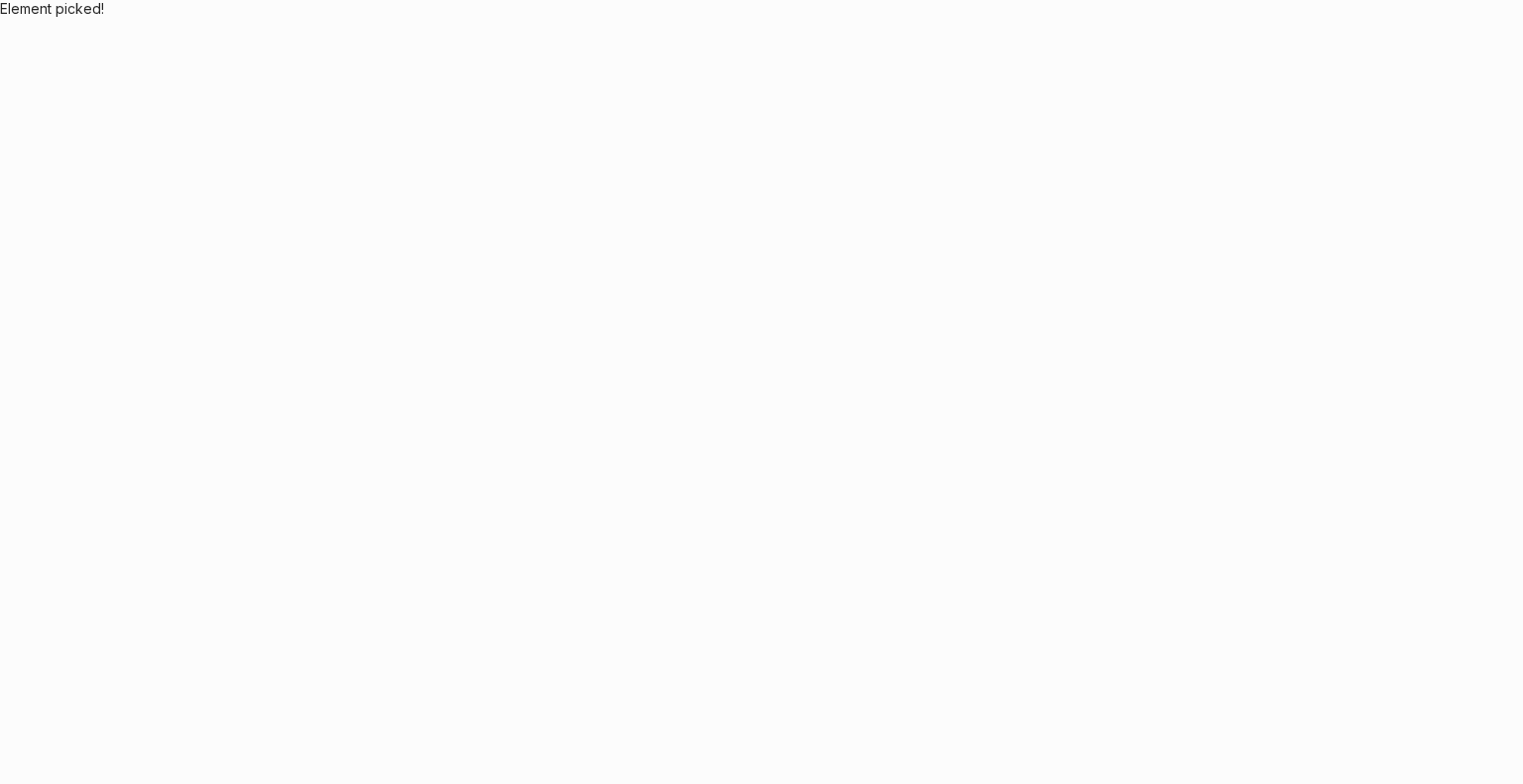 scroll, scrollTop: 0, scrollLeft: 0, axis: both 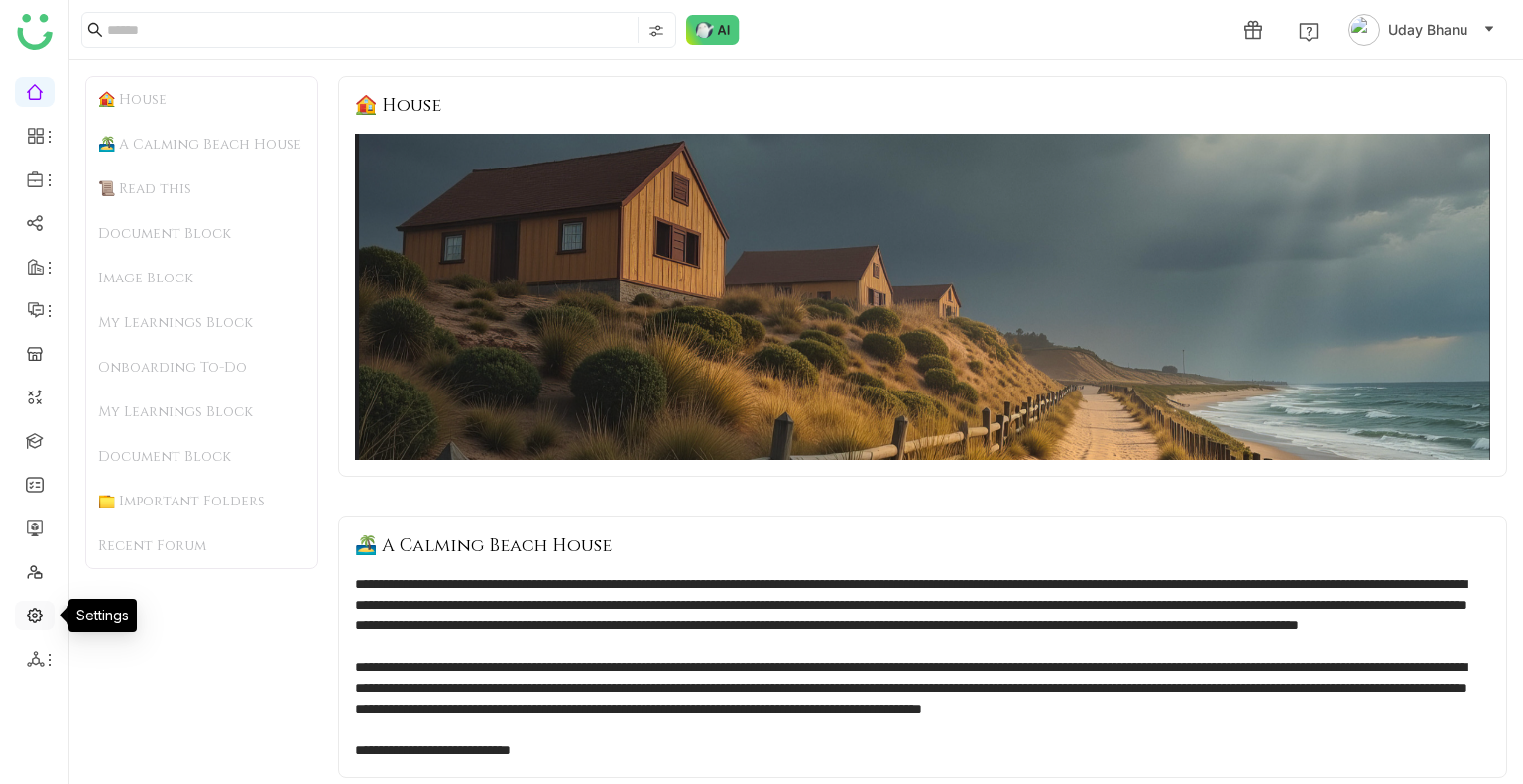 click at bounding box center [35, 614] 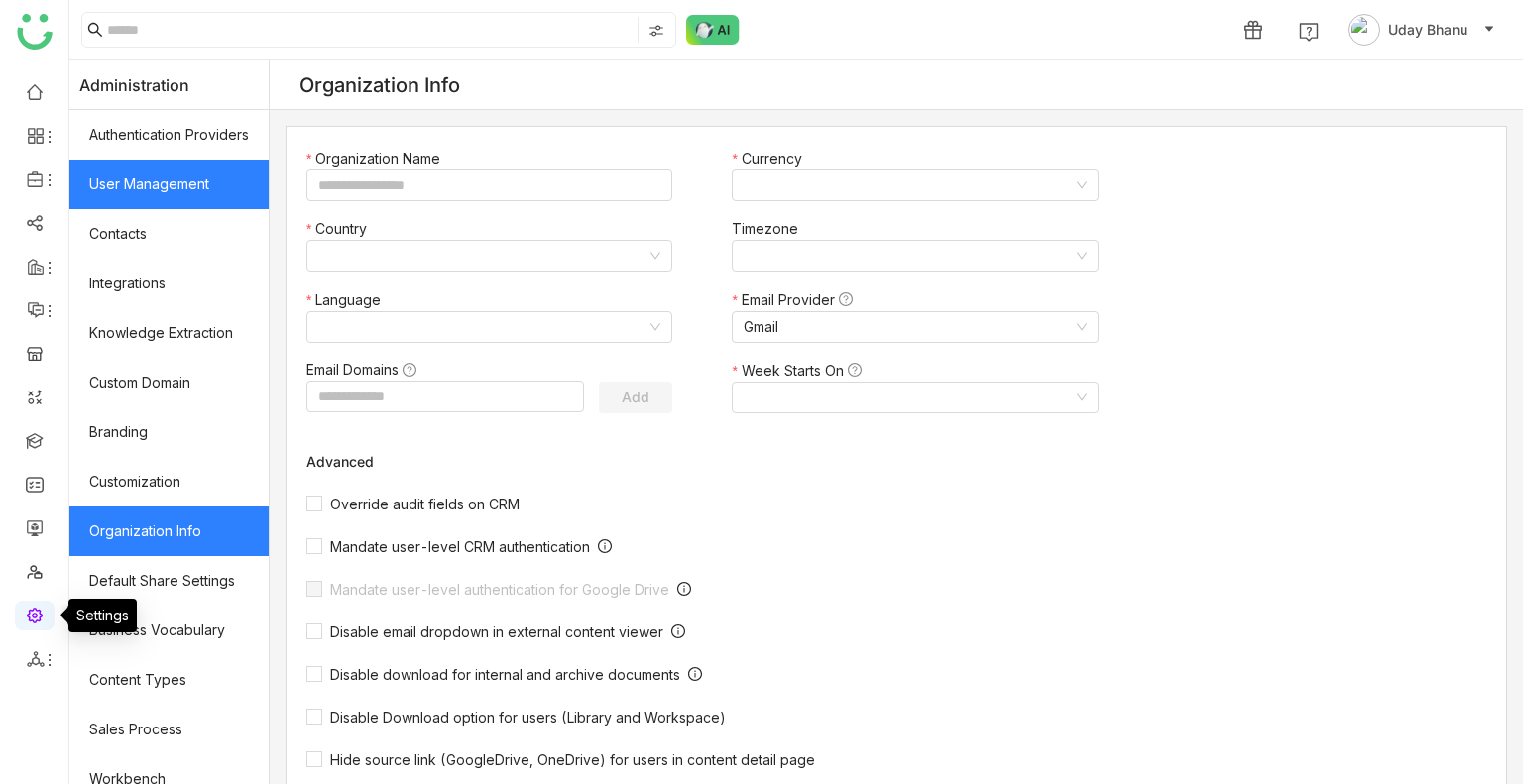 type on "*******" 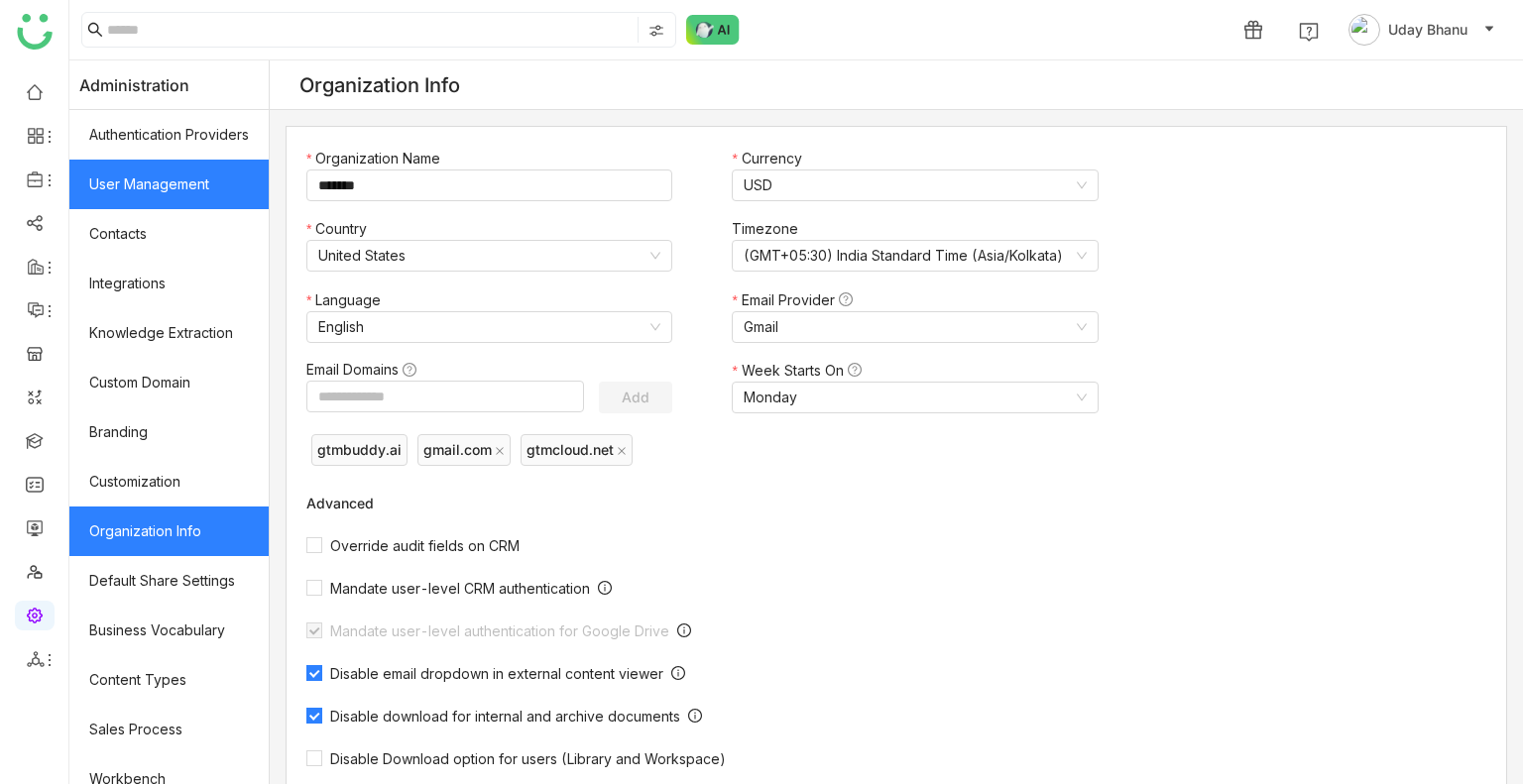 click on "User Management" 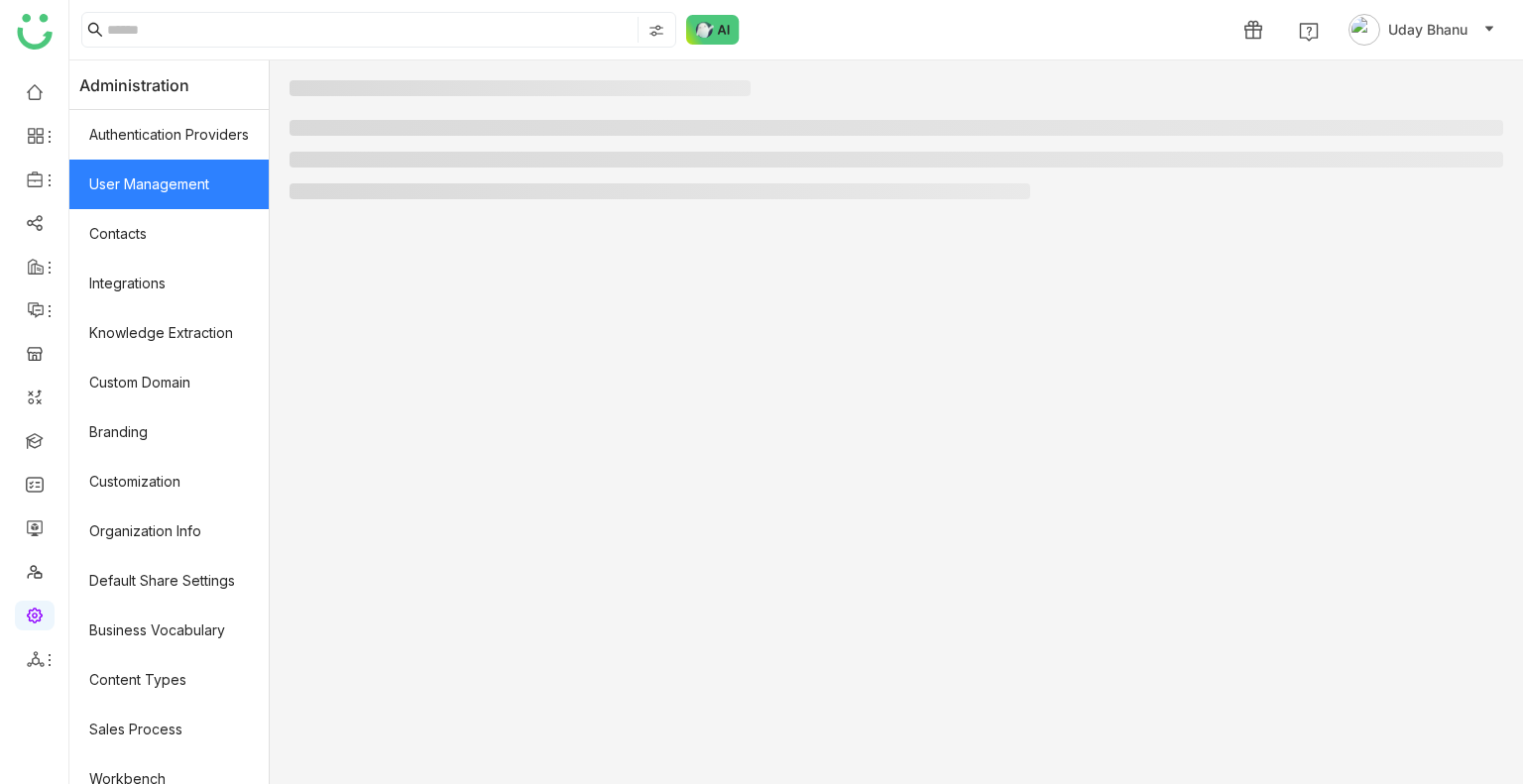 click on "User Management" 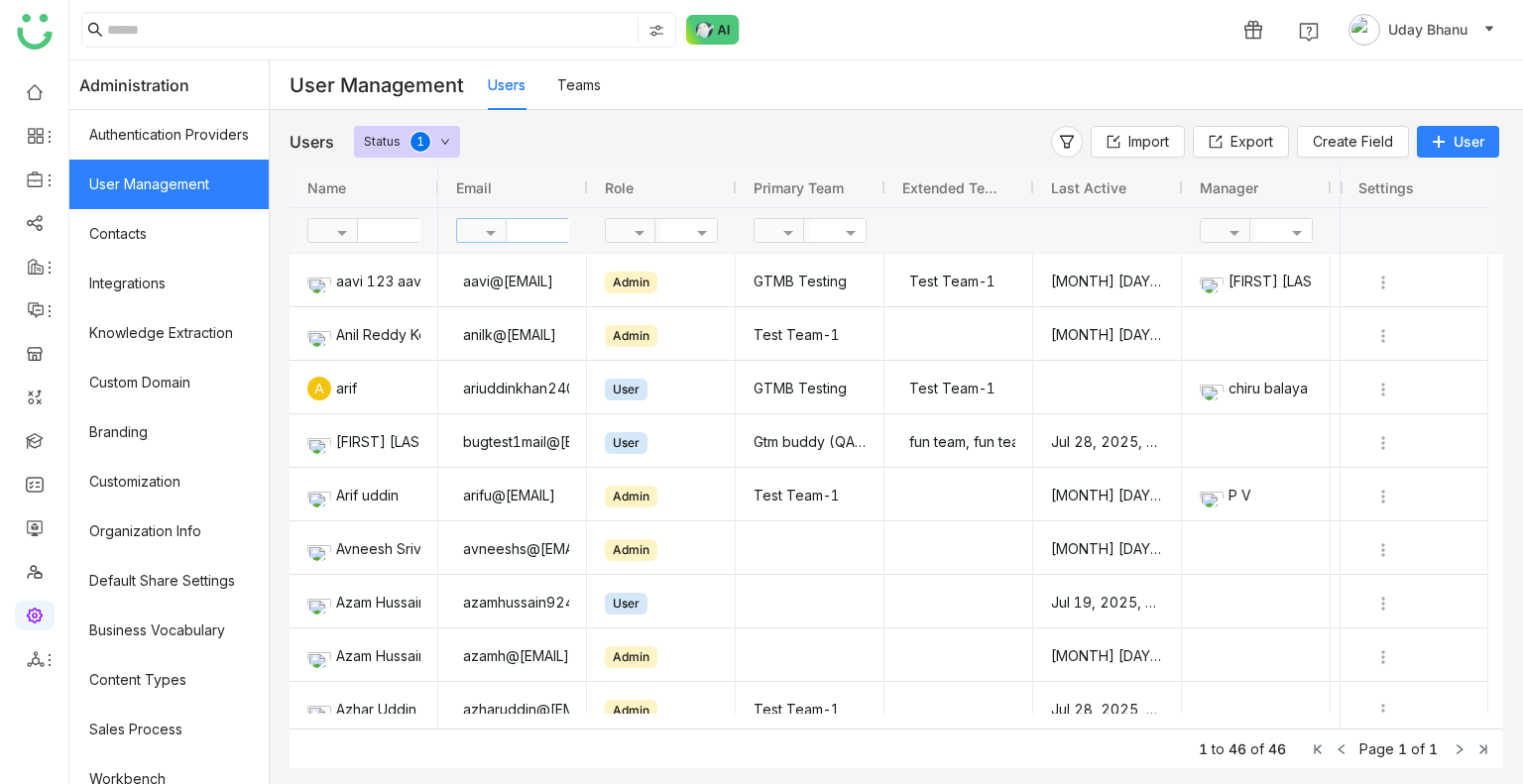click 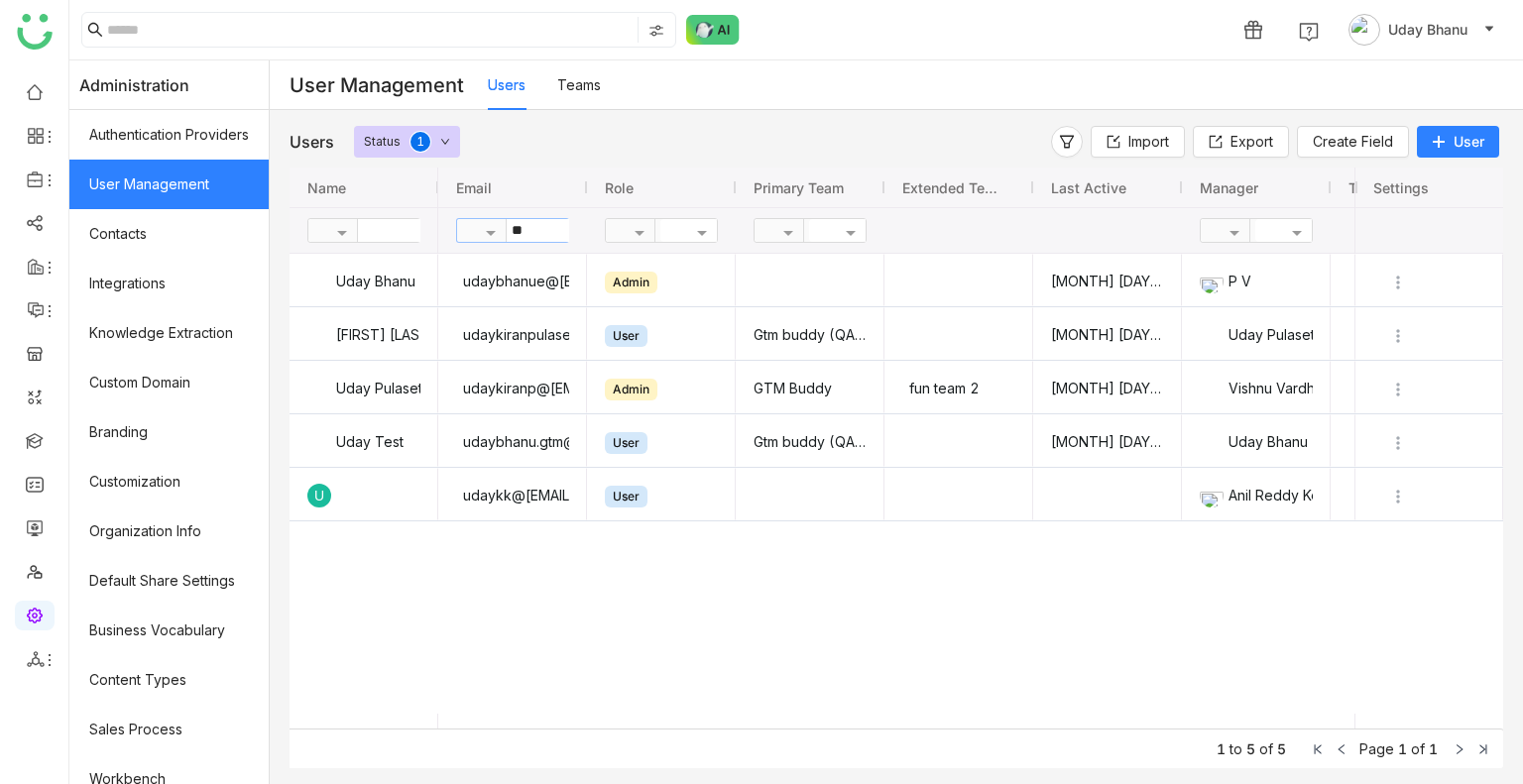 type on "*" 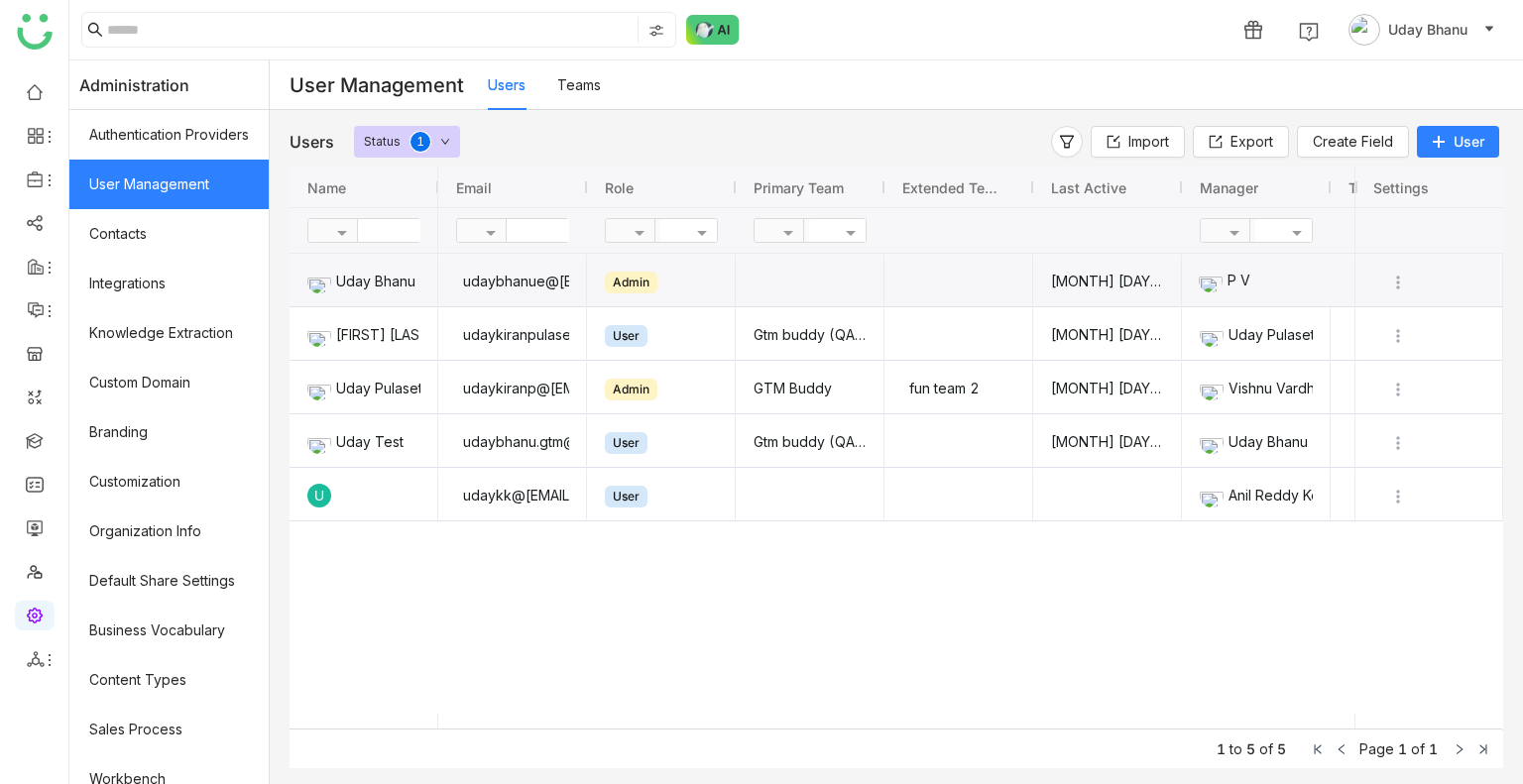 click on "P V" 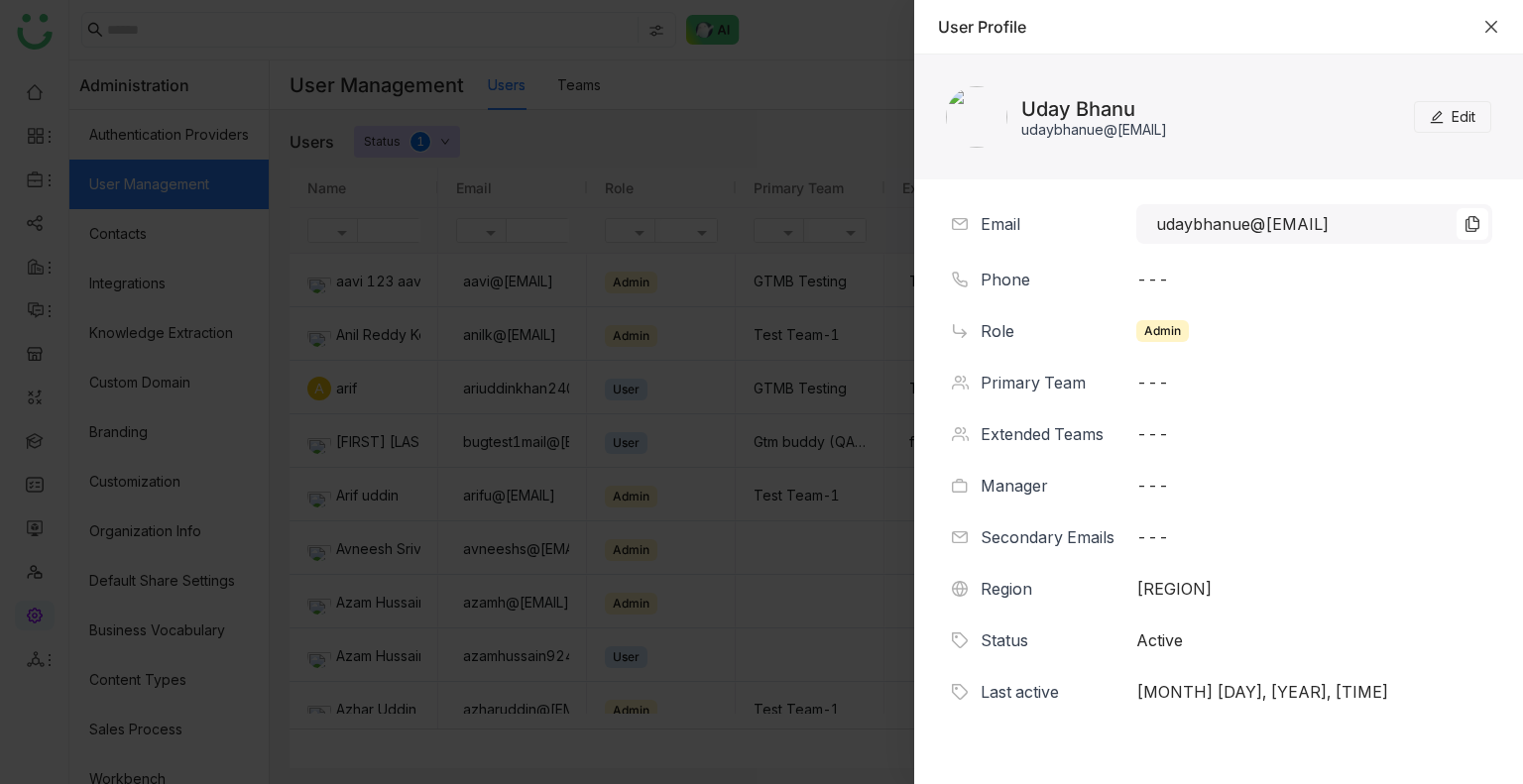 click 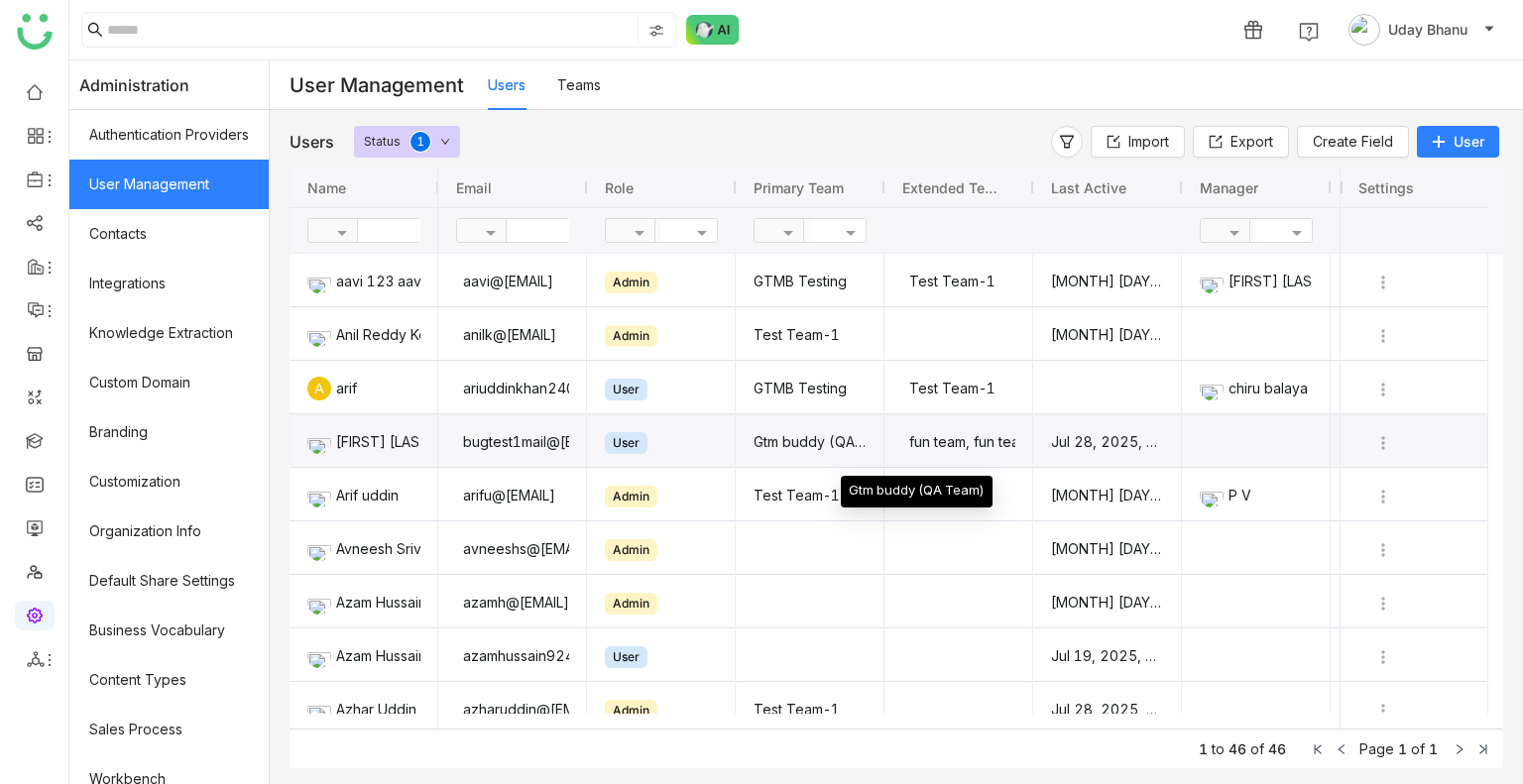 scroll, scrollTop: 0, scrollLeft: 18, axis: horizontal 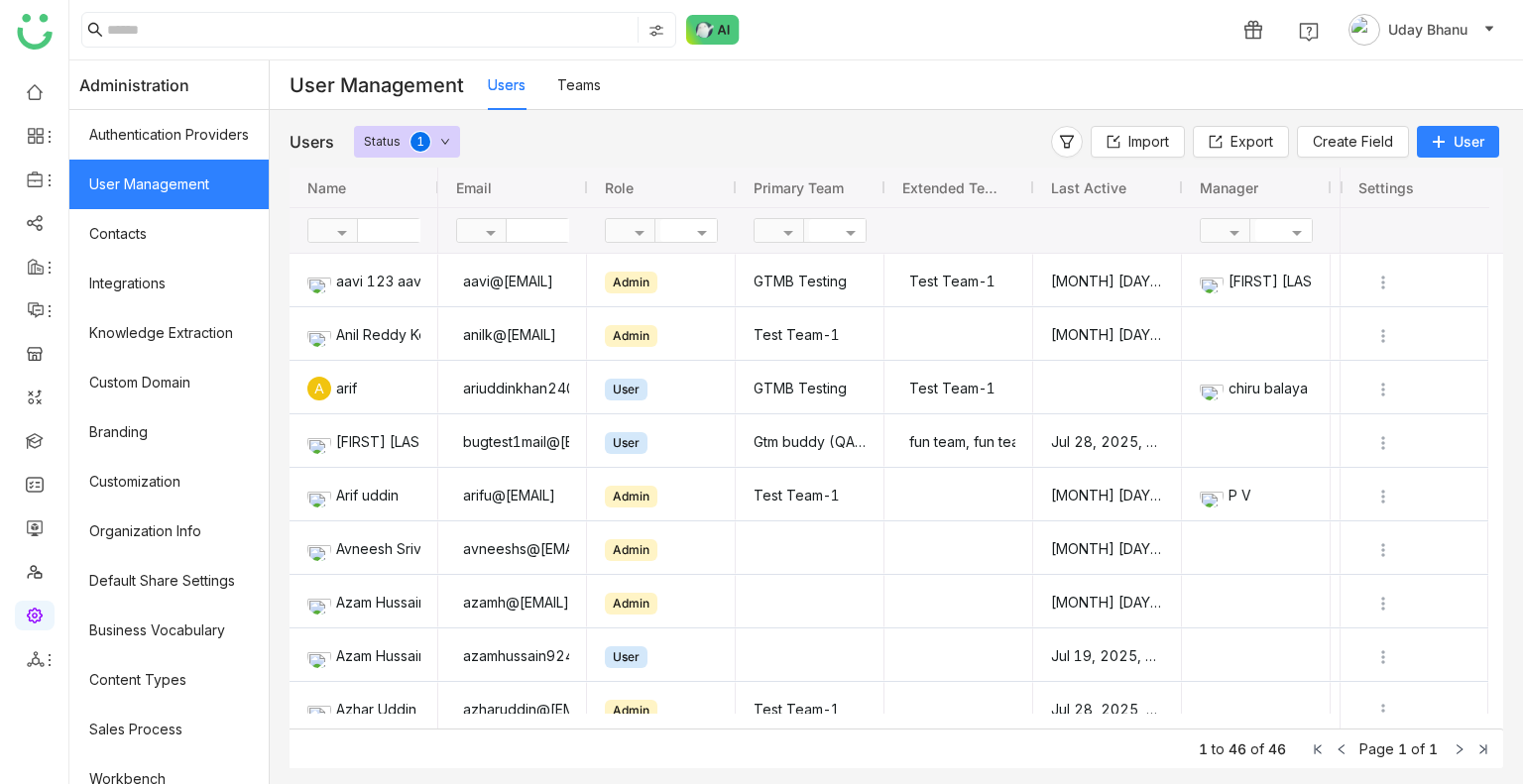 click 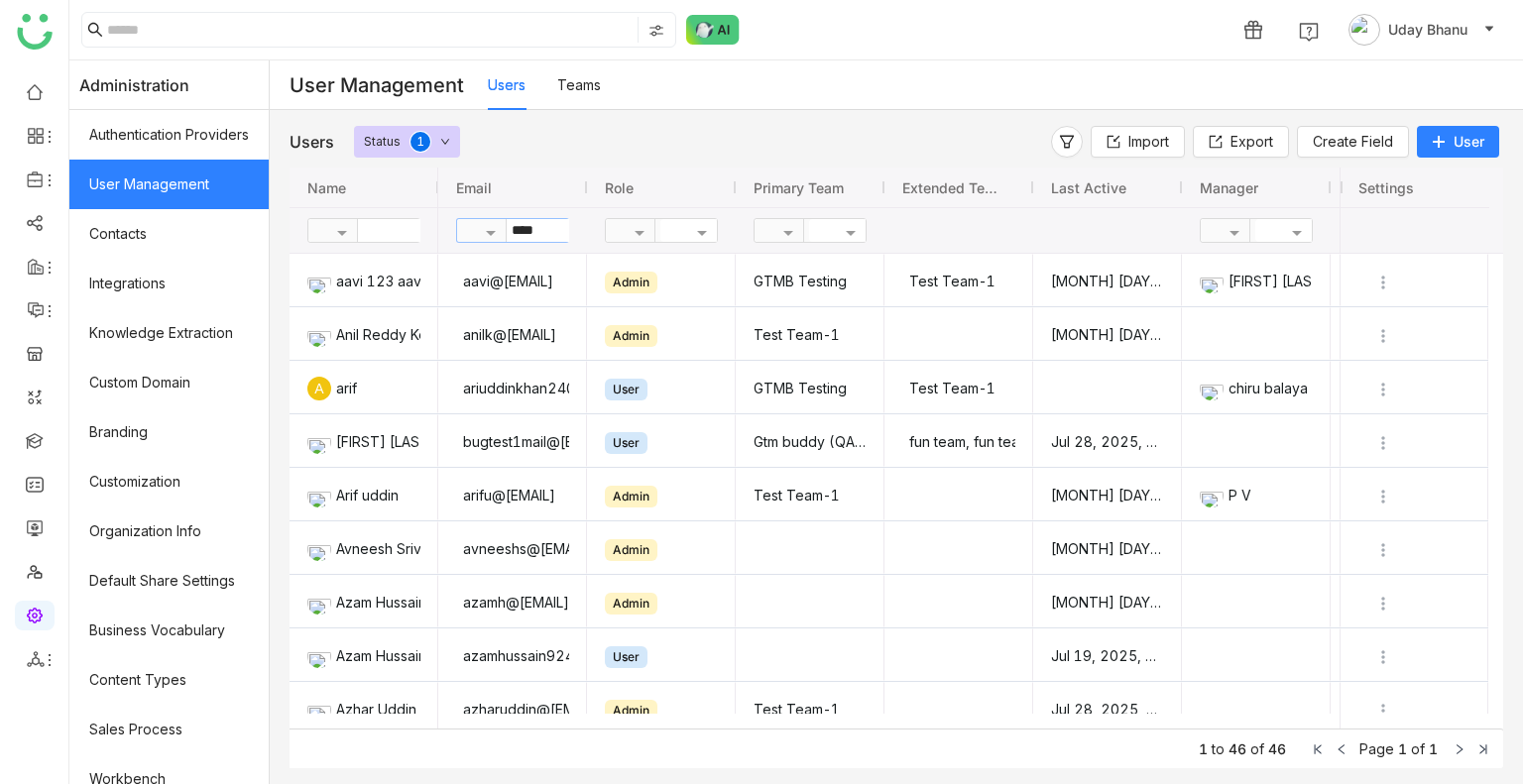 type on "****" 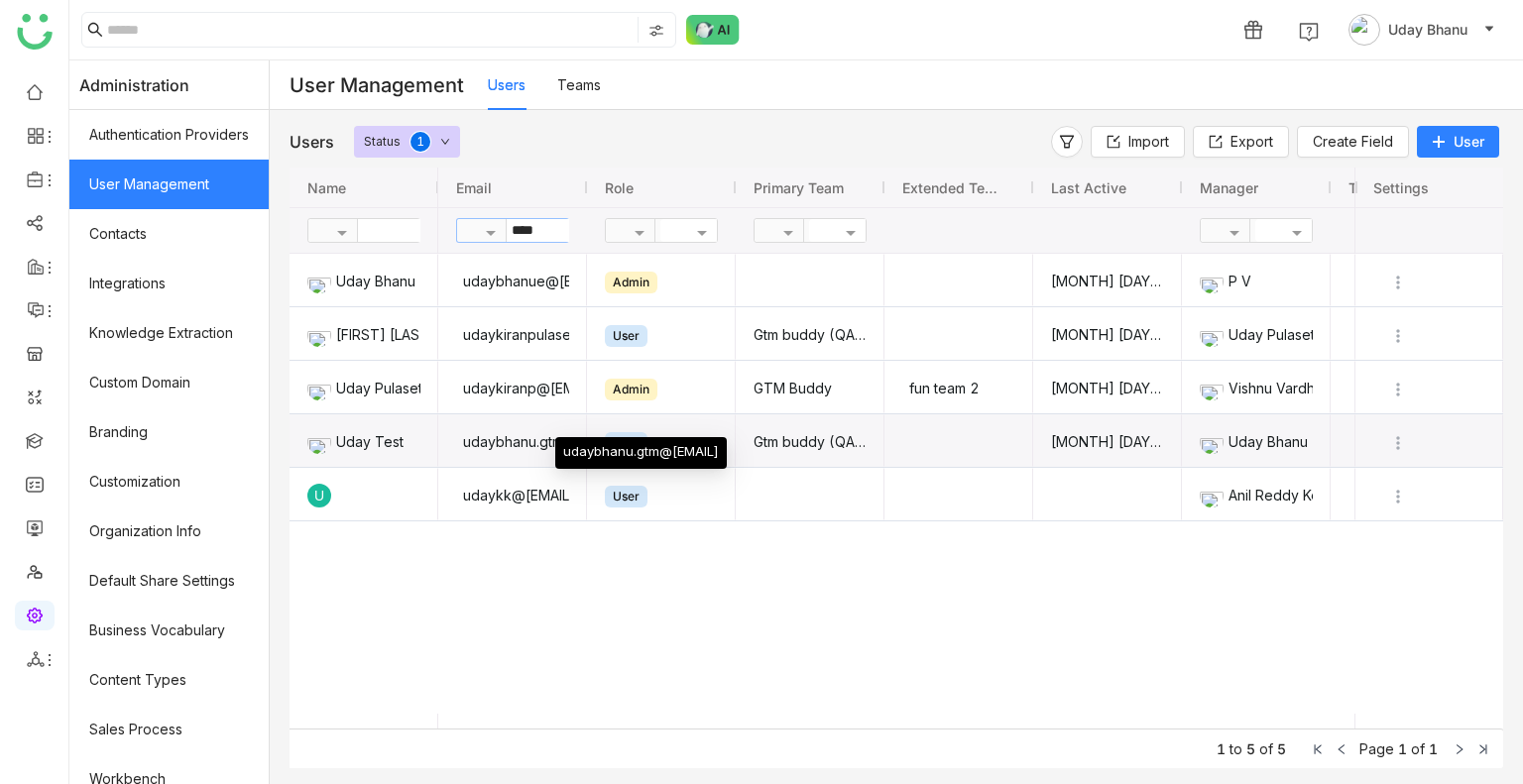 click on "udaybhanu.gtm@gmail.com" 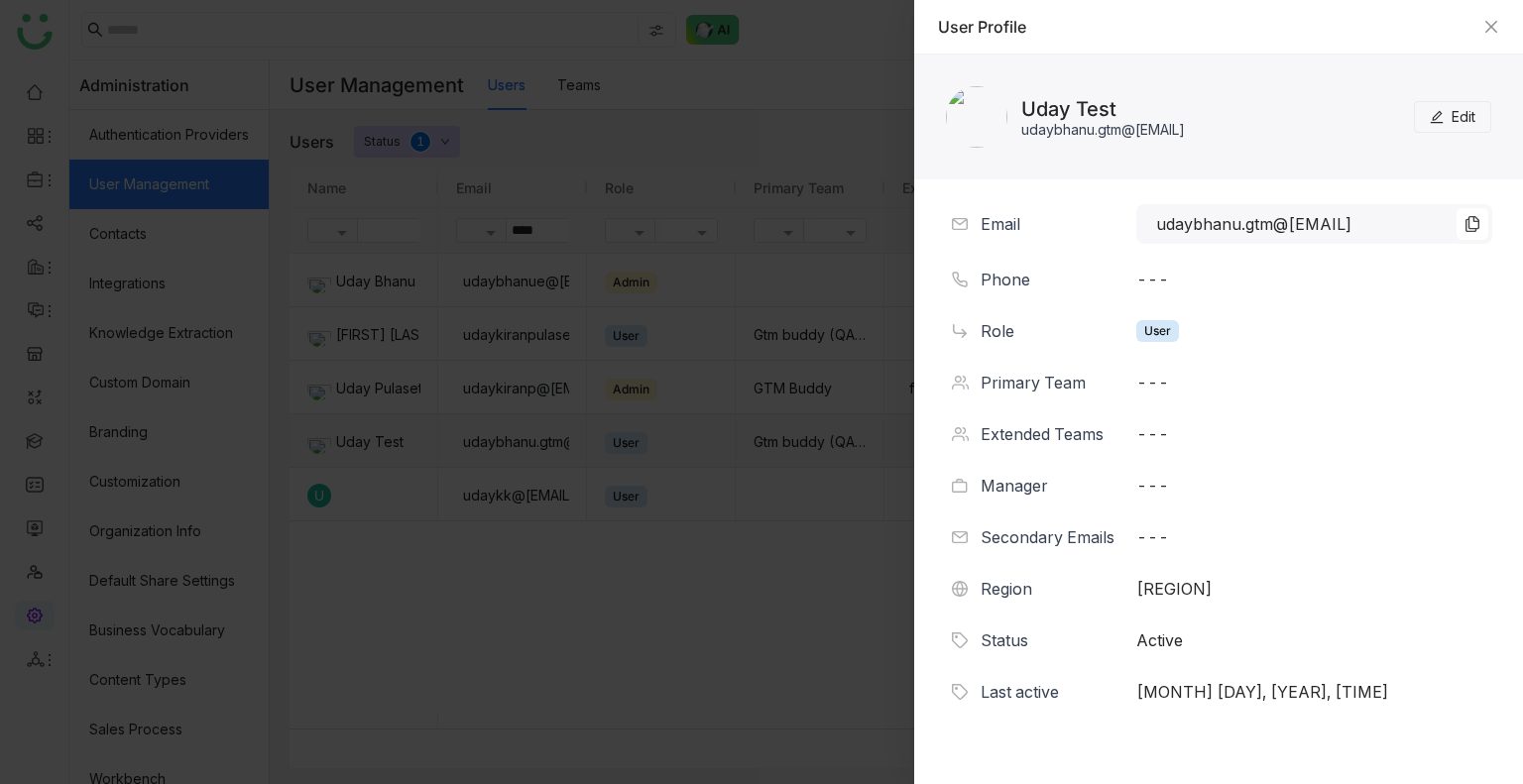 click on "Uday Test   udaybhanu.gtm@gmail.com   Edit" at bounding box center (1219, 117) 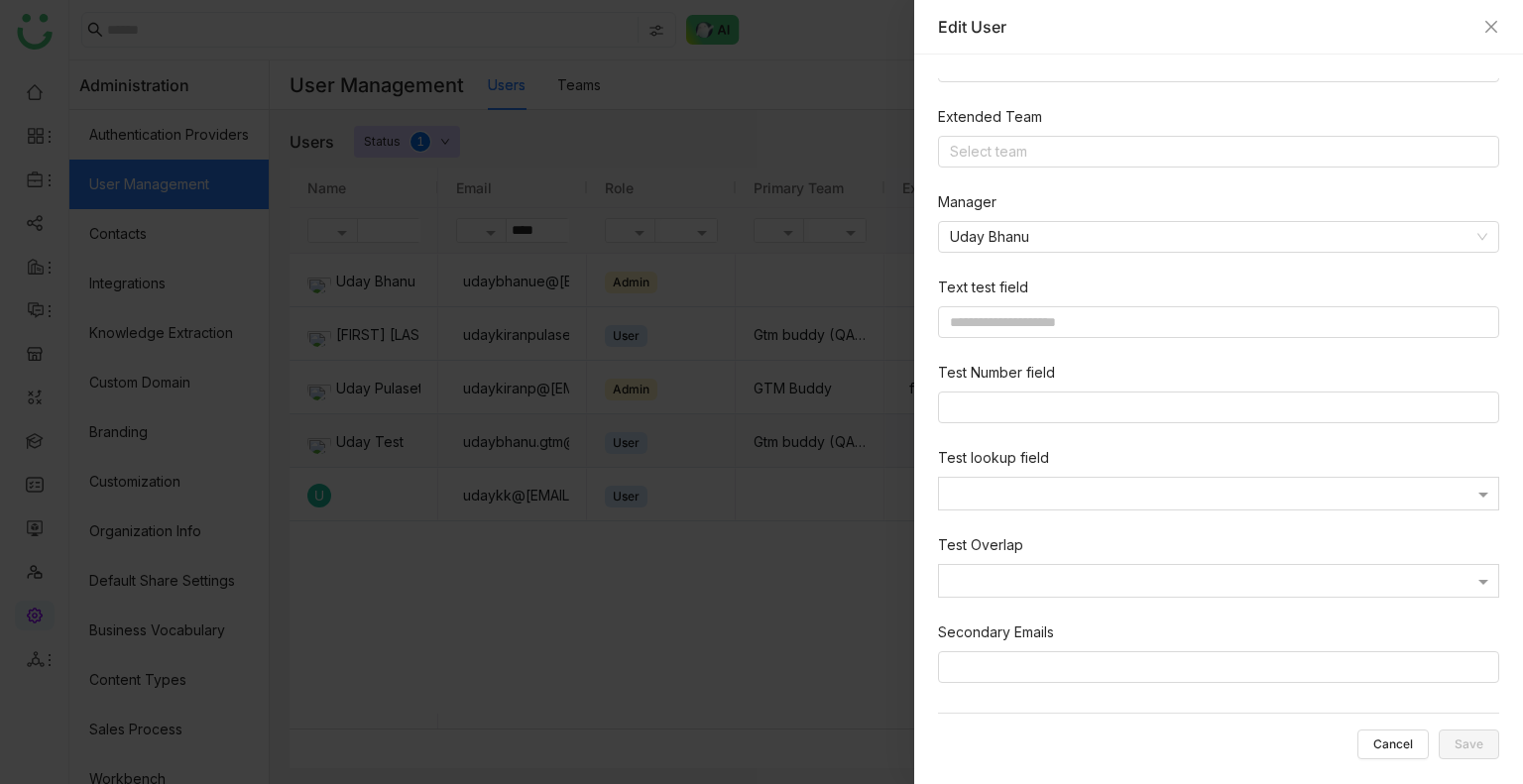 scroll, scrollTop: 464, scrollLeft: 0, axis: vertical 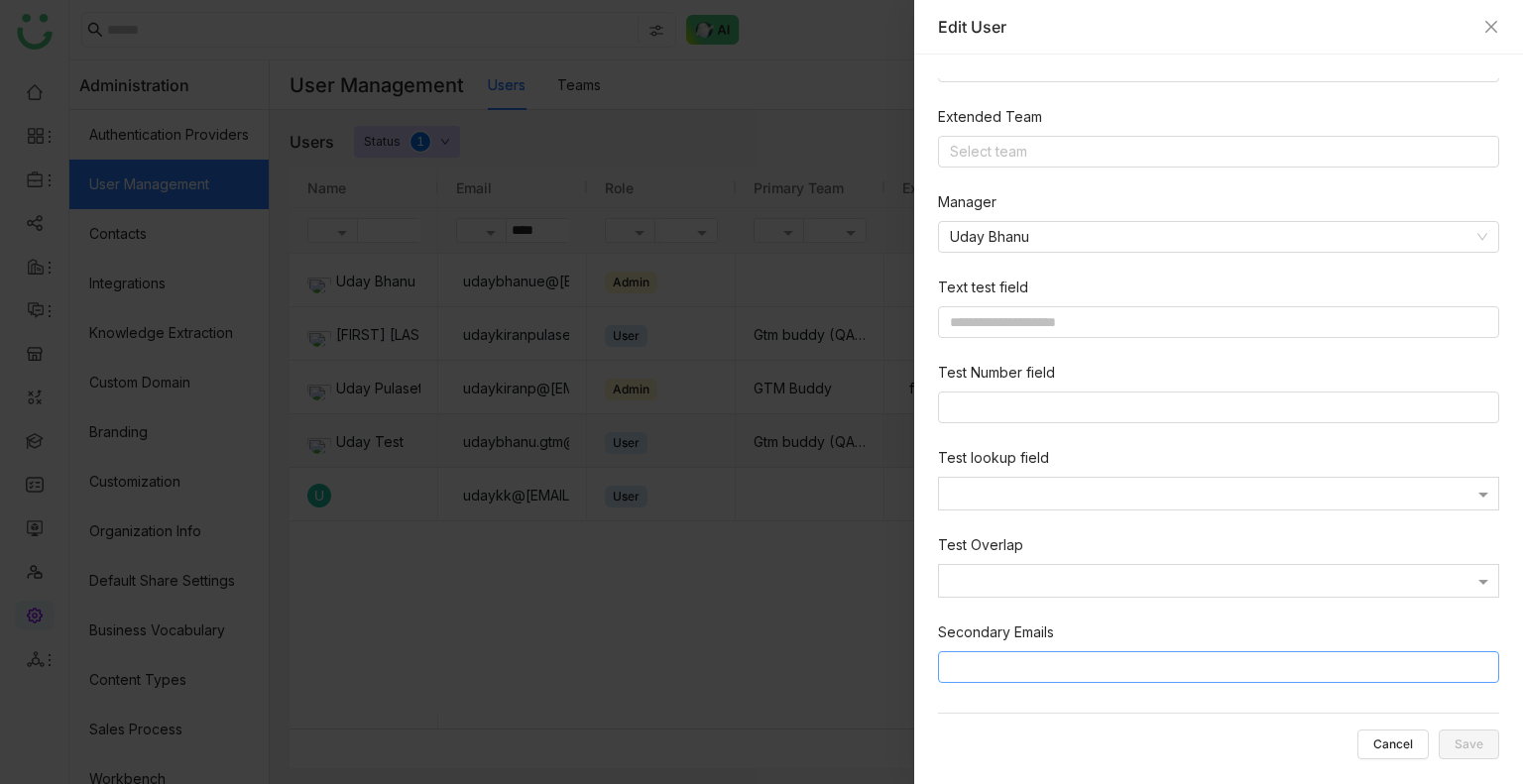 click at bounding box center (1222, 667) 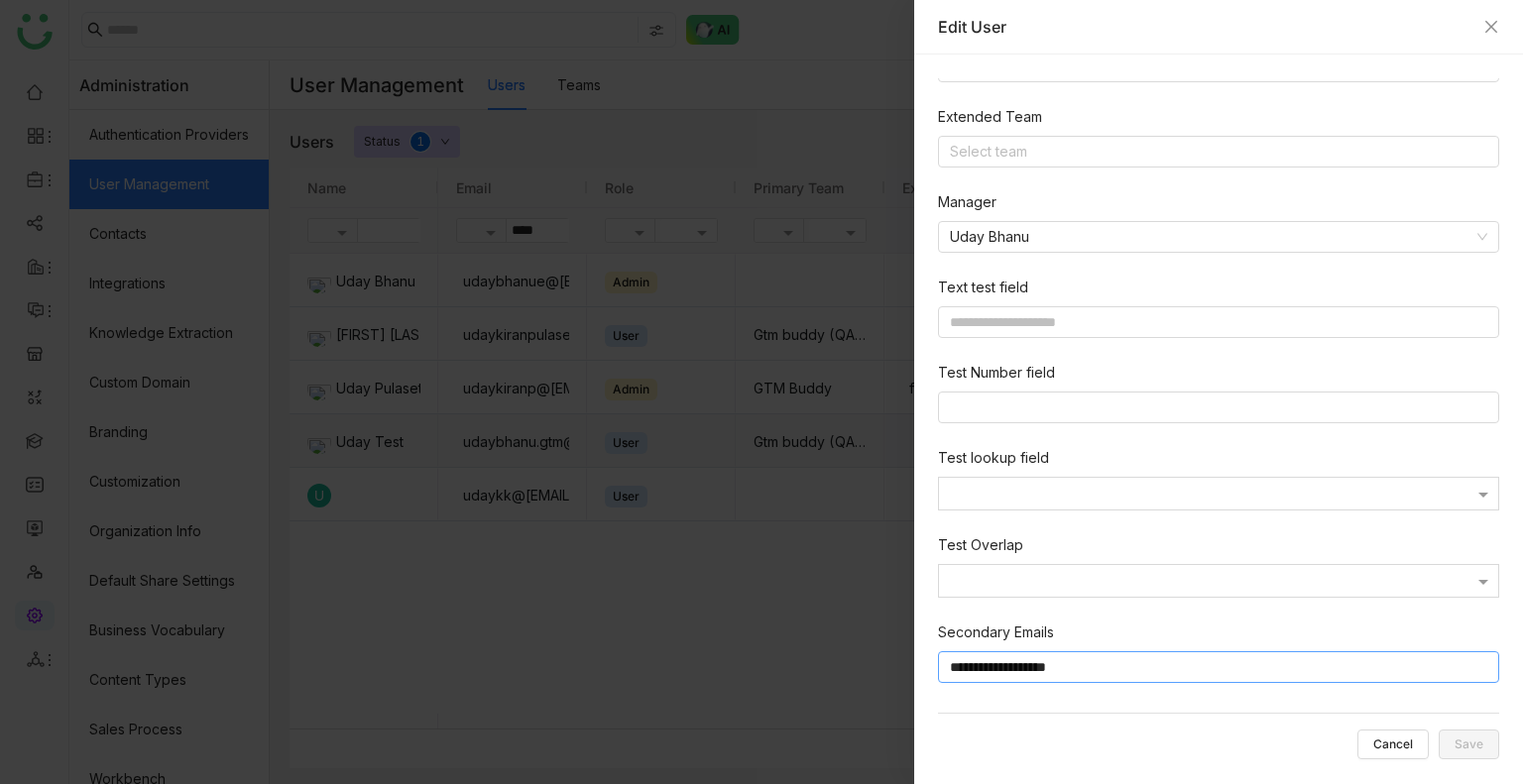 type on "**********" 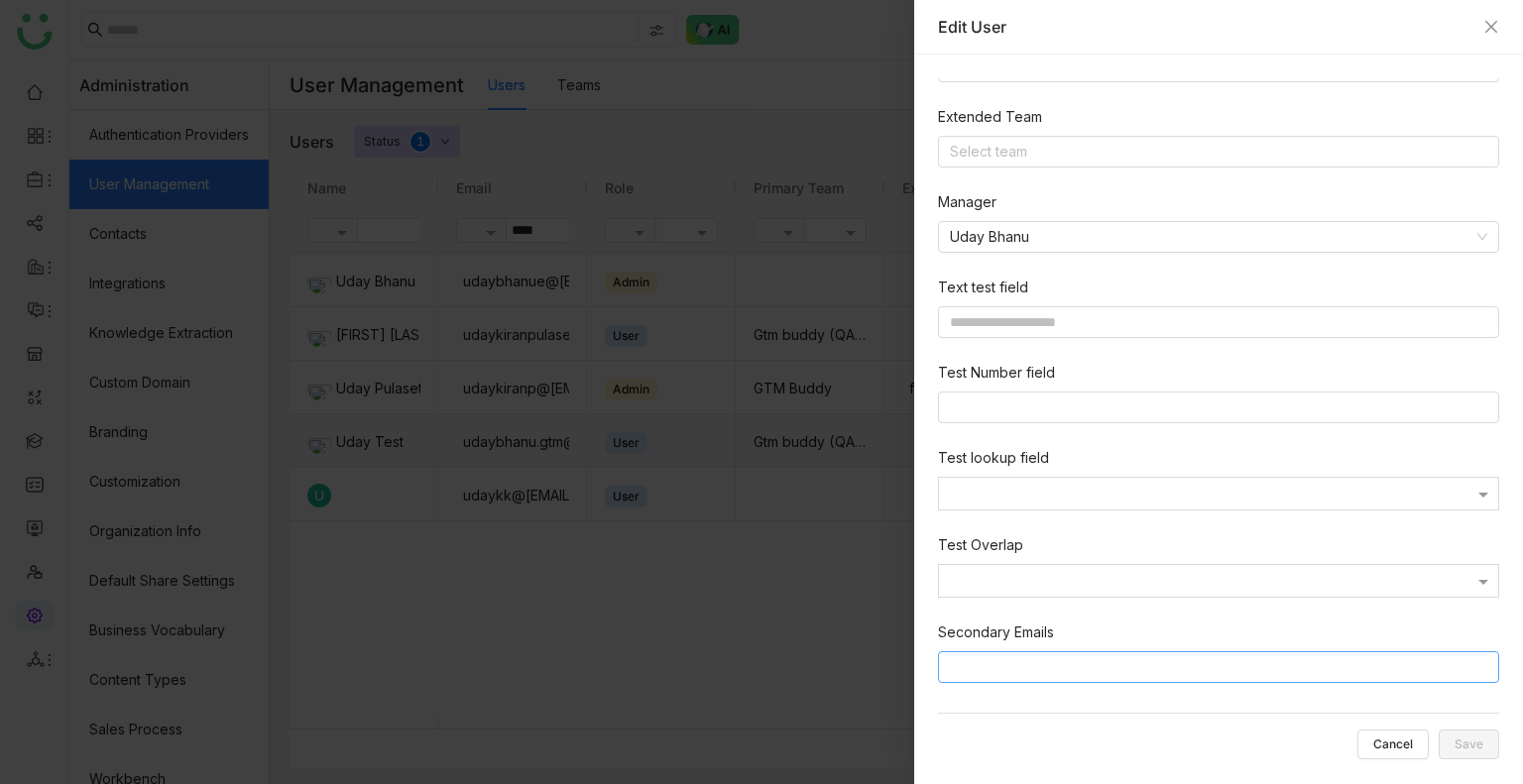click at bounding box center (1222, 667) 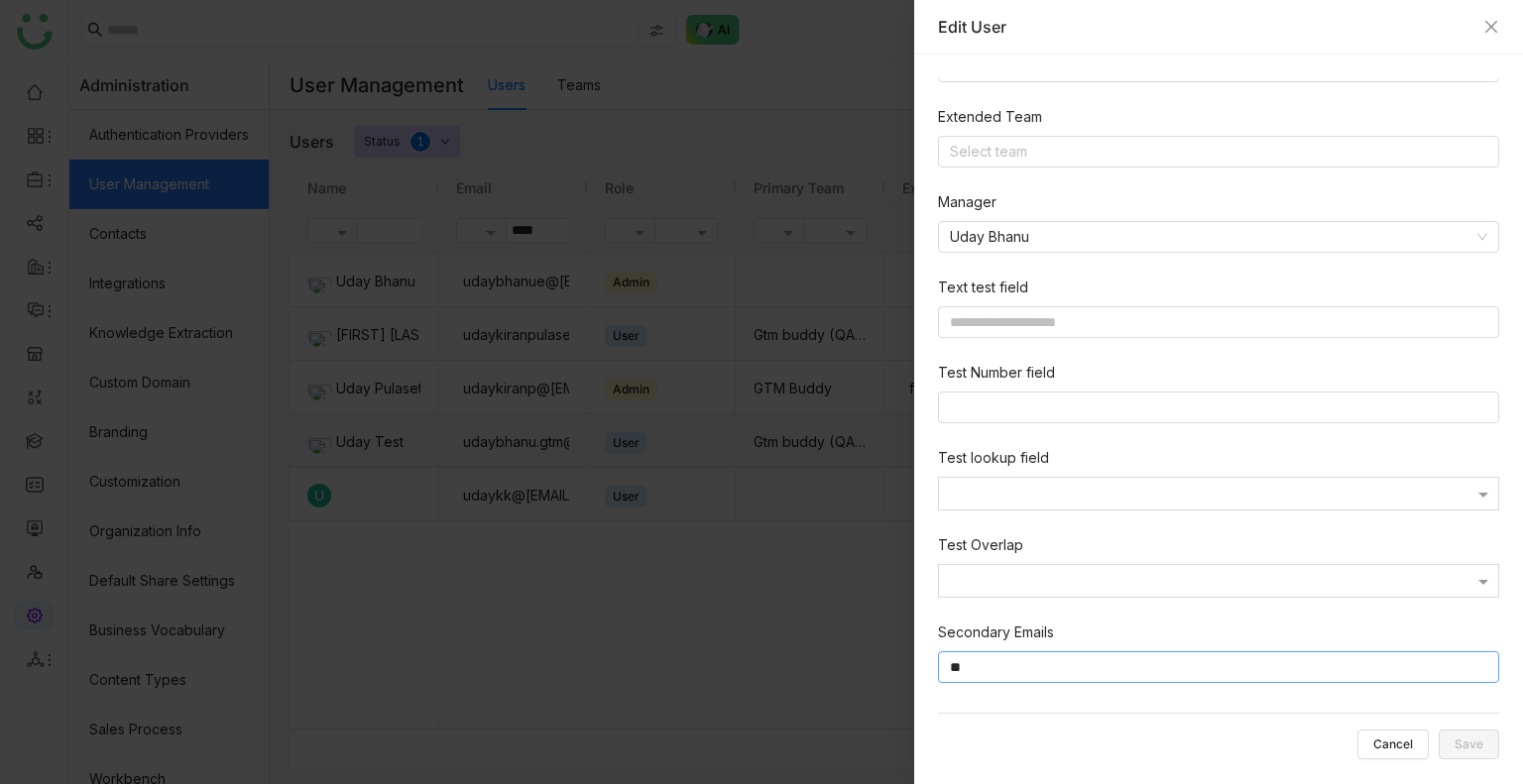 type on "*" 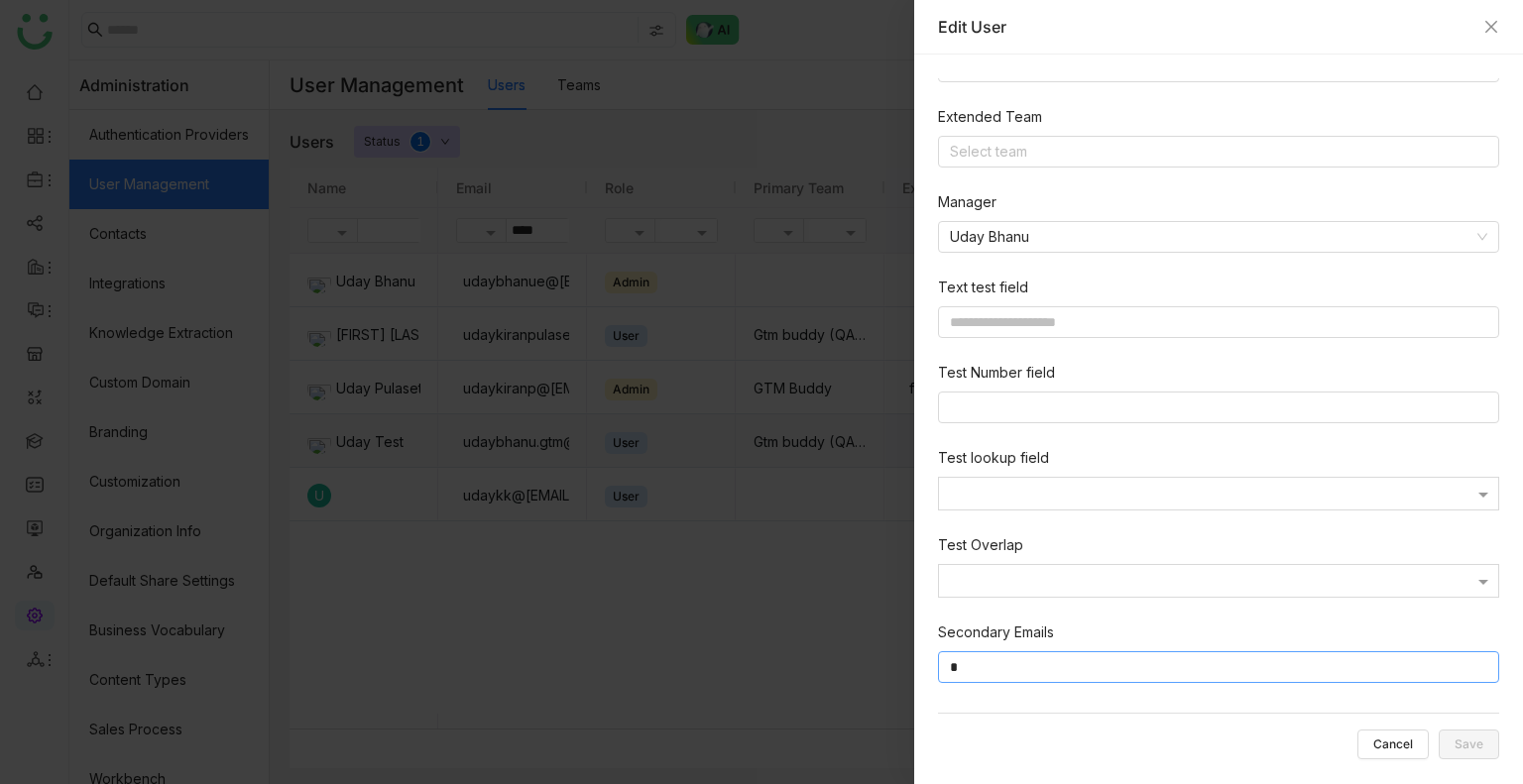 type 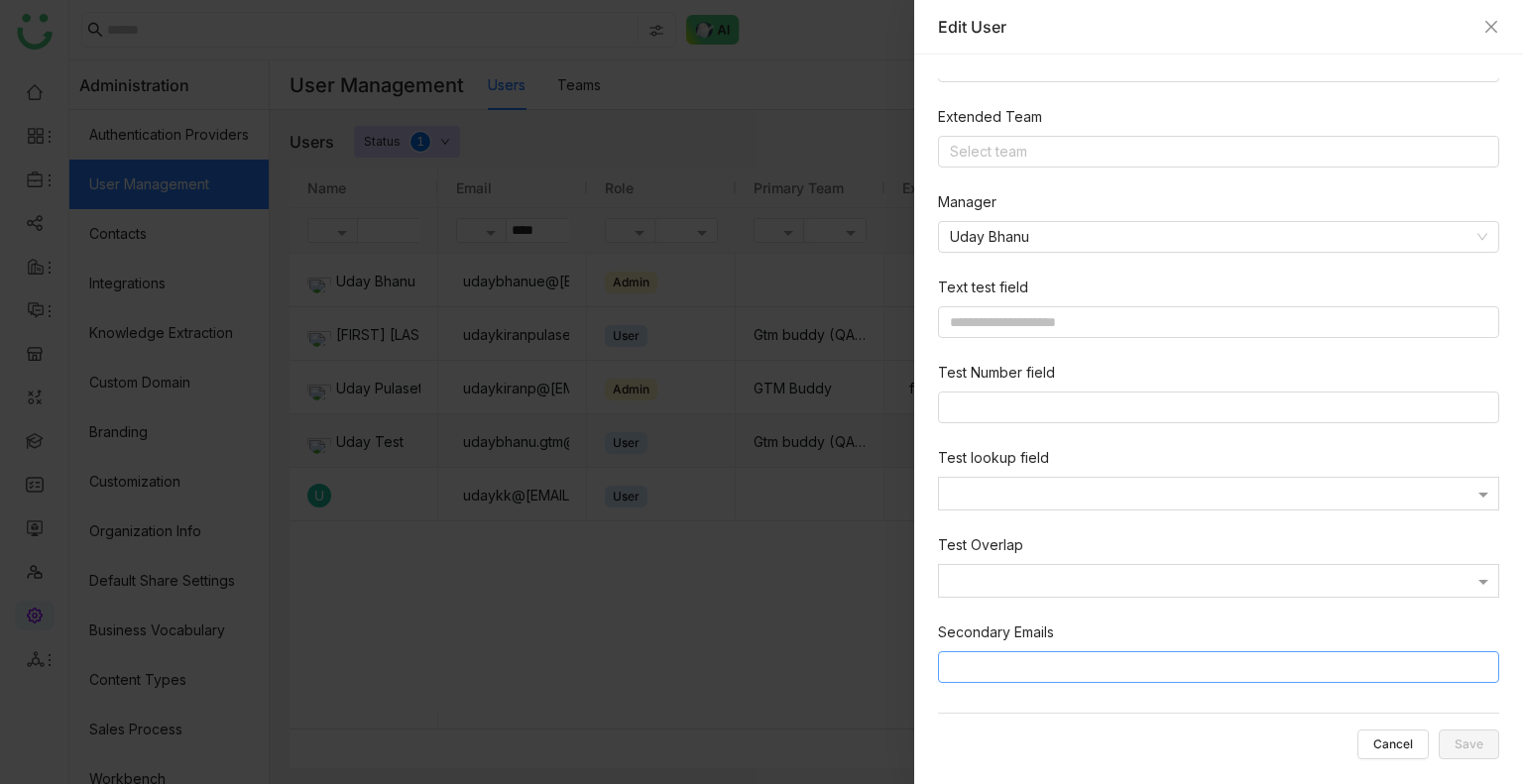 click at bounding box center (762, 392) 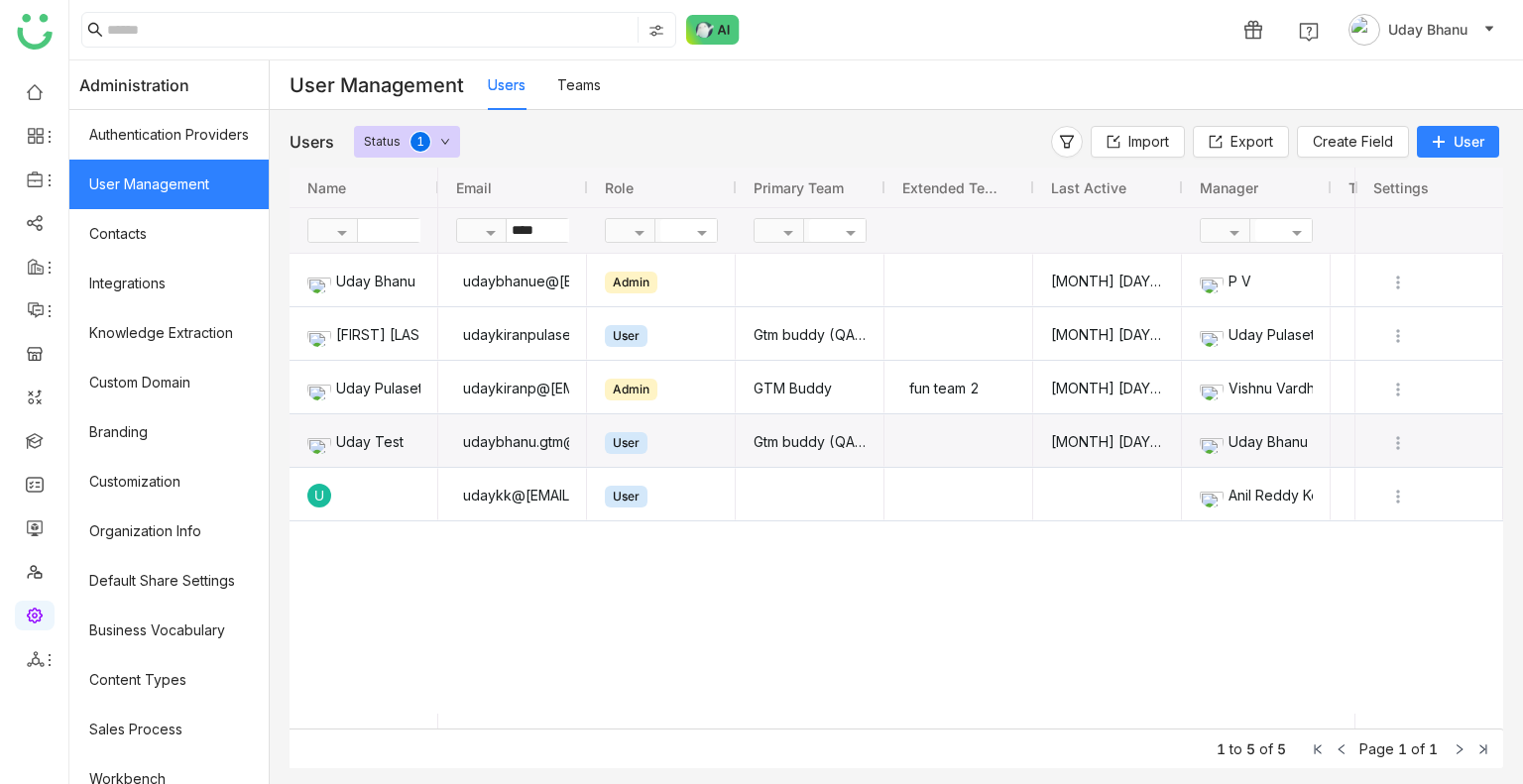 click on "User" 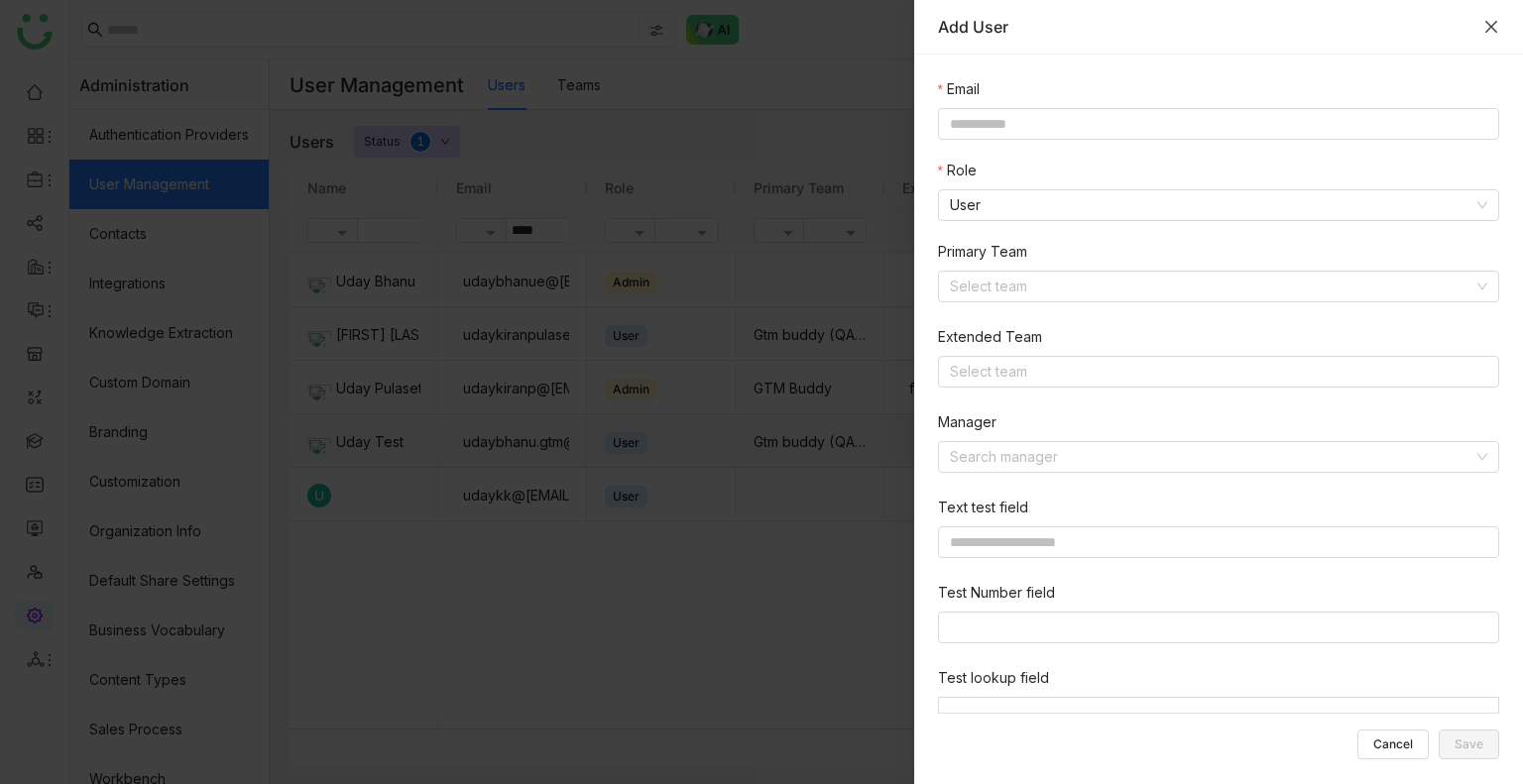 click at bounding box center (1491, 27) 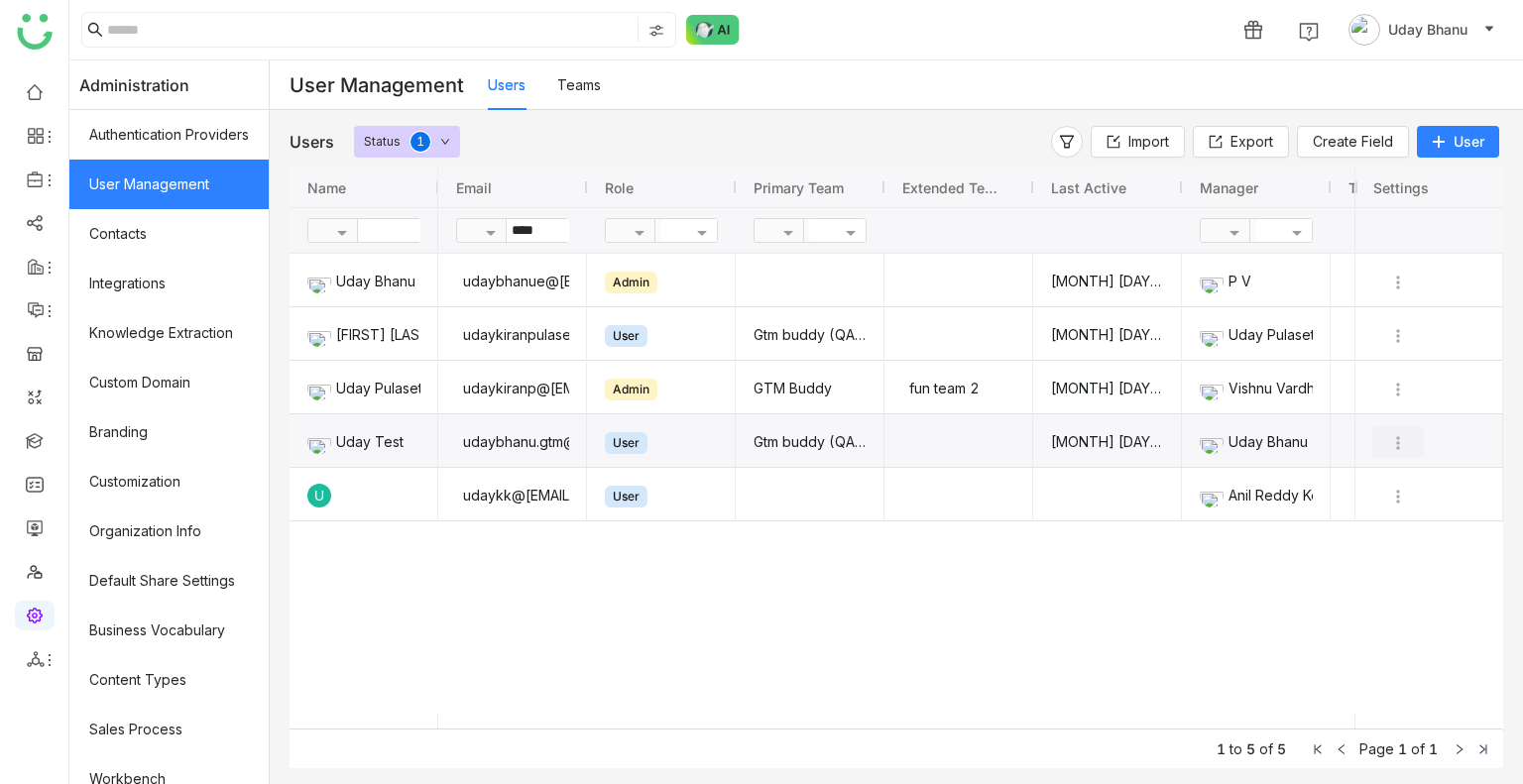 click 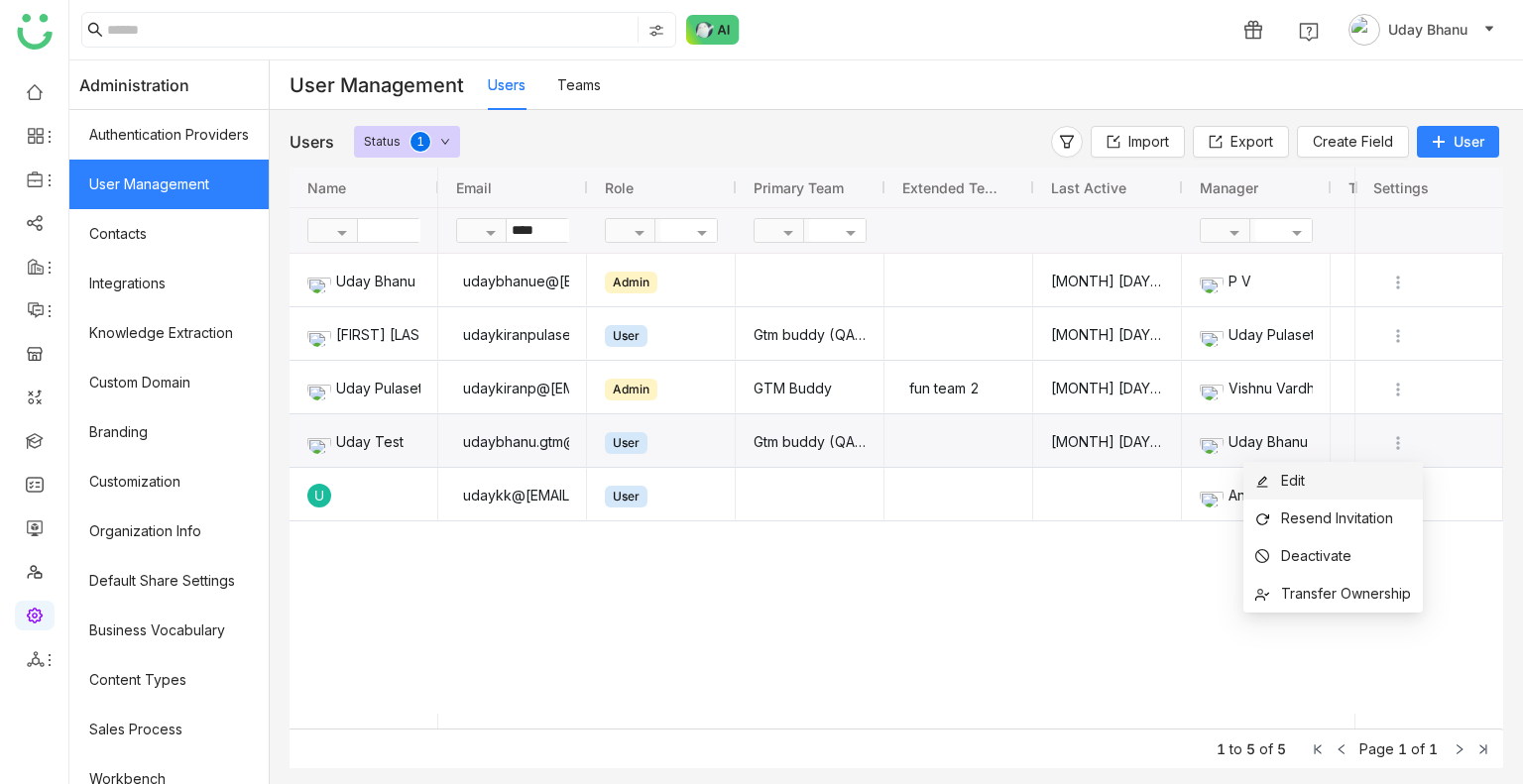 click on "Edit" at bounding box center (1333, 481) 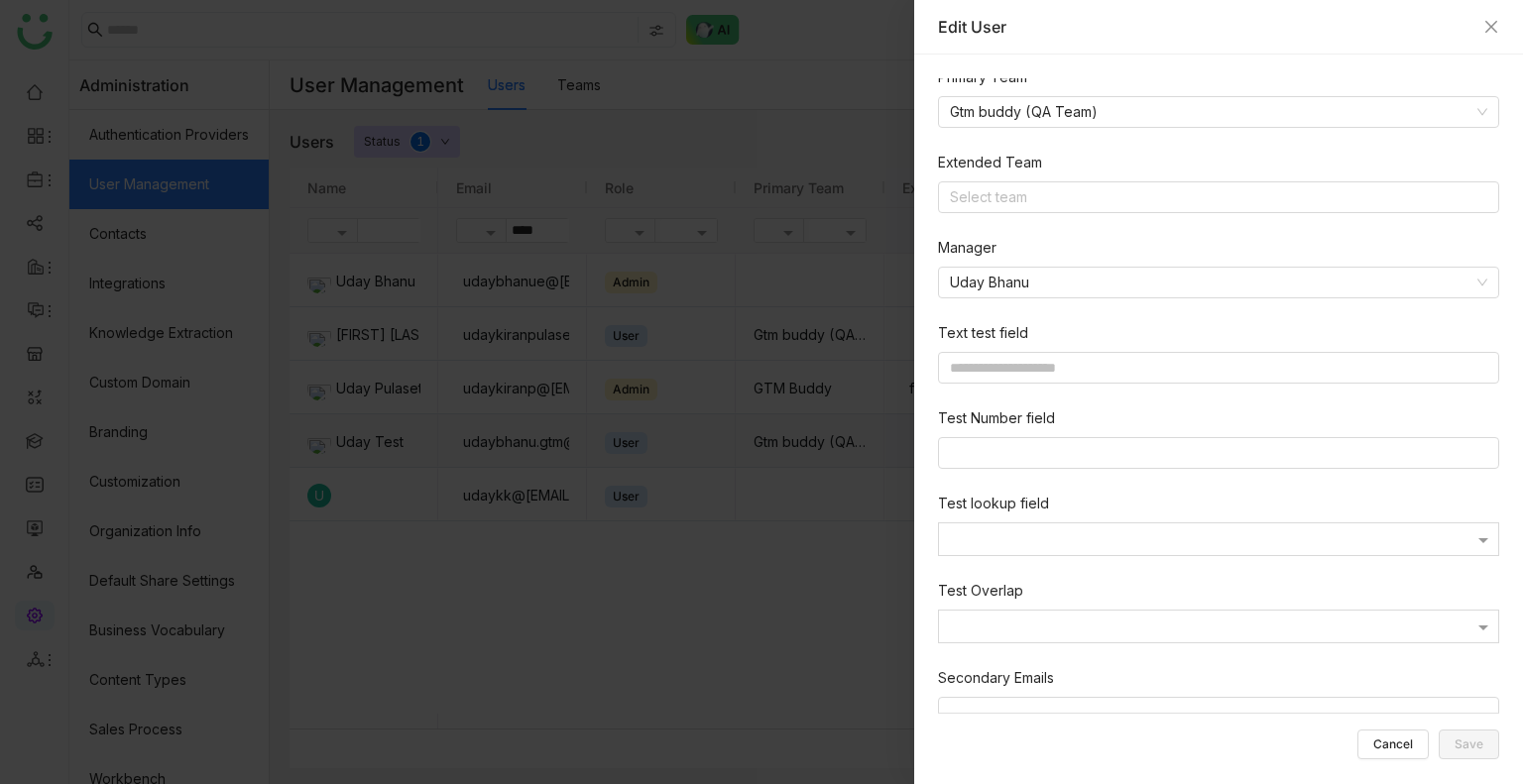 scroll, scrollTop: 464, scrollLeft: 0, axis: vertical 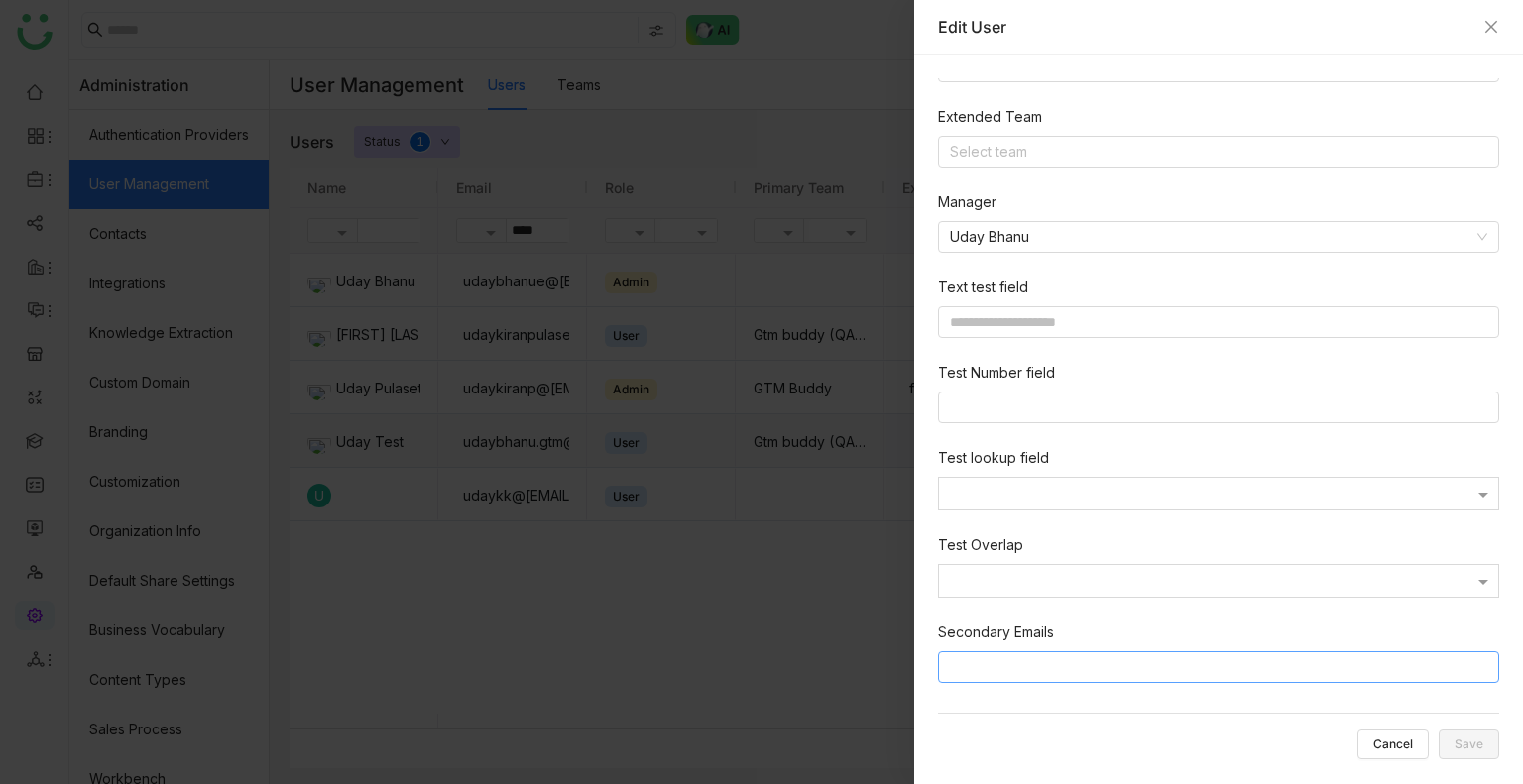 drag, startPoint x: 1031, startPoint y: 641, endPoint x: 1026, endPoint y: 666, distance: 25.495098 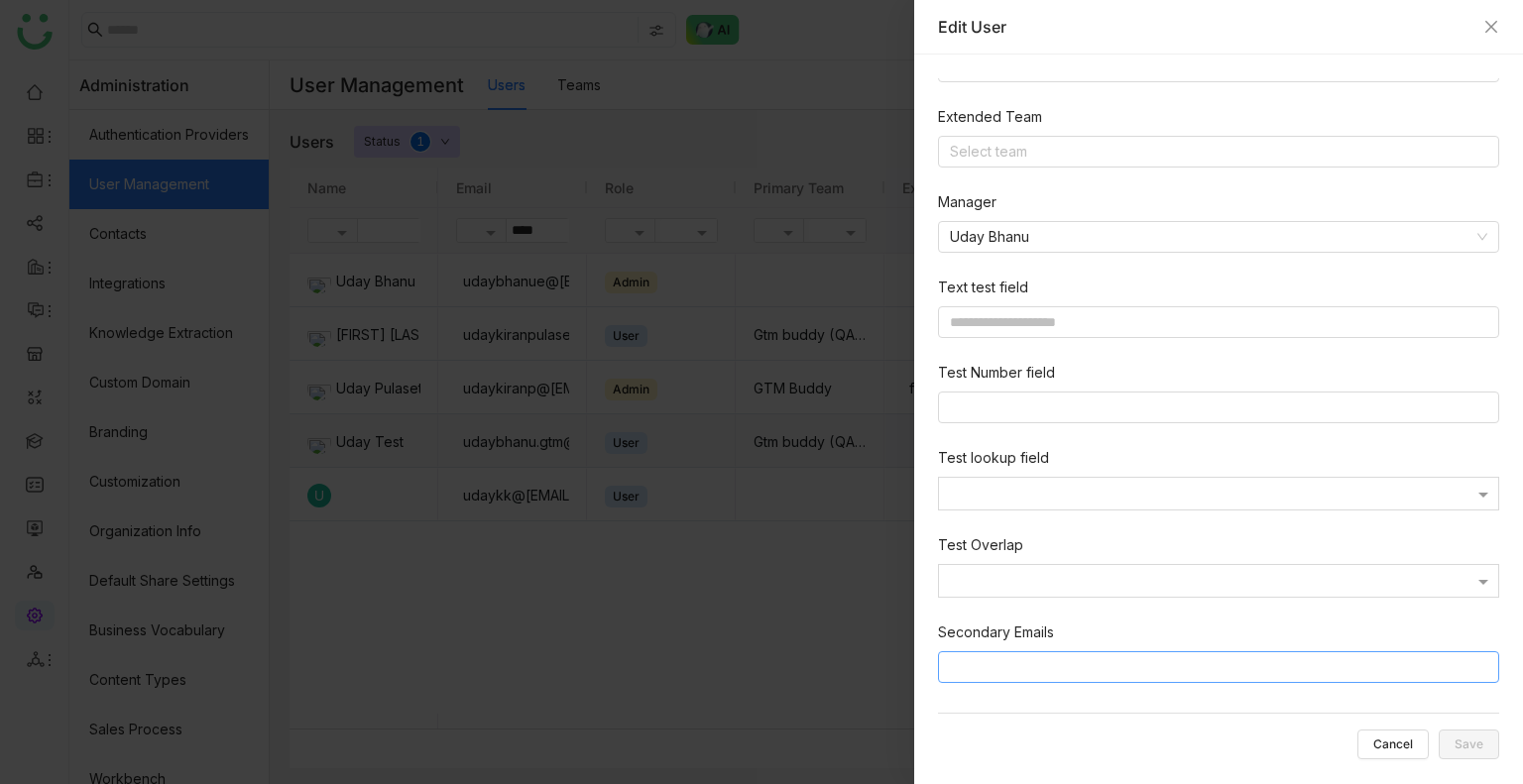 click at bounding box center (1222, 667) 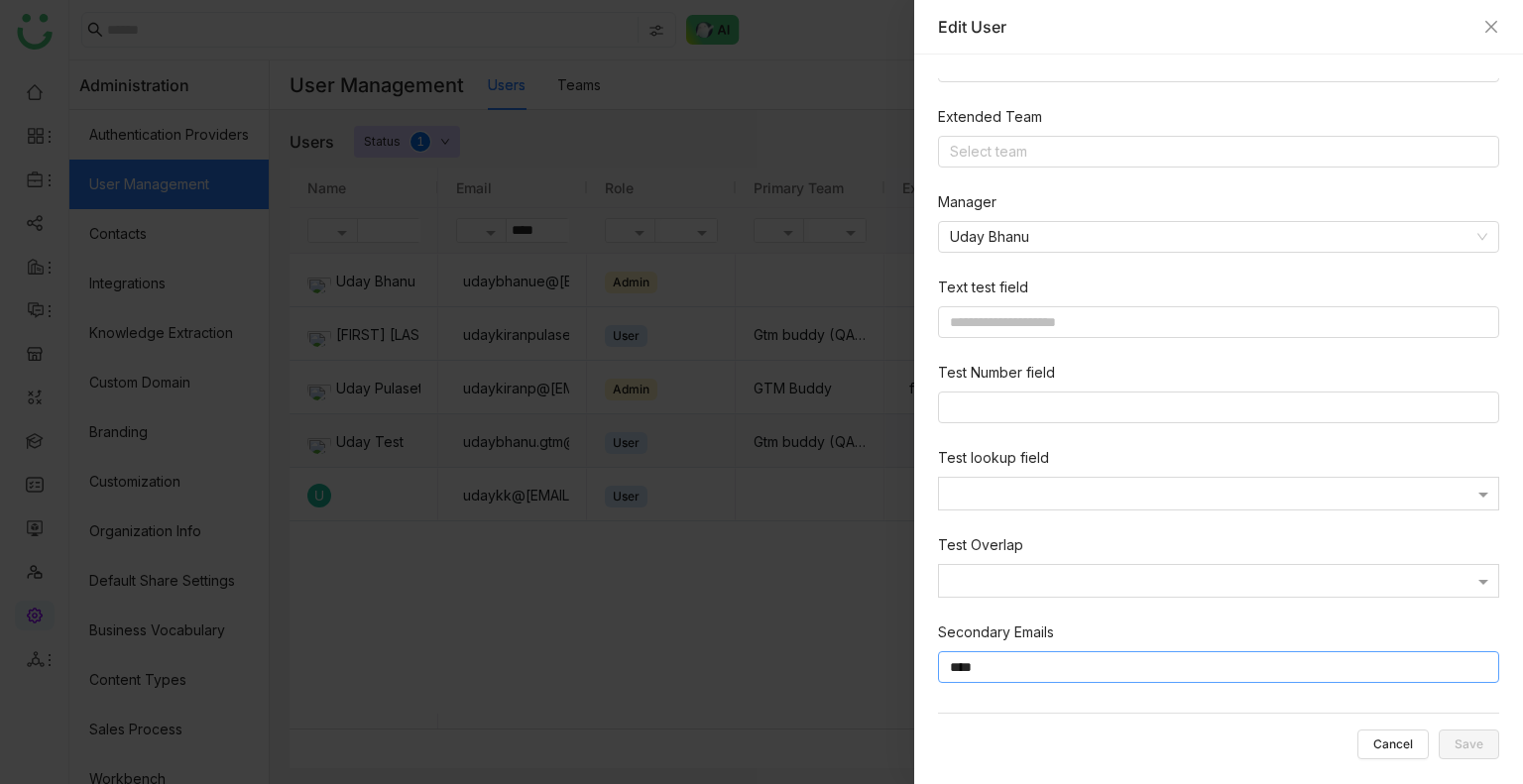 type on "*****" 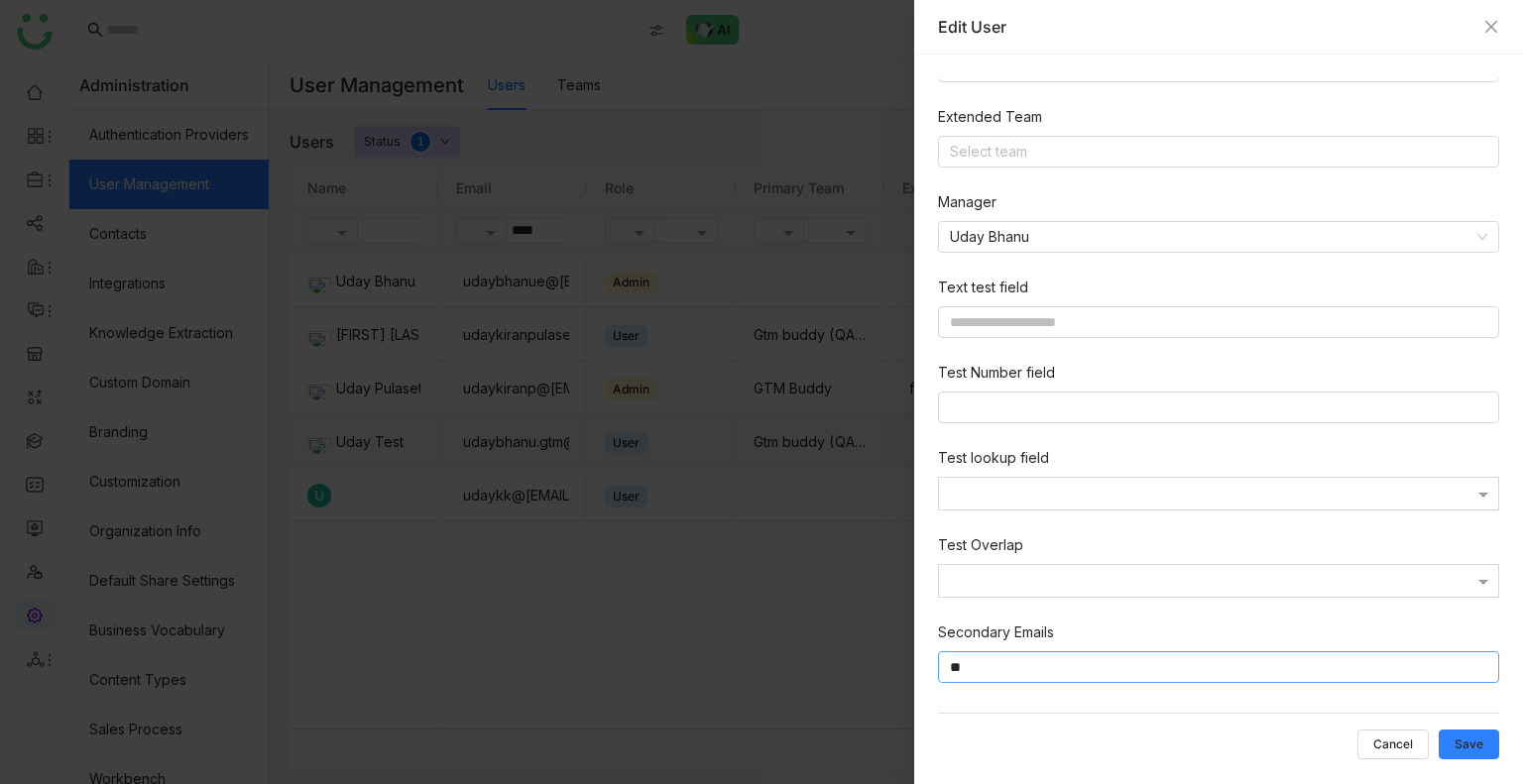 type on "*" 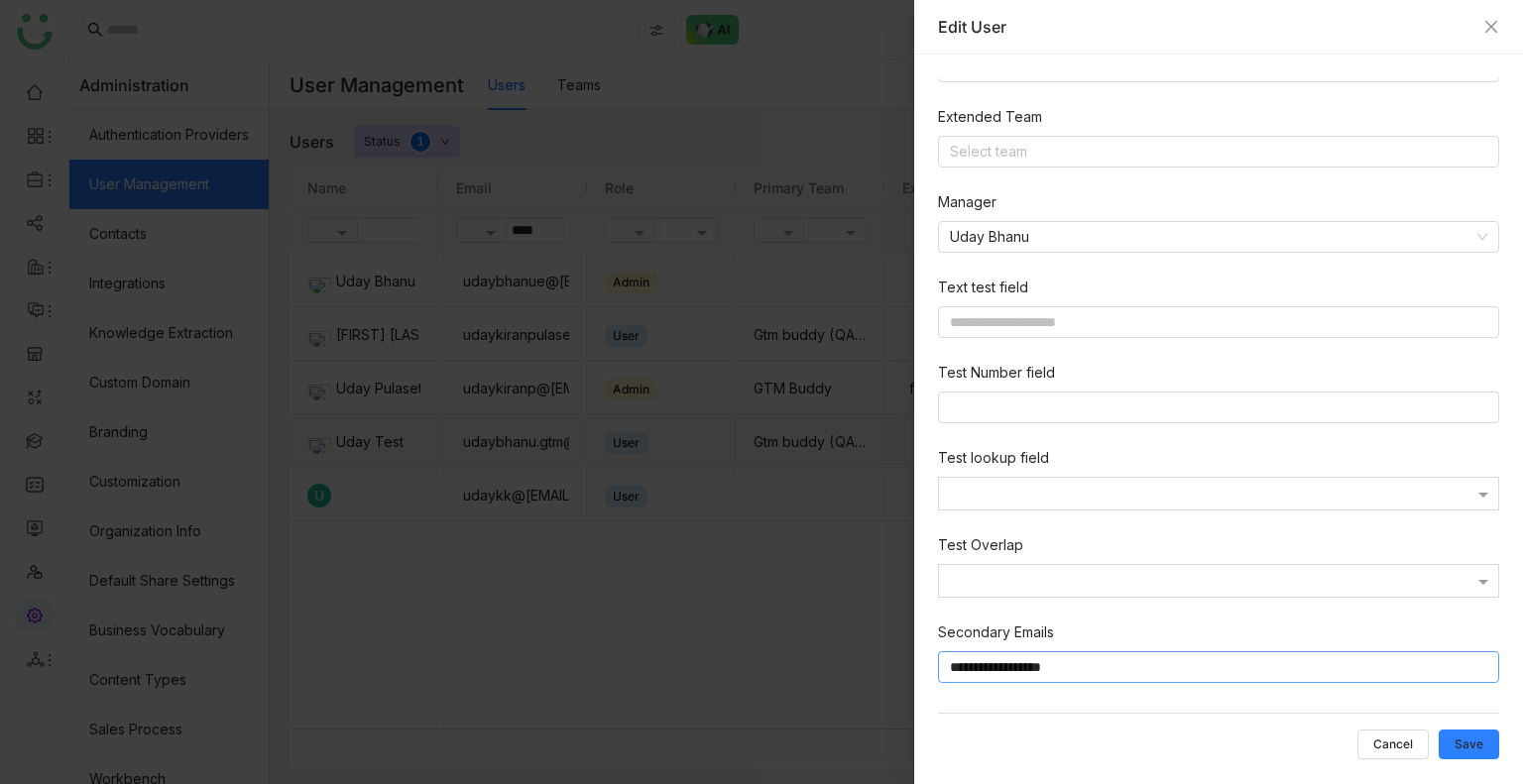 type on "**********" 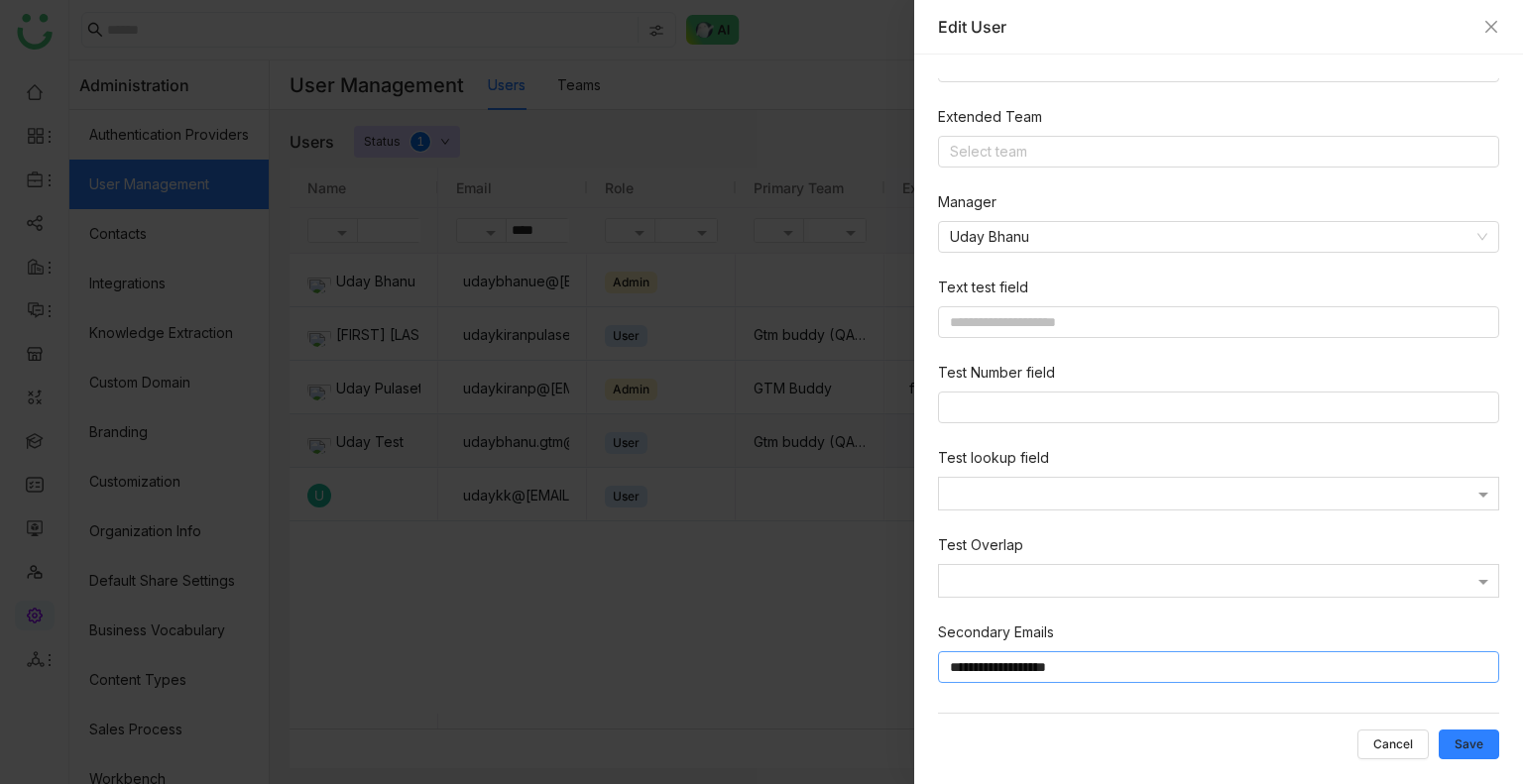 type 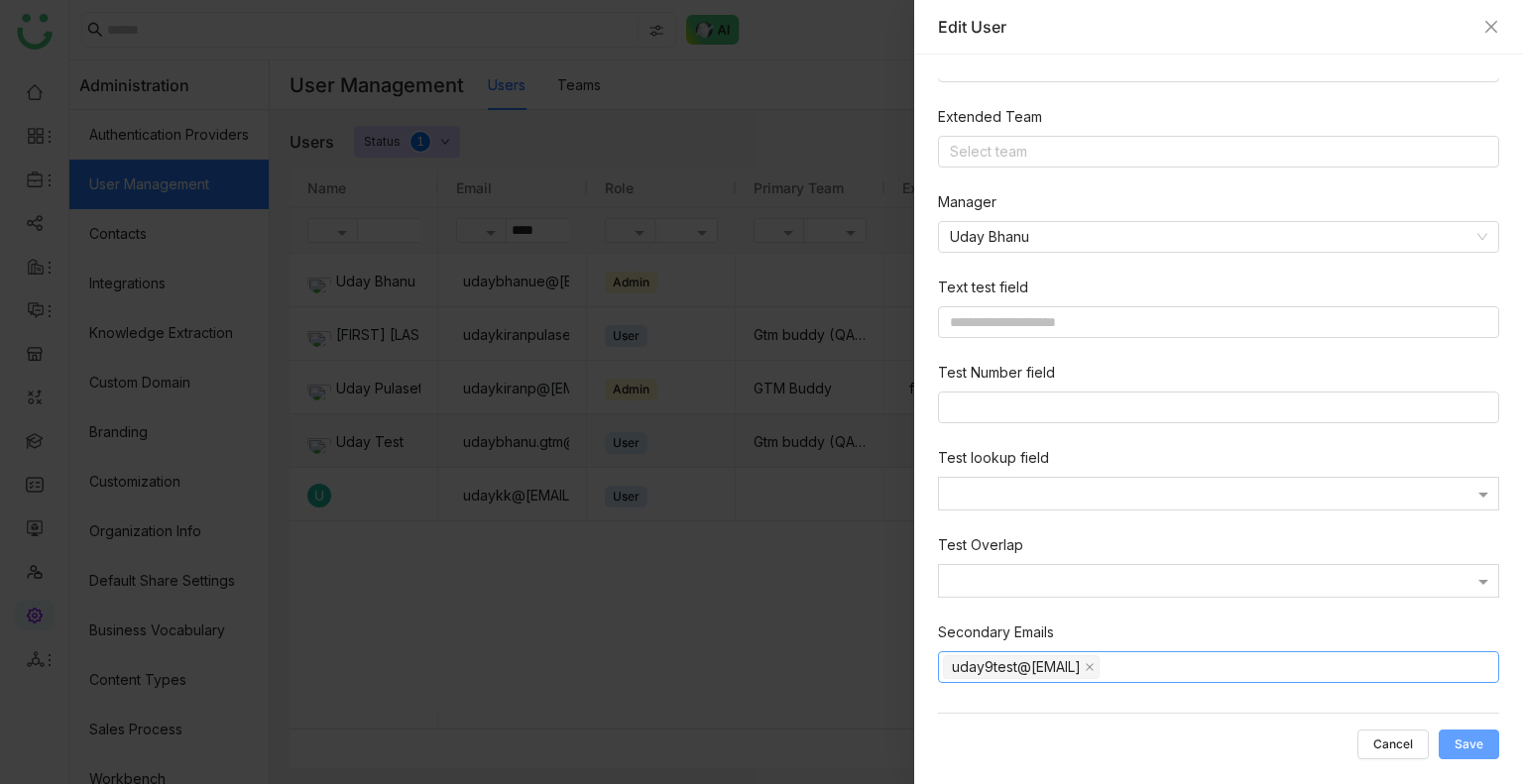 click on "Save" at bounding box center (1468, 744) 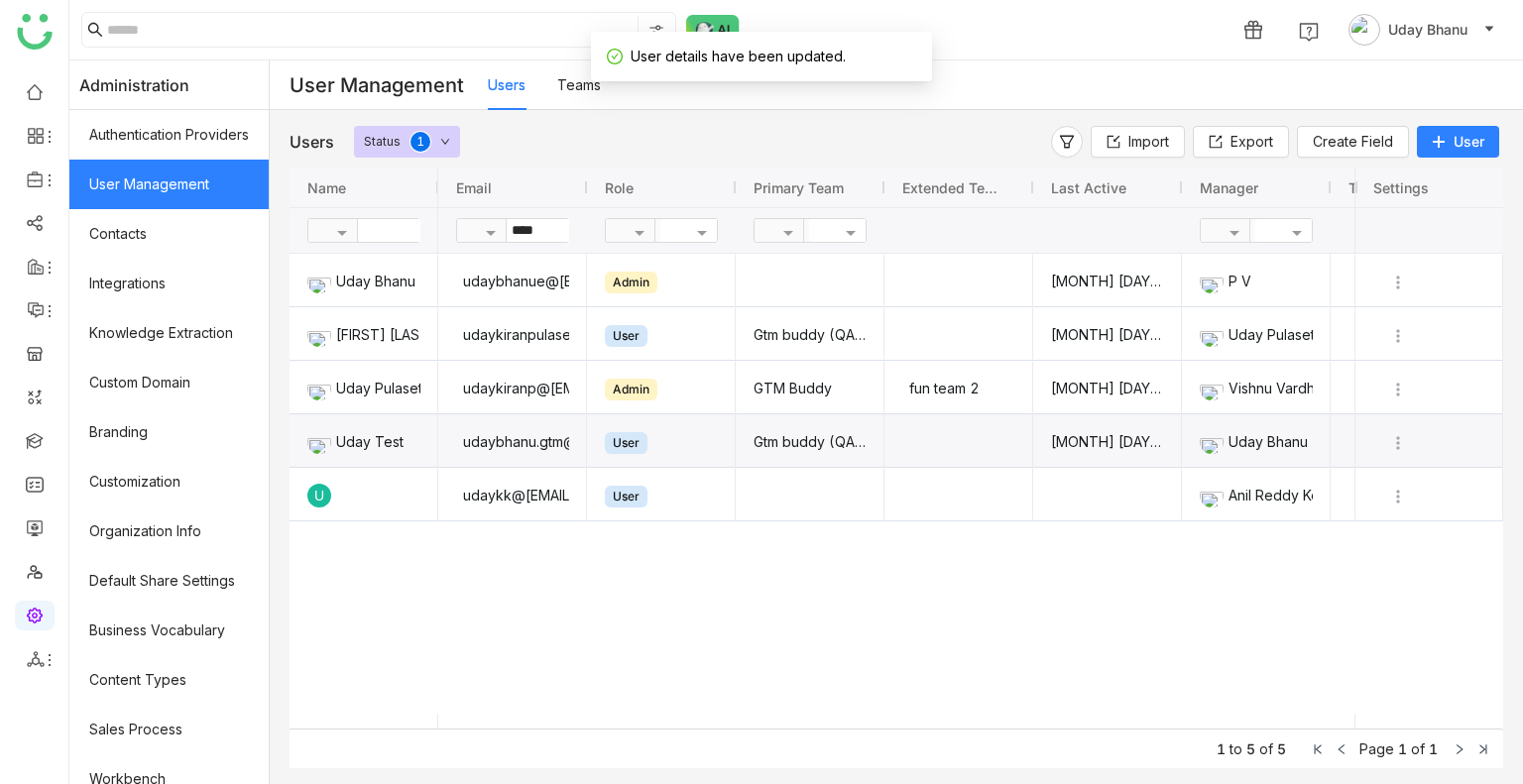 click on "User Profile" at bounding box center [762, 392] 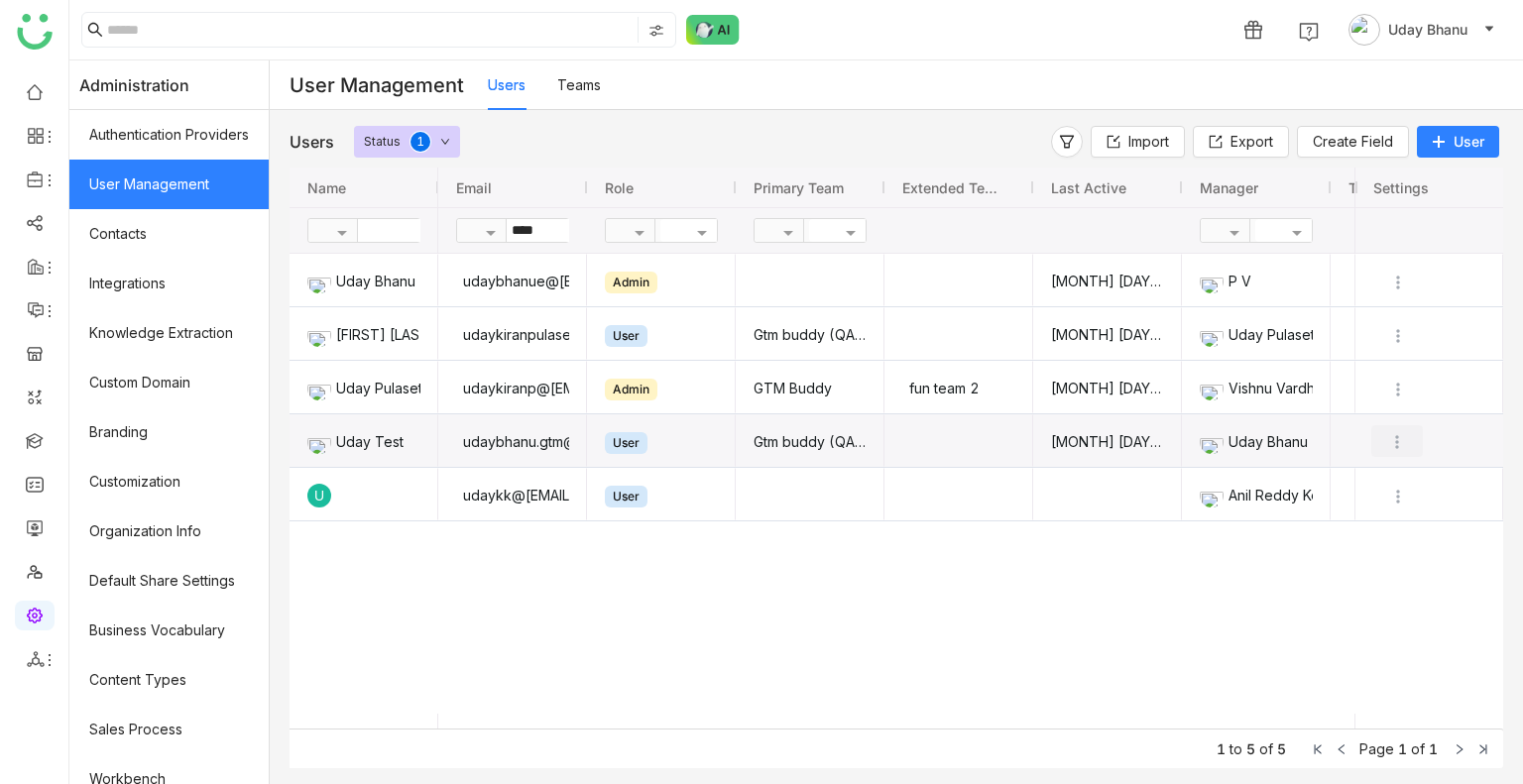 click 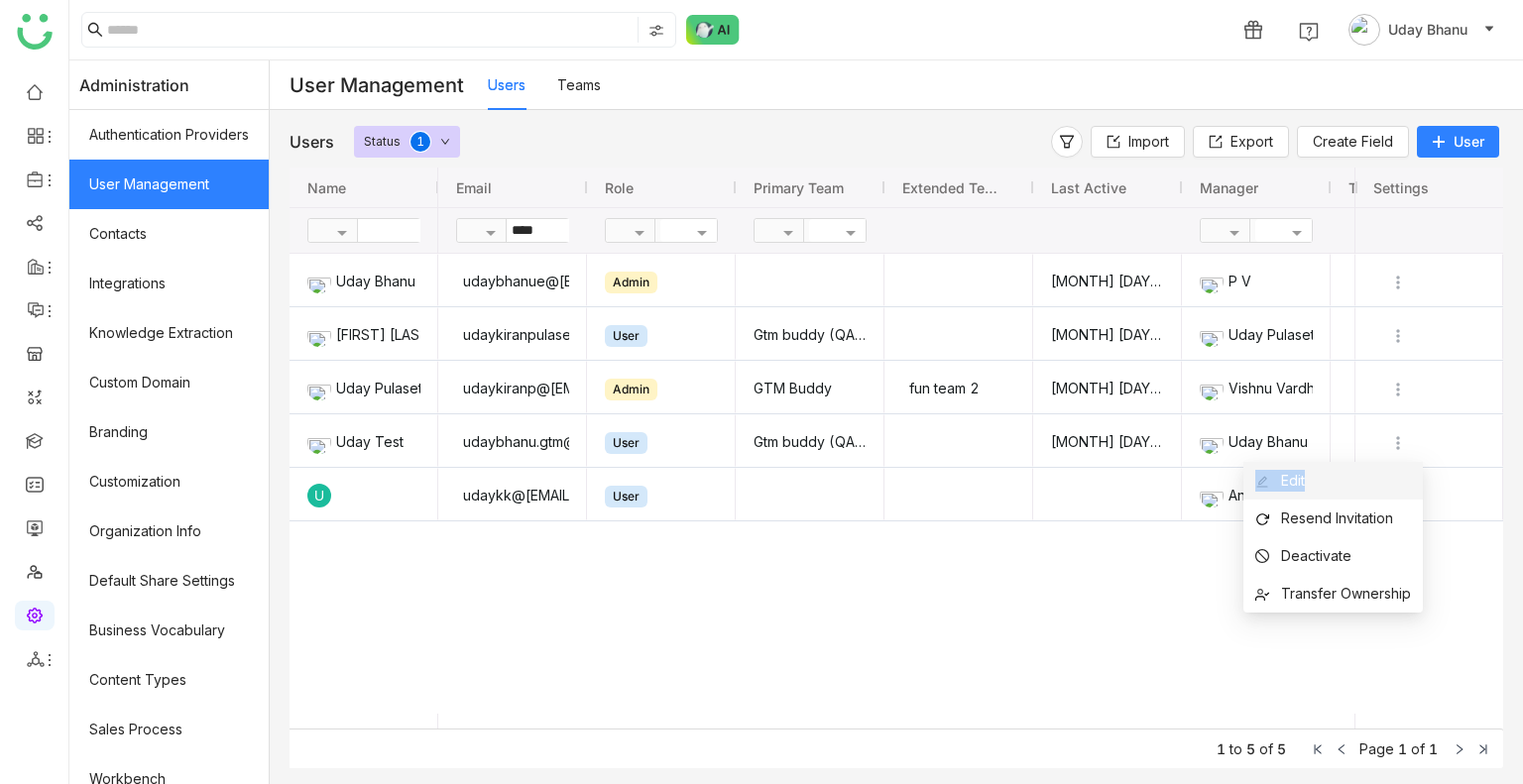 click on "Edit     Resend Invitation     Deactivate     Transfer Ownership" at bounding box center [1333, 537] 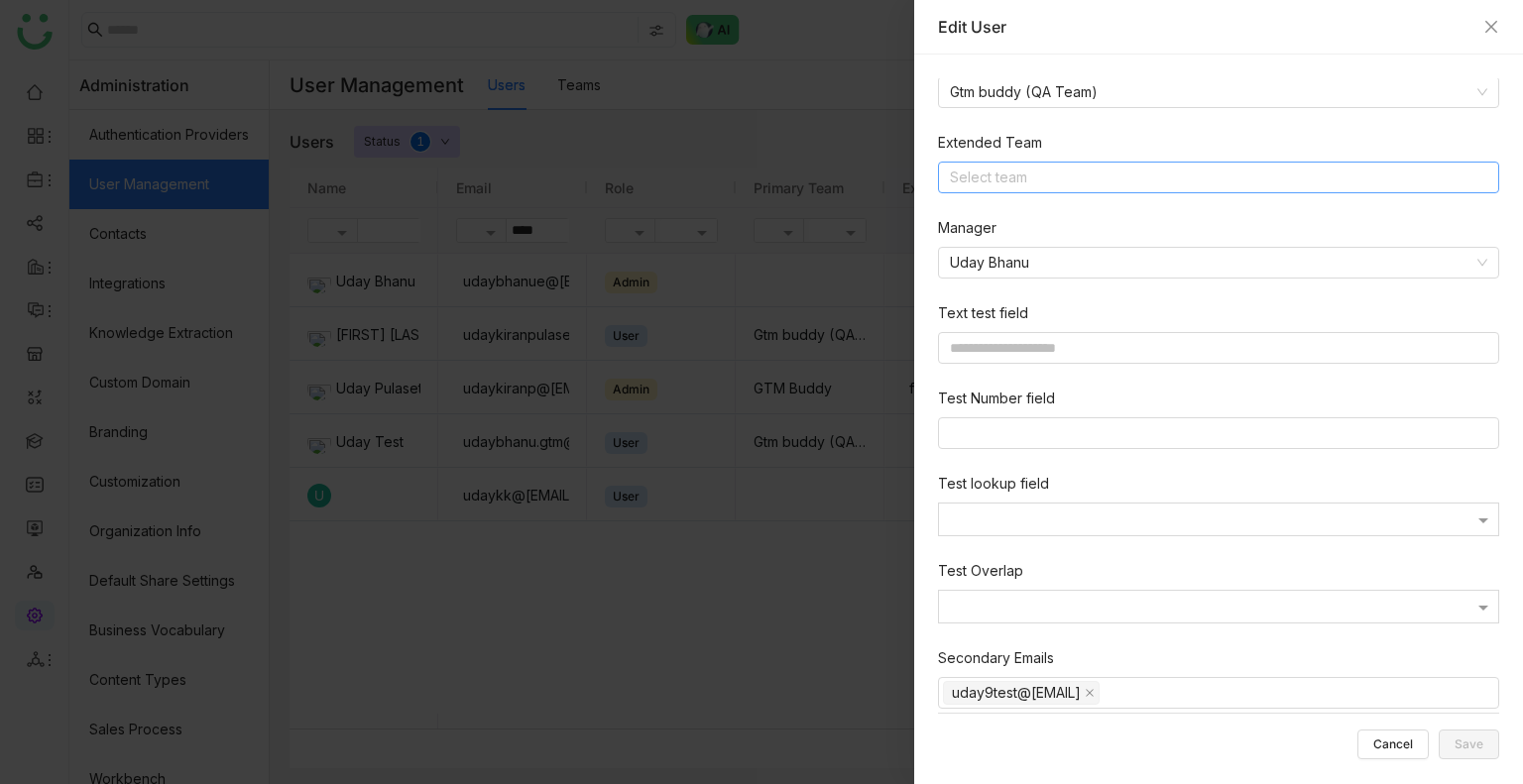 scroll, scrollTop: 464, scrollLeft: 0, axis: vertical 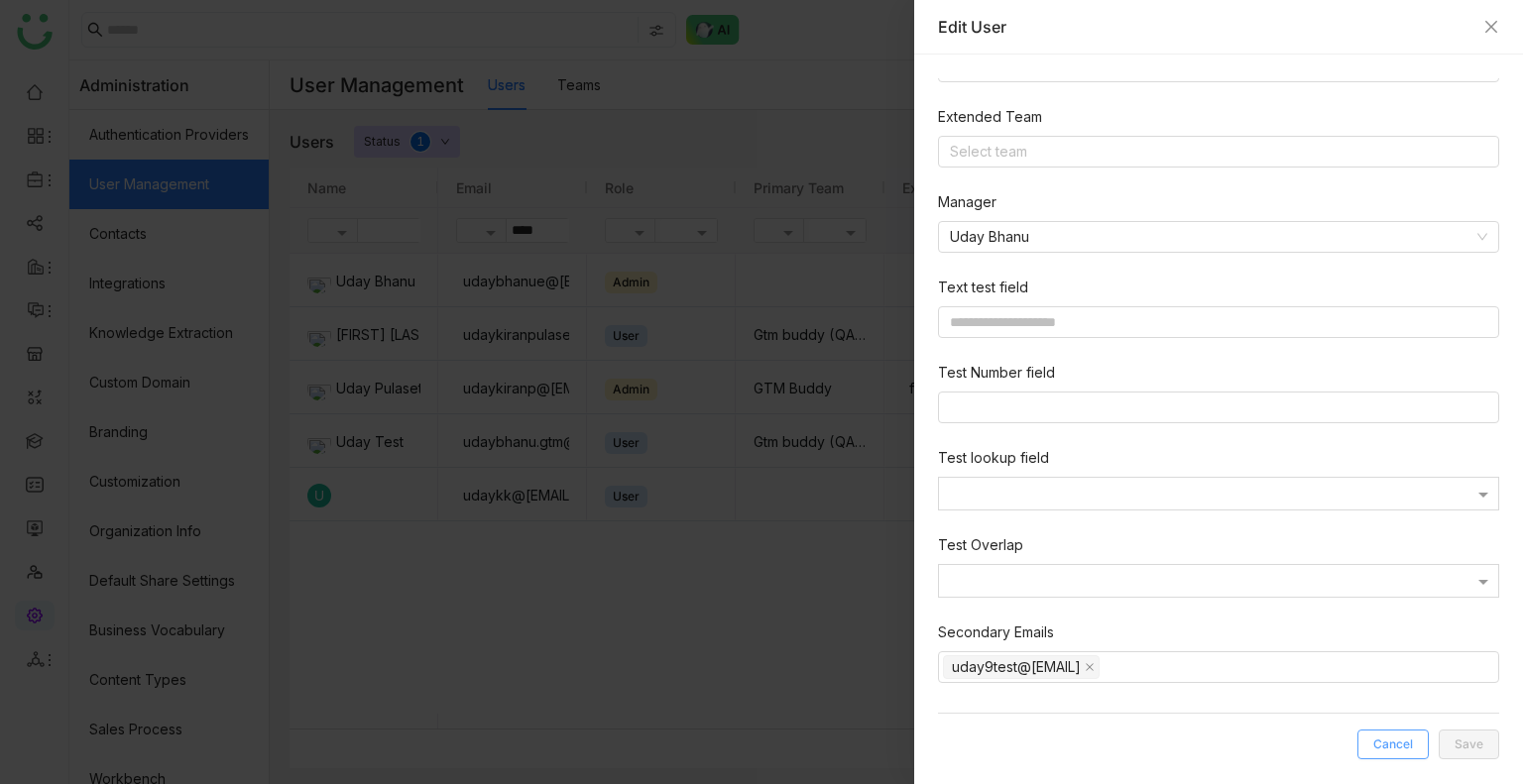 click on "Cancel" at bounding box center (1393, 744) 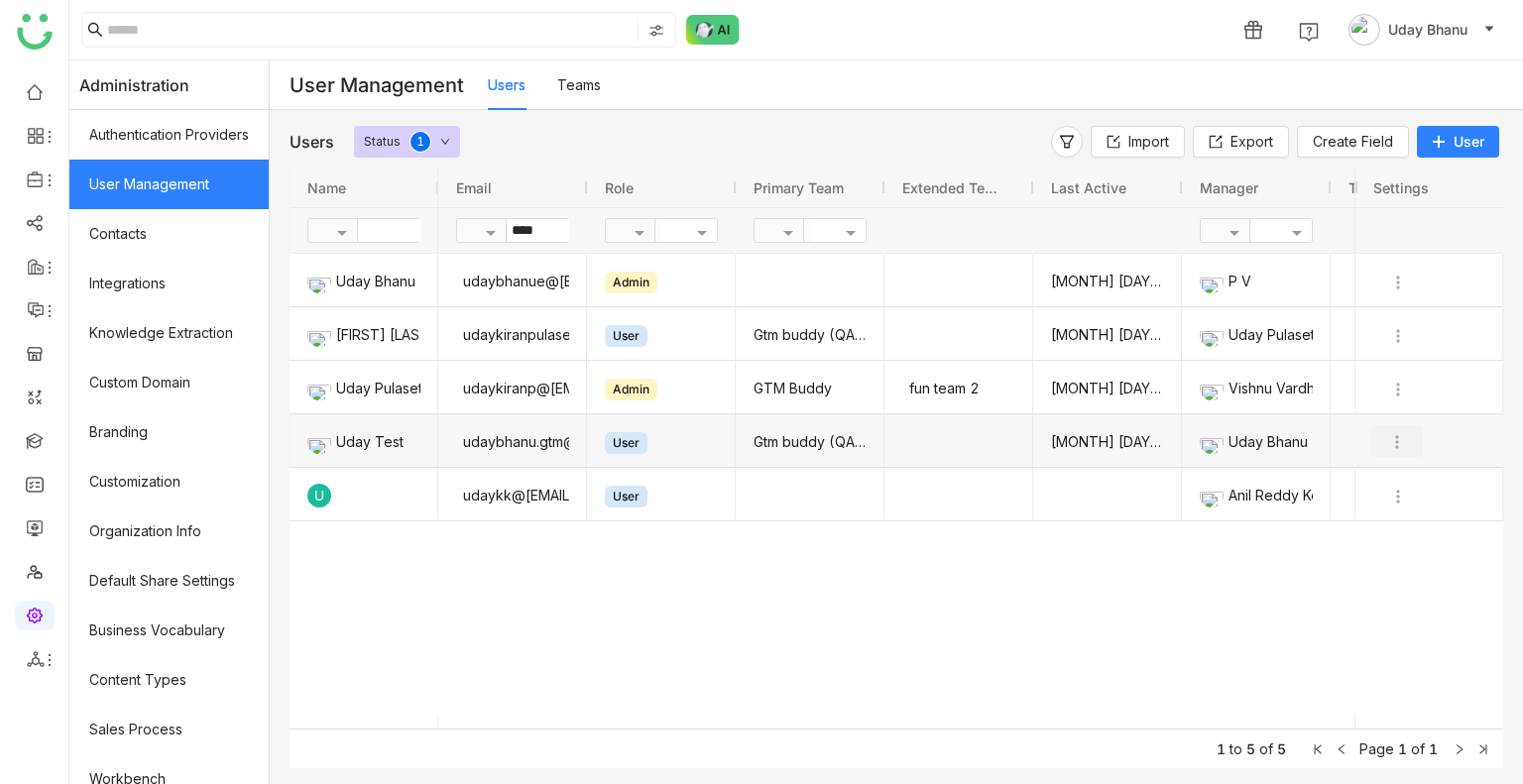 click 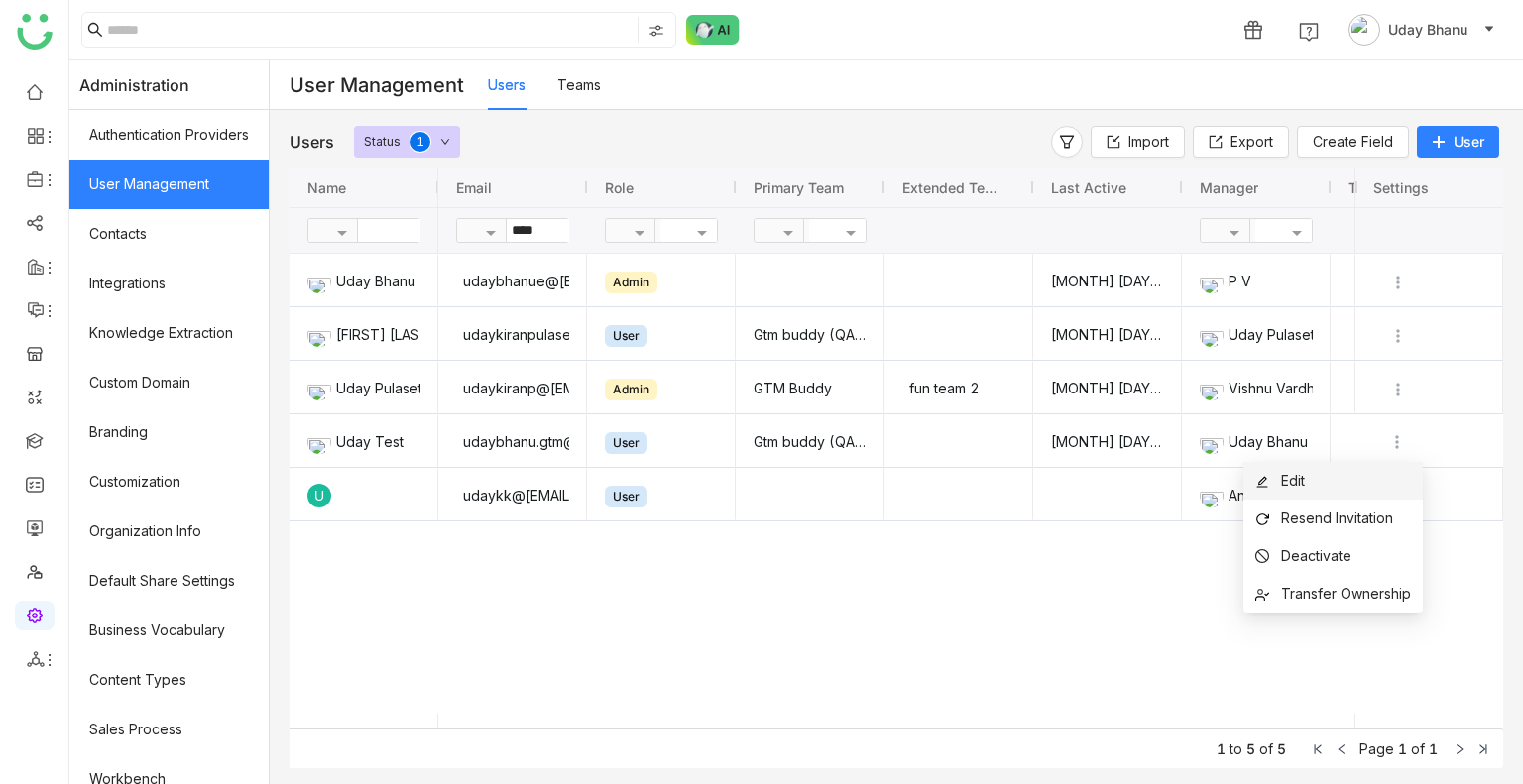 click on "Edit" at bounding box center (1293, 480) 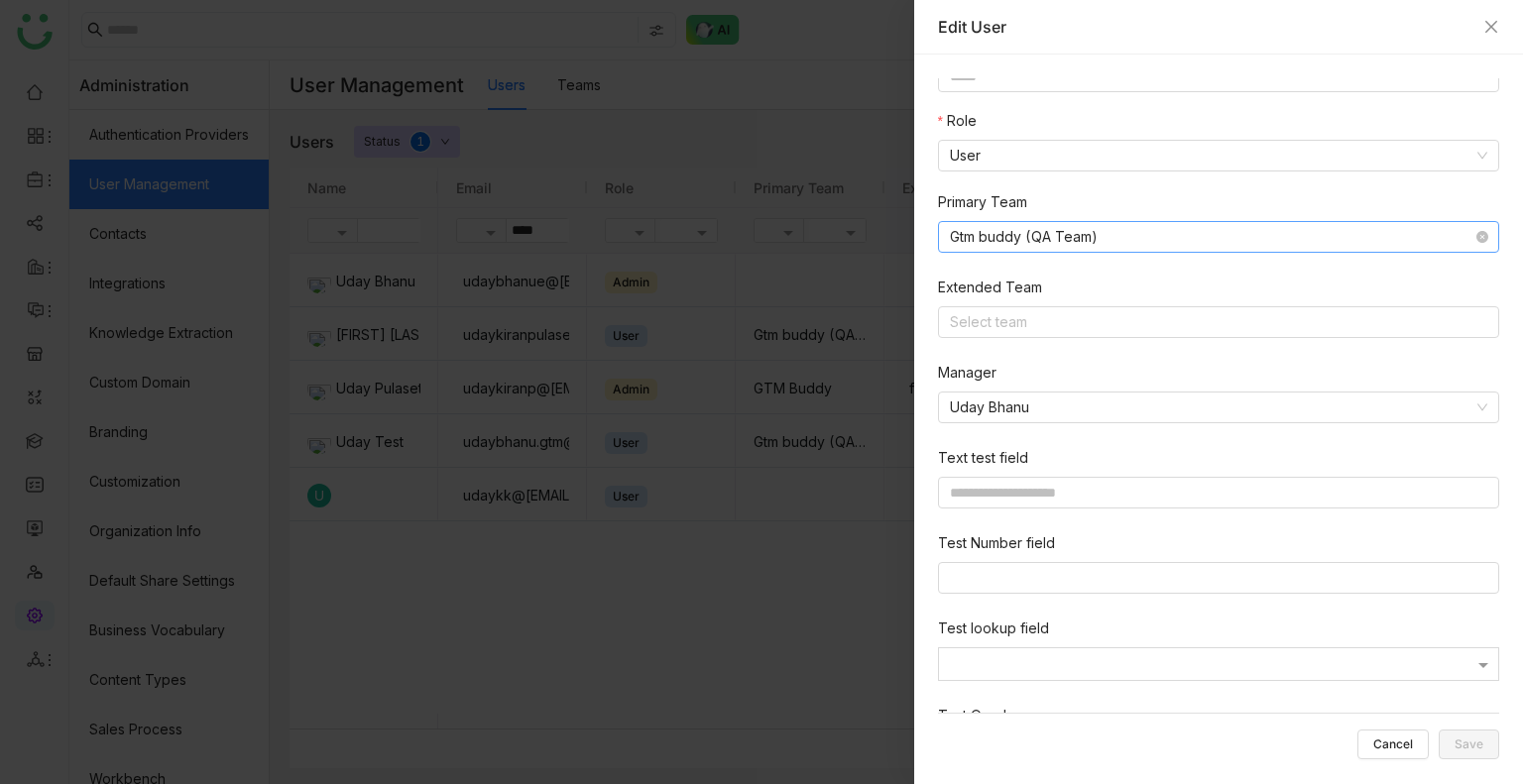 scroll, scrollTop: 464, scrollLeft: 0, axis: vertical 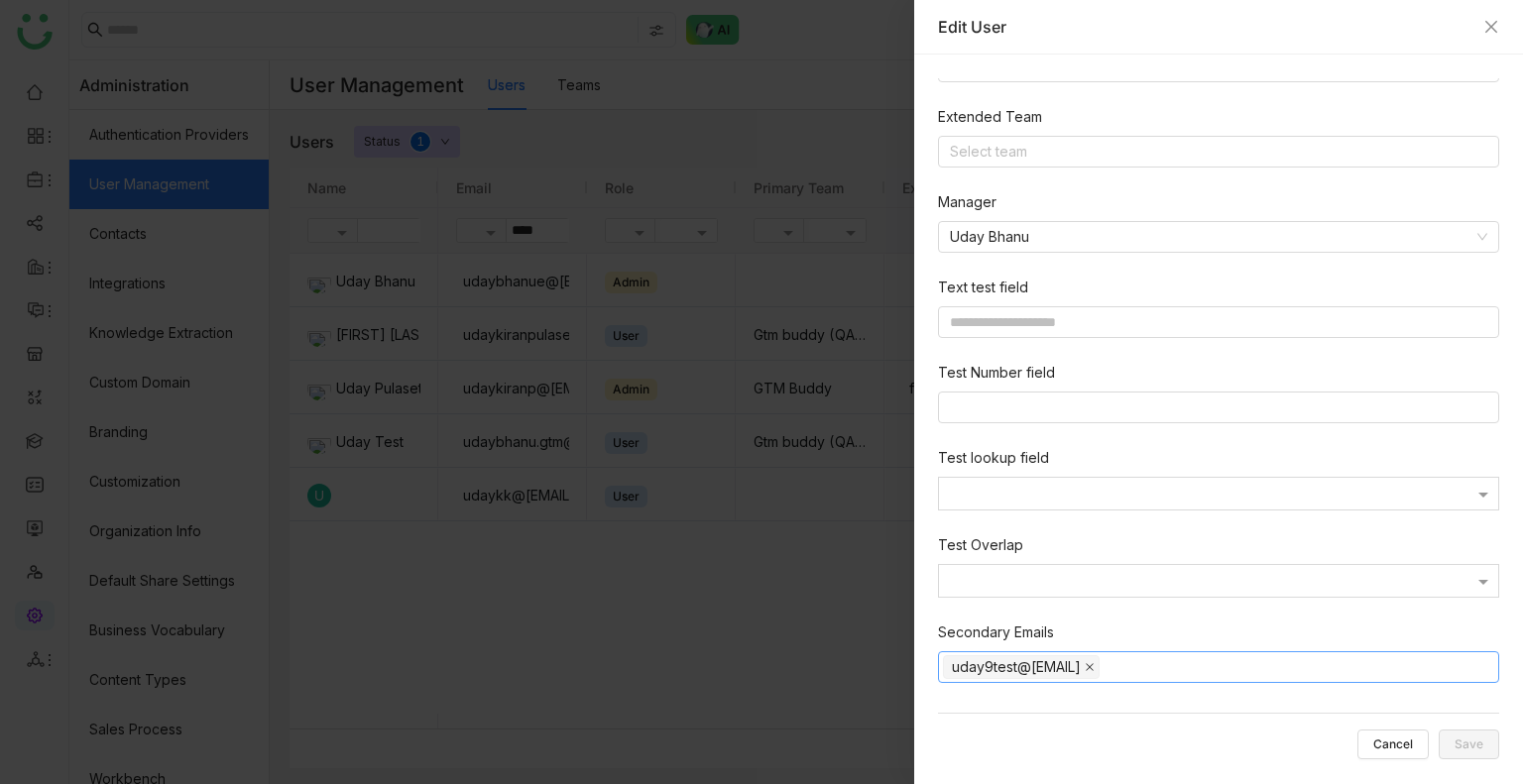 click 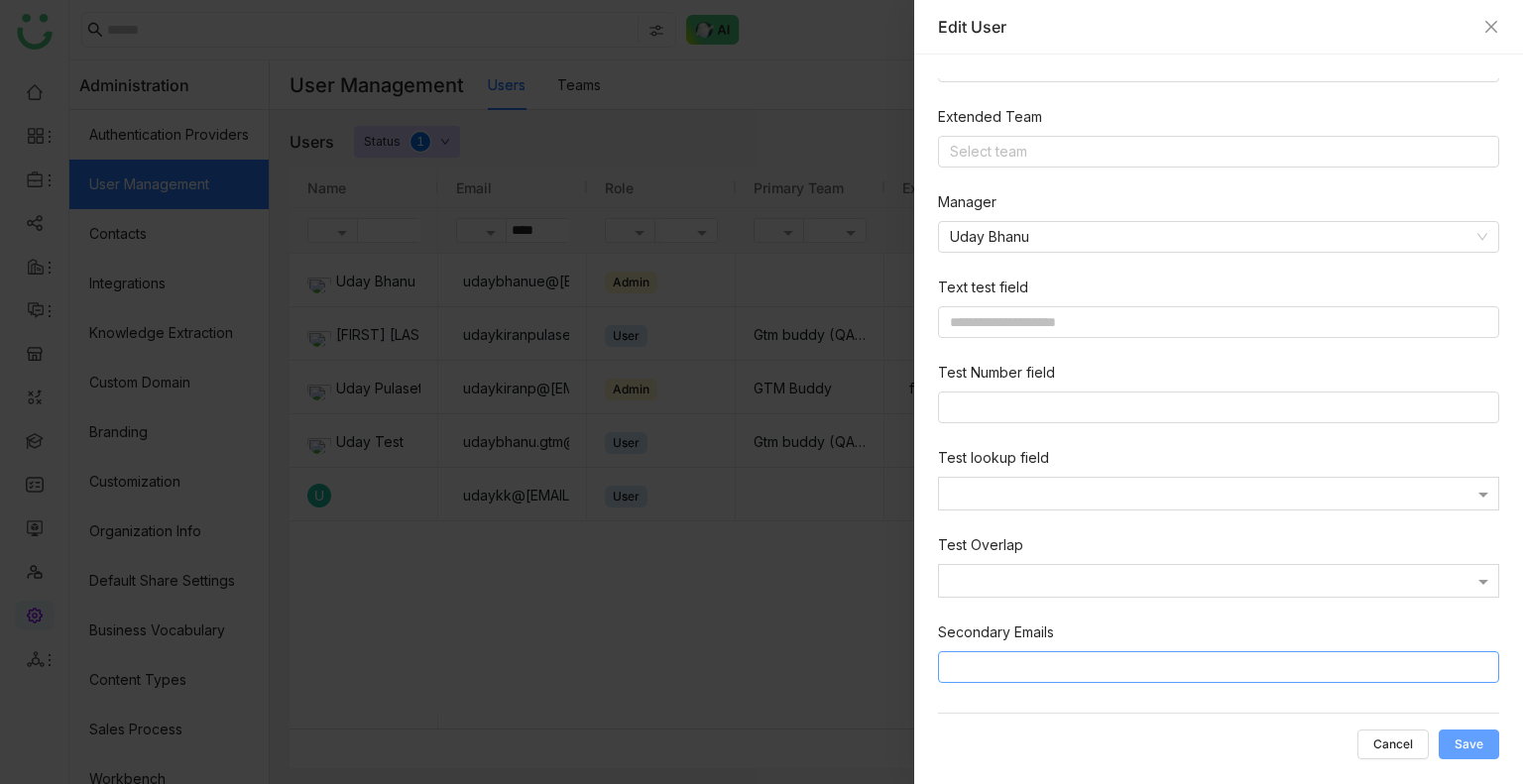 click on "Save" at bounding box center (1468, 744) 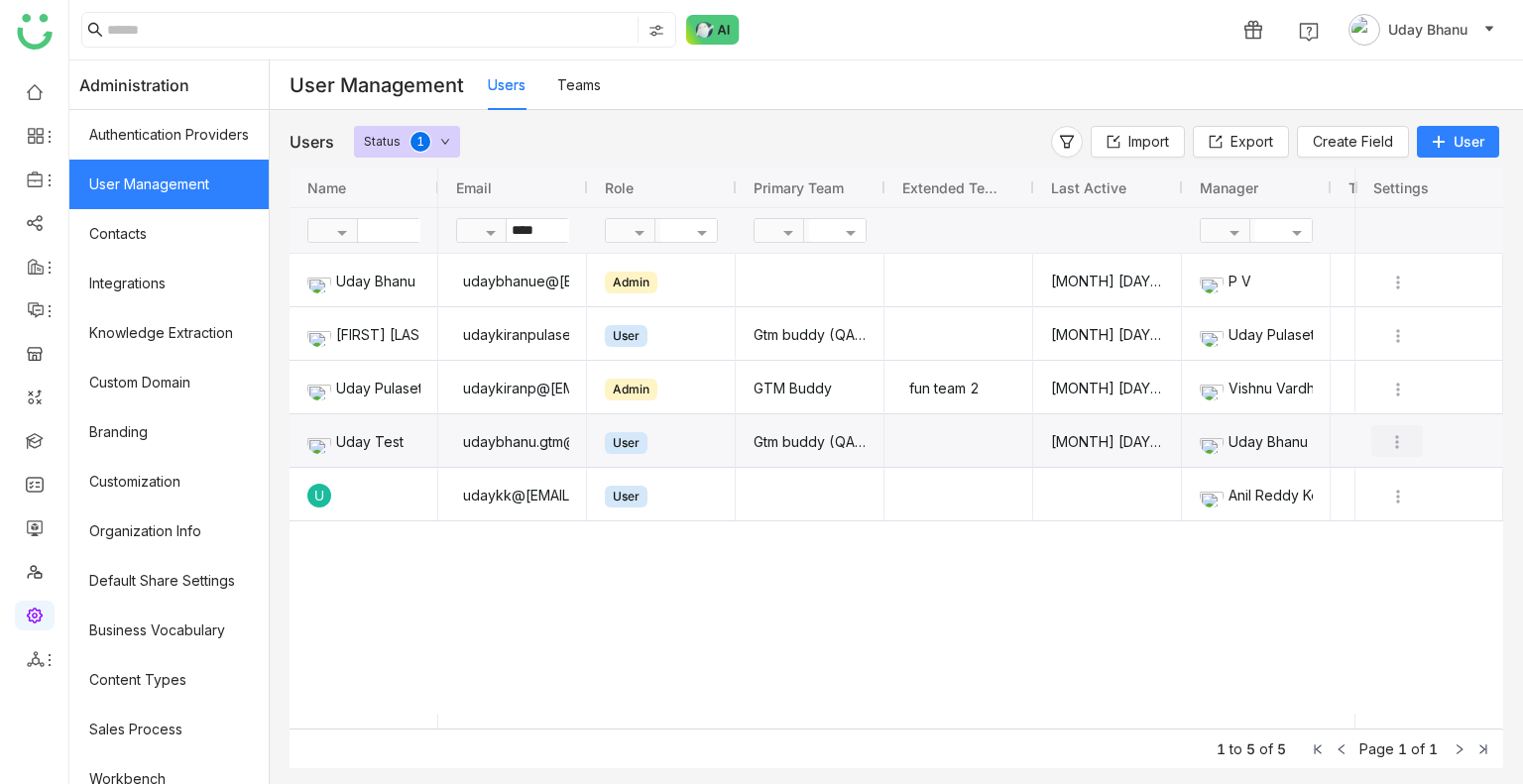 click 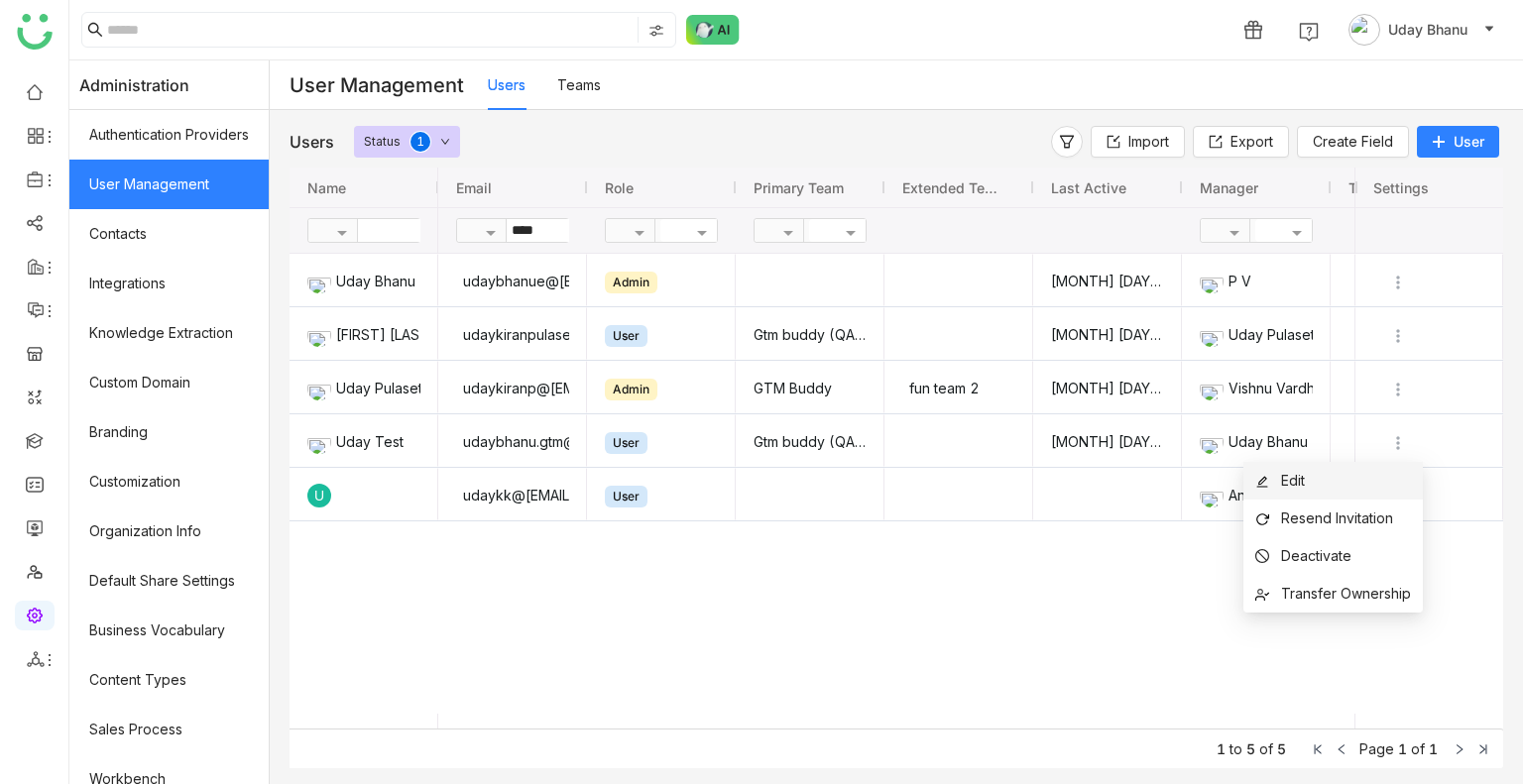 click on "Edit" at bounding box center [1293, 480] 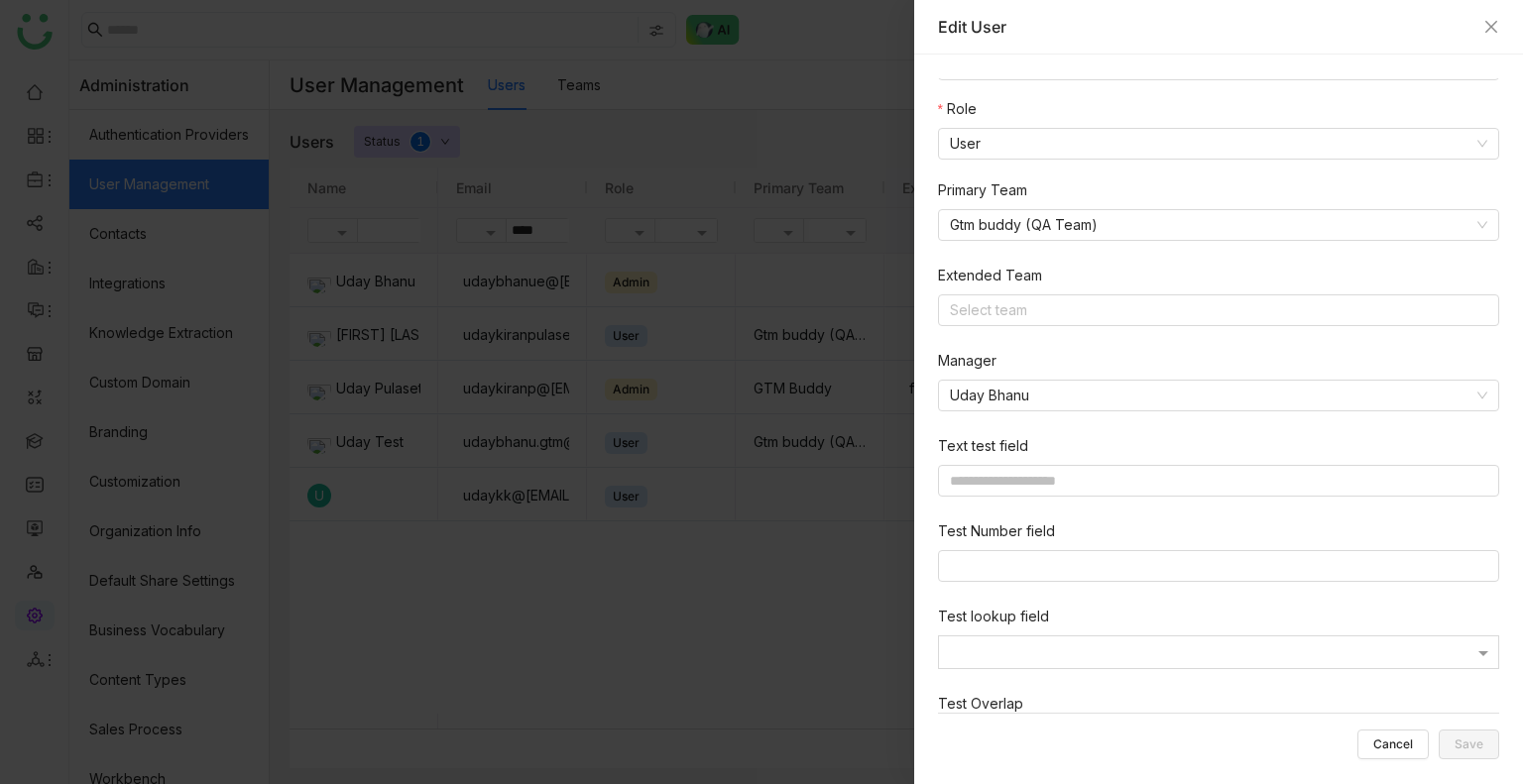 scroll, scrollTop: 464, scrollLeft: 0, axis: vertical 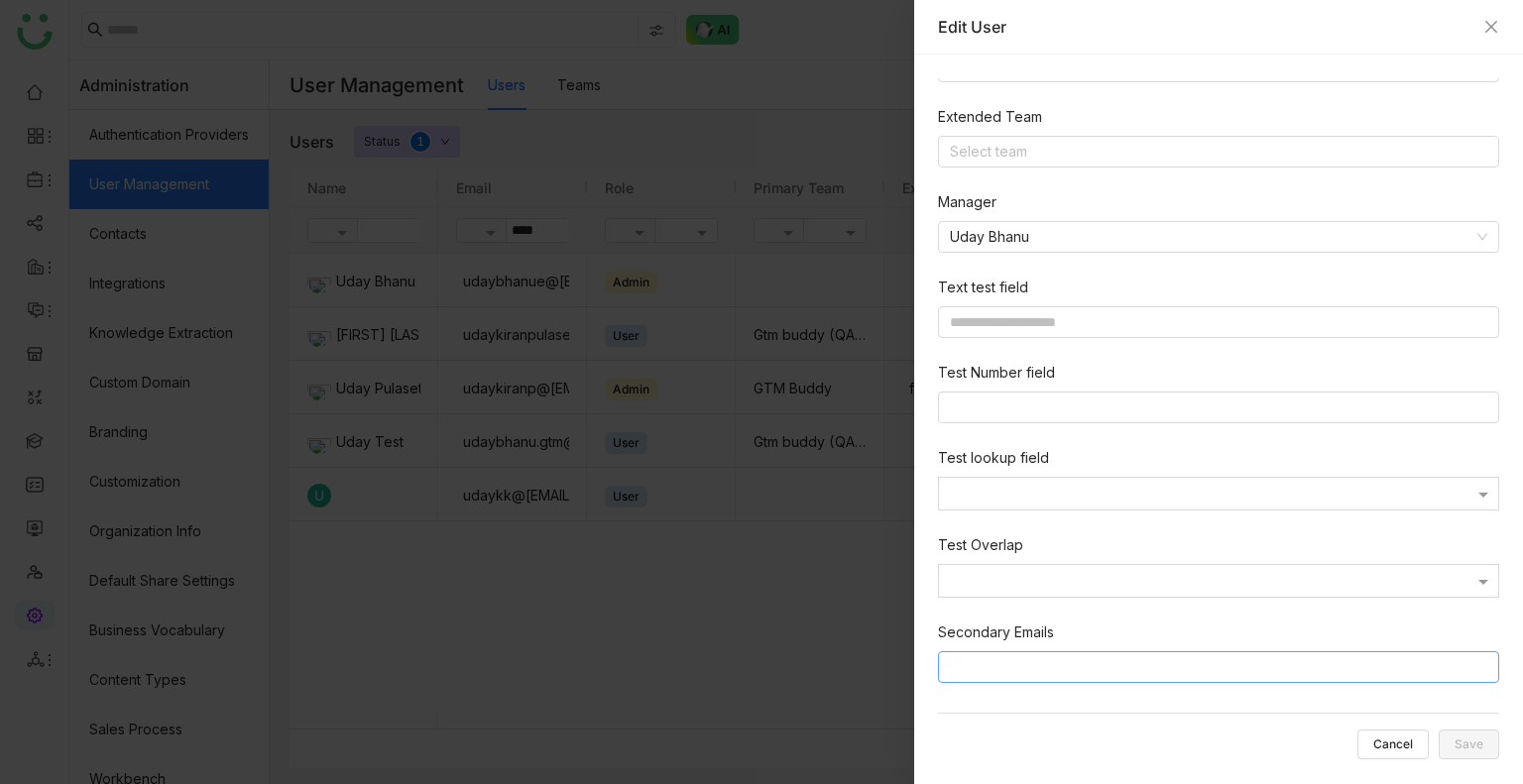 click at bounding box center [1222, 667] 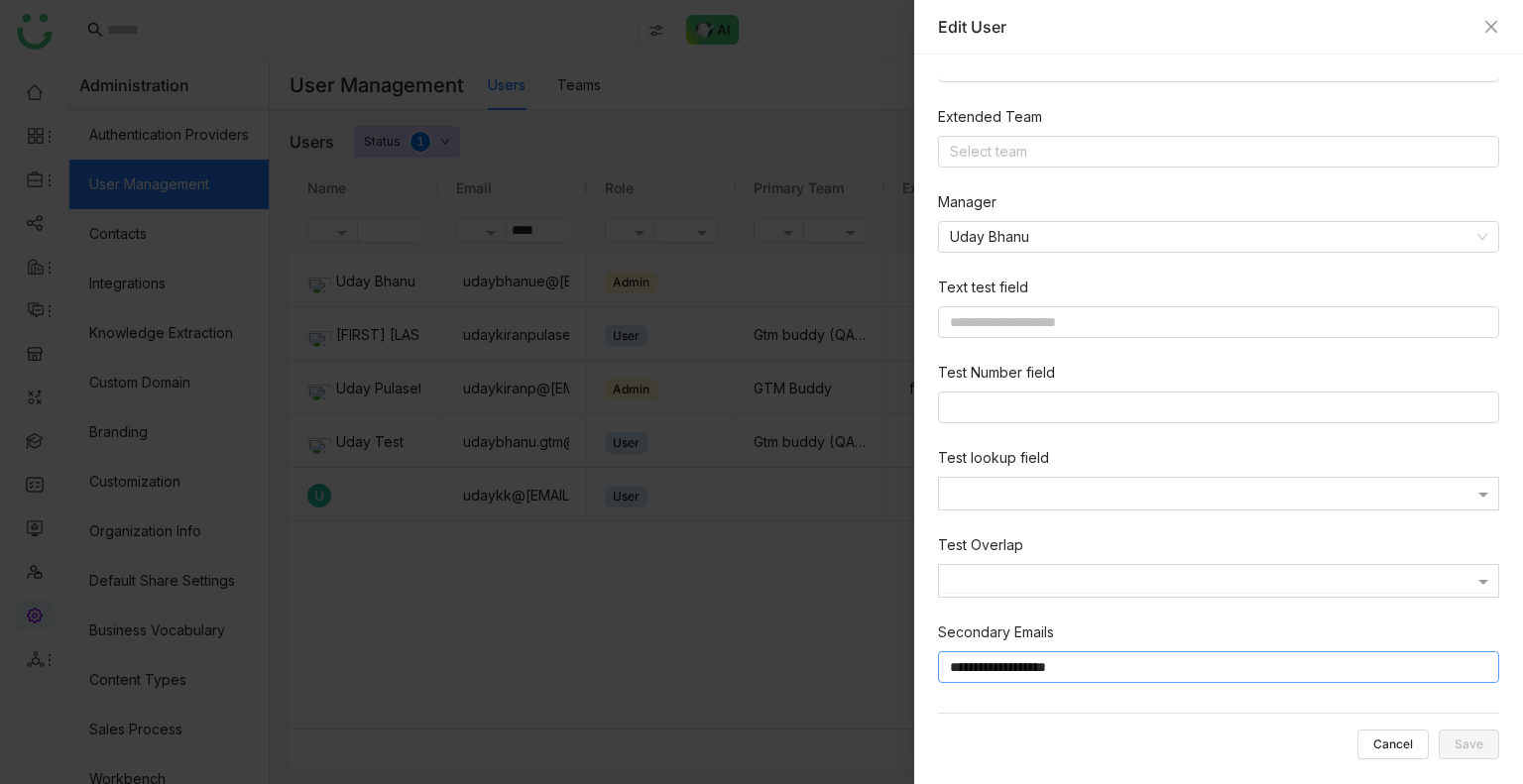 type on "**********" 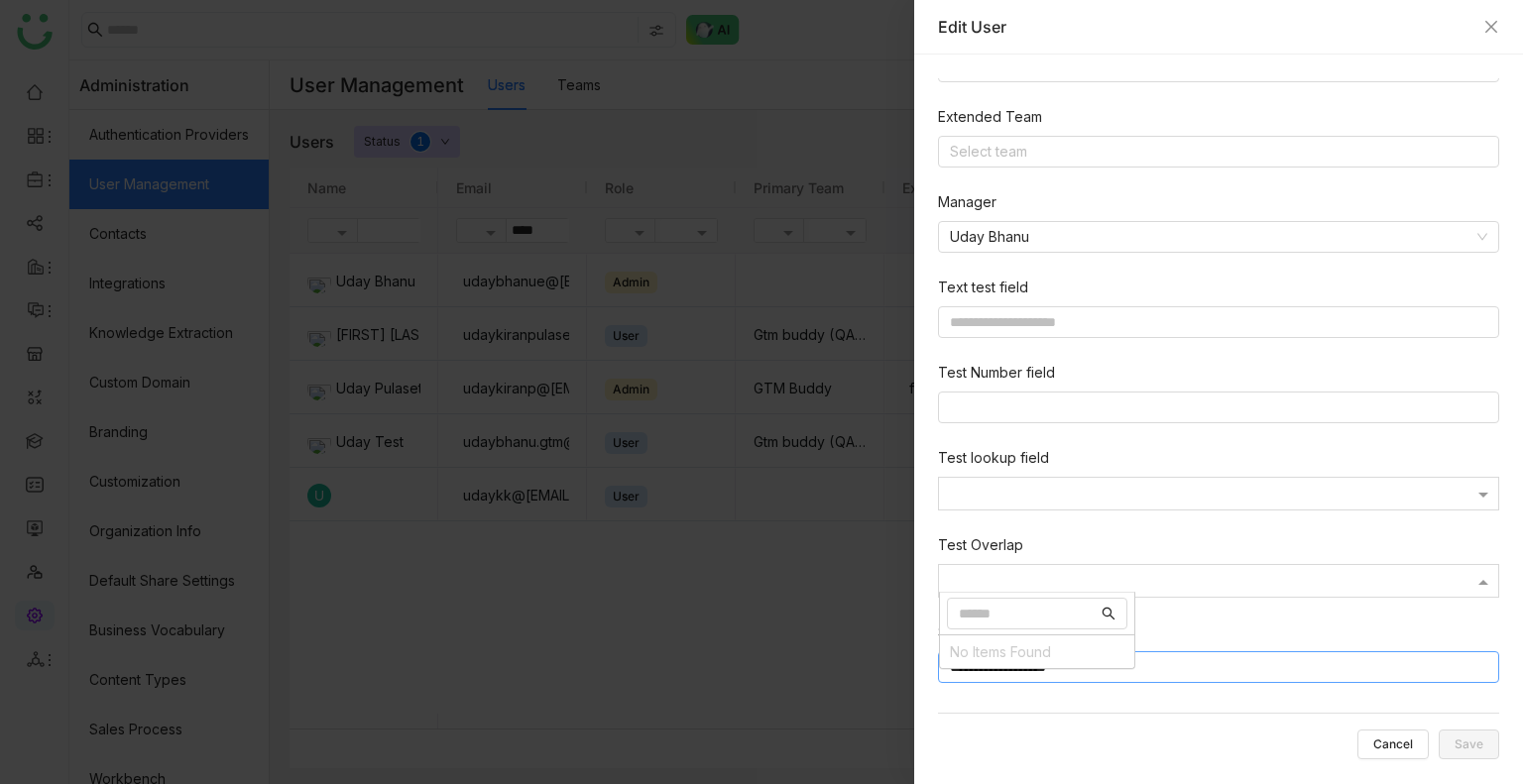 click 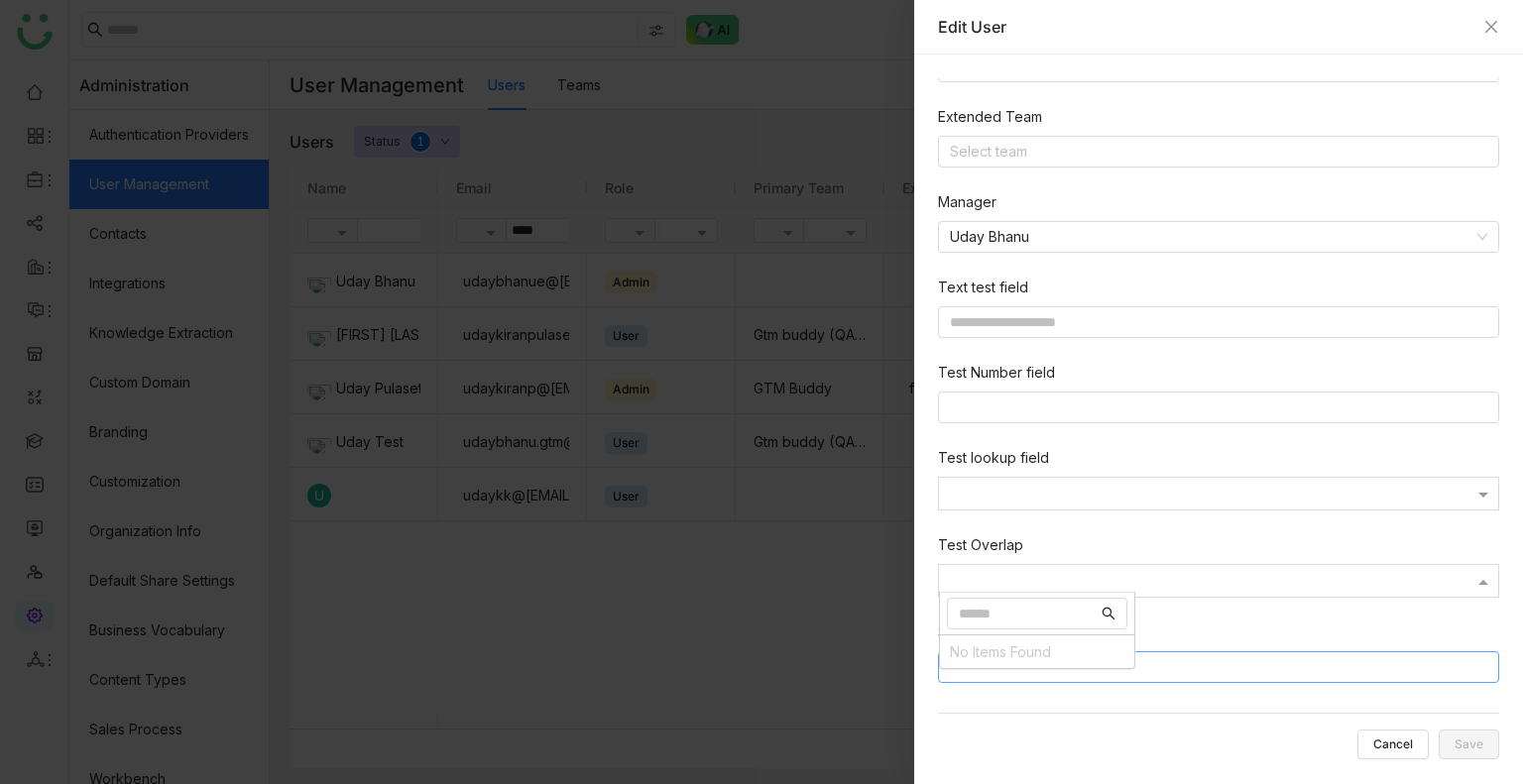 click at bounding box center (1222, 667) 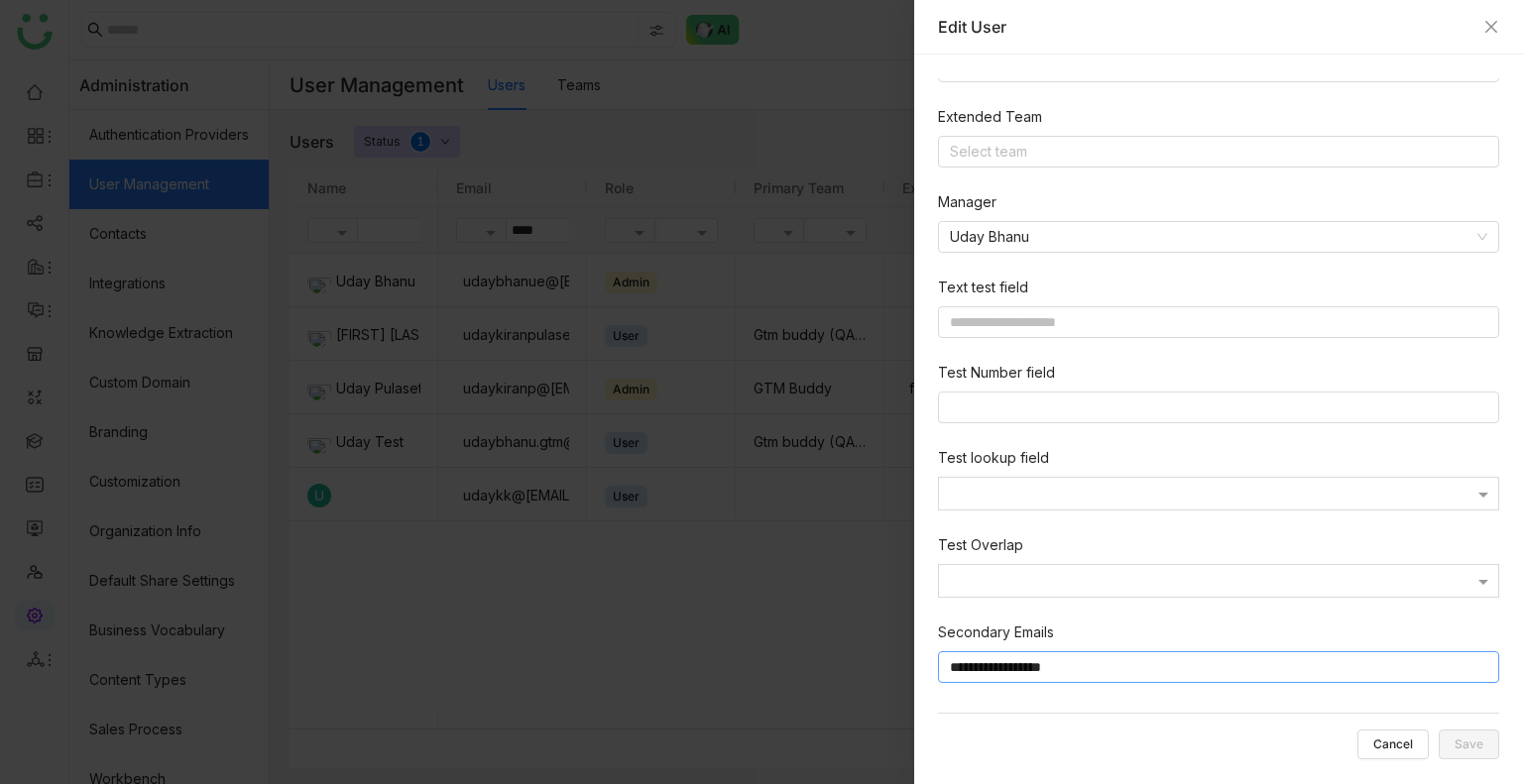 type on "**********" 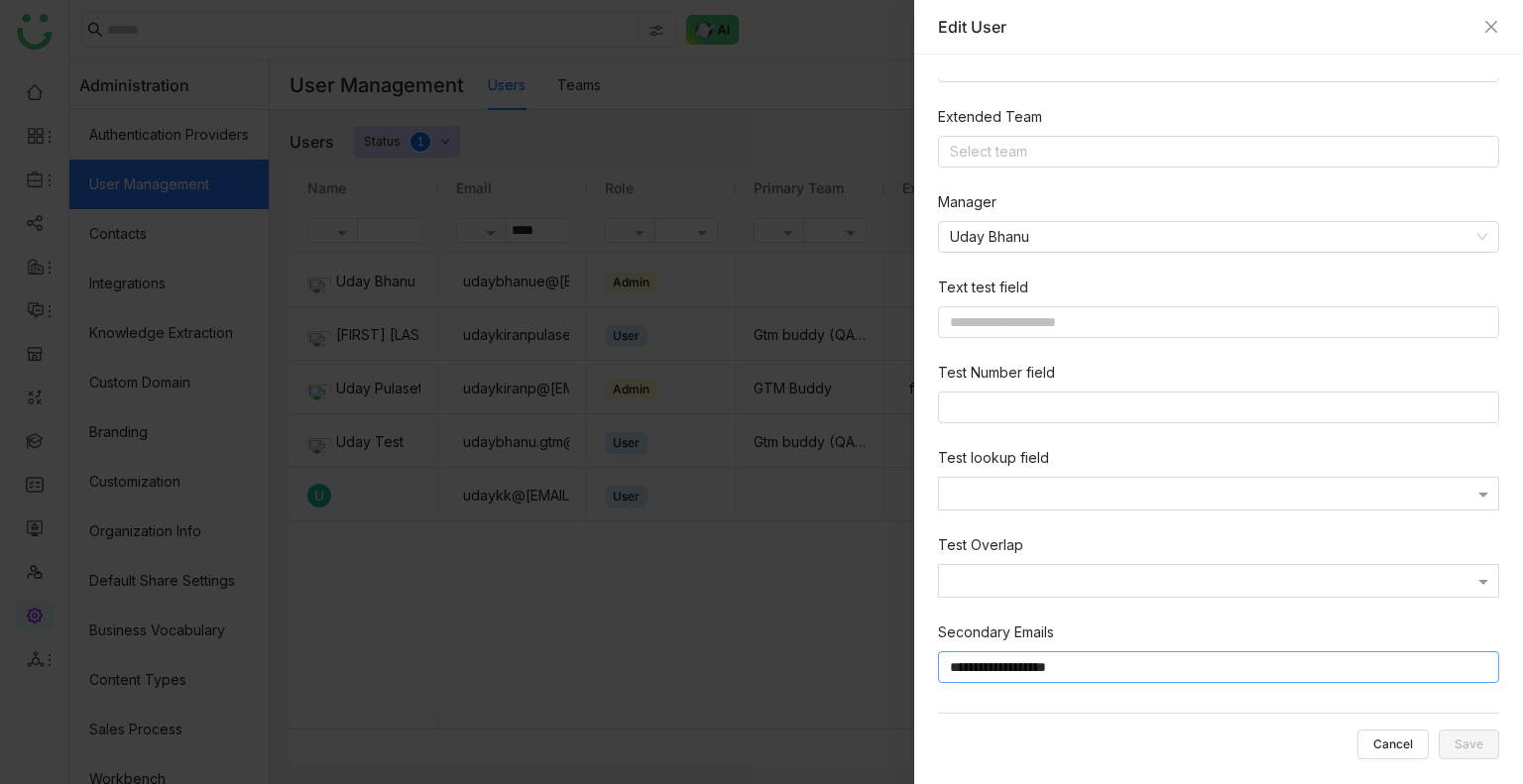 type 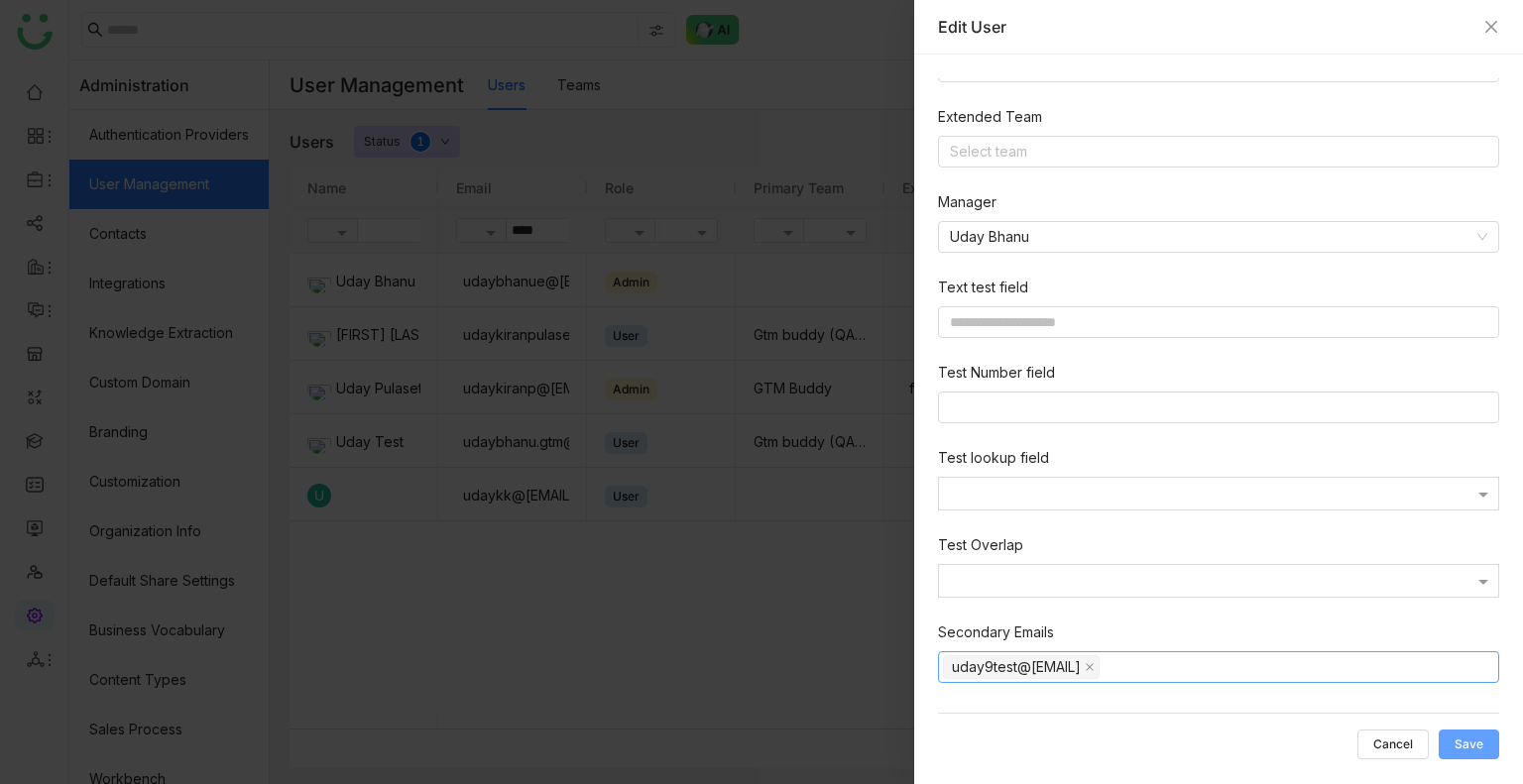 click on "Save" at bounding box center (1468, 744) 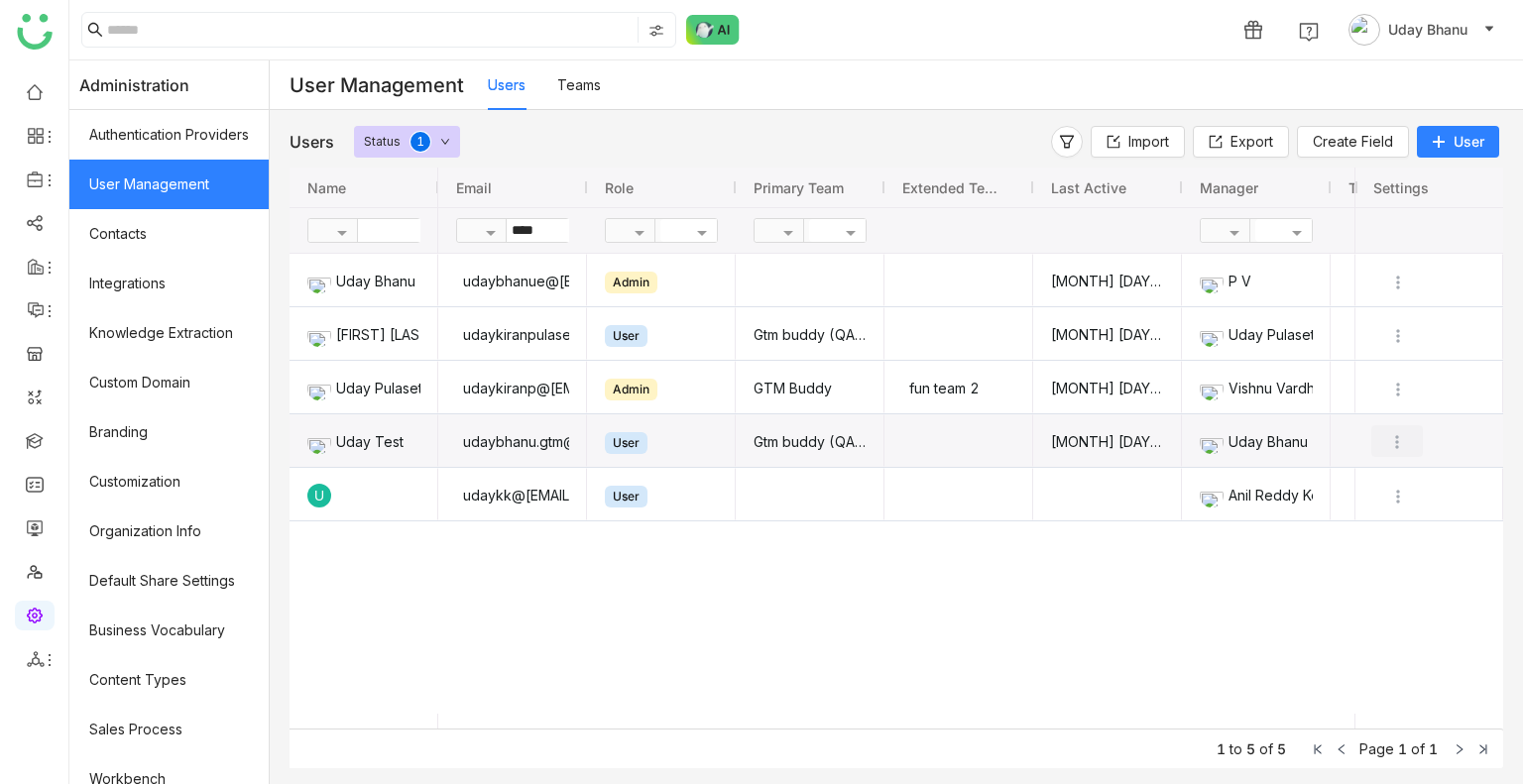 click 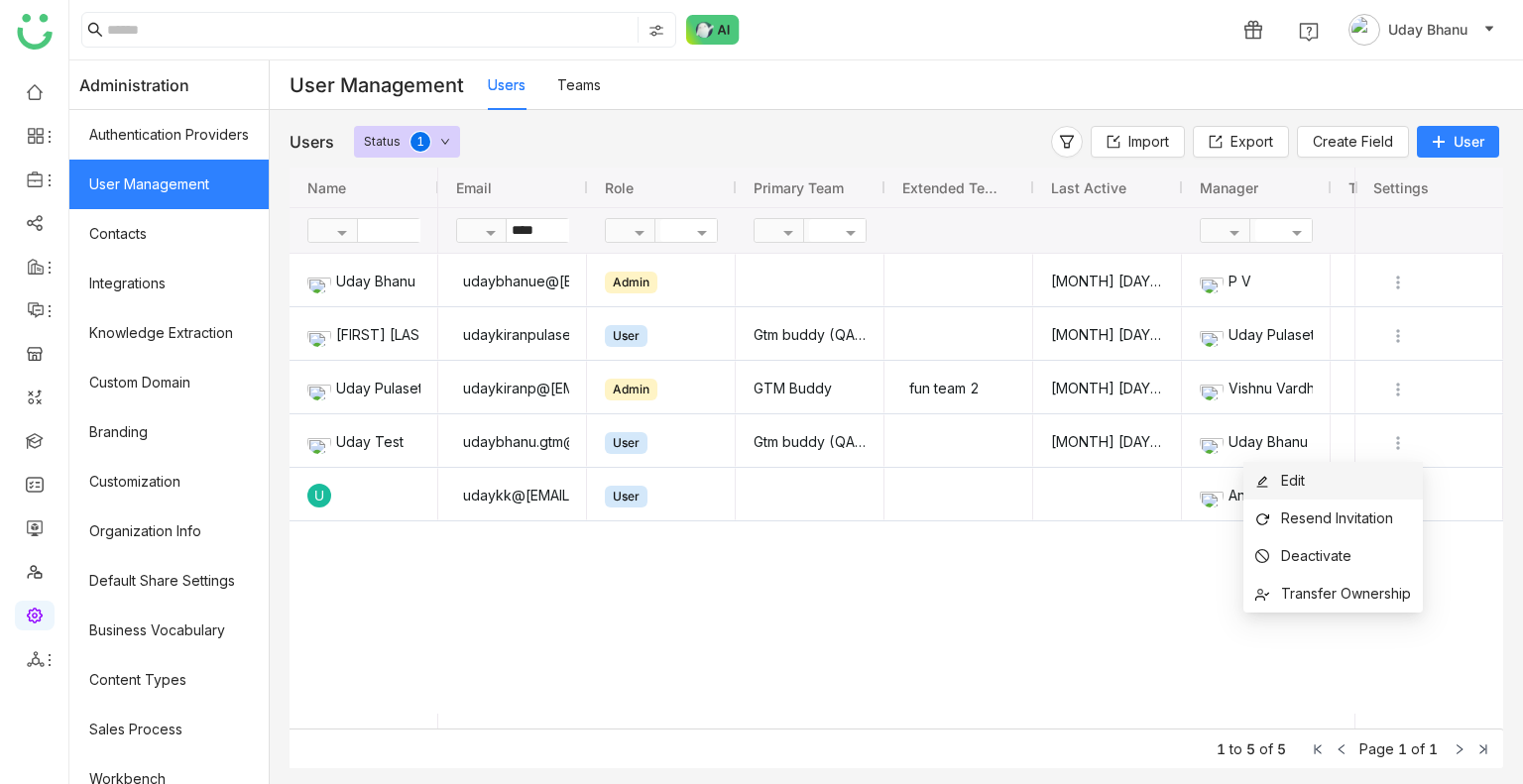 click on "Edit" at bounding box center (1333, 481) 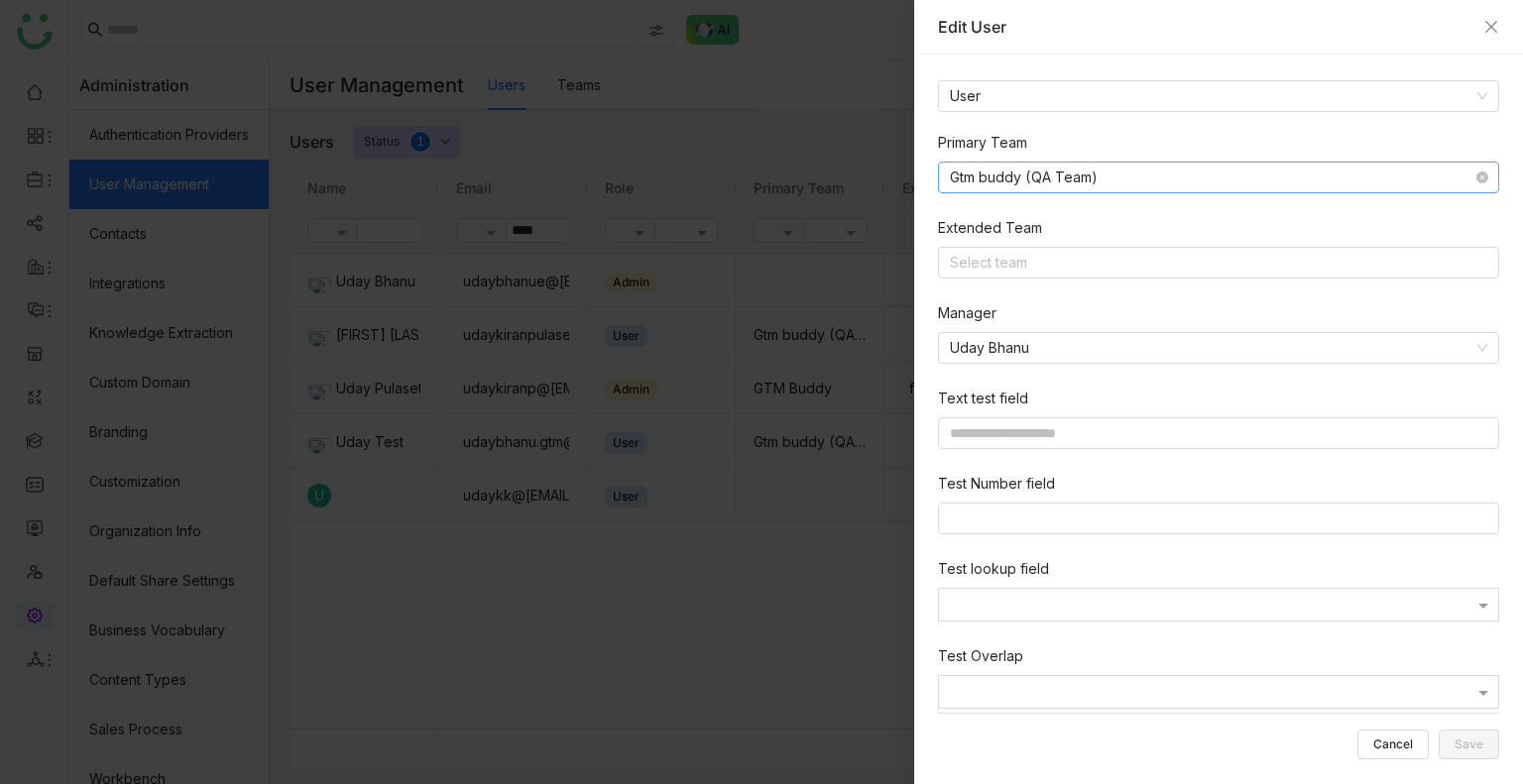 scroll, scrollTop: 464, scrollLeft: 0, axis: vertical 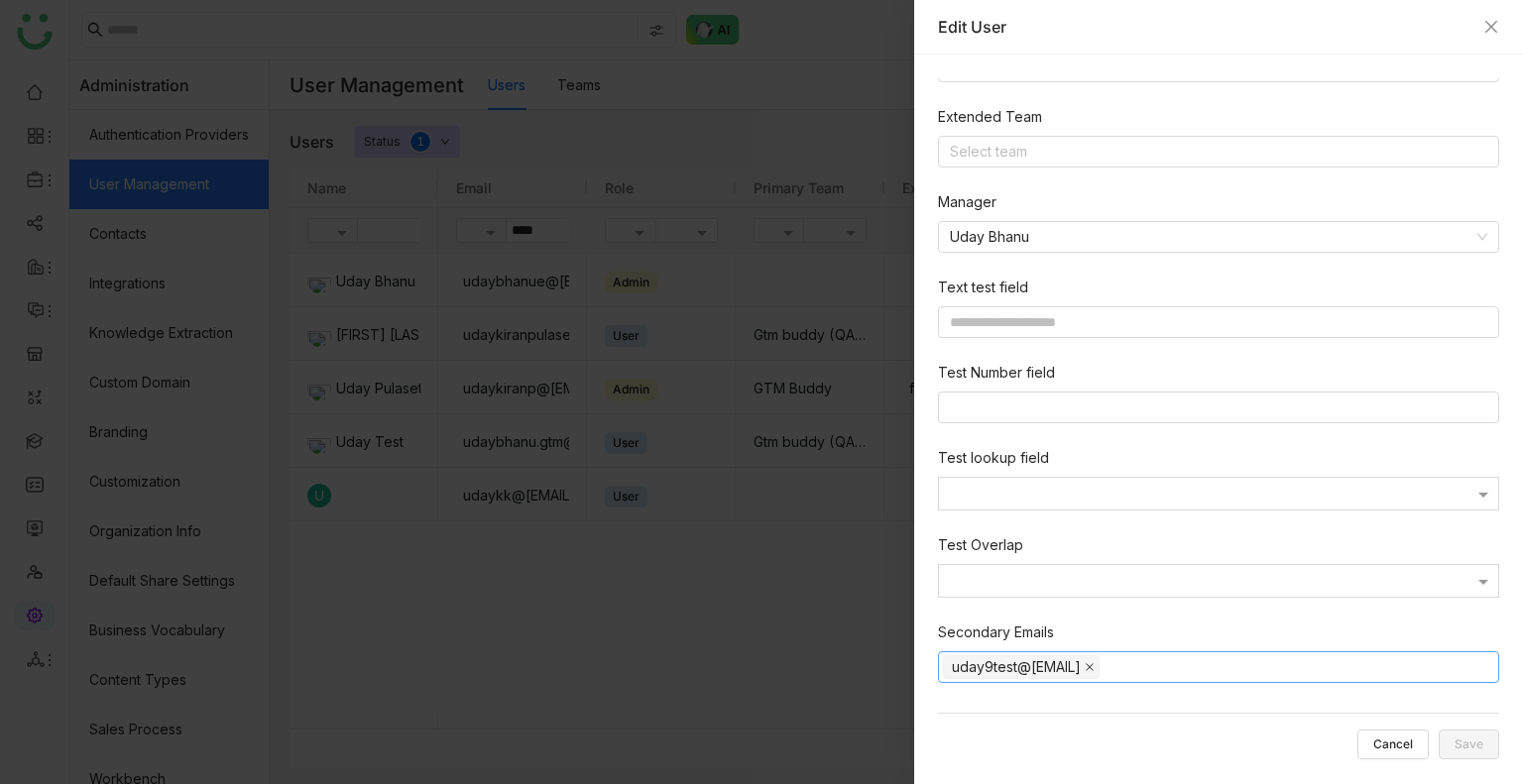 click 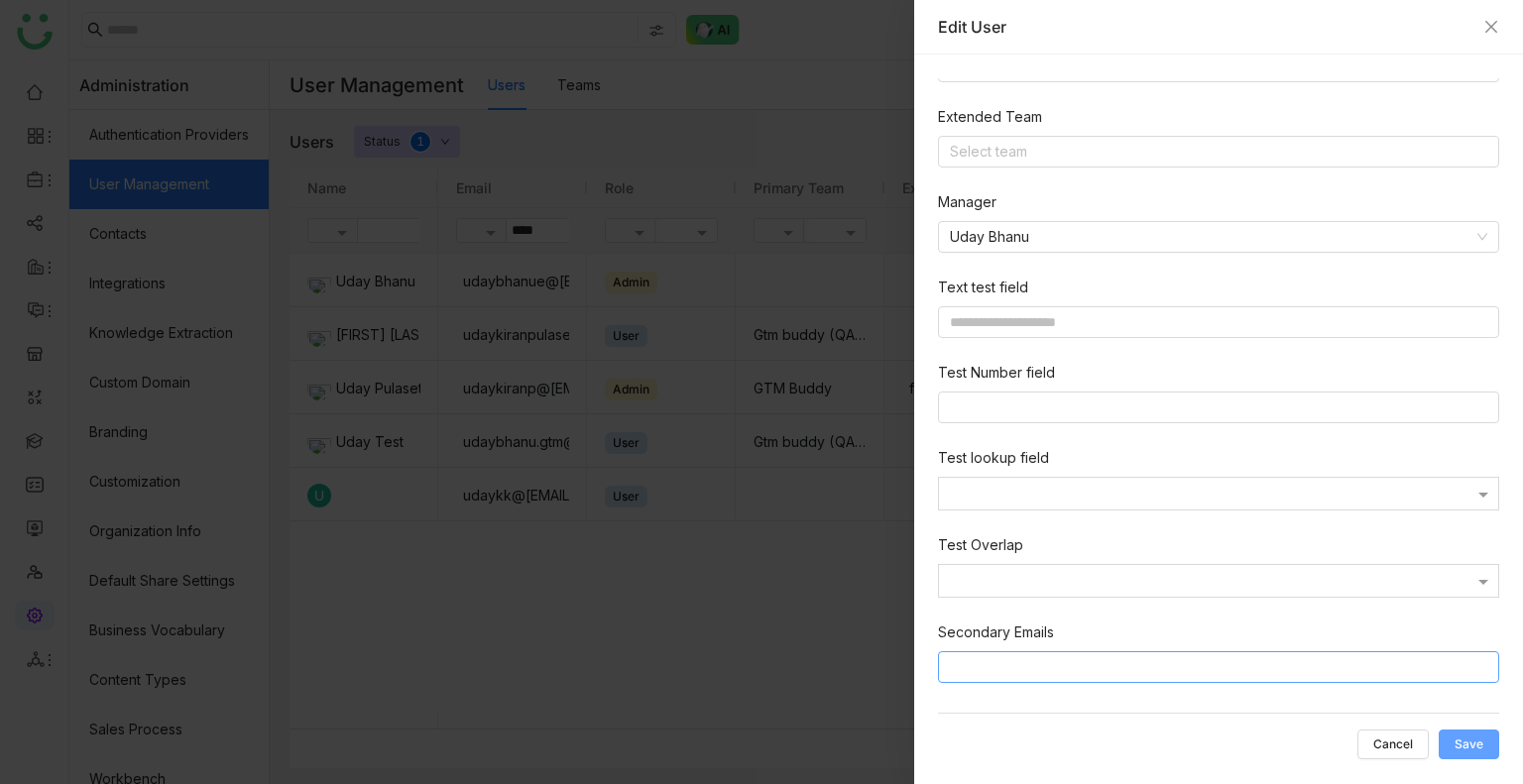 click on "Save" at bounding box center [1468, 744] 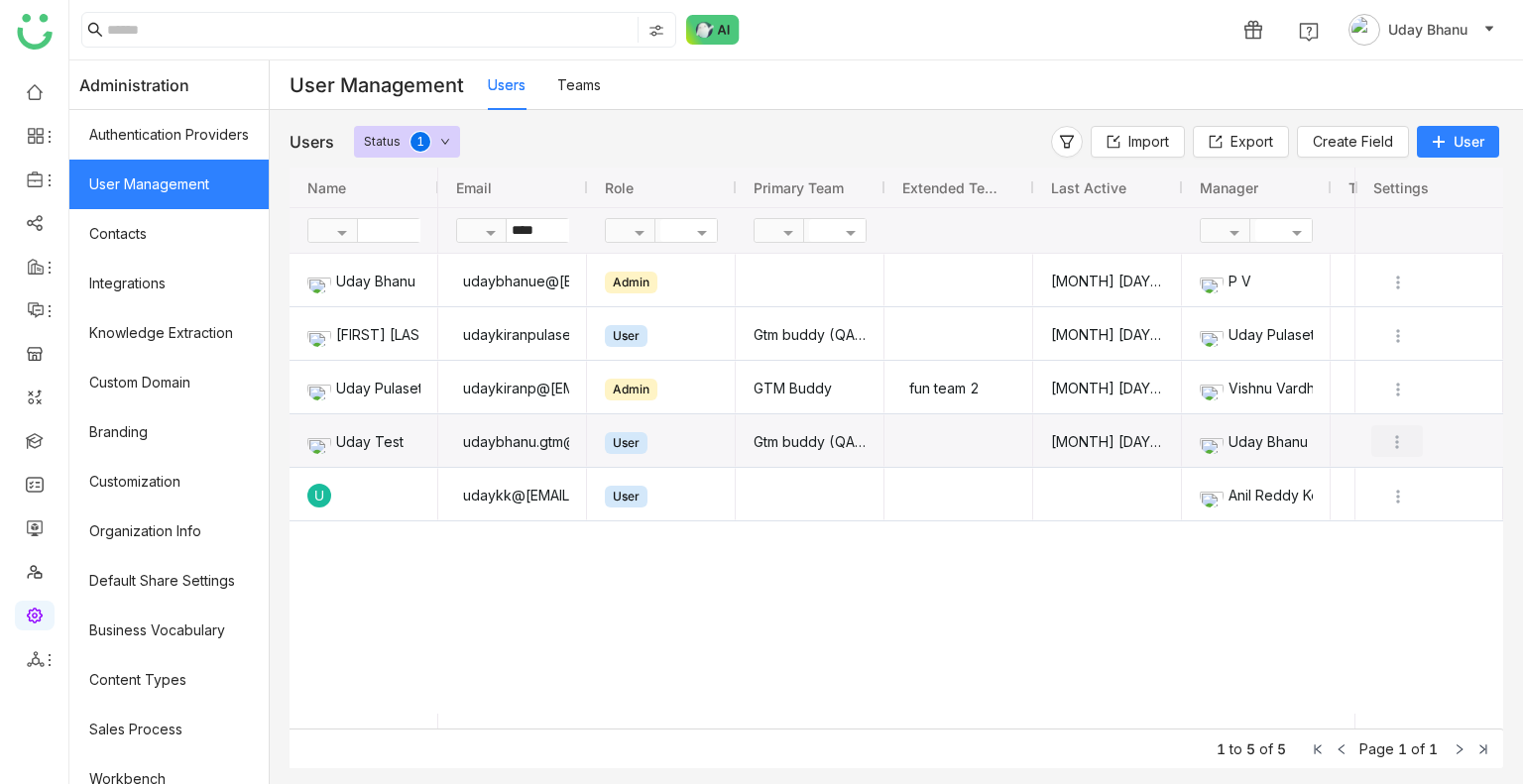 click 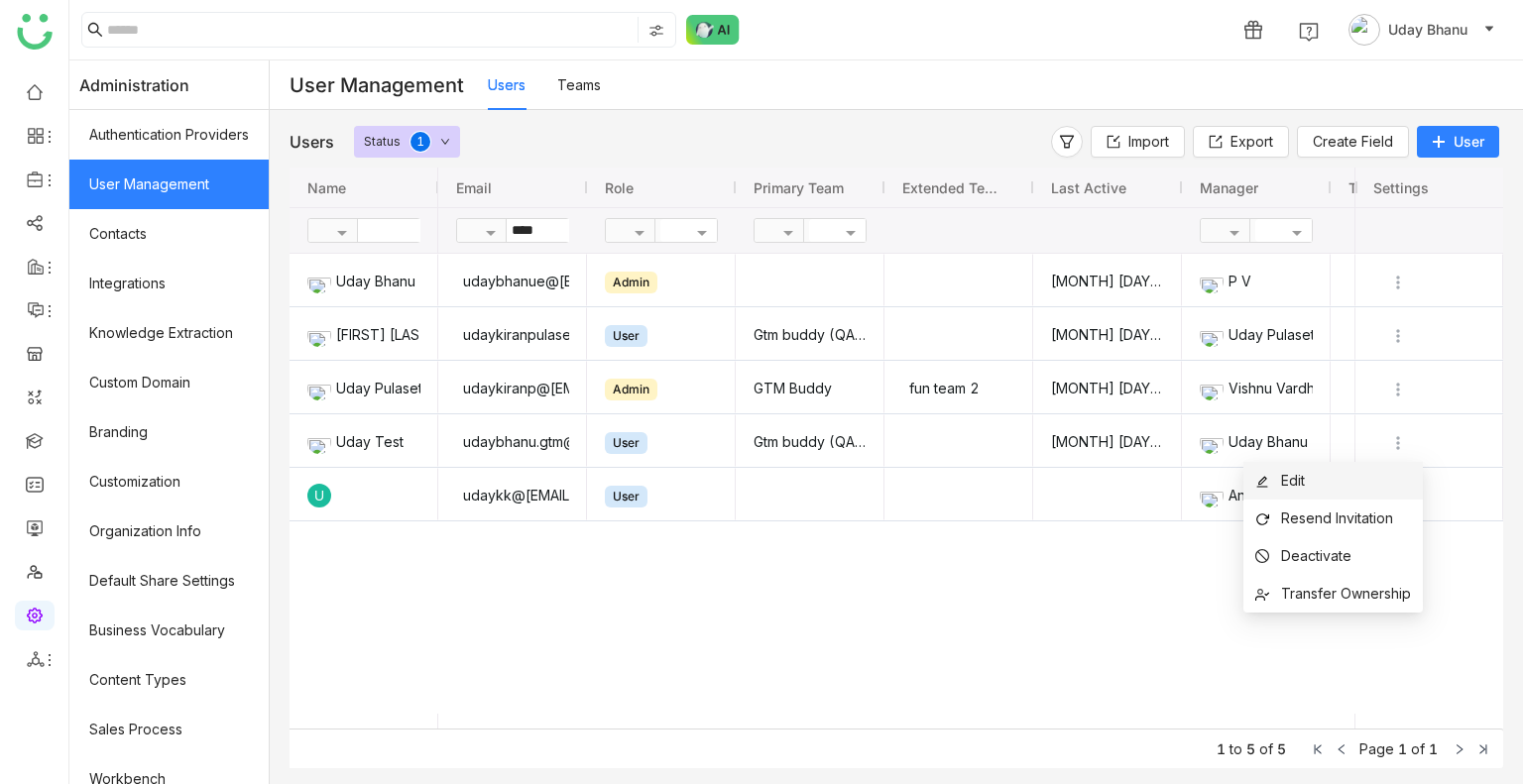 click on "Edit" at bounding box center (1333, 481) 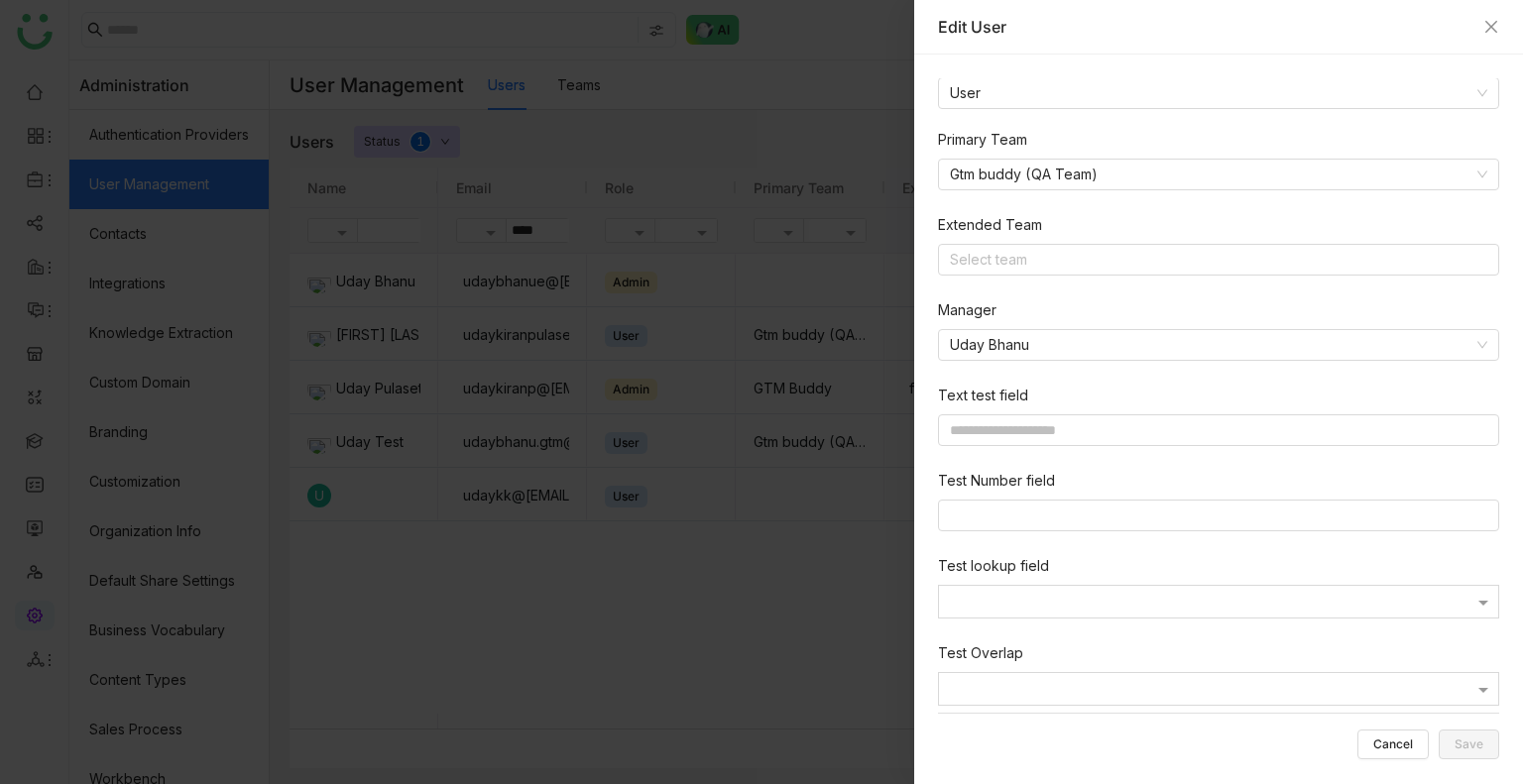 scroll, scrollTop: 464, scrollLeft: 0, axis: vertical 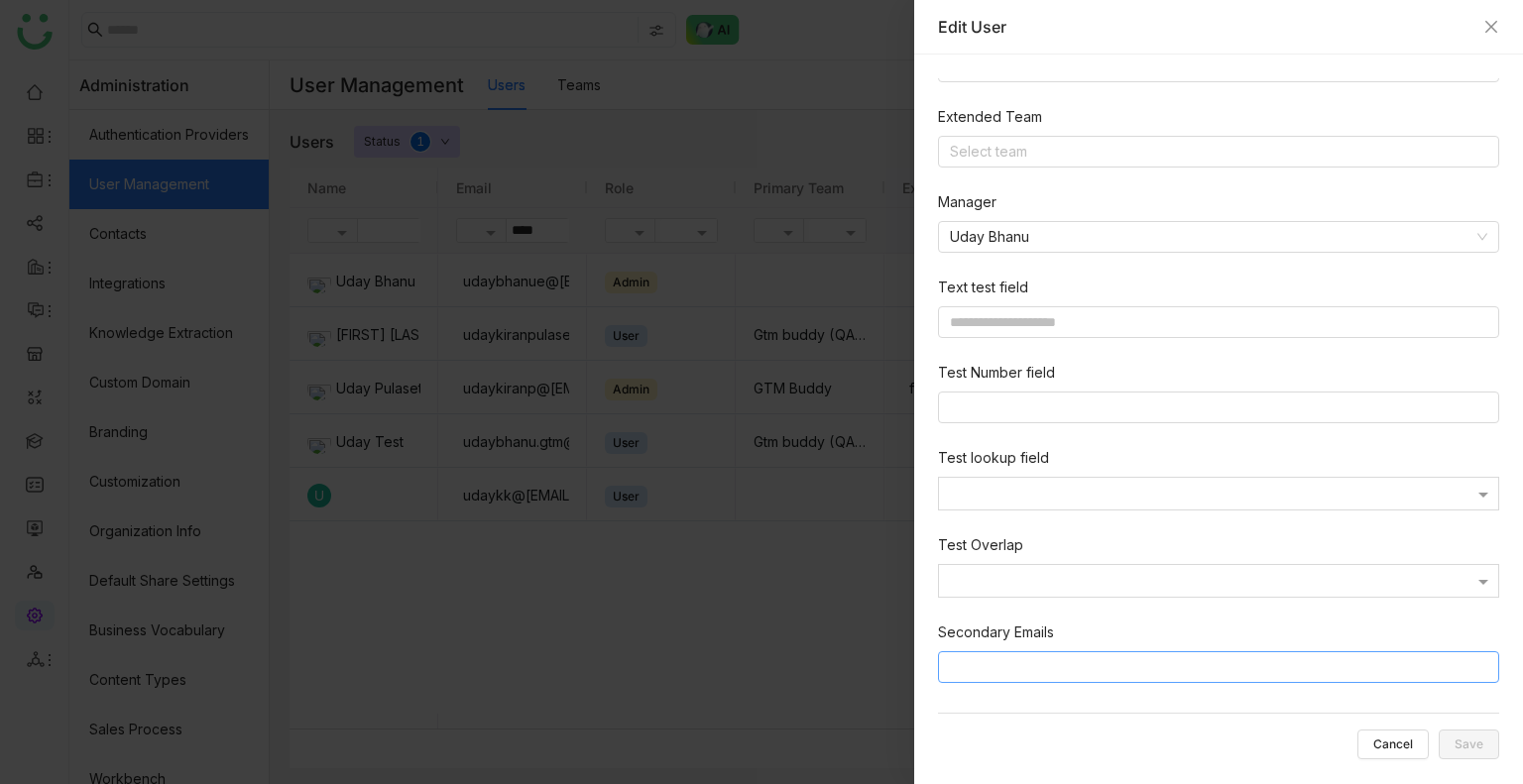 click at bounding box center (1222, 667) 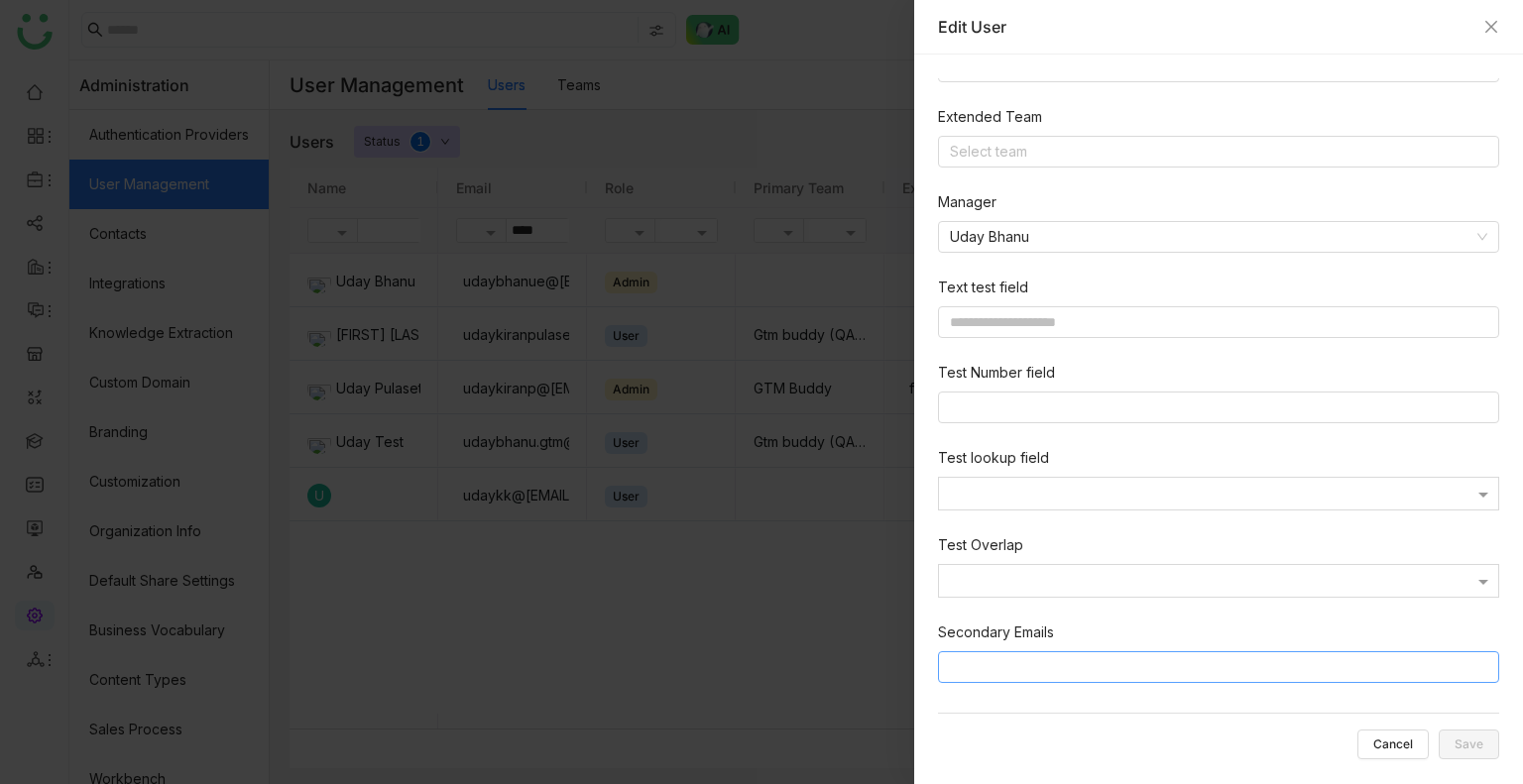 paste on "**********" 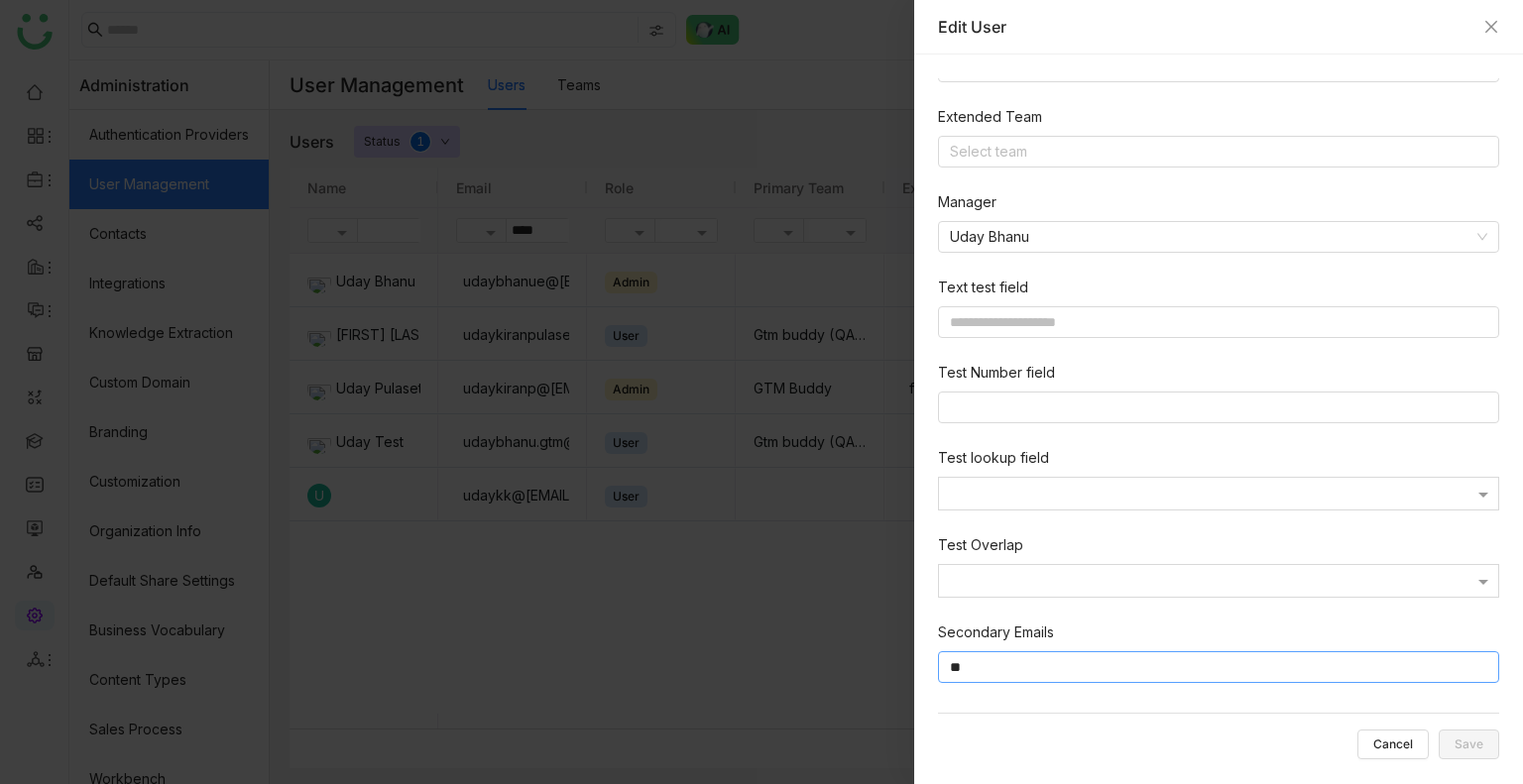 type on "*" 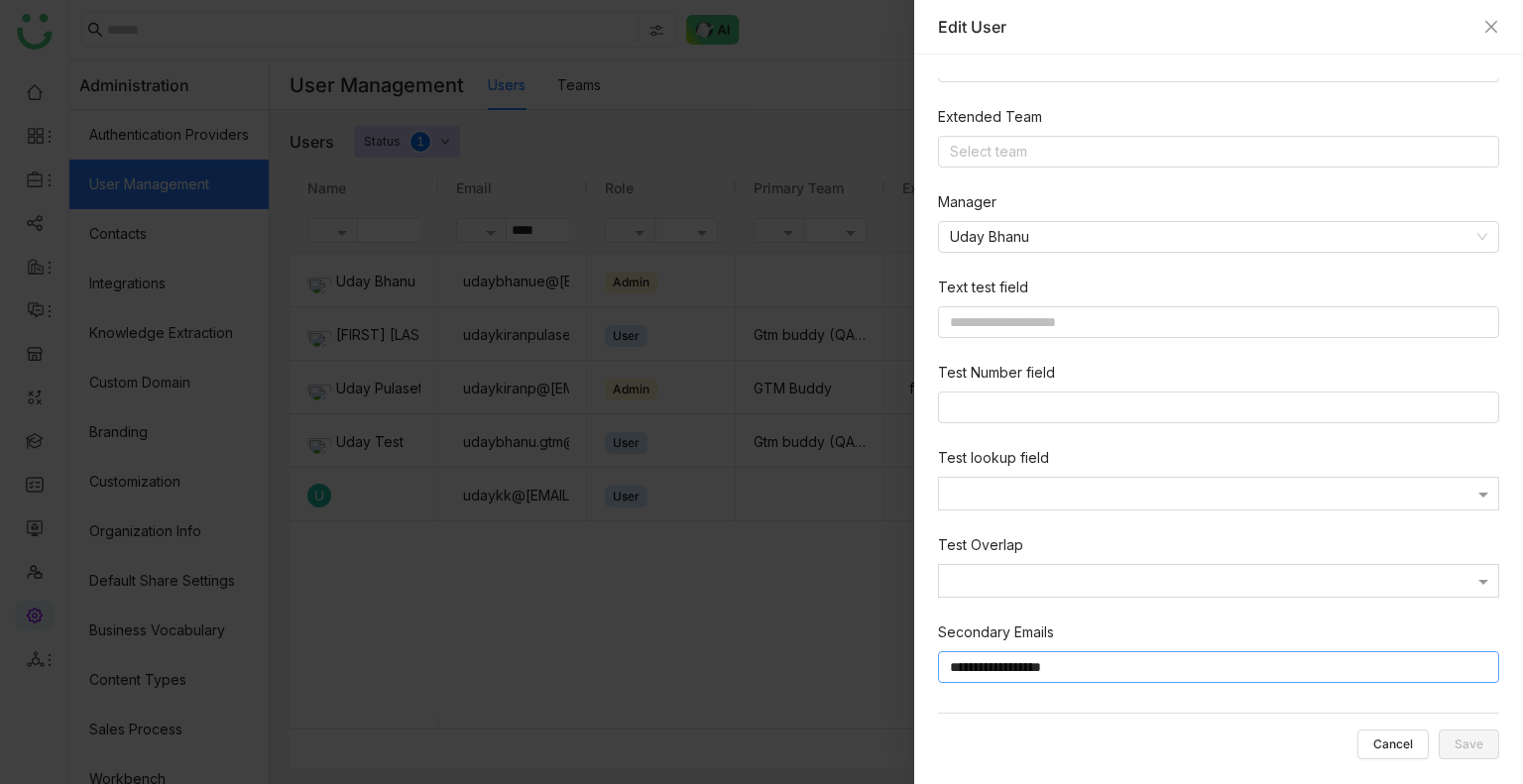 type on "**********" 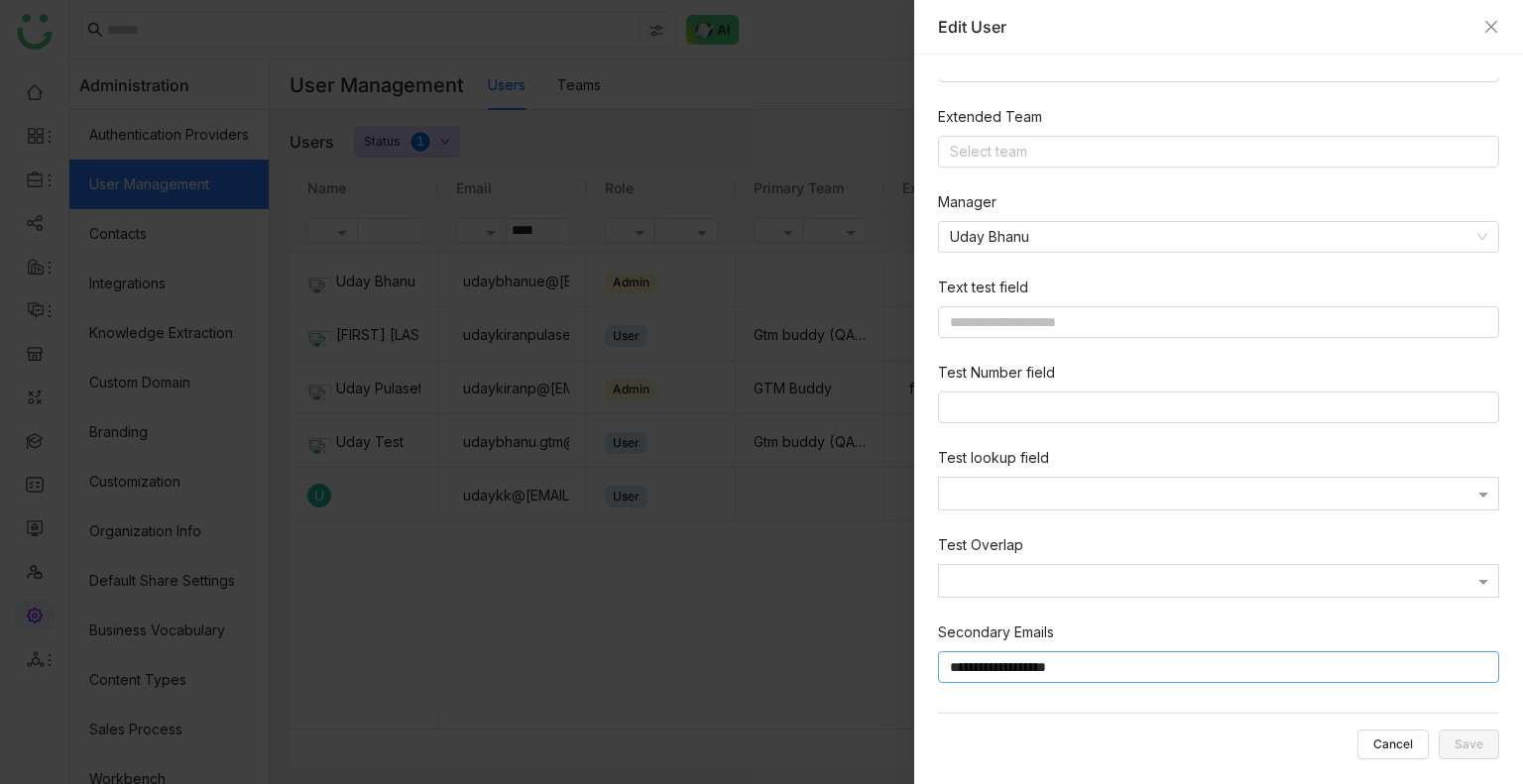 type 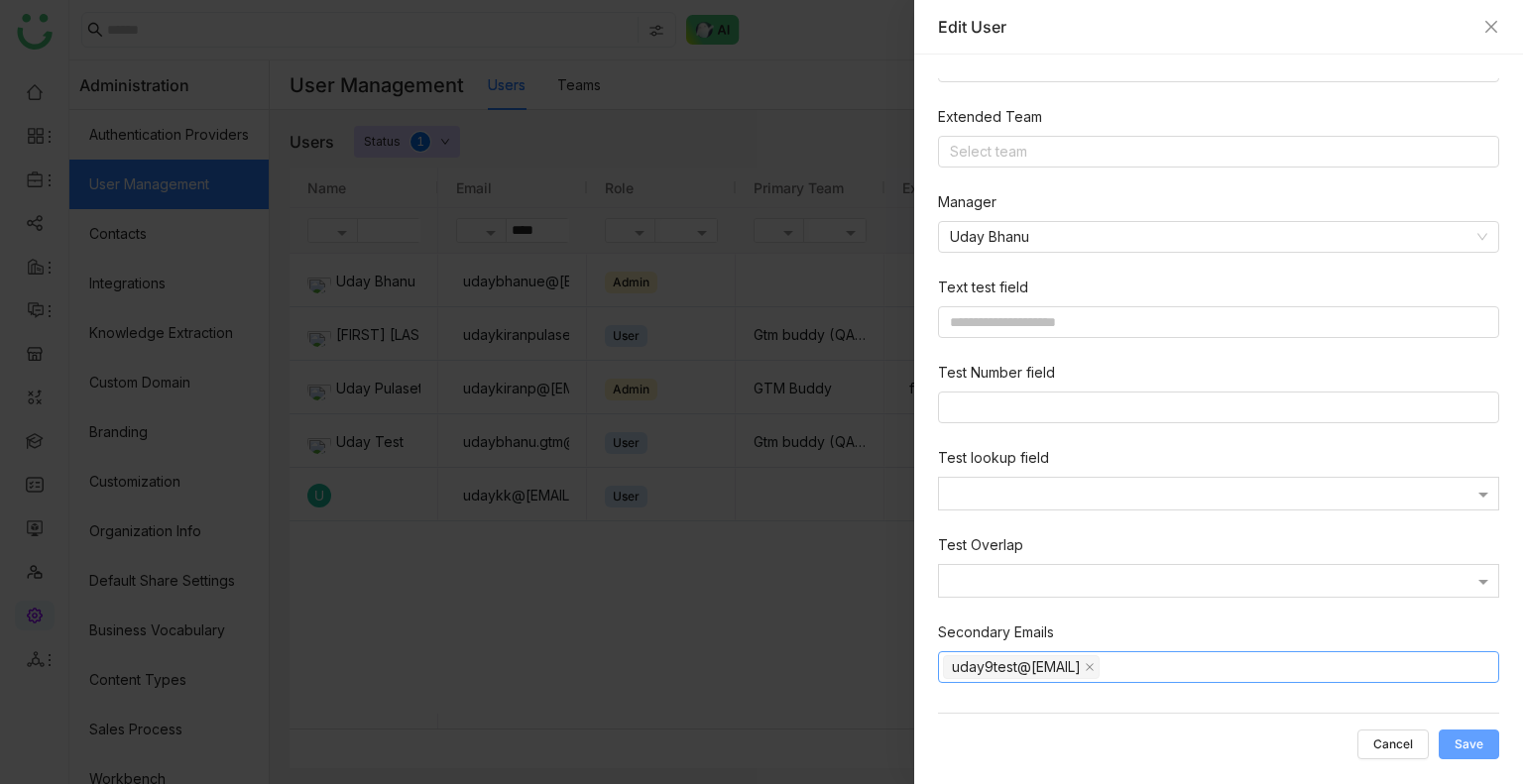 click on "Save" at bounding box center [1468, 744] 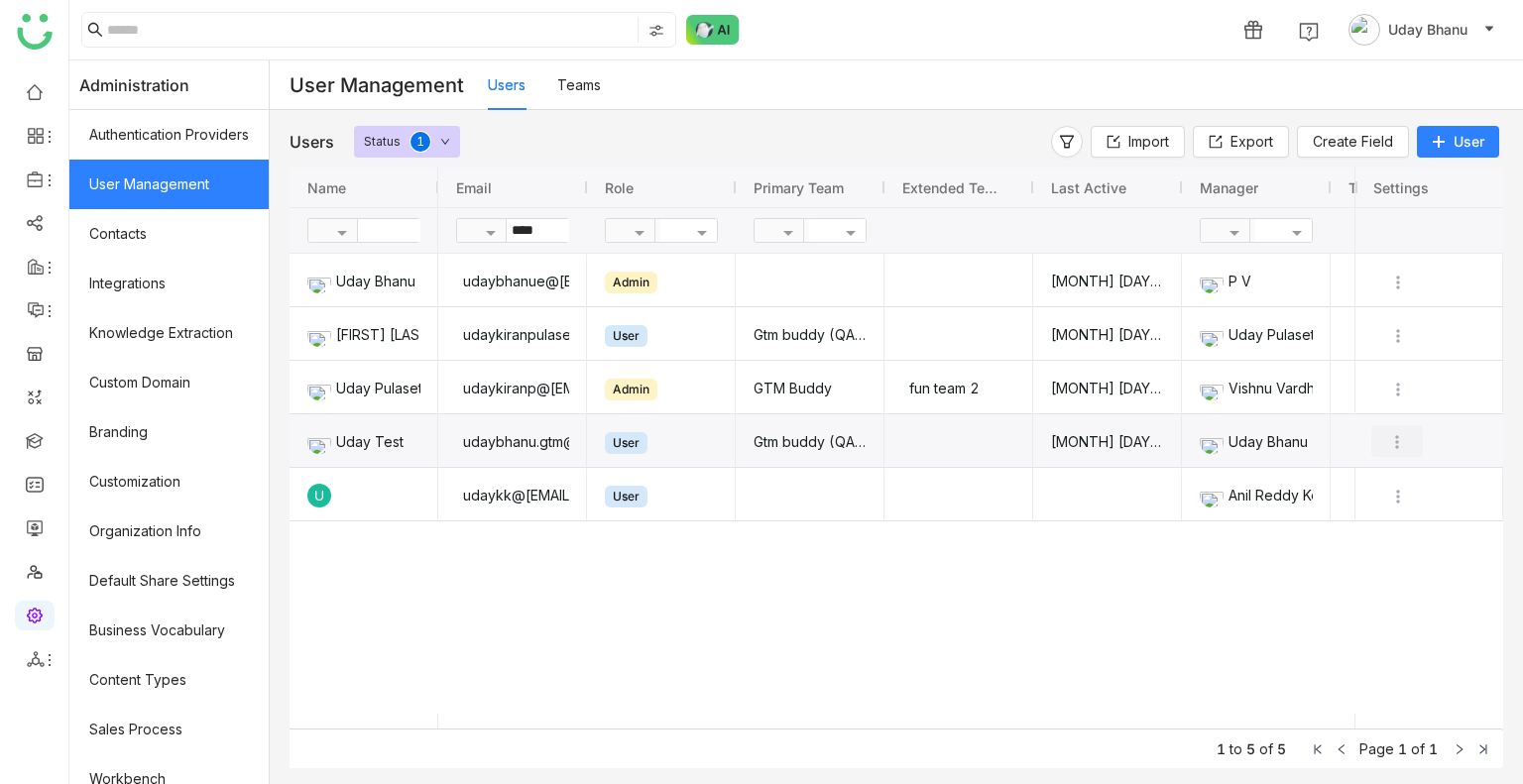 click 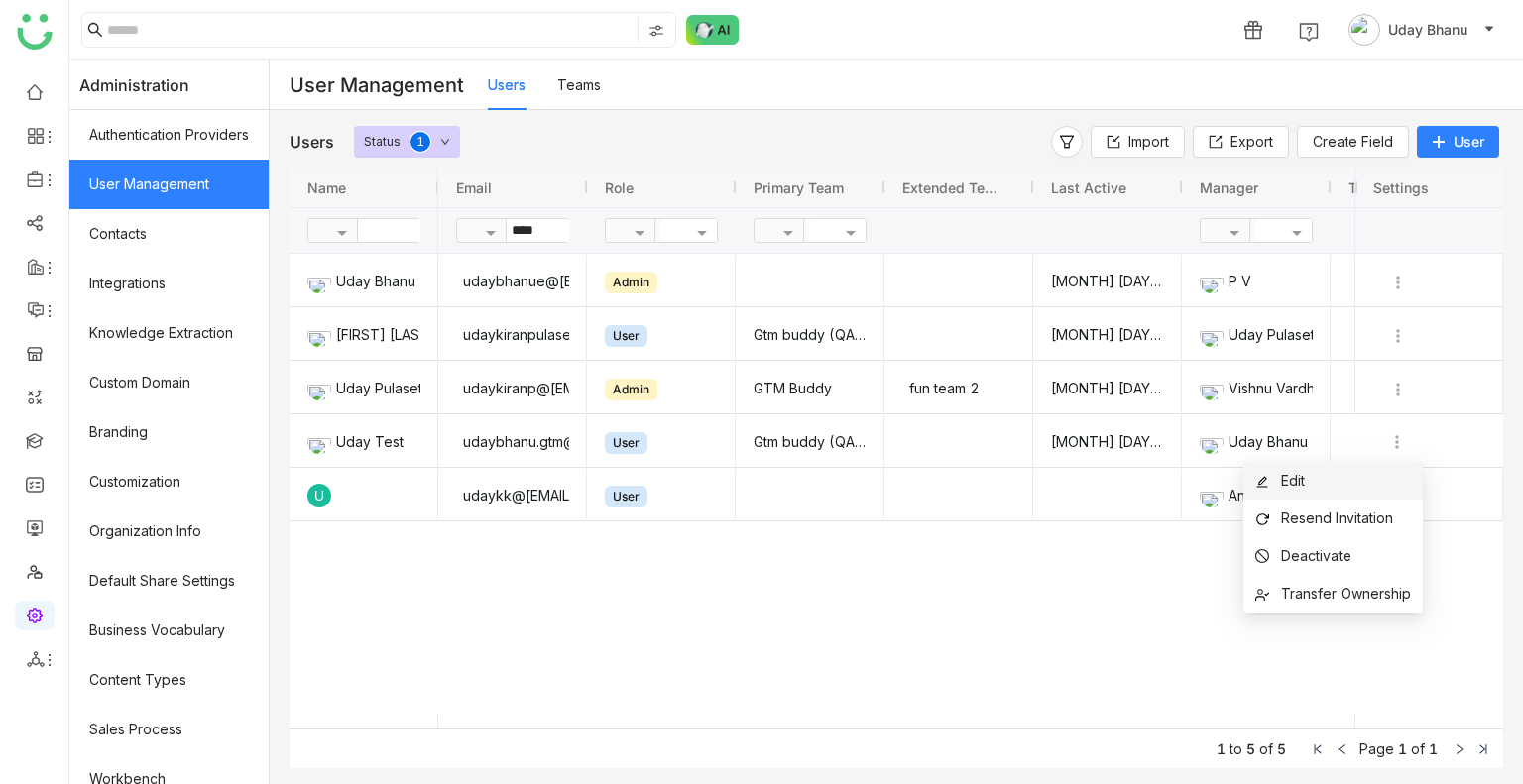 click on "Edit" at bounding box center [1333, 481] 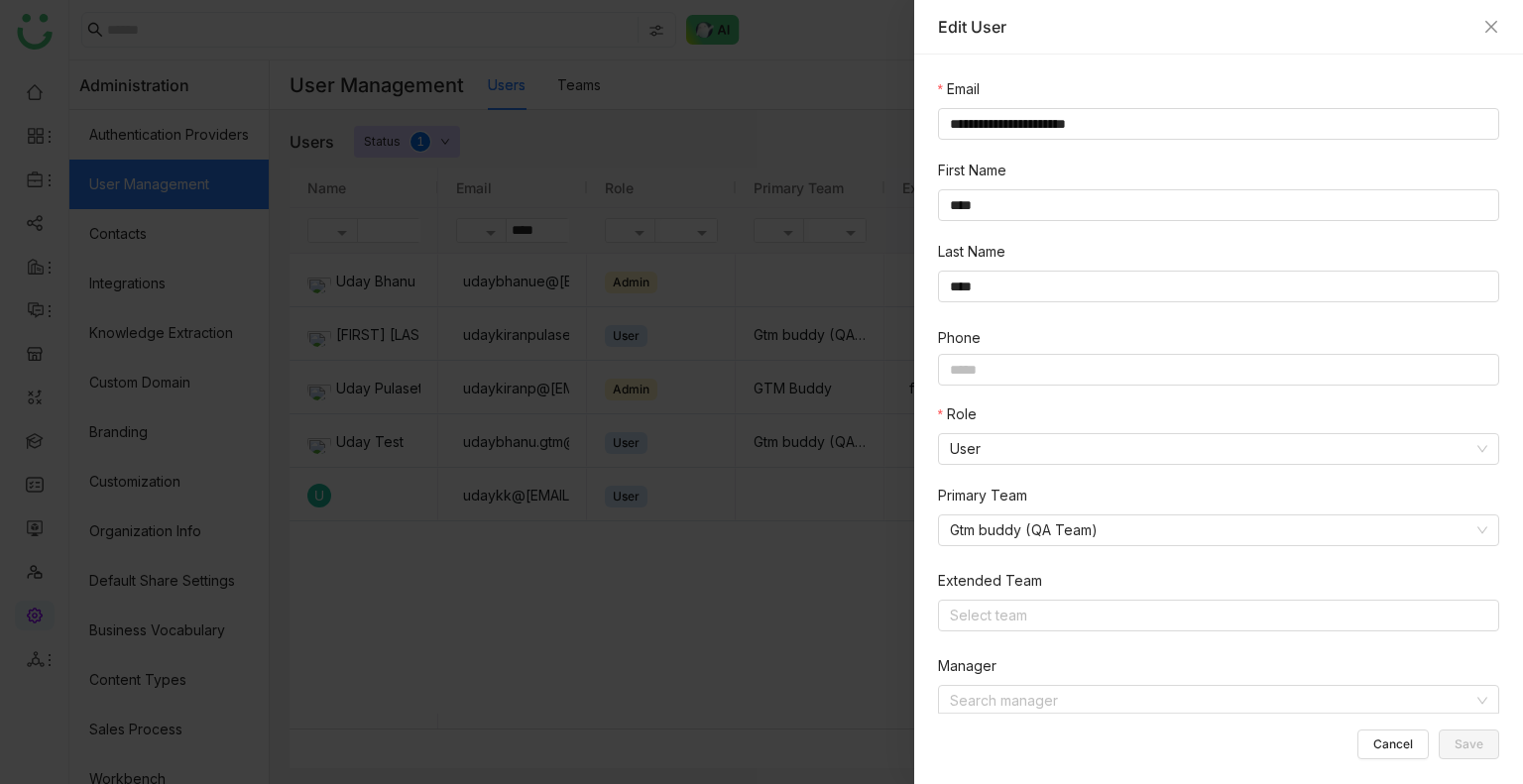 scroll, scrollTop: 464, scrollLeft: 0, axis: vertical 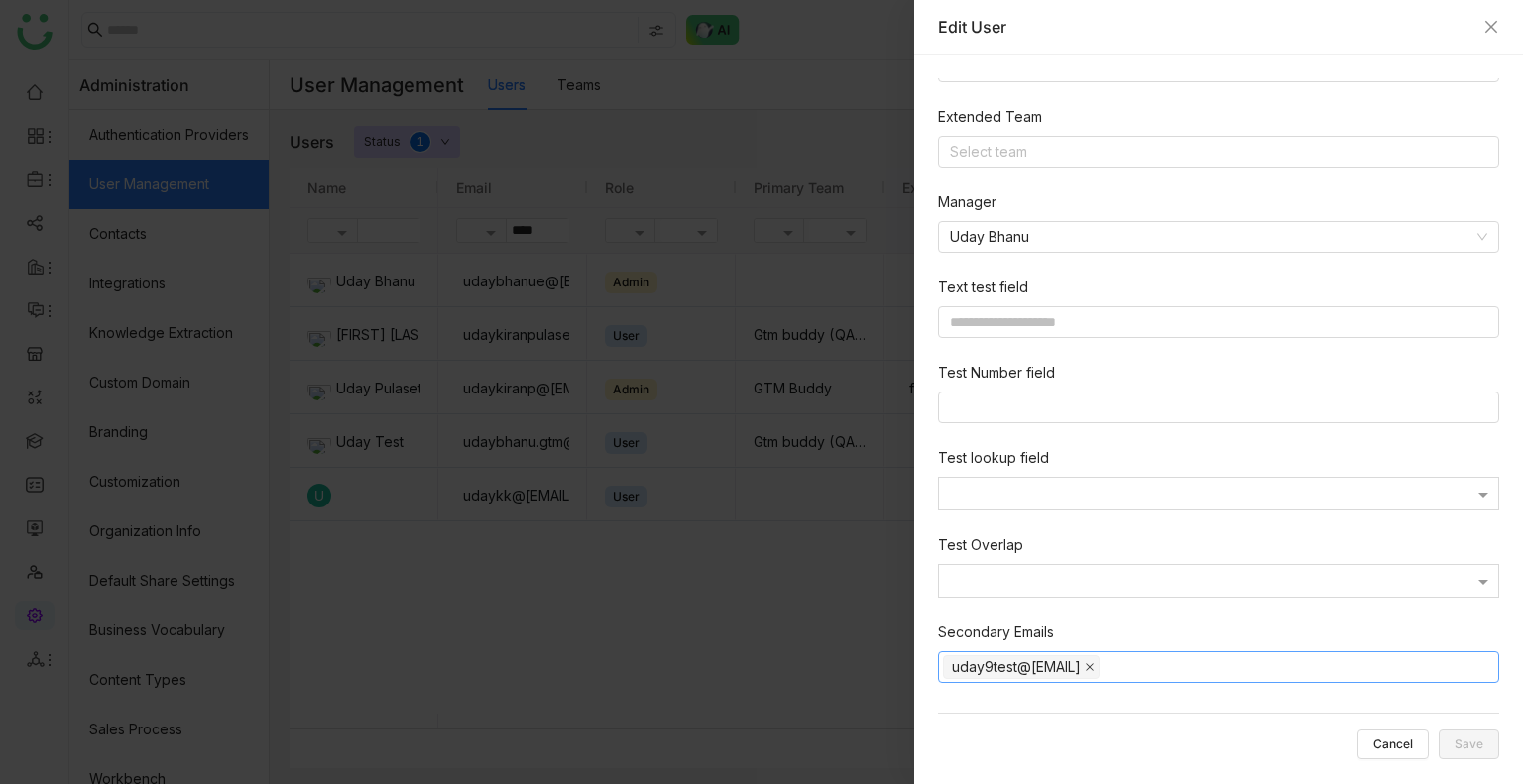click 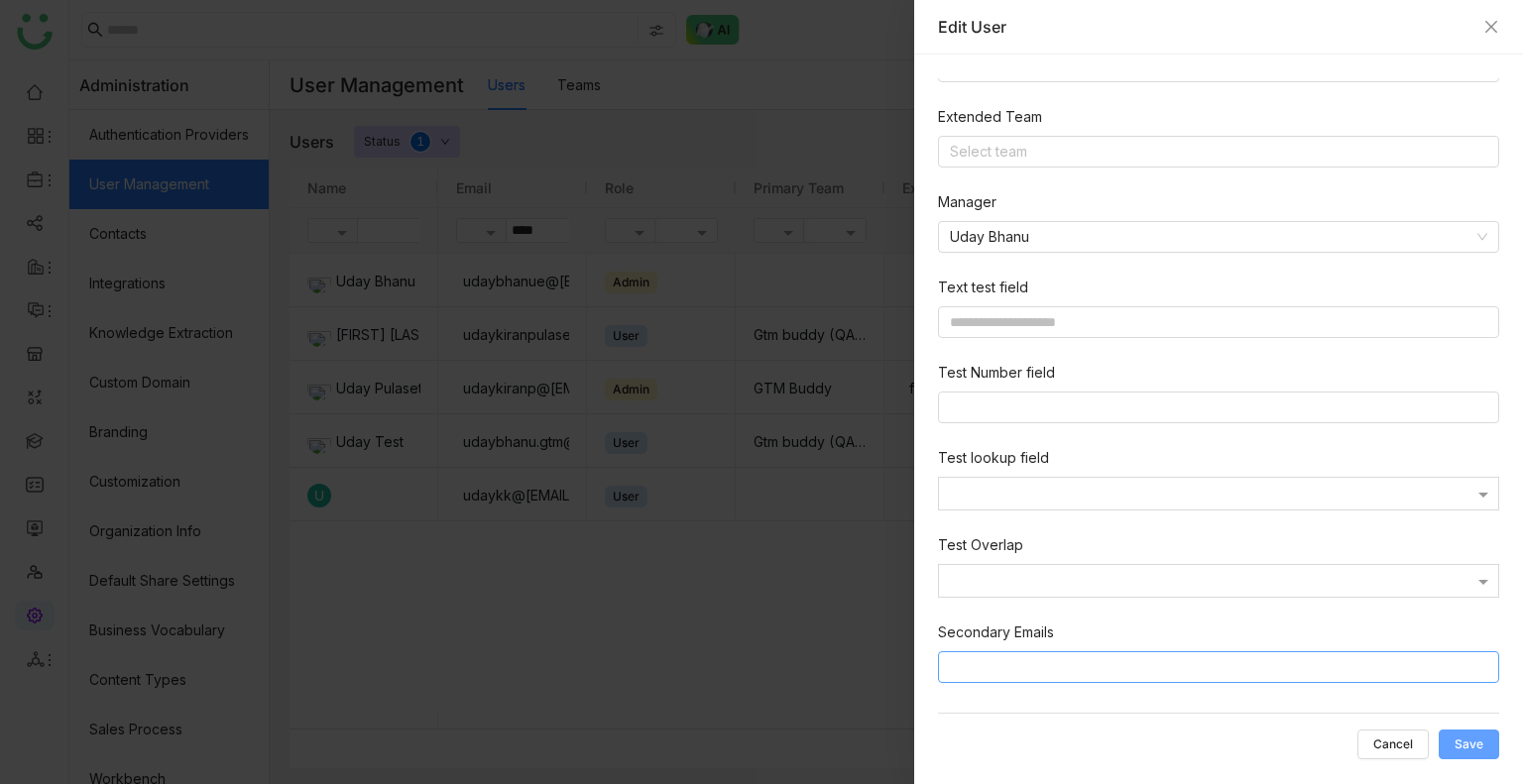 click on "Save" at bounding box center [1468, 744] 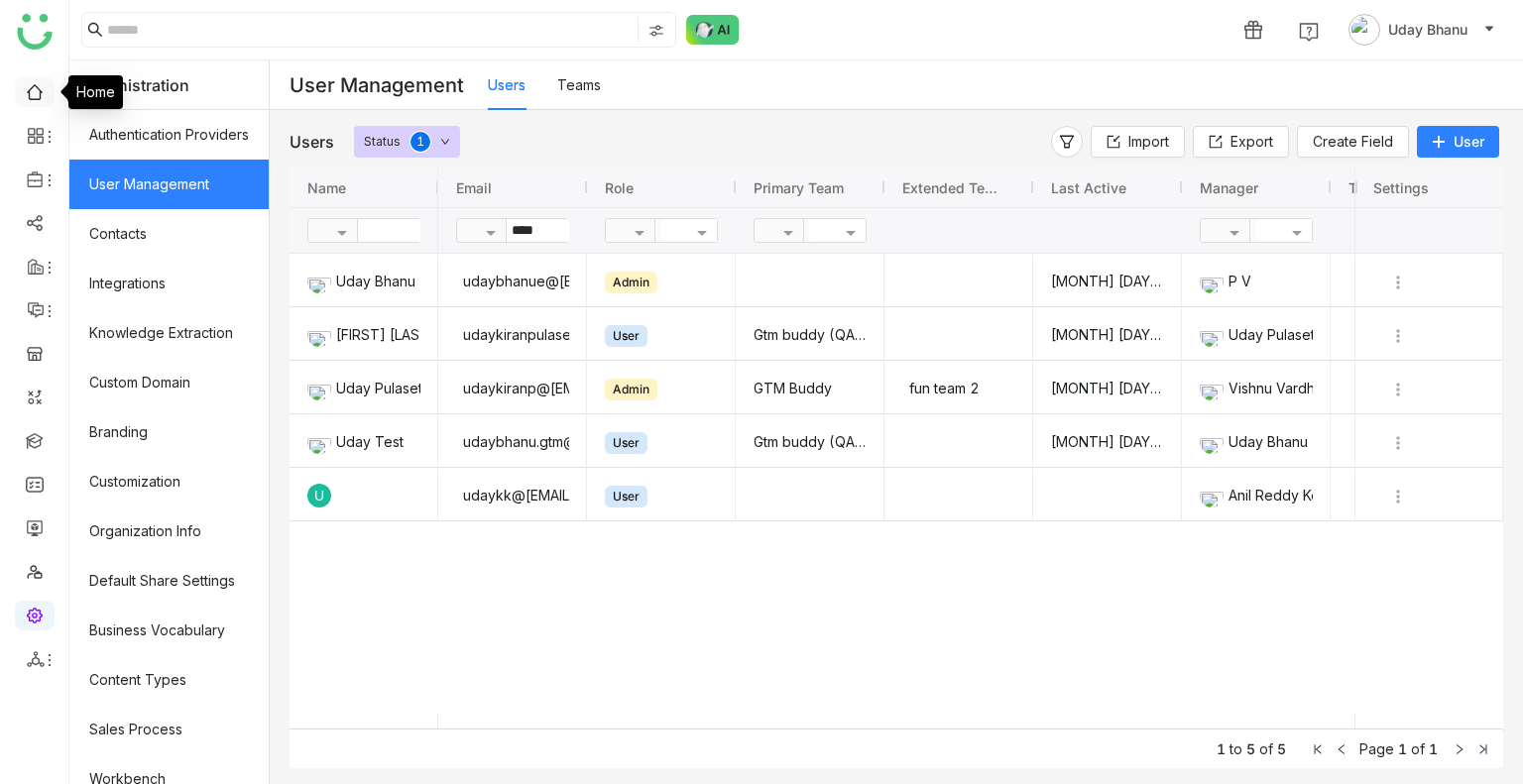click at bounding box center [35, 90] 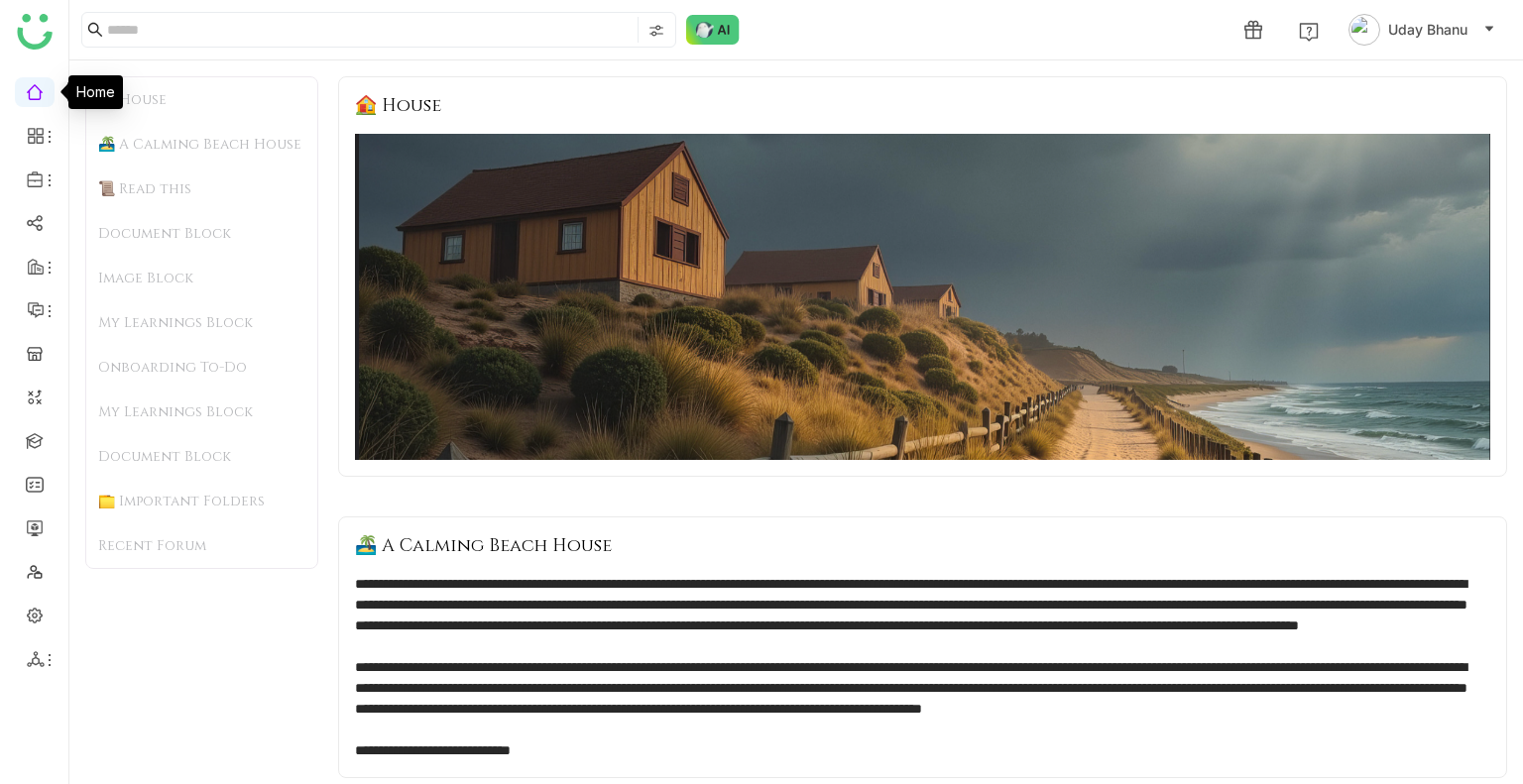click at bounding box center [35, 90] 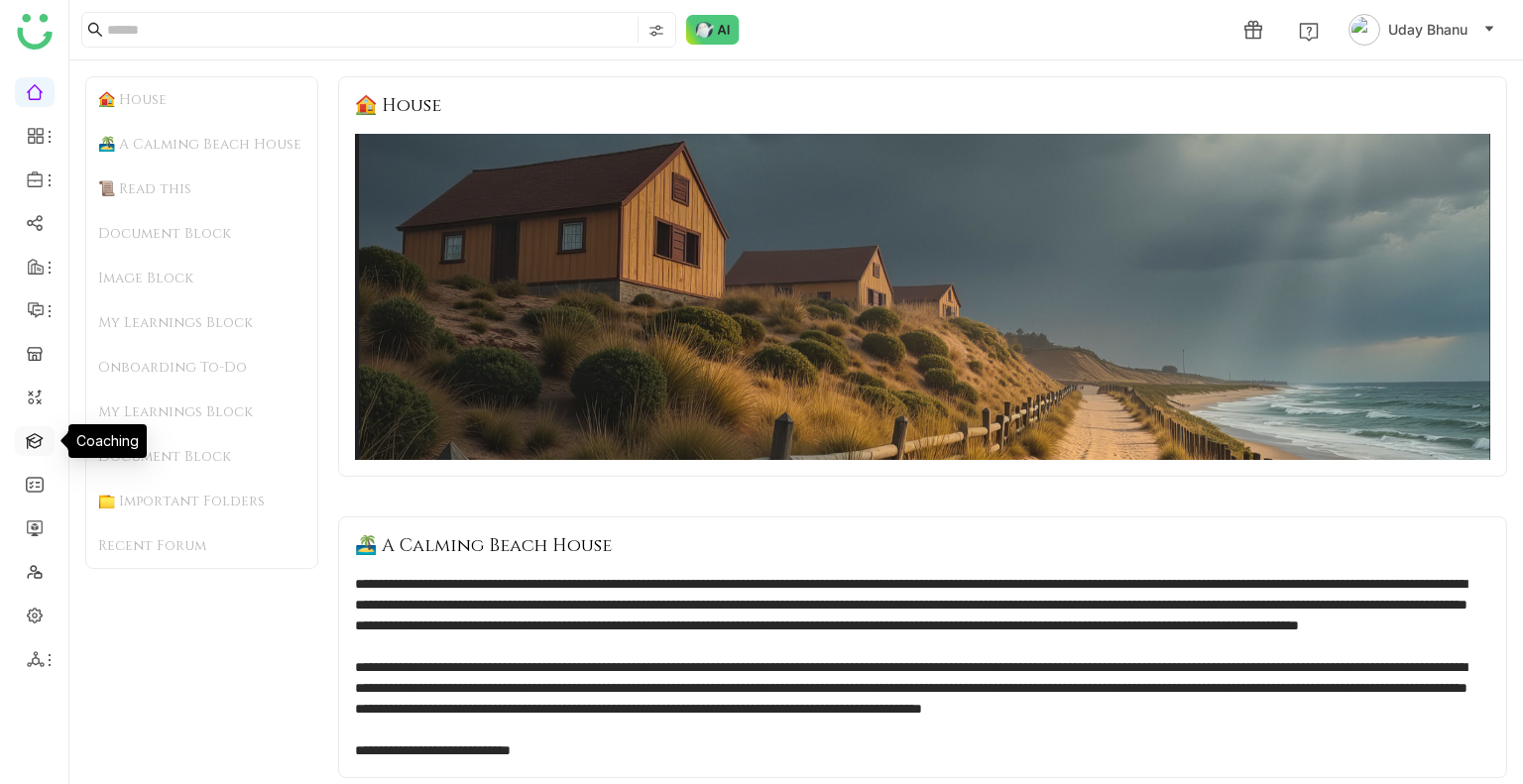 click at bounding box center [35, 439] 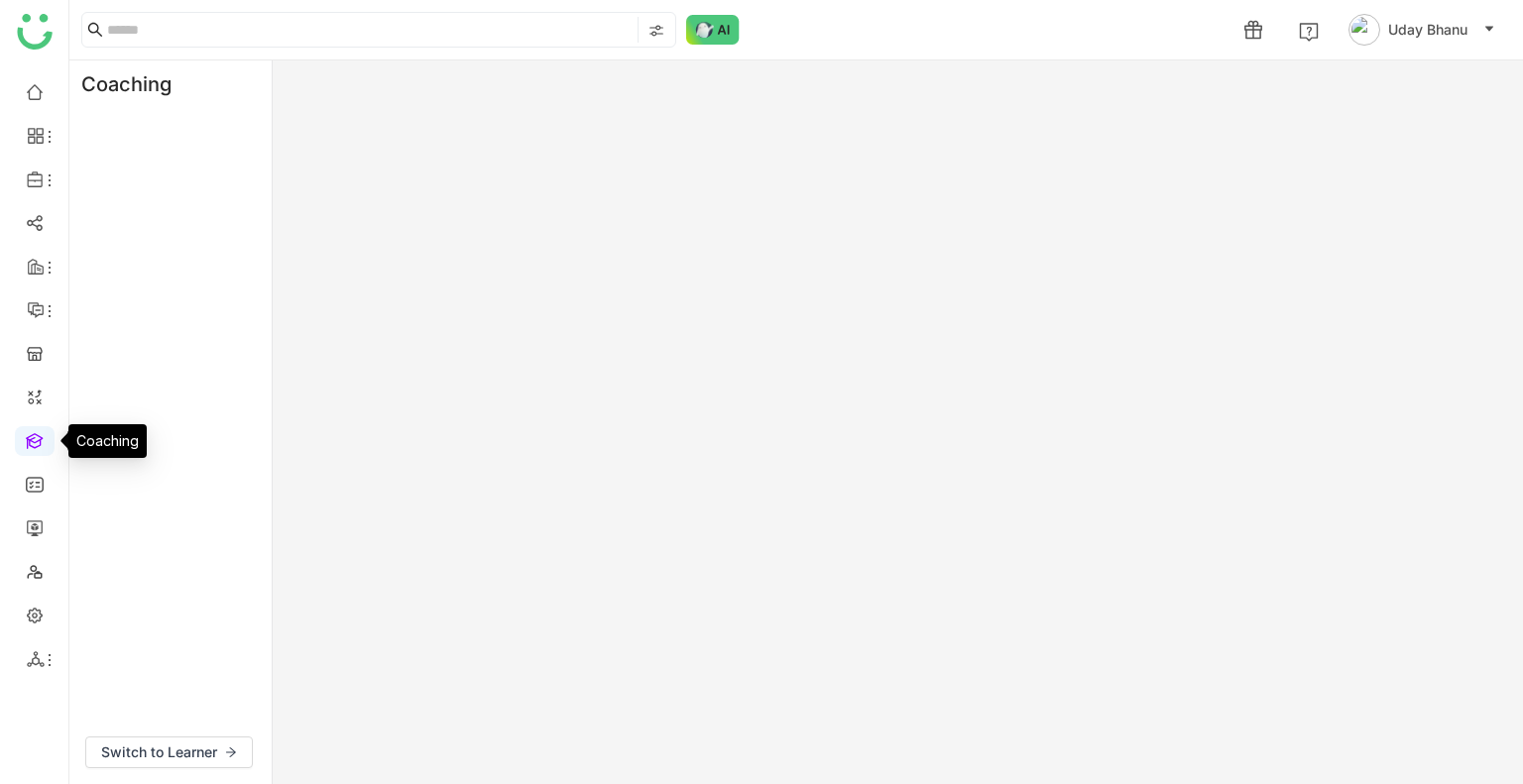 click at bounding box center [35, 439] 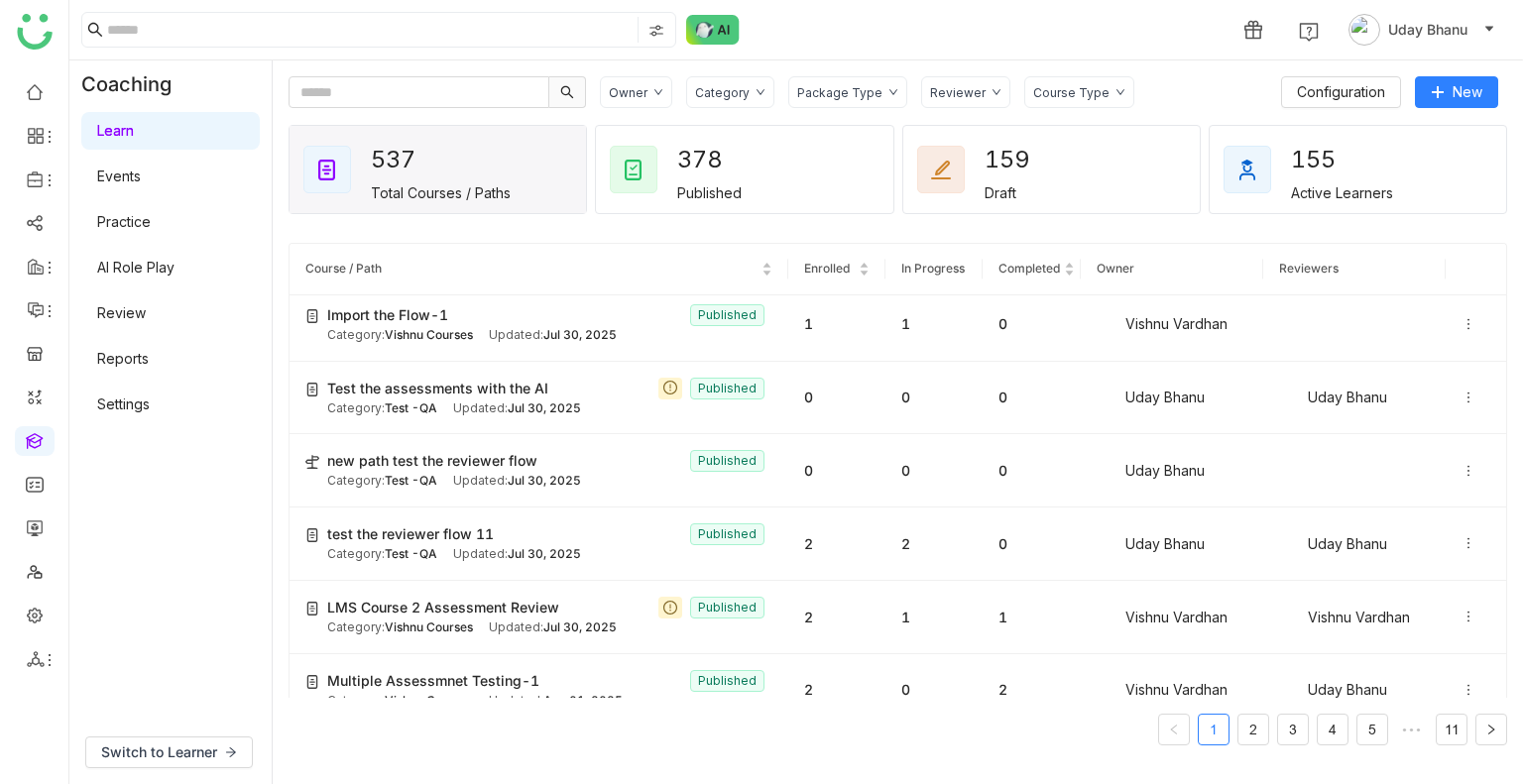 scroll, scrollTop: 0, scrollLeft: 0, axis: both 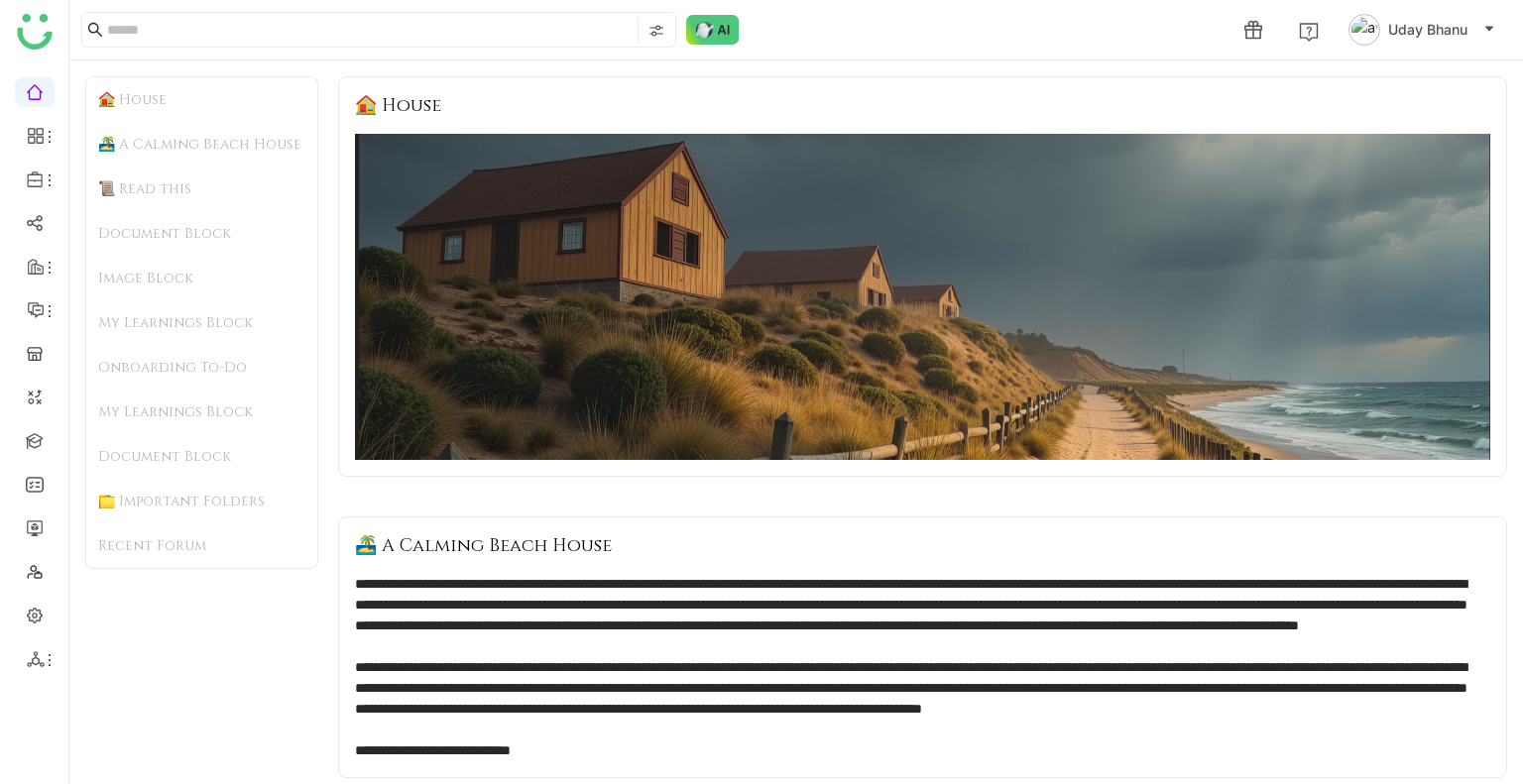 click on "Uday Bhanu" 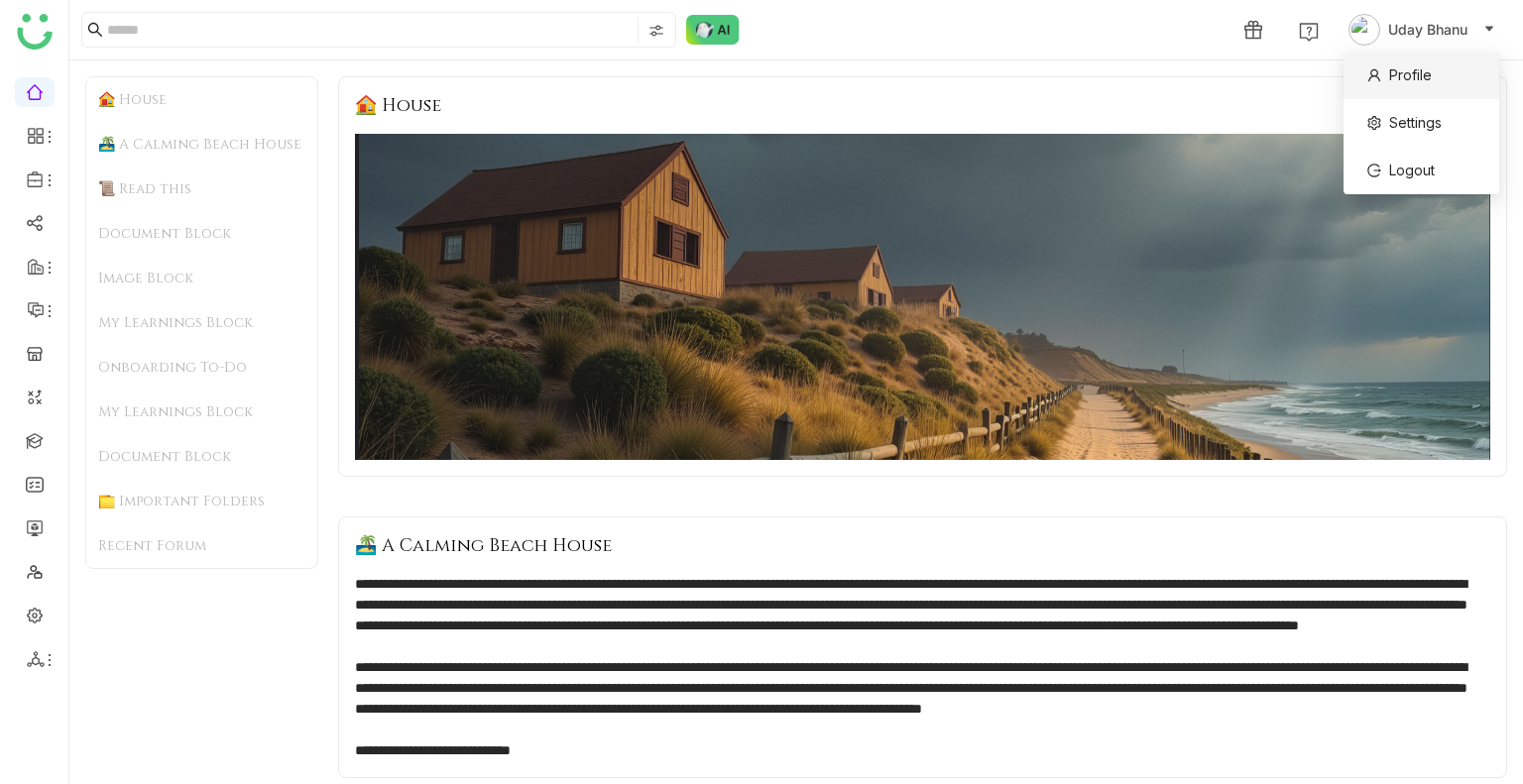 click on "Profile" at bounding box center (1410, 74) 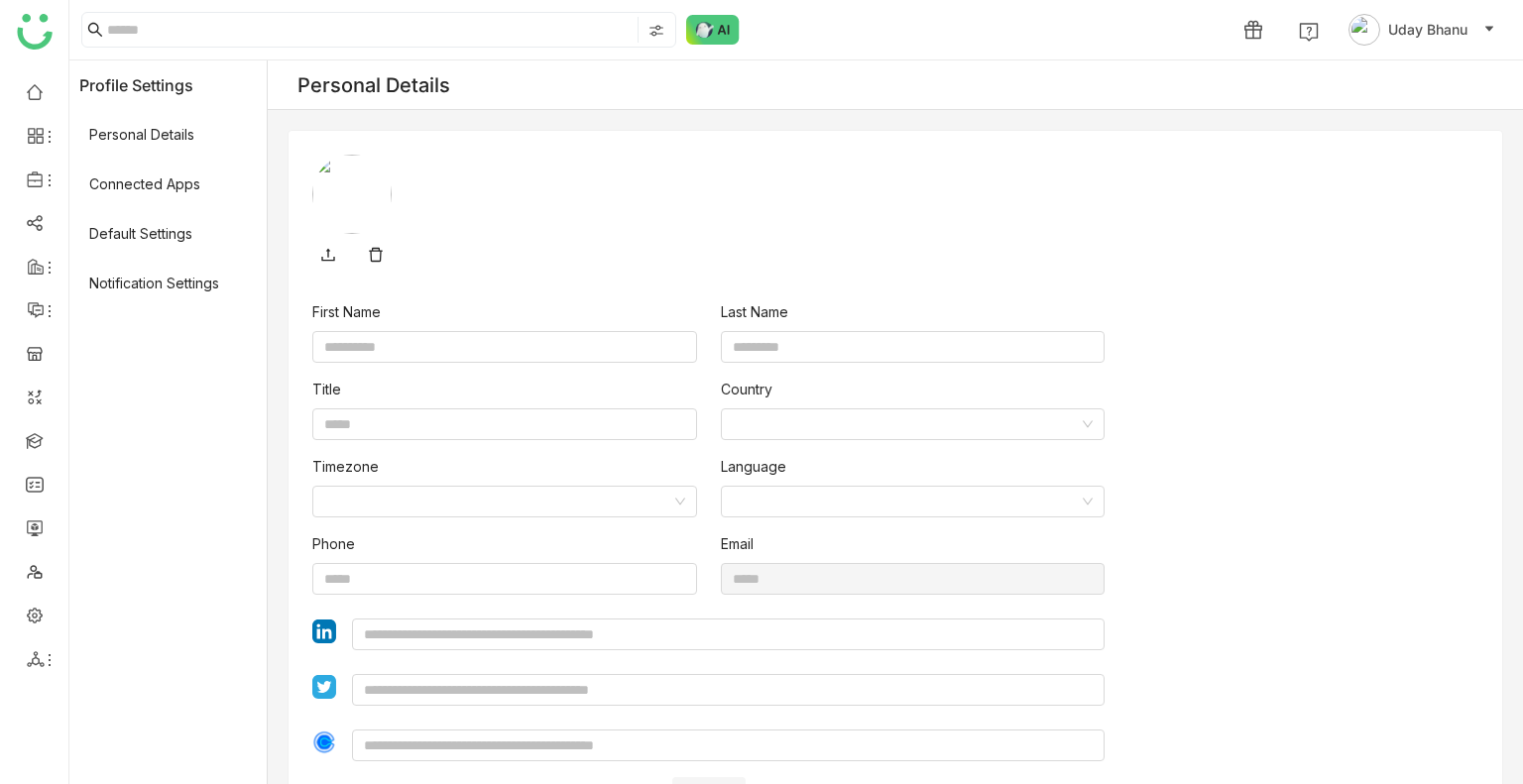 type on "****" 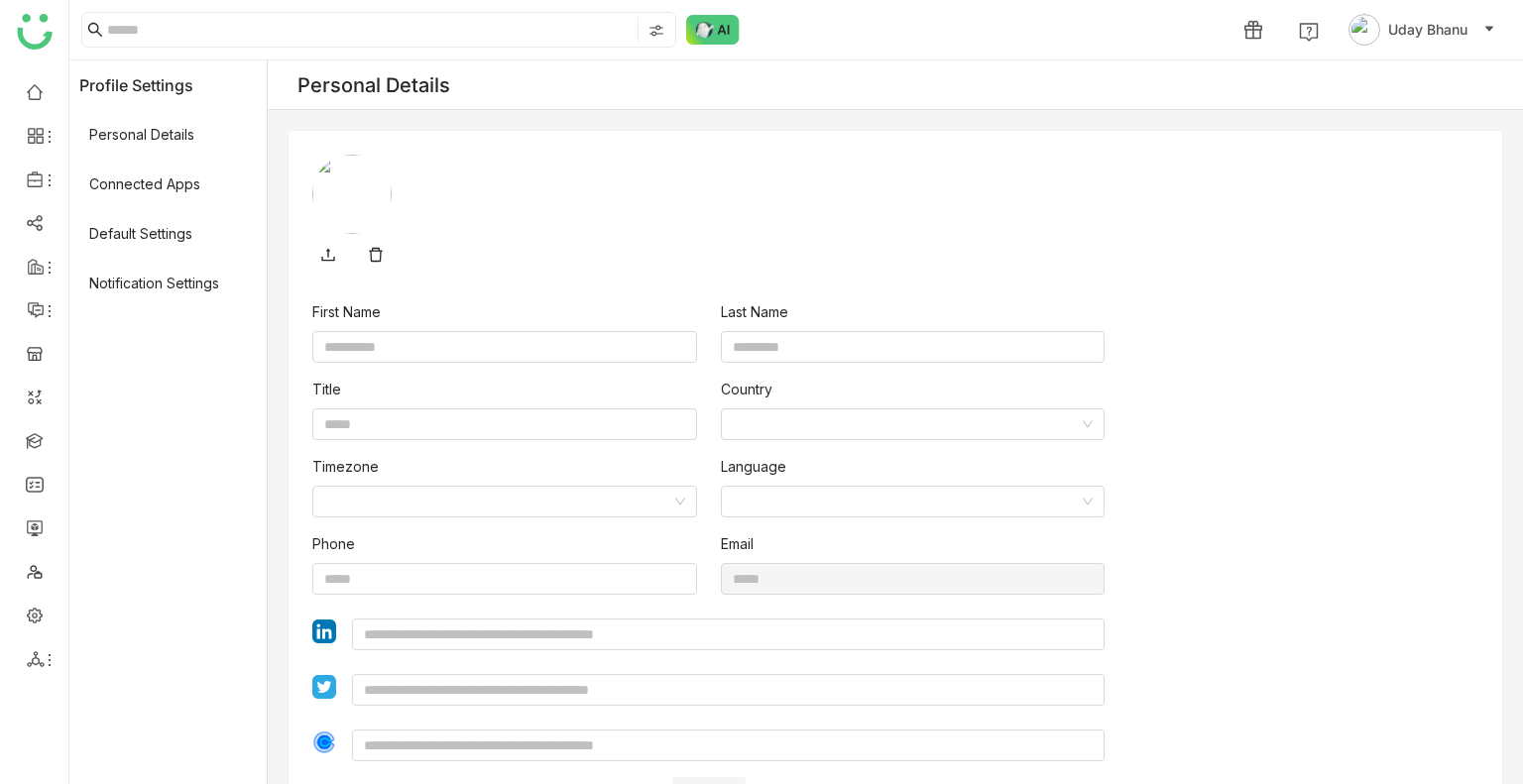 type on "*****" 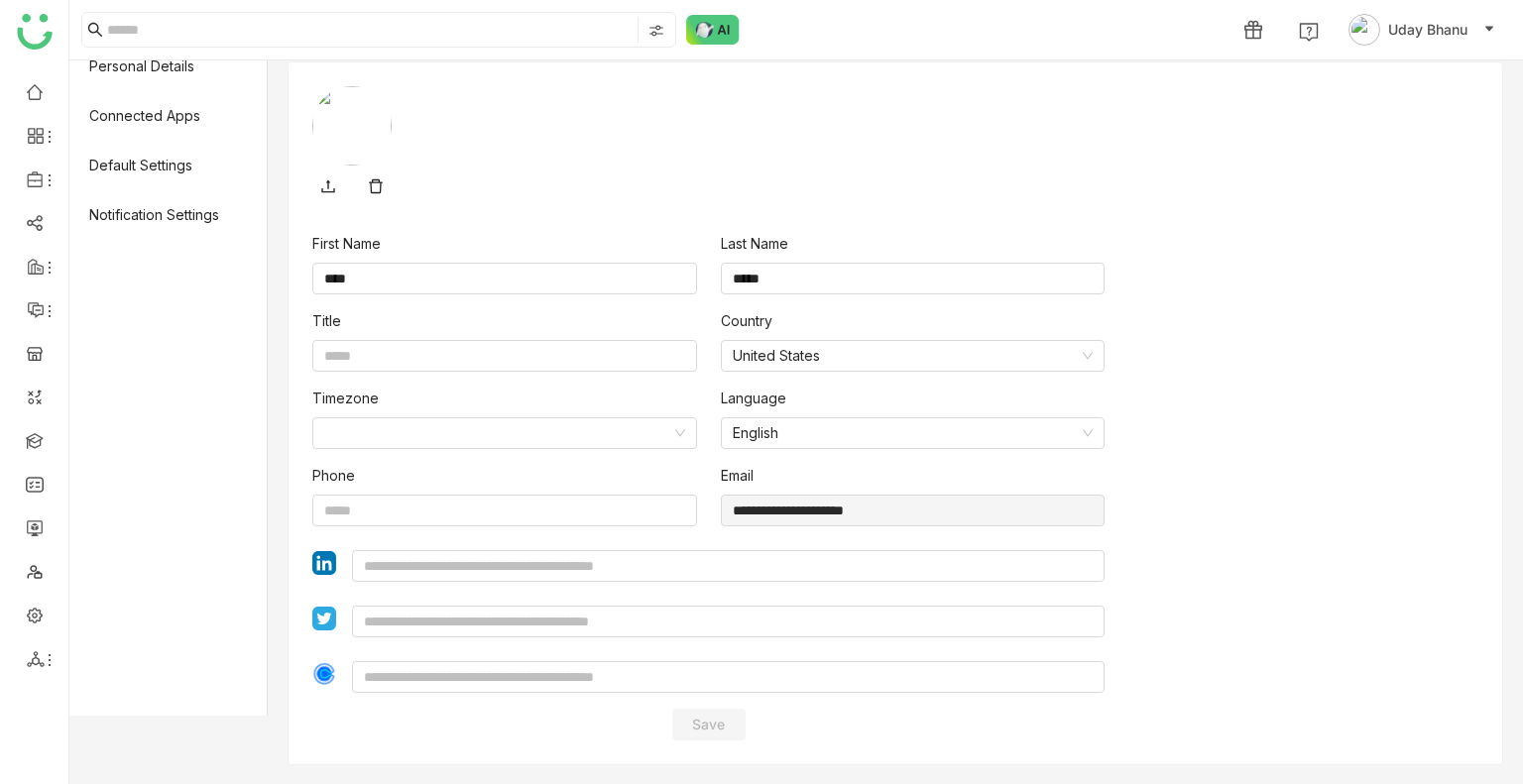 scroll, scrollTop: 0, scrollLeft: 0, axis: both 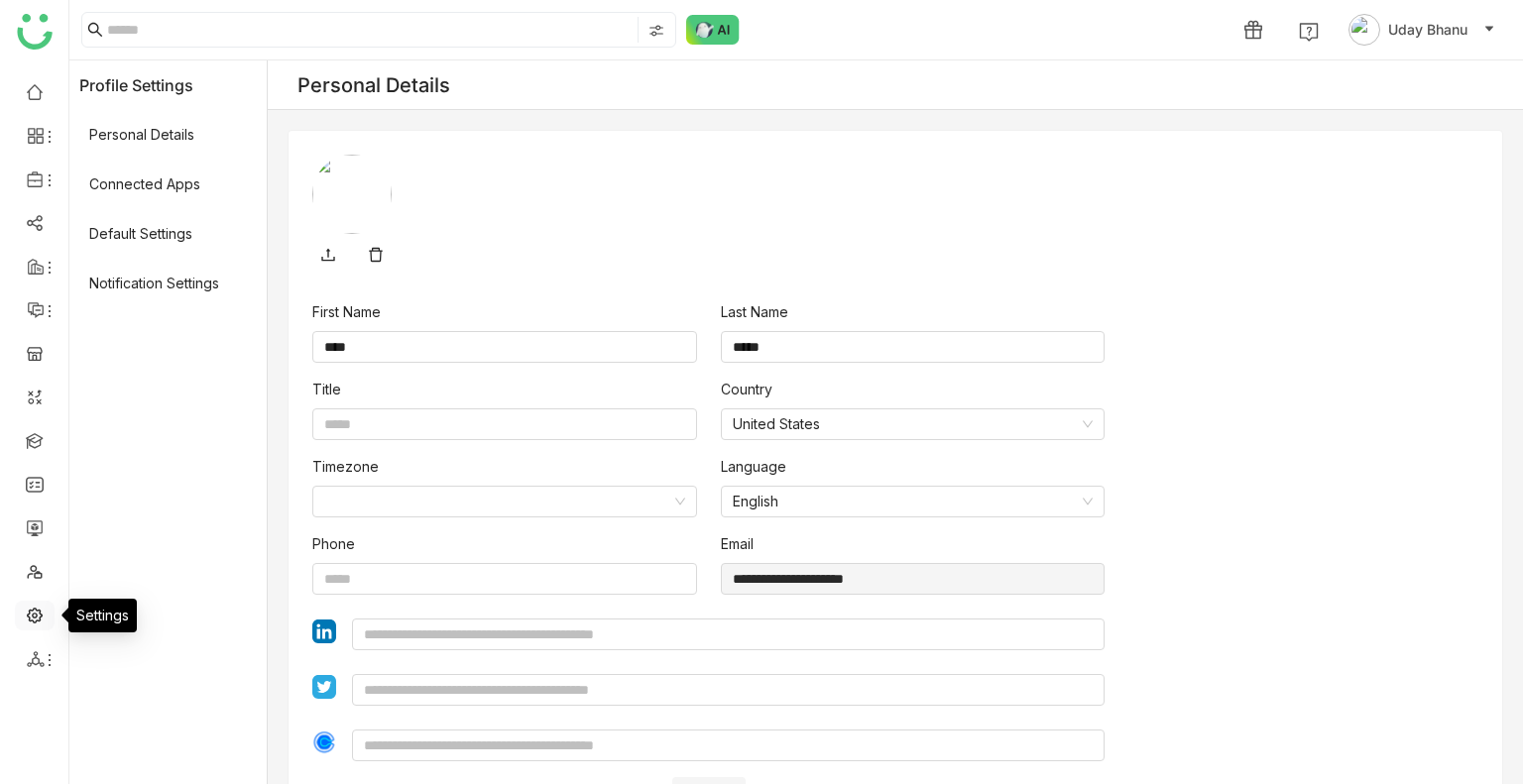 click at bounding box center (35, 614) 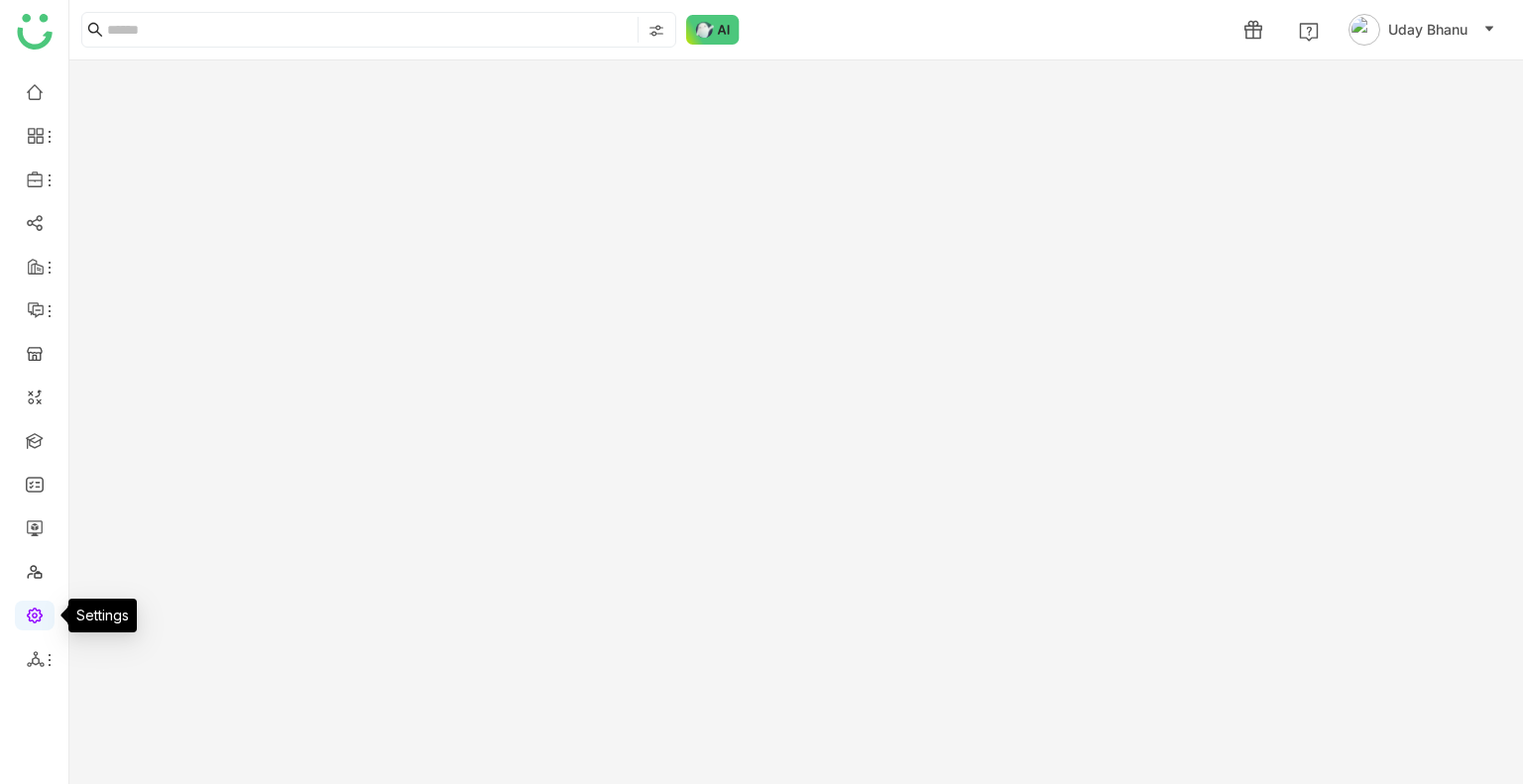click at bounding box center (35, 614) 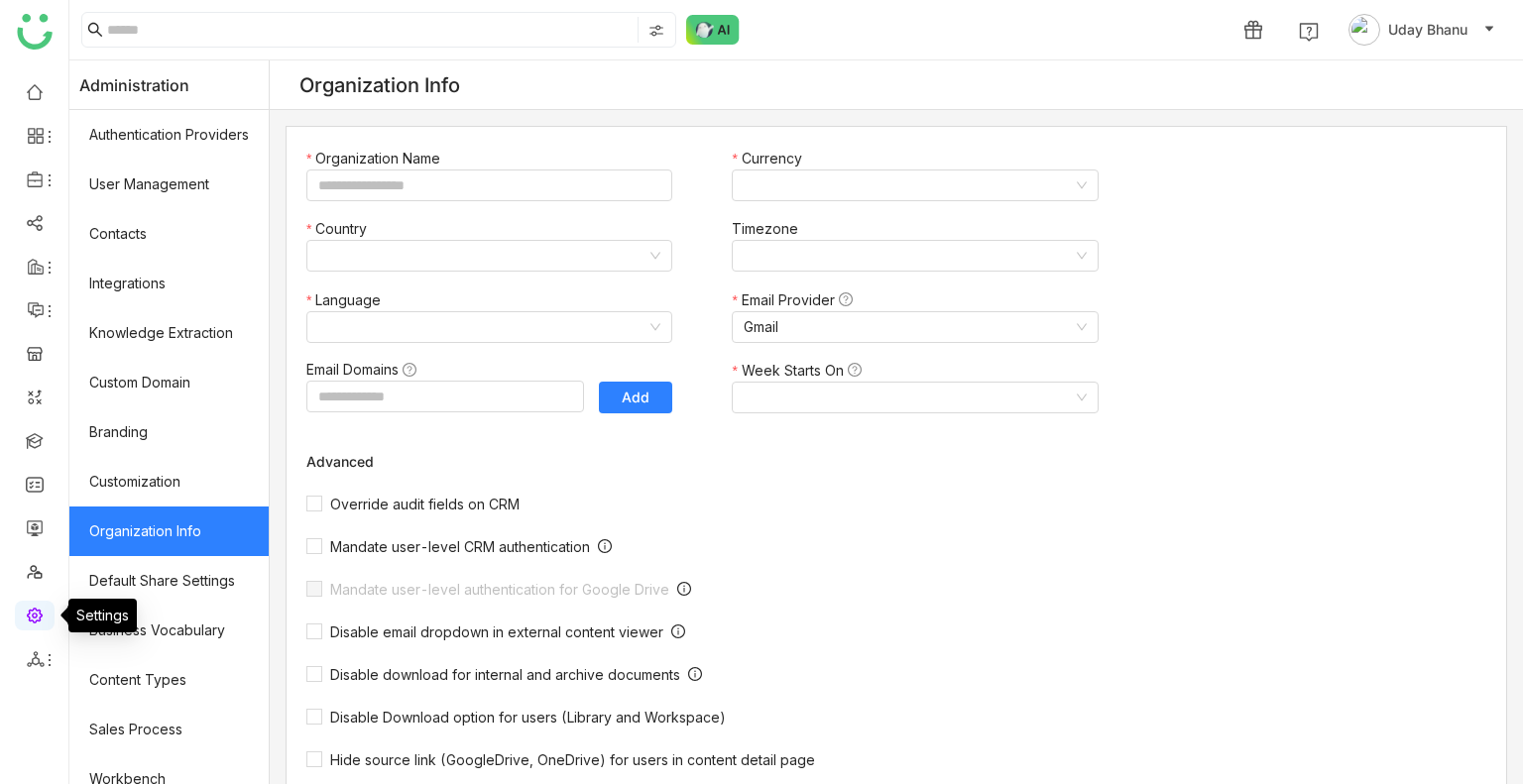 type on "*******" 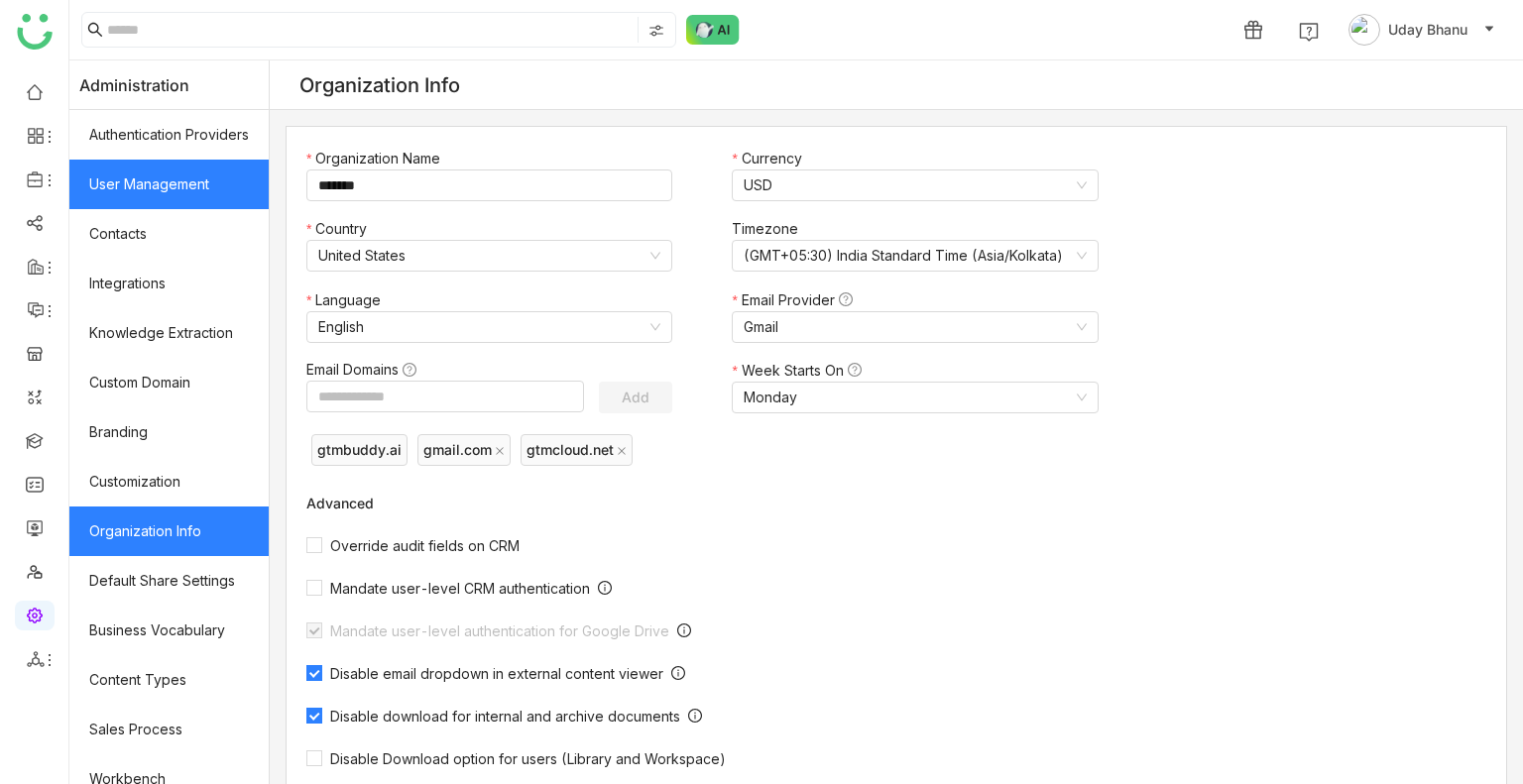 click on "User Management" 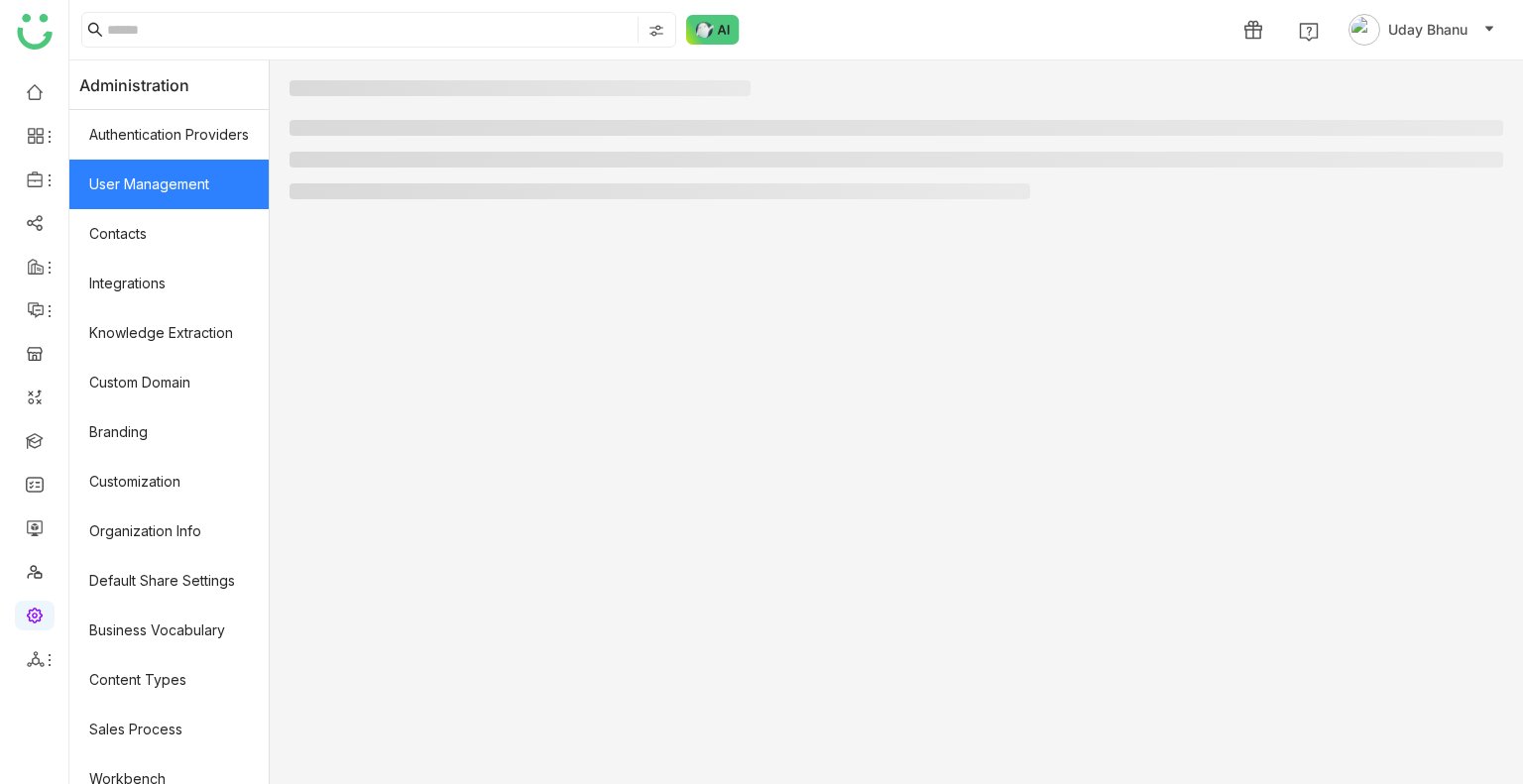 click on "User Management" 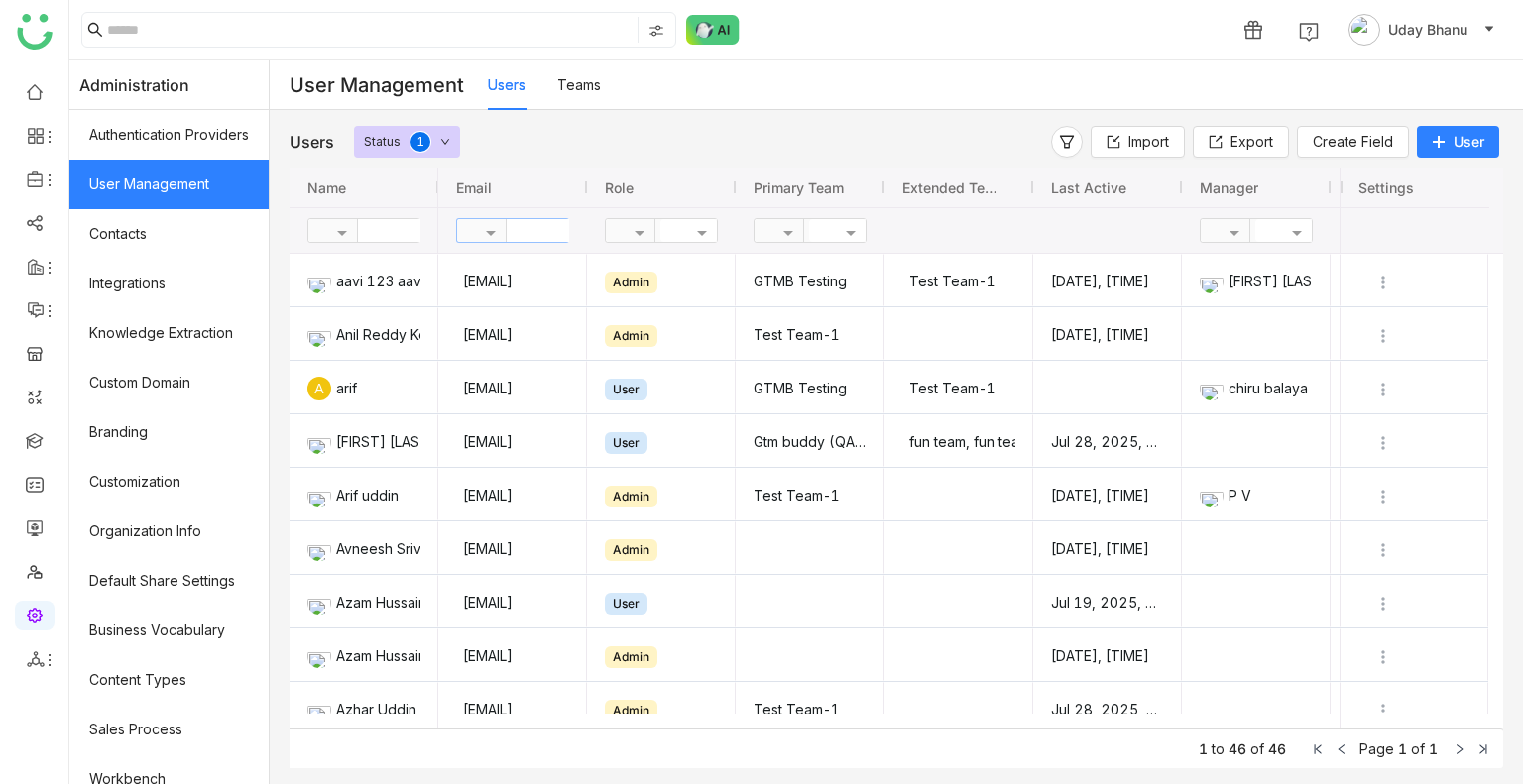 click 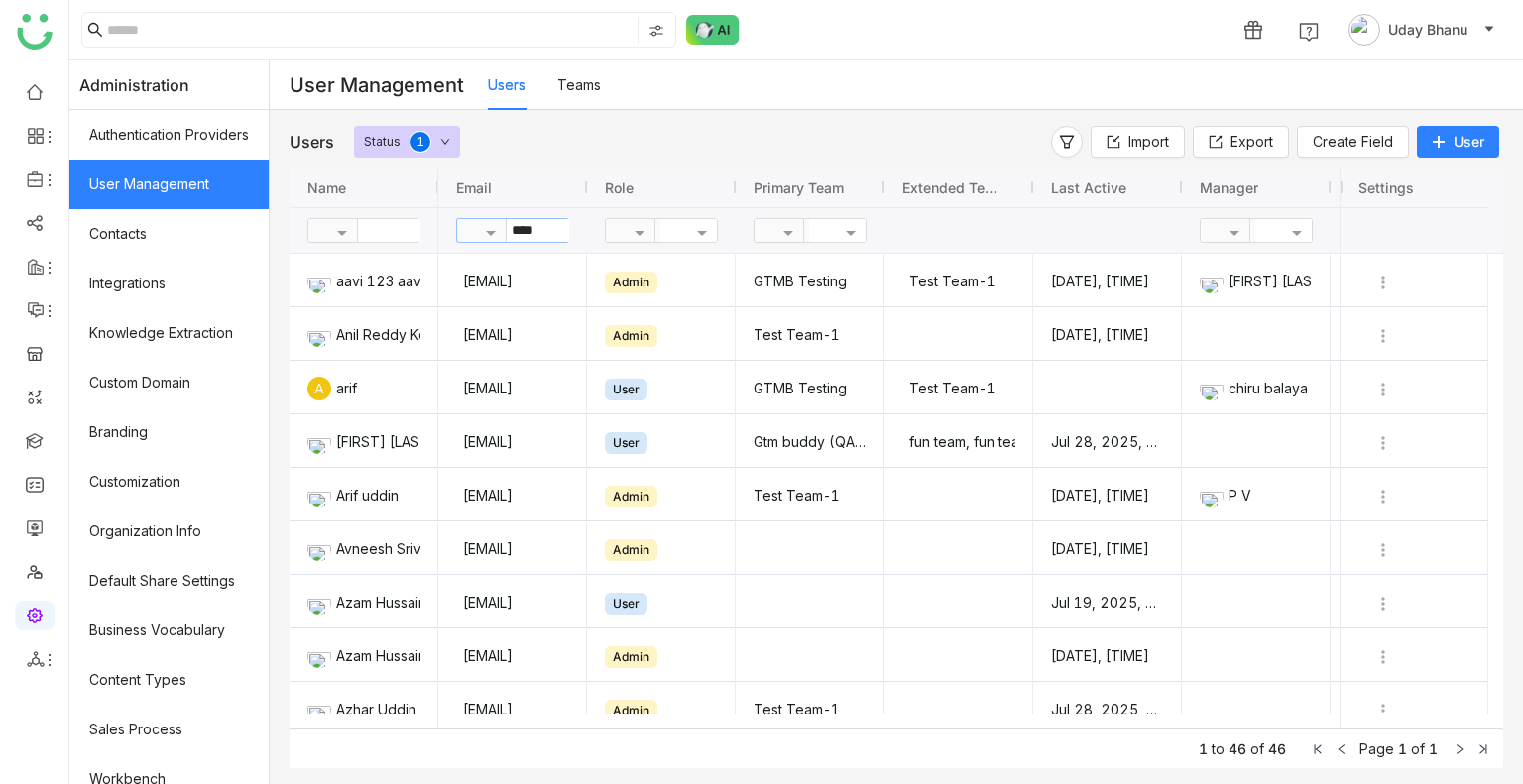 type on "****" 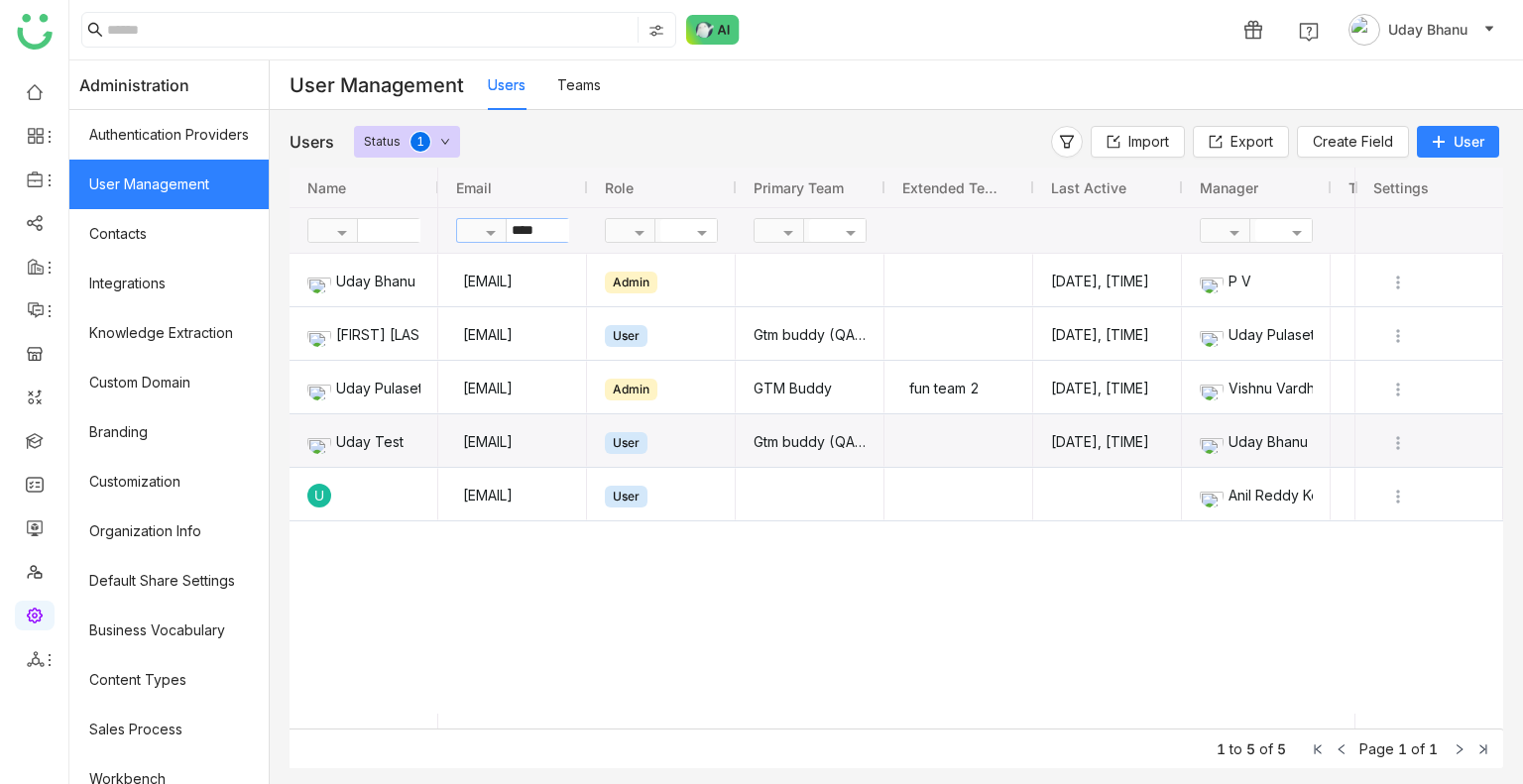 click 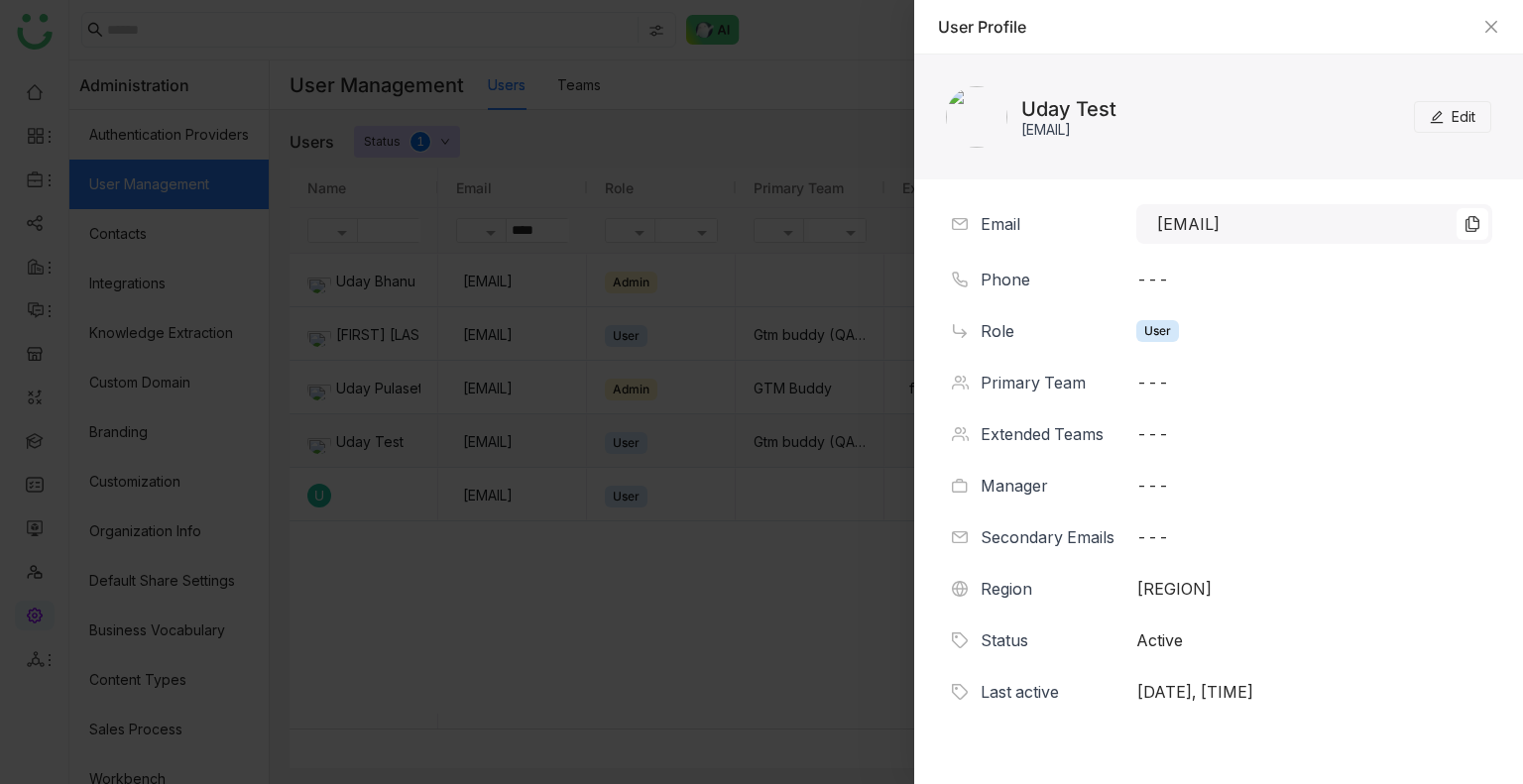 click on "User Profile  [FIRST] [LAST]   Edit   Email   [EMAIL]   Phone   ---   Role   User   Primary Team   ---   Extended Teams   ---   Manager   ---
Secondary Emails   ---
Region   [REGION]   Status   Active   Last active   [DATE], [TIME]" at bounding box center [762, 392] 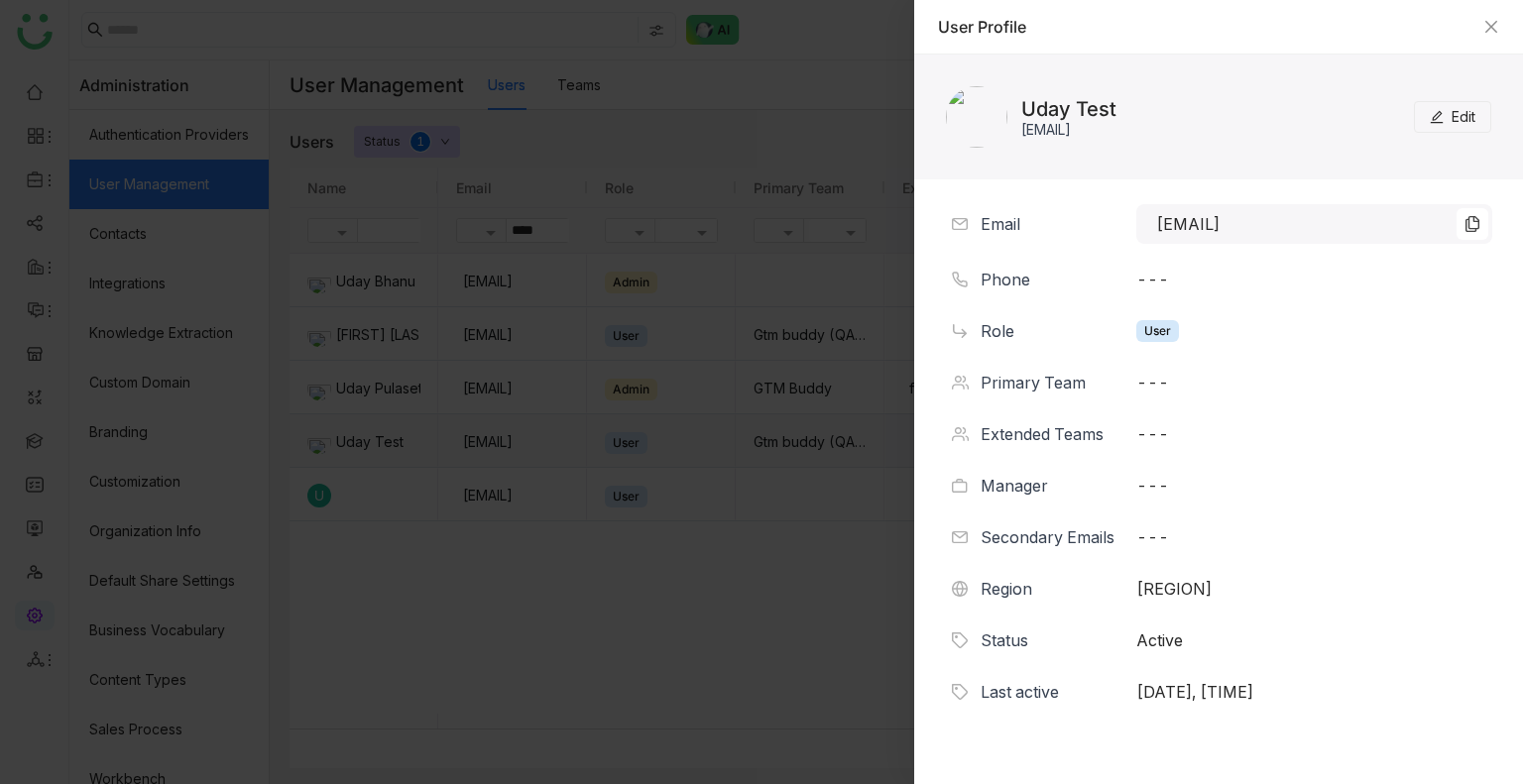 click on "Edit" at bounding box center [1453, 117] 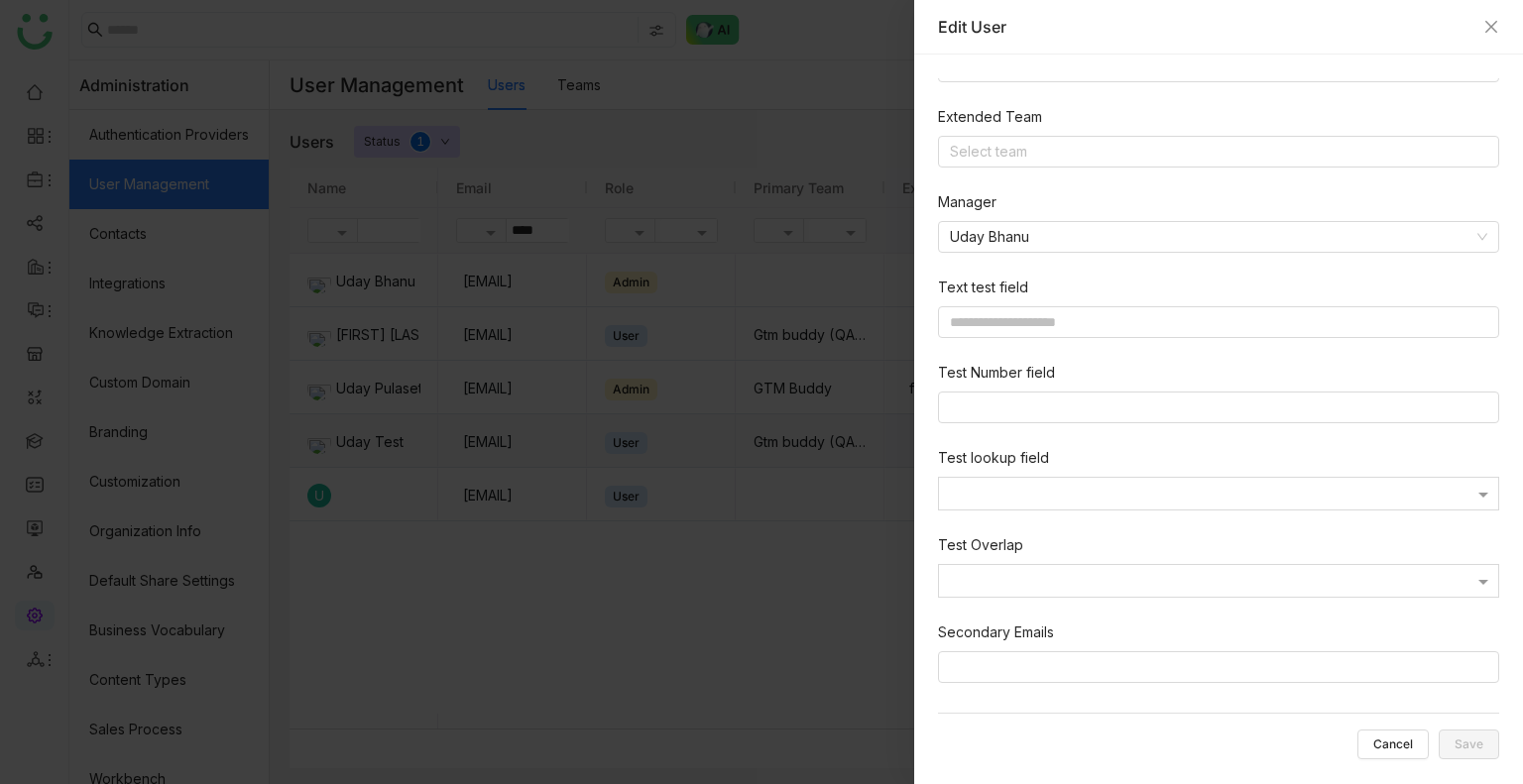 scroll, scrollTop: 464, scrollLeft: 0, axis: vertical 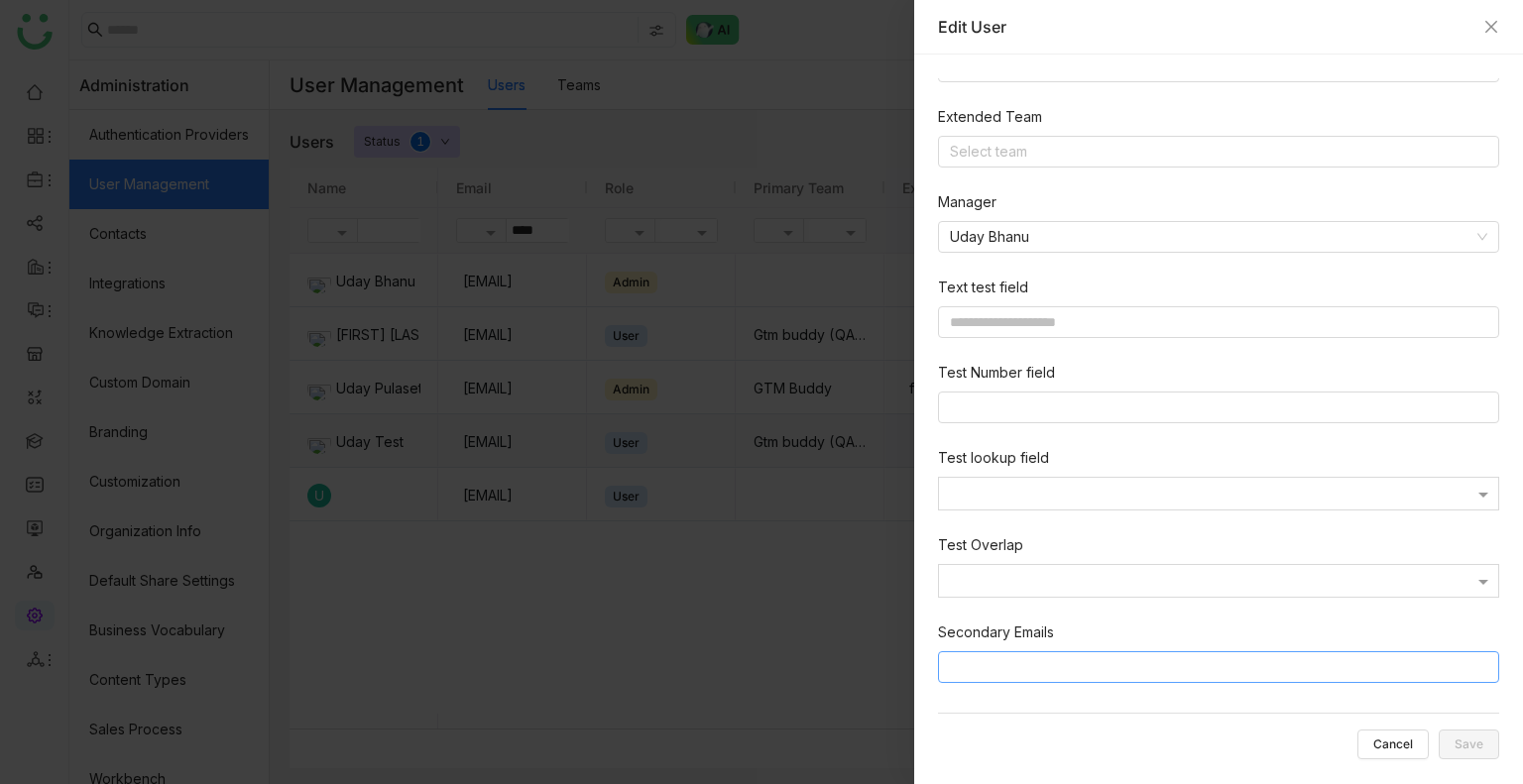 click at bounding box center [1222, 667] 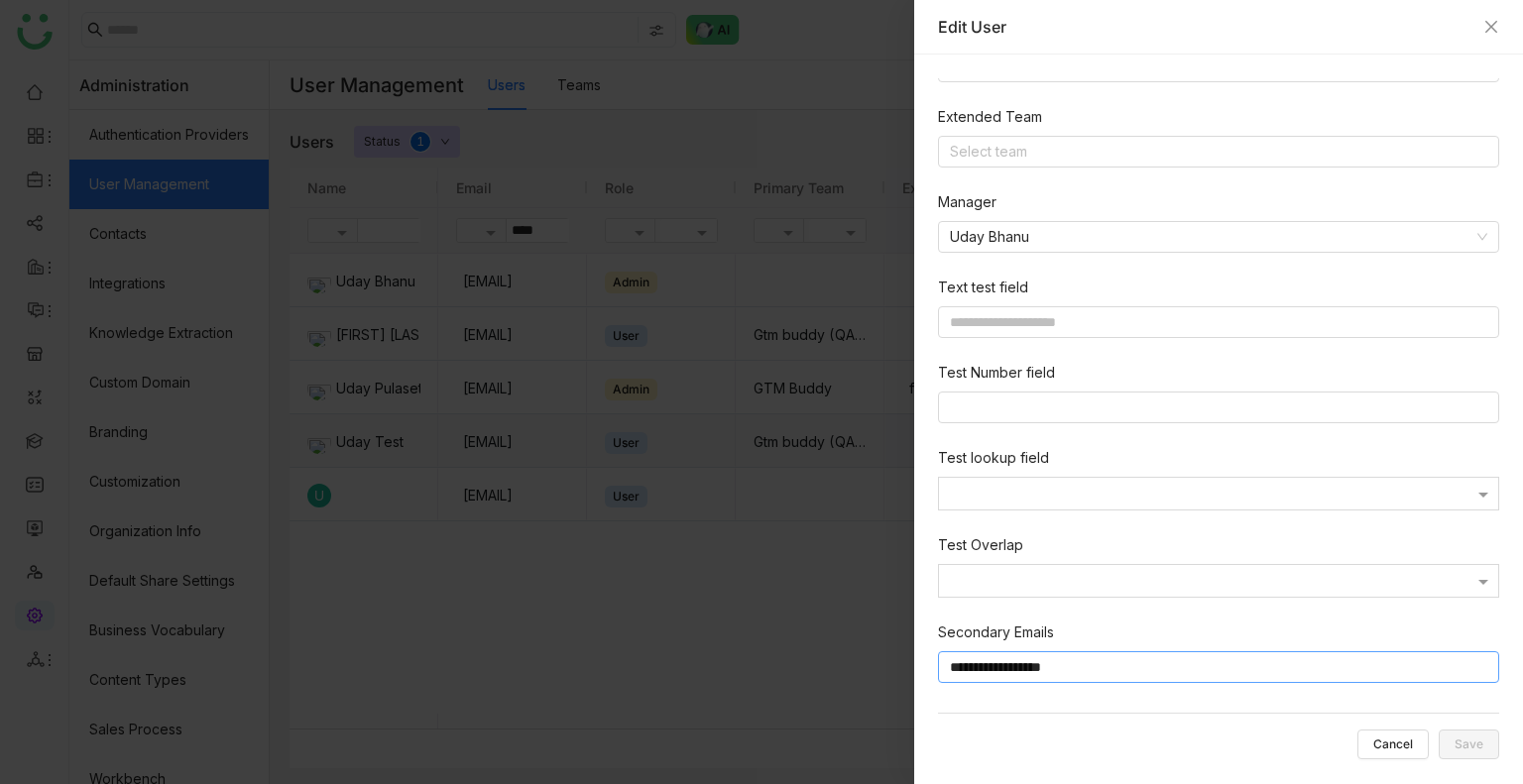 type on "**********" 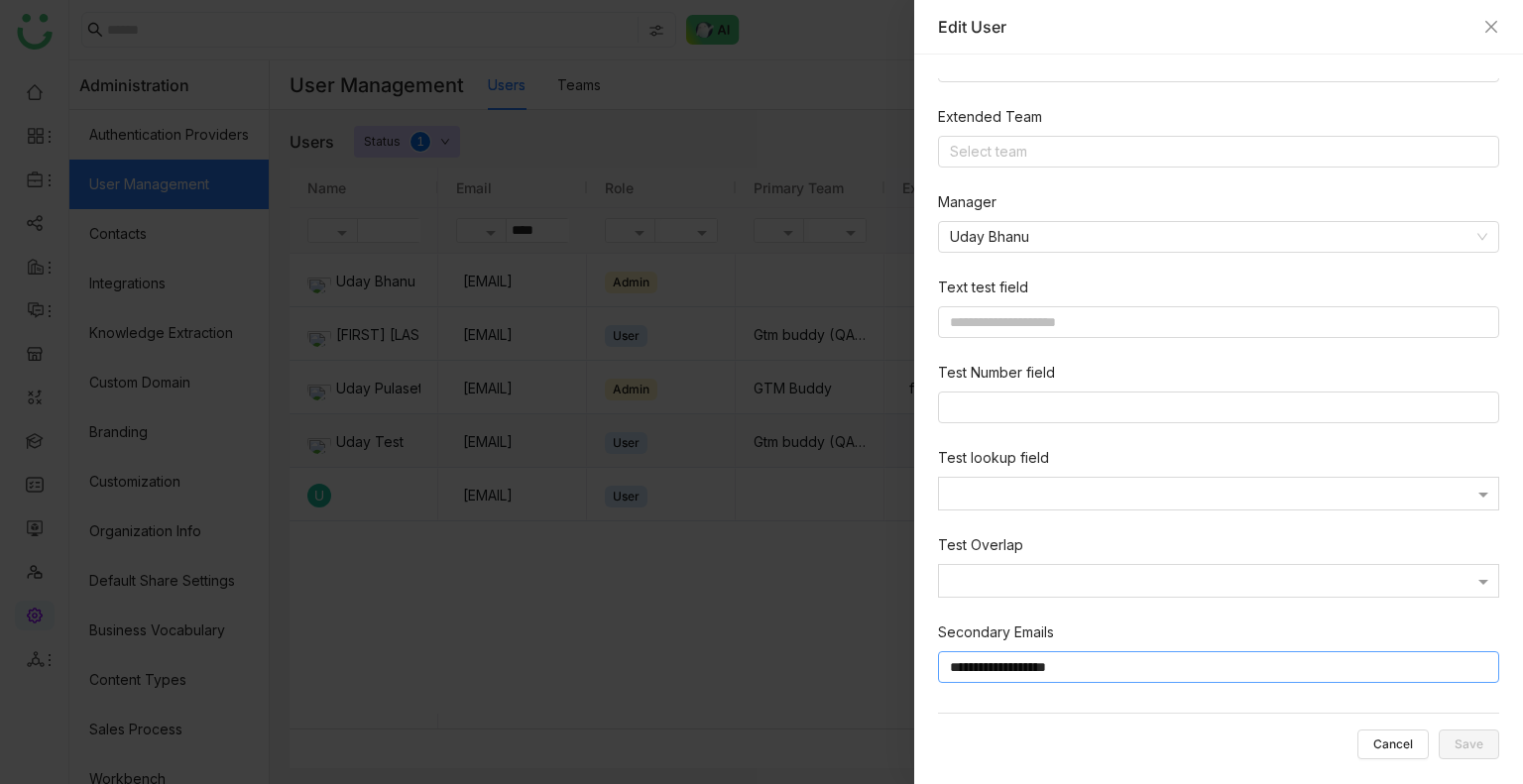 type 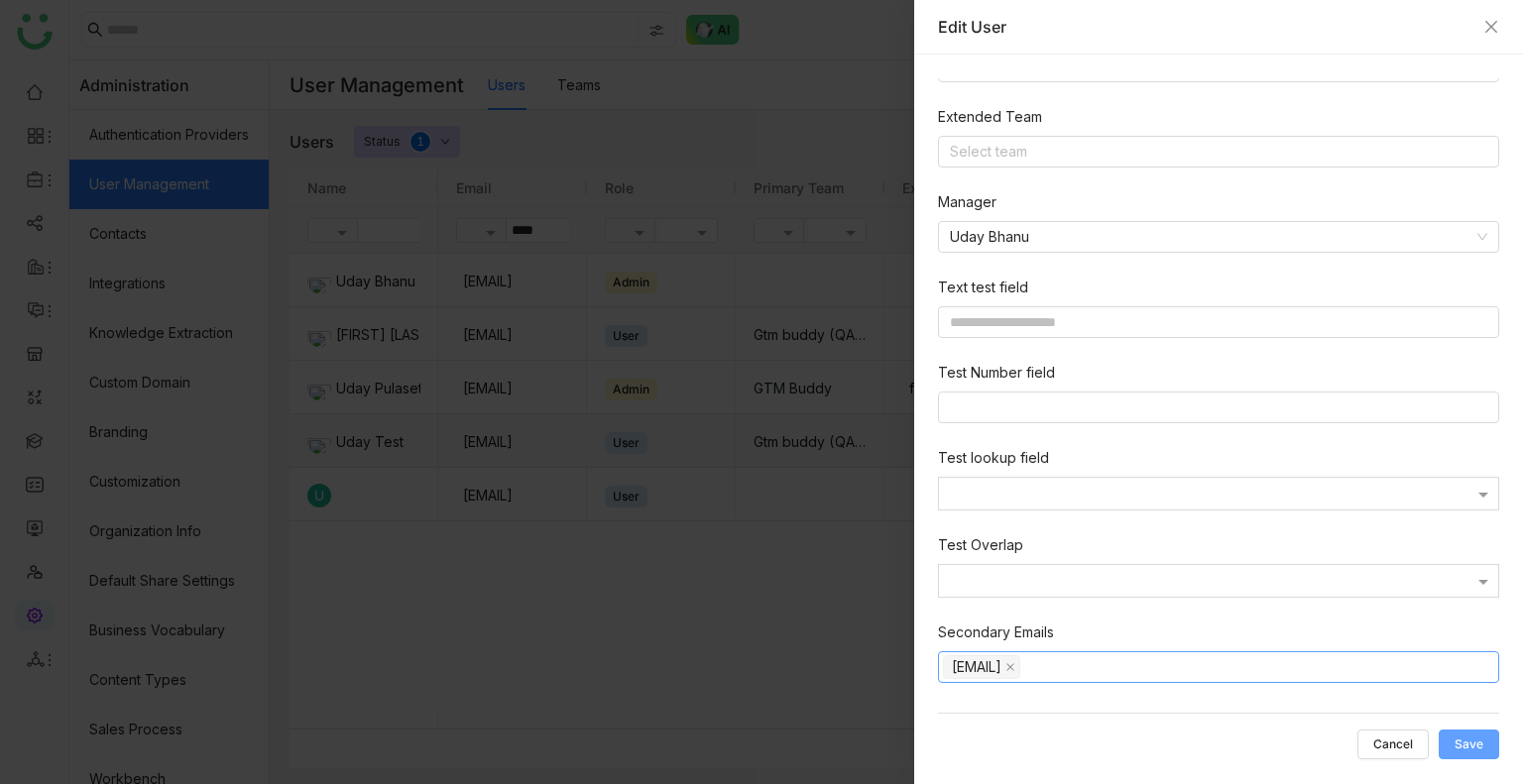 click on "Save" at bounding box center [1468, 744] 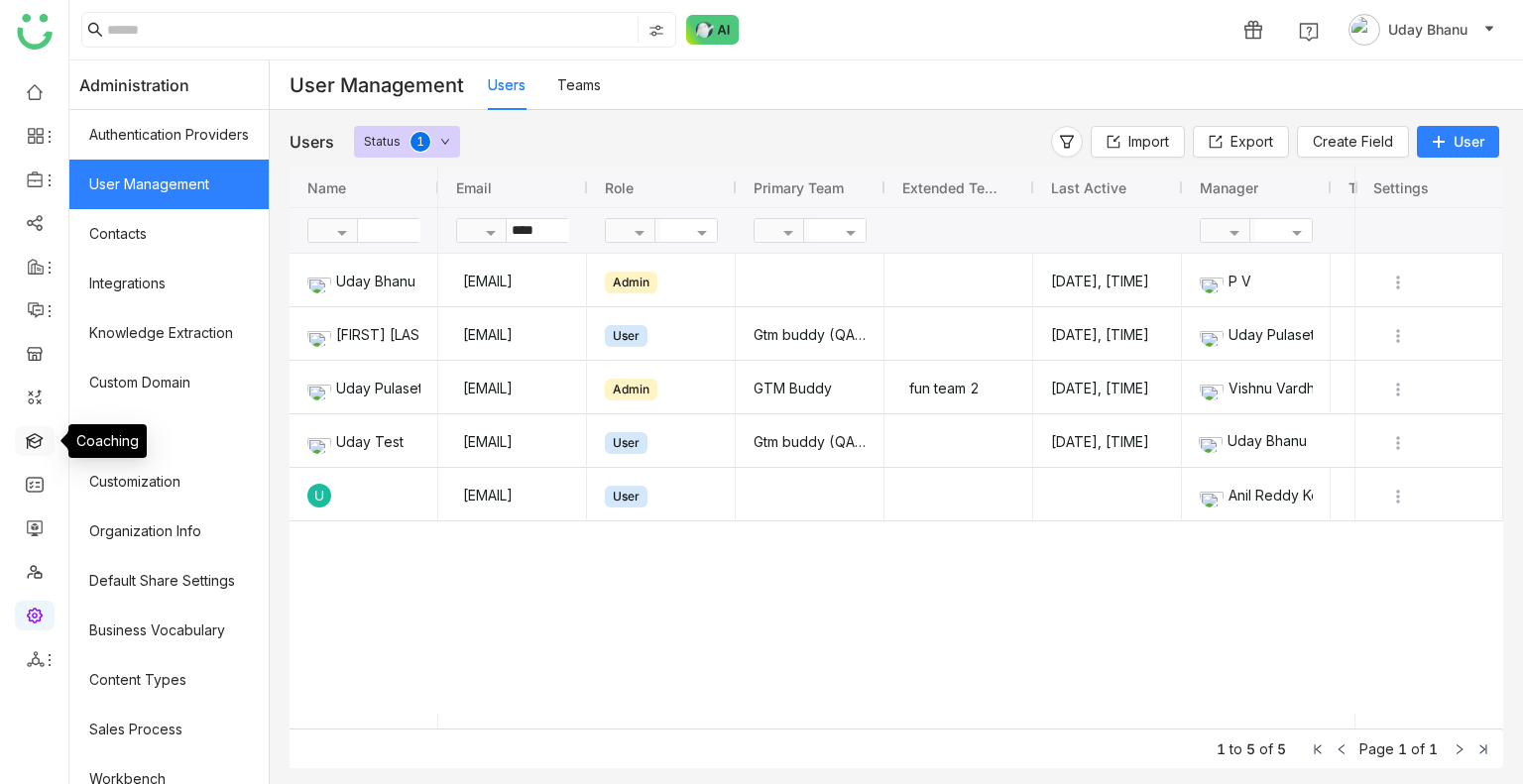 click at bounding box center [35, 439] 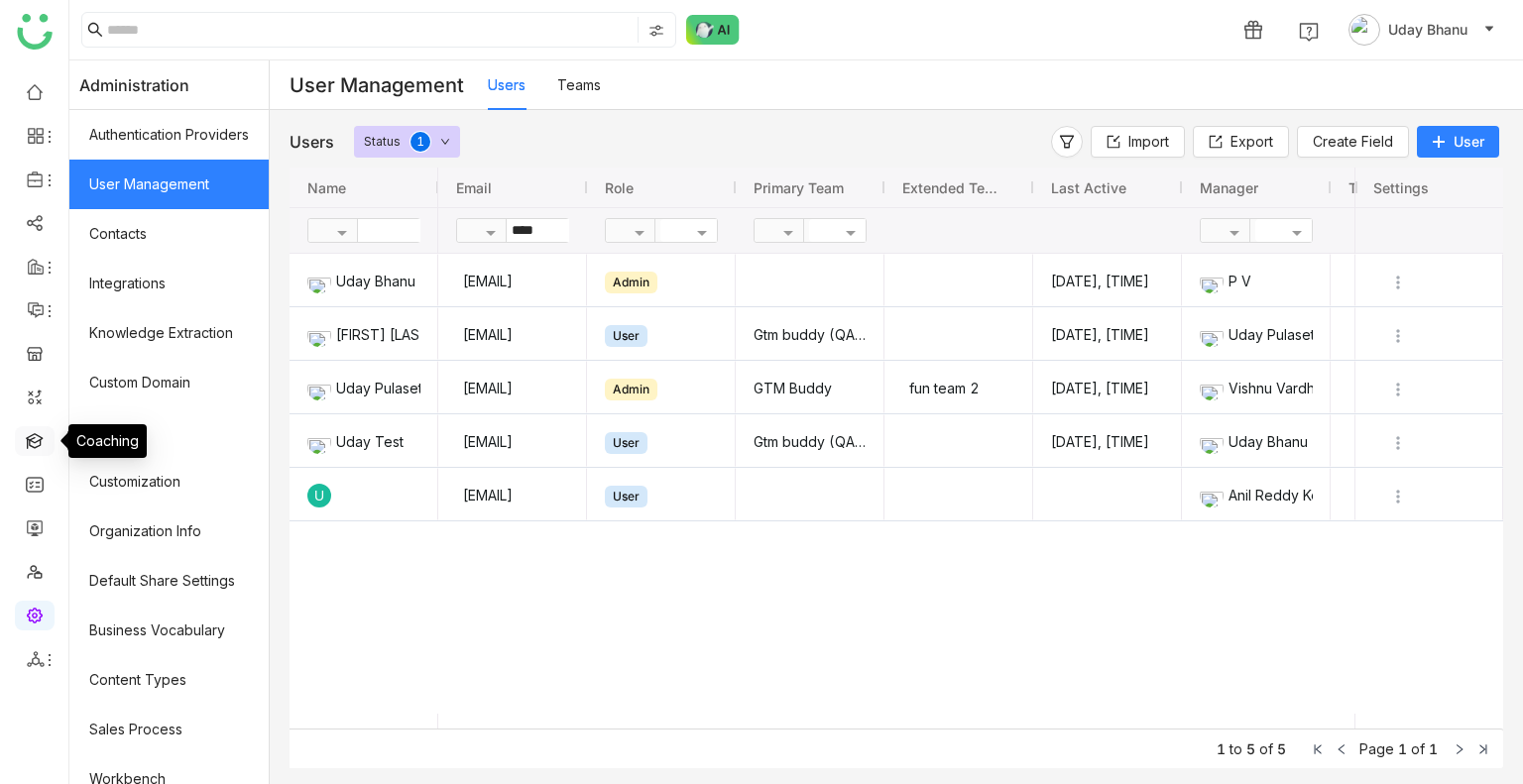 click at bounding box center (35, 439) 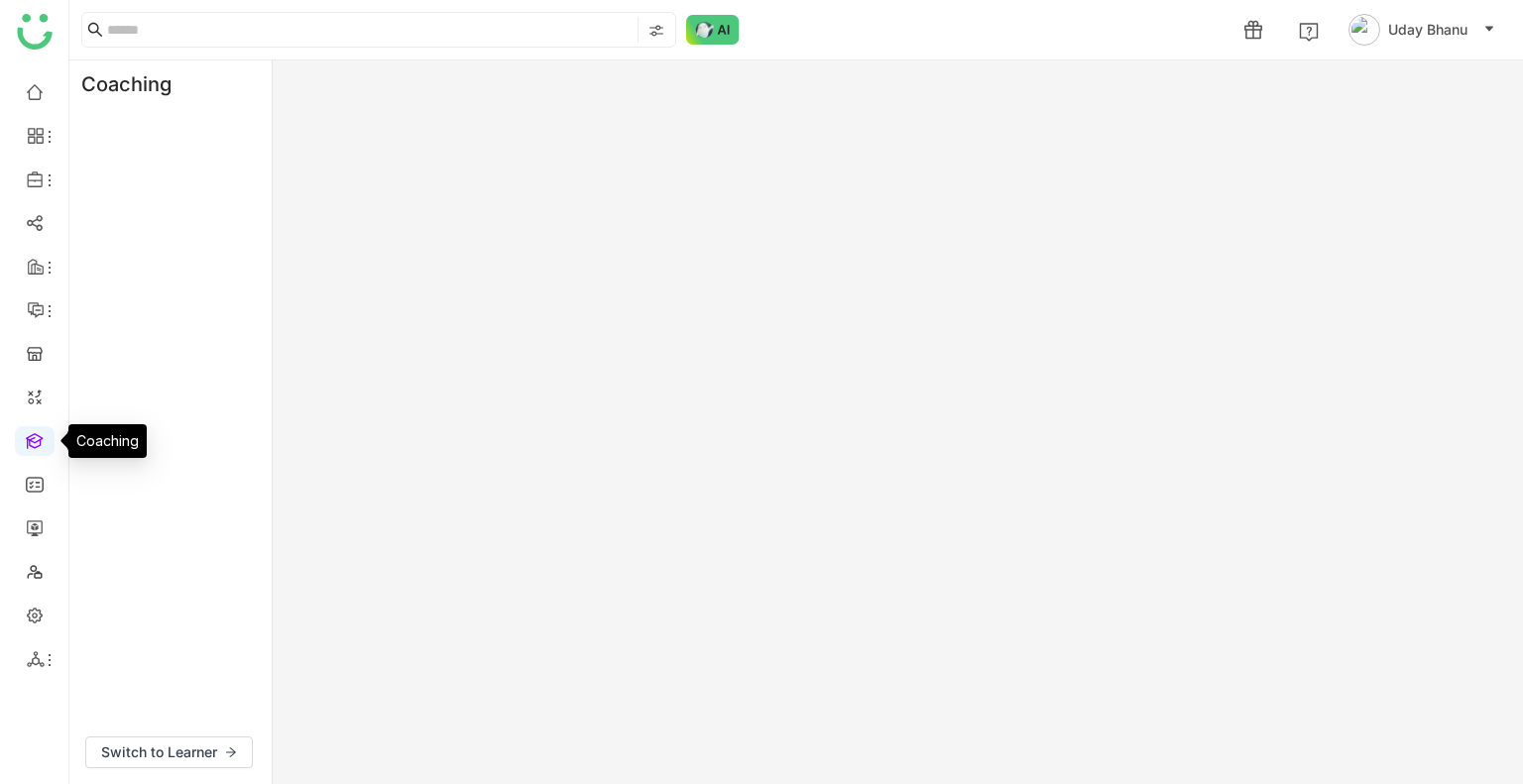click at bounding box center [35, 439] 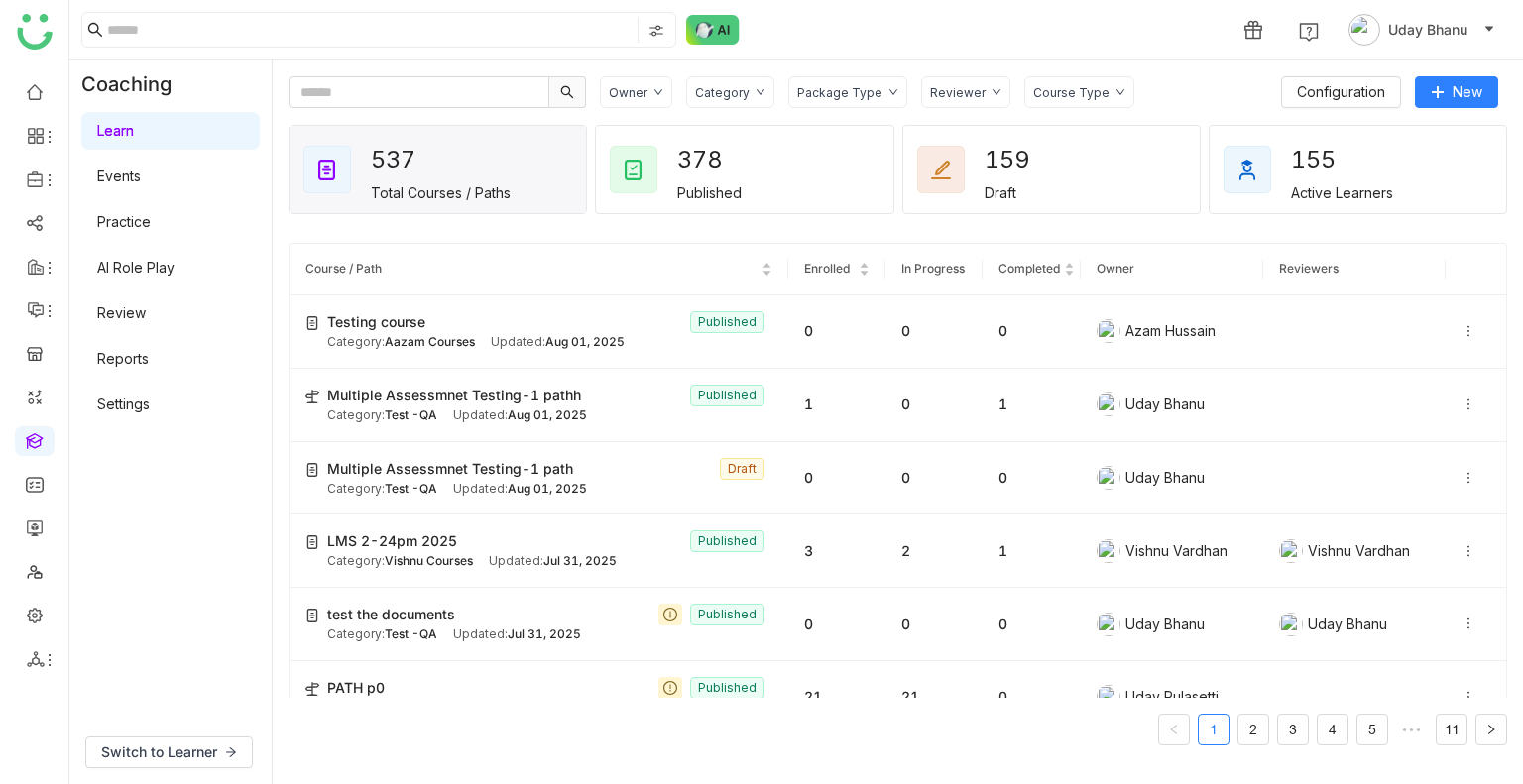 click on "Review" at bounding box center (121, 312) 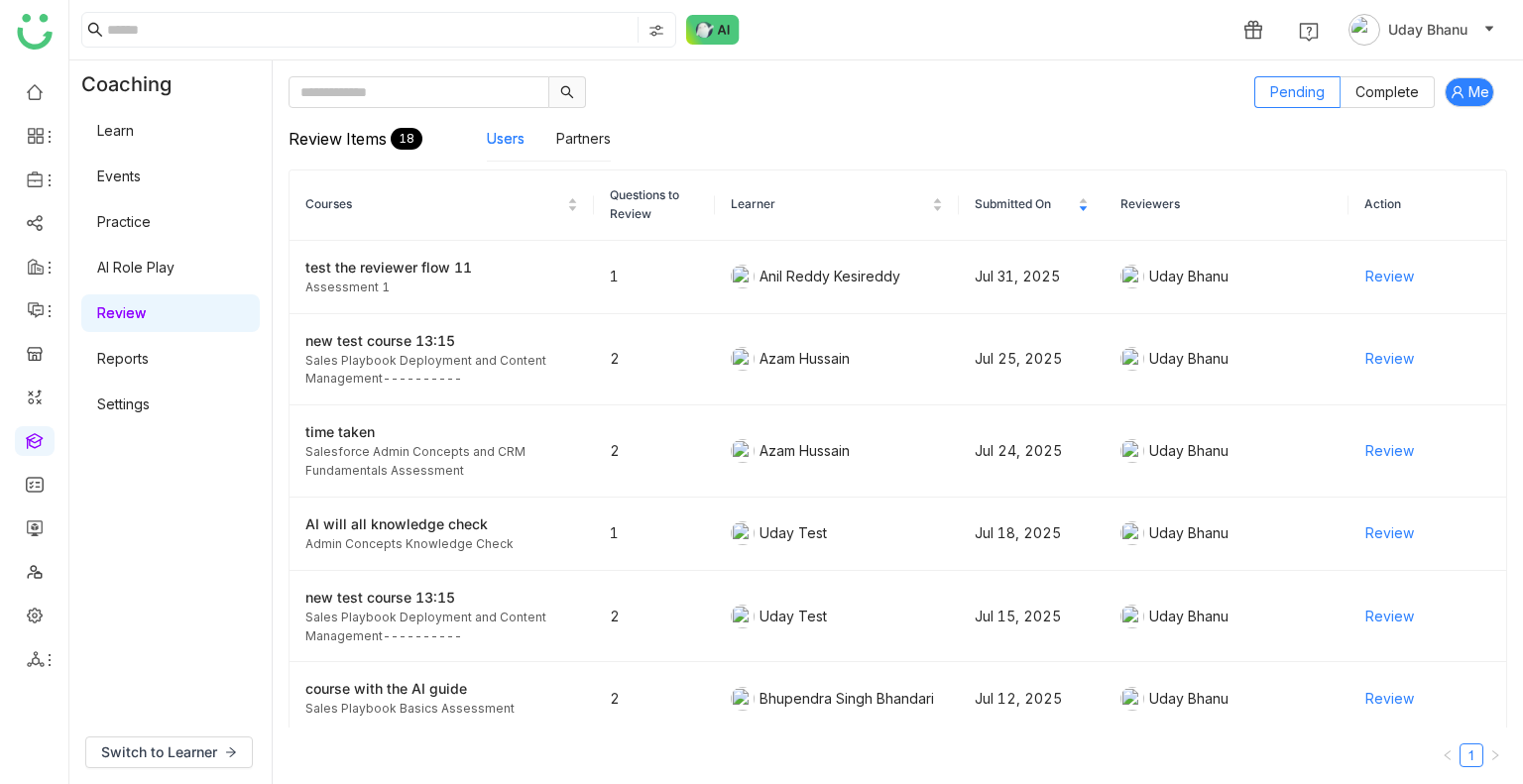 click on "Review" at bounding box center (121, 312) 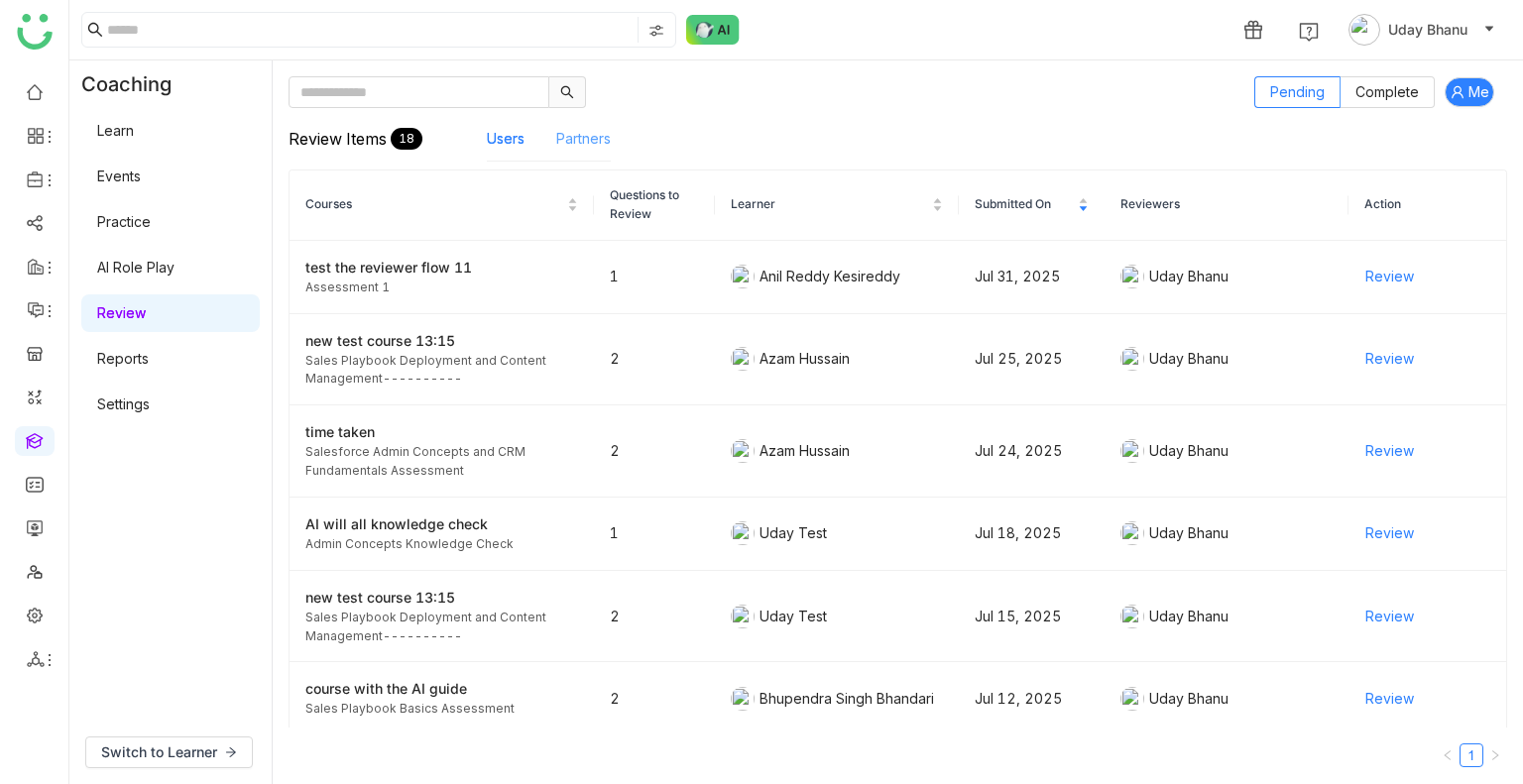 click on "Partners" at bounding box center [583, 138] 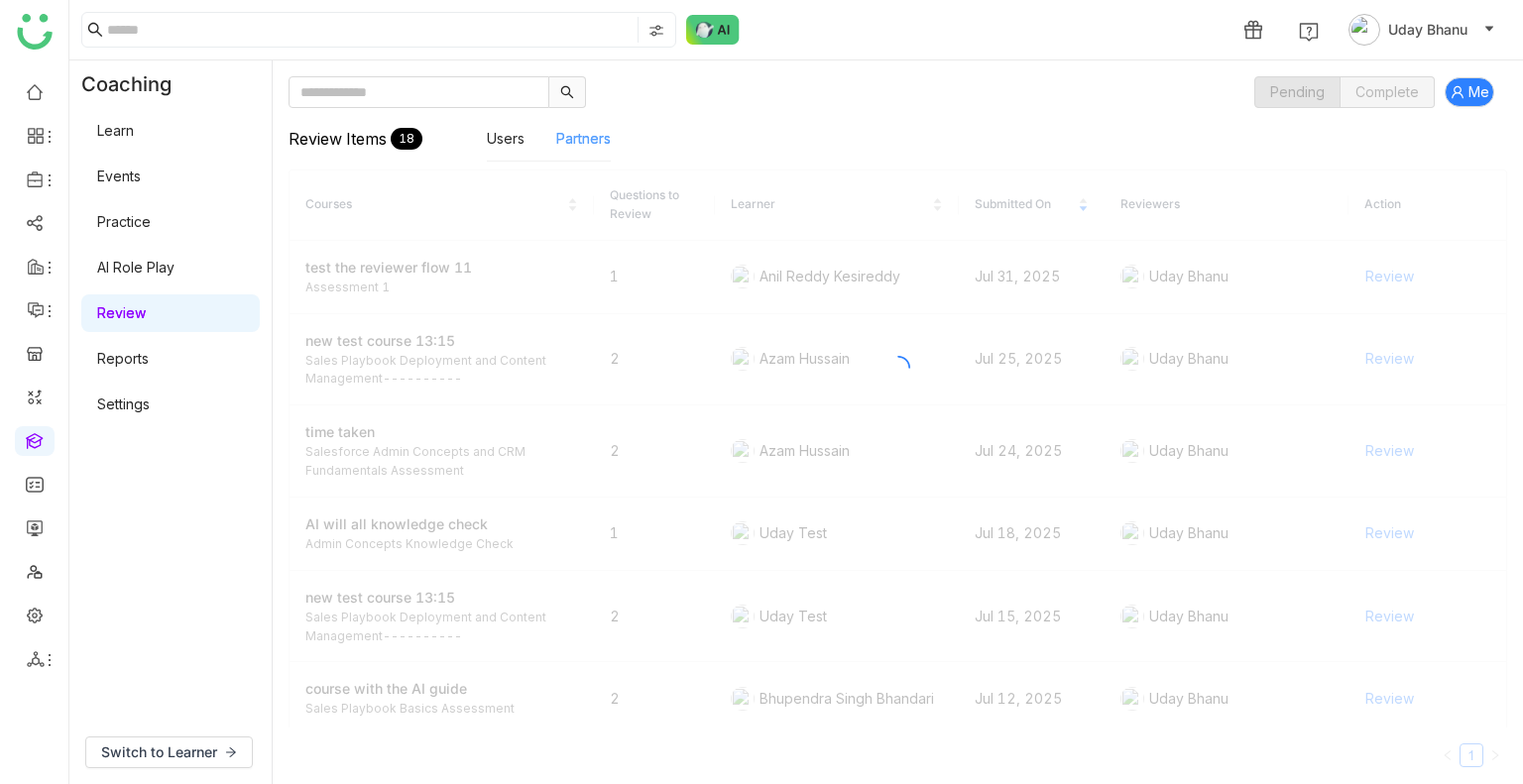 click on "Partners" at bounding box center [583, 138] 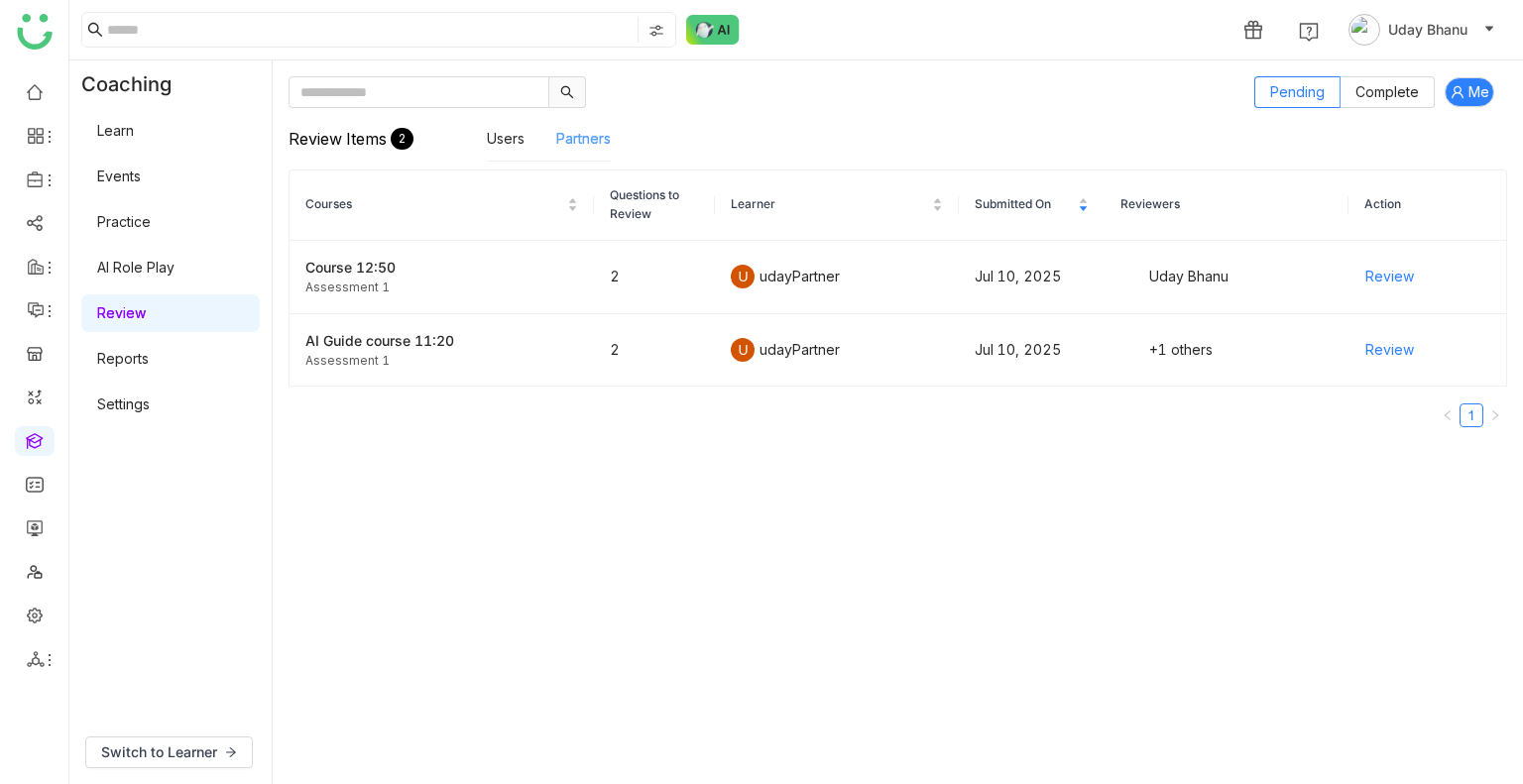 click on "Partners" at bounding box center [583, 138] 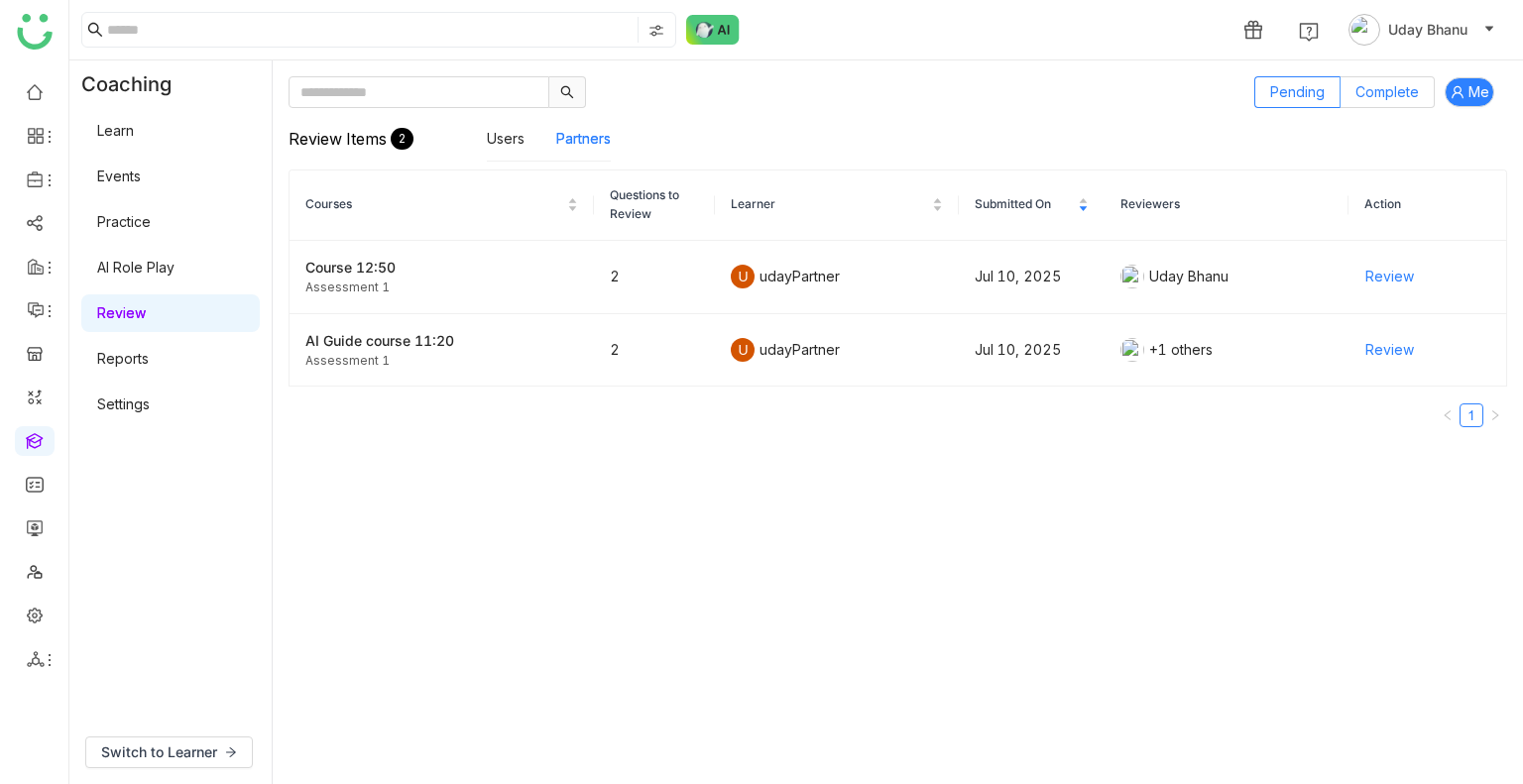 click on "Complete" 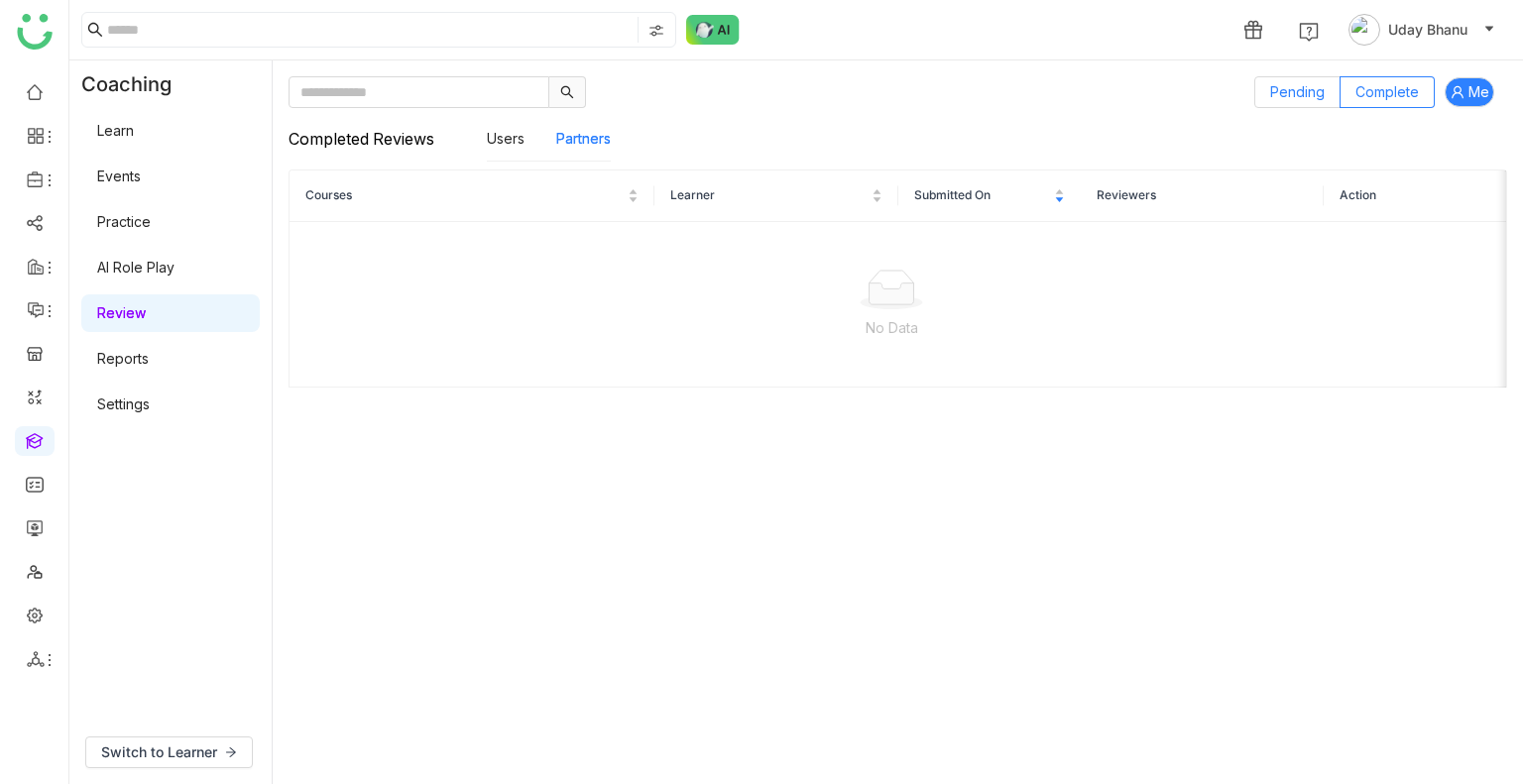 click on "Pending" 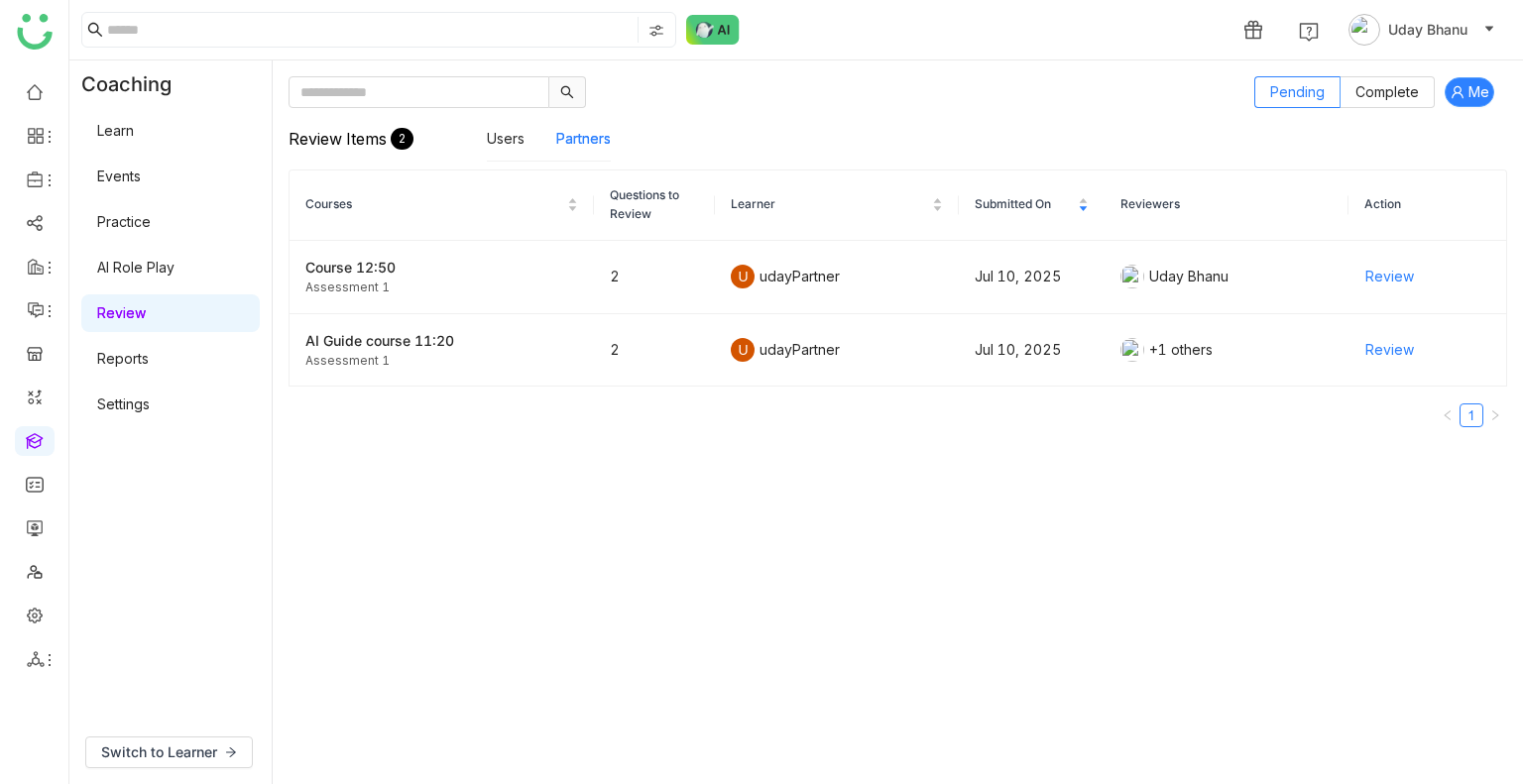 click on "Me" 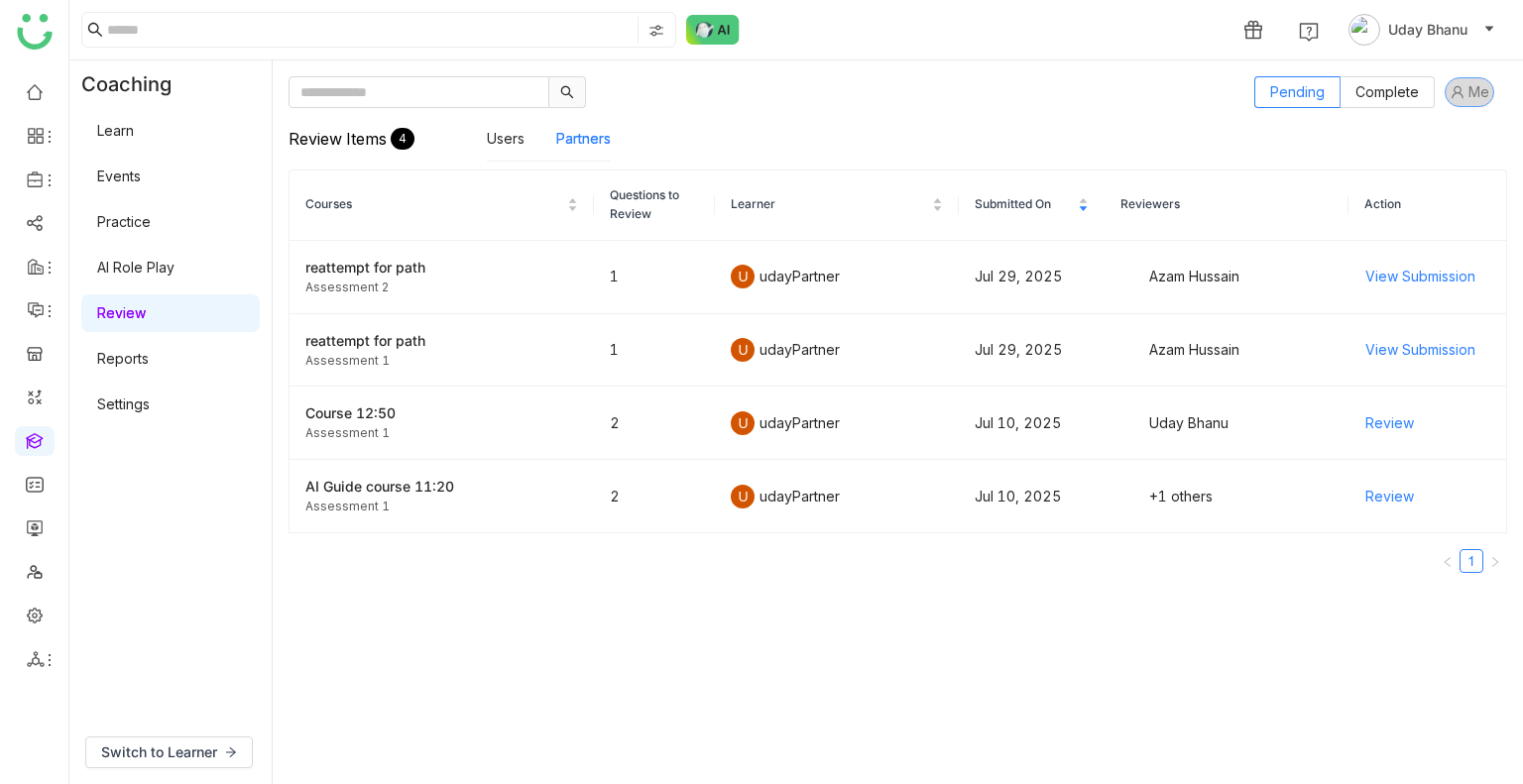 click on "Me" 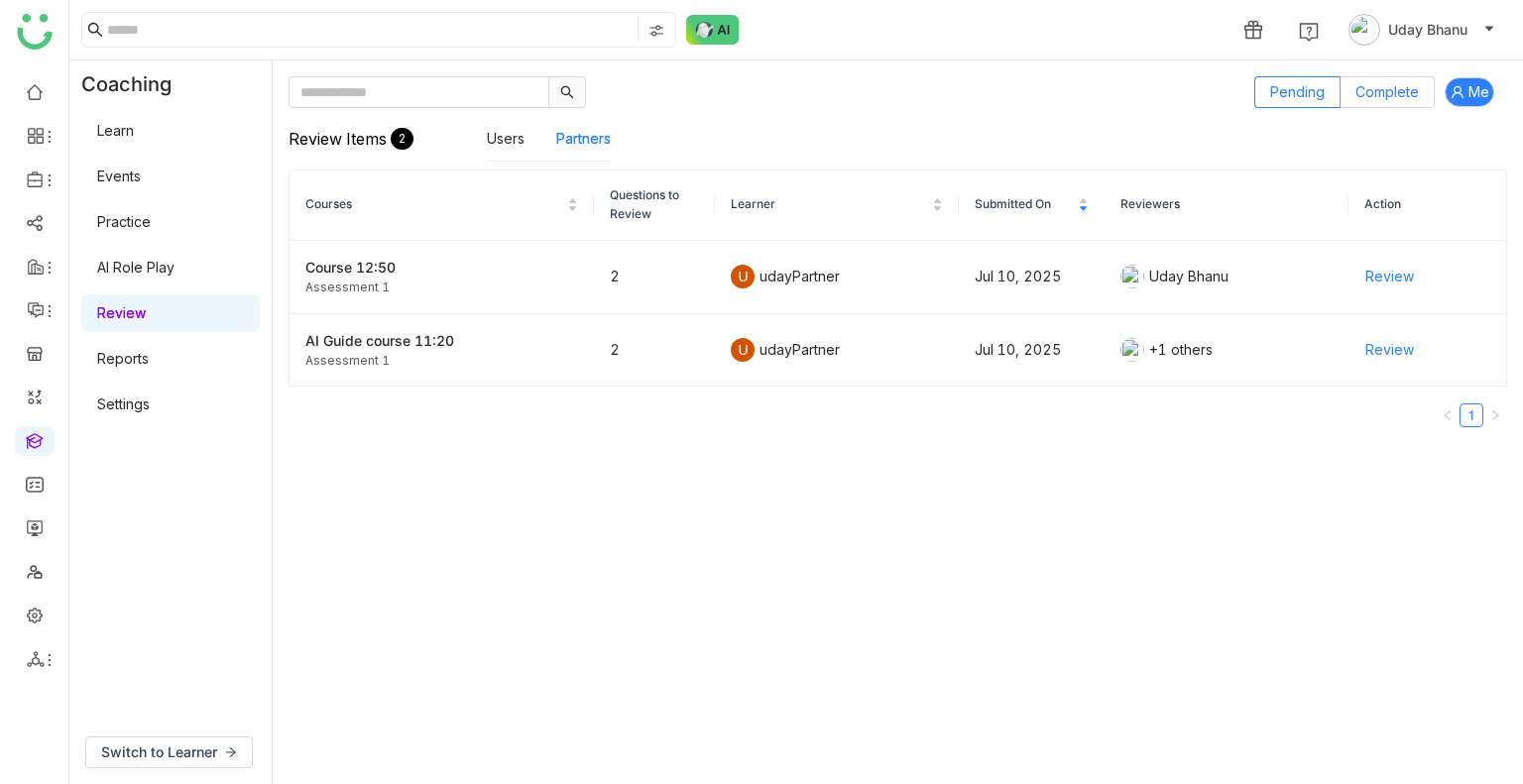 click on "Complete" 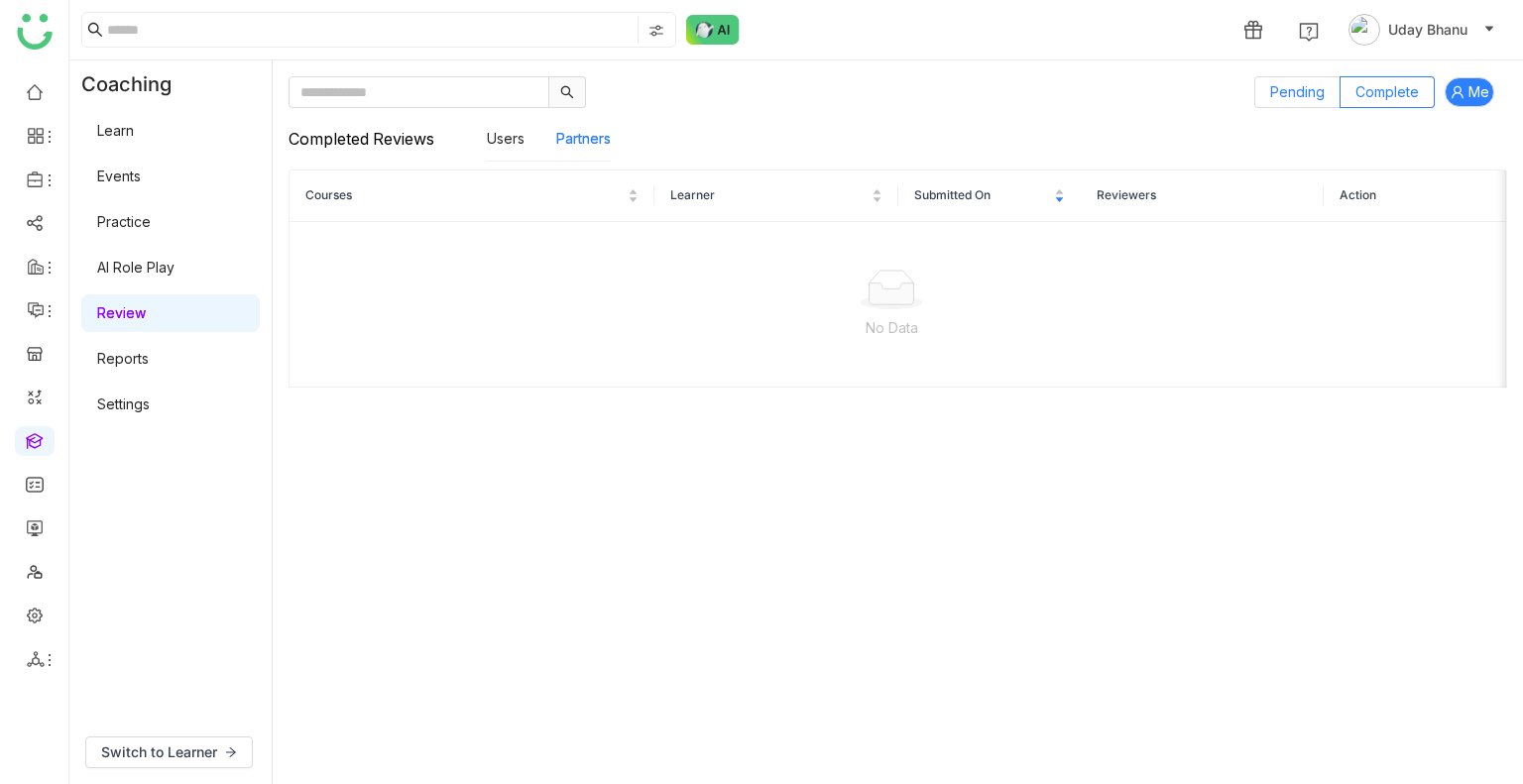 click on "Pending" 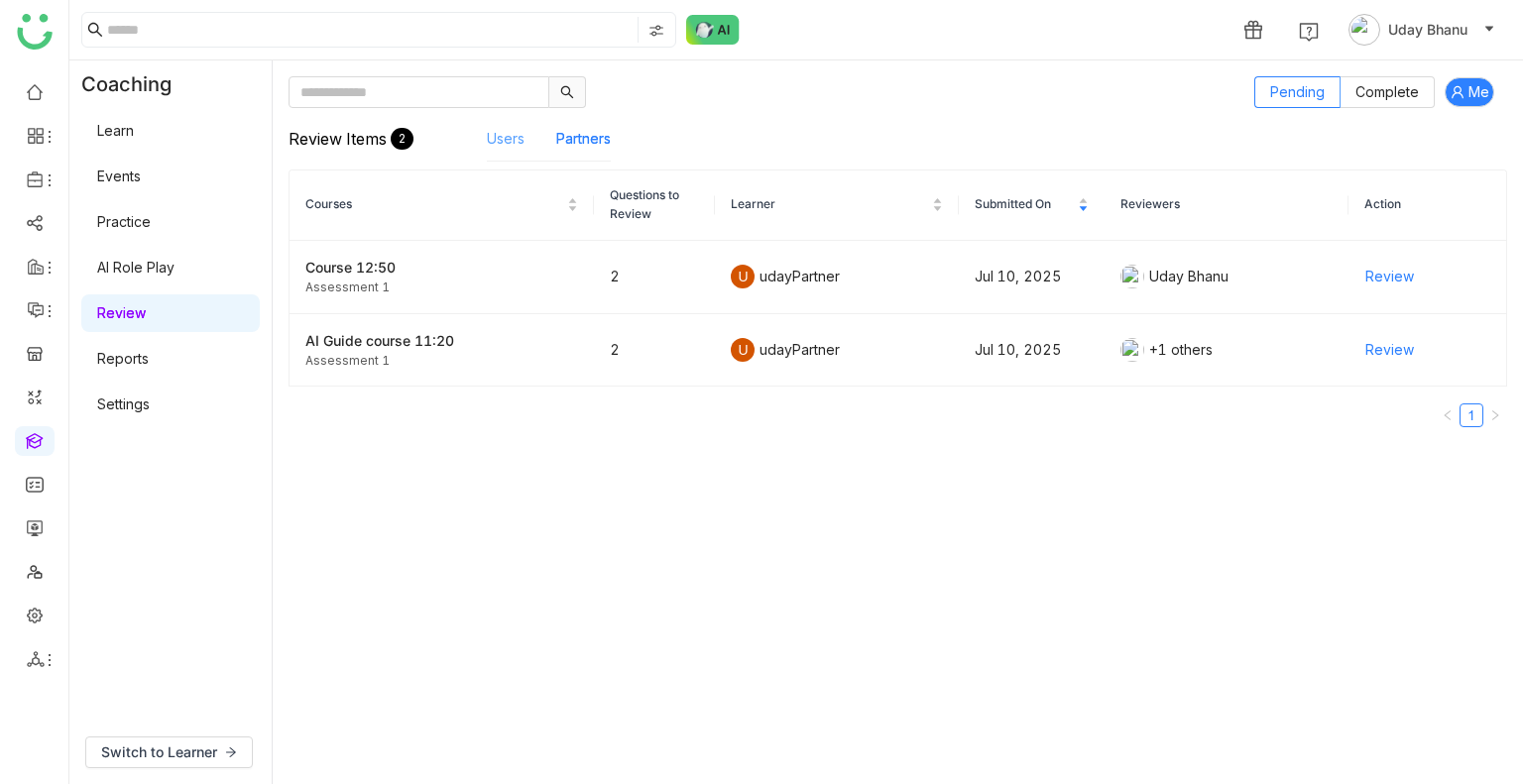 click on "Users" at bounding box center (506, 138) 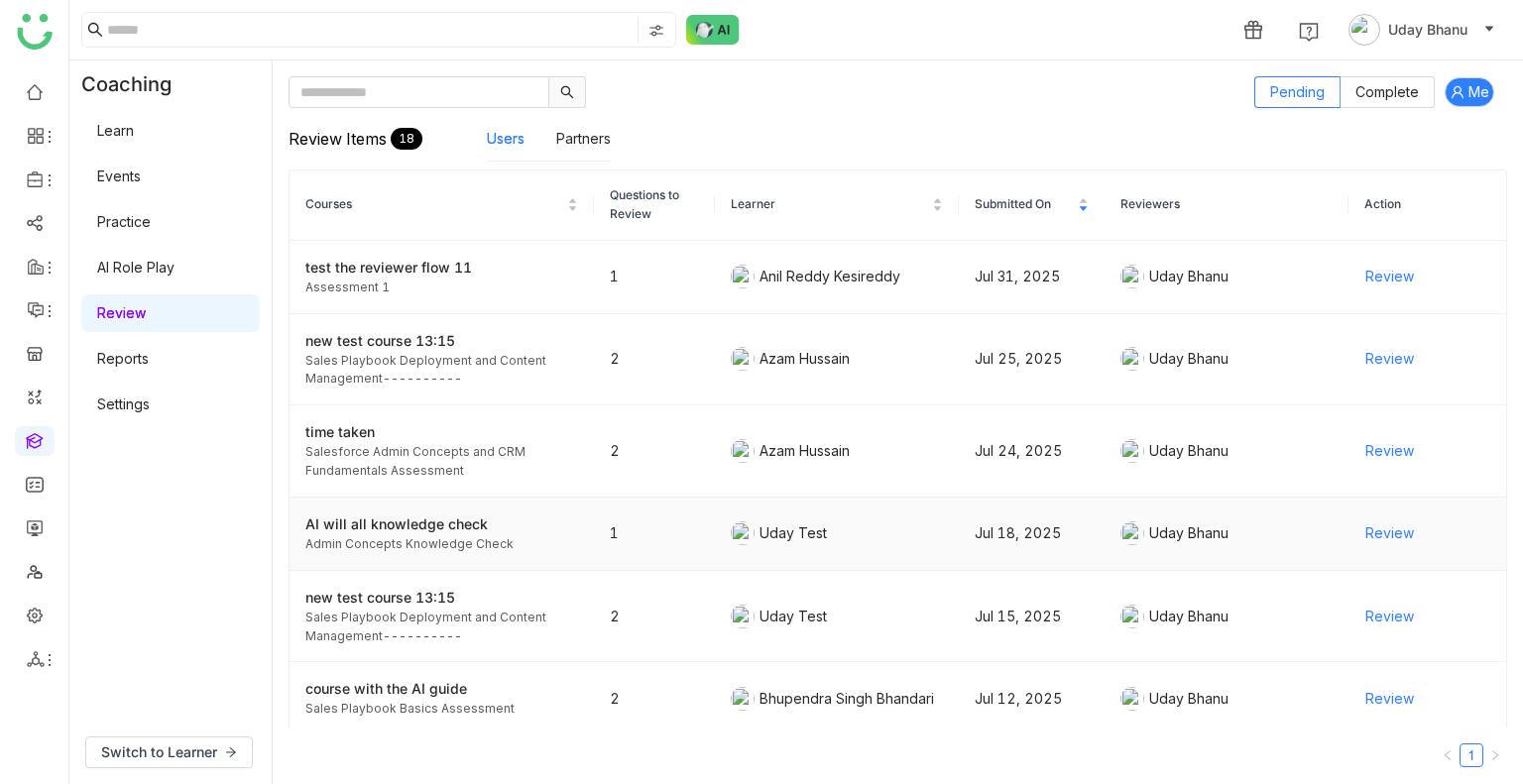 click on "Review" 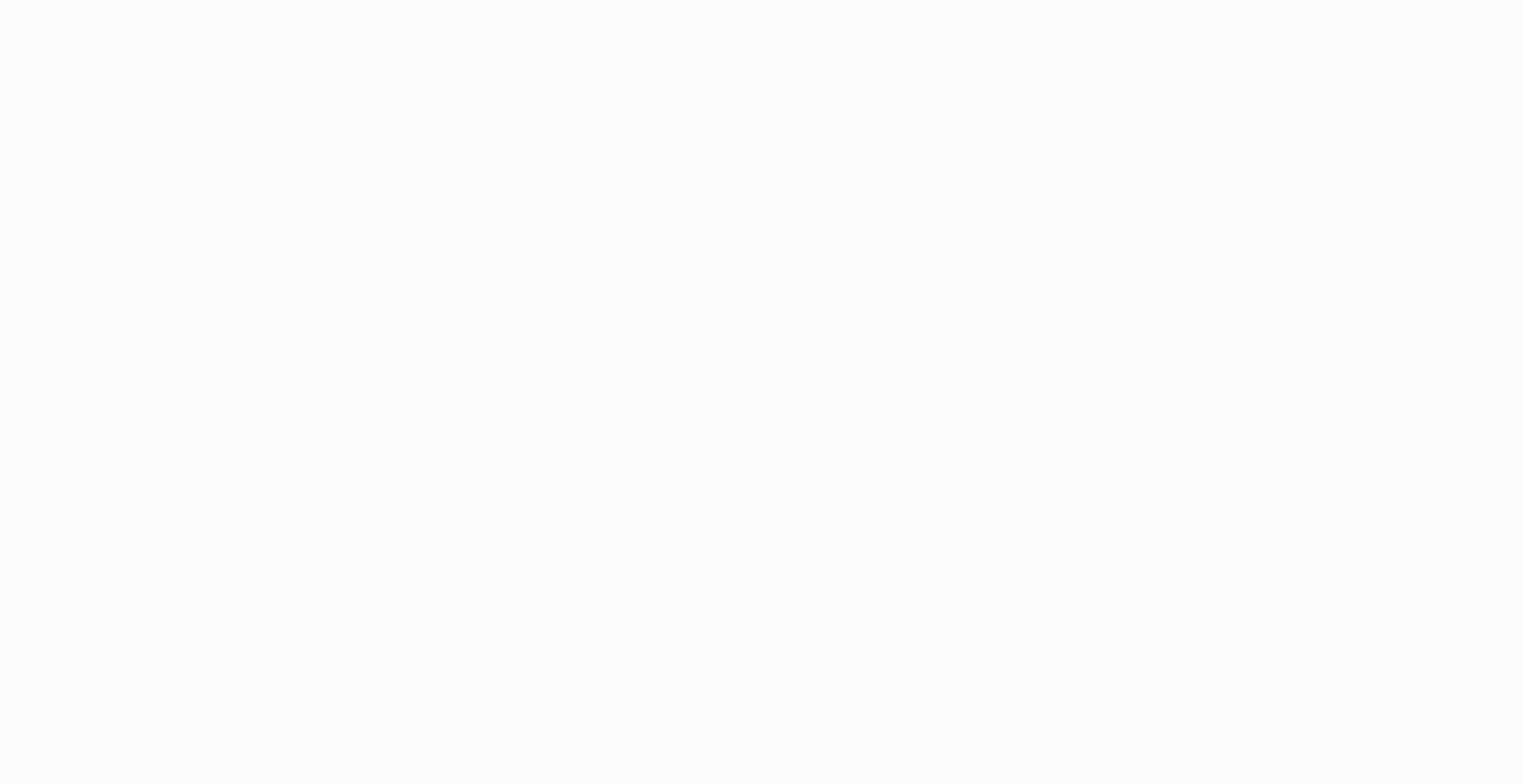 scroll, scrollTop: 0, scrollLeft: 0, axis: both 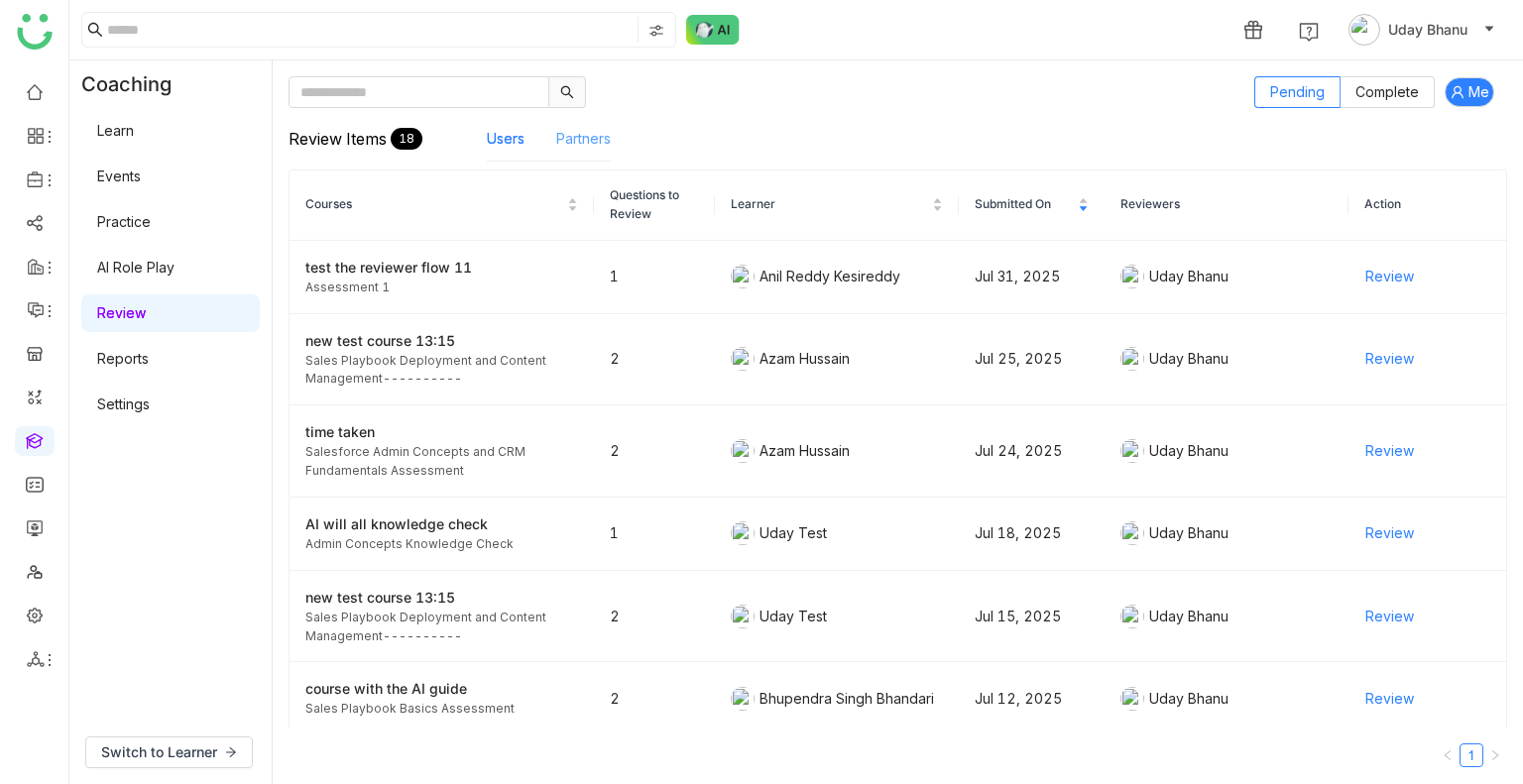 click on "Partners" at bounding box center [583, 138] 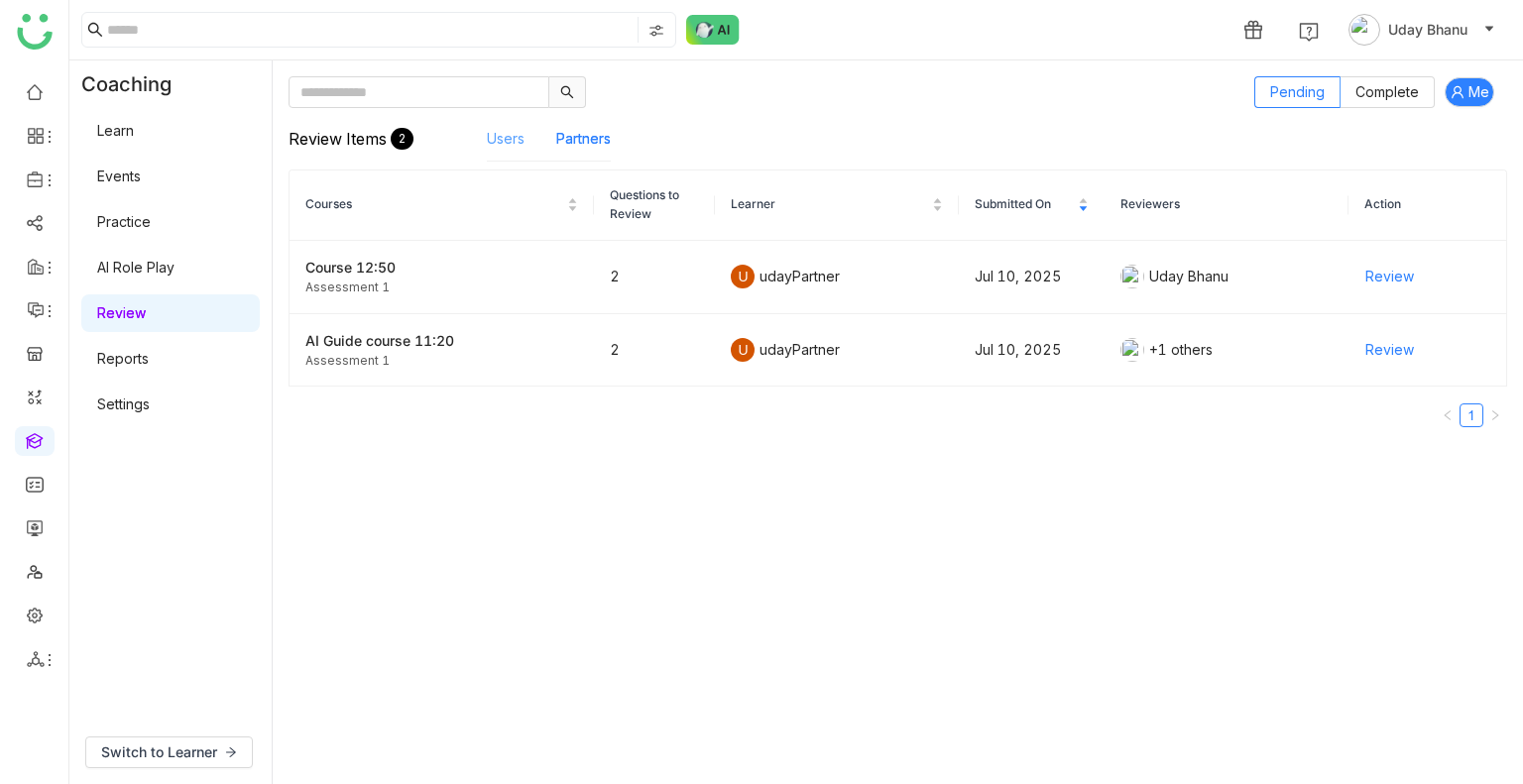 click on "Users" at bounding box center [506, 138] 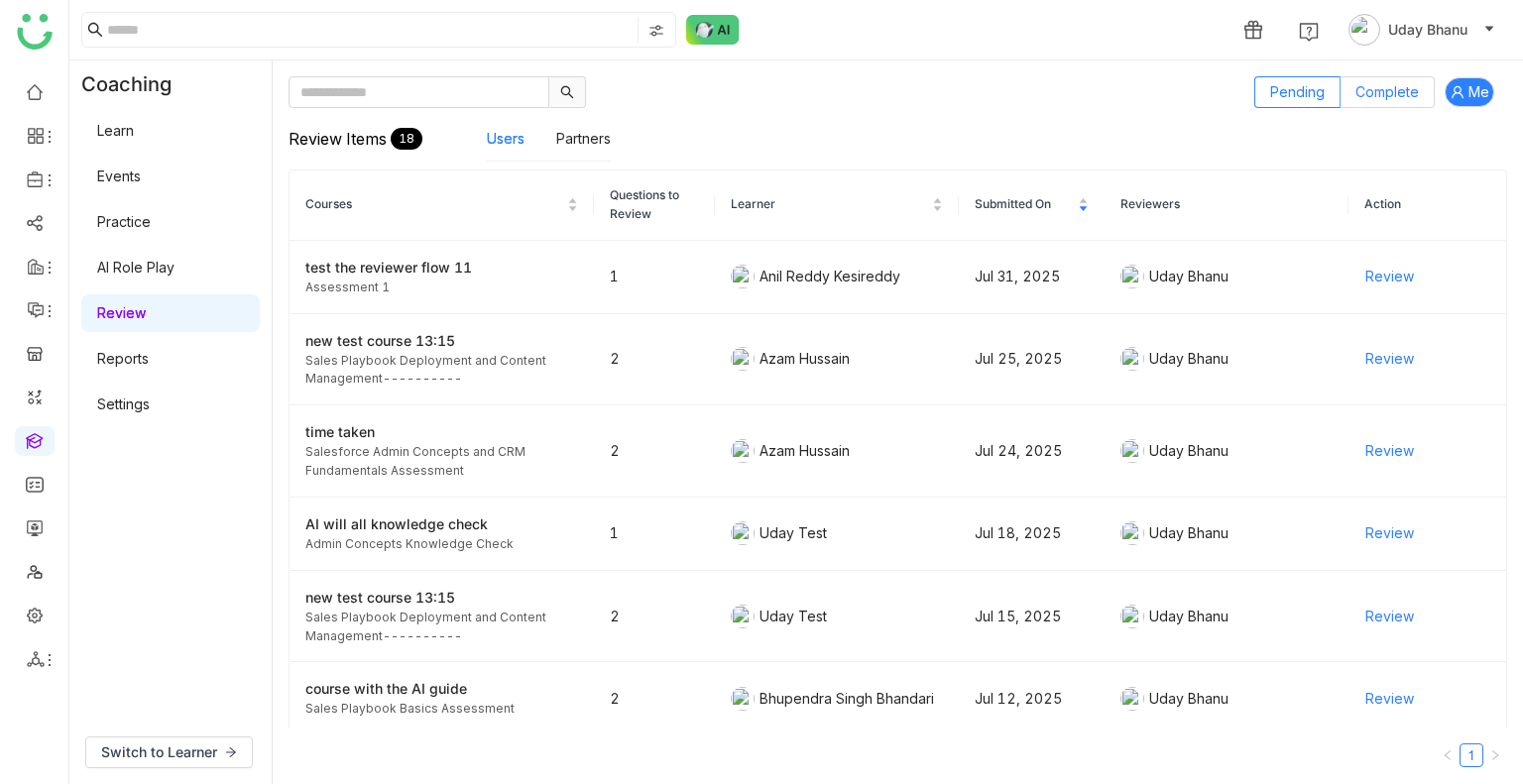 click on "Complete" 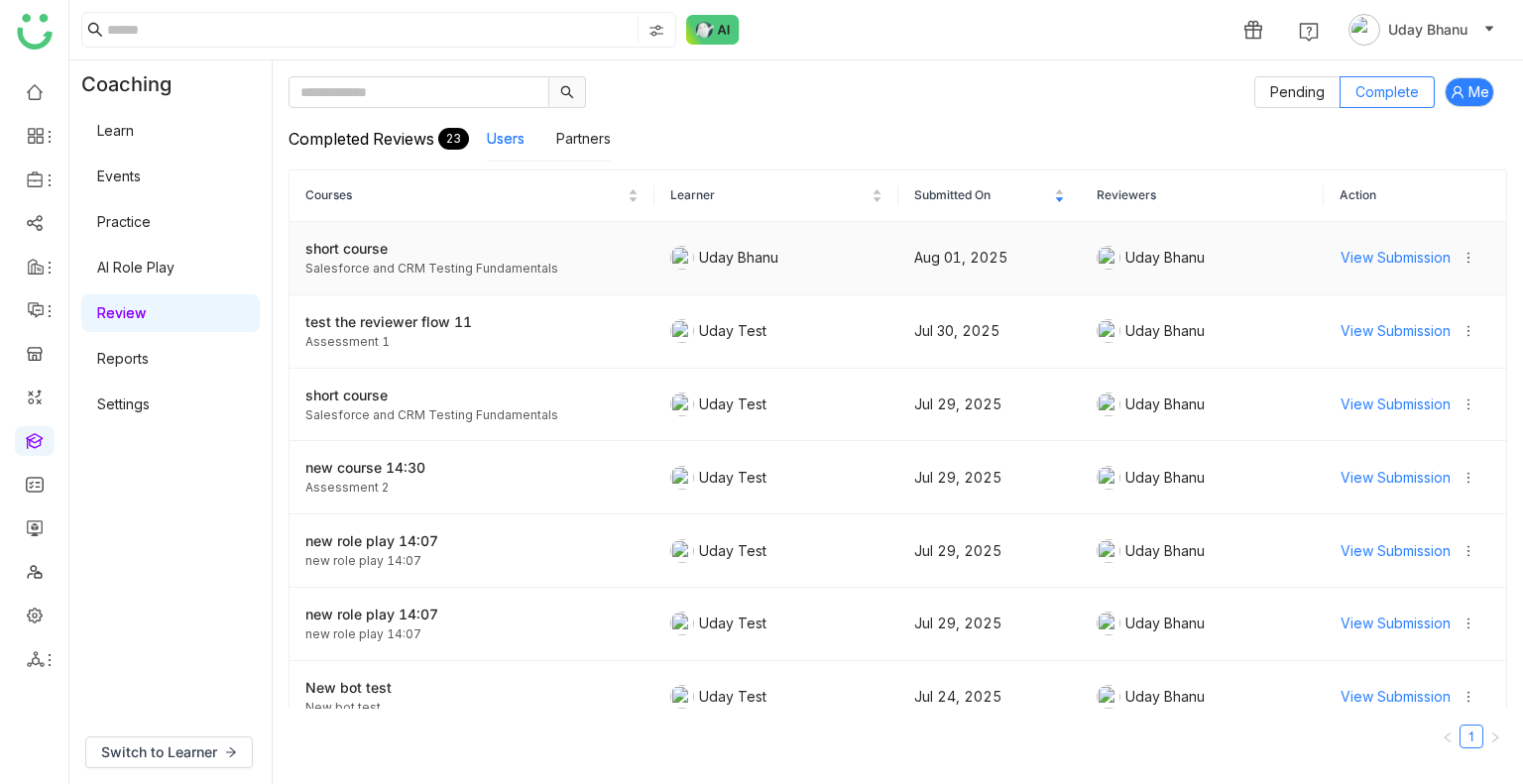 click on "View Submission" 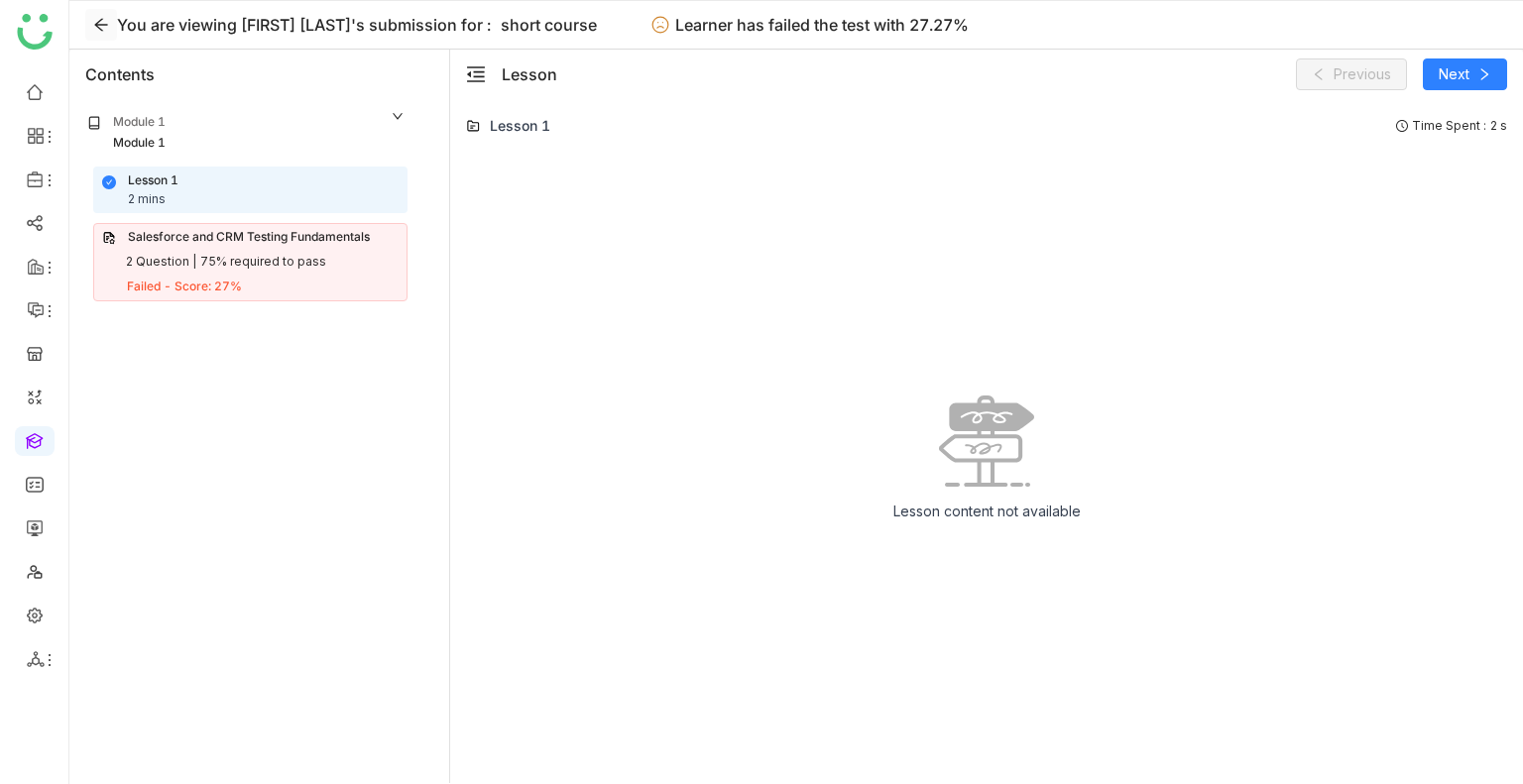 click 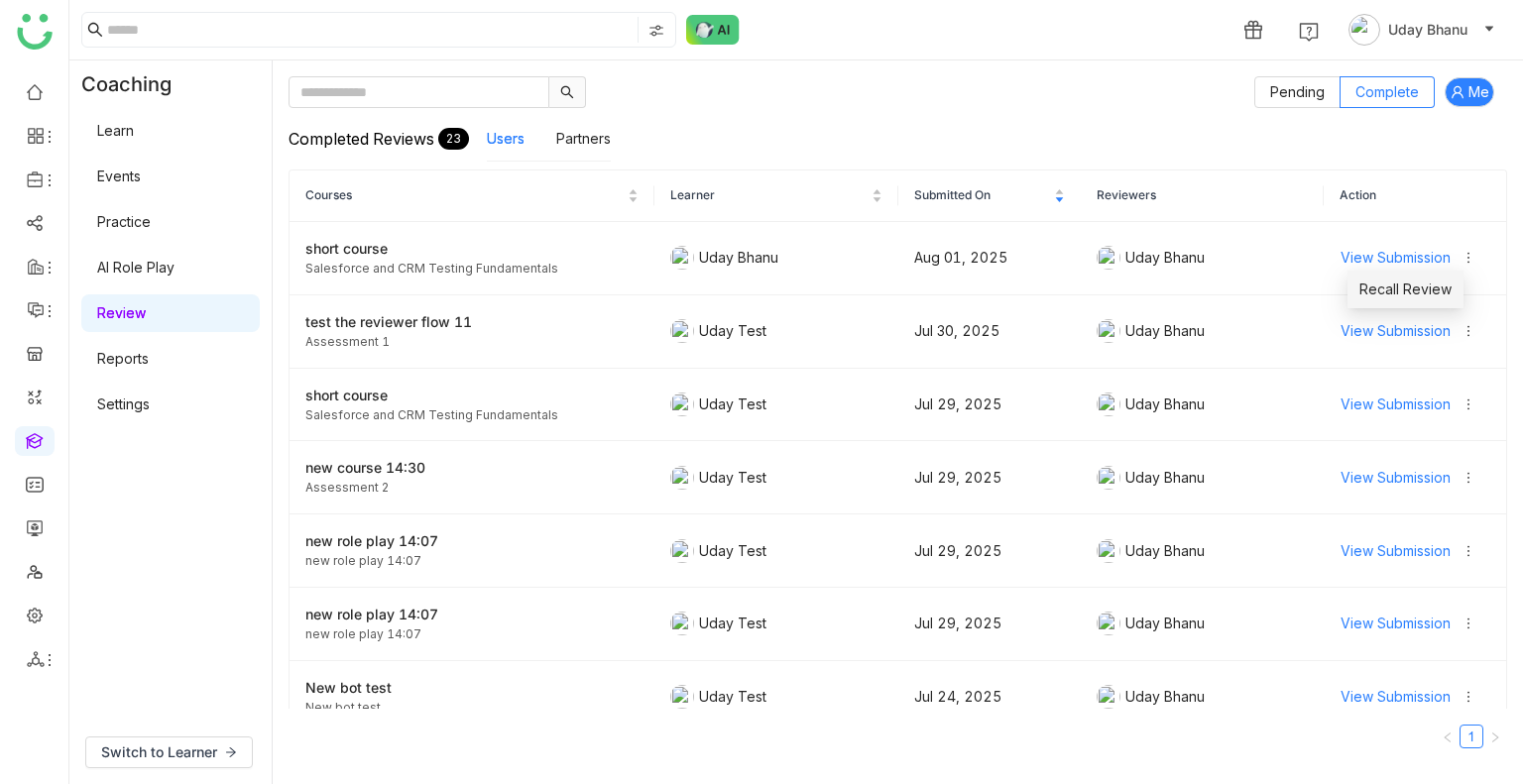 click on "Recall Review" at bounding box center [1405, 289] 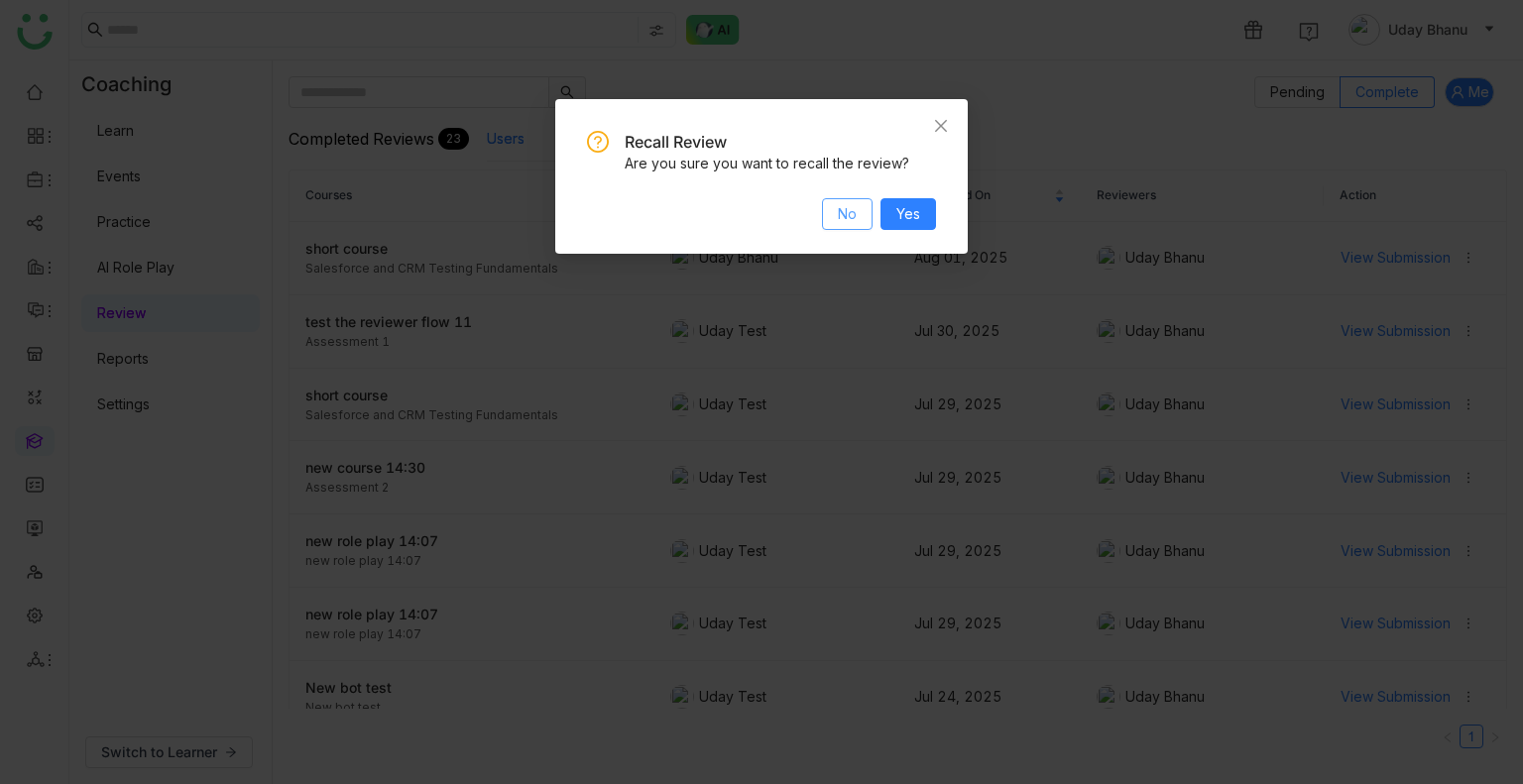 click on "No" at bounding box center (847, 214) 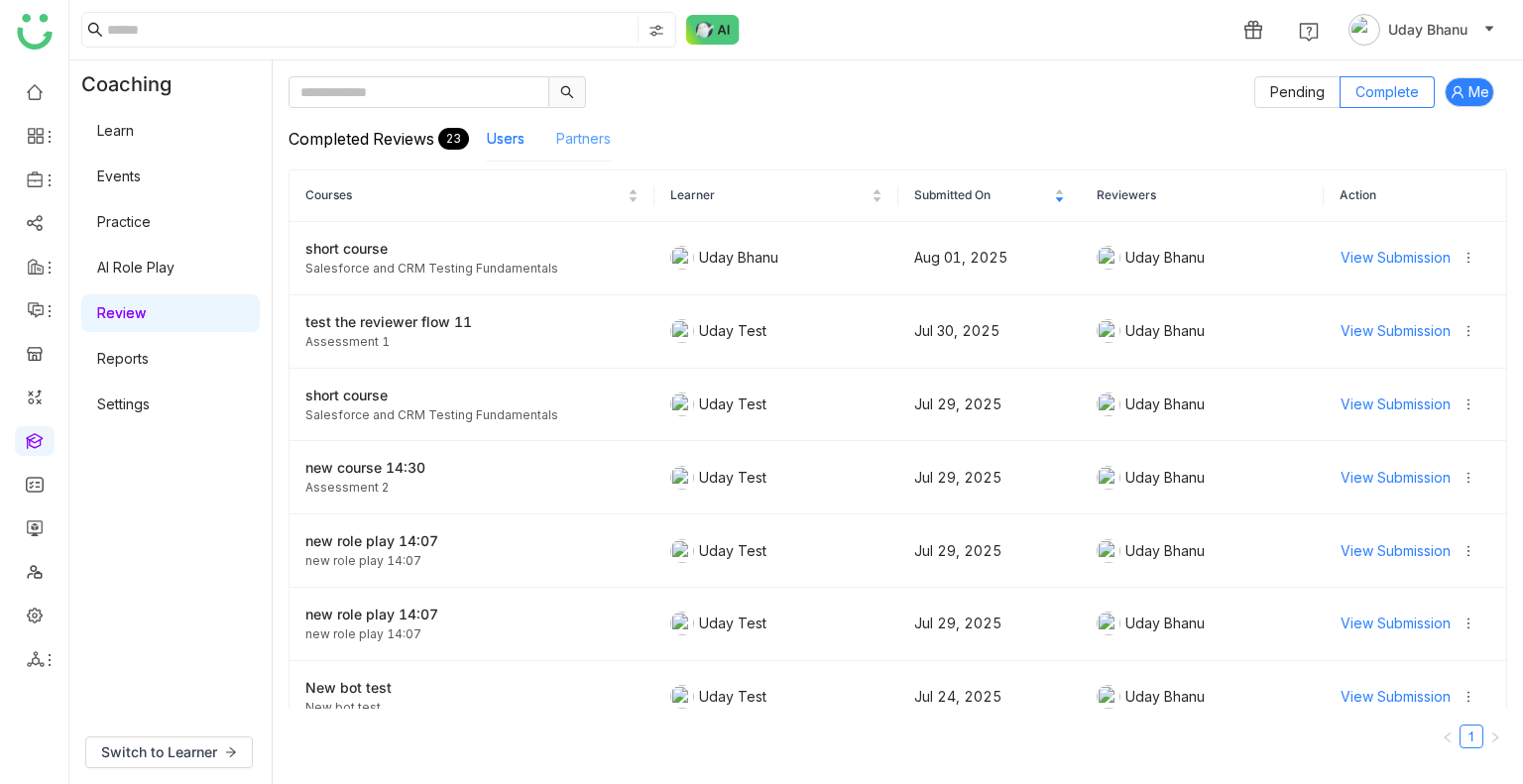 click on "Partners" at bounding box center (583, 138) 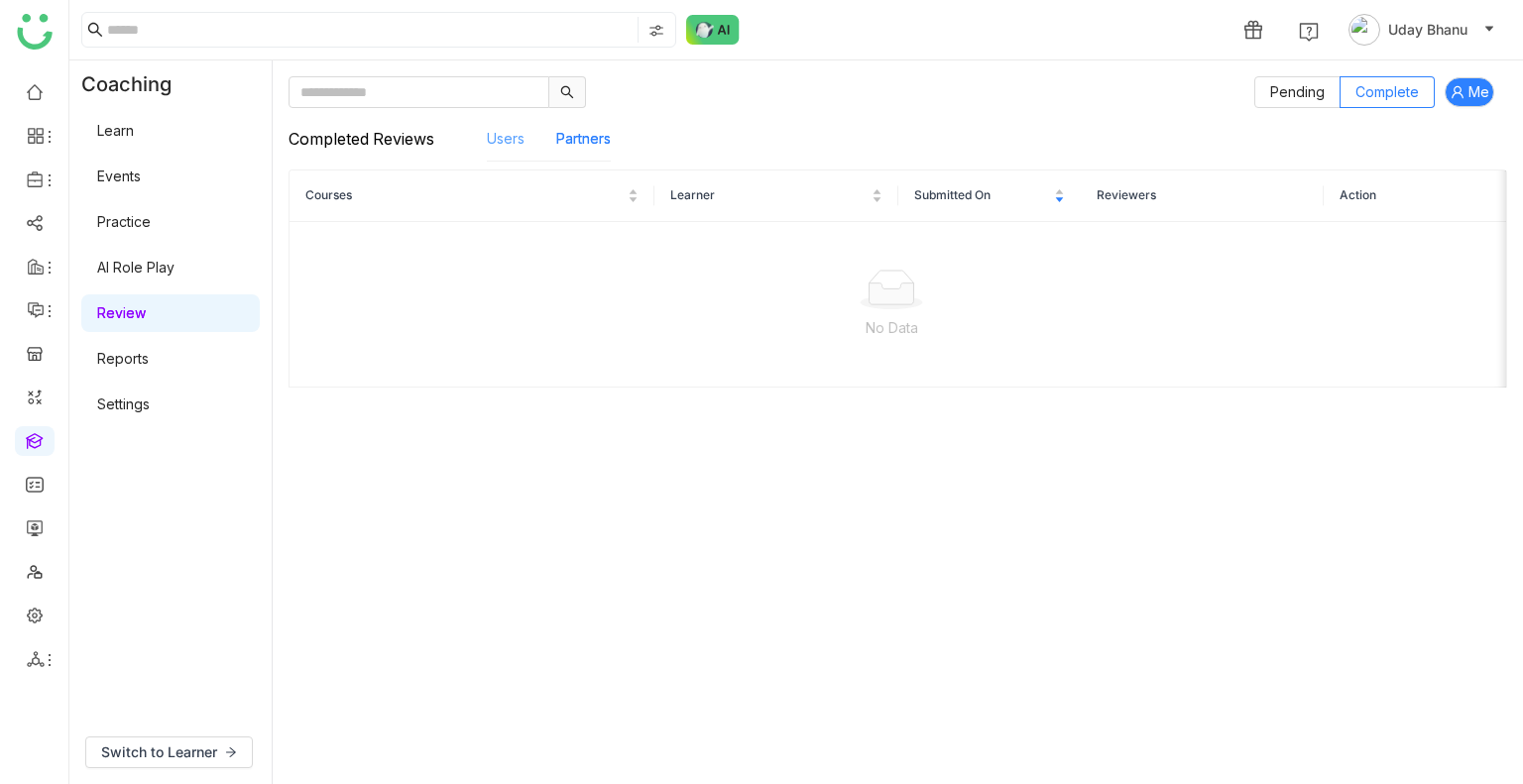 click on "Users" at bounding box center [506, 138] 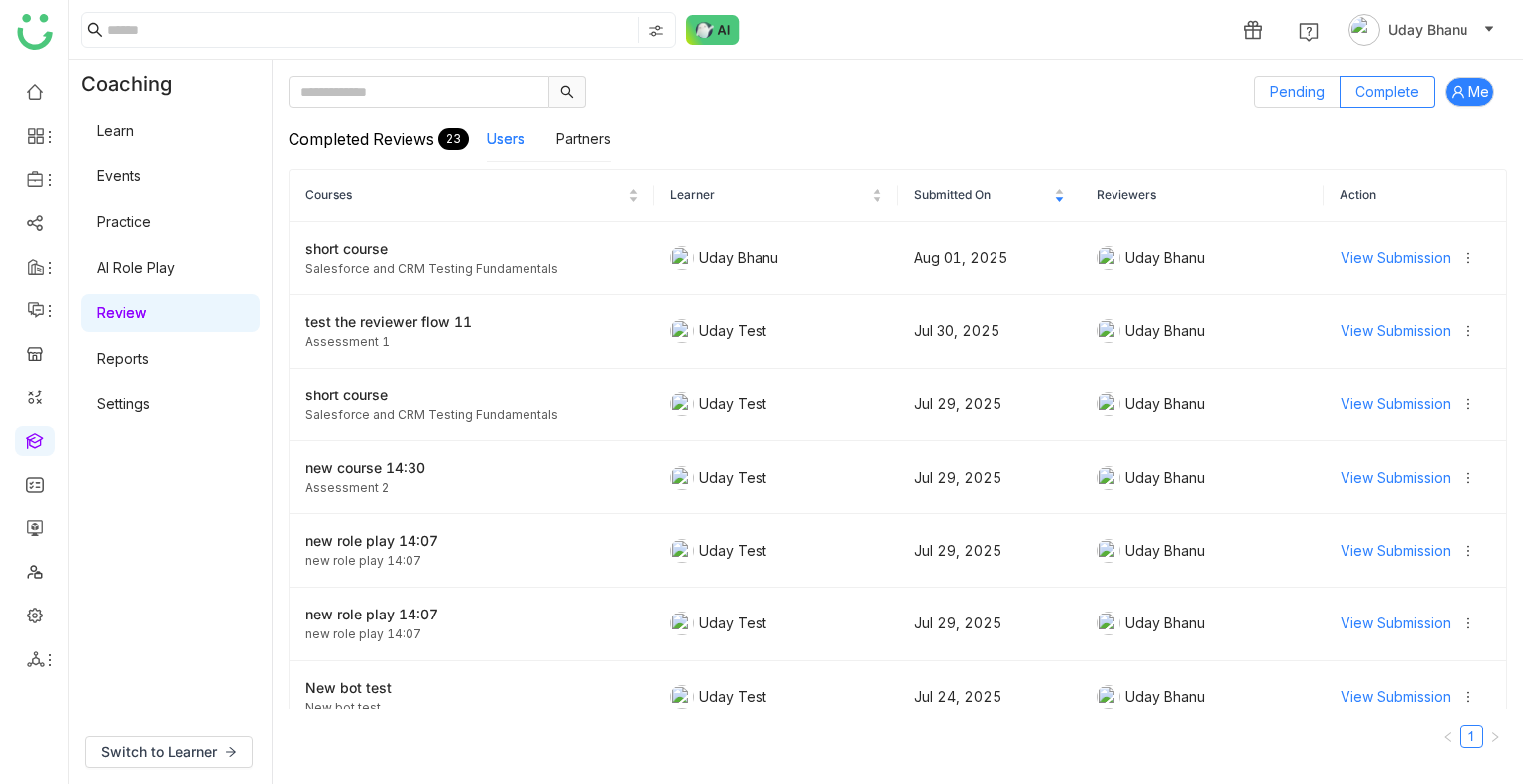 click on "Pending" 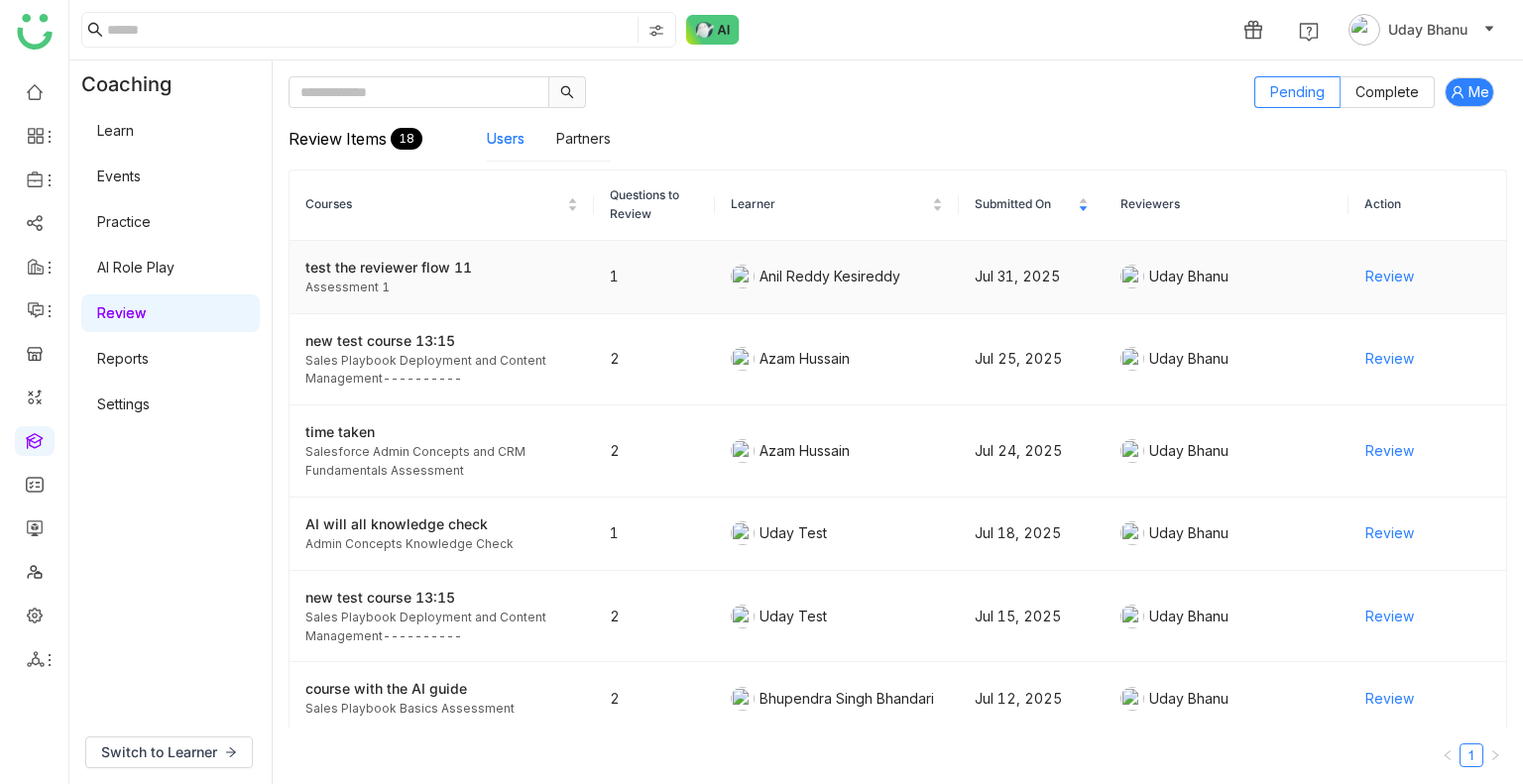 click on "Review" 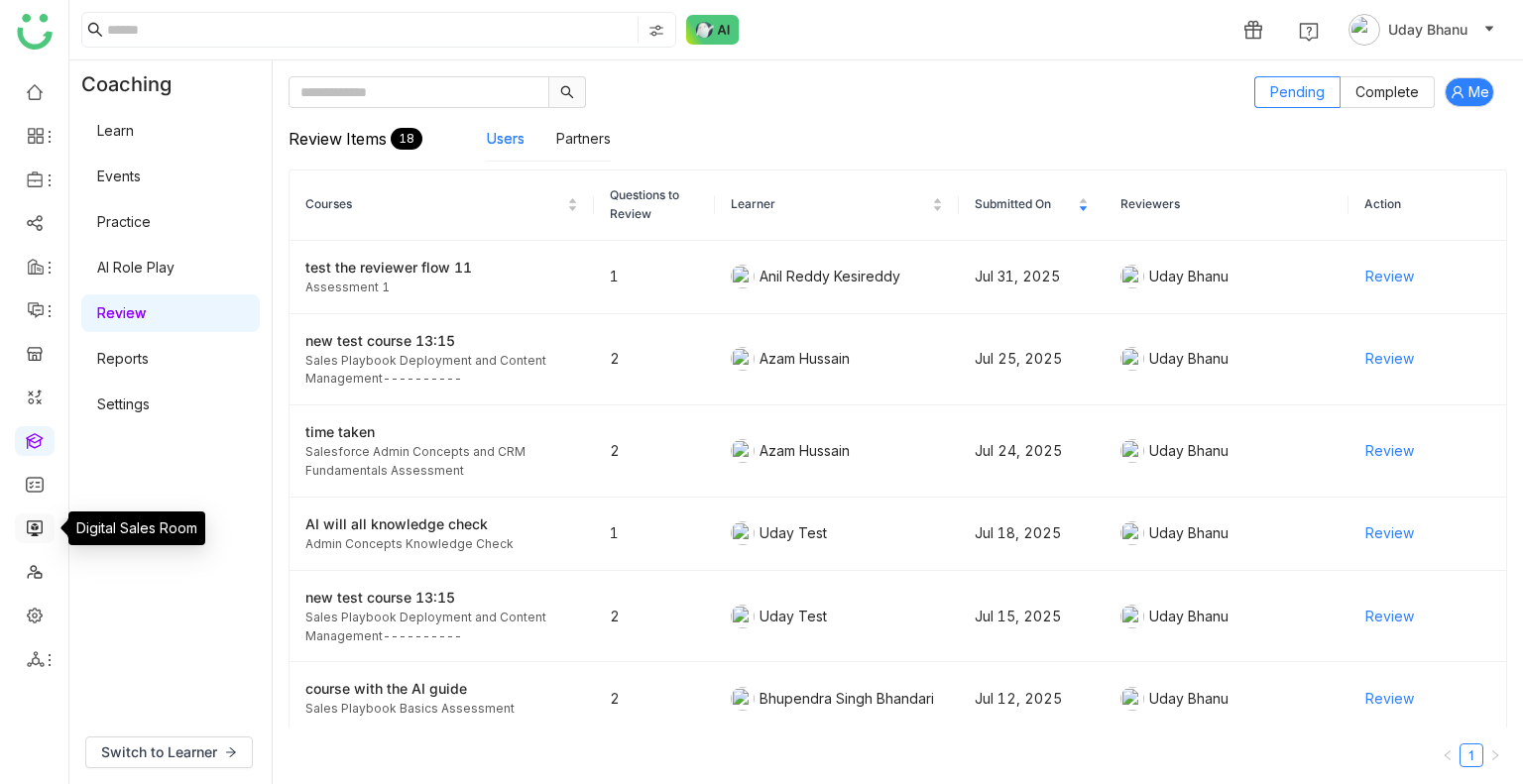 click at bounding box center (35, 526) 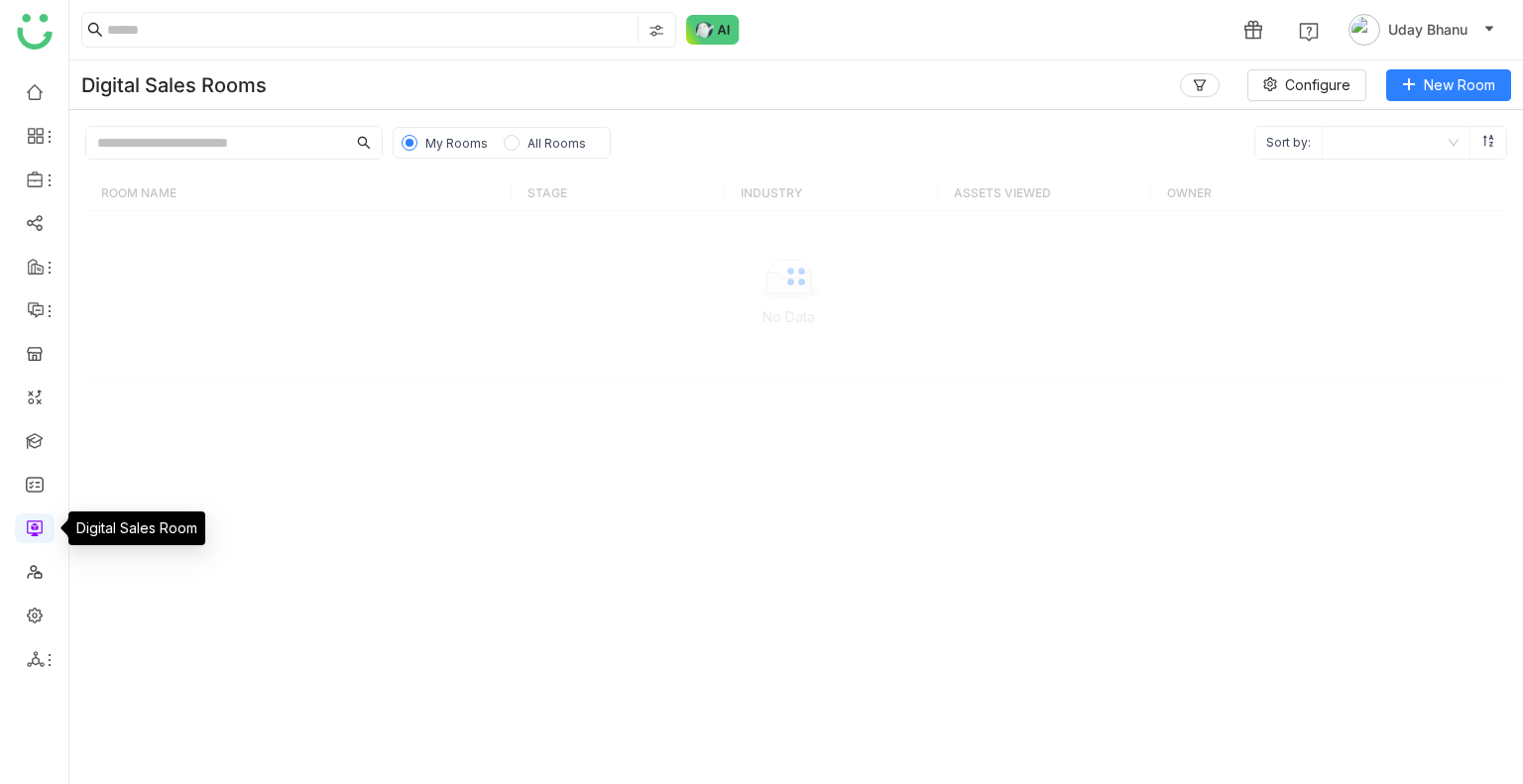 click at bounding box center [35, 526] 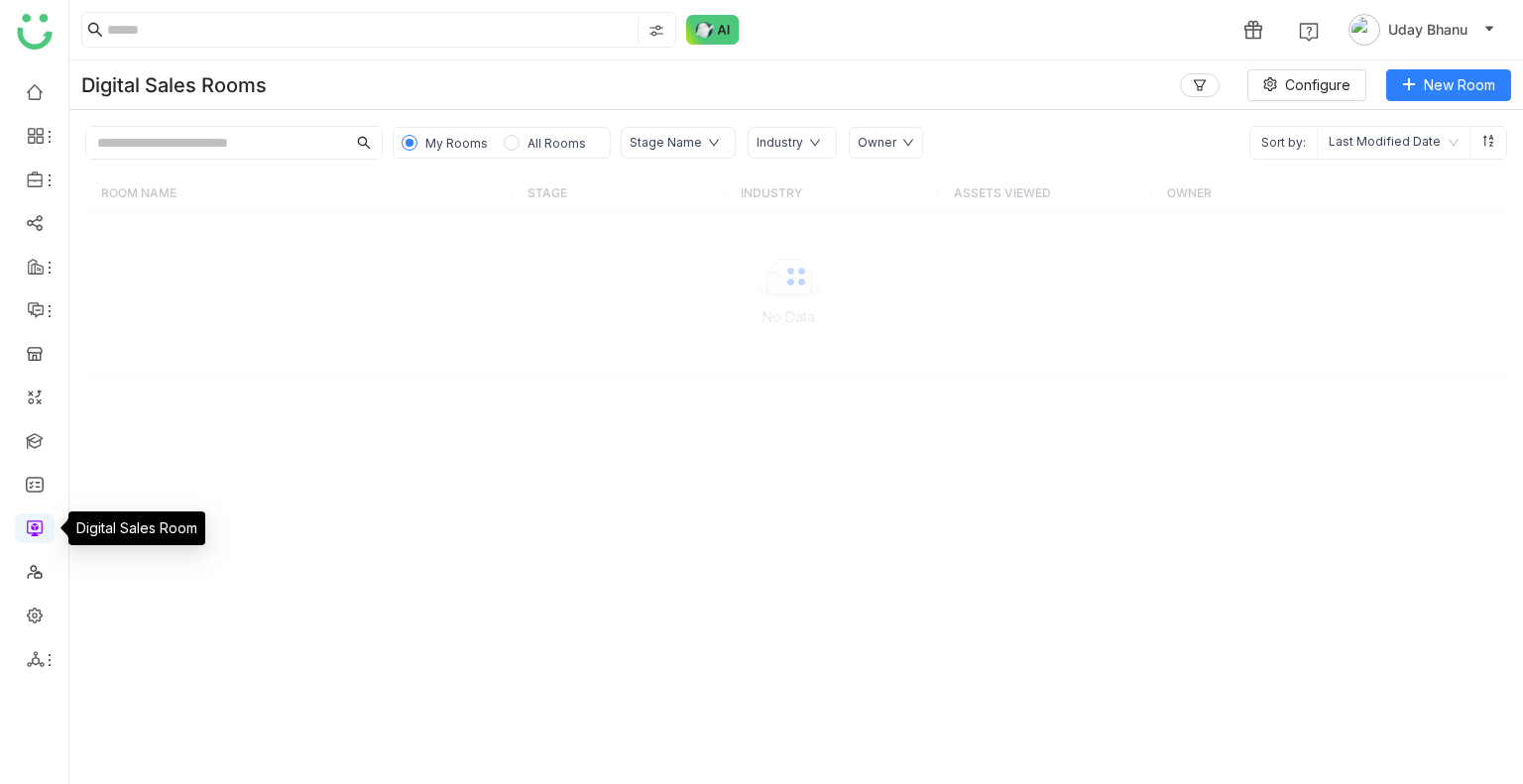 click at bounding box center (35, 526) 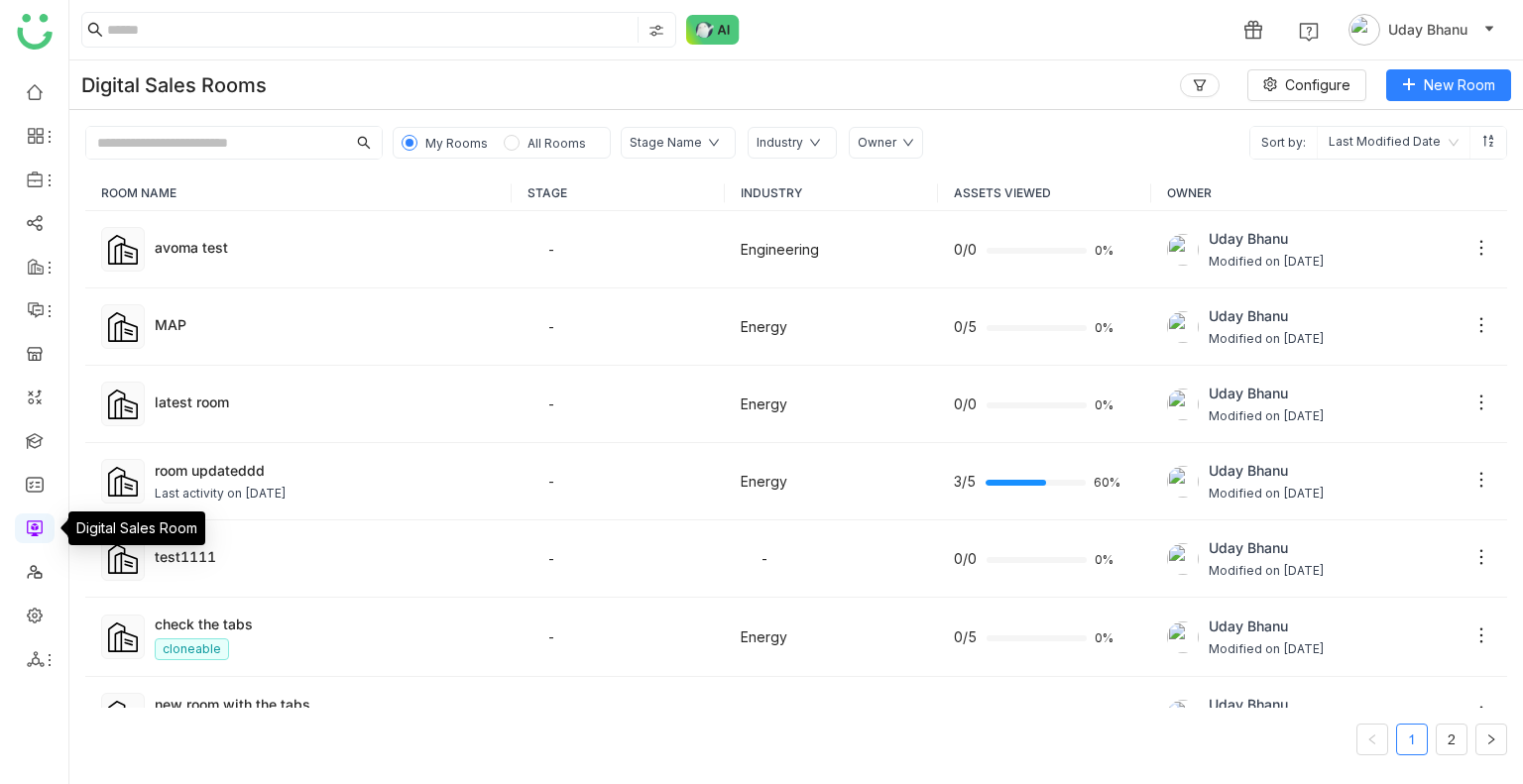 click at bounding box center (35, 526) 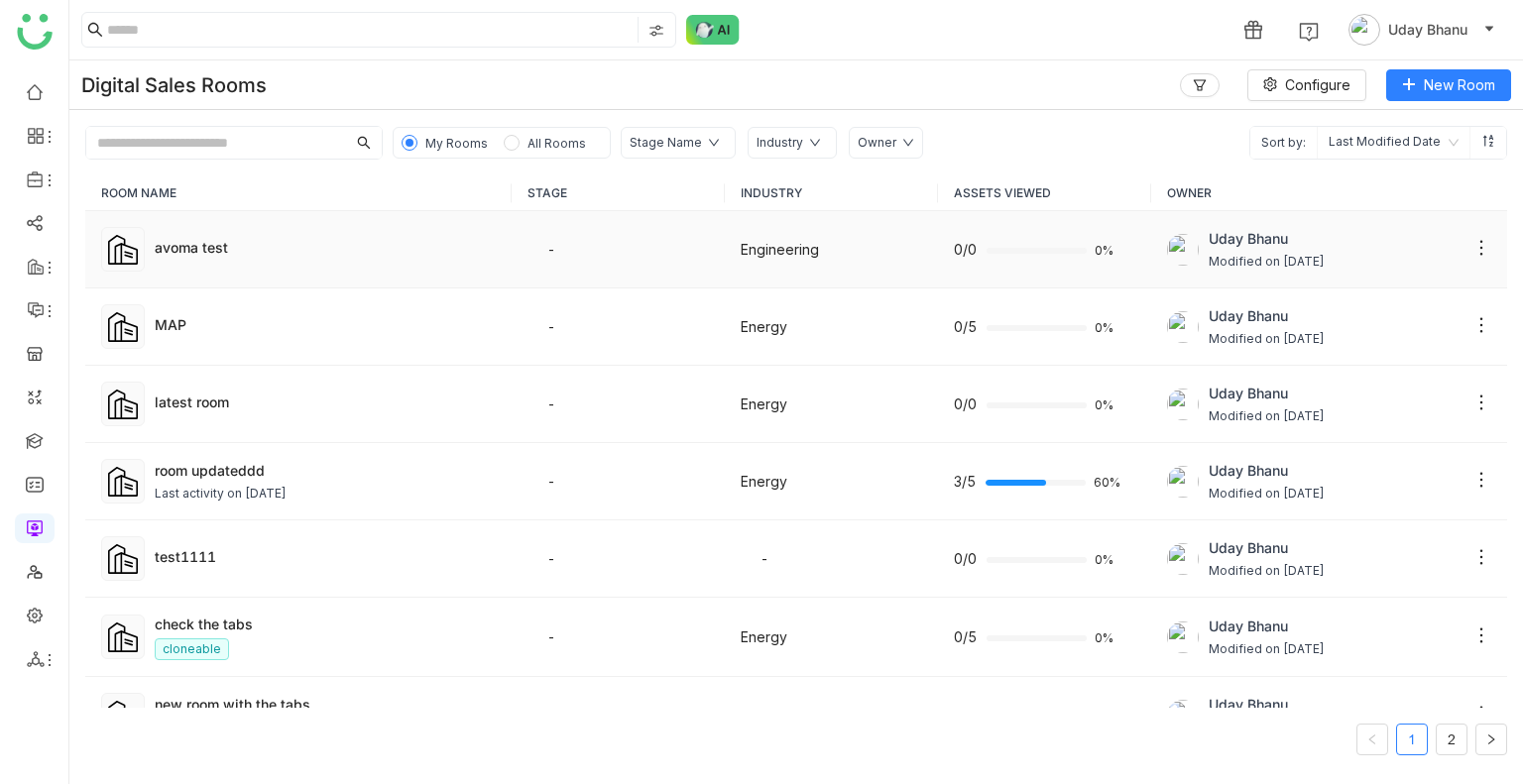 click on "avoma test" 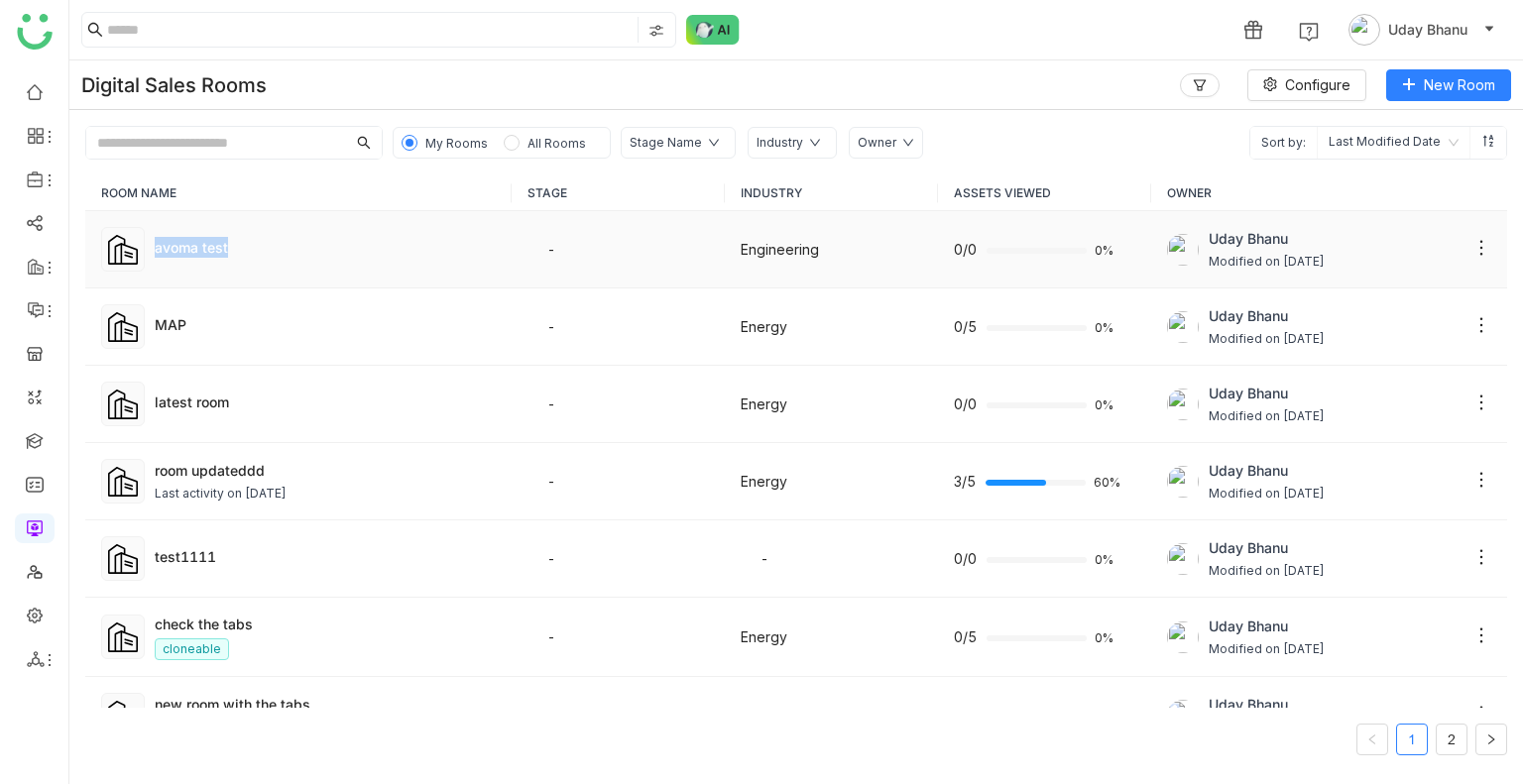 click on "avoma test" 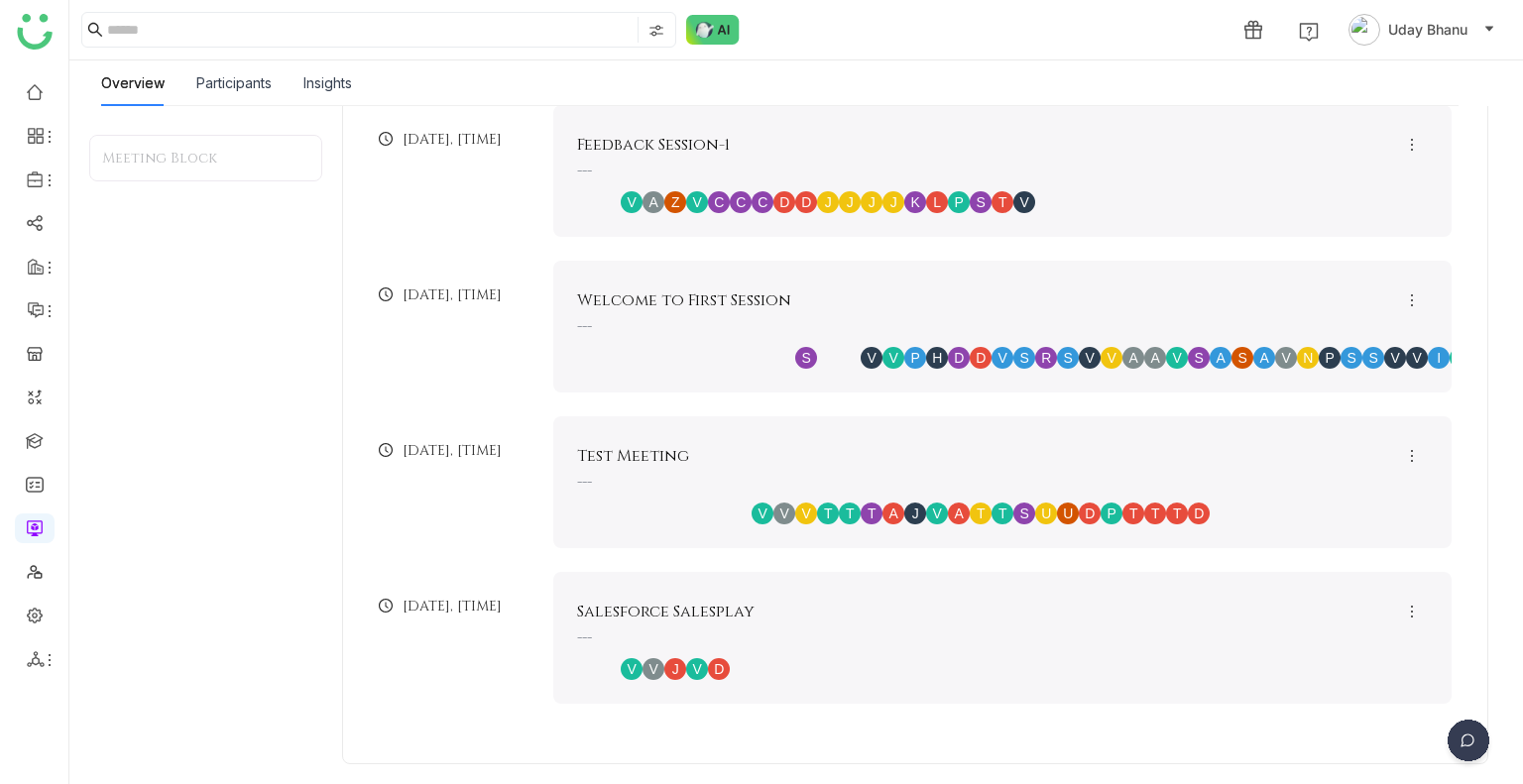 scroll, scrollTop: 0, scrollLeft: 0, axis: both 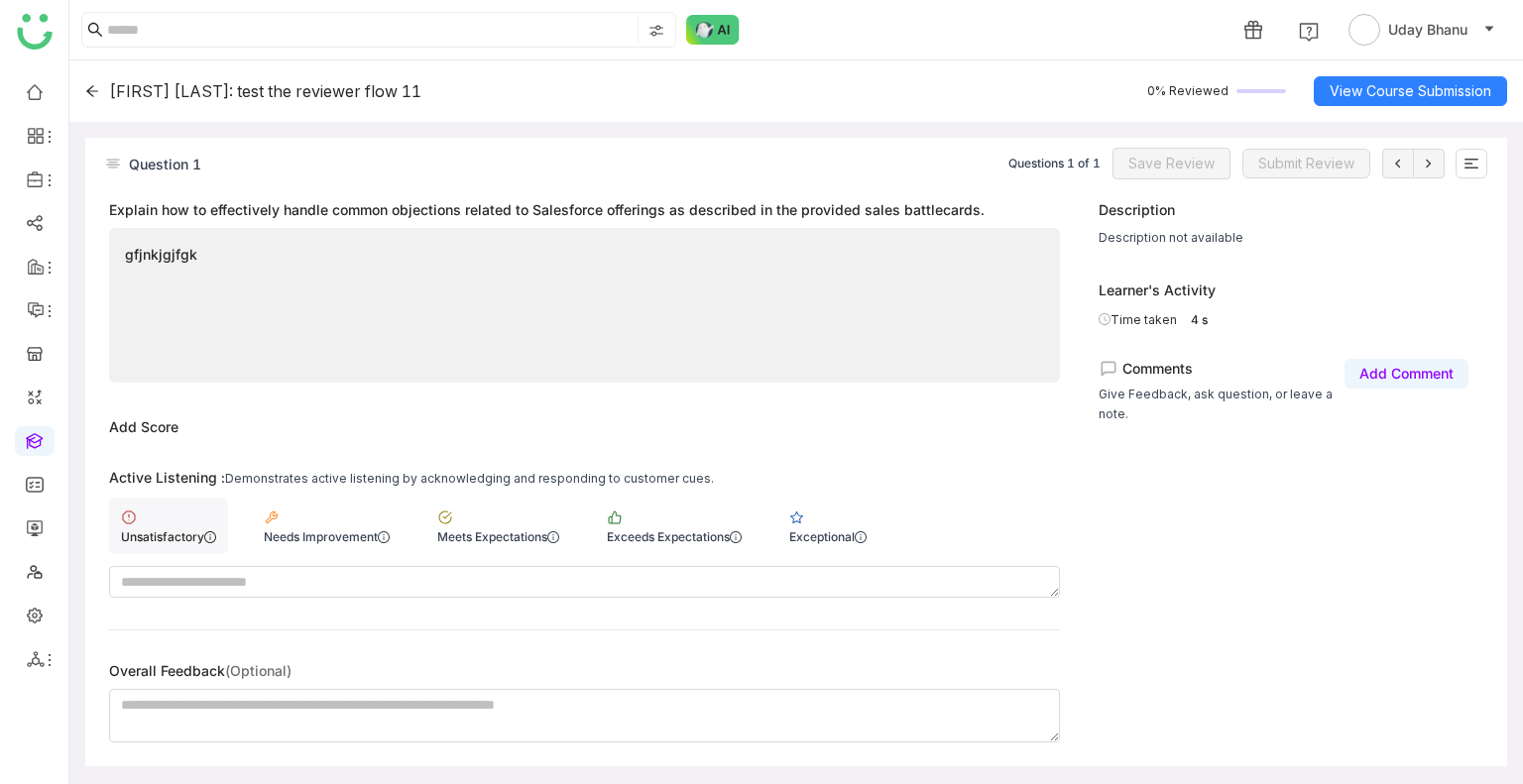 click on "Unsatisfactory" 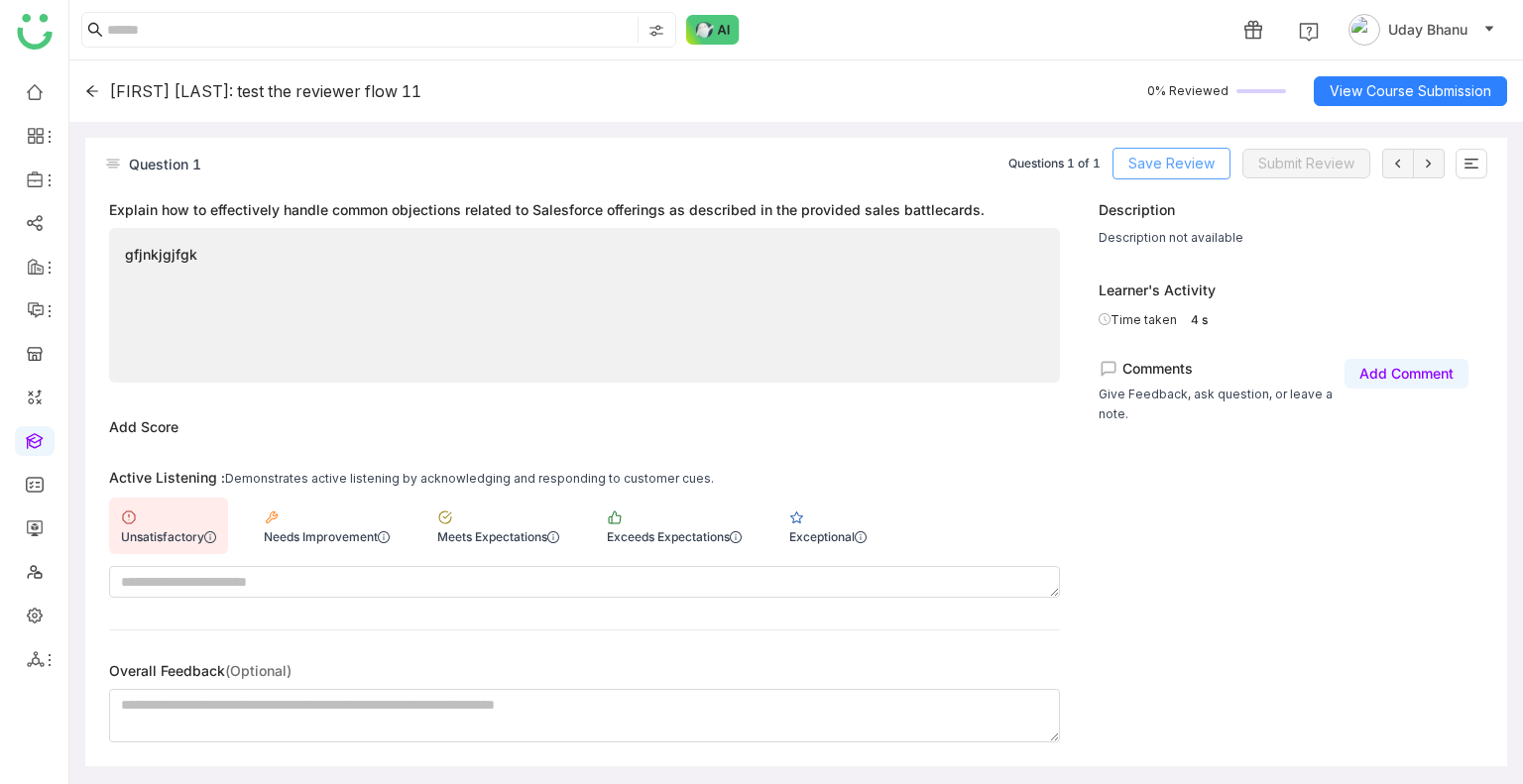 click on "Save Review" 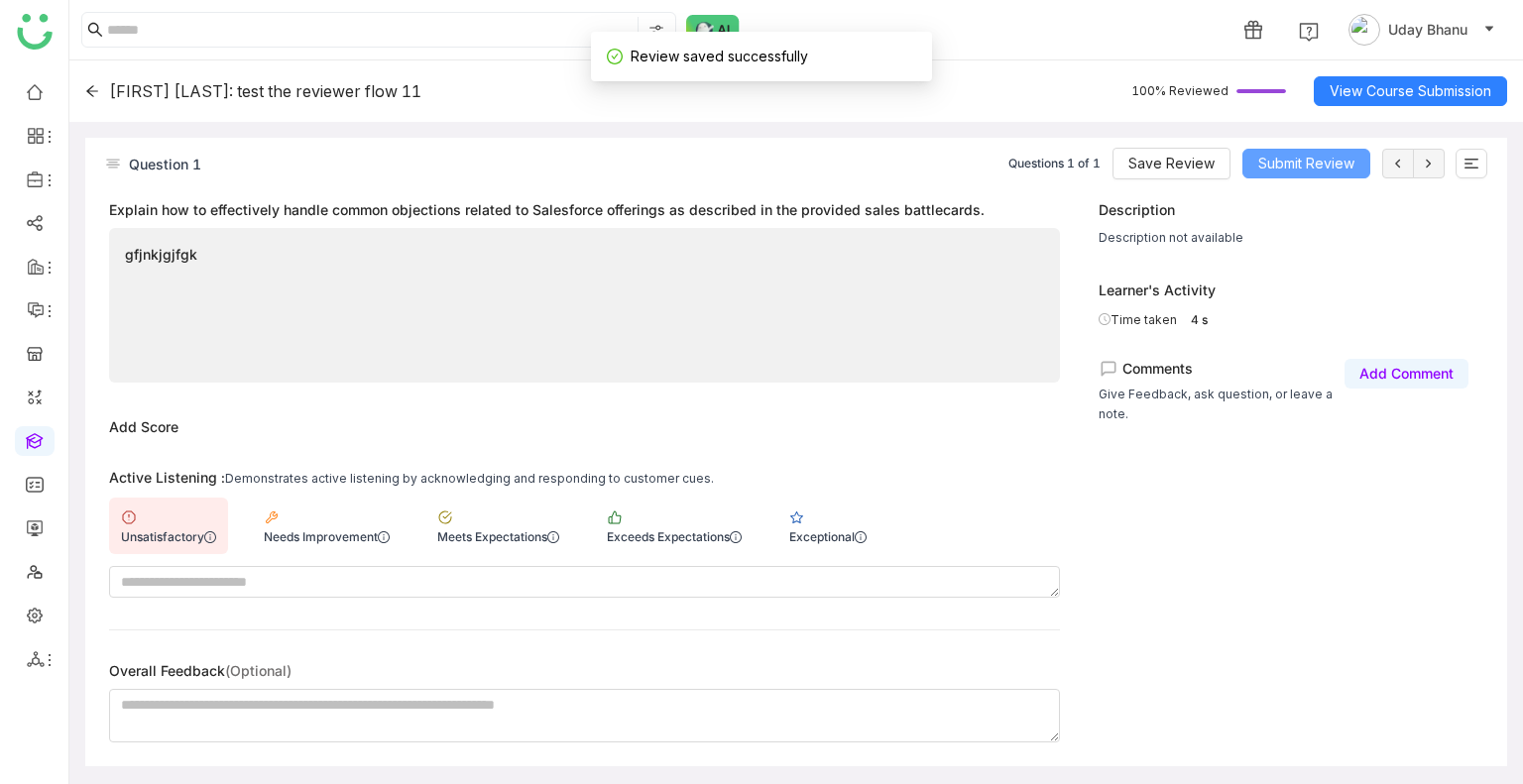 click on "Submit Review" 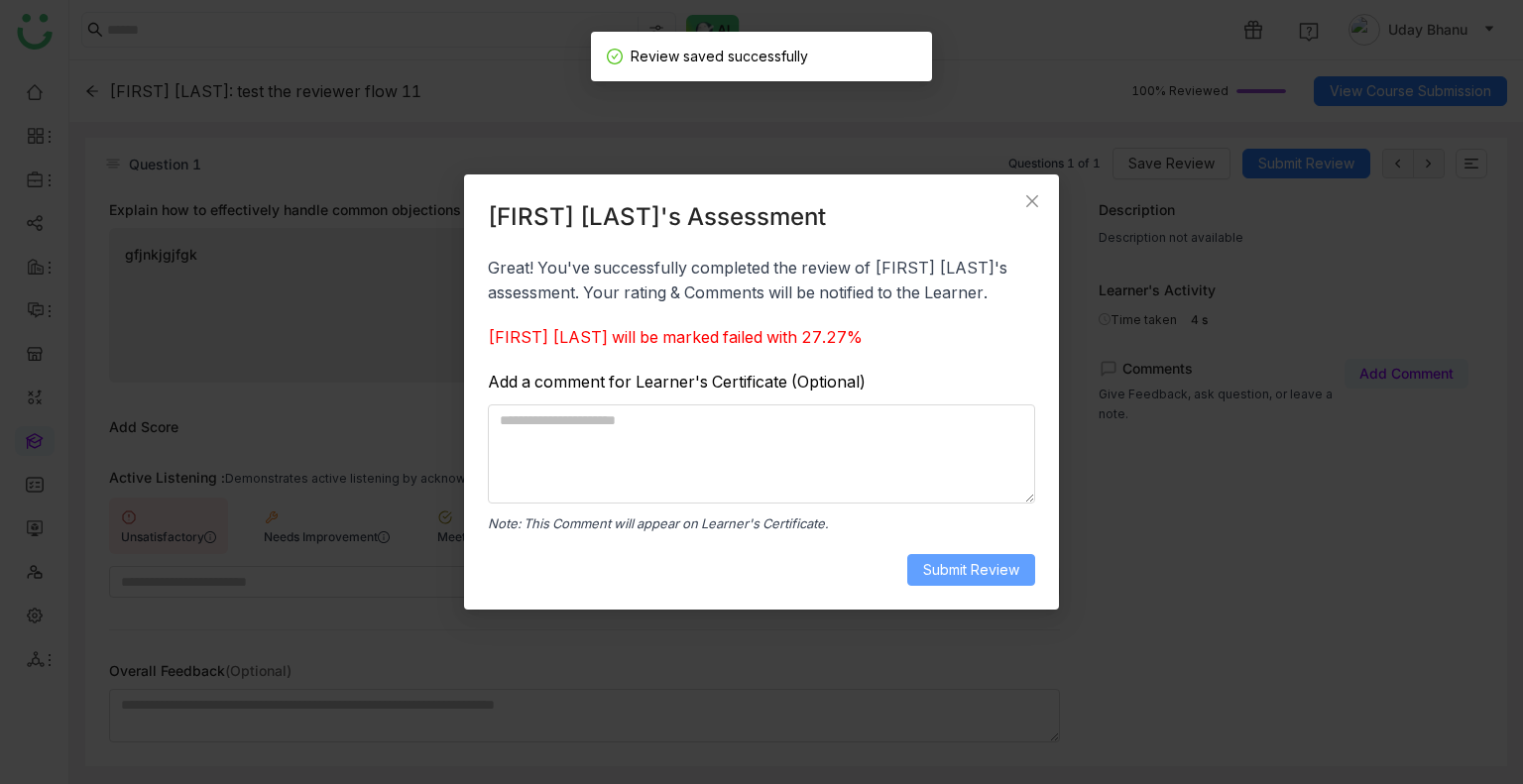 drag, startPoint x: 971, startPoint y: 598, endPoint x: 988, endPoint y: 581, distance: 24.04163 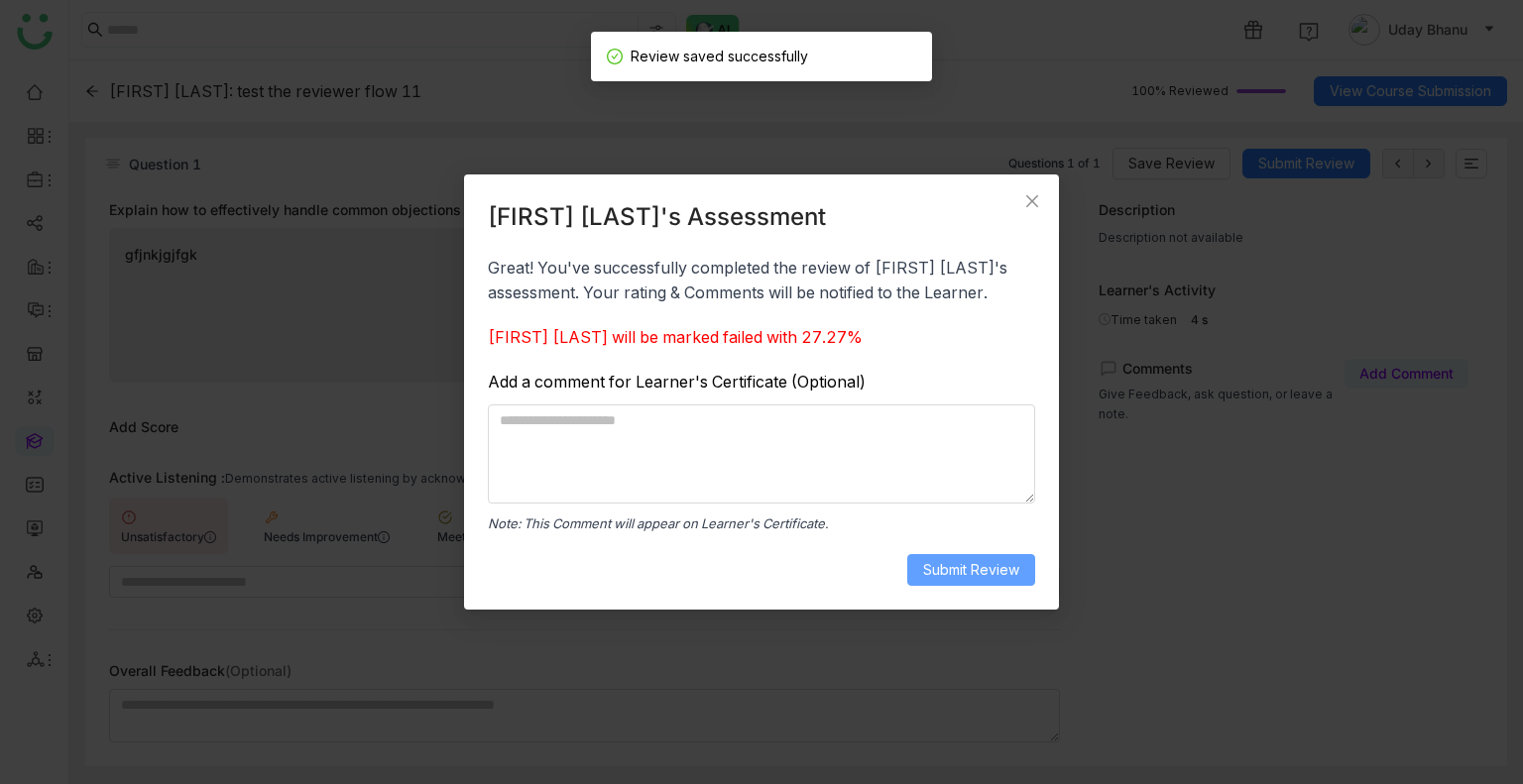 click on "Submit Review" at bounding box center (971, 570) 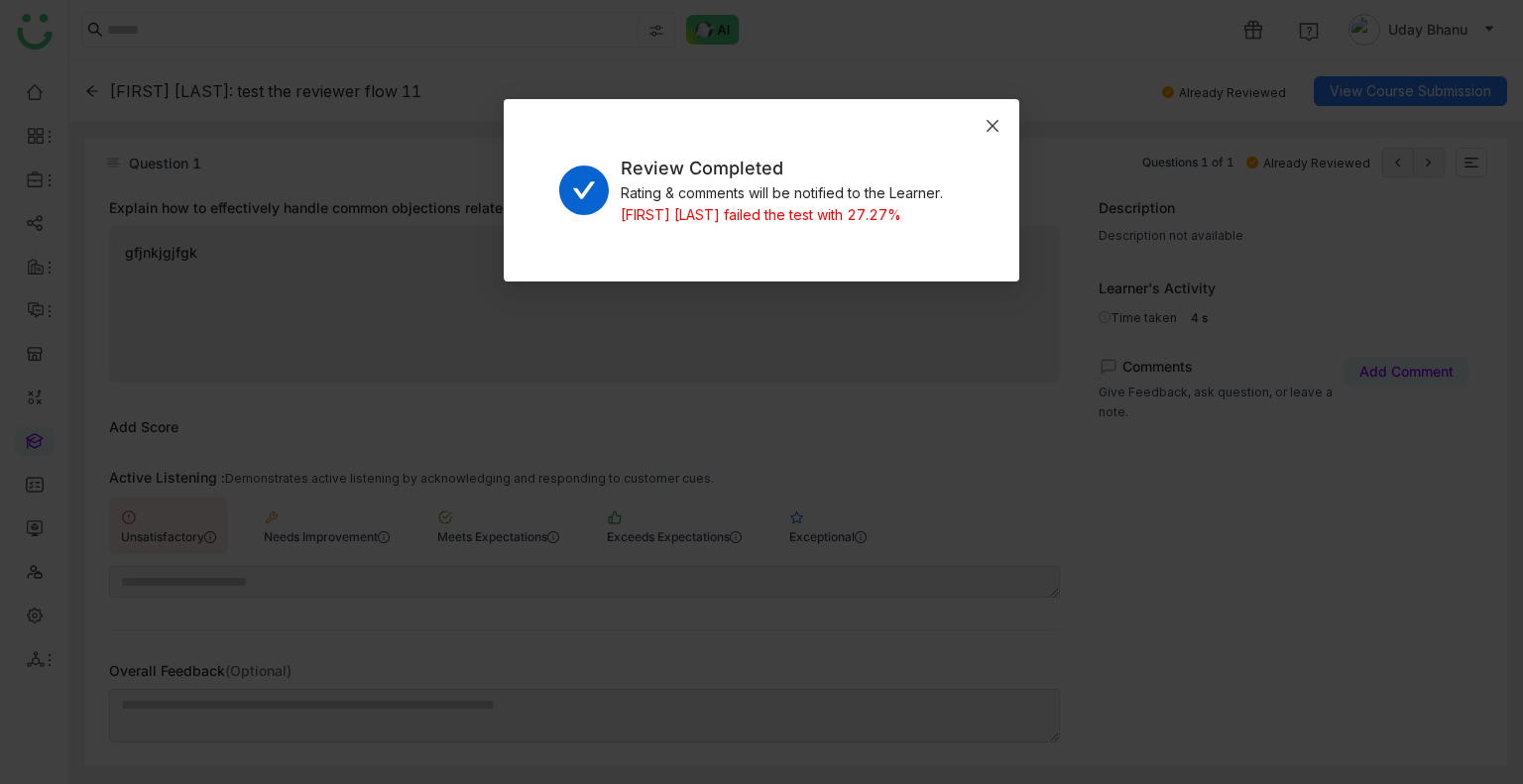 click 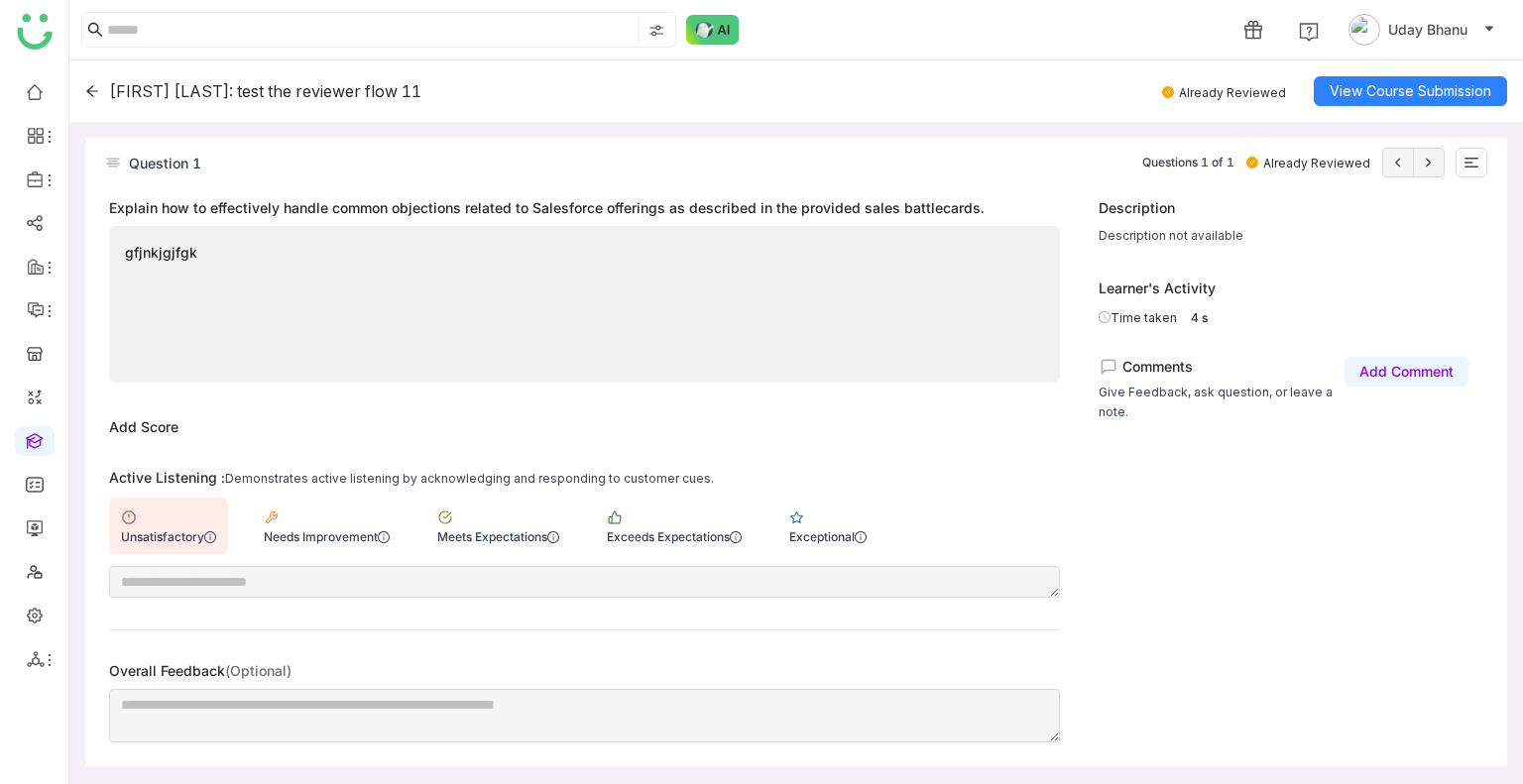 click 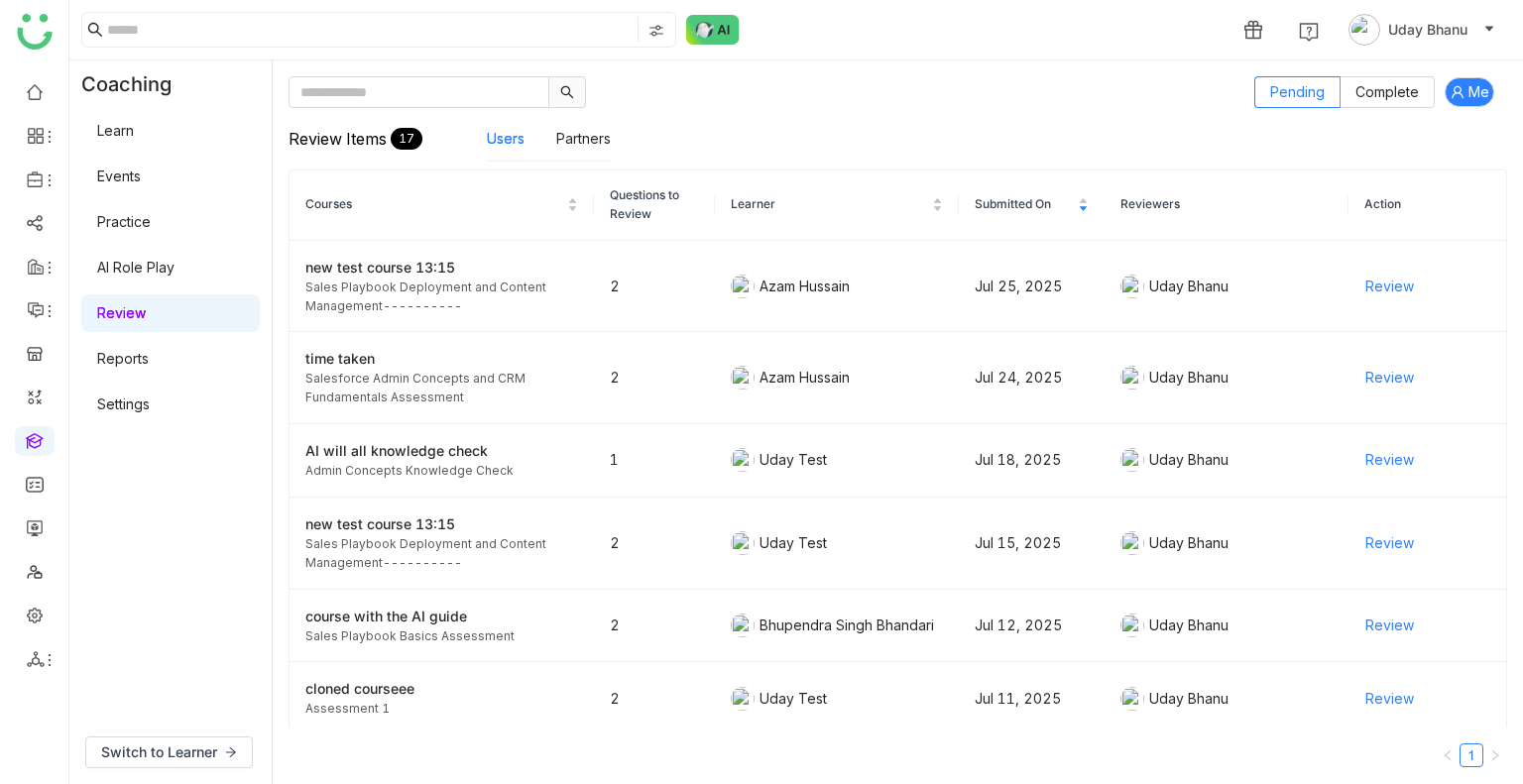 click on "Review Items  17  Users   Partners" 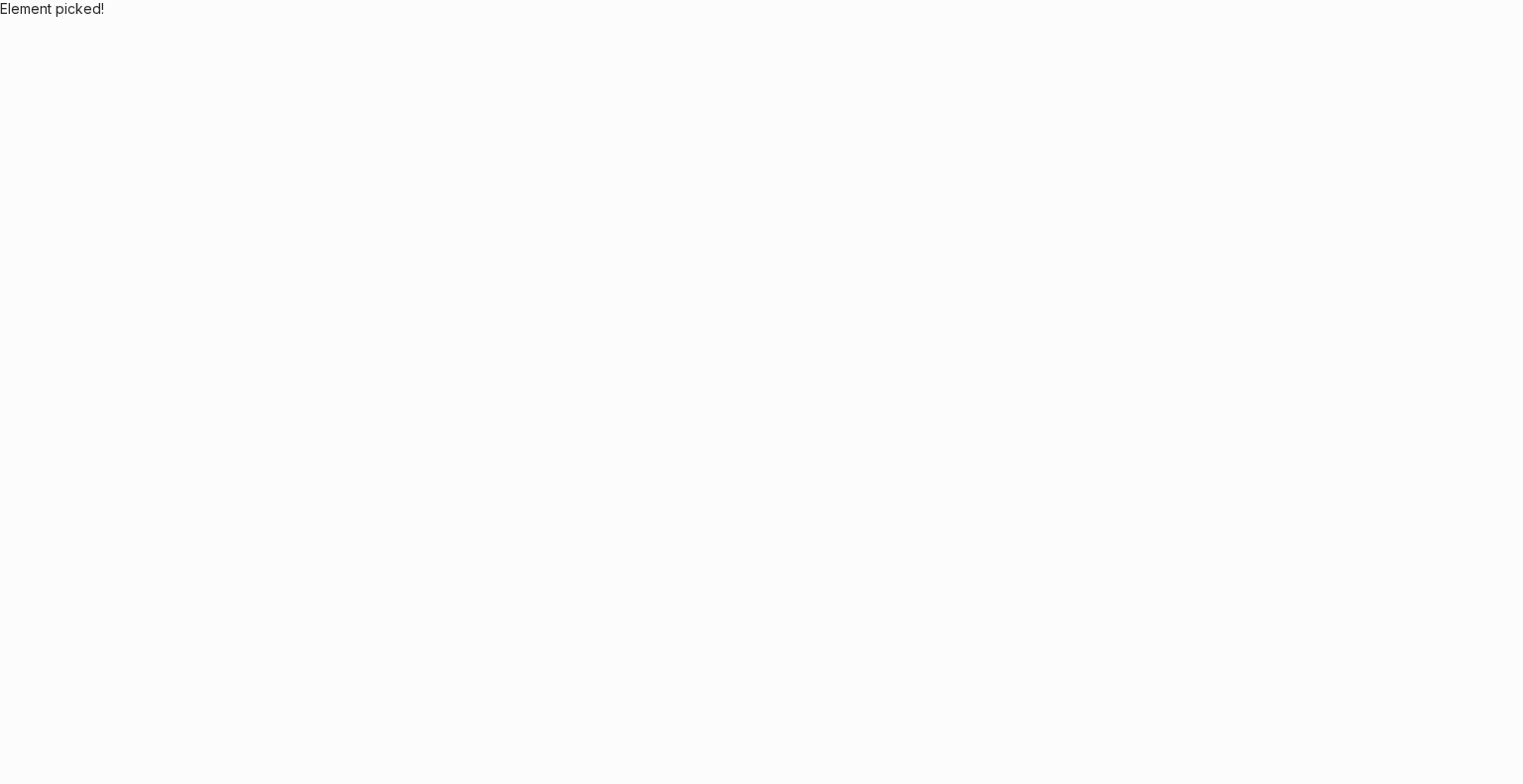 scroll, scrollTop: 0, scrollLeft: 0, axis: both 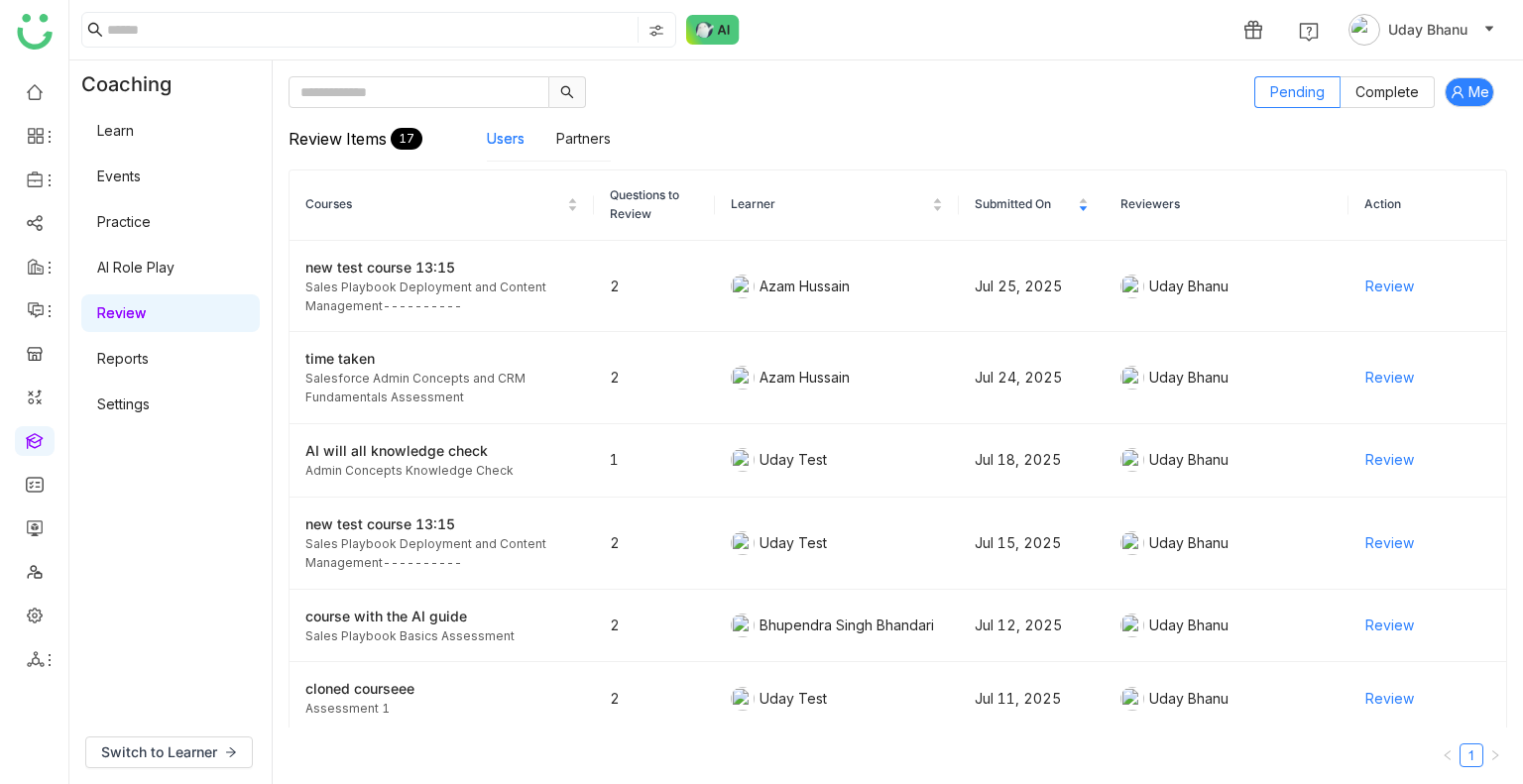 click on "Review Items  17  Users   Partners" 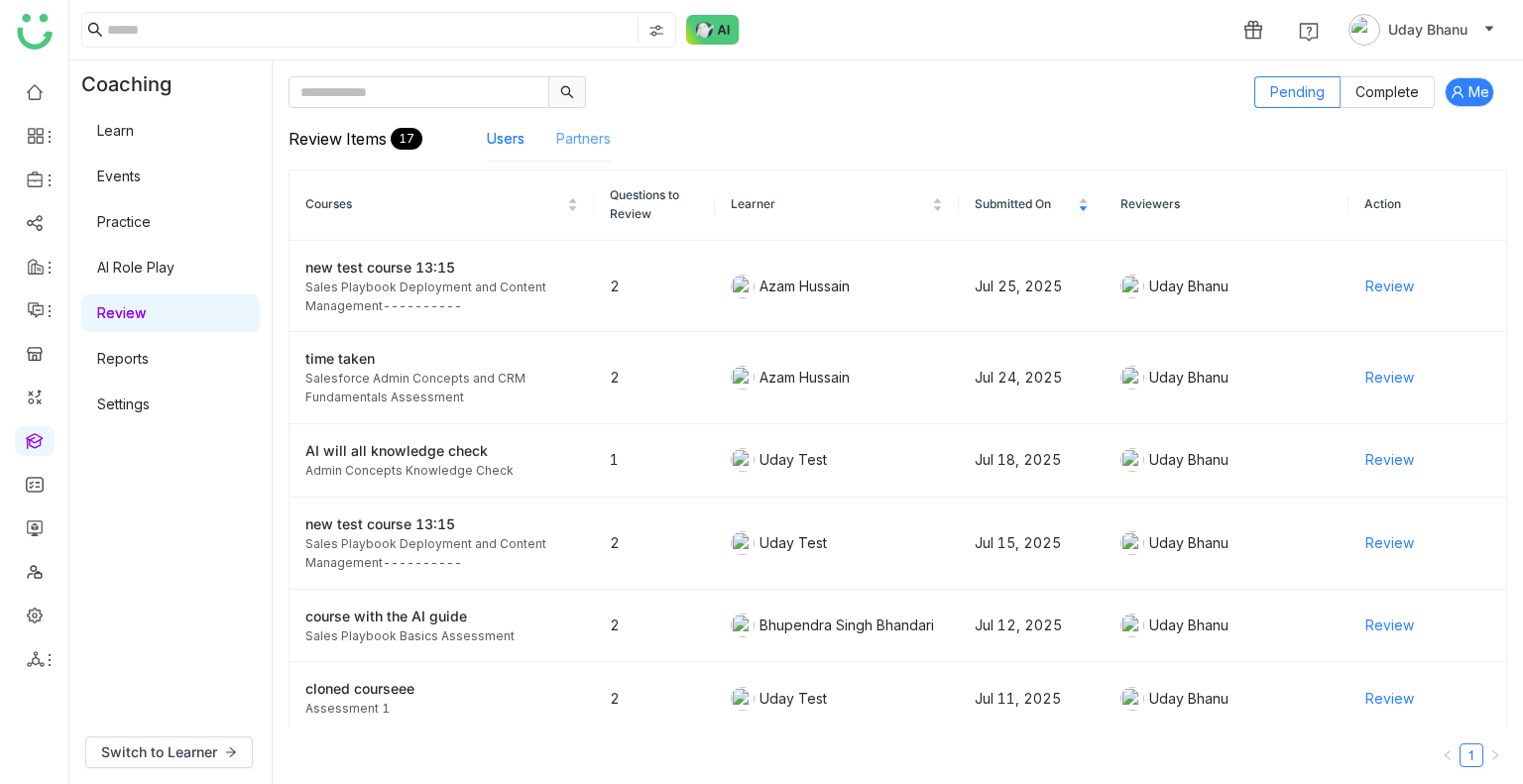 click on "Partners" at bounding box center (583, 138) 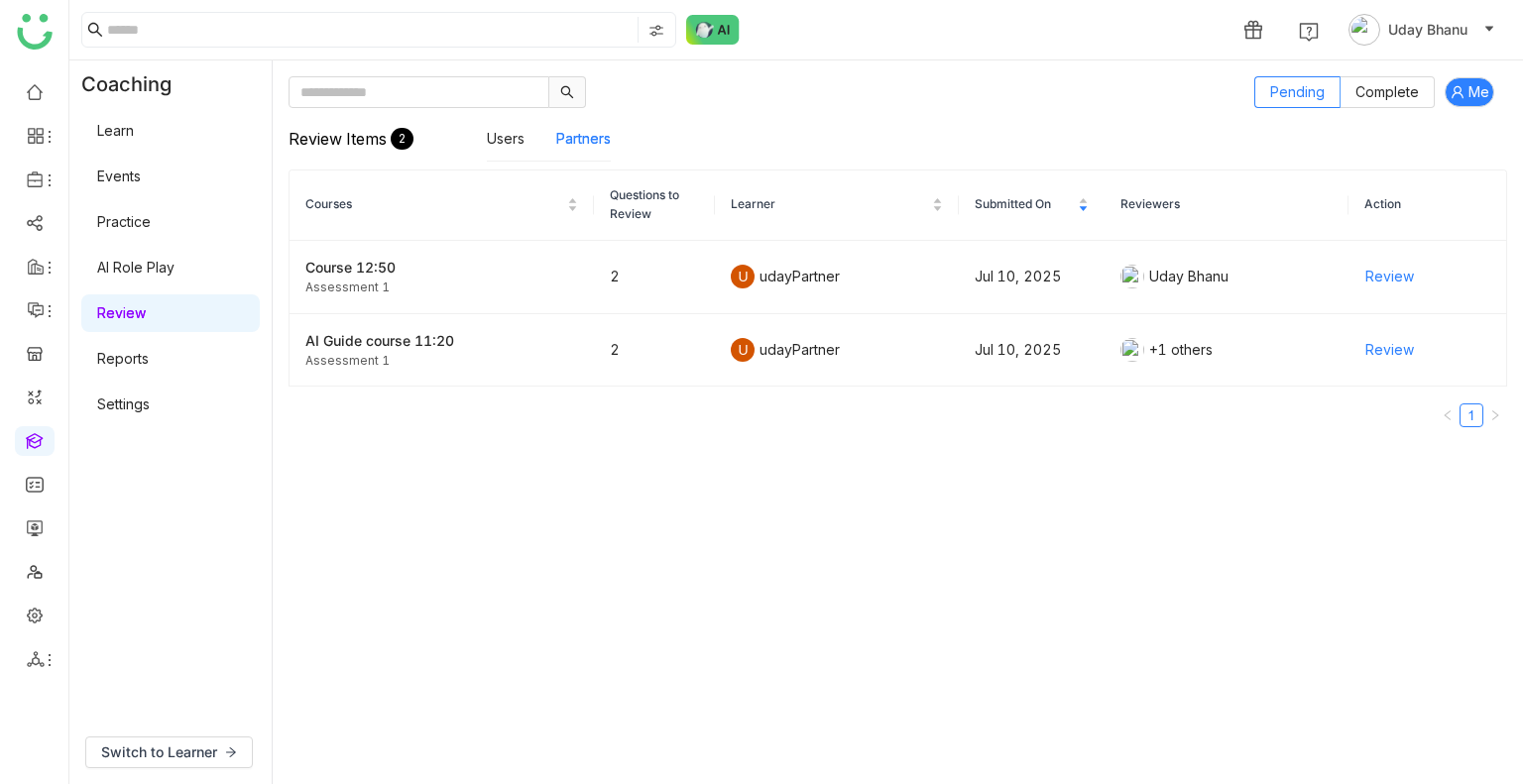 click on "Users   Partners" 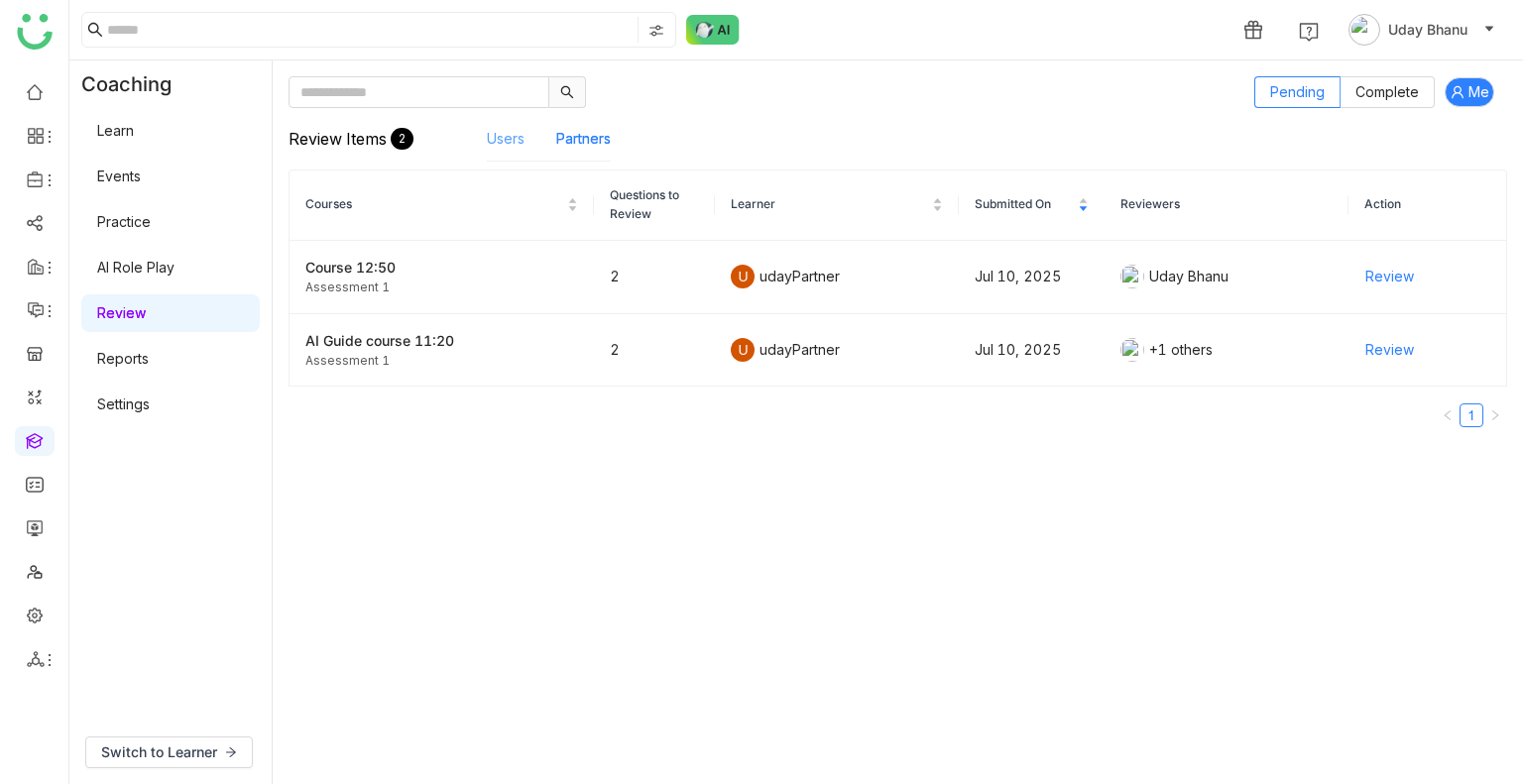 click on "Users" at bounding box center [506, 138] 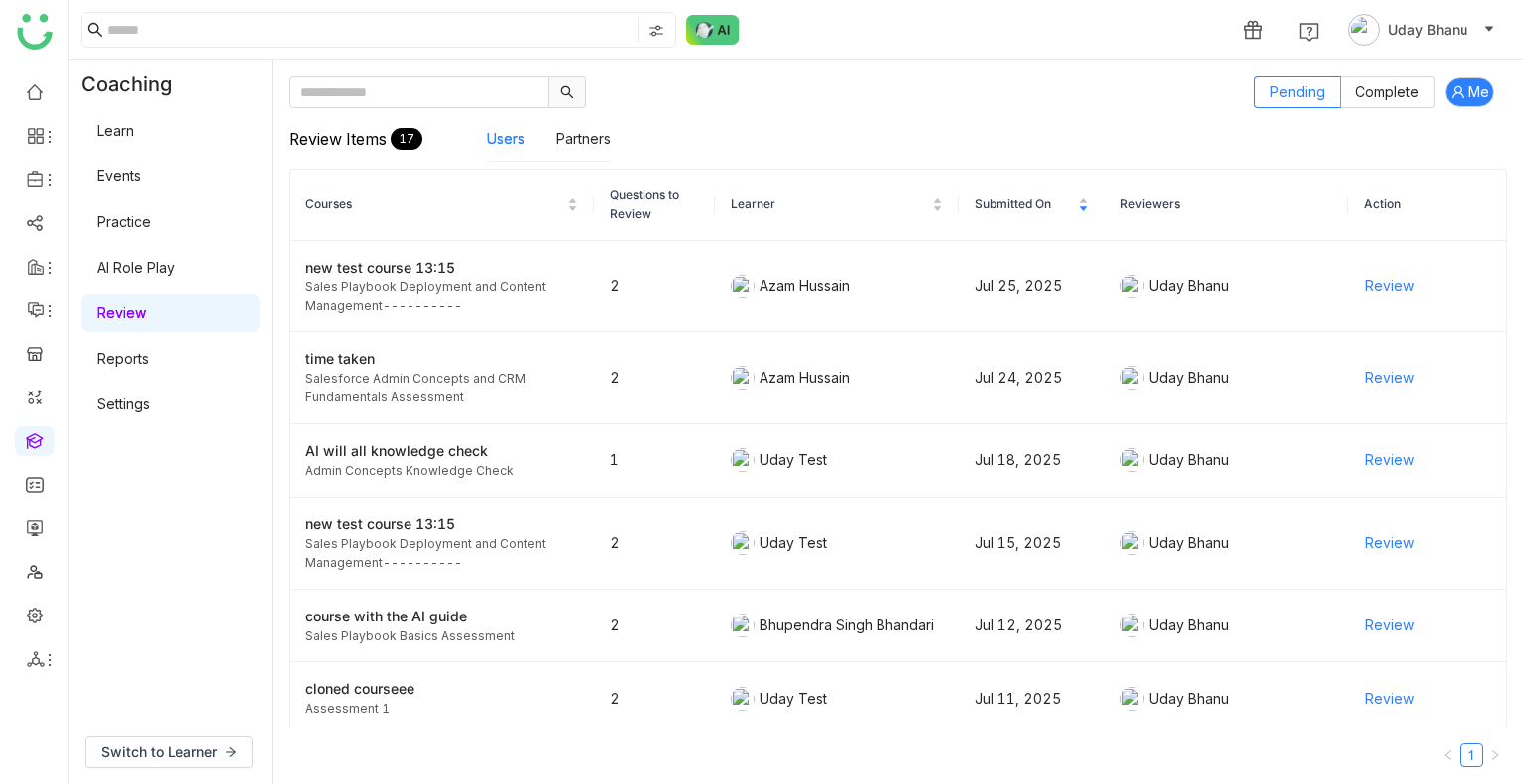 click on "Review Items  17  Users   Partners" 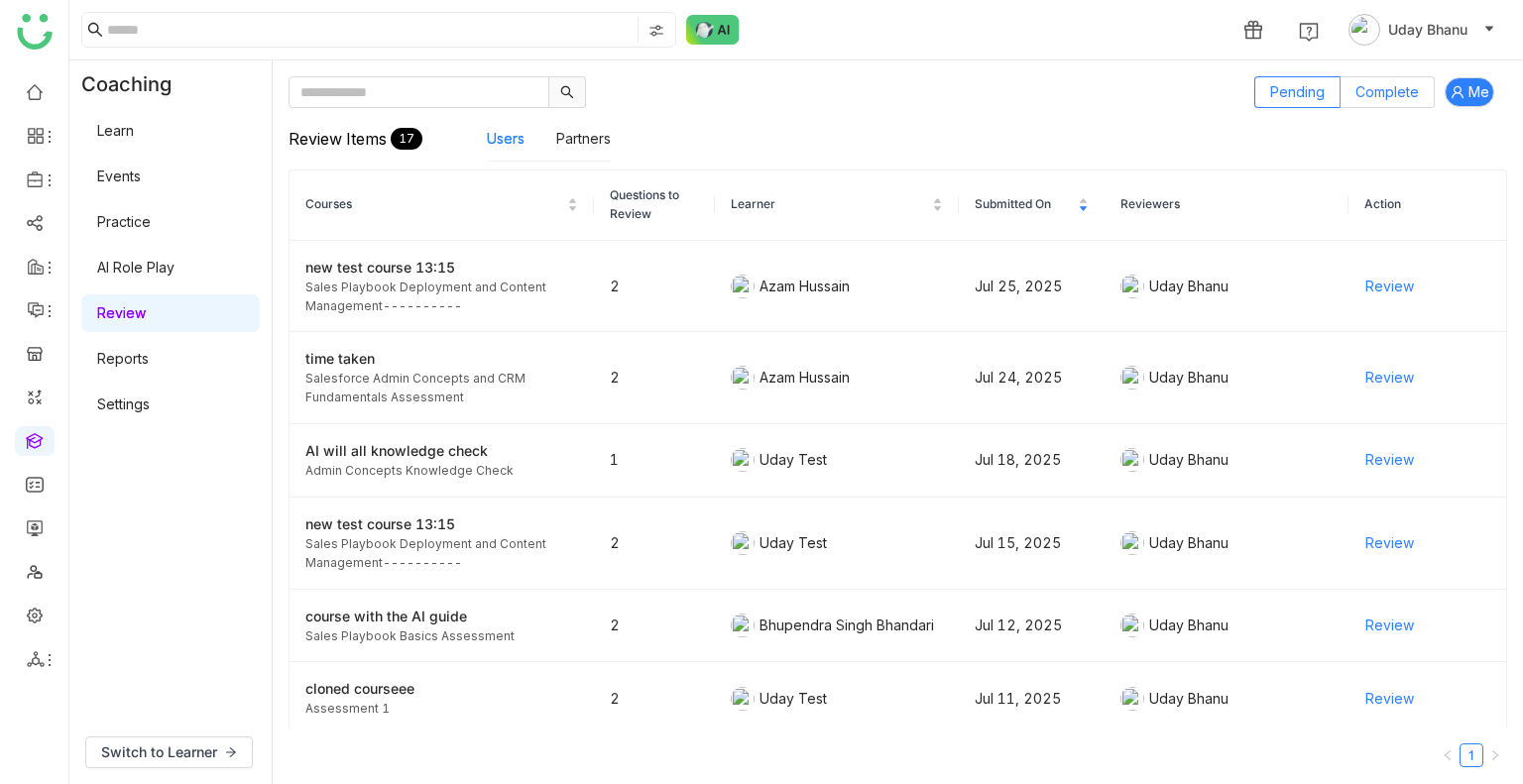 click on "Complete" 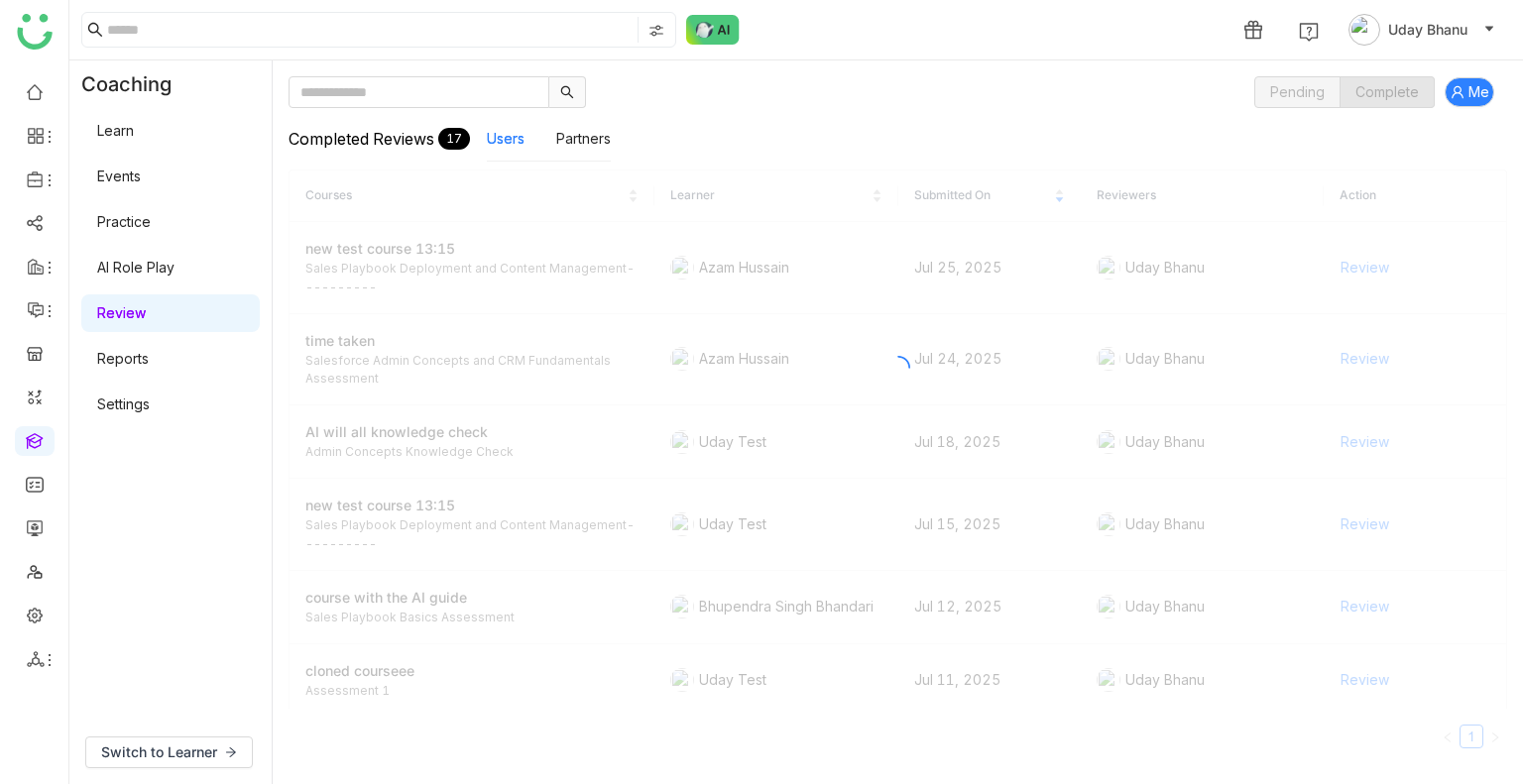 click on "Pending" 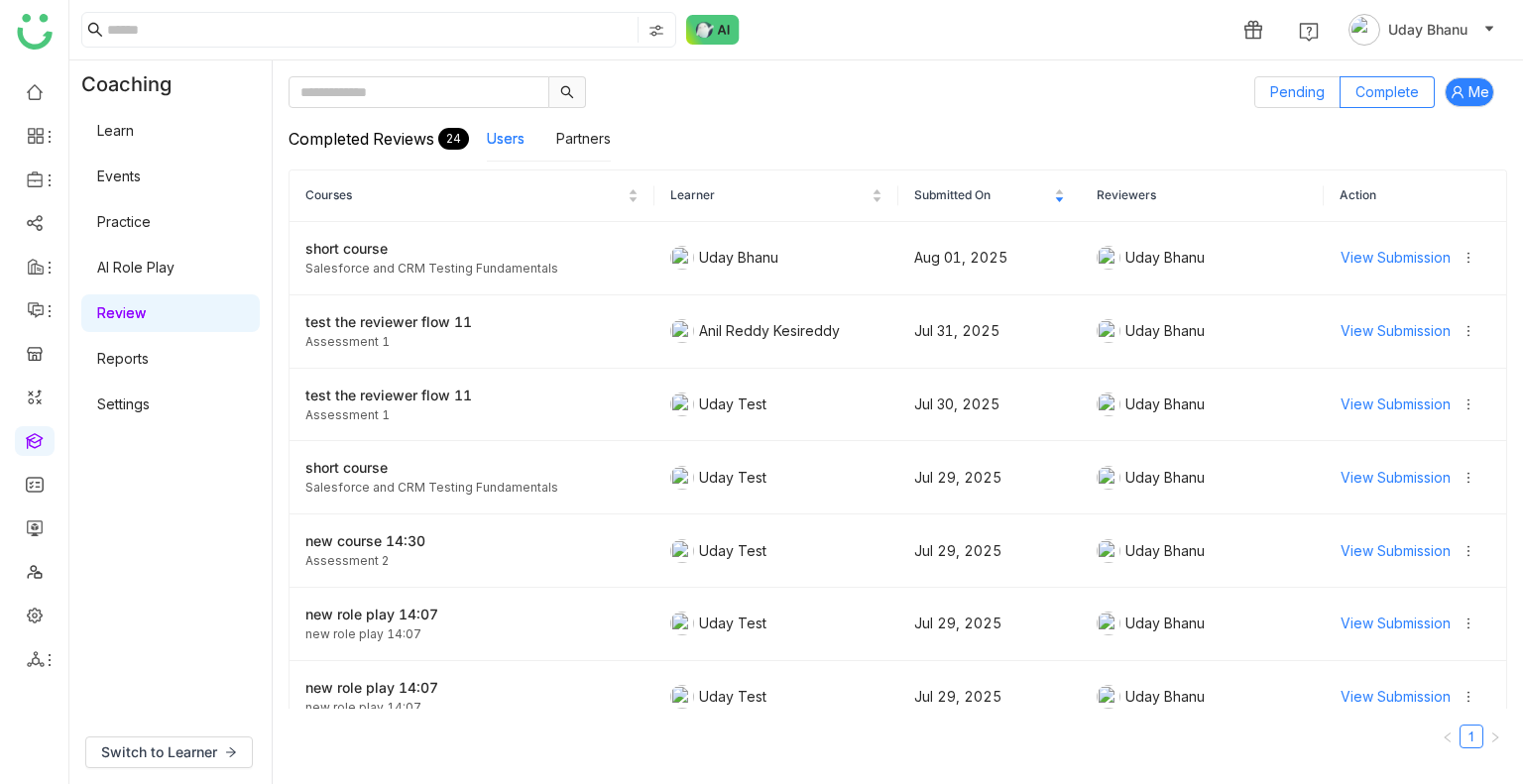 click on "Pending" 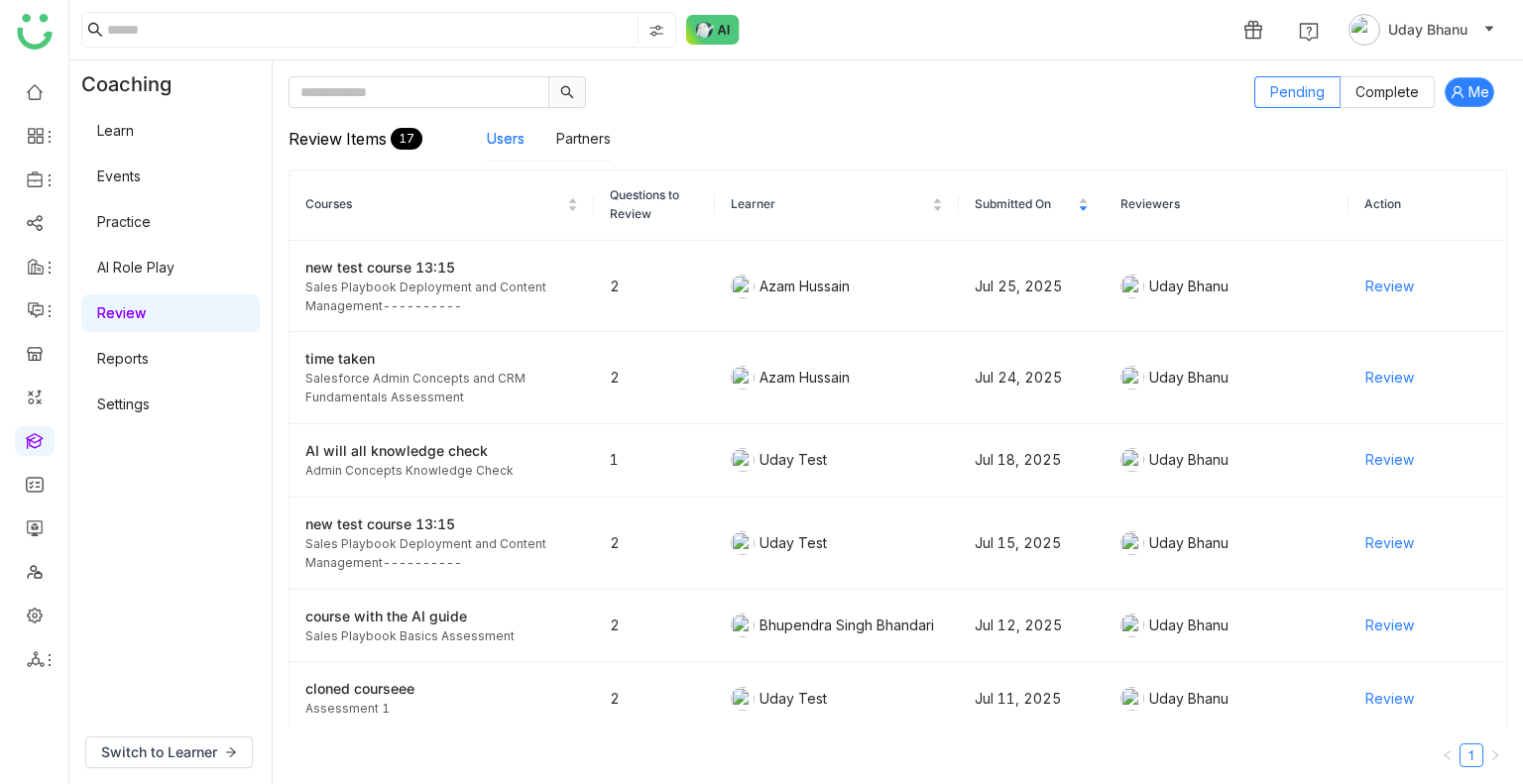 click on "Me" 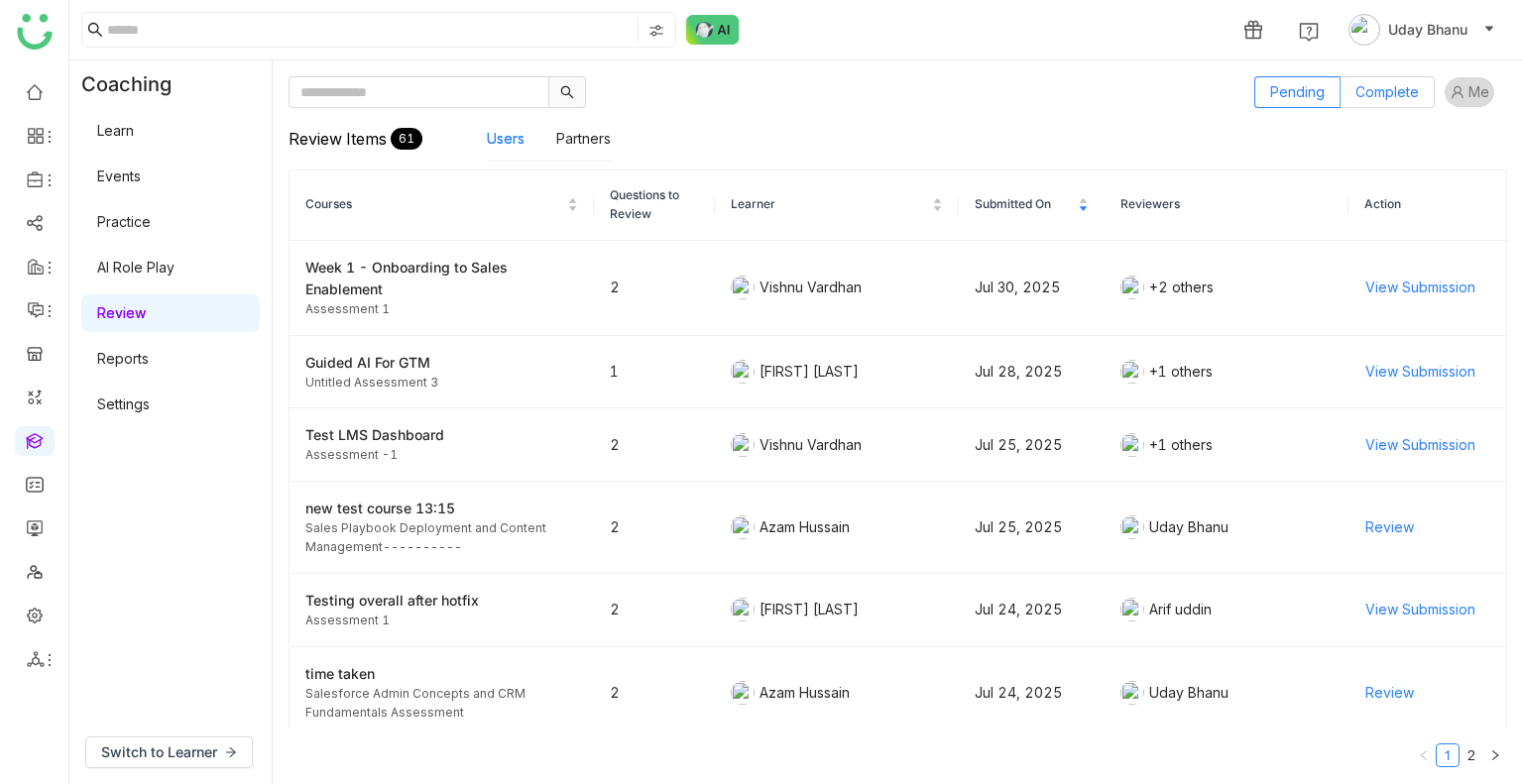 click on "Complete" 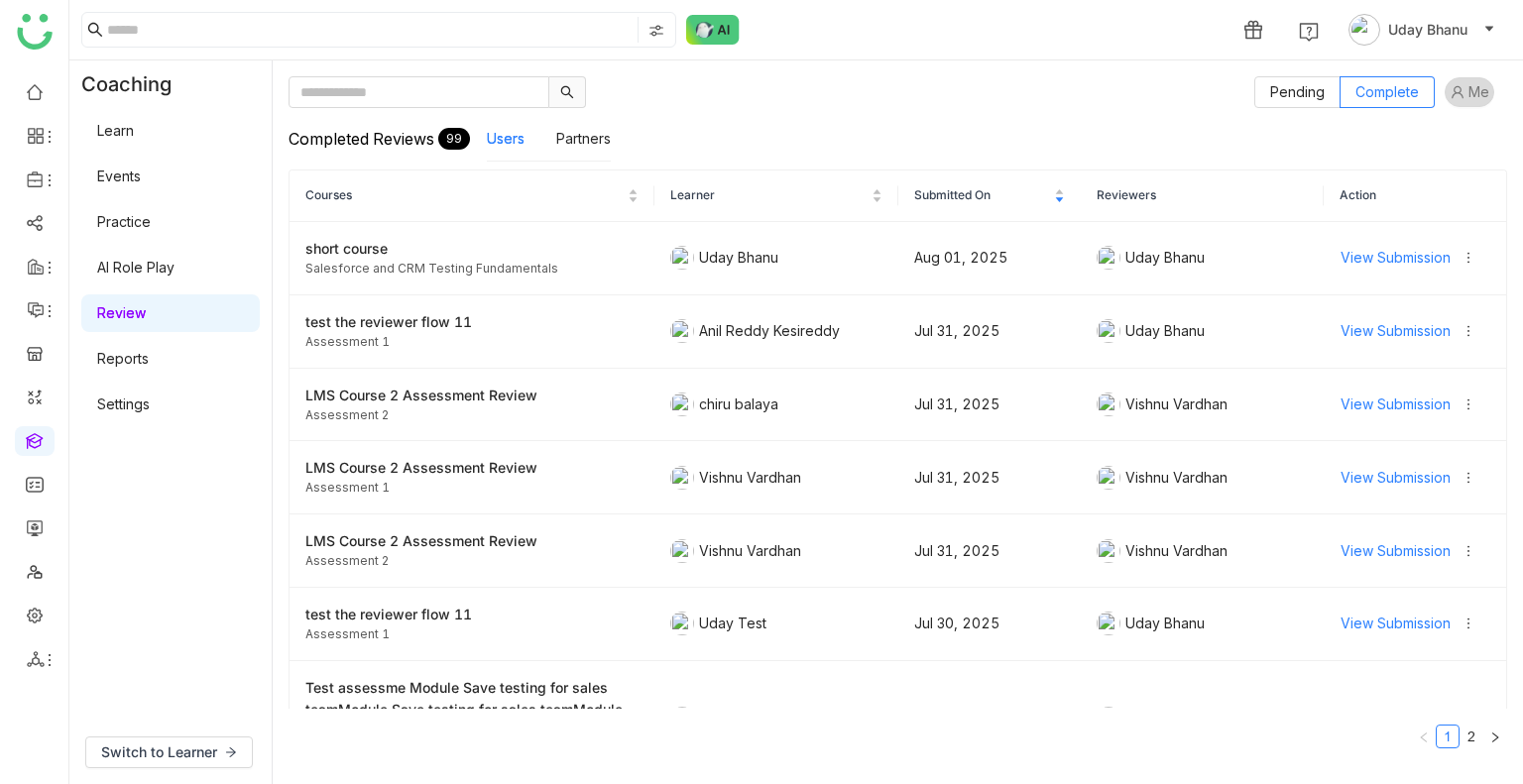click on "Settings" at bounding box center [123, 403] 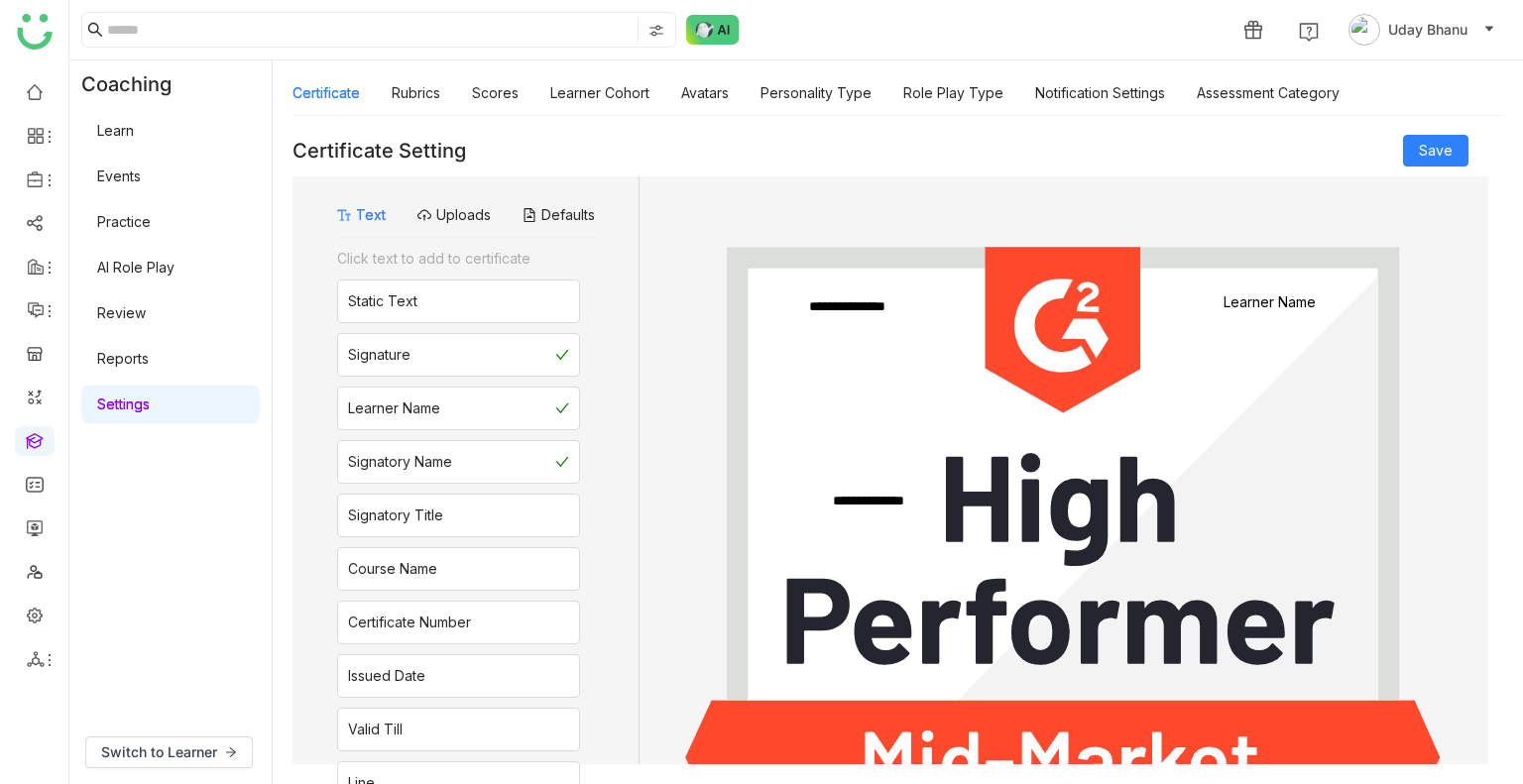 click on "Review" at bounding box center [121, 312] 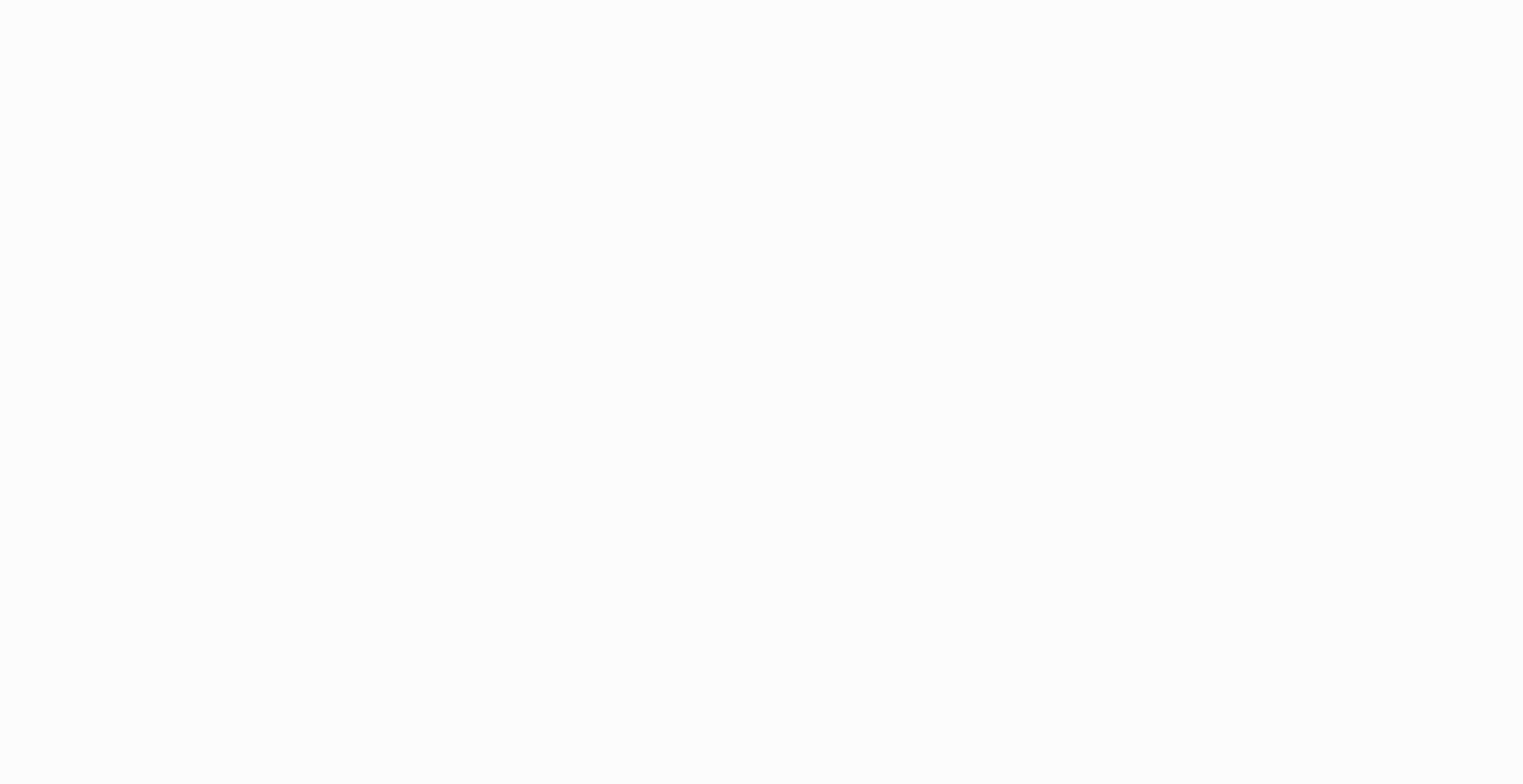 scroll, scrollTop: 0, scrollLeft: 0, axis: both 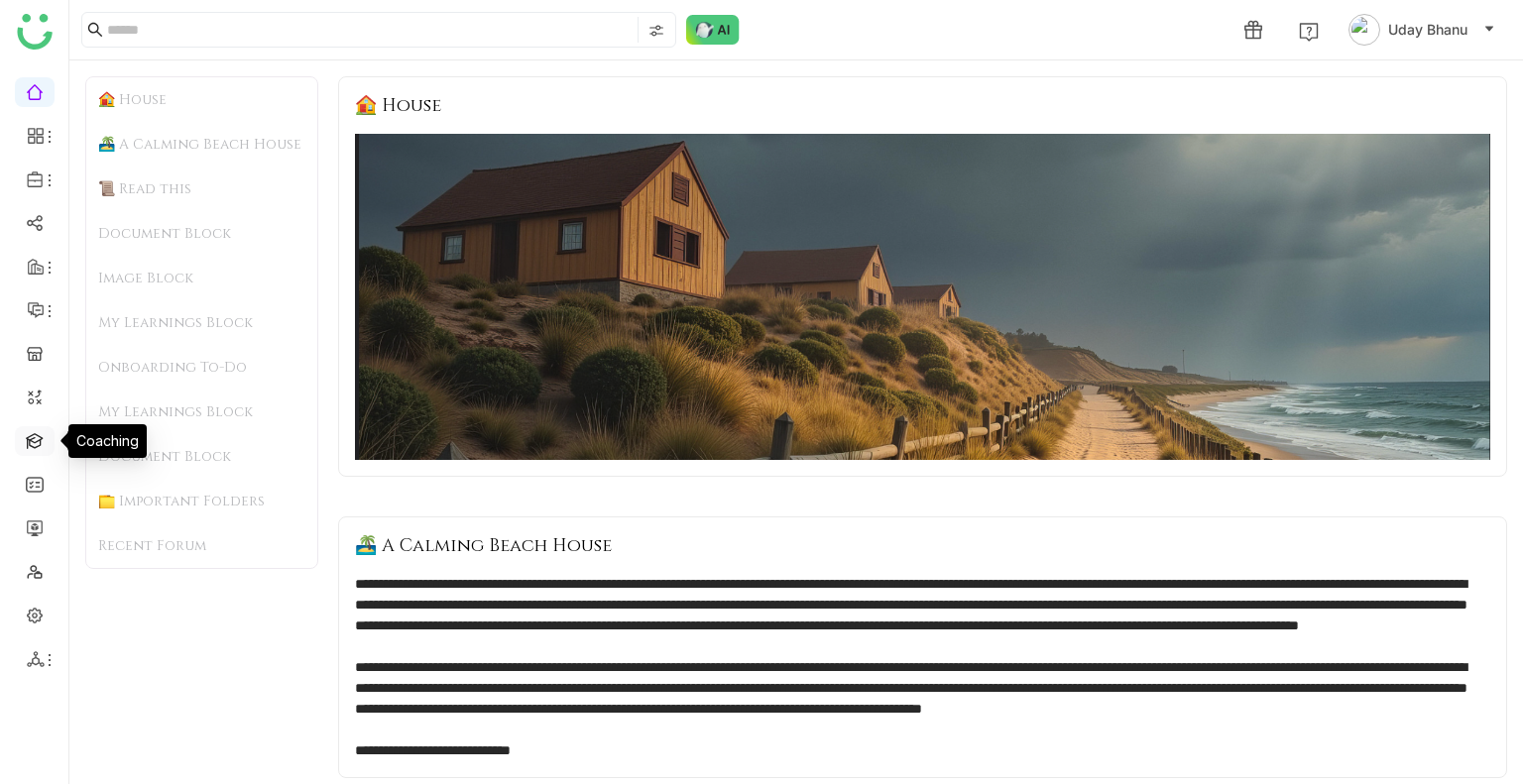 click at bounding box center [35, 439] 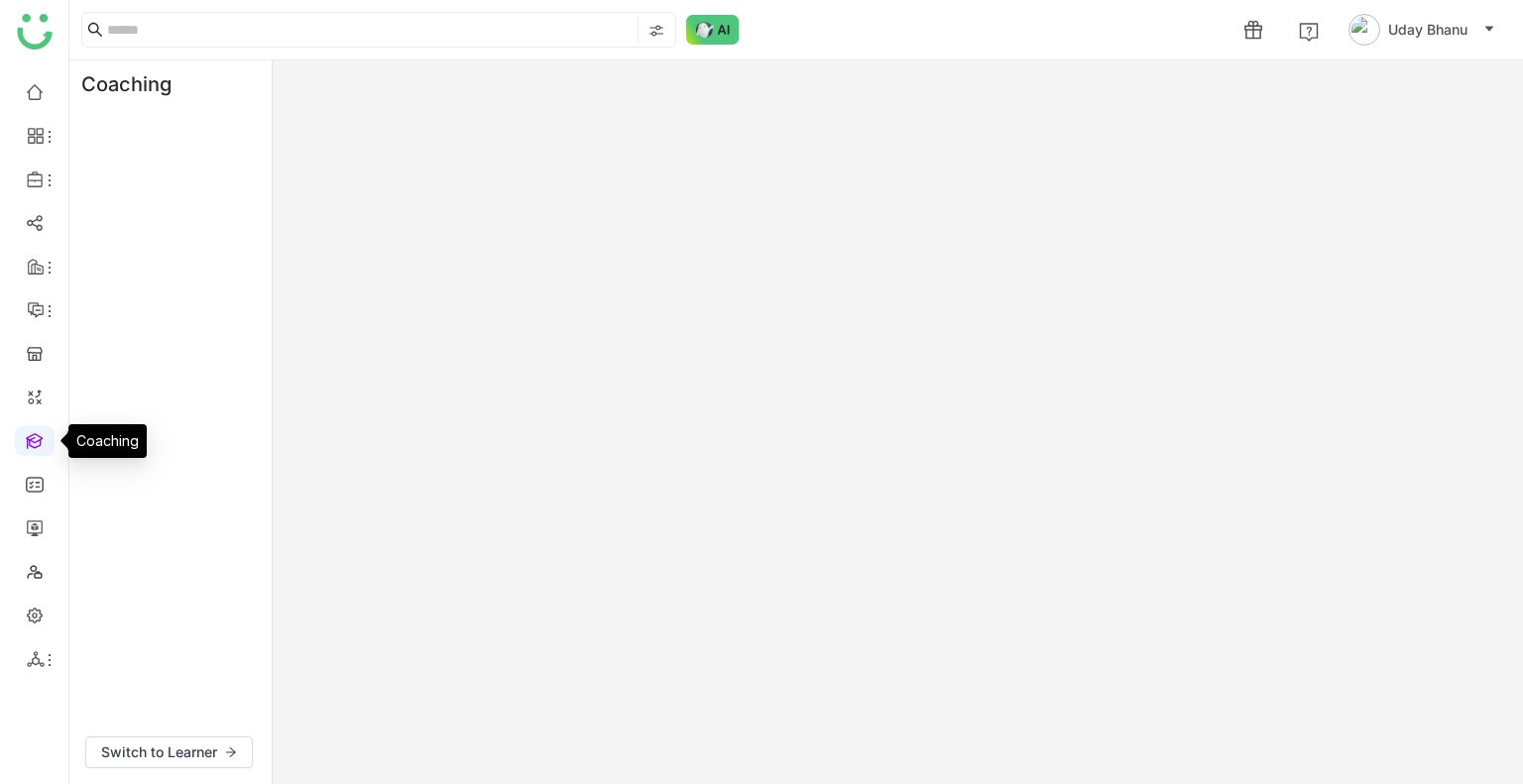 click at bounding box center (35, 439) 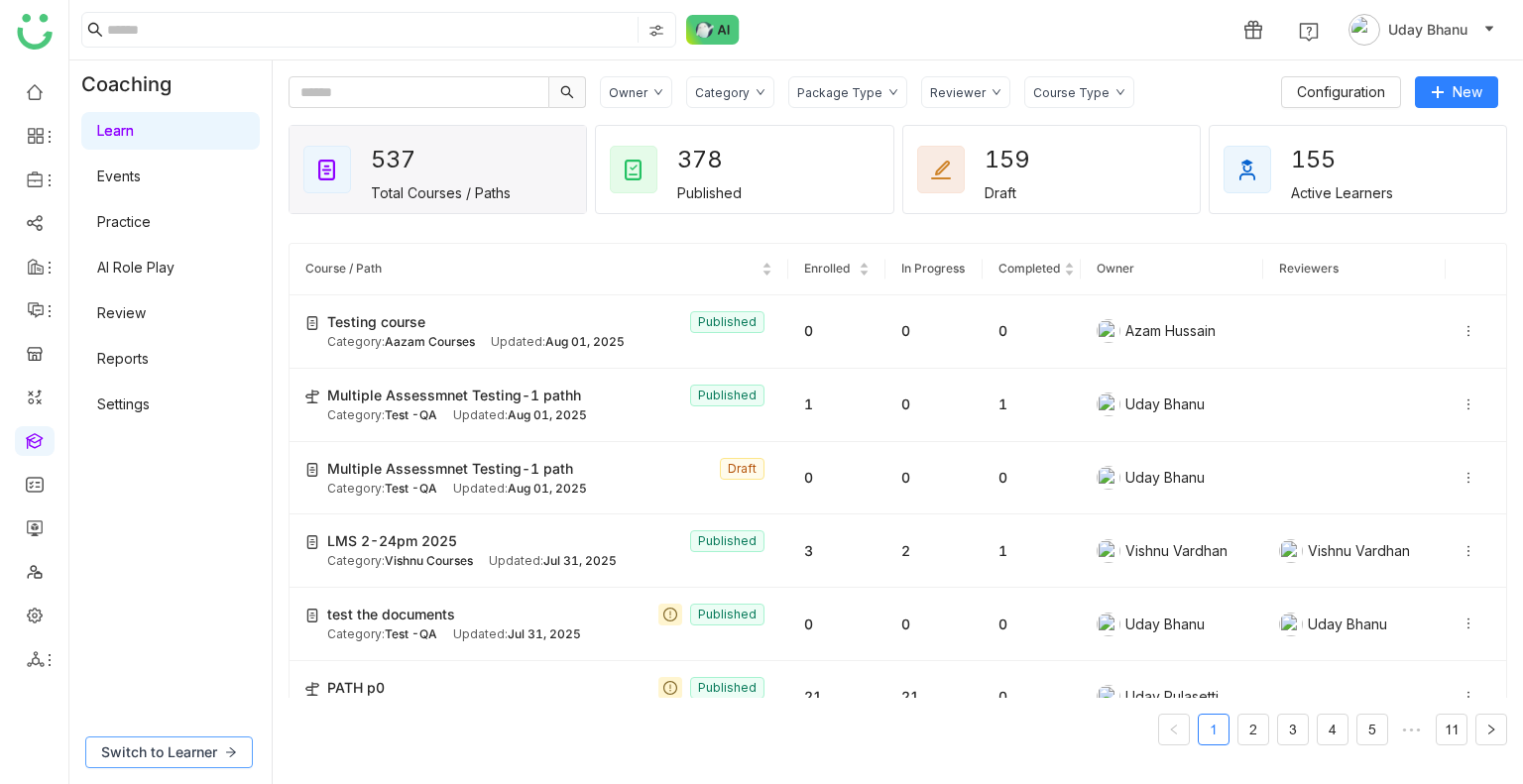 click on "Switch to Learner" 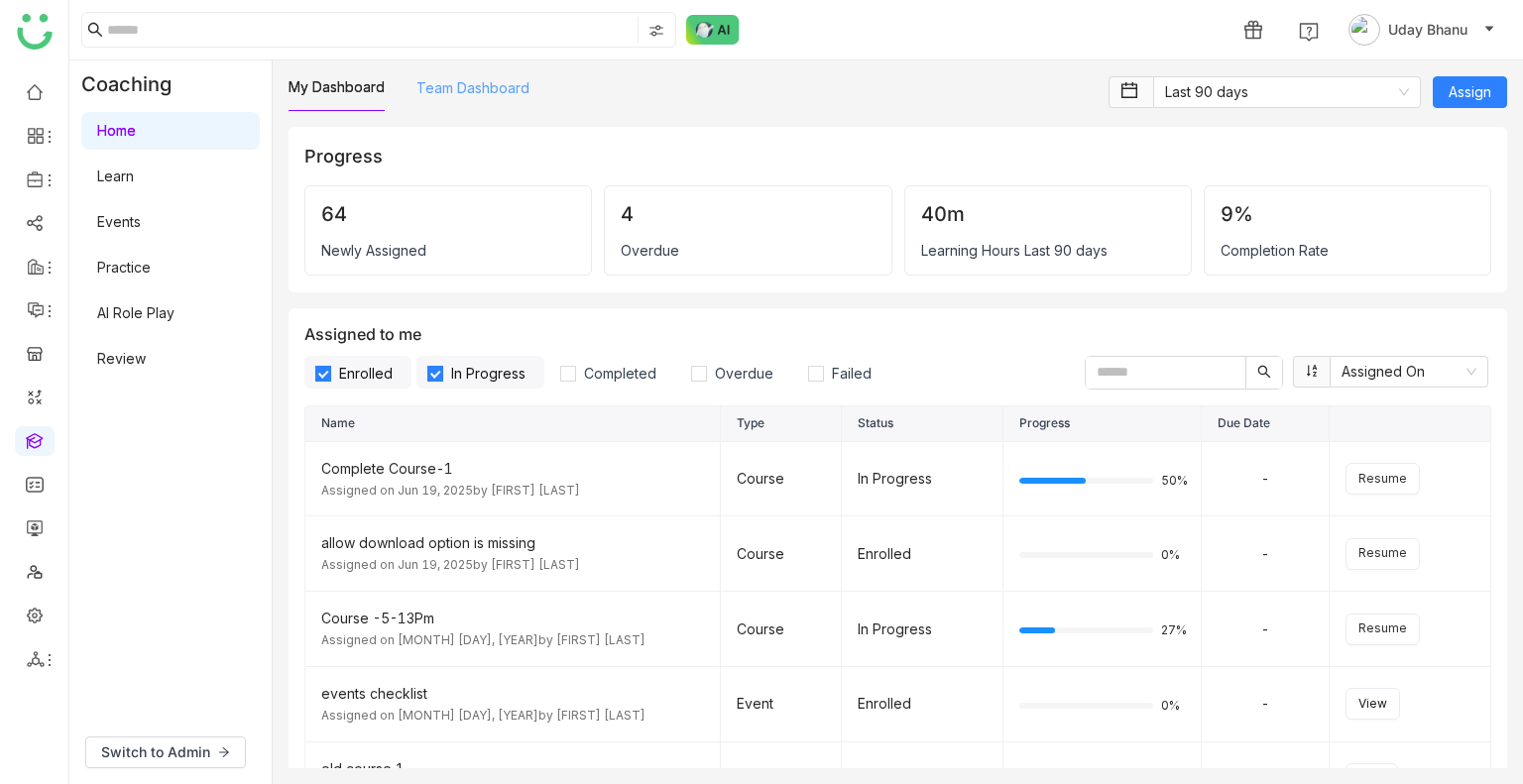 click on "Team Dashboard" at bounding box center (473, 87) 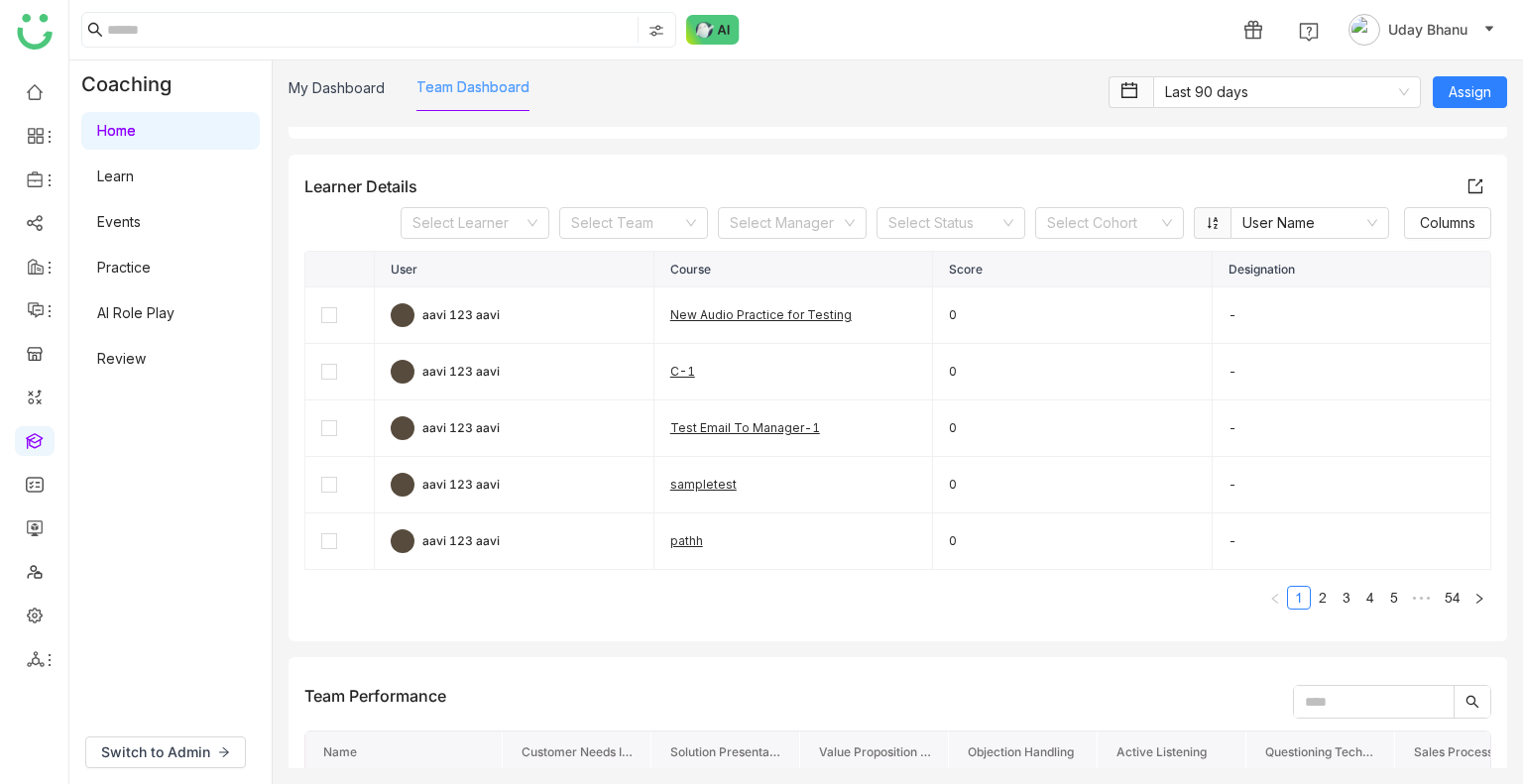 scroll, scrollTop: 626, scrollLeft: 0, axis: vertical 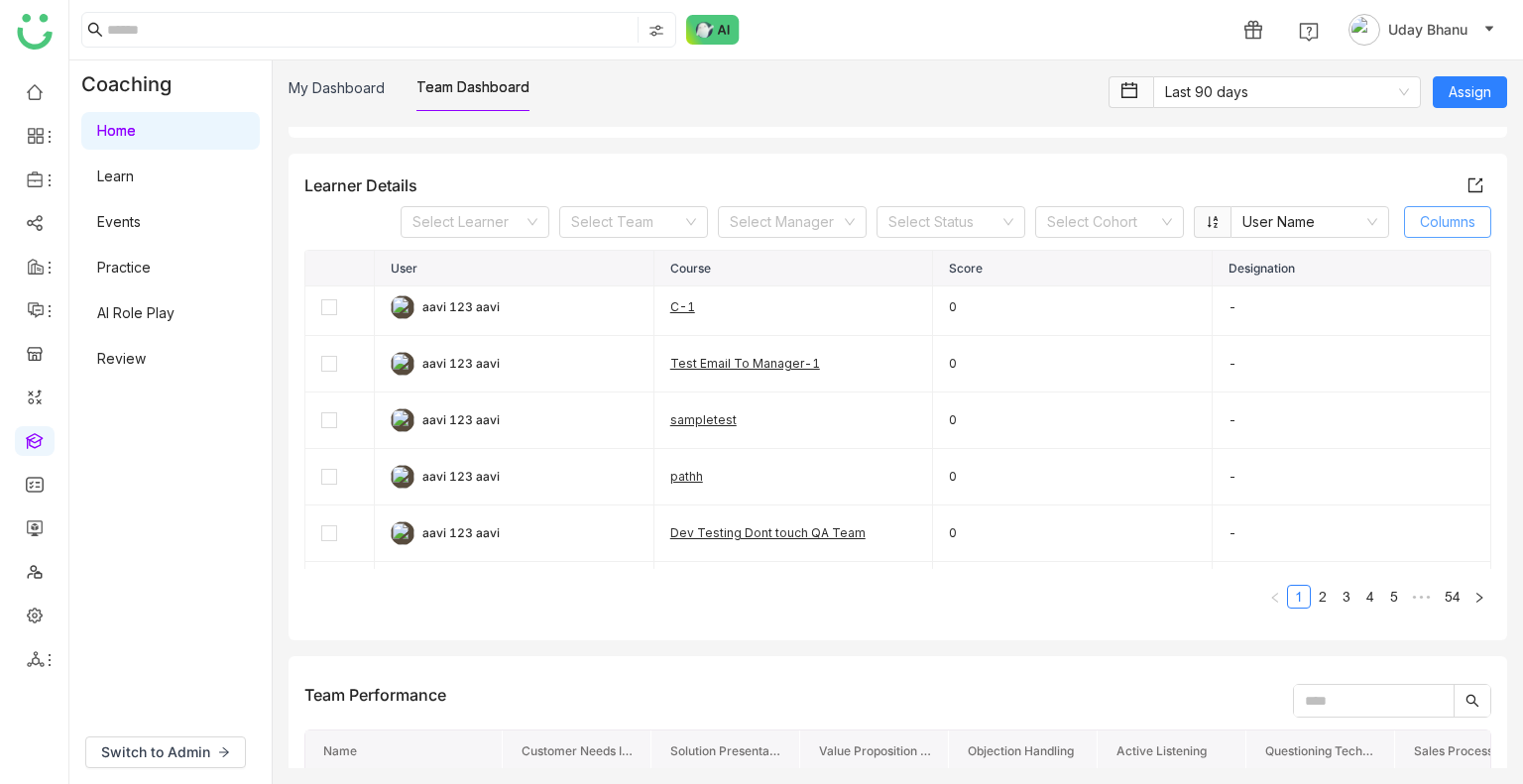 click on "Columns" 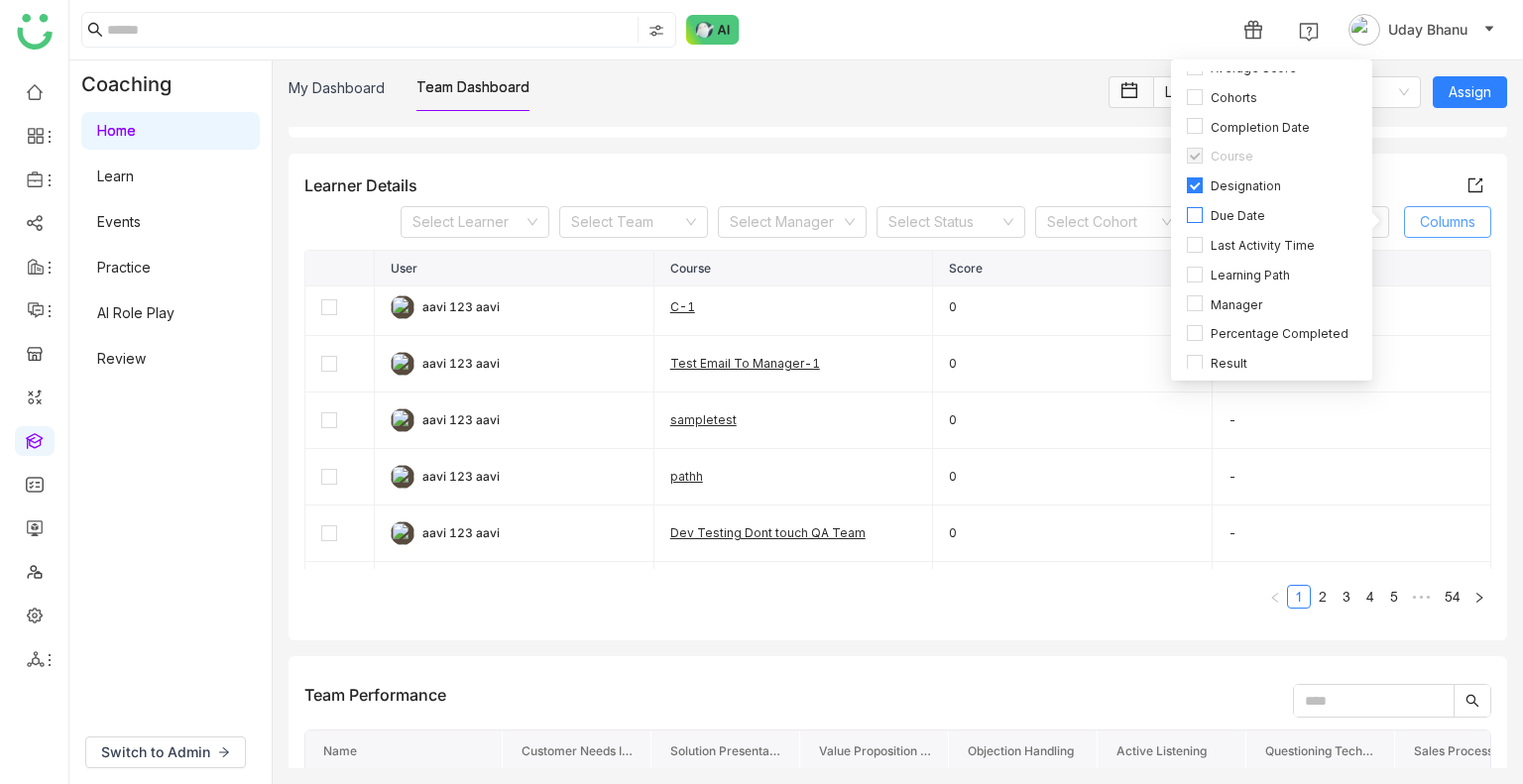 scroll, scrollTop: 73, scrollLeft: 0, axis: vertical 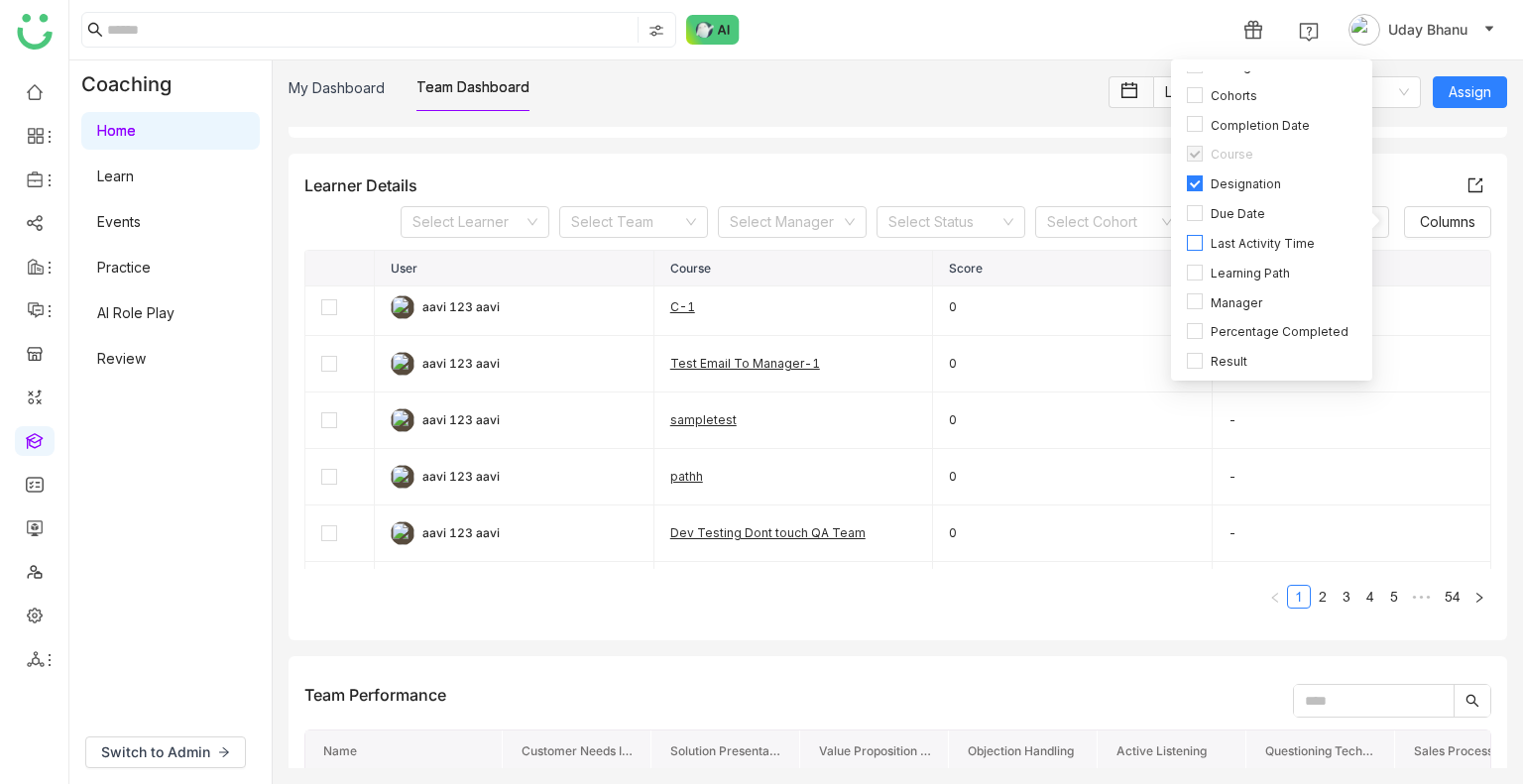 click on "Last Activity Time" at bounding box center [1262, 244] 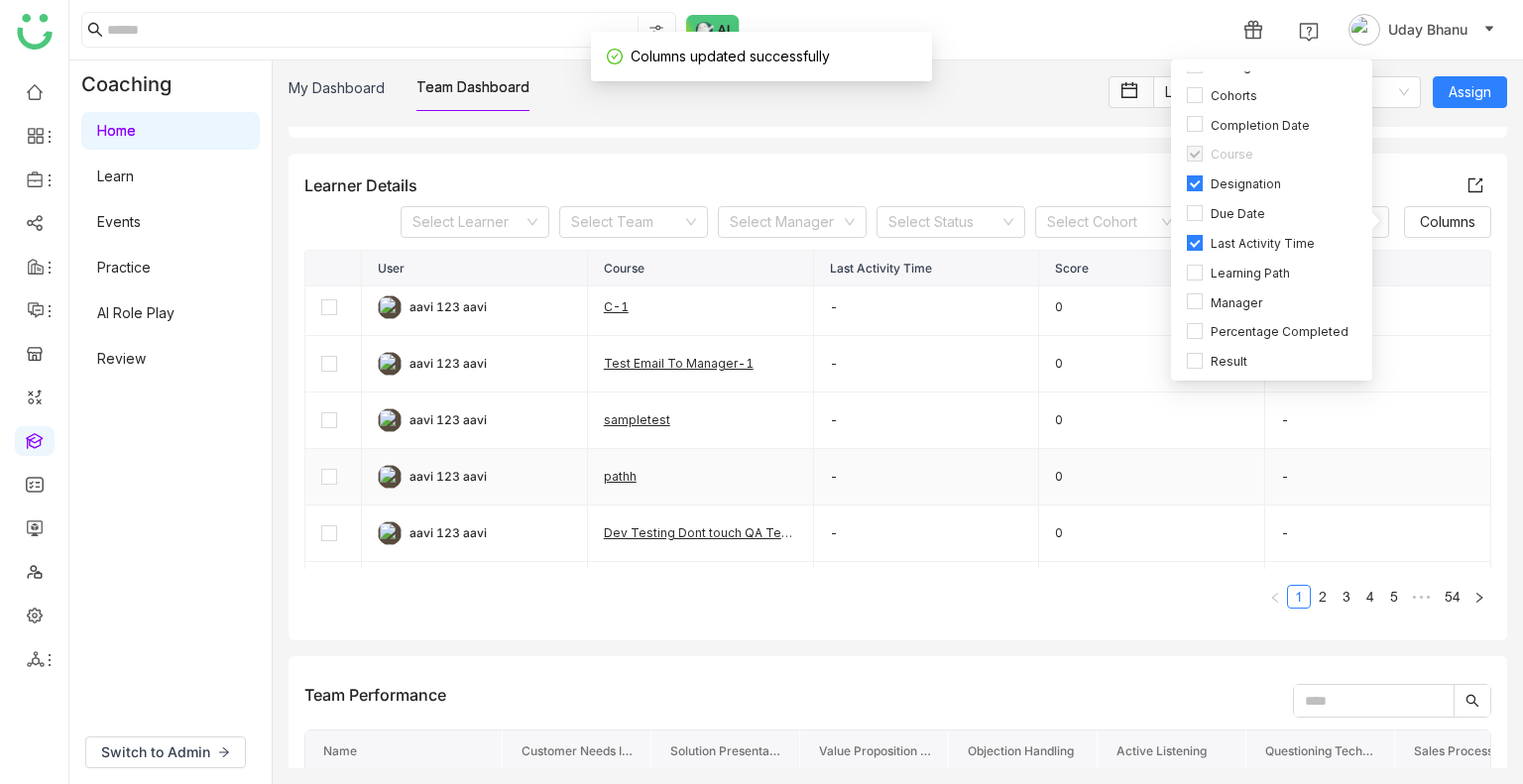 scroll, scrollTop: 126, scrollLeft: 0, axis: vertical 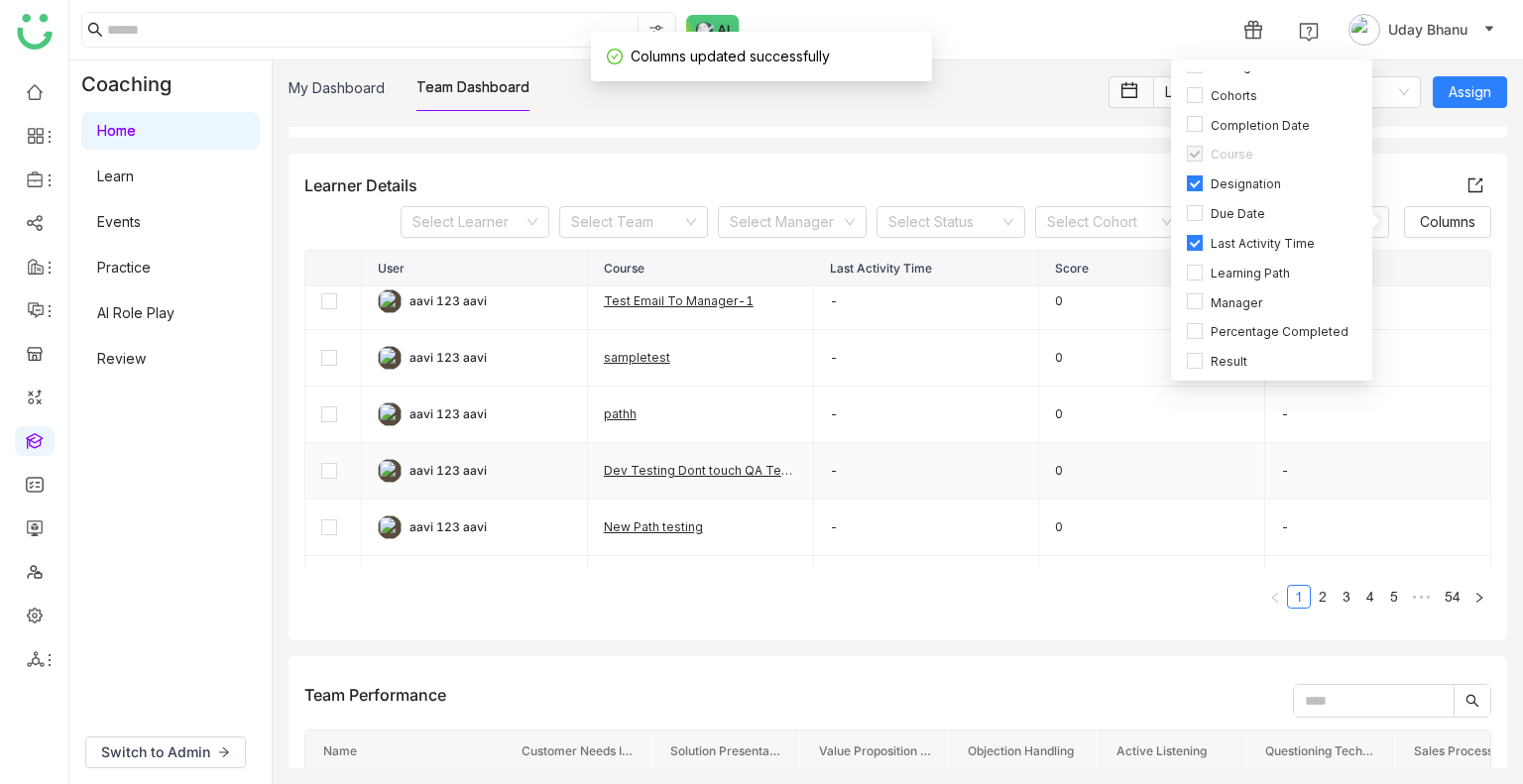 click on "-" 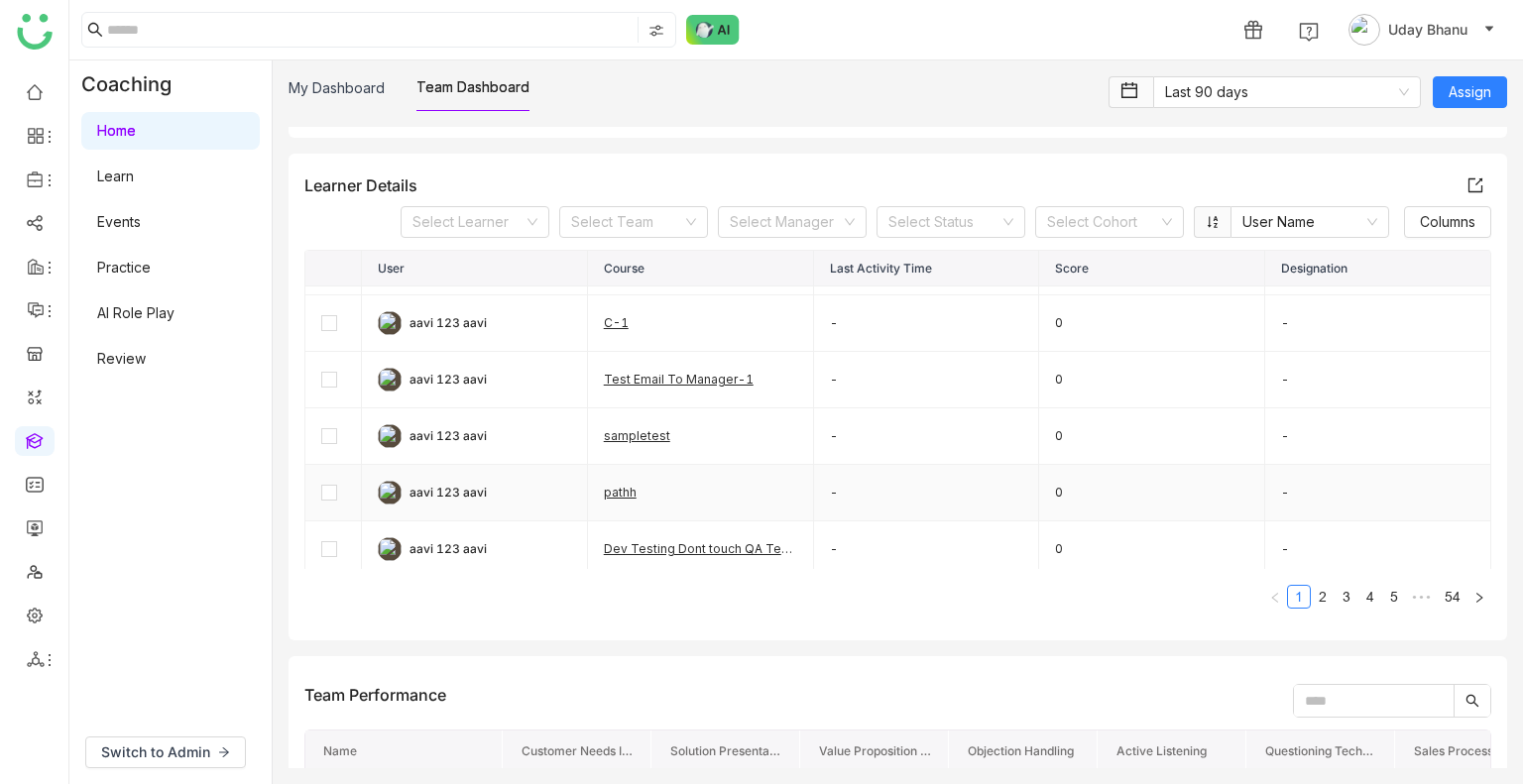 scroll, scrollTop: 0, scrollLeft: 0, axis: both 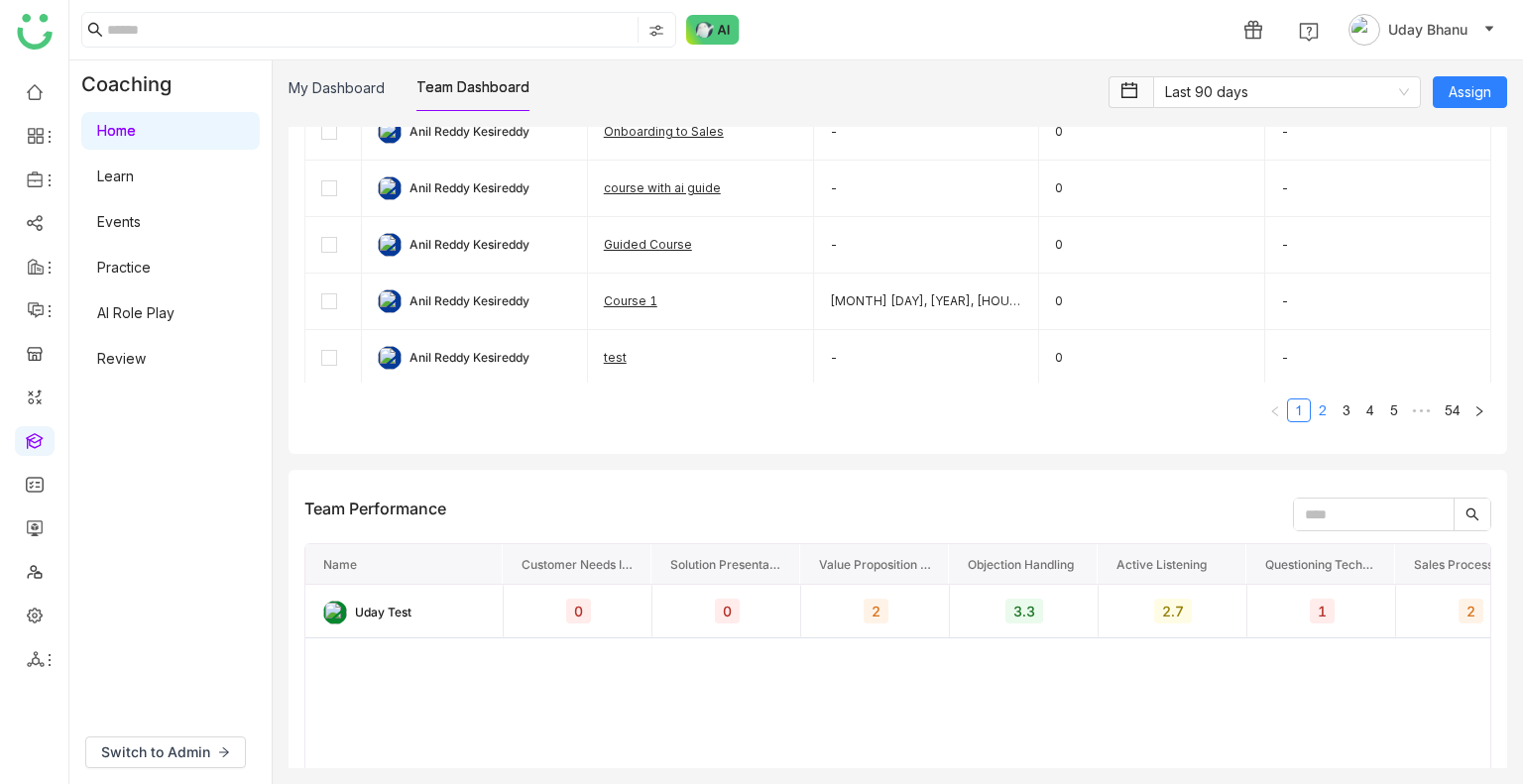 click on "2" 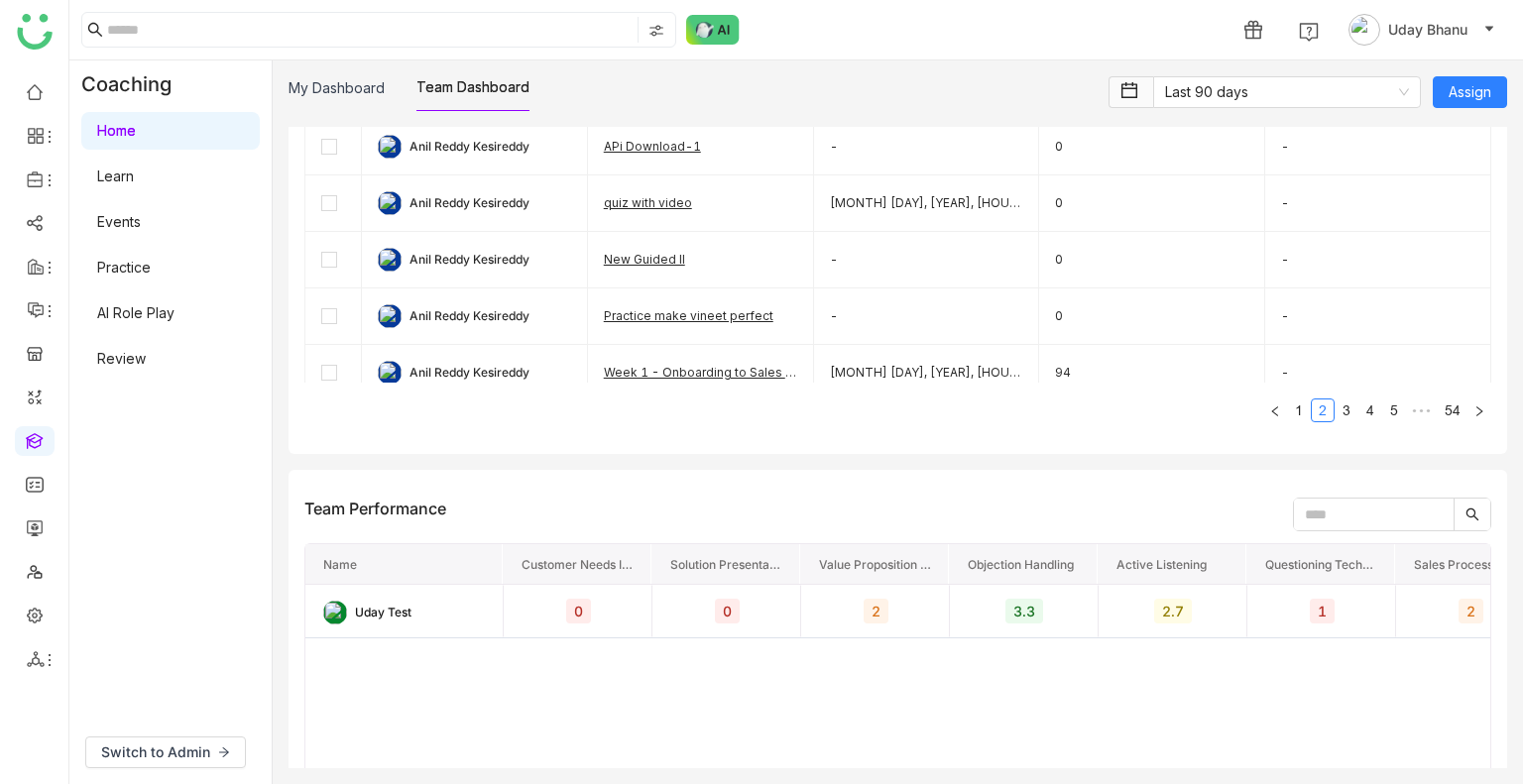 scroll, scrollTop: 0, scrollLeft: 0, axis: both 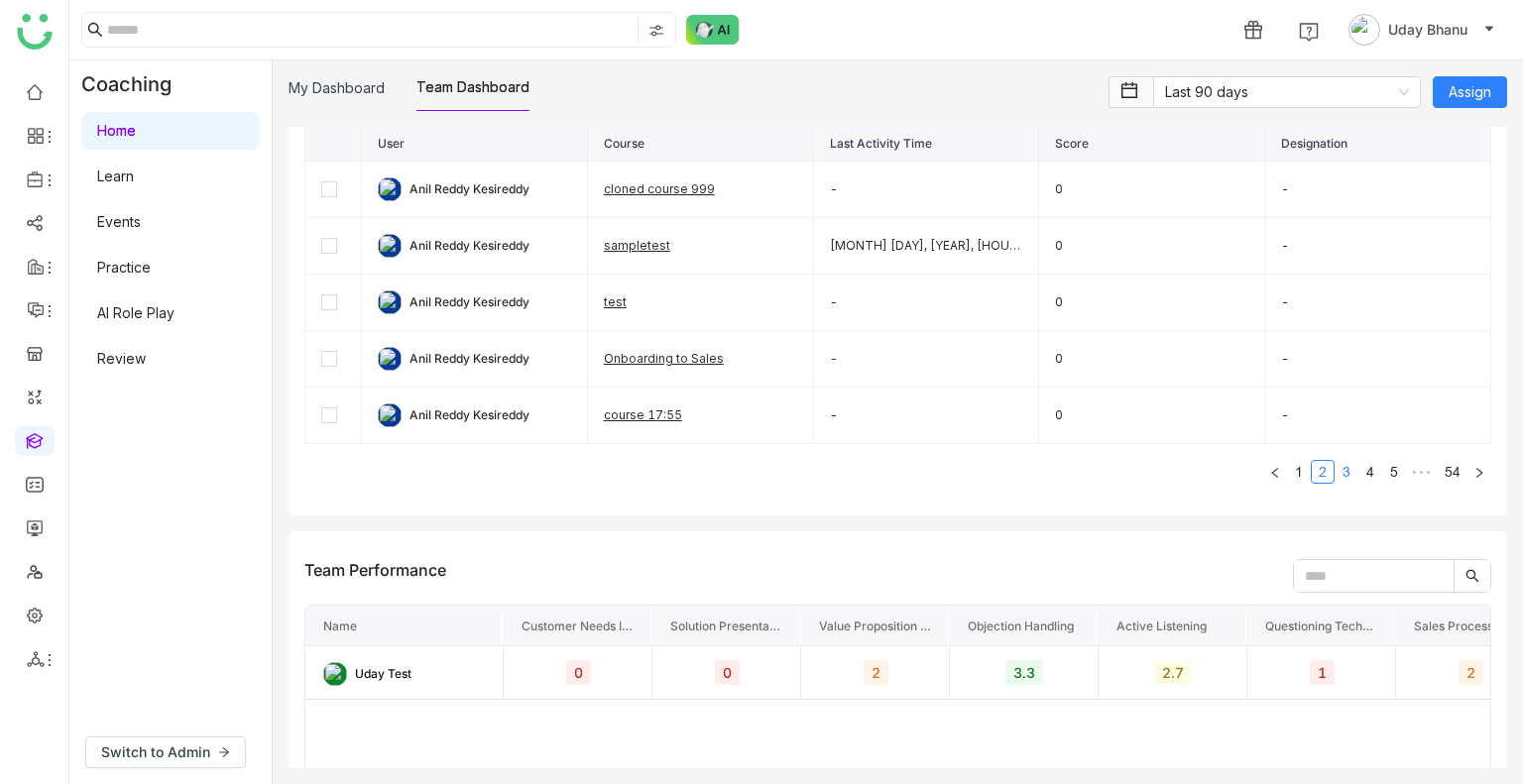 click on "3" 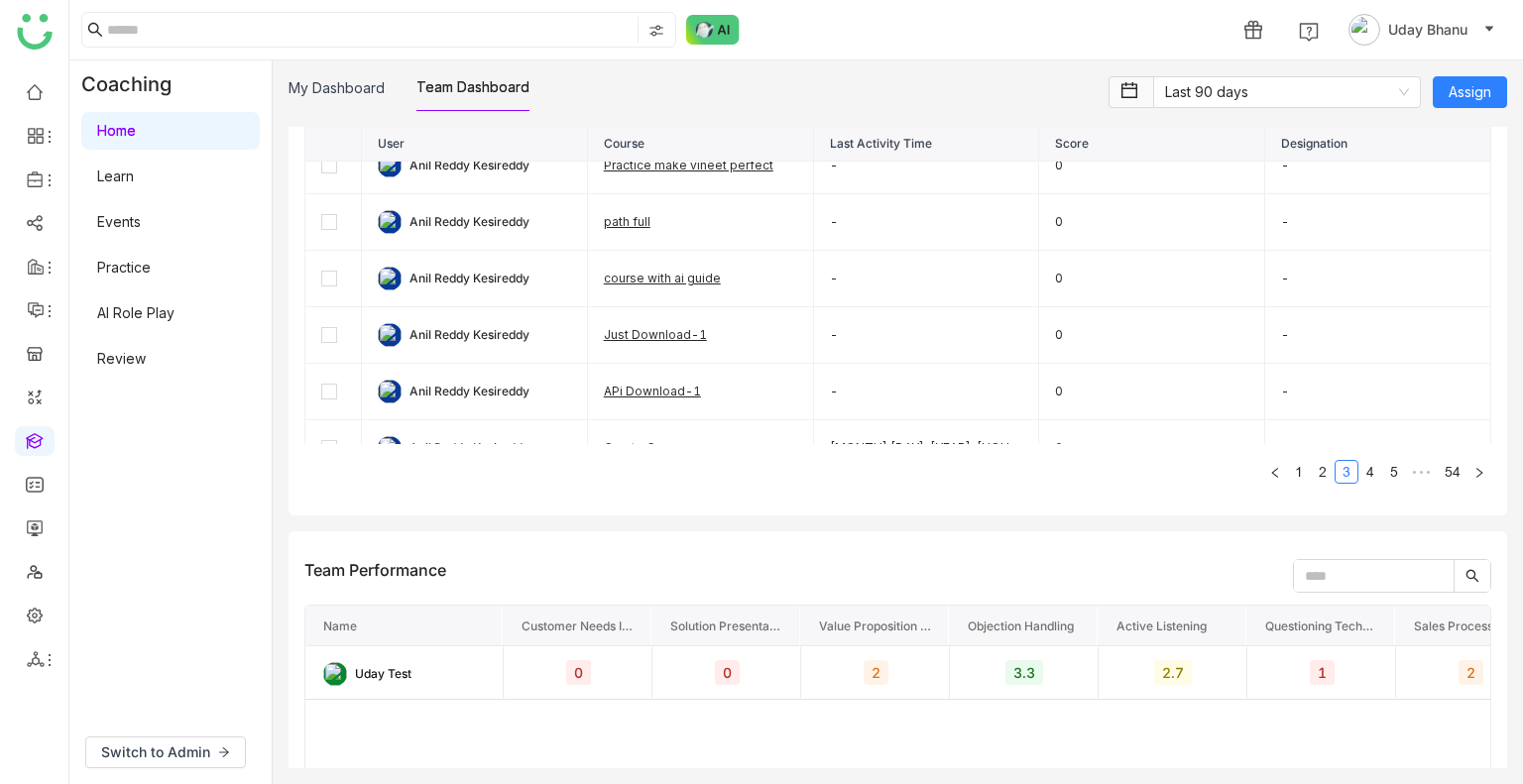 scroll, scrollTop: 843, scrollLeft: 0, axis: vertical 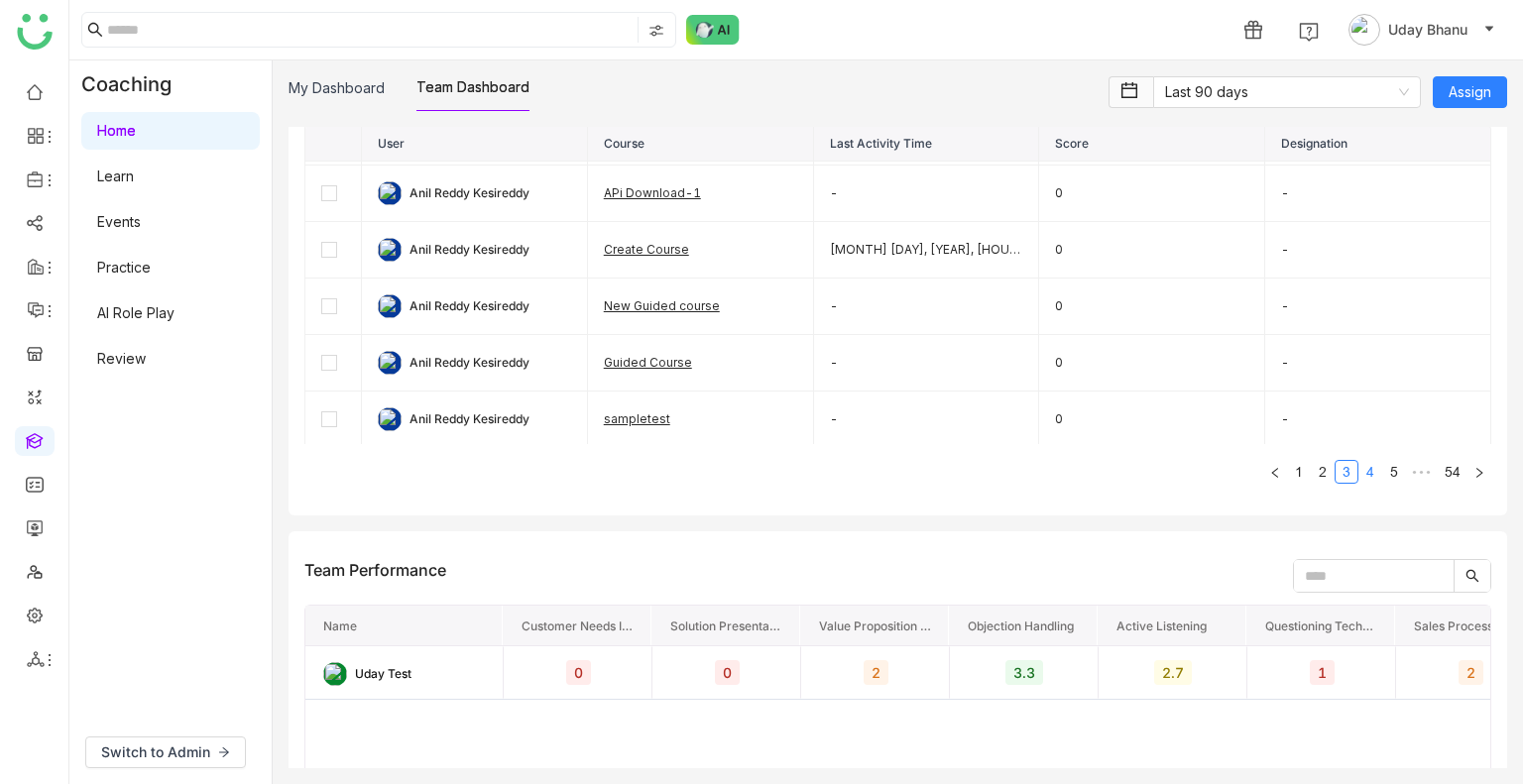 click on "4" 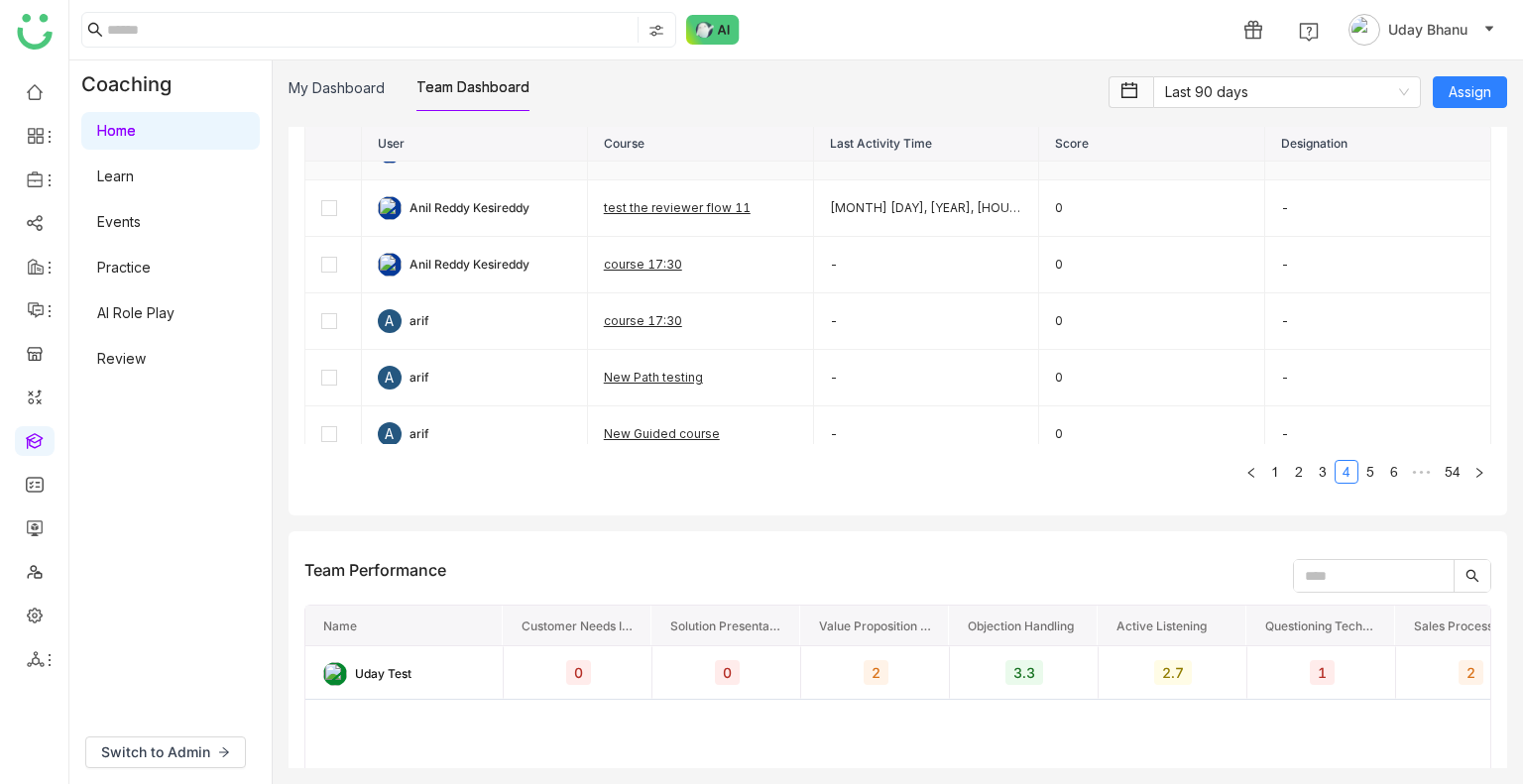 scroll, scrollTop: 843, scrollLeft: 0, axis: vertical 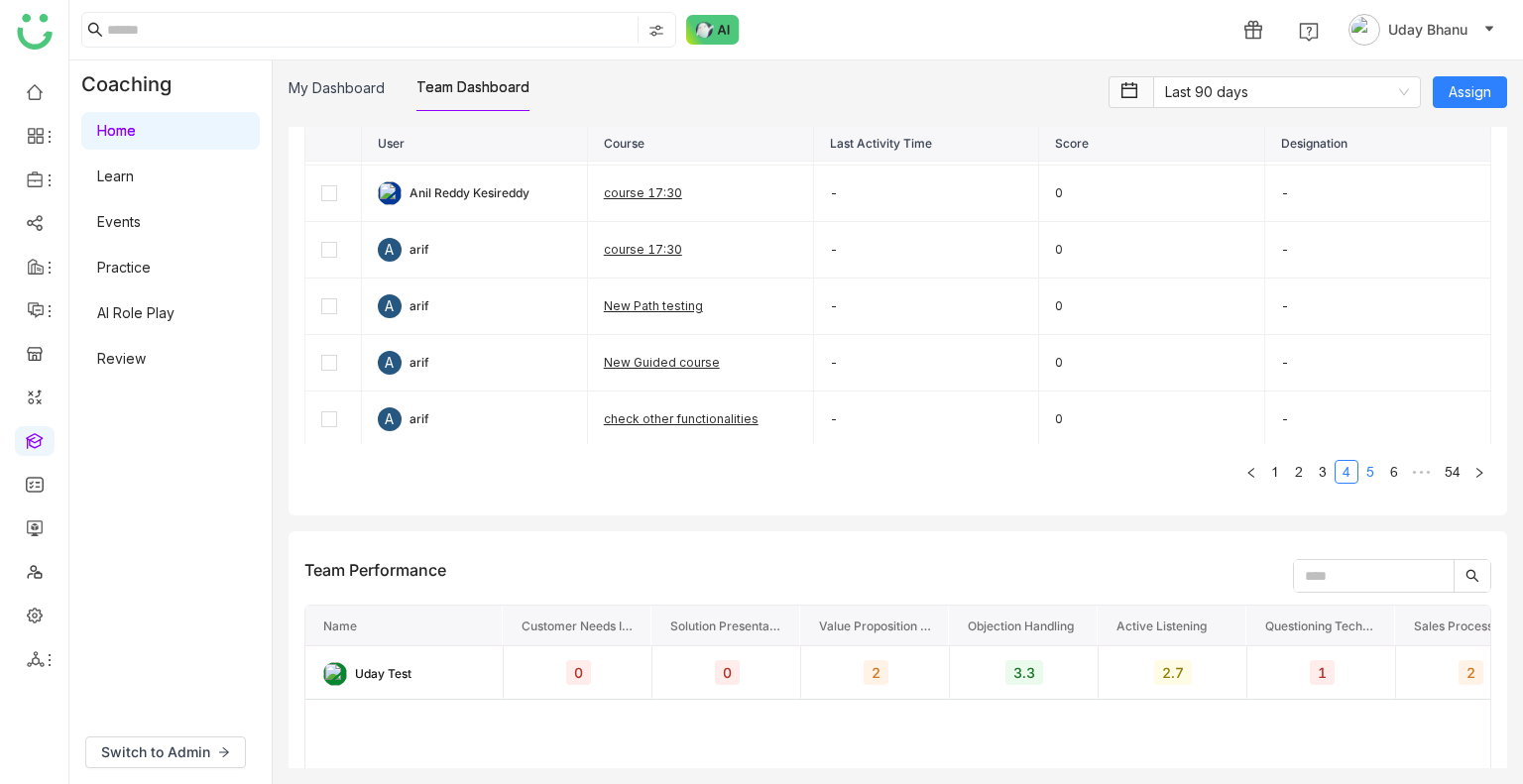 click on "5" 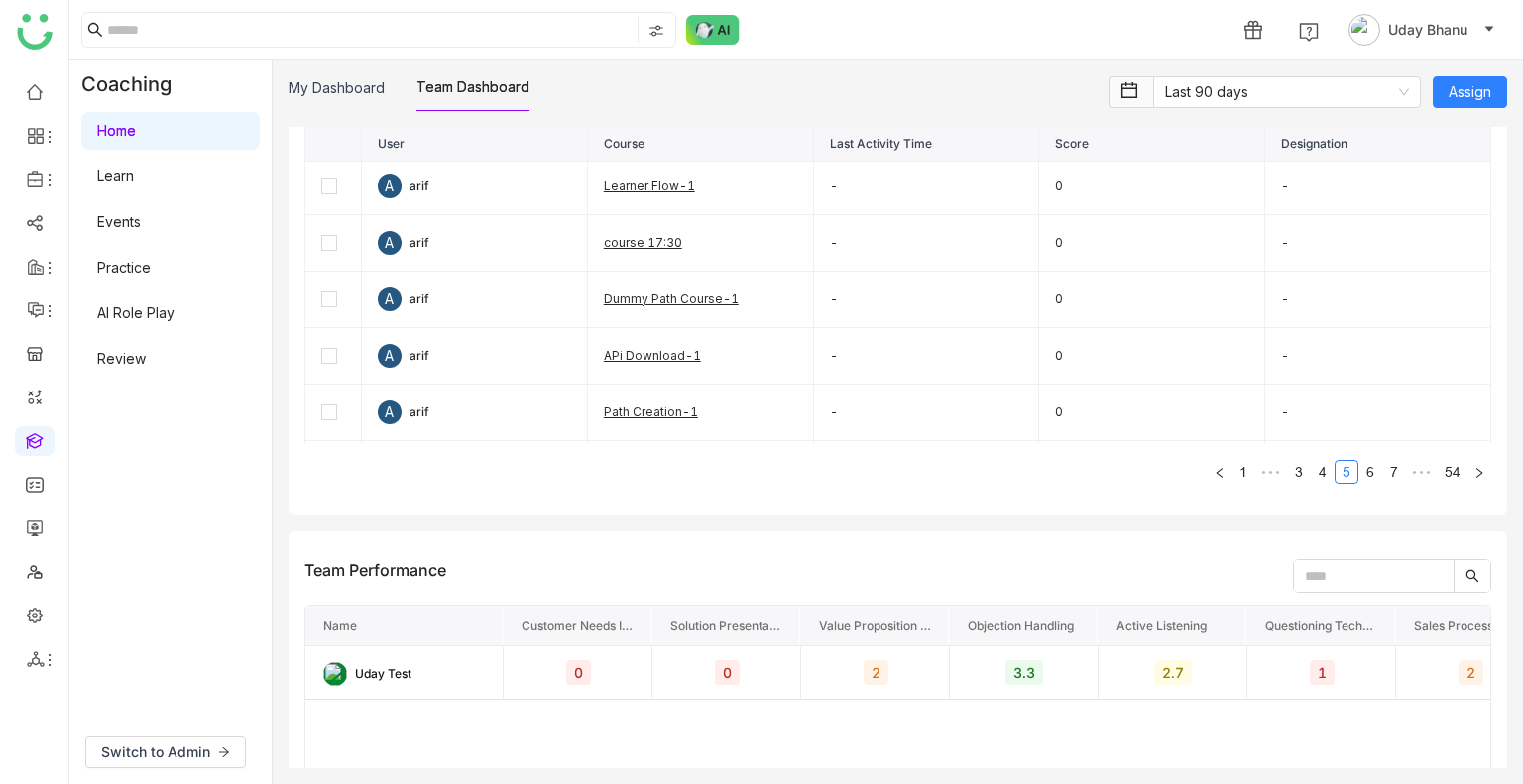 scroll, scrollTop: 697, scrollLeft: 0, axis: vertical 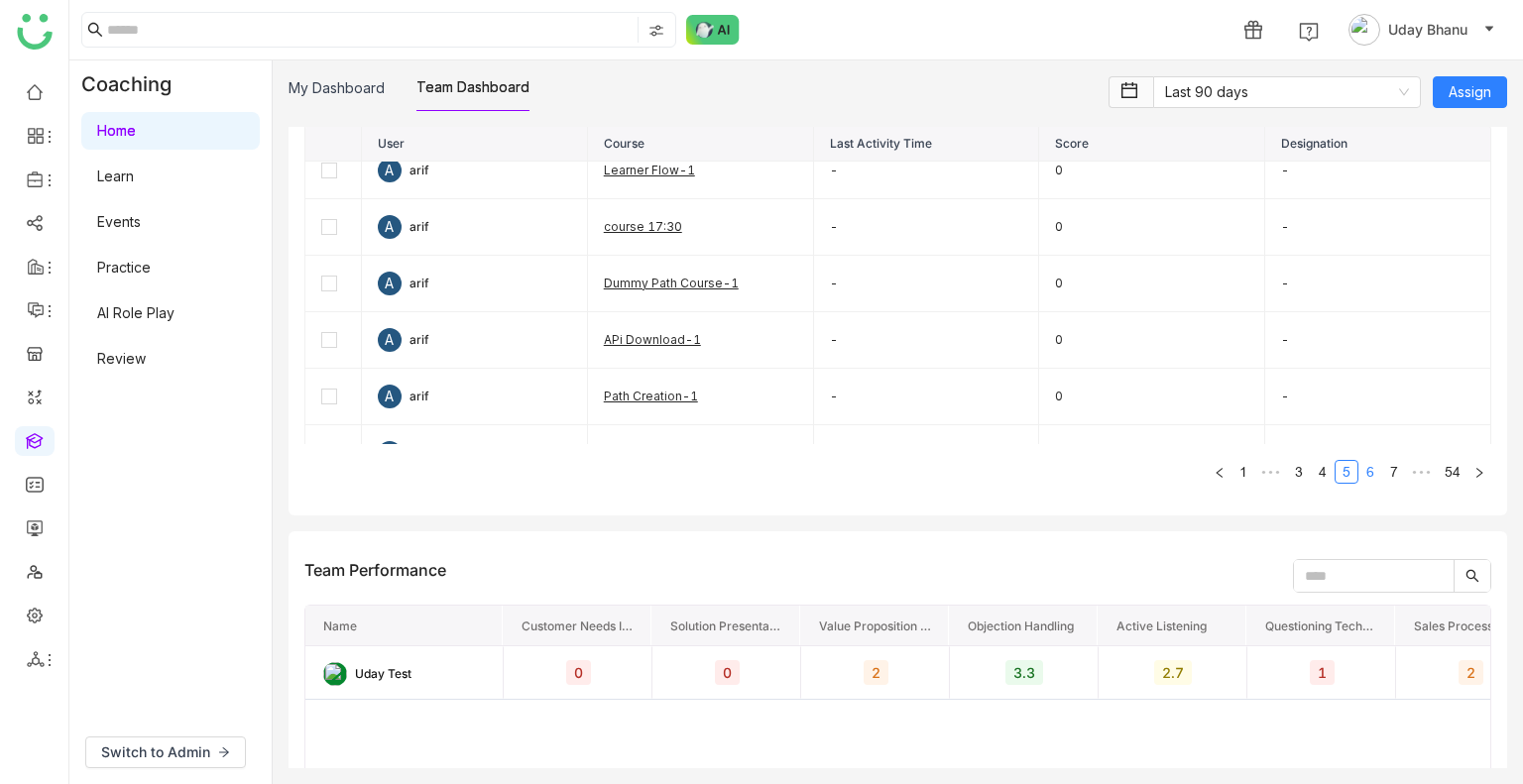click on "6" 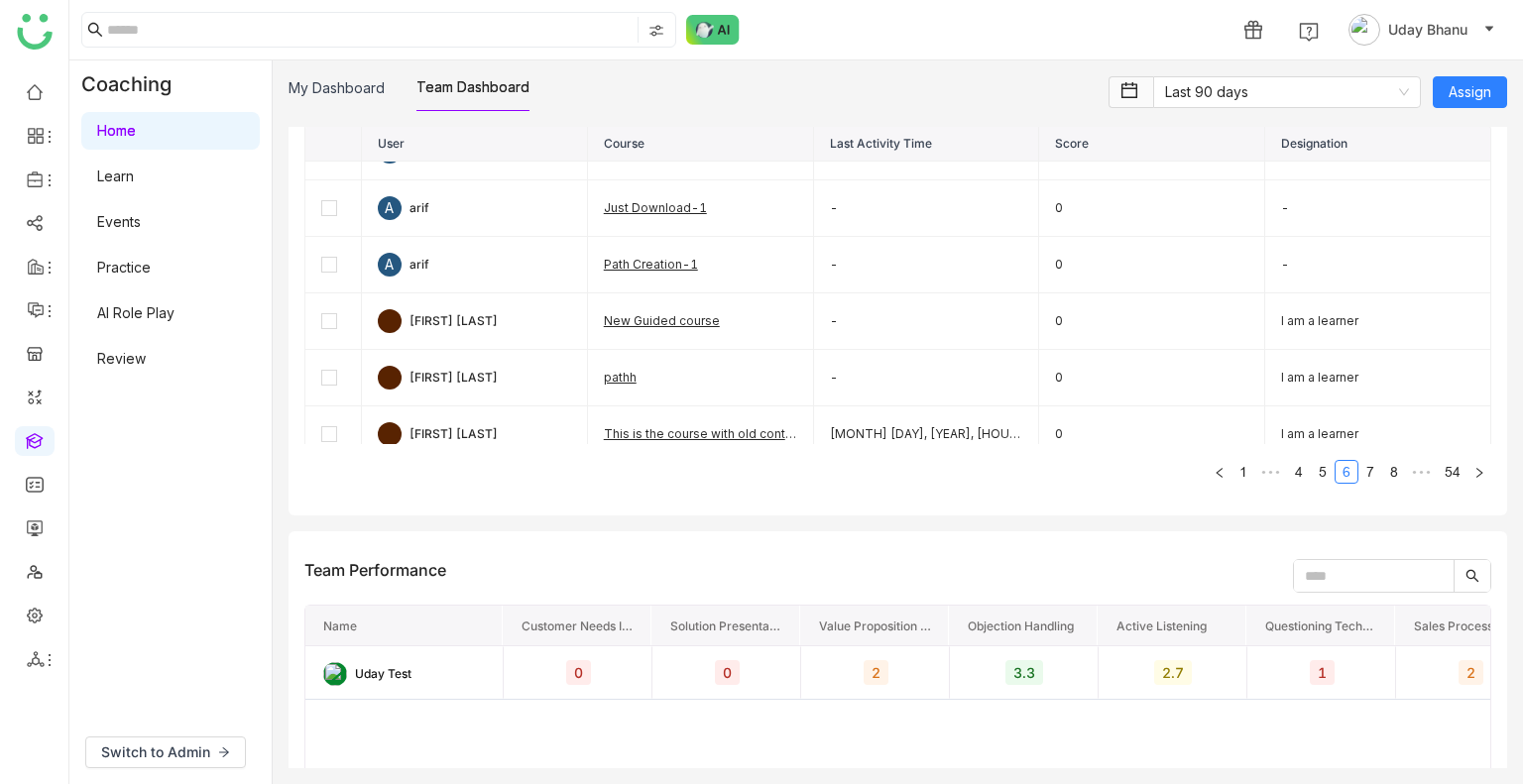 scroll, scrollTop: 0, scrollLeft: 0, axis: both 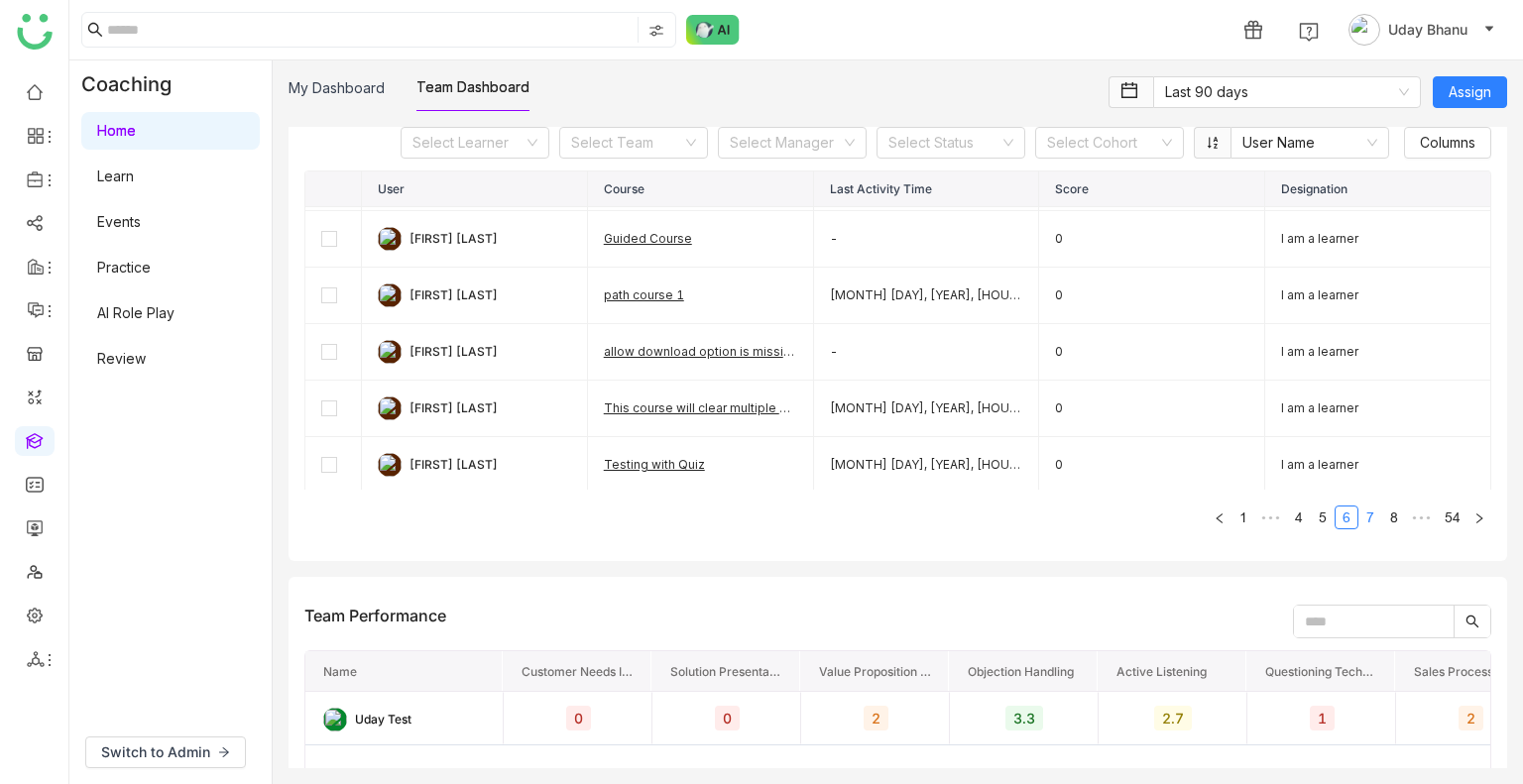 click on "7" 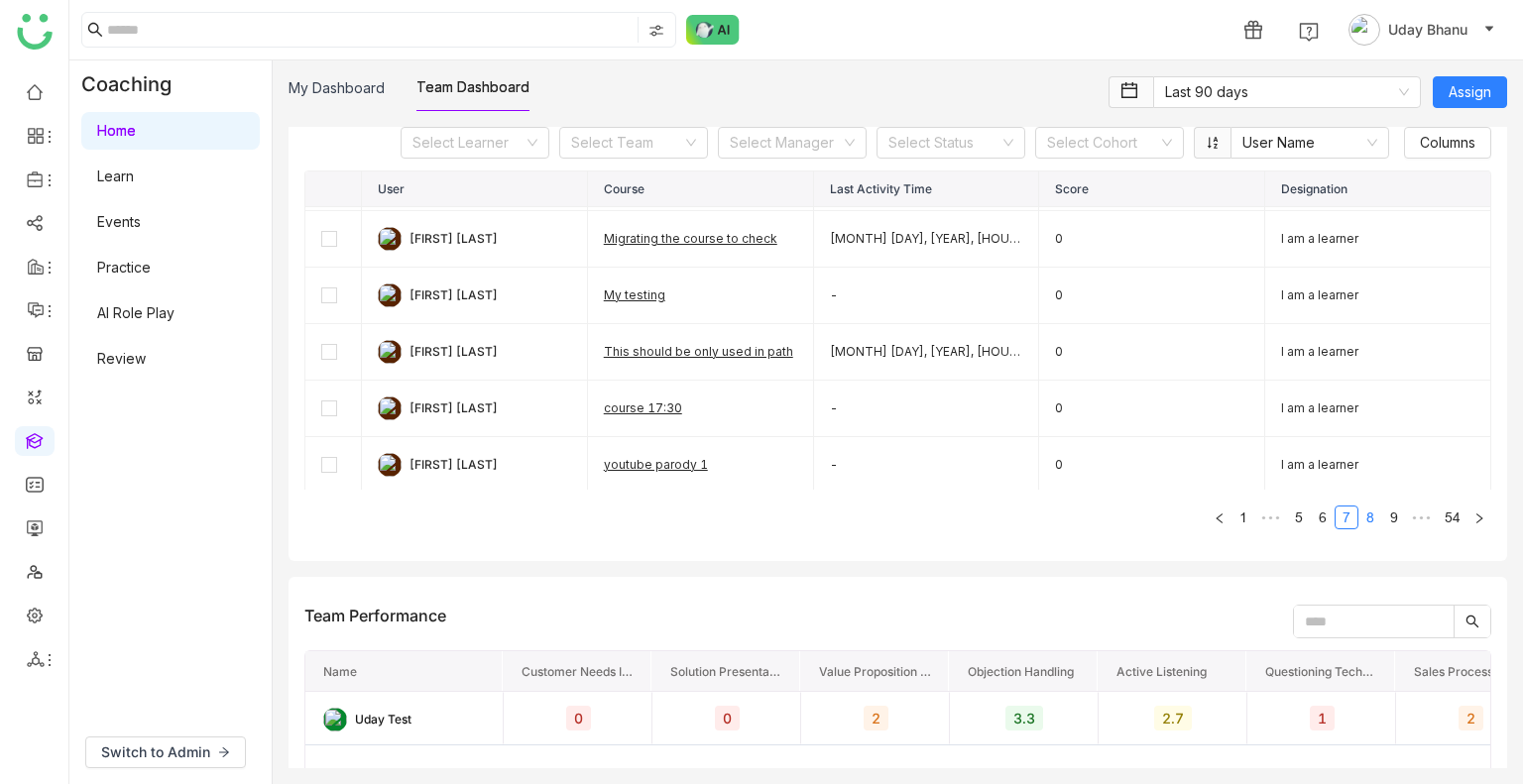 click on "8" 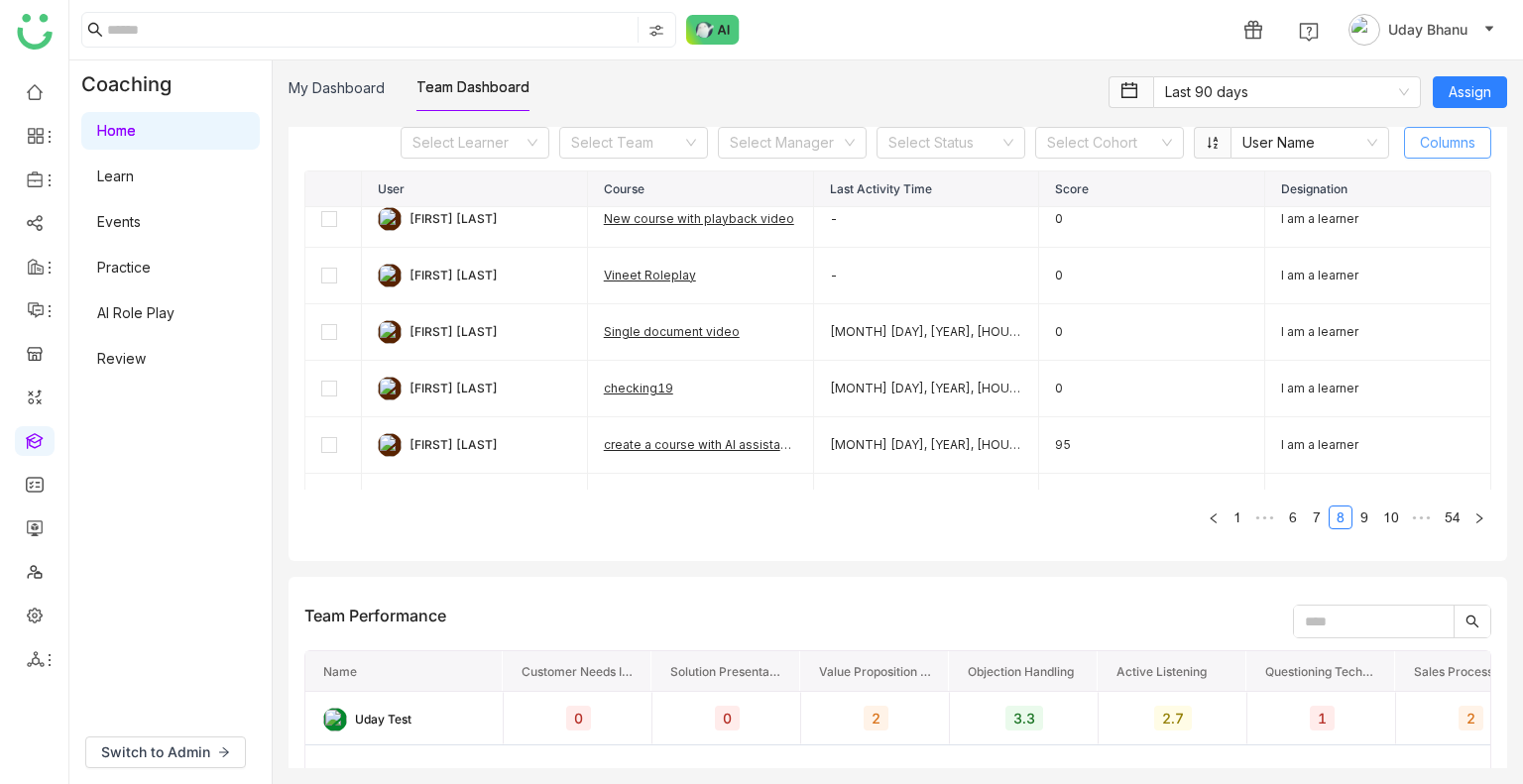 scroll, scrollTop: 467, scrollLeft: 0, axis: vertical 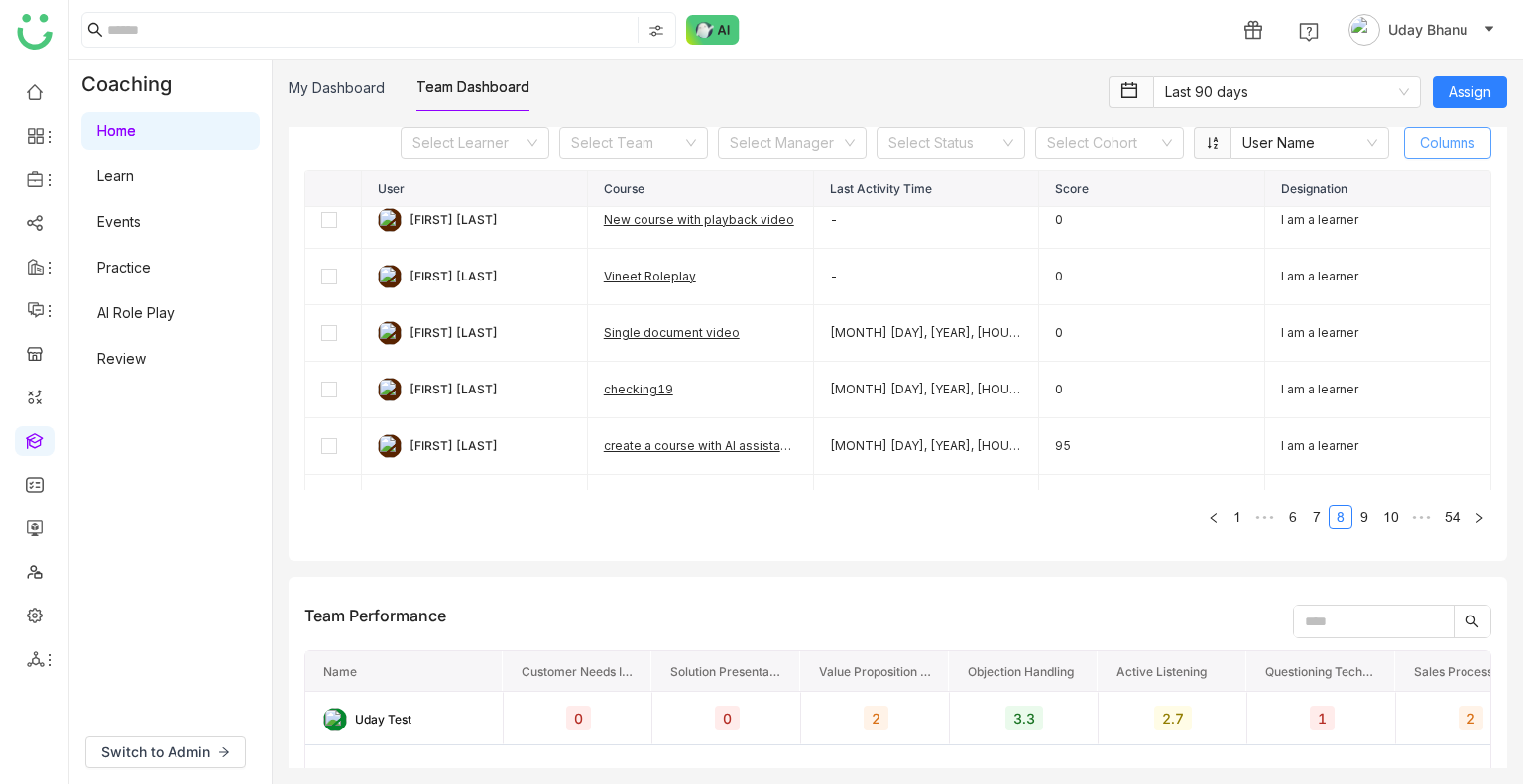 click on "Columns" 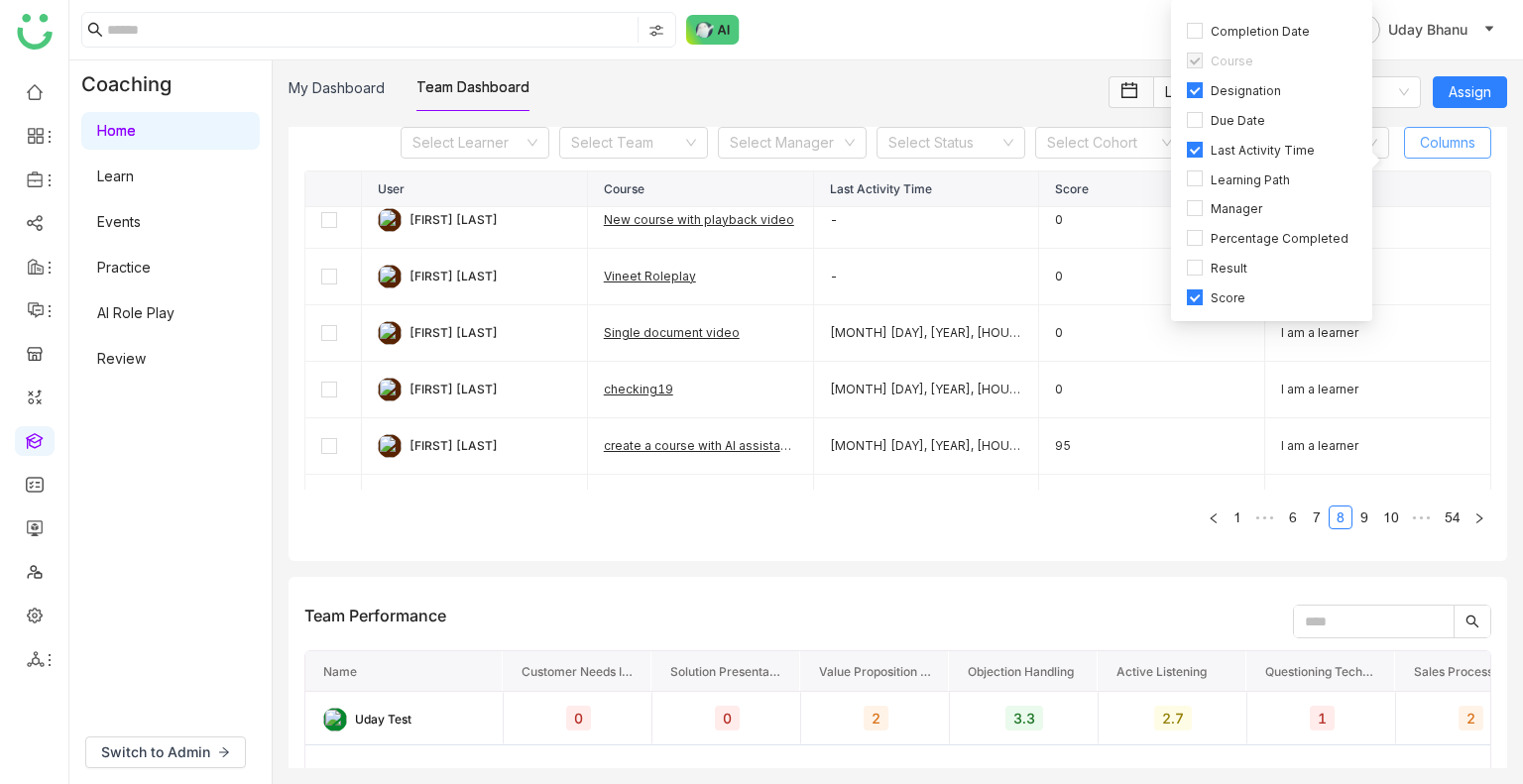 scroll, scrollTop: 185, scrollLeft: 0, axis: vertical 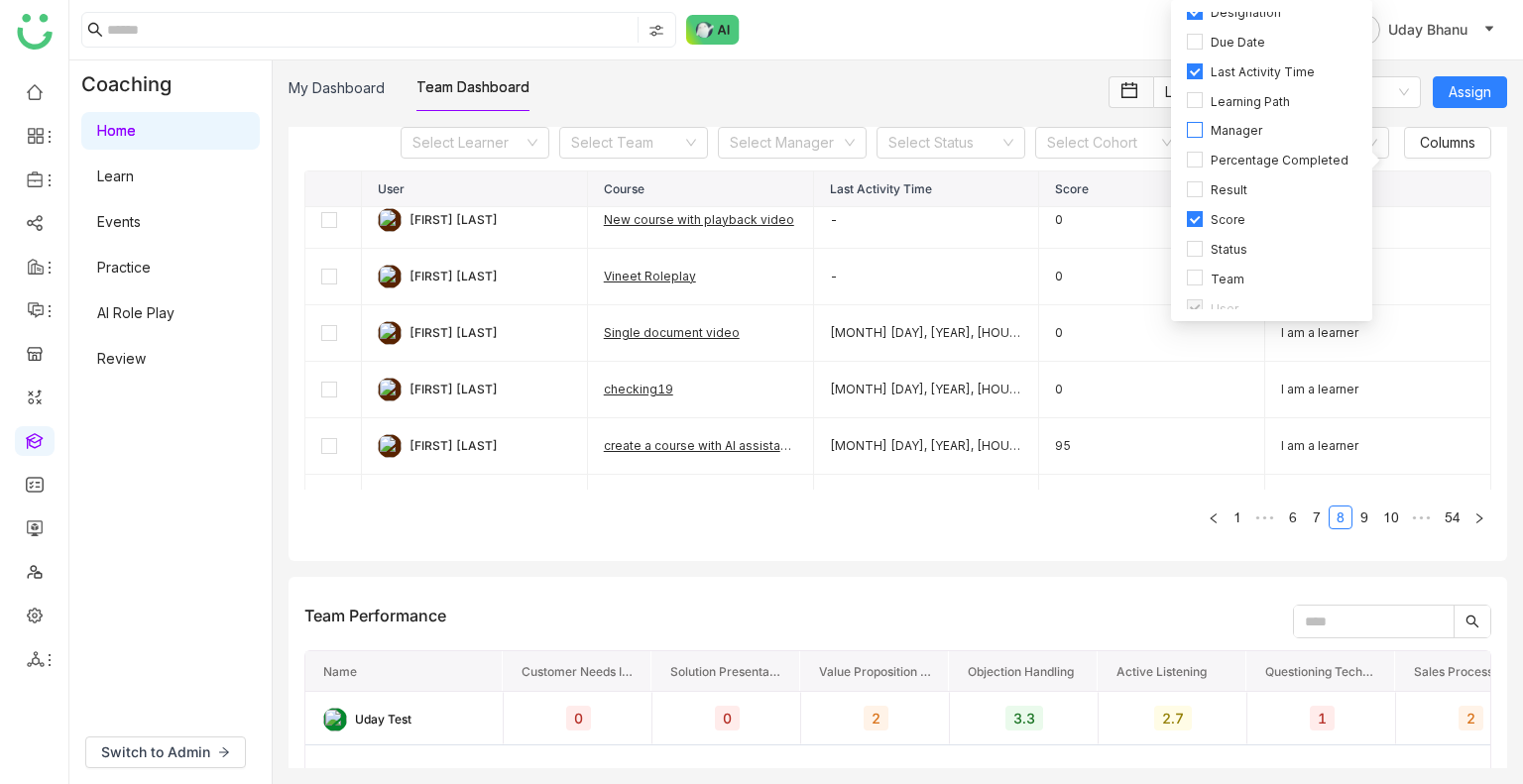 click on "Manager" at bounding box center [1236, 131] 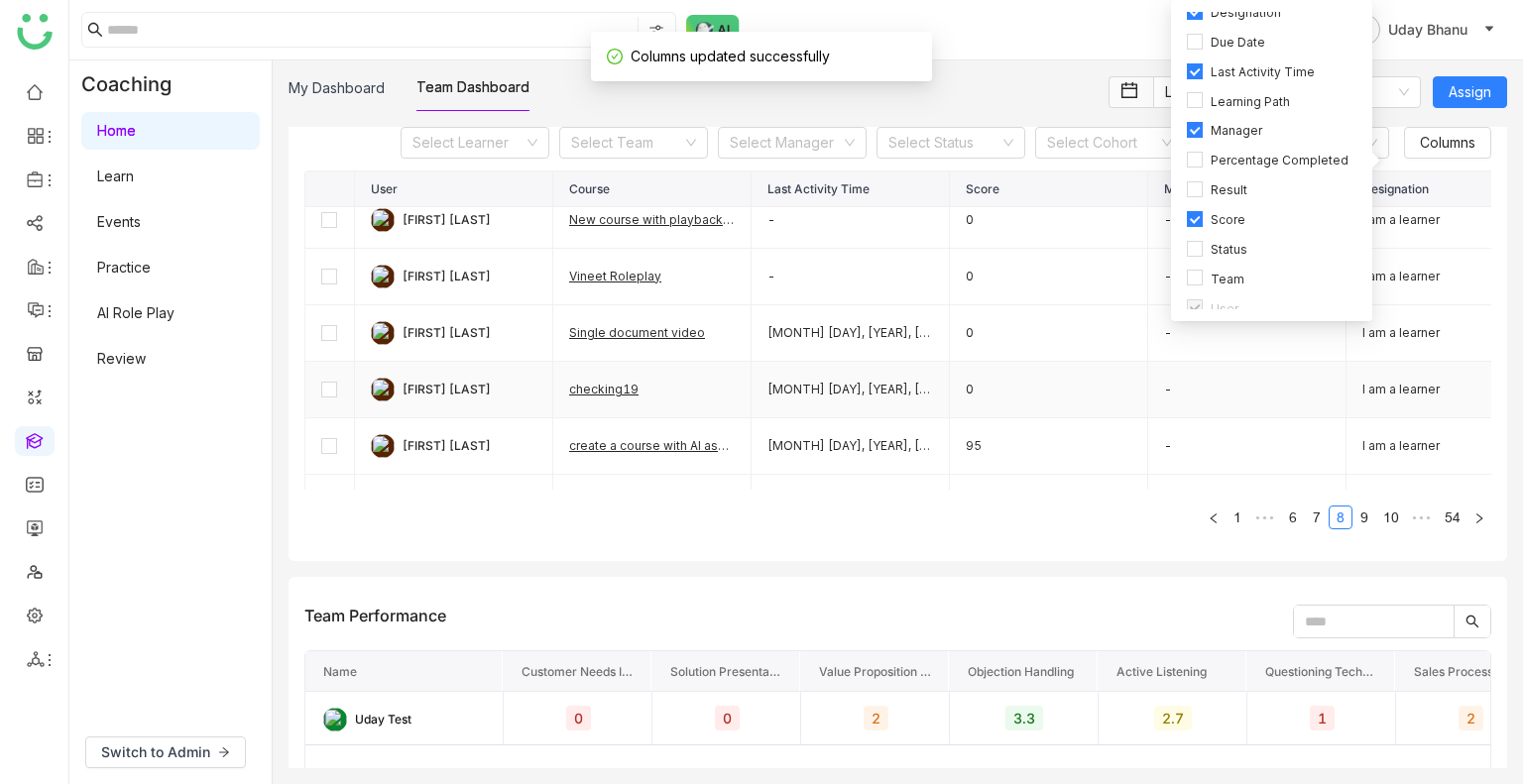 scroll, scrollTop: 467, scrollLeft: 83, axis: both 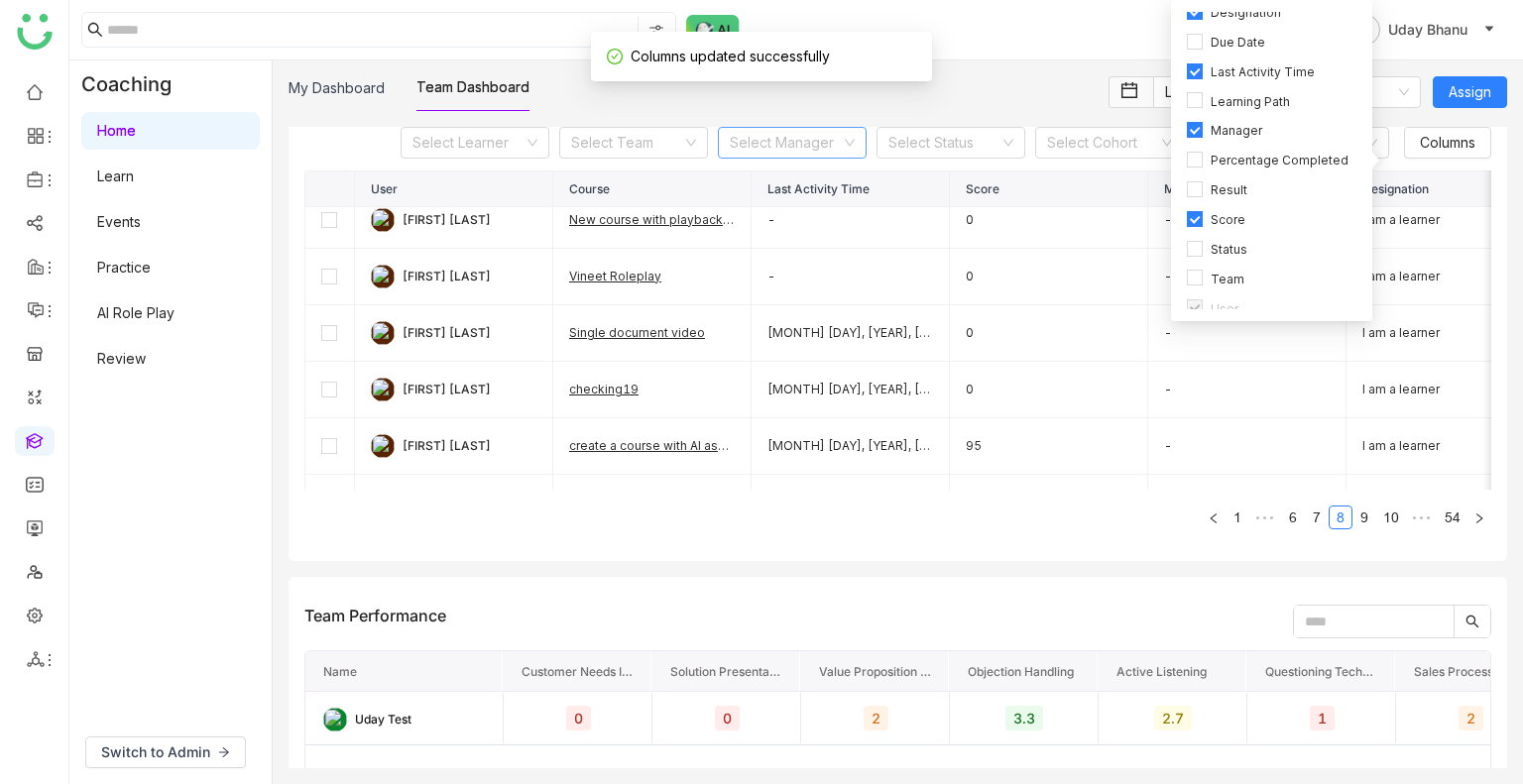 click 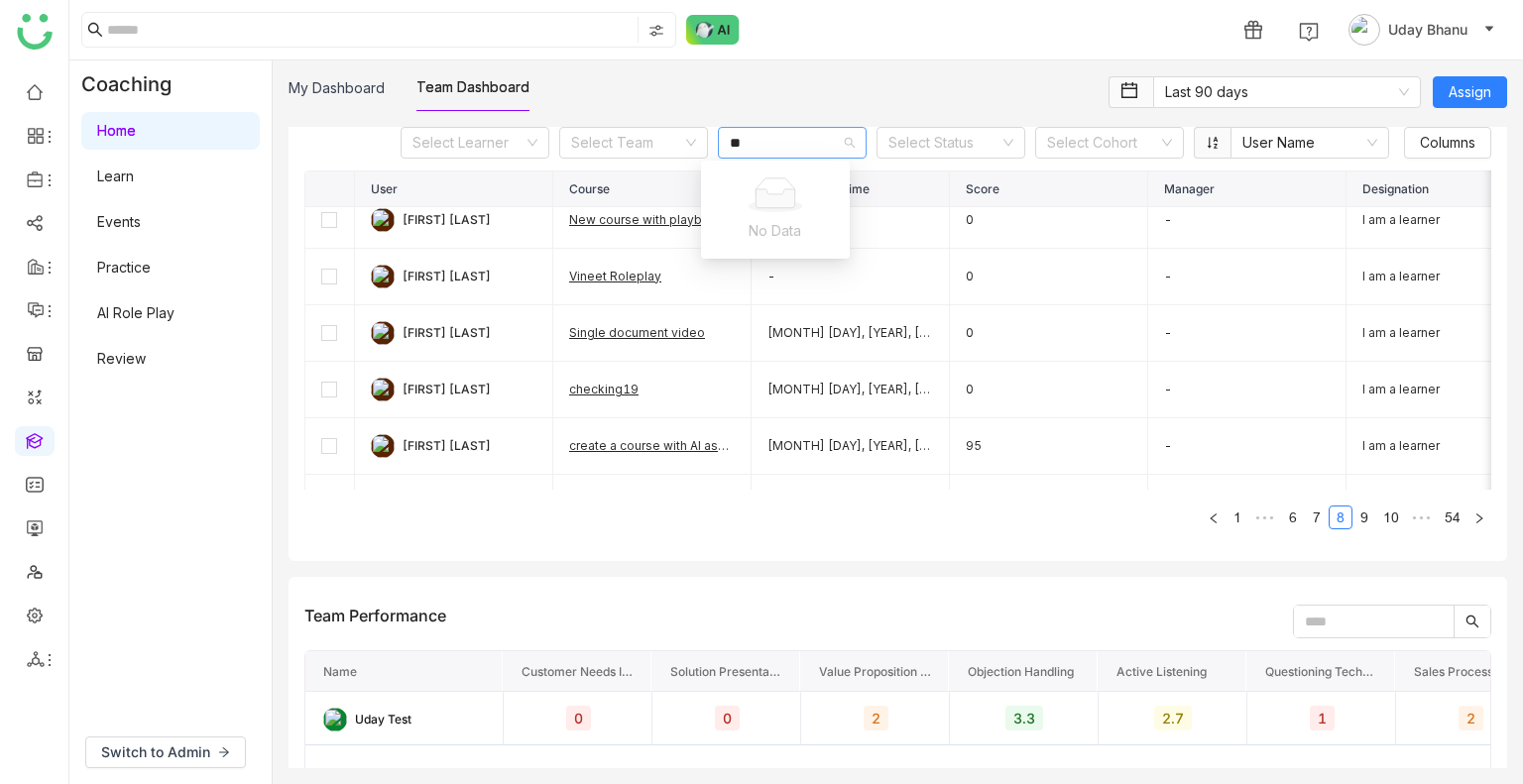 type on "*" 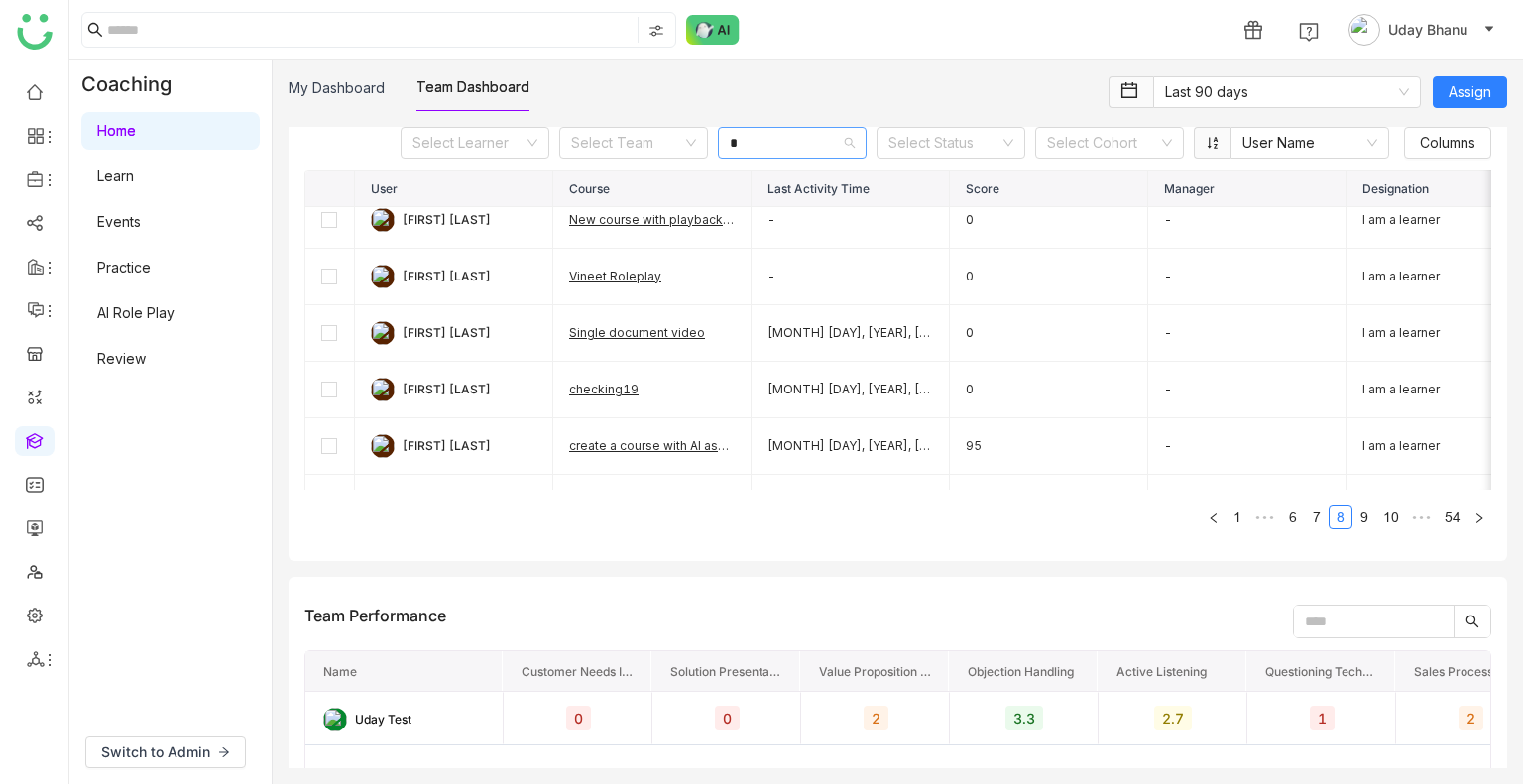 type 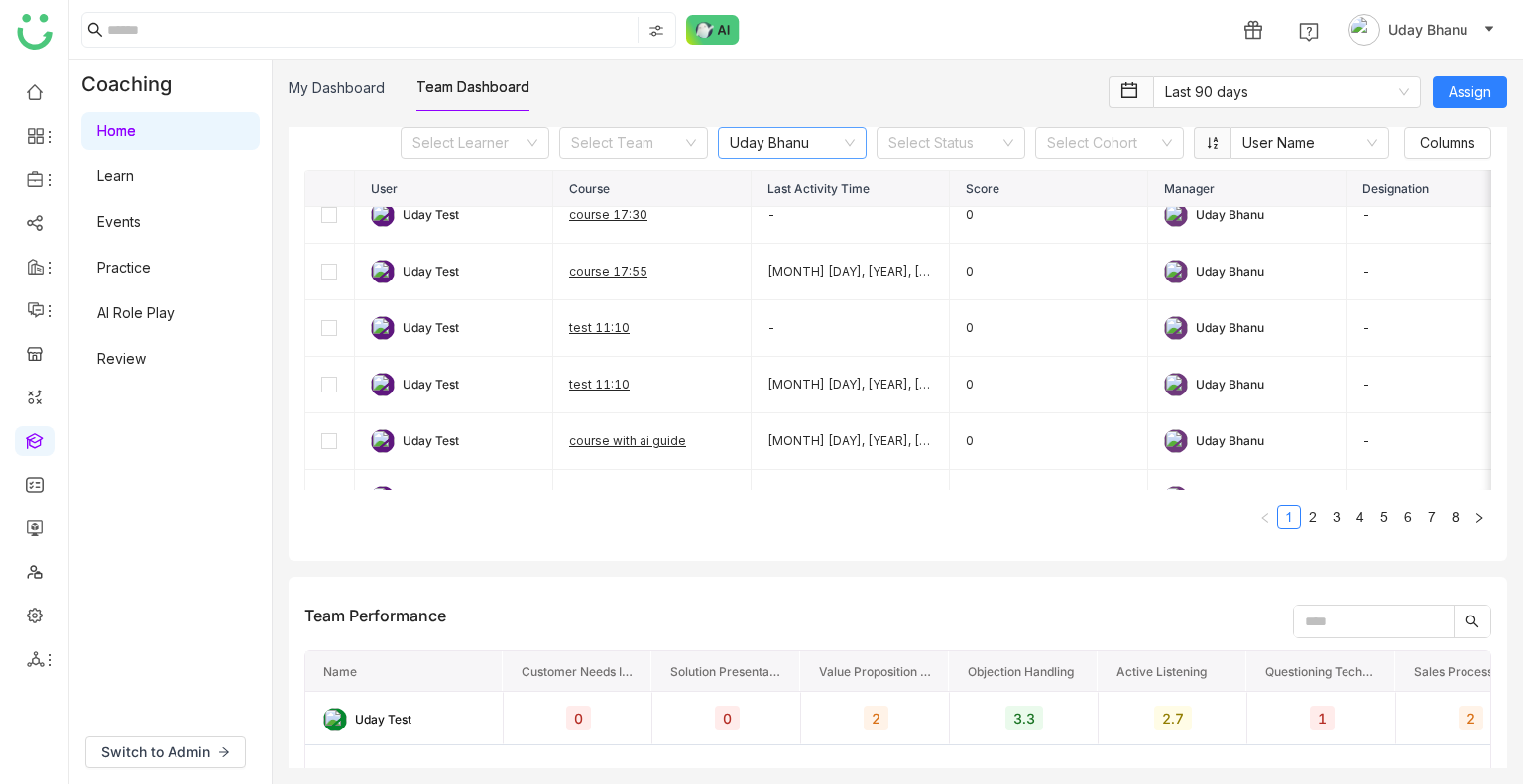 scroll, scrollTop: 858, scrollLeft: 0, axis: vertical 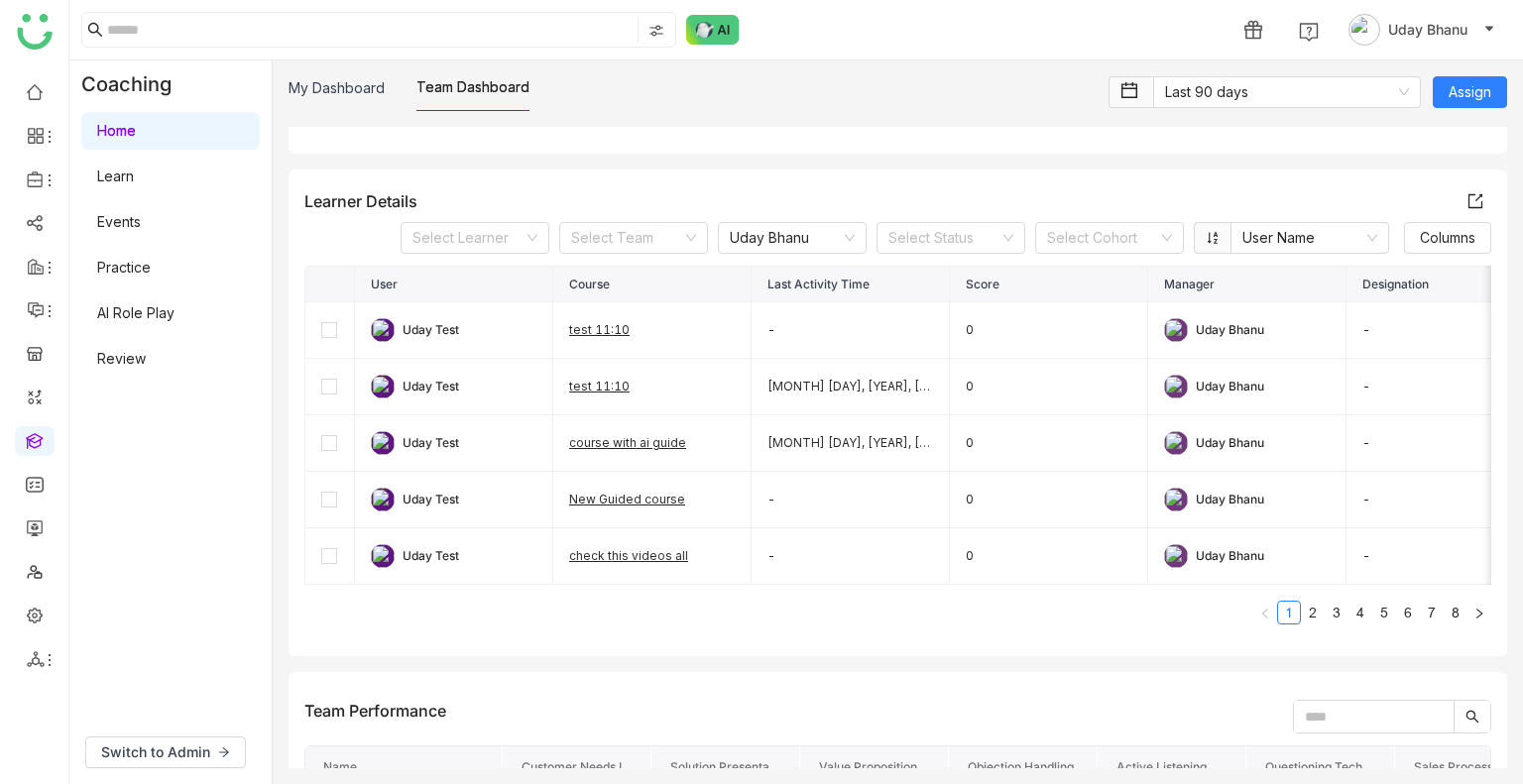 click on "User   Course   Last Activity Time   Score   Manager   Designation   Uday Test   This course is for QA  Jun 17, 2025, 12:47 PM 0  Uday Bhanu  -  Uday Test   test   Jun 17, 2025, 12:48 PM 0  Uday Bhanu  -  Uday Test   Guided Course  - 0  Uday Bhanu  -  Uday Test   Check the role play hindi latest  - 0  Uday Bhanu  -  Uday Test   This course will be only for path   - 0  Uday Bhanu  -  Uday Test   course is for path  Jun 17, 2025, 12:47 PM 0  Uday Bhanu  -  Uday Test   path  Jun 17, 2025, 12:48 PM 0  Uday Bhanu  -  Uday Test   Course From Scratch-1  Jun 18, 2025, 03:09 PM 0  Uday Bhanu  -  Uday Test   new course   Jun 18, 2025, 12:55 PM 0  Uday Bhanu  -  Uday Test   Course 1  - 0  Uday Bhanu  -  Uday Test   test ai inputs  Jun 18, 2025, 03:39 PM 0  Uday Bhanu  -  Uday Test   new role play test   Jun 18, 2025, 02:57 PM 80  Uday Bhanu  -  Uday Test   new course 15  Jun 19, 2025, 02:35 PM 0  Uday Bhanu  -  Uday Test   course 17:30  - 0  Uday Bhanu  -  Uday Test   course 17:55  Jun 18, 2025, 06:13 PM 0  Uday Bhanu" 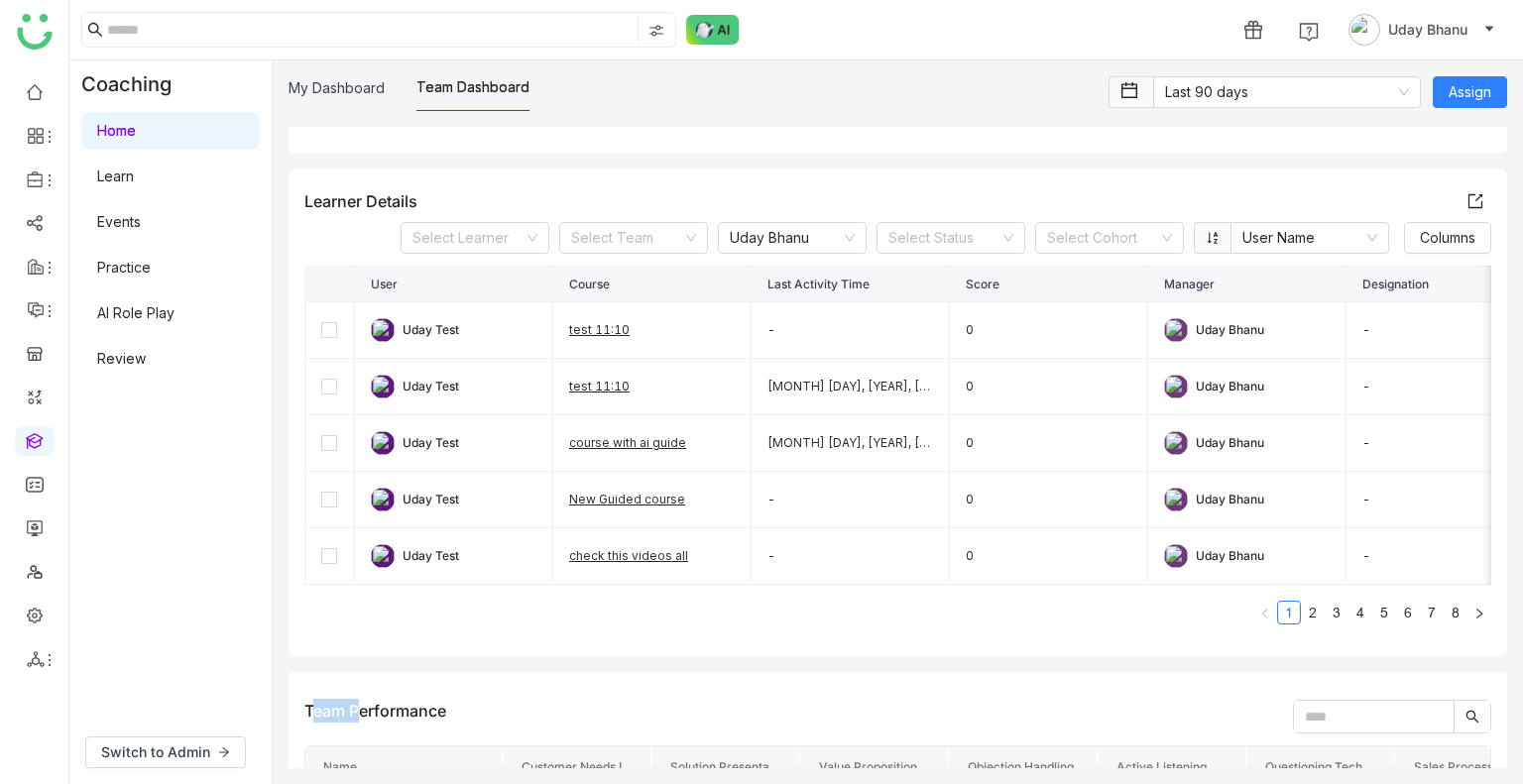 click on "User   Course   Last Activity Time   Score   Manager   Designation   Uday Test   This course is for QA  Jun 17, 2025, 12:47 PM 0  Uday Bhanu  -  Uday Test   test   Jun 17, 2025, 12:48 PM 0  Uday Bhanu  -  Uday Test   Guided Course  - 0  Uday Bhanu  -  Uday Test   Check the role play hindi latest  - 0  Uday Bhanu  -  Uday Test   This course will be only for path   - 0  Uday Bhanu  -  Uday Test   course is for path  Jun 17, 2025, 12:47 PM 0  Uday Bhanu  -  Uday Test   path  Jun 17, 2025, 12:48 PM 0  Uday Bhanu  -  Uday Test   Course From Scratch-1  Jun 18, 2025, 03:09 PM 0  Uday Bhanu  -  Uday Test   new course   Jun 18, 2025, 12:55 PM 0  Uday Bhanu  -  Uday Test   Course 1  - 0  Uday Bhanu  -  Uday Test   test ai inputs  Jun 18, 2025, 03:39 PM 0  Uday Bhanu  -  Uday Test   new role play test   Jun 18, 2025, 02:57 PM 80  Uday Bhanu  -  Uday Test   new course 15  Jun 19, 2025, 02:35 PM 0  Uday Bhanu  -  Uday Test   course 17:30  - 0  Uday Bhanu  -  Uday Test   course 17:55  Jun 18, 2025, 06:13 PM 0  Uday Bhanu" 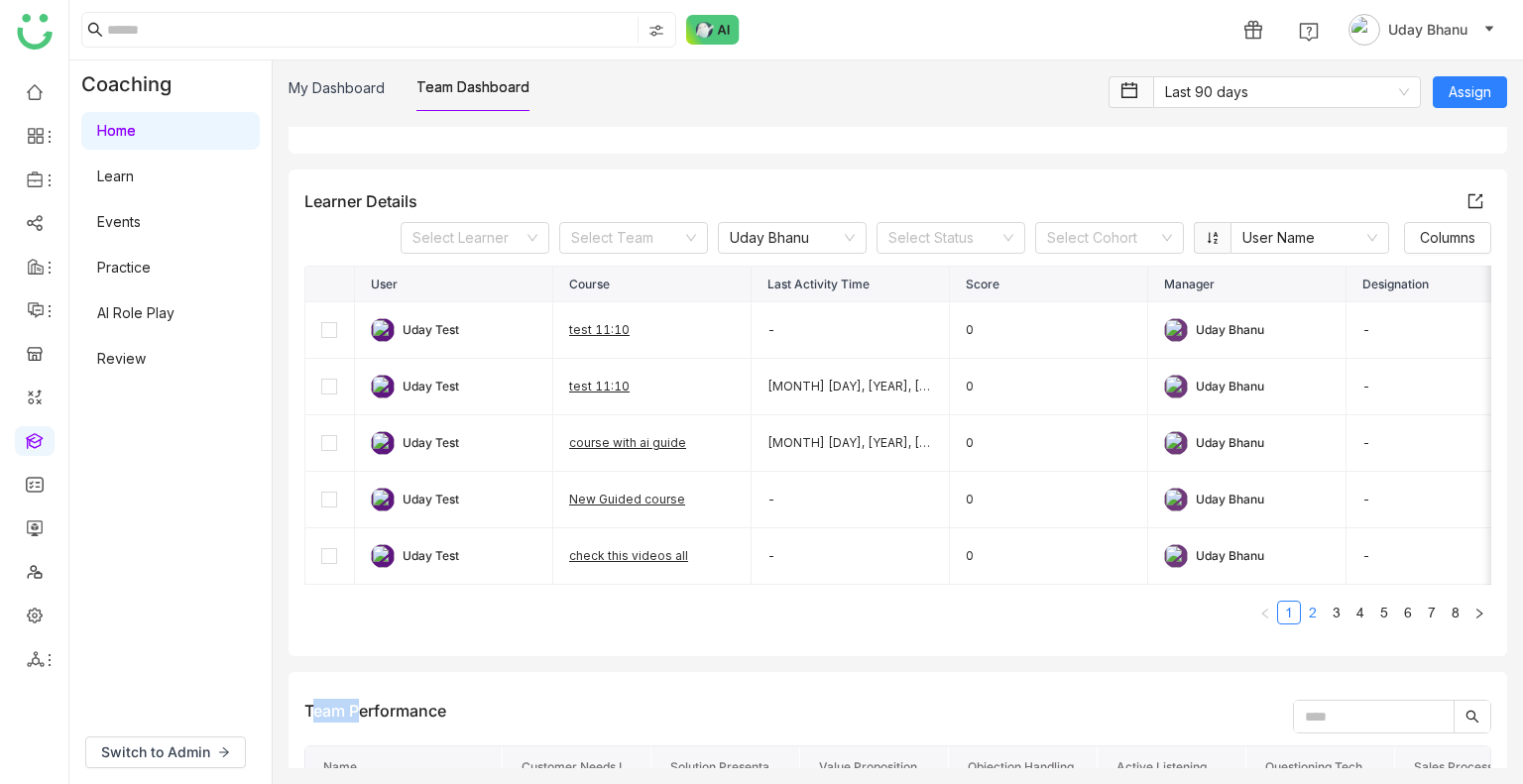 click on "2" 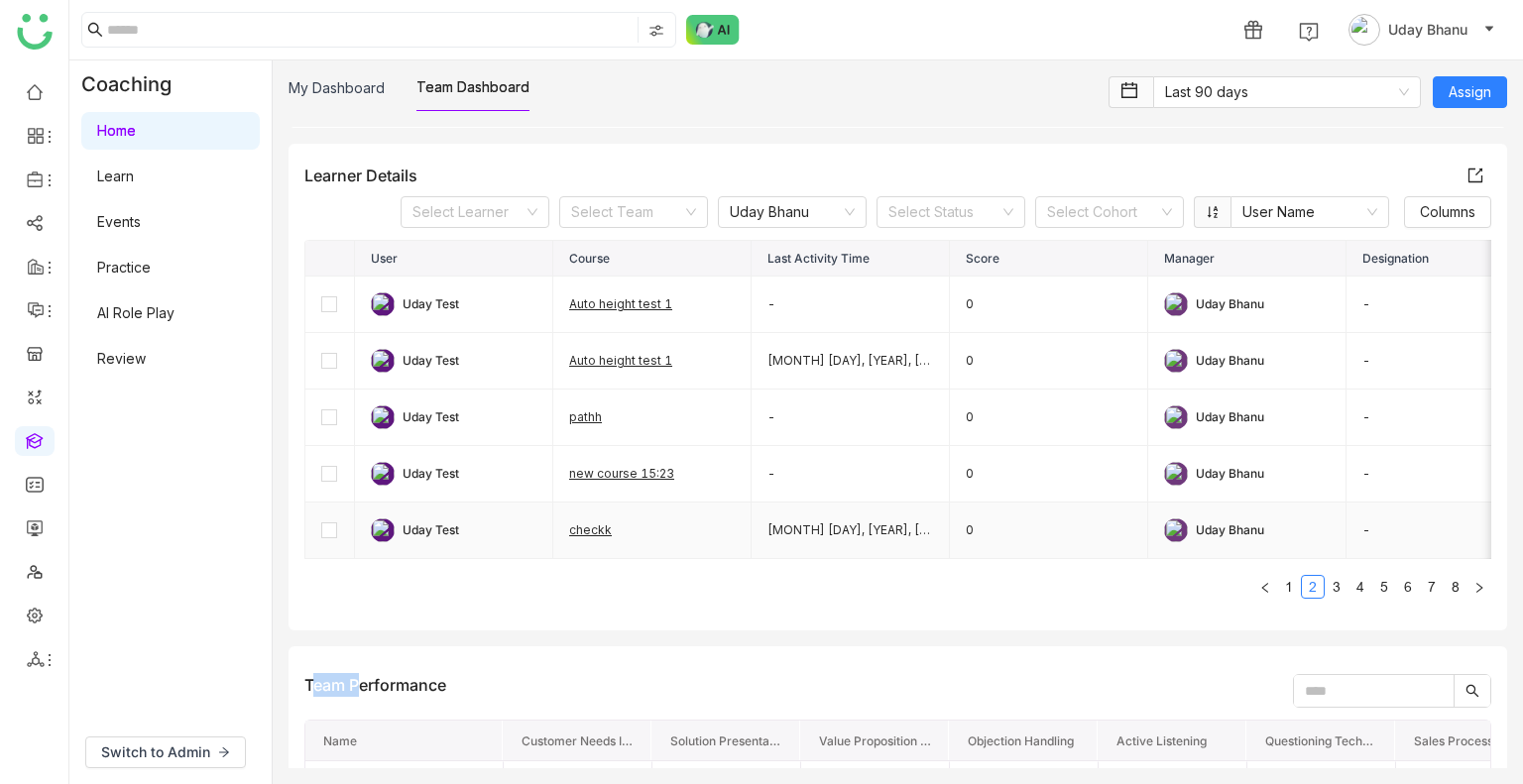 scroll, scrollTop: 629, scrollLeft: 0, axis: vertical 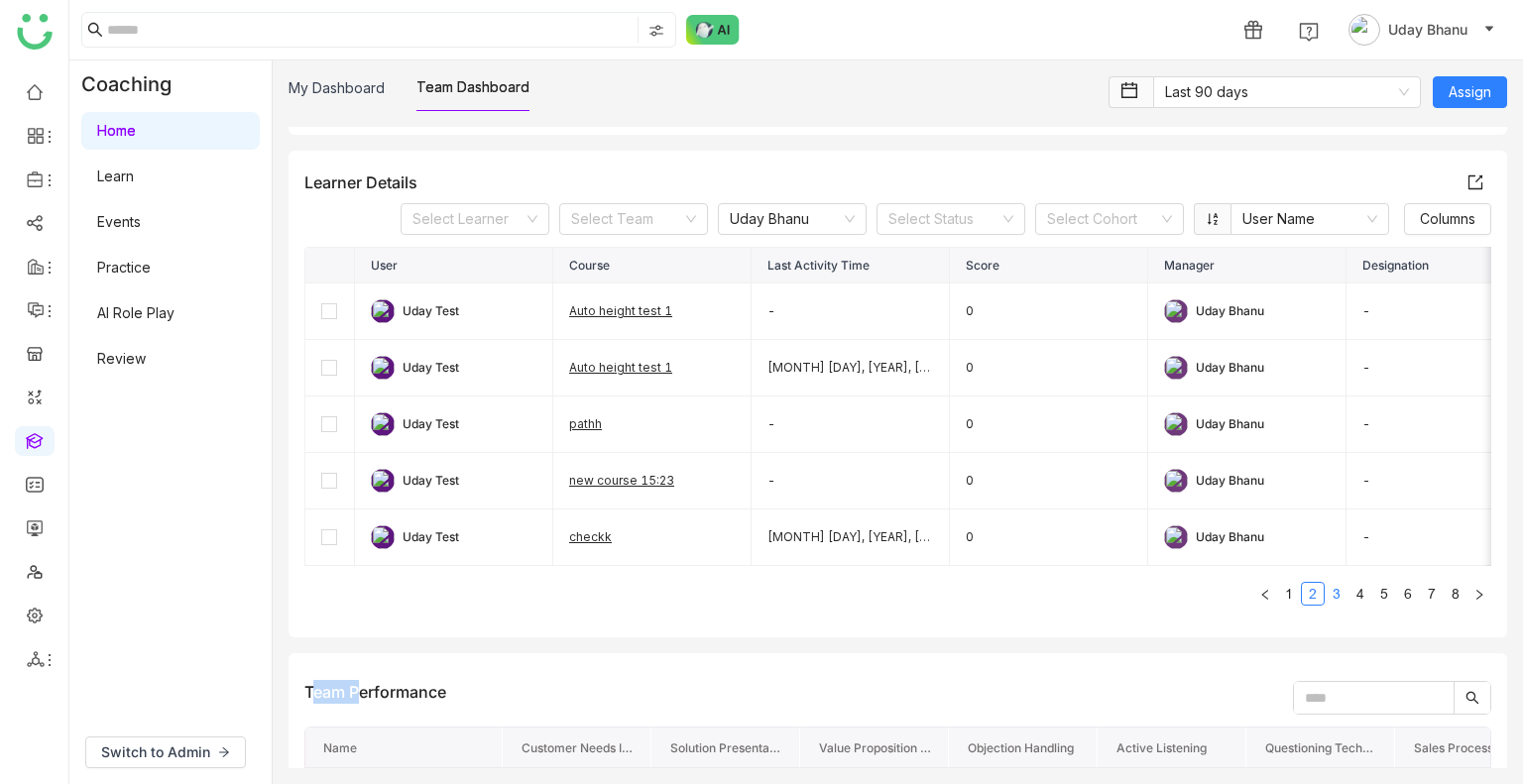 click on "3" 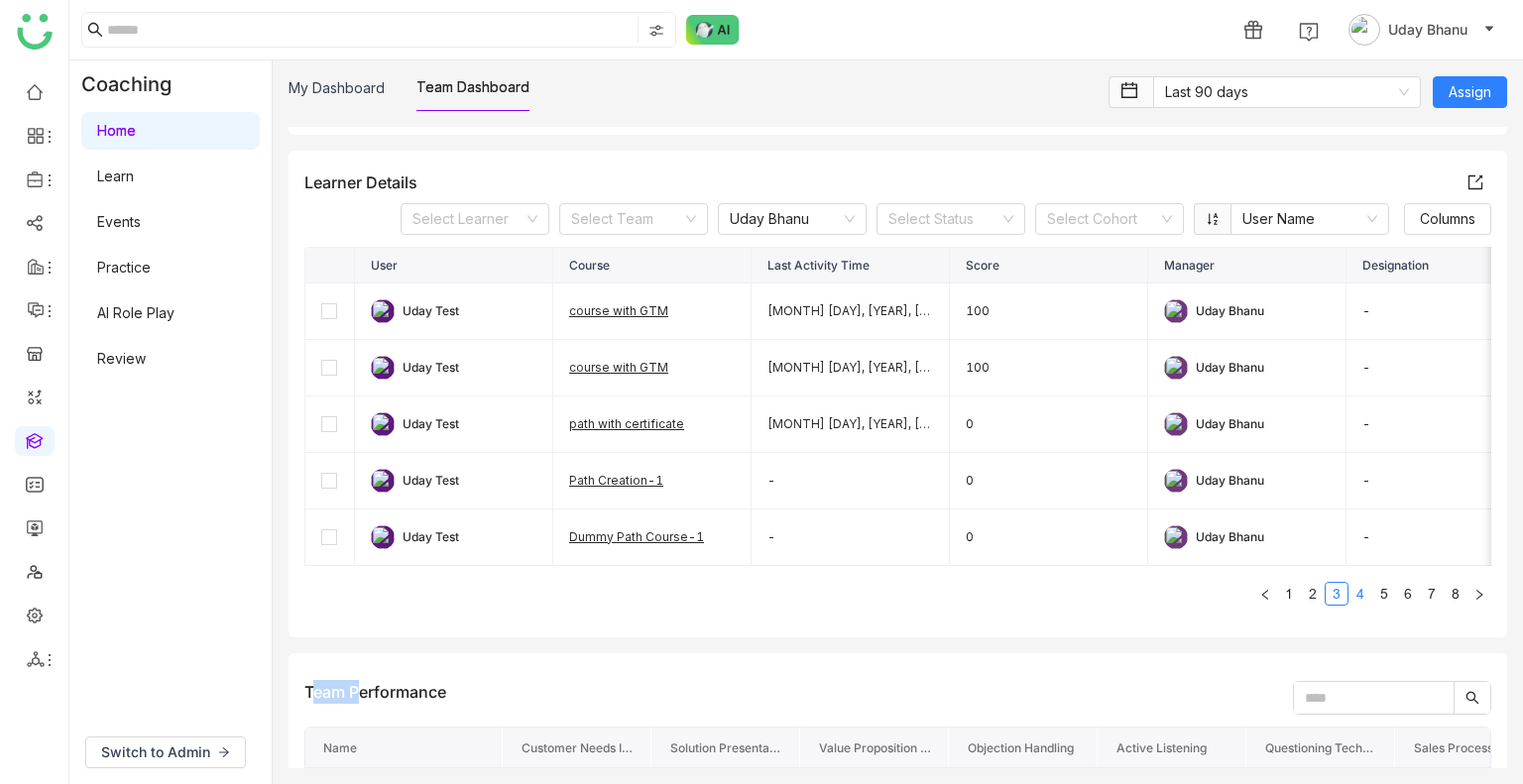 click on "4" 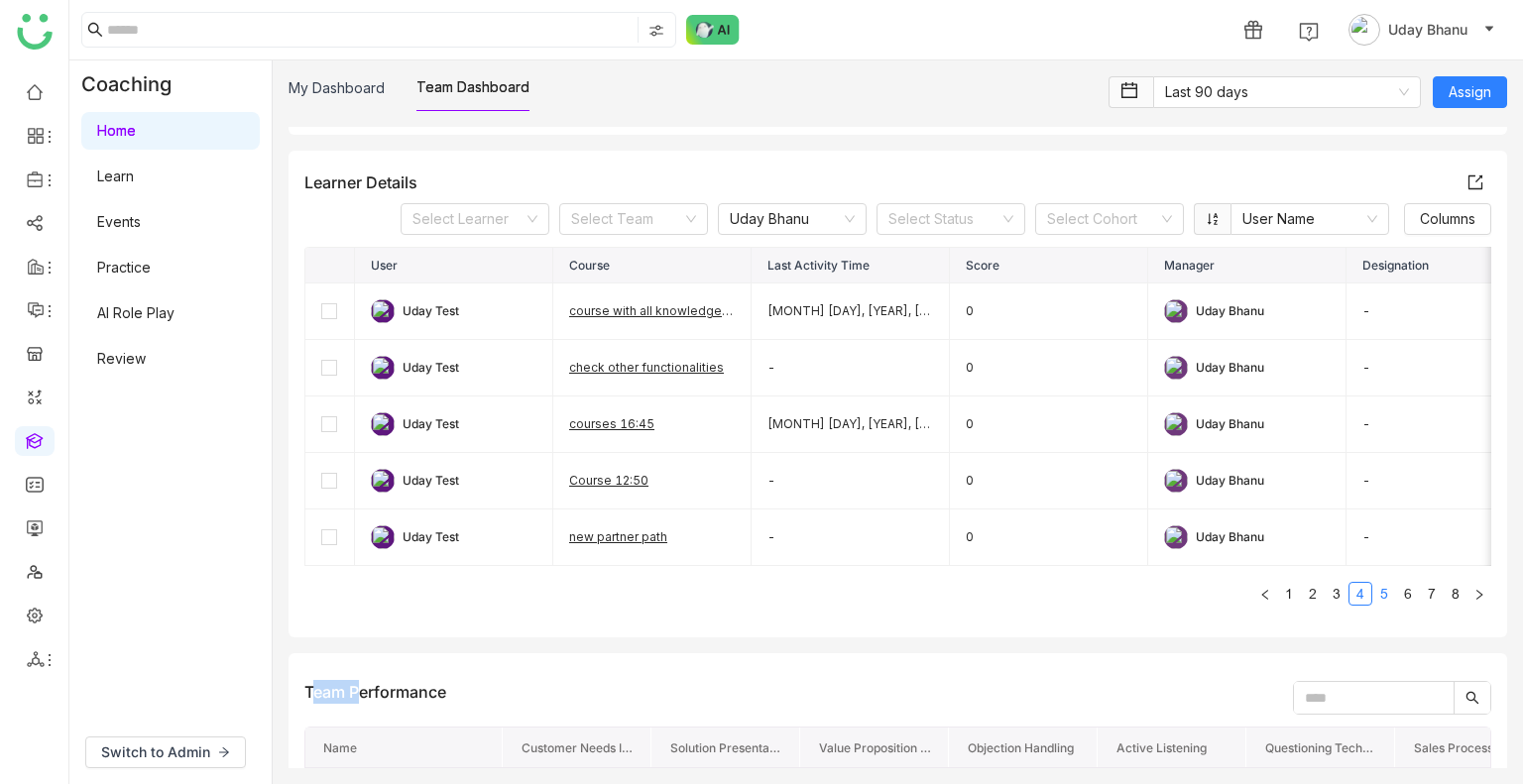 click on "5" 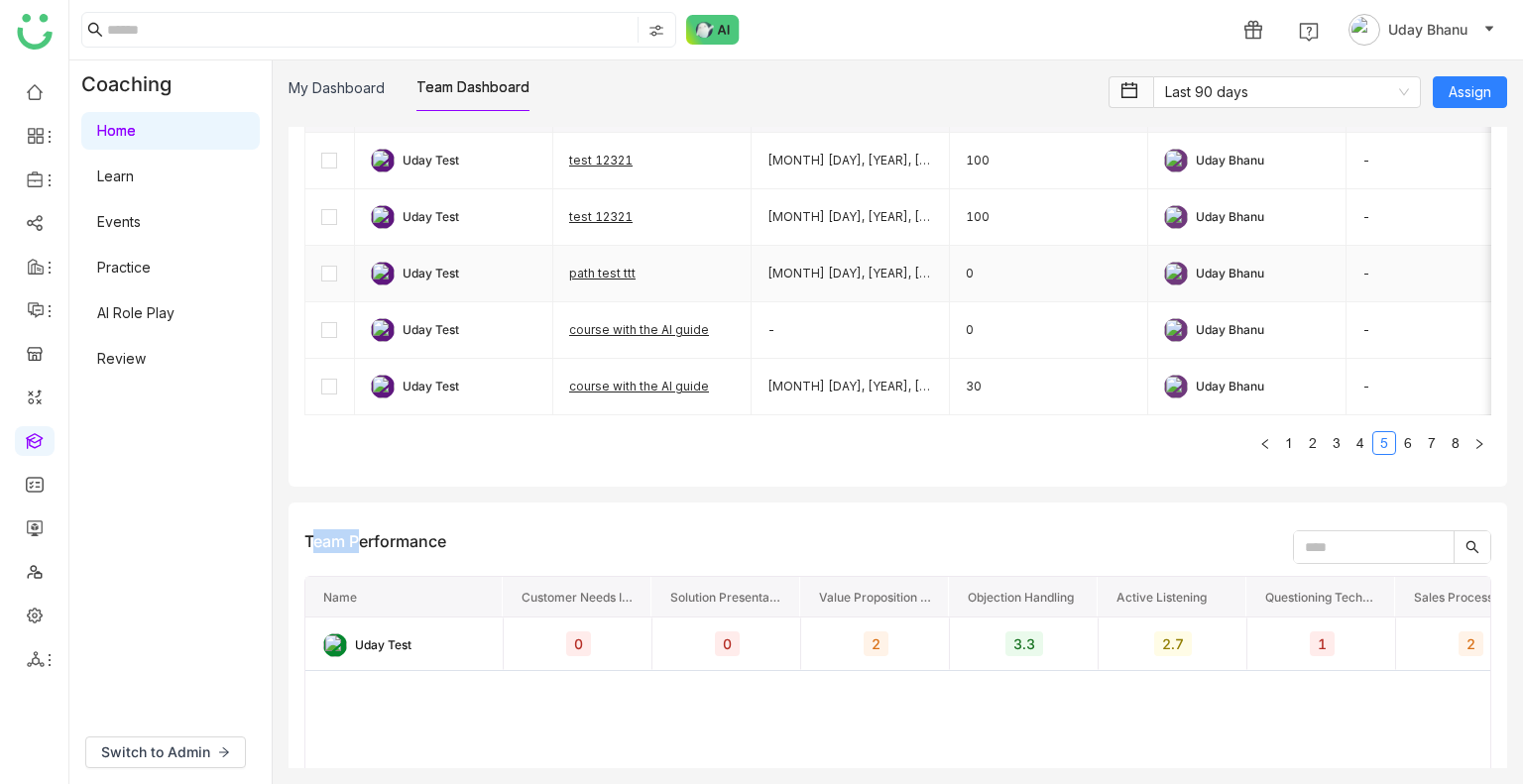 scroll, scrollTop: 629, scrollLeft: 0, axis: vertical 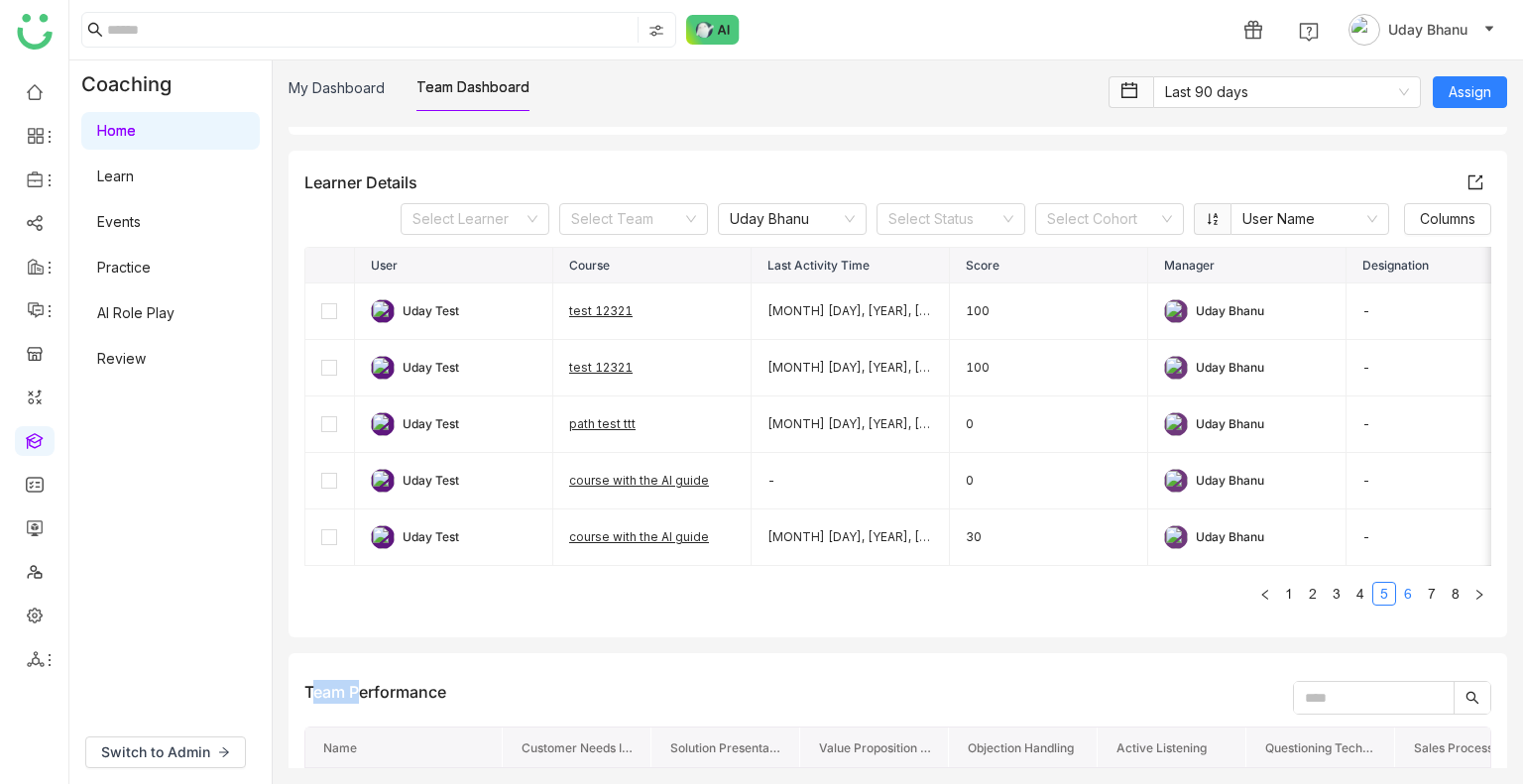 click on "6" 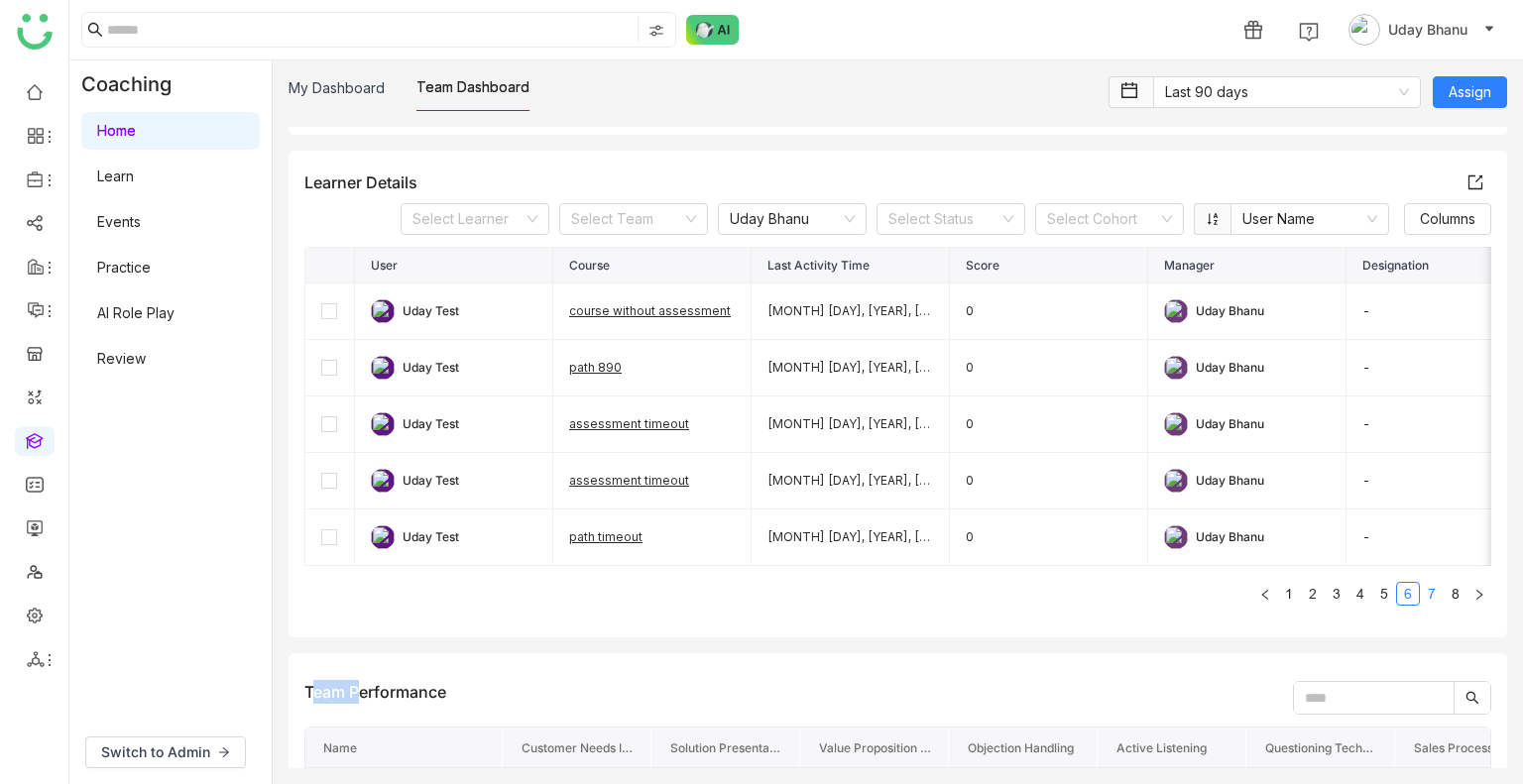 click on "7" 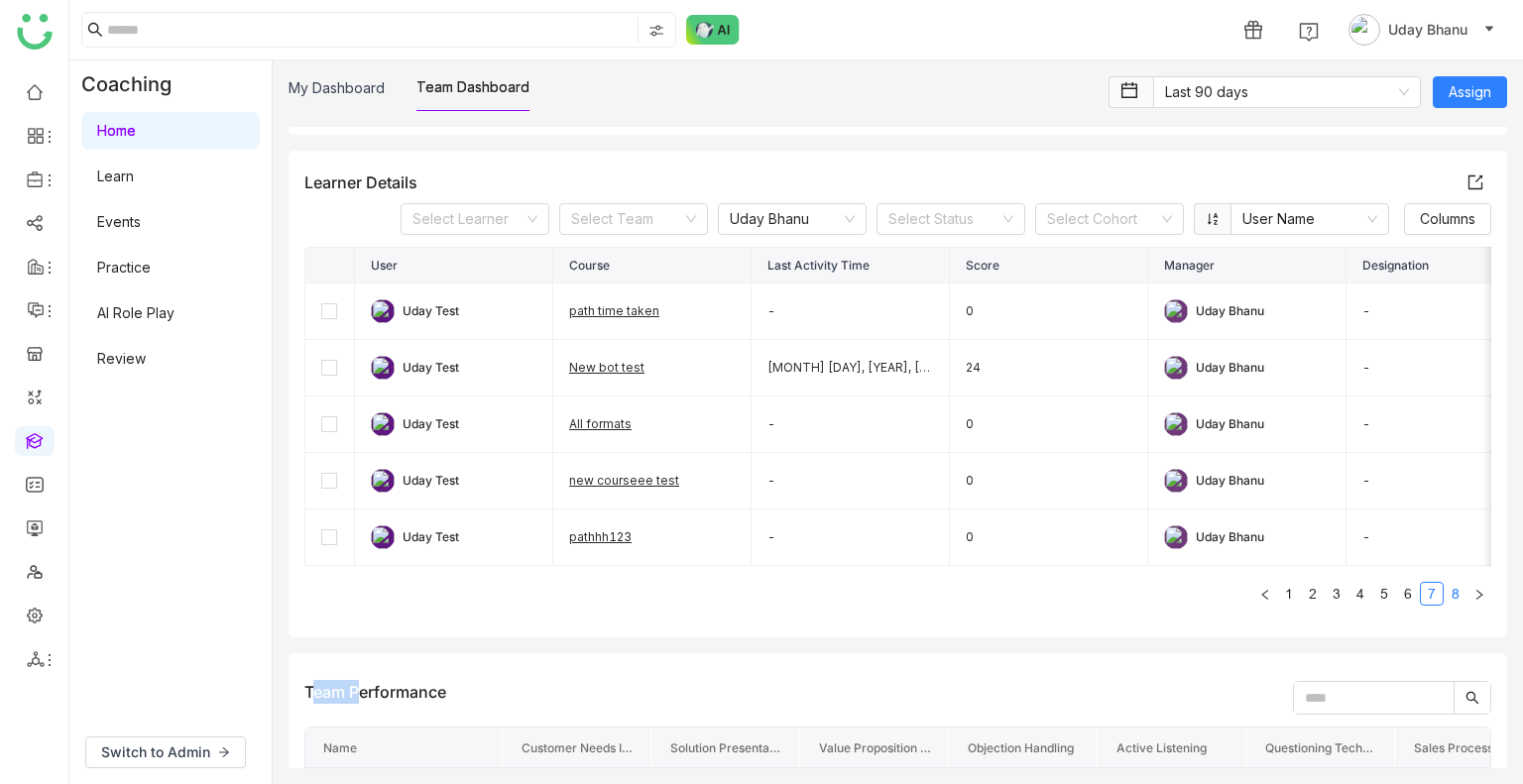 click on "8" 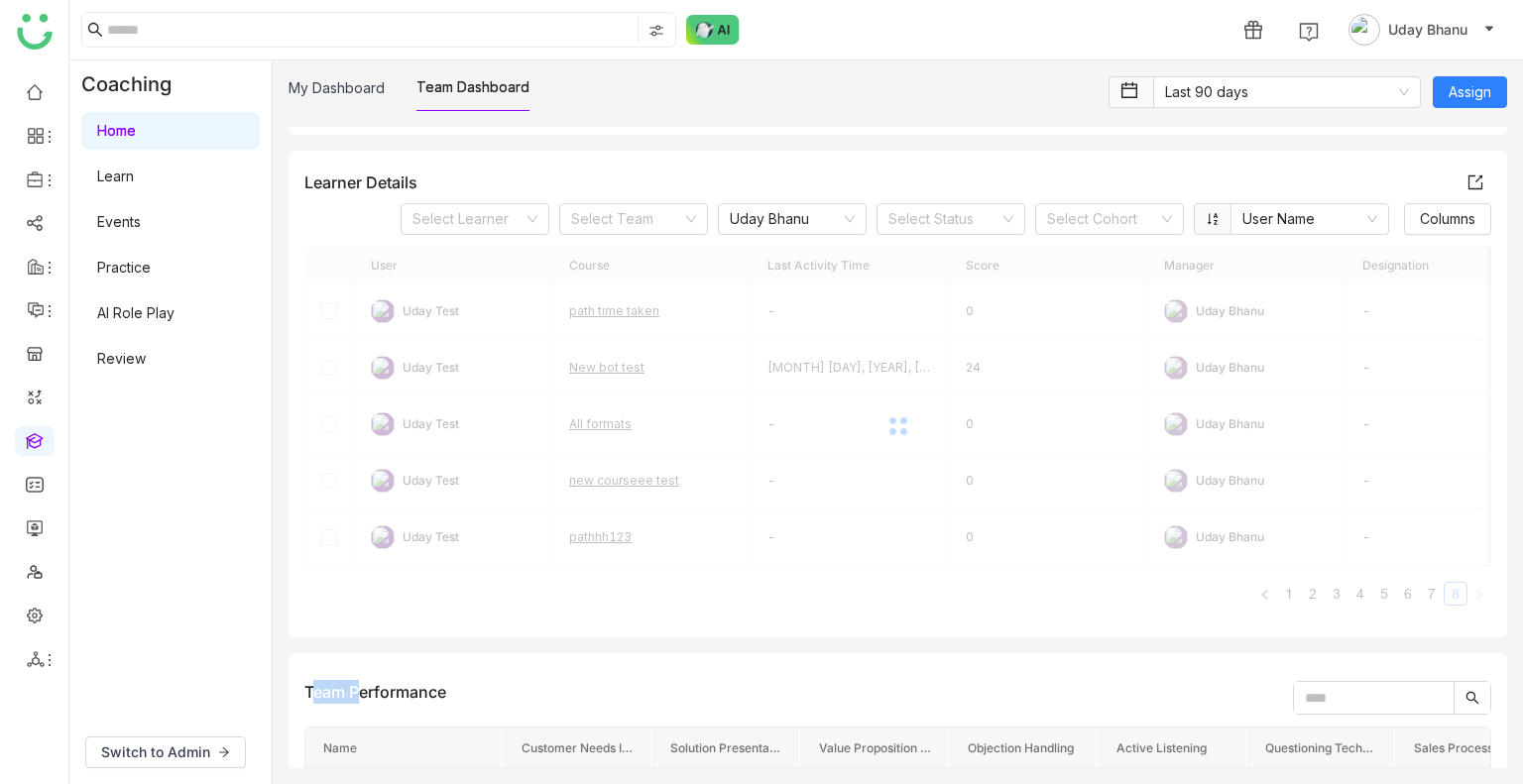 scroll, scrollTop: 464, scrollLeft: 0, axis: vertical 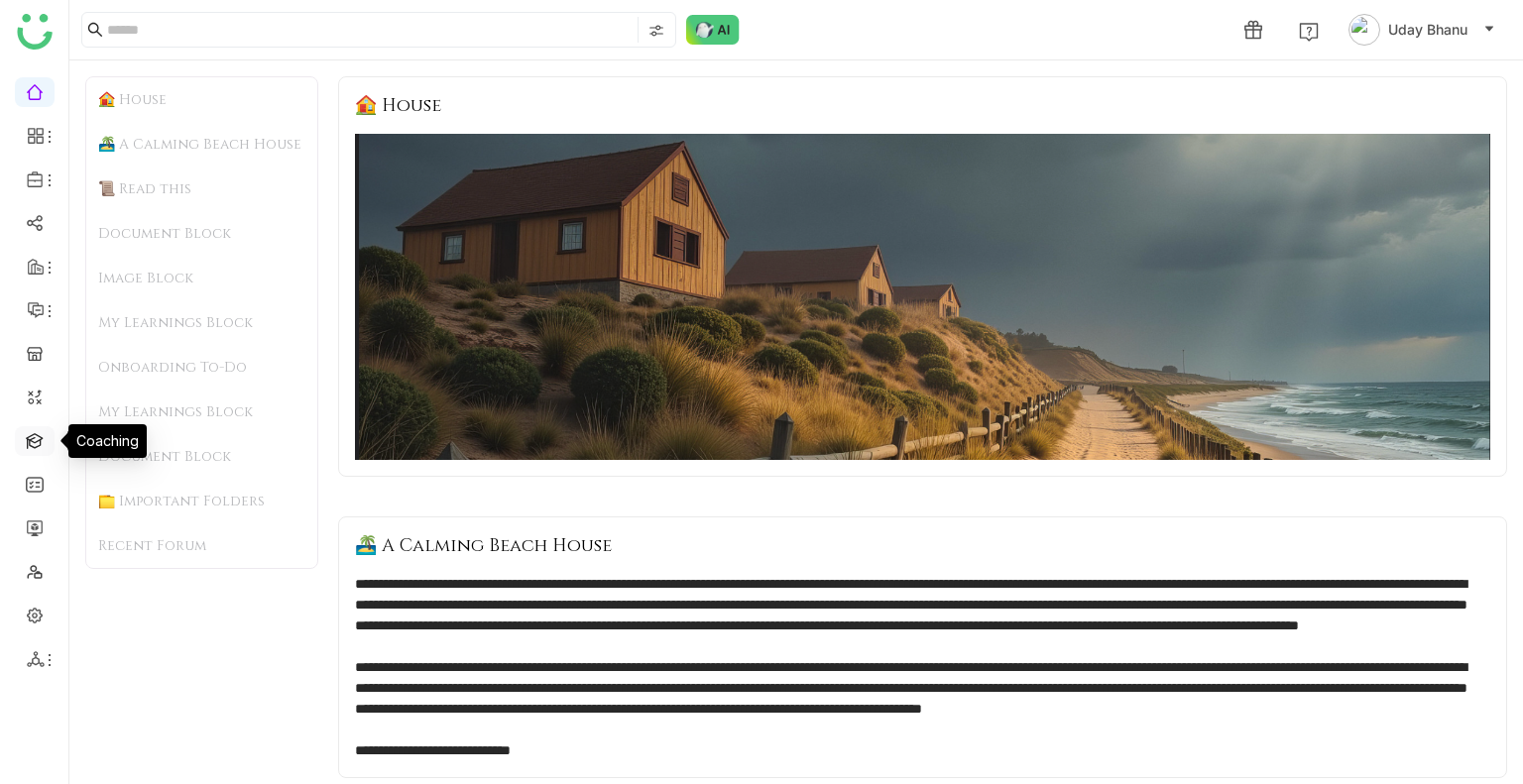 click at bounding box center [35, 439] 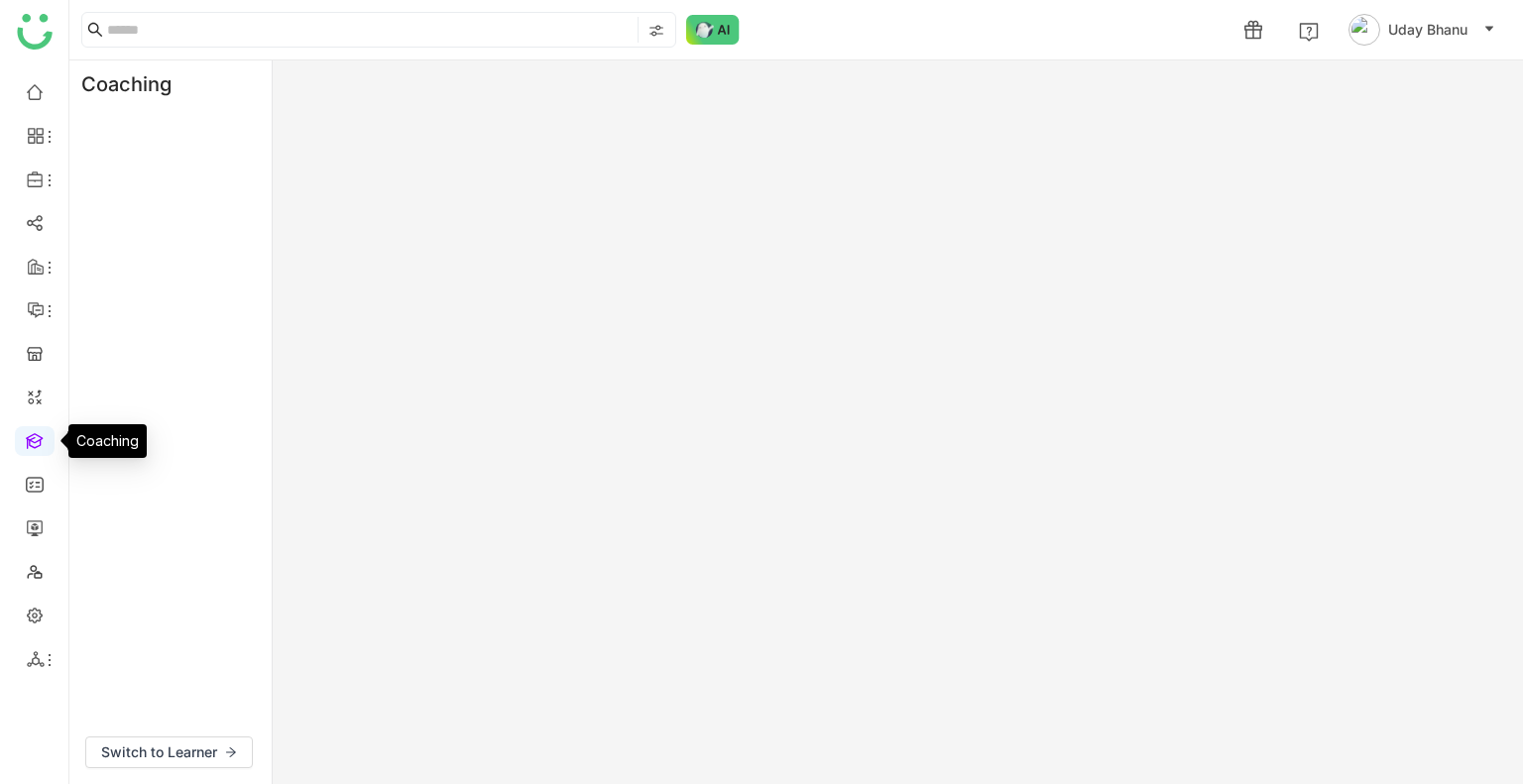 click at bounding box center (35, 439) 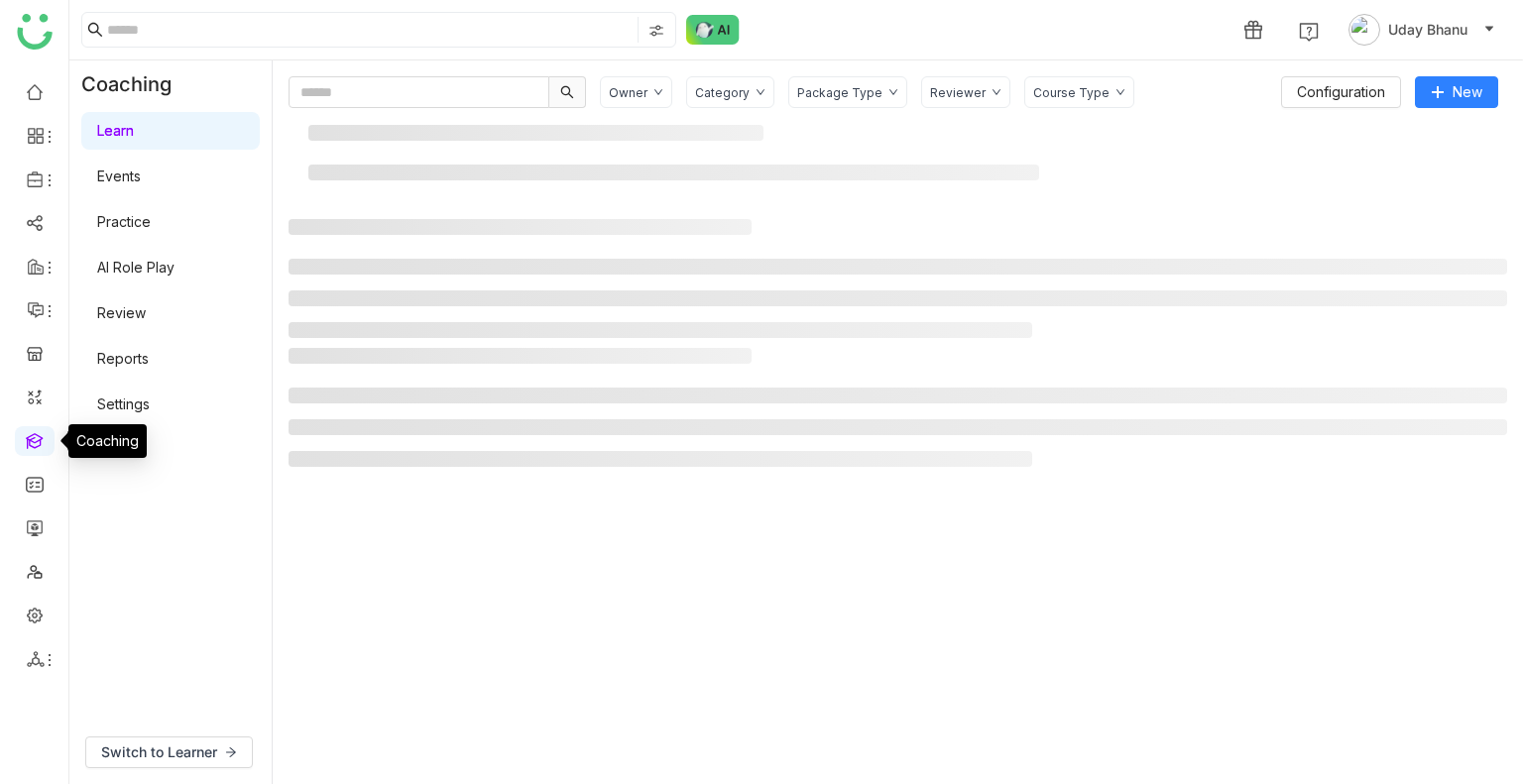 click at bounding box center [35, 439] 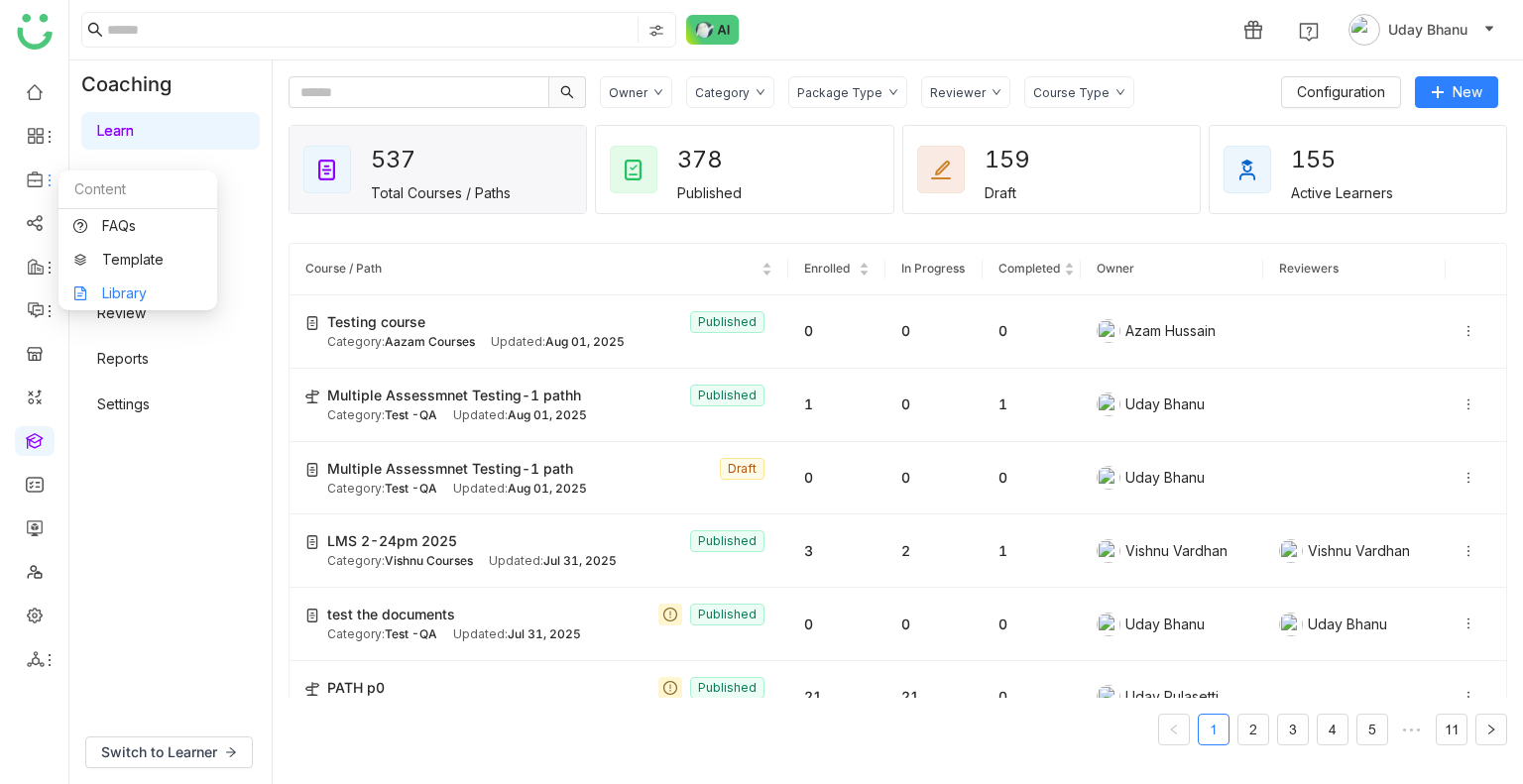 click on "Library" at bounding box center (138, 293) 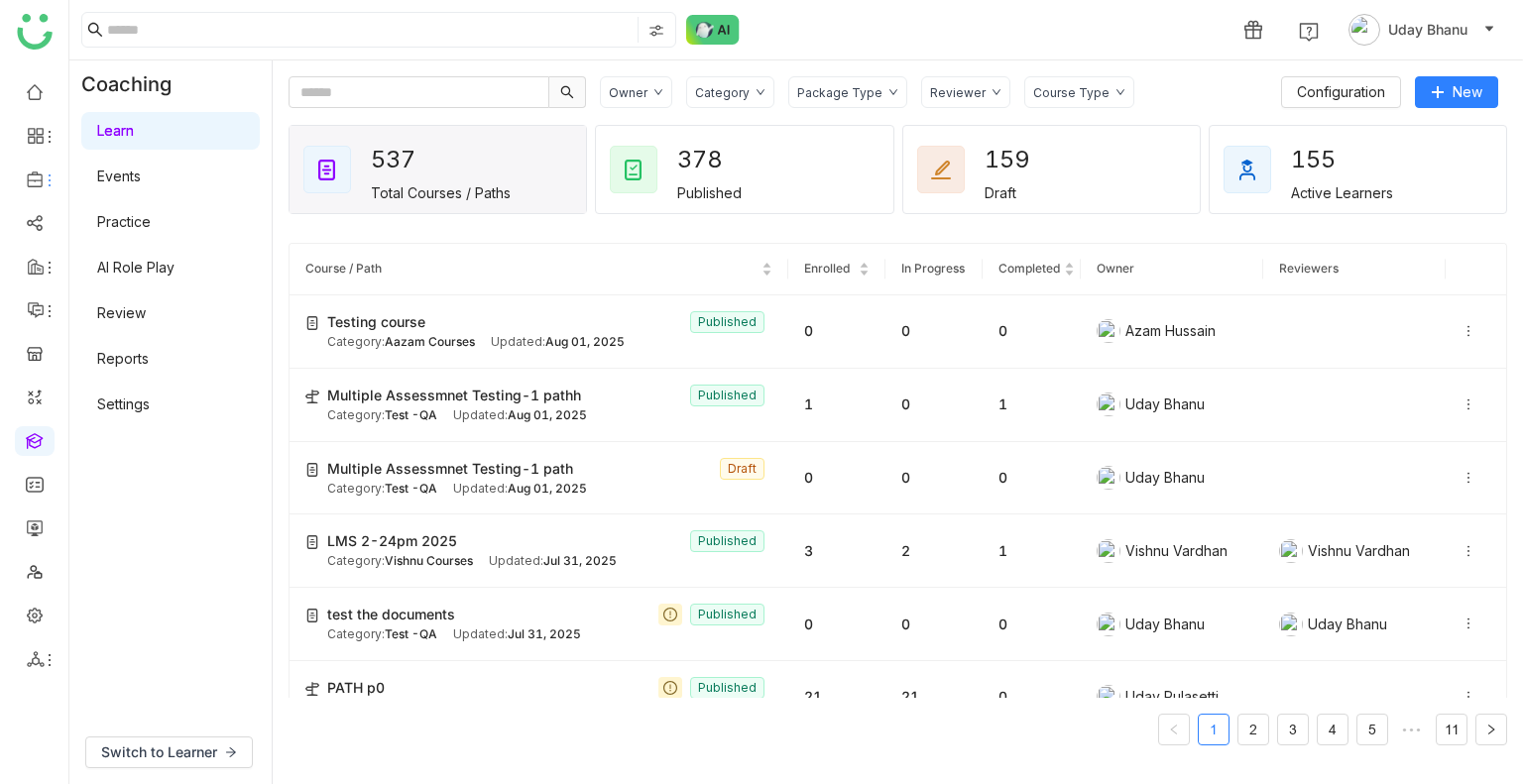 click on "Review" at bounding box center (121, 312) 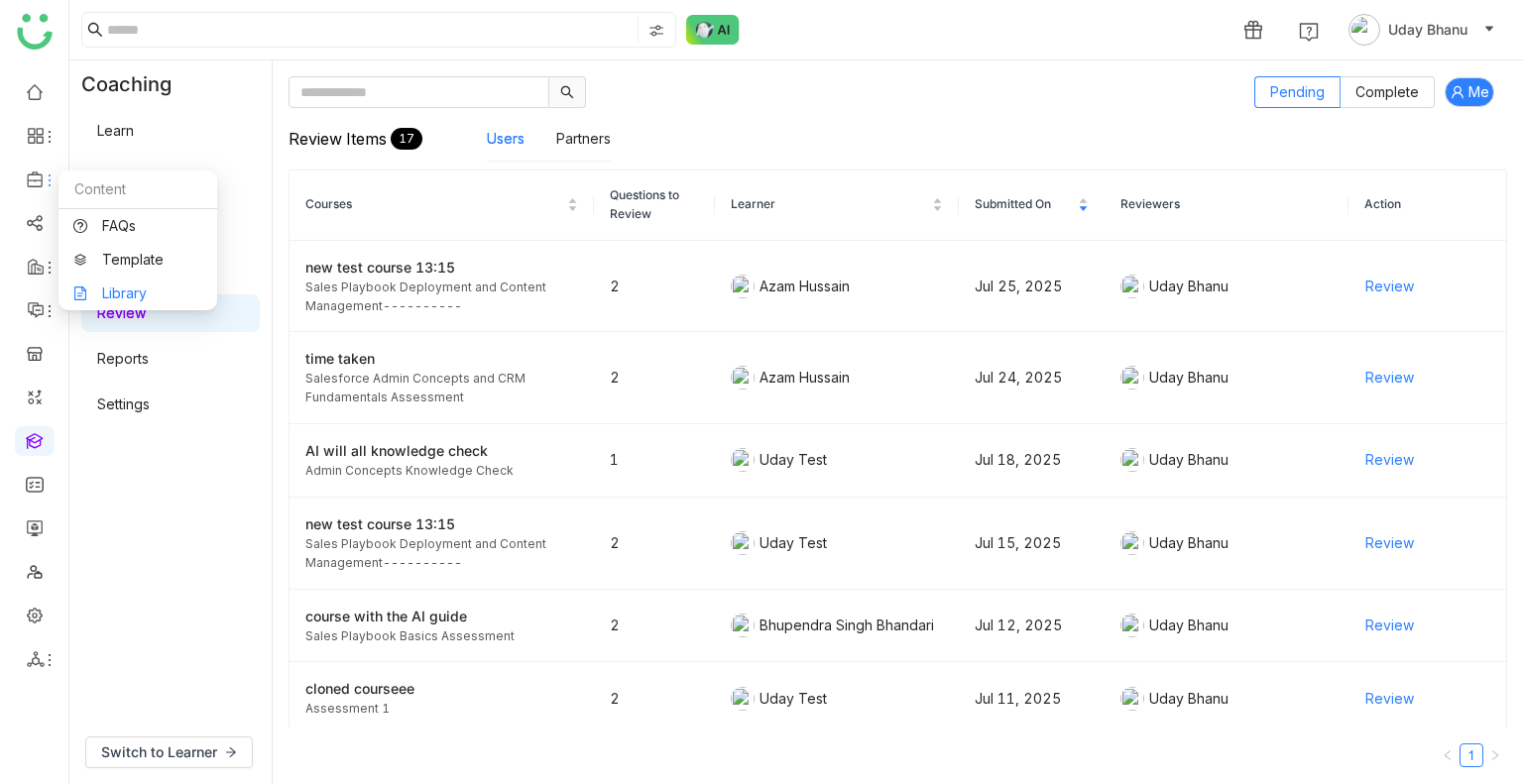 click on "Library" at bounding box center [138, 293] 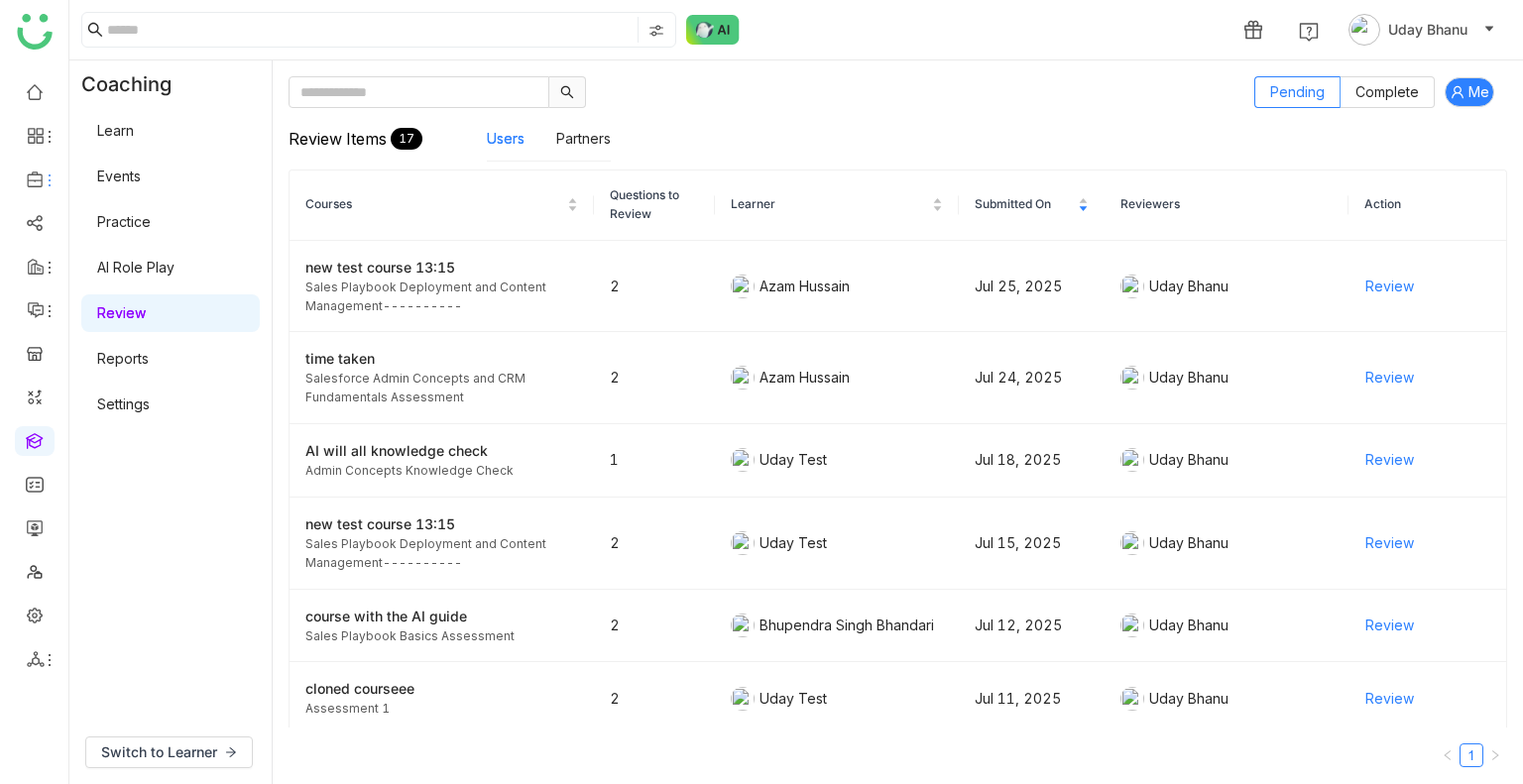 click on "1 [FIRST] Coaching  Learn   Events   Practice   AI Role Play   Review   Reports   Settings   Switch to Learner  Pending Complete  Me   Review Items  17  Users   Partners   Courses   Questions to Review   Learner   Submitted On   Reviewers   Action   new test course 13:15   Sales Playbook Deployment and Content Management----------  2  [FIRST] [LAST]   [MONTH] [DAY], [YEAR]   [FIRST]  Review  time taken    Salesforce Admin Concepts and CRM Fundamentals Assessment  2  [FIRST] [LAST]   [MONTH] [DAY], [YEAR]   [FIRST]  Review  AI will all knowledge check     Admin Concepts Knowledge Check  1  [FIRST] [LAST]   [MONTH] [DAY], [YEAR]   [FIRST]  Review  new test course 13:15   Sales Playbook Deployment and Content Management----------  2  [FIRST] [LAST]   [MONTH] [DAY], [YEAR]   [FIRST]  Review  course with the AI guide   Sales Playbook Basics Assessment  2  [FIRST] [LAST]   [MONTH] [DAY], [YEAR]   [FIRST]  Review 2 Review 2" at bounding box center (762, 392) 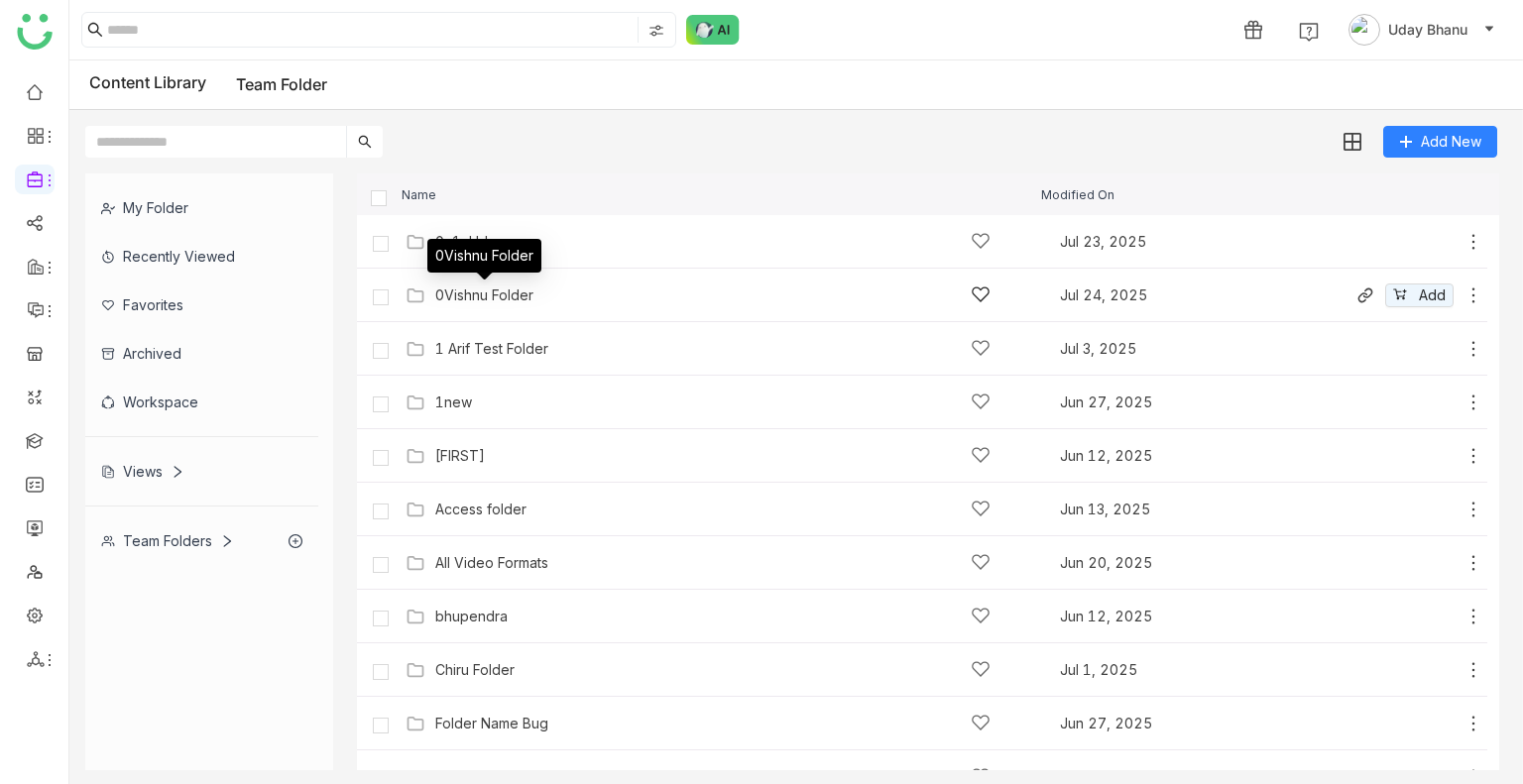 click on "0Vishnu Folder" 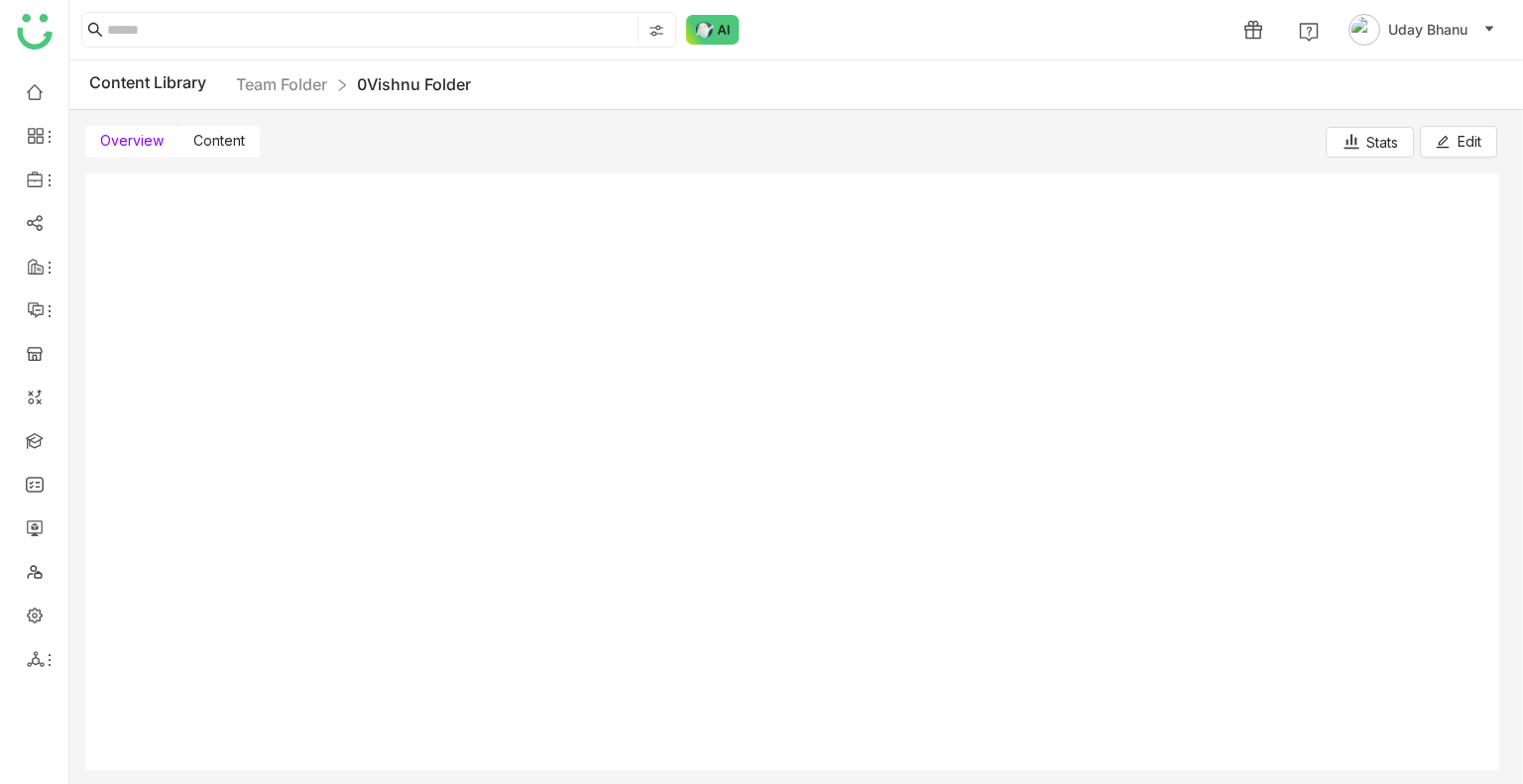 click on "Content" at bounding box center (219, 142) 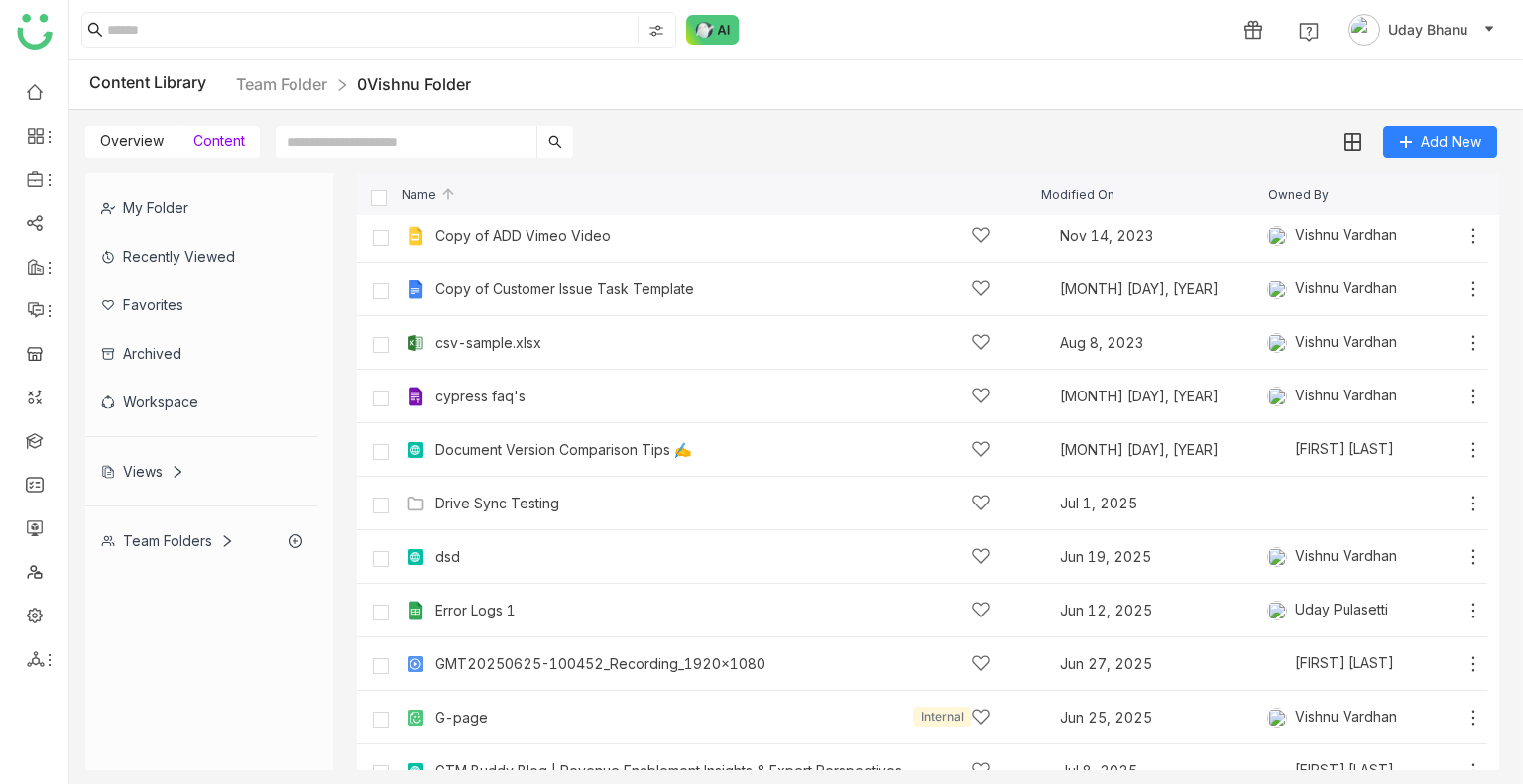 scroll, scrollTop: 276, scrollLeft: 0, axis: vertical 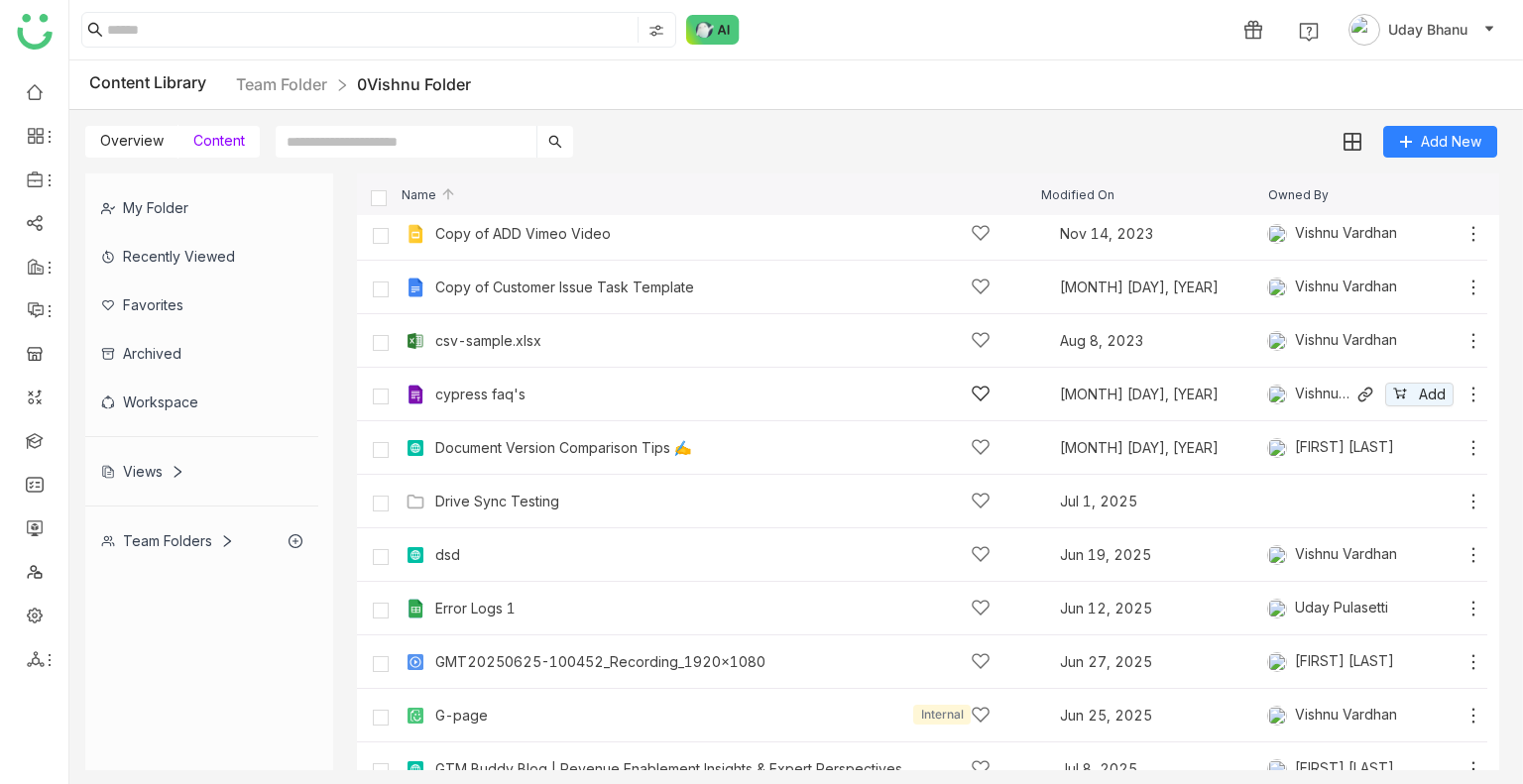 click on "cypress faq's   [MONTH] [DAY], [YEAR]   [FIRST] [LAST]
Add" 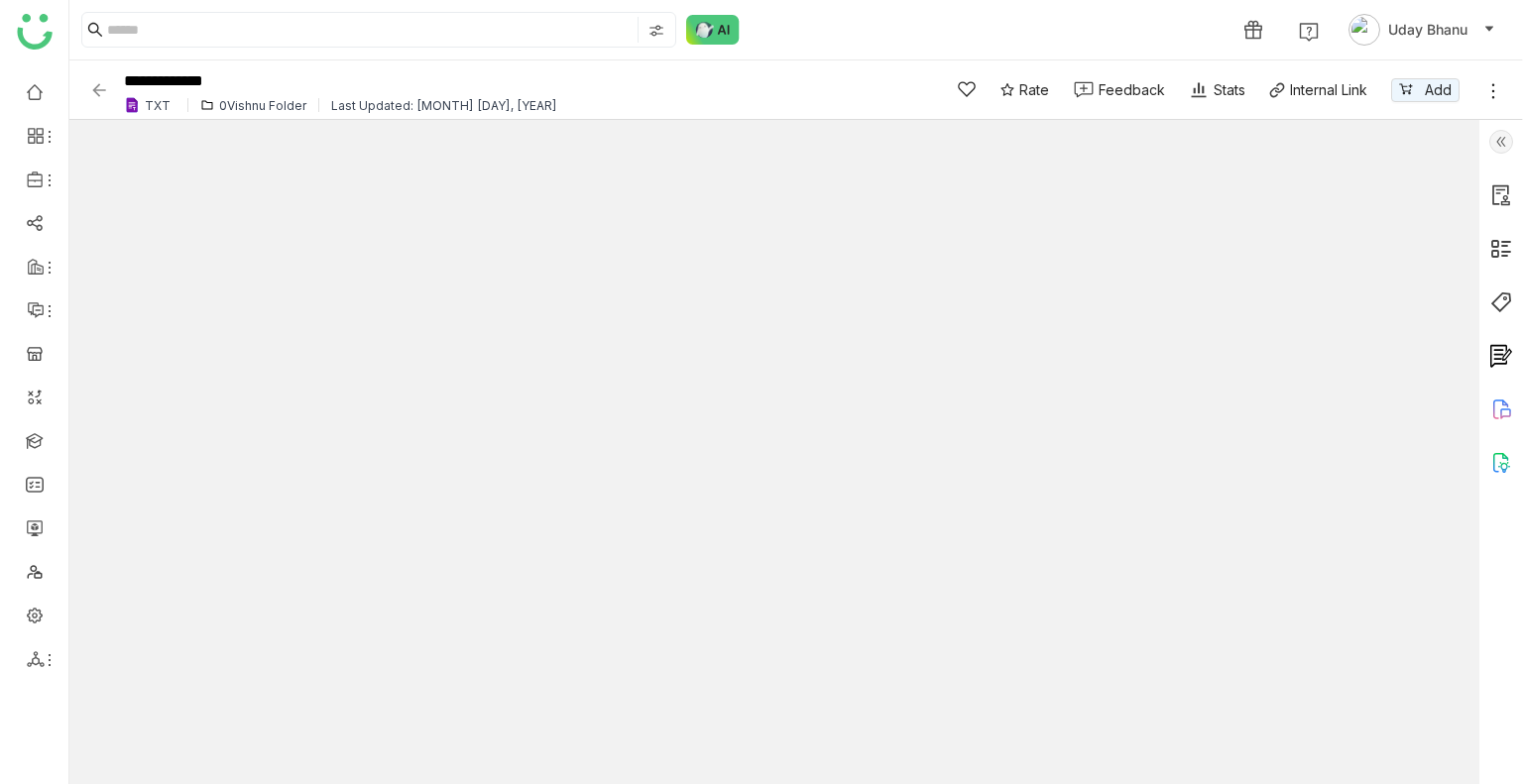type on "*" 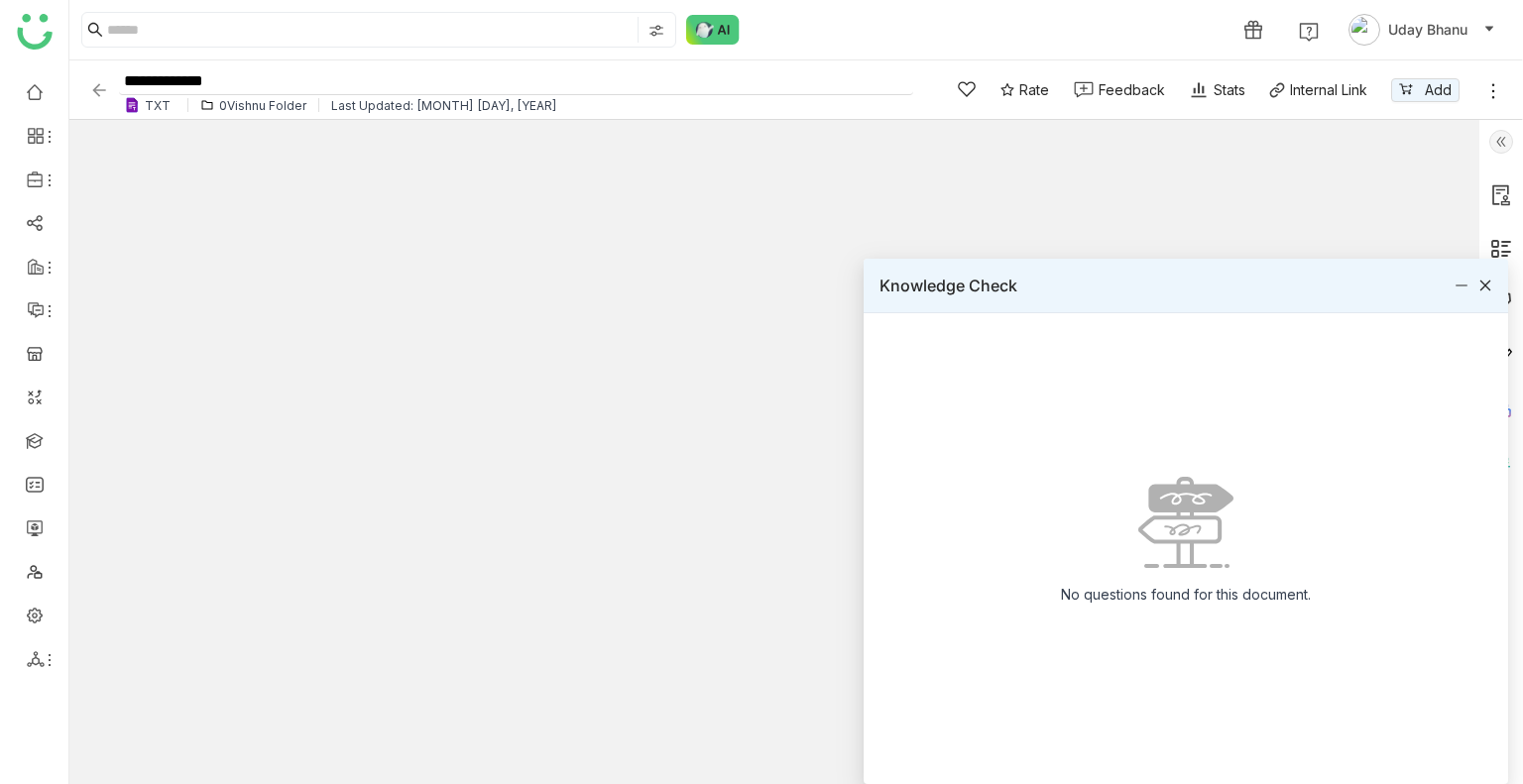 click on "**********" 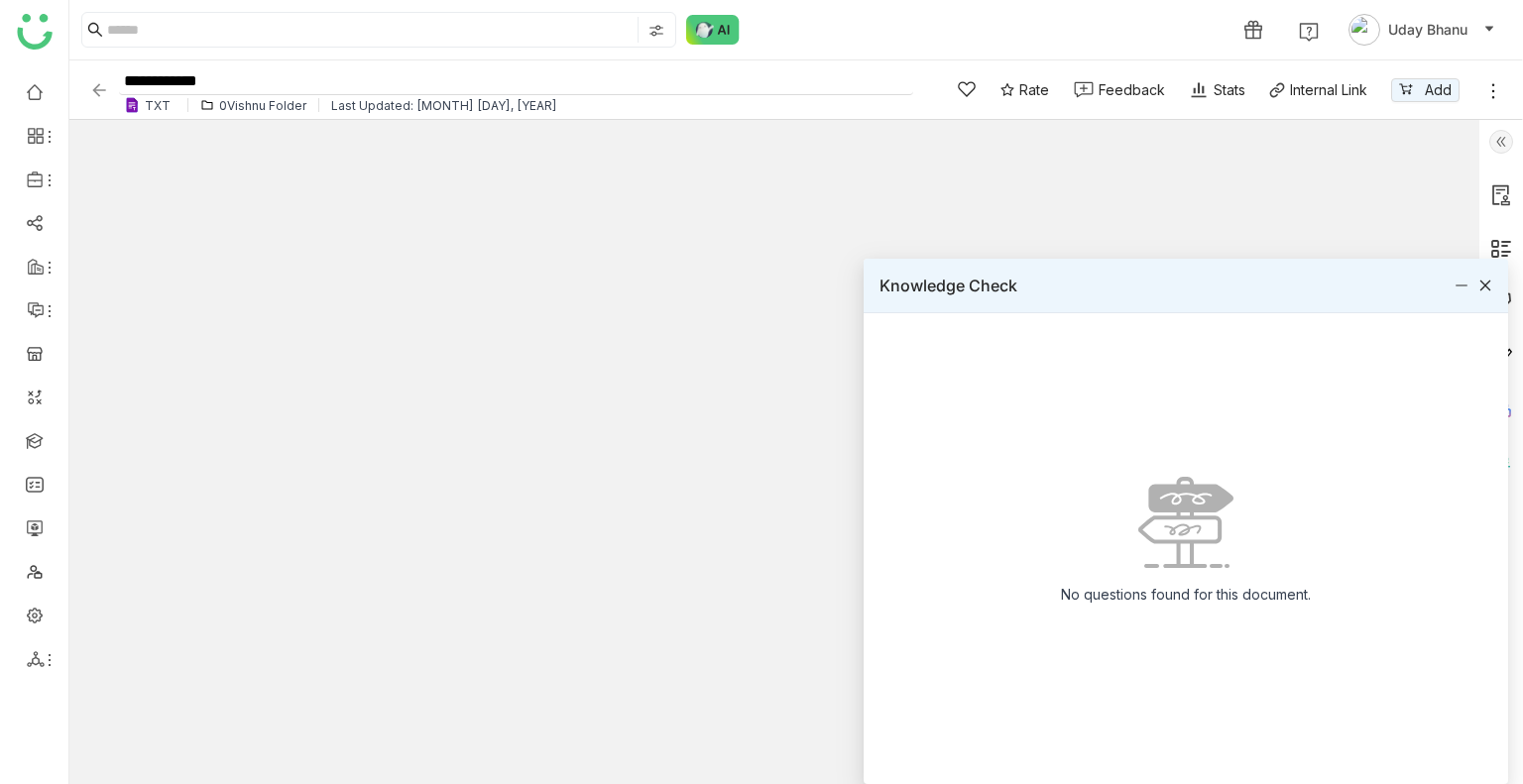 type on "**********" 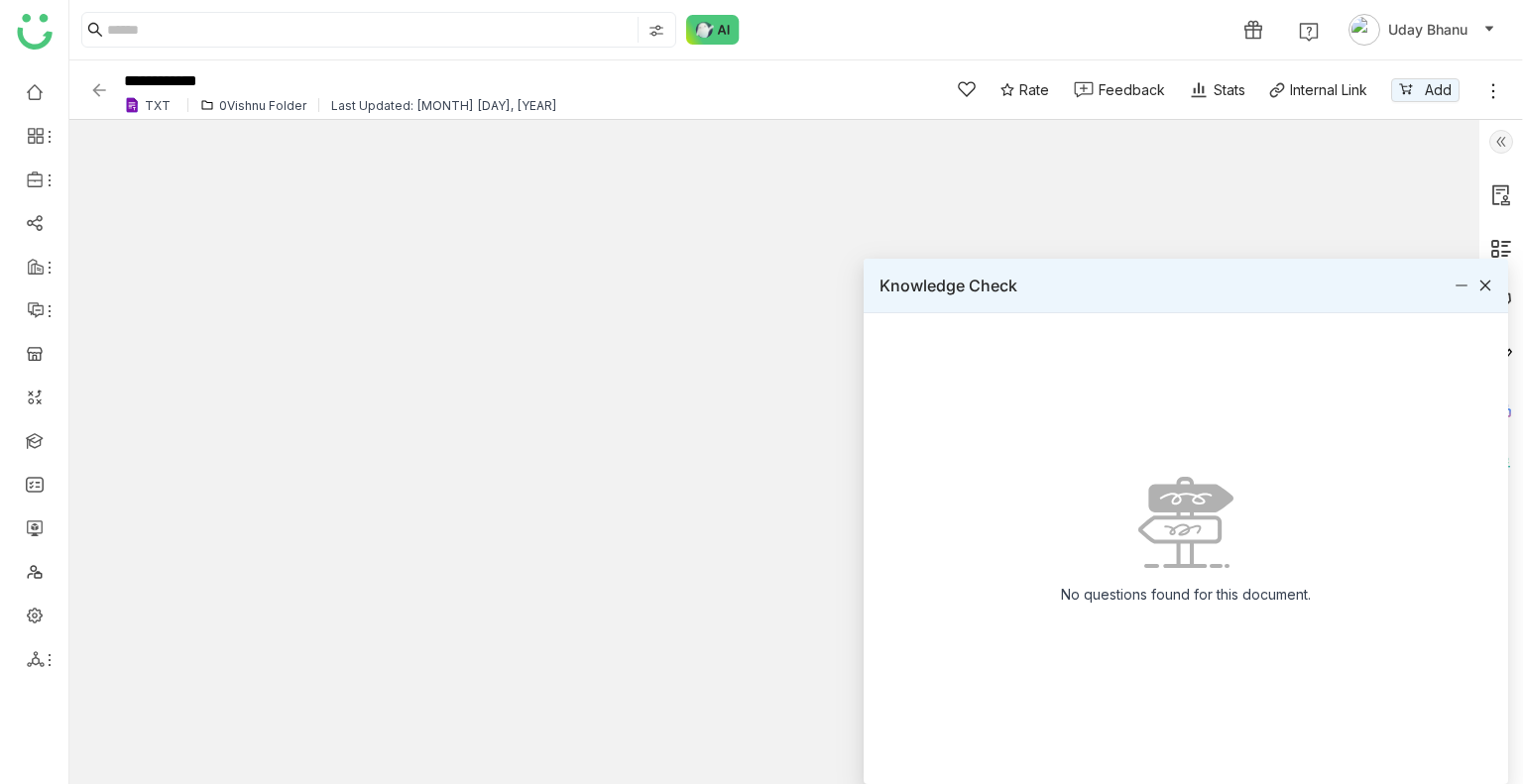click 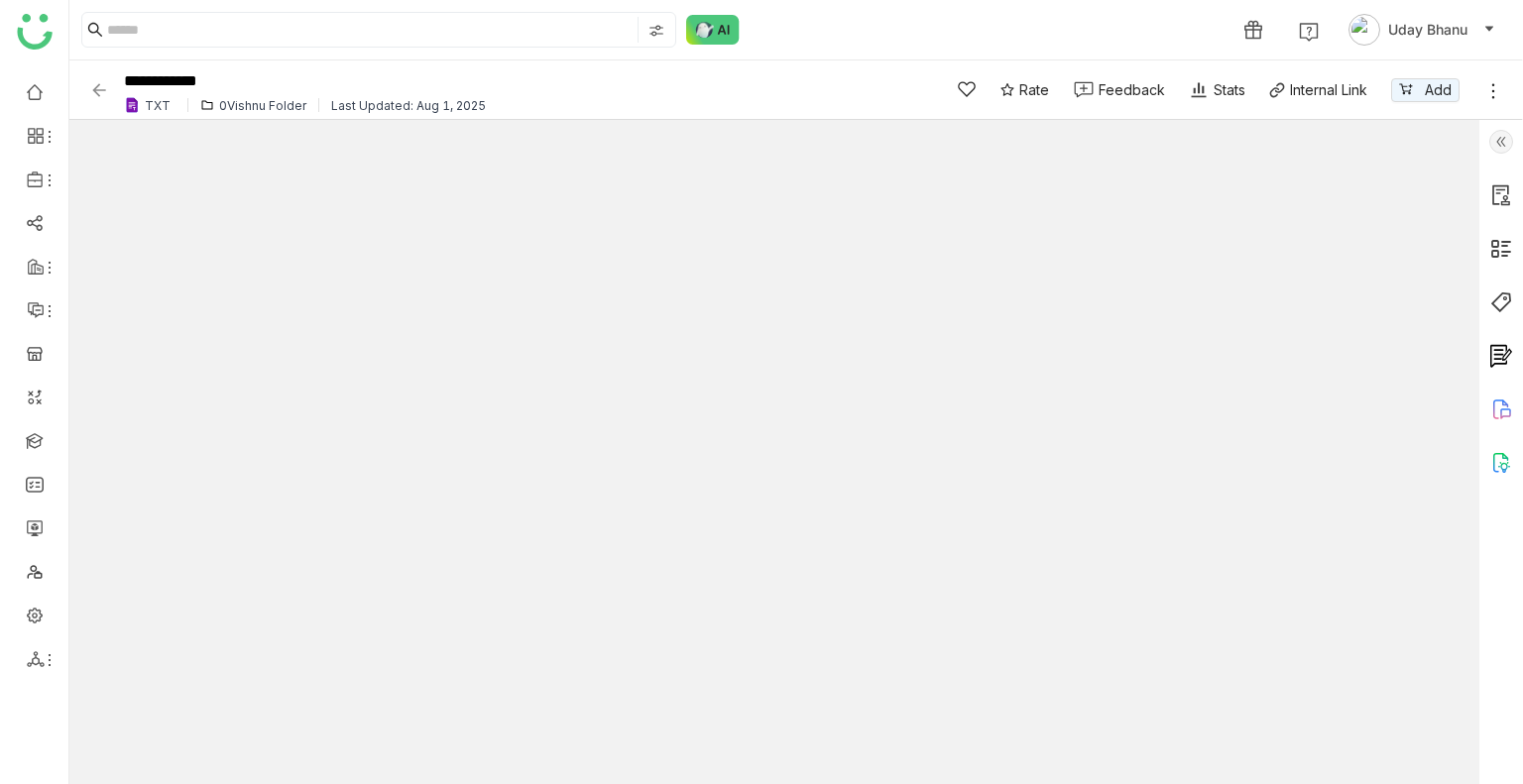 click 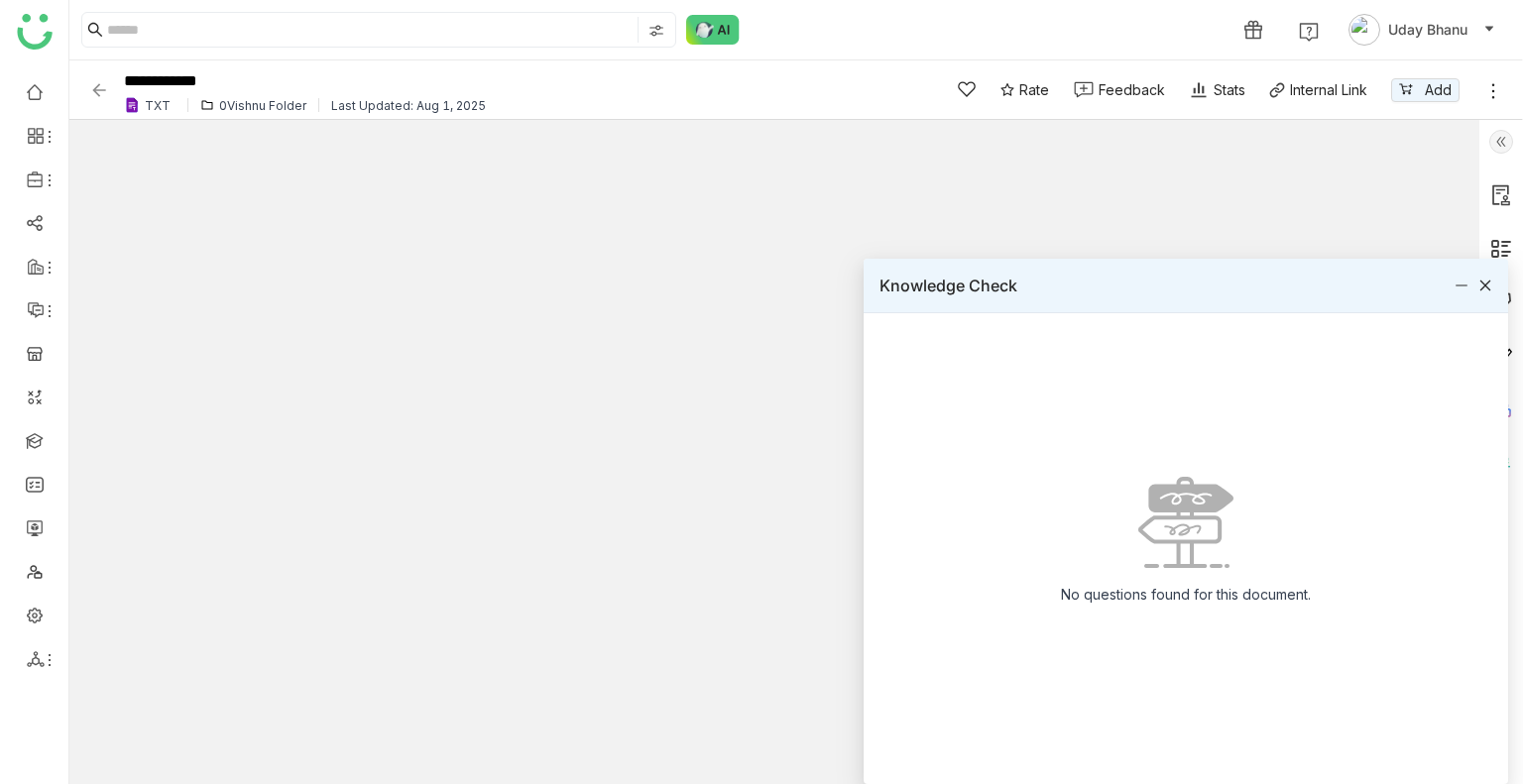click 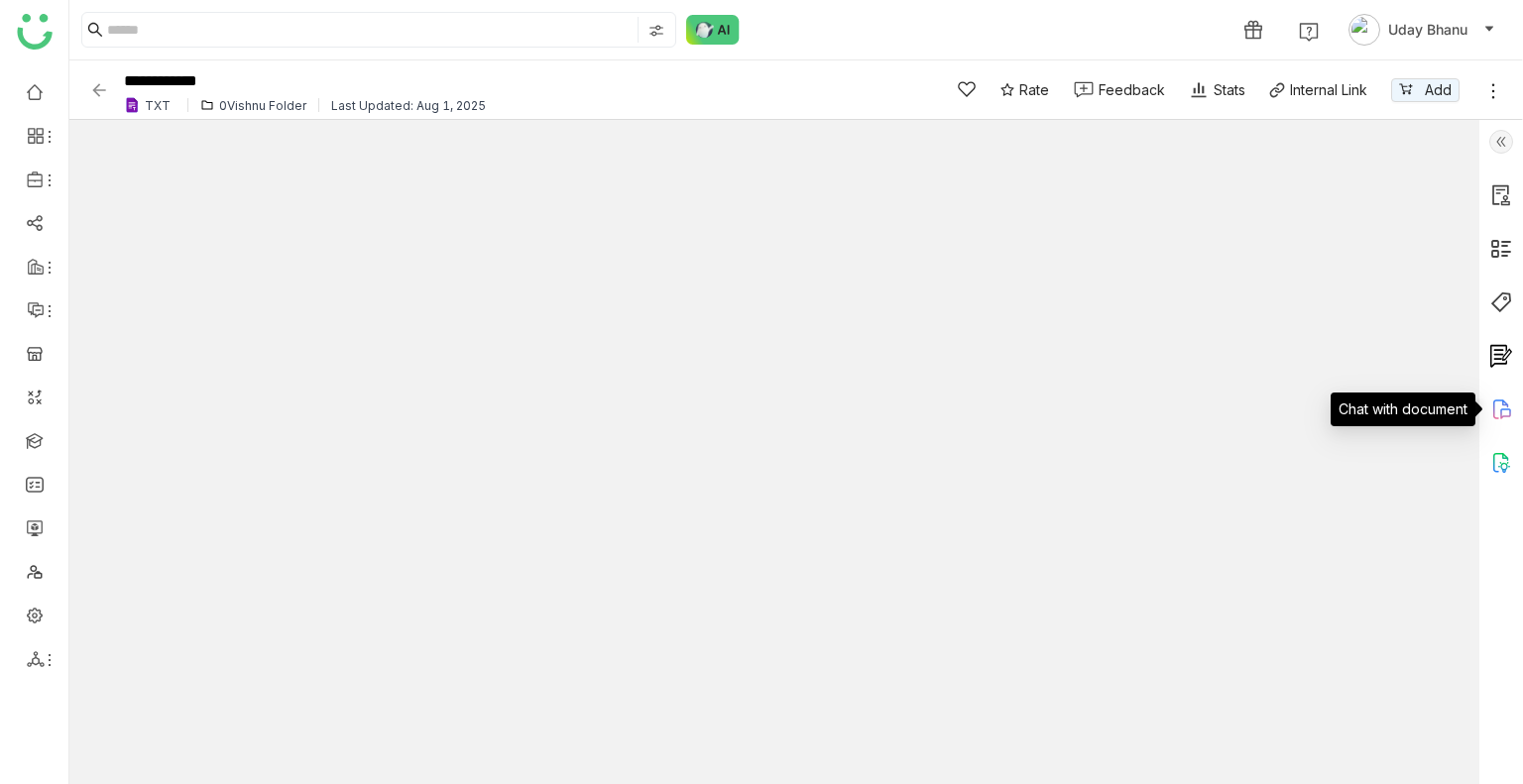 click 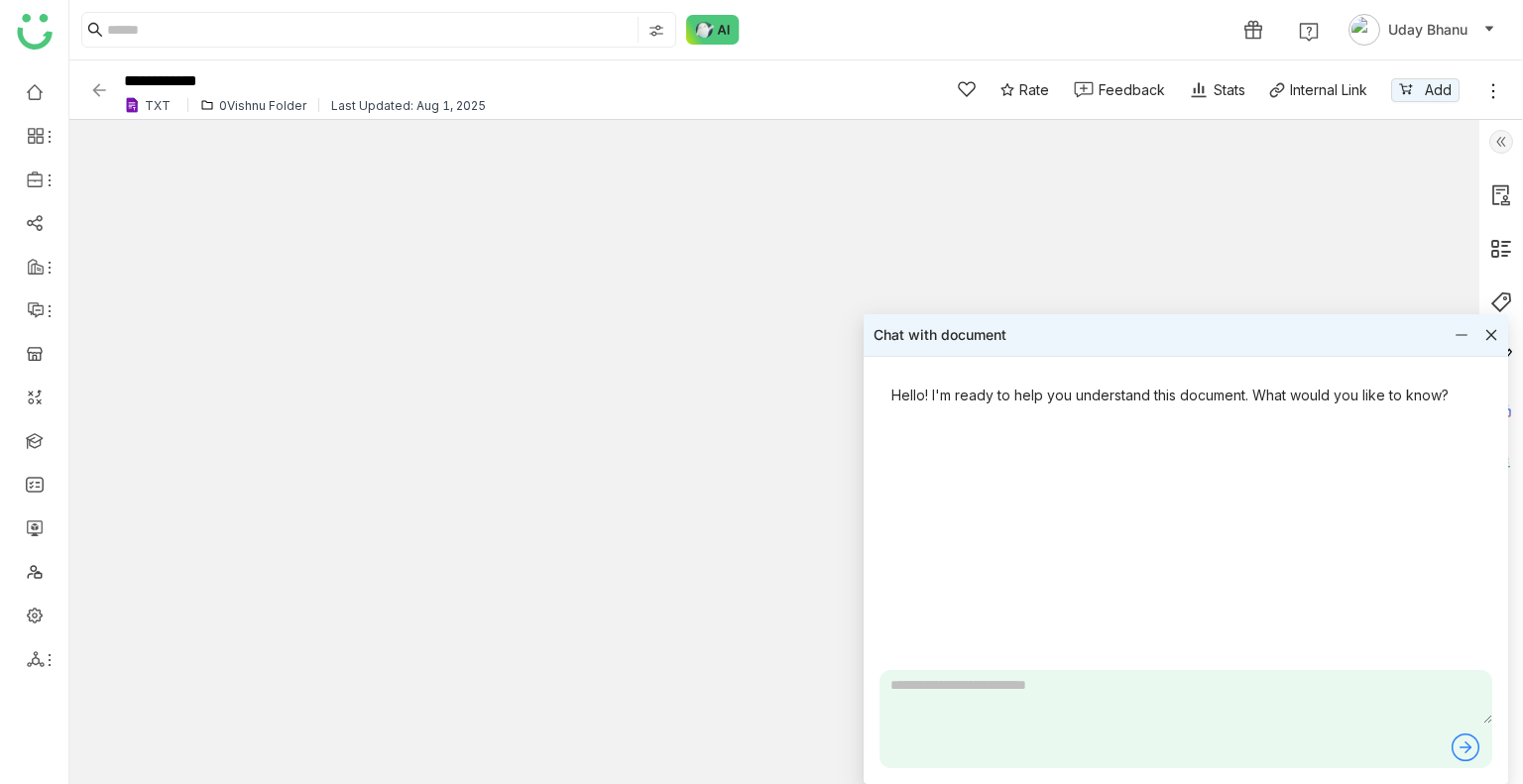 click at bounding box center [1186, 697] 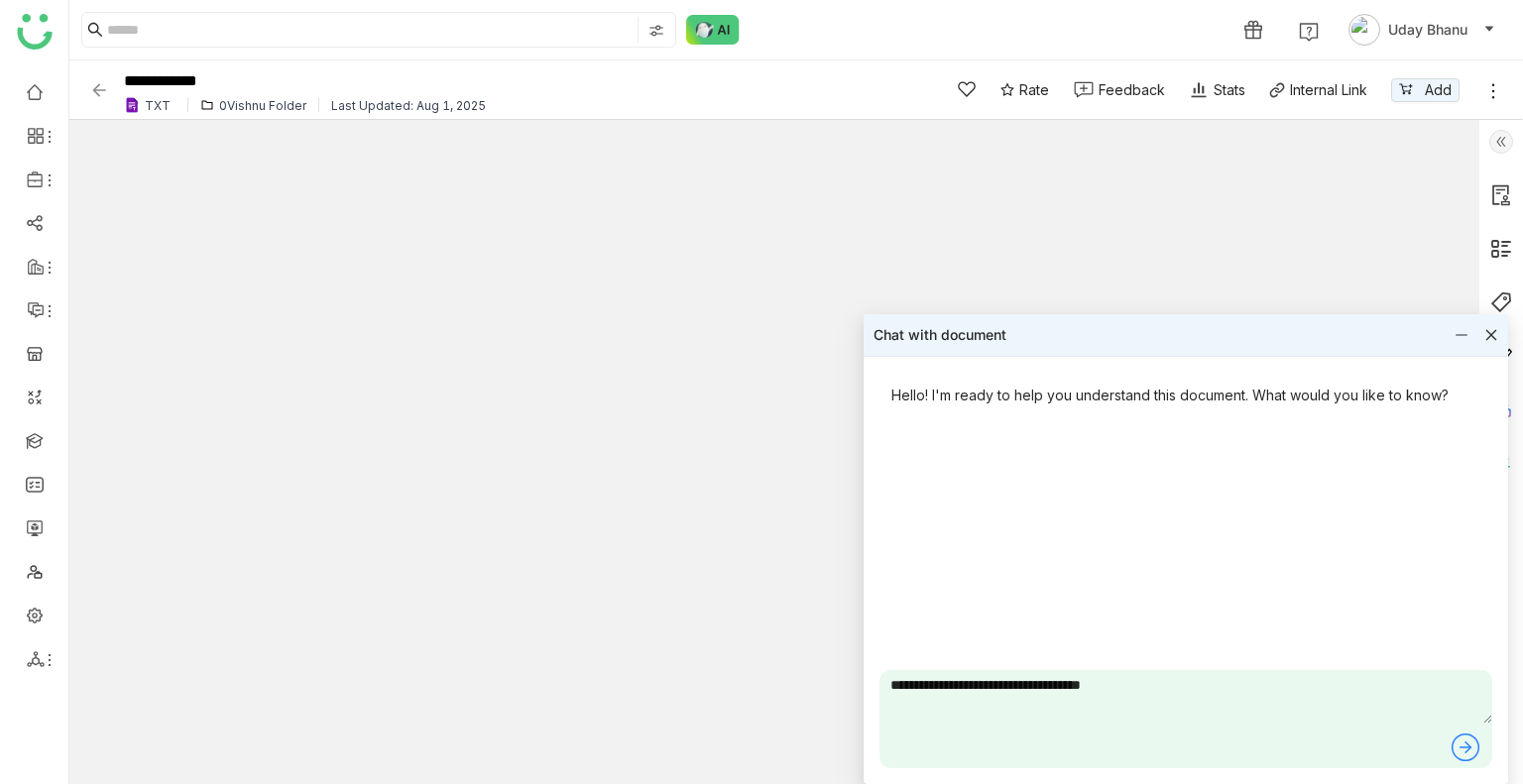 type on "**********" 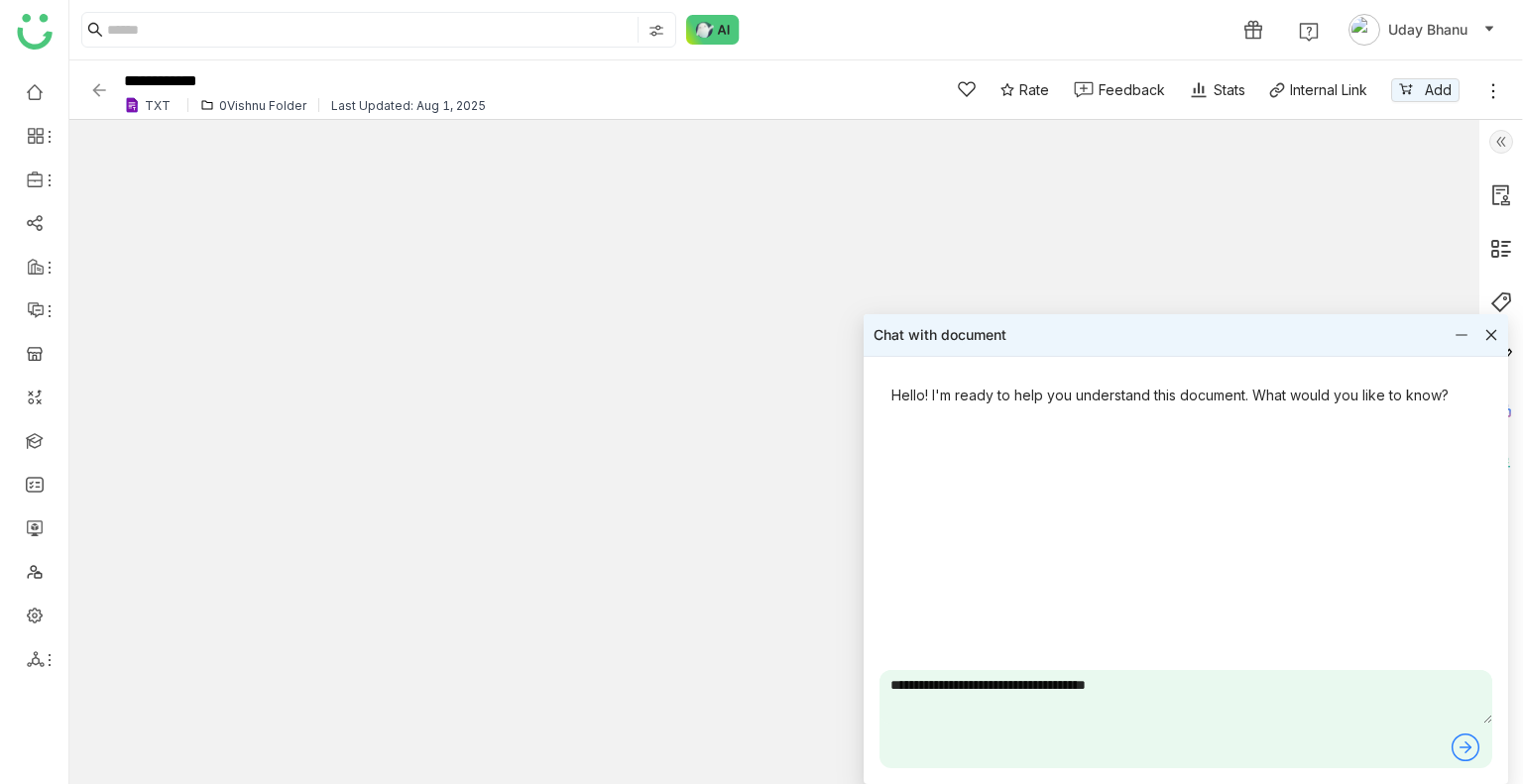 type 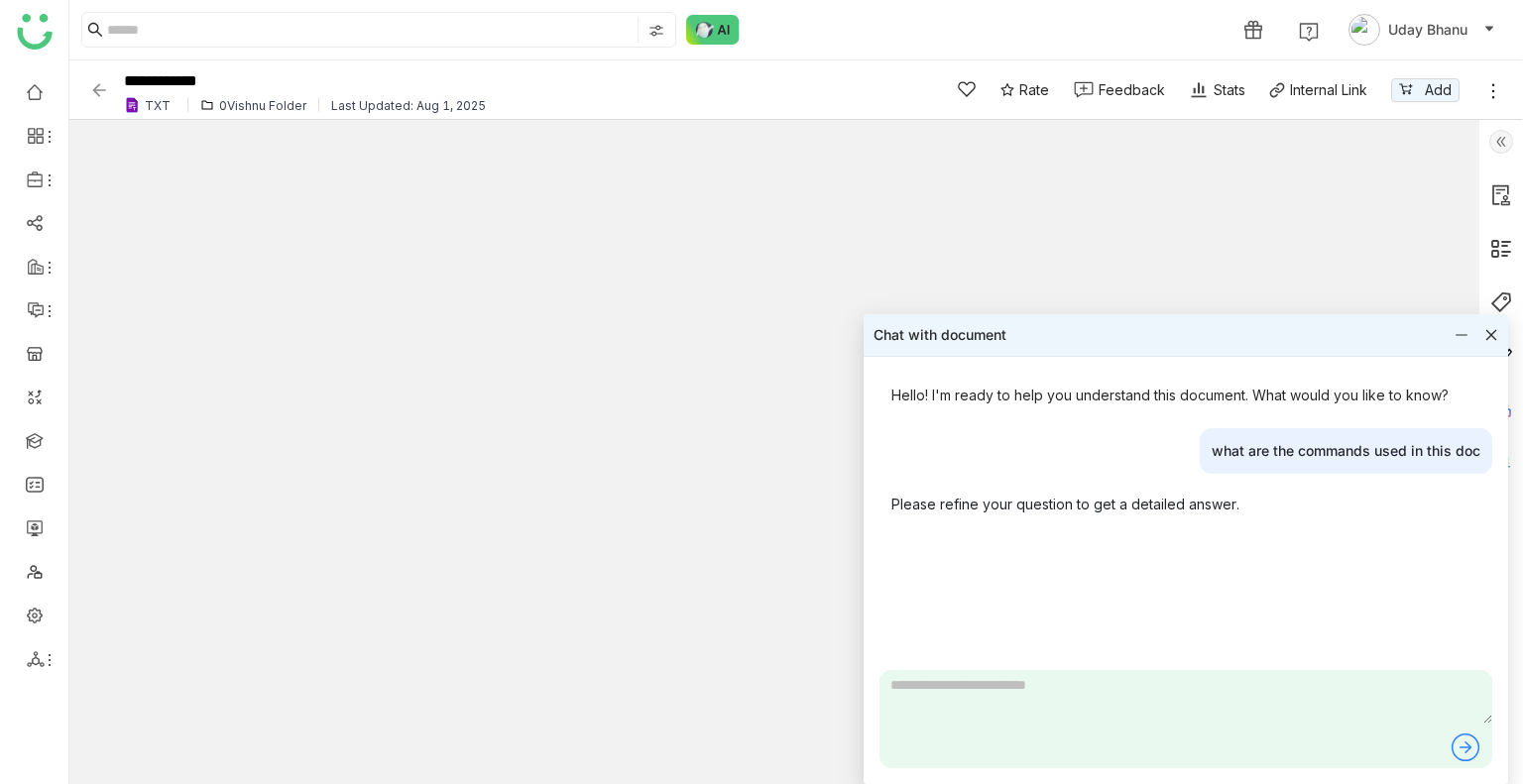 click 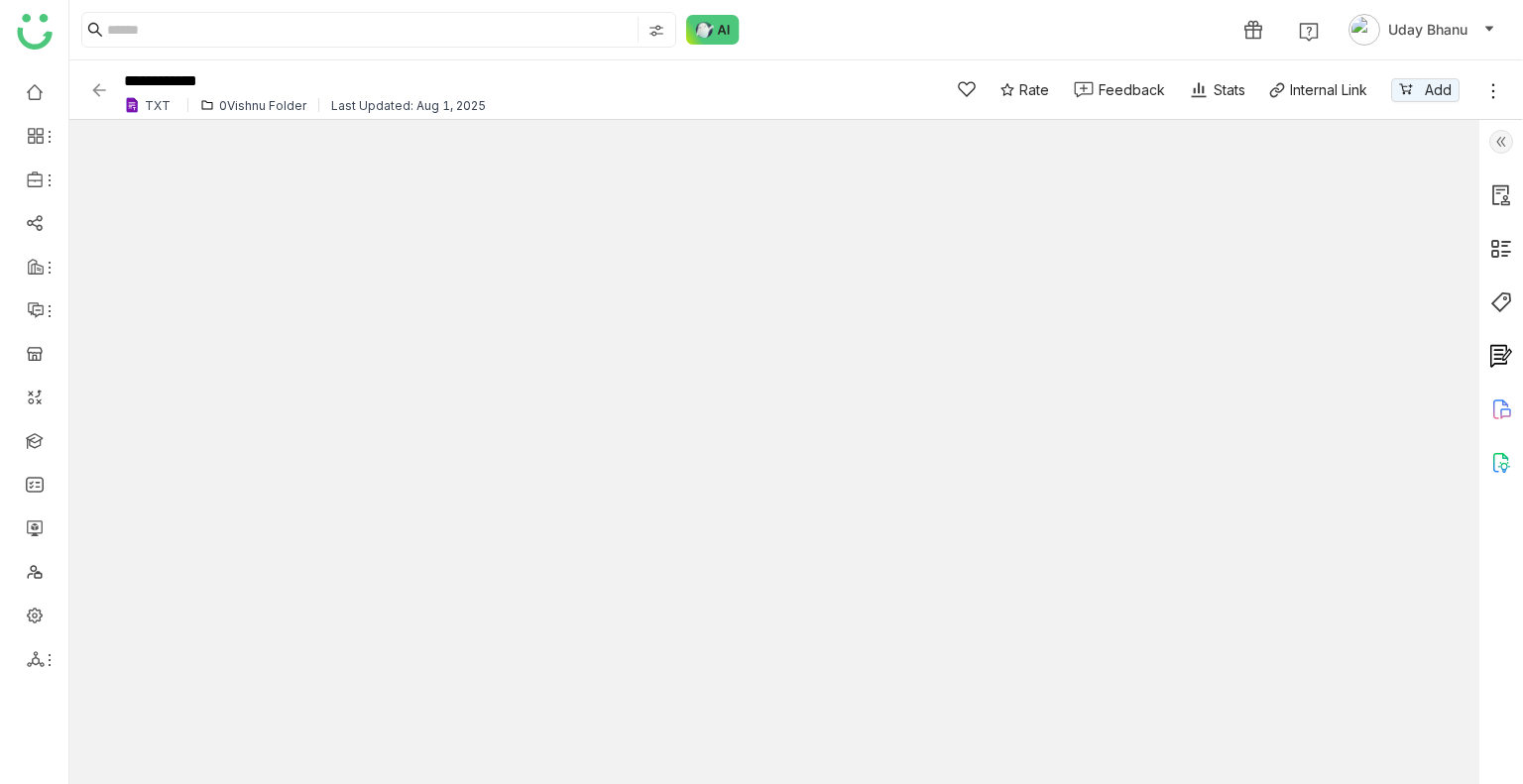 type on "*" 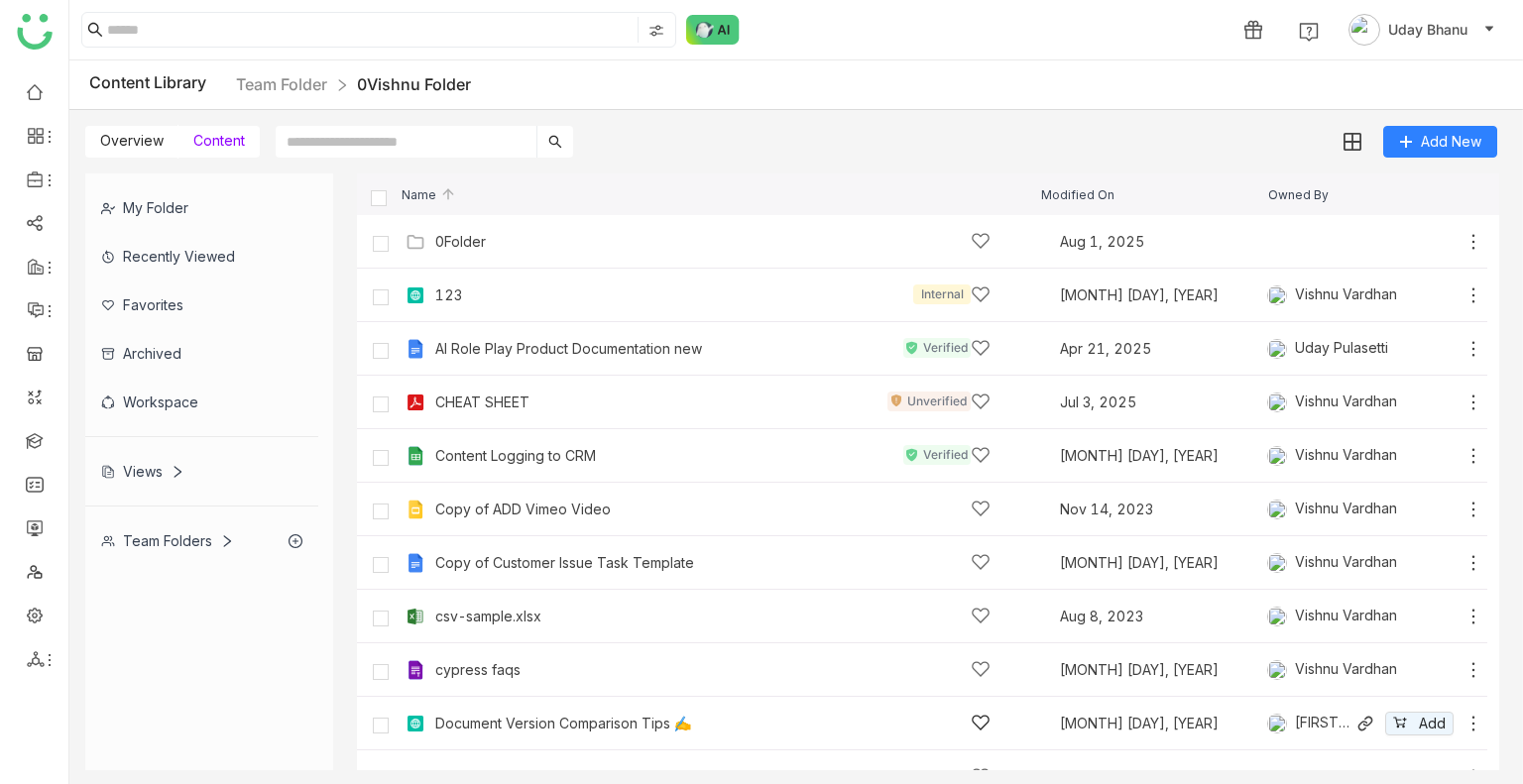 click on "Document Version Comparison Tips ✍️   [MONTH] [DAY], [YEAR]   [FIRST] [LAST]
Add" 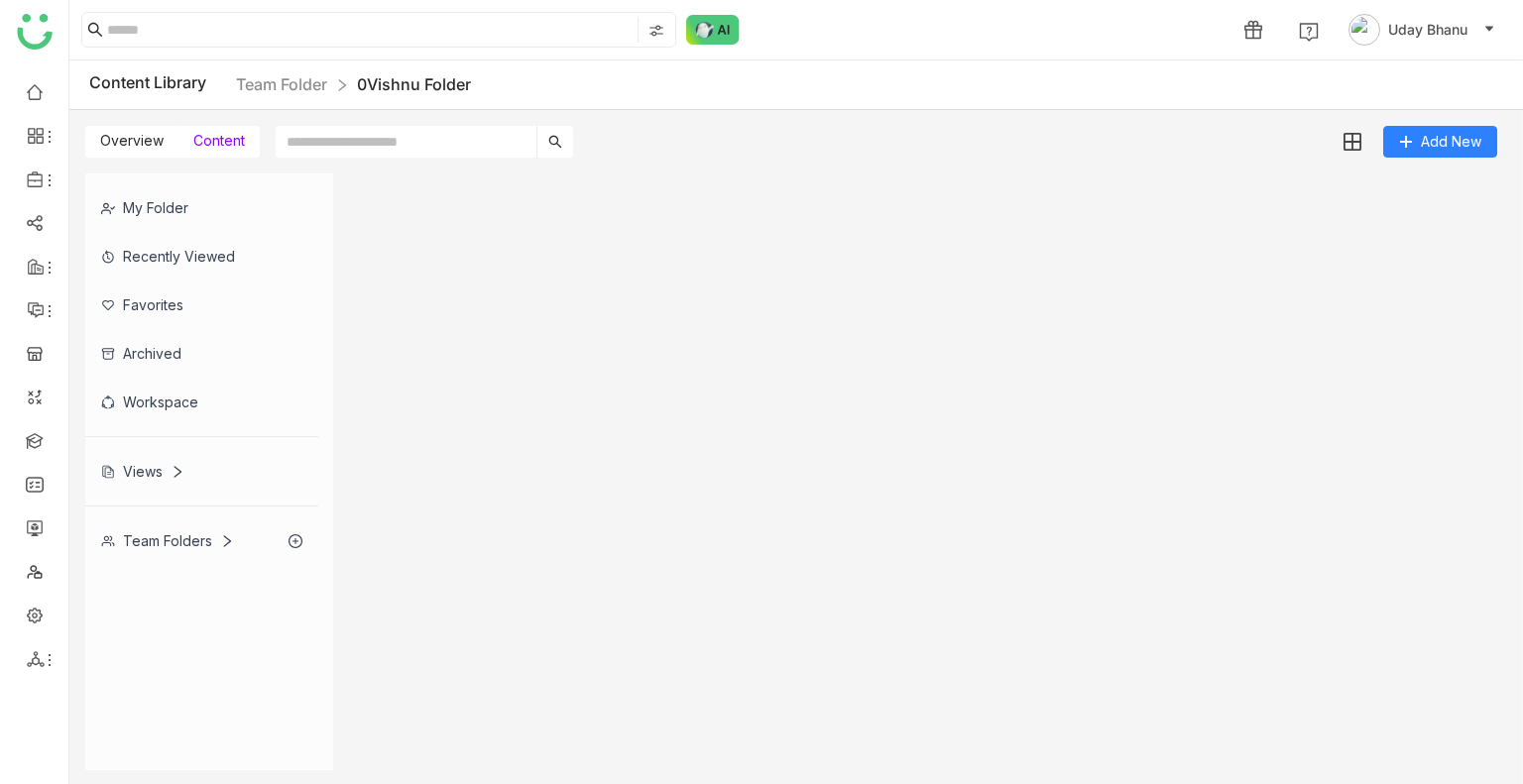 click 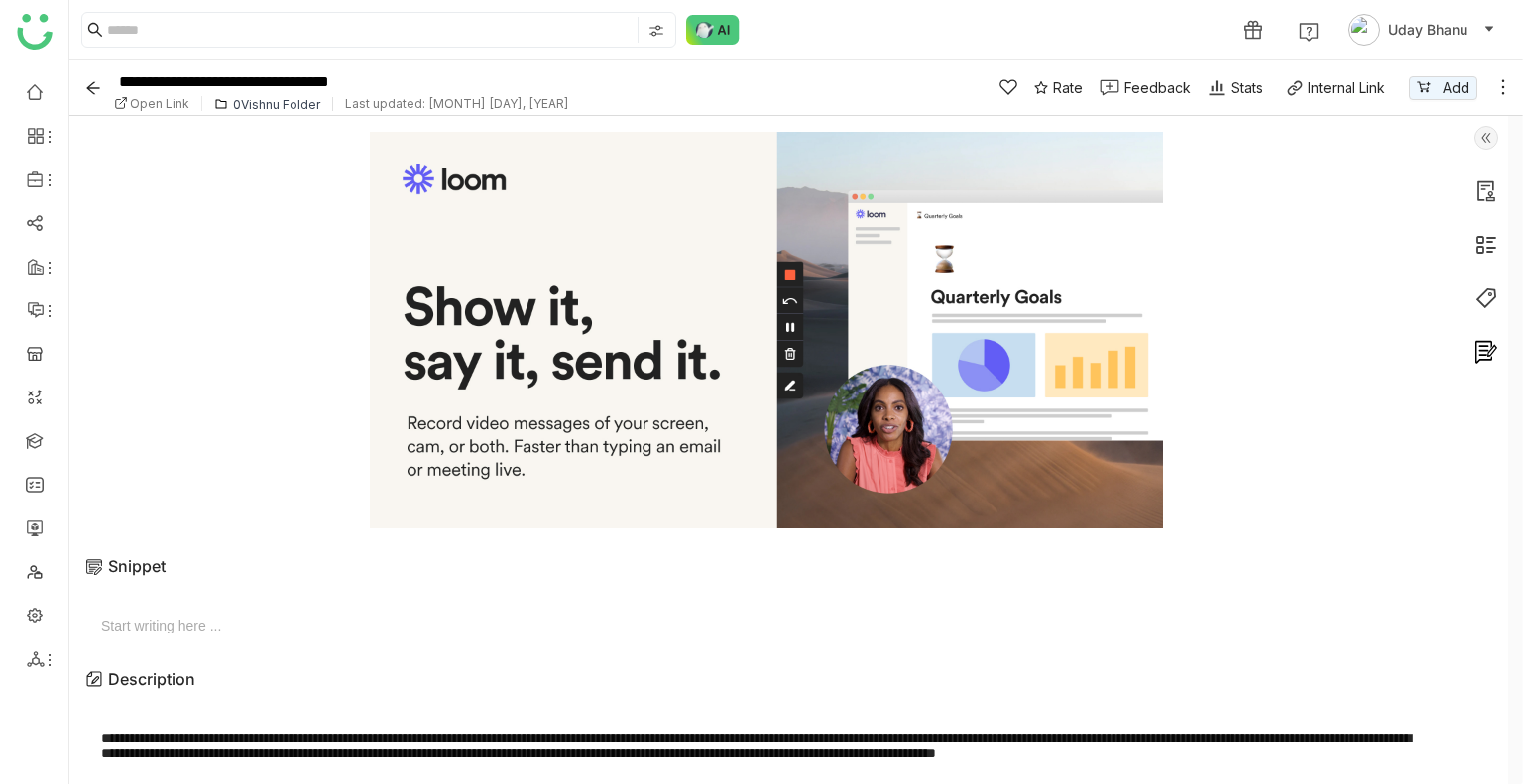 click 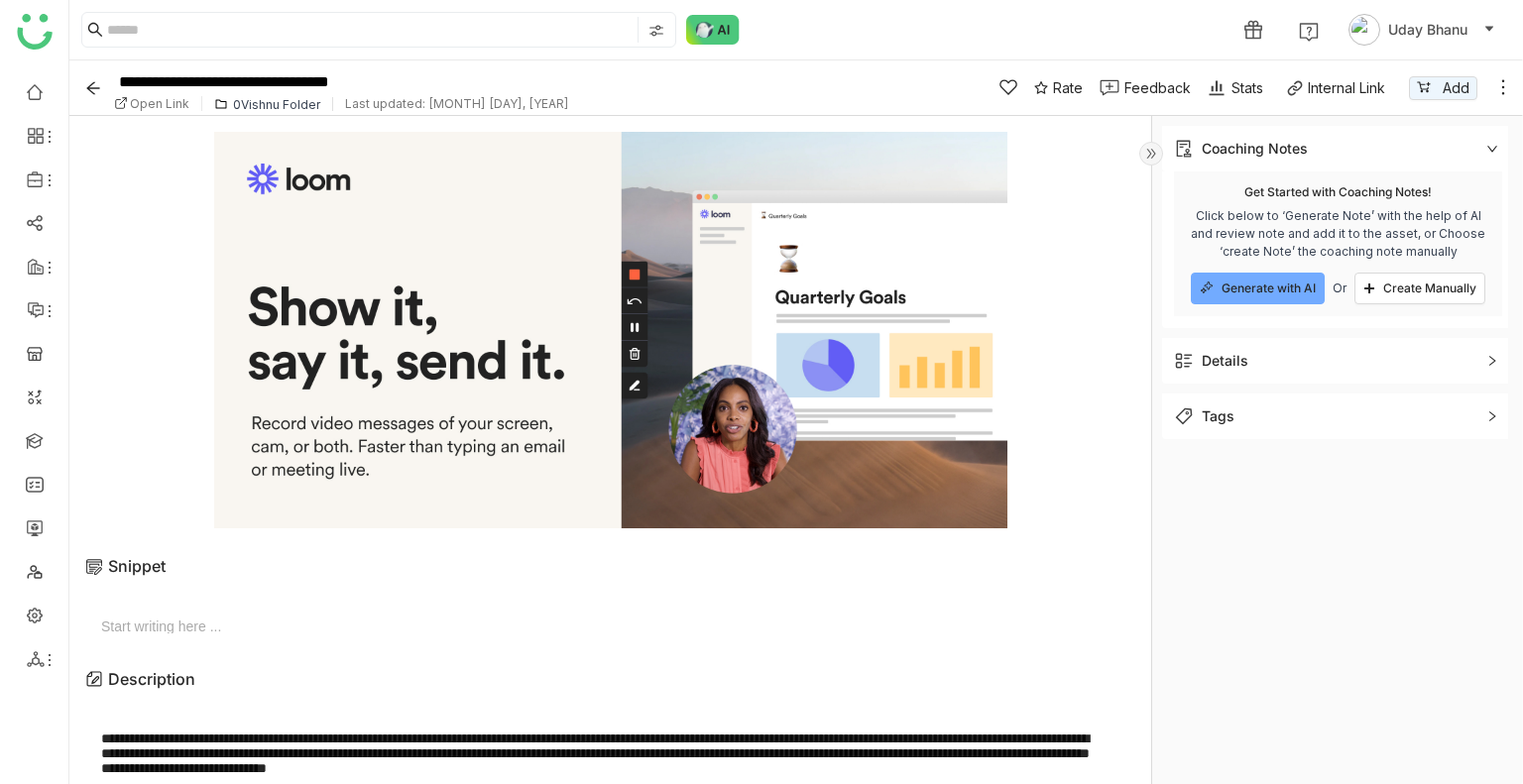 click 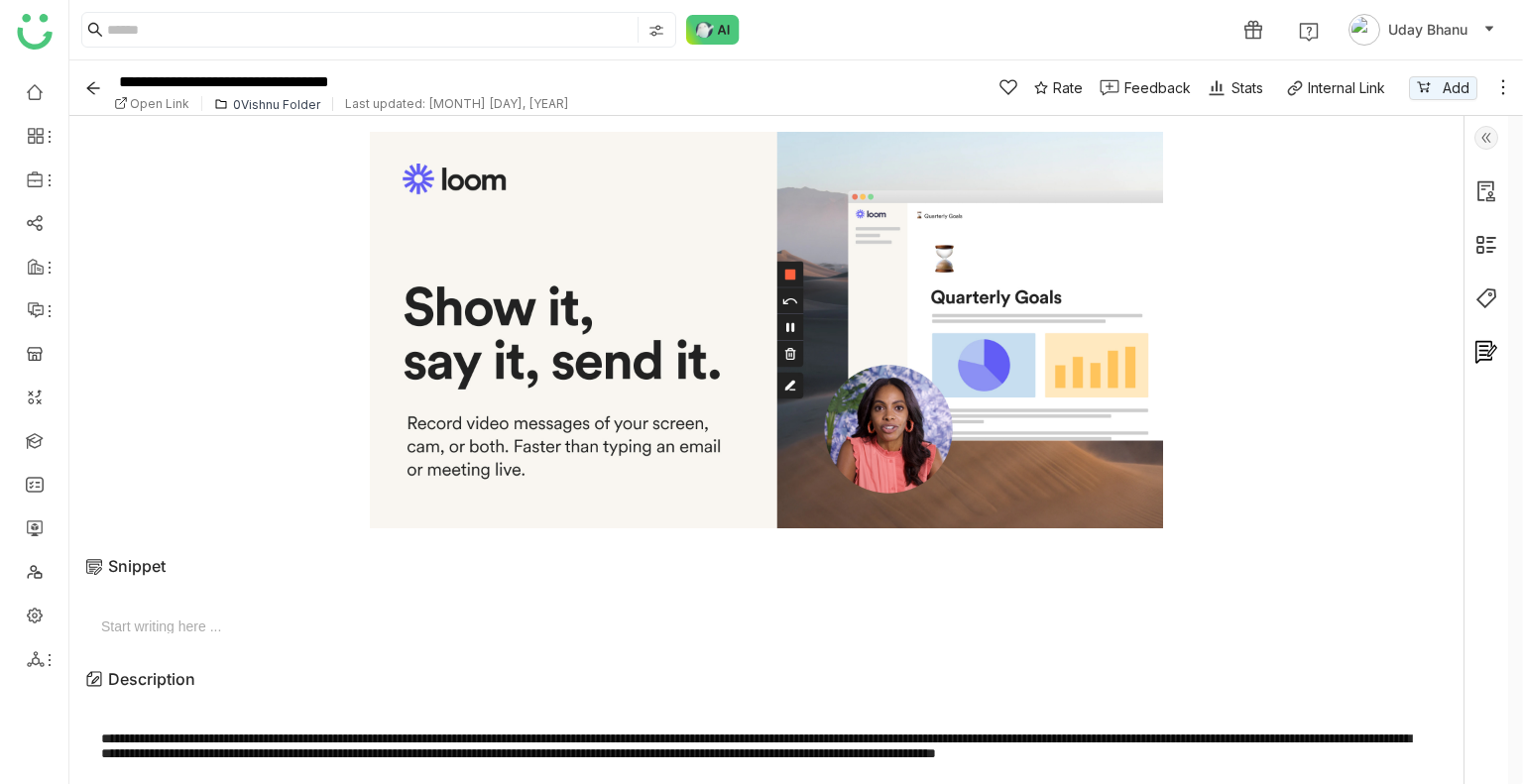 click 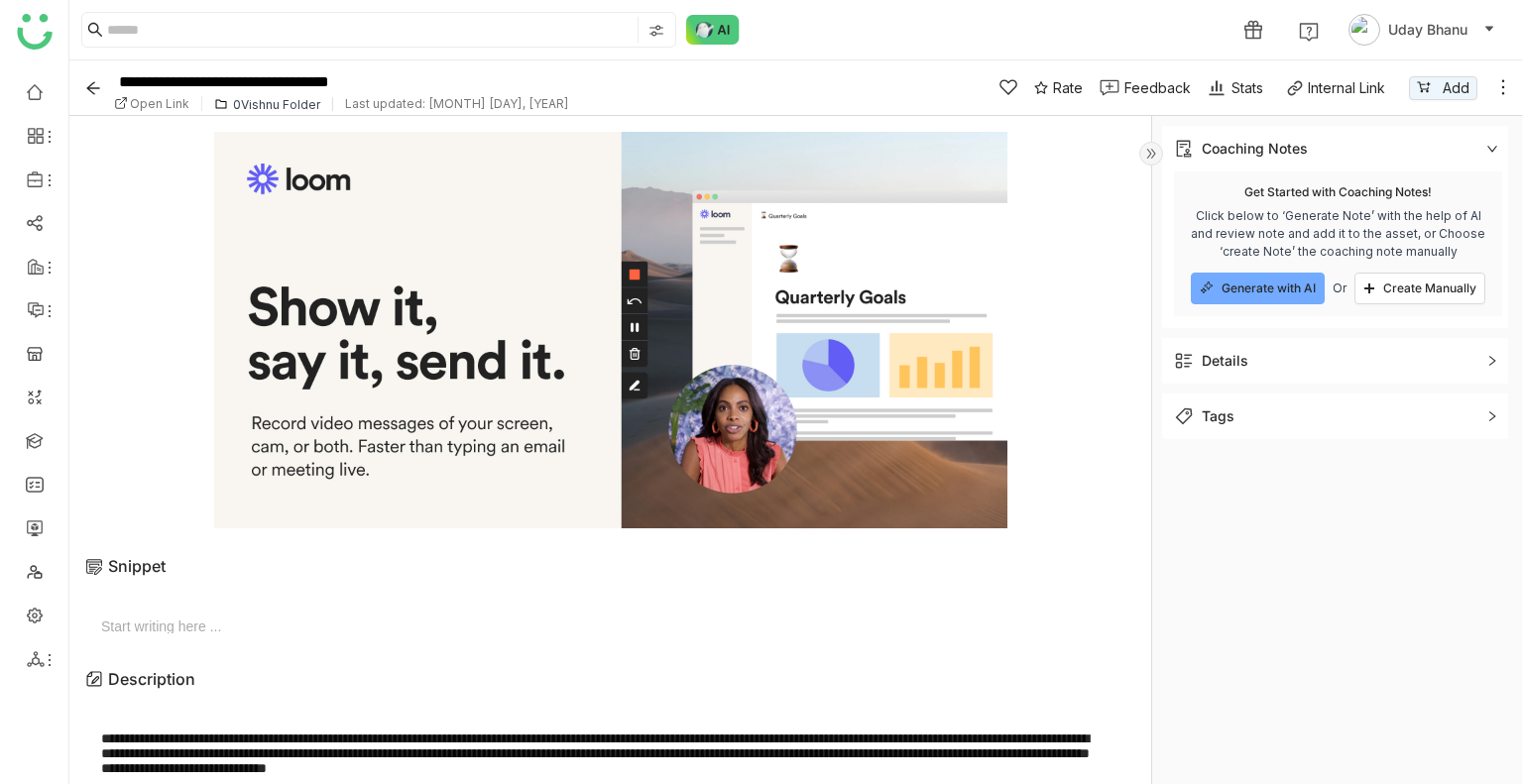 click 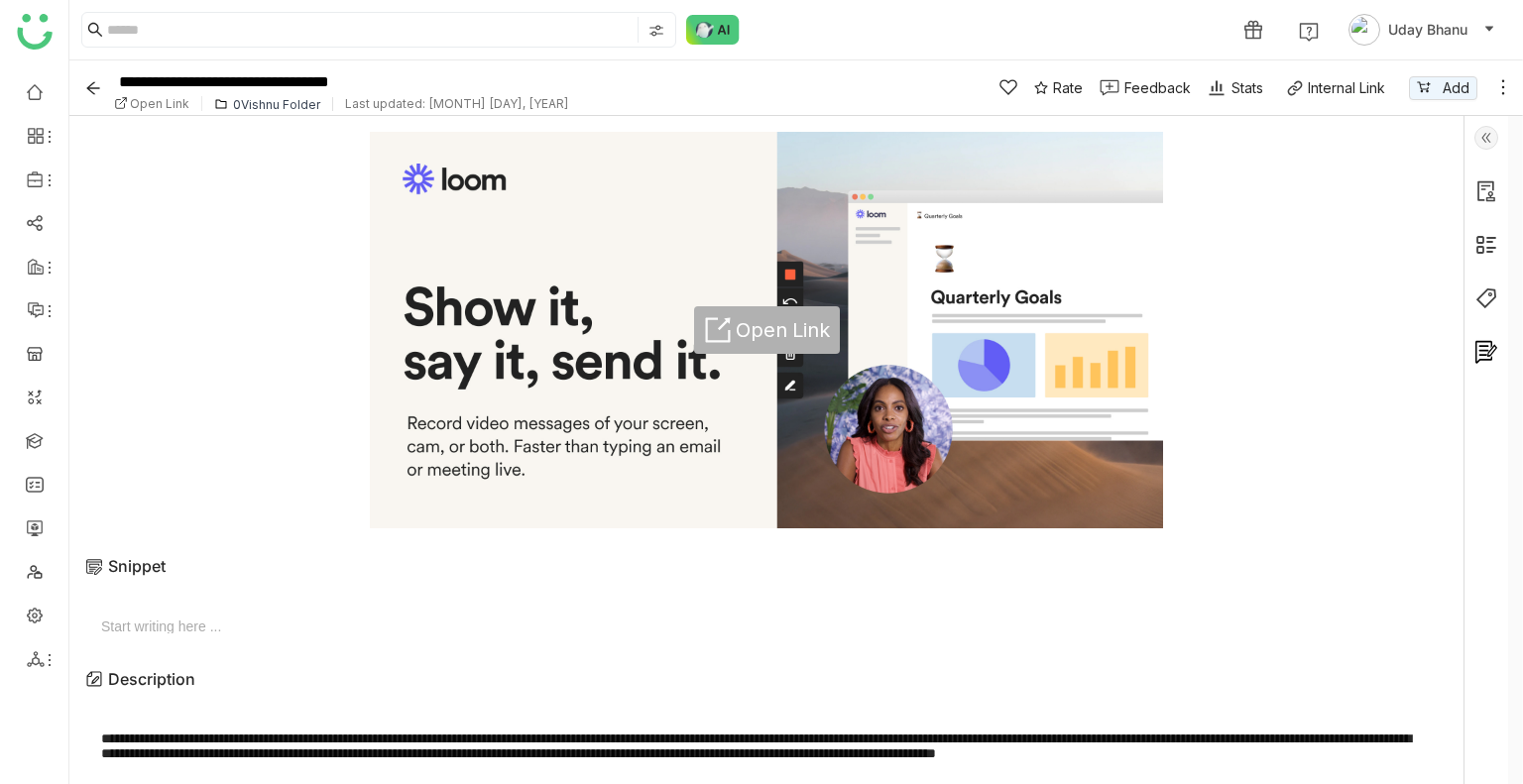 scroll, scrollTop: 15, scrollLeft: 0, axis: vertical 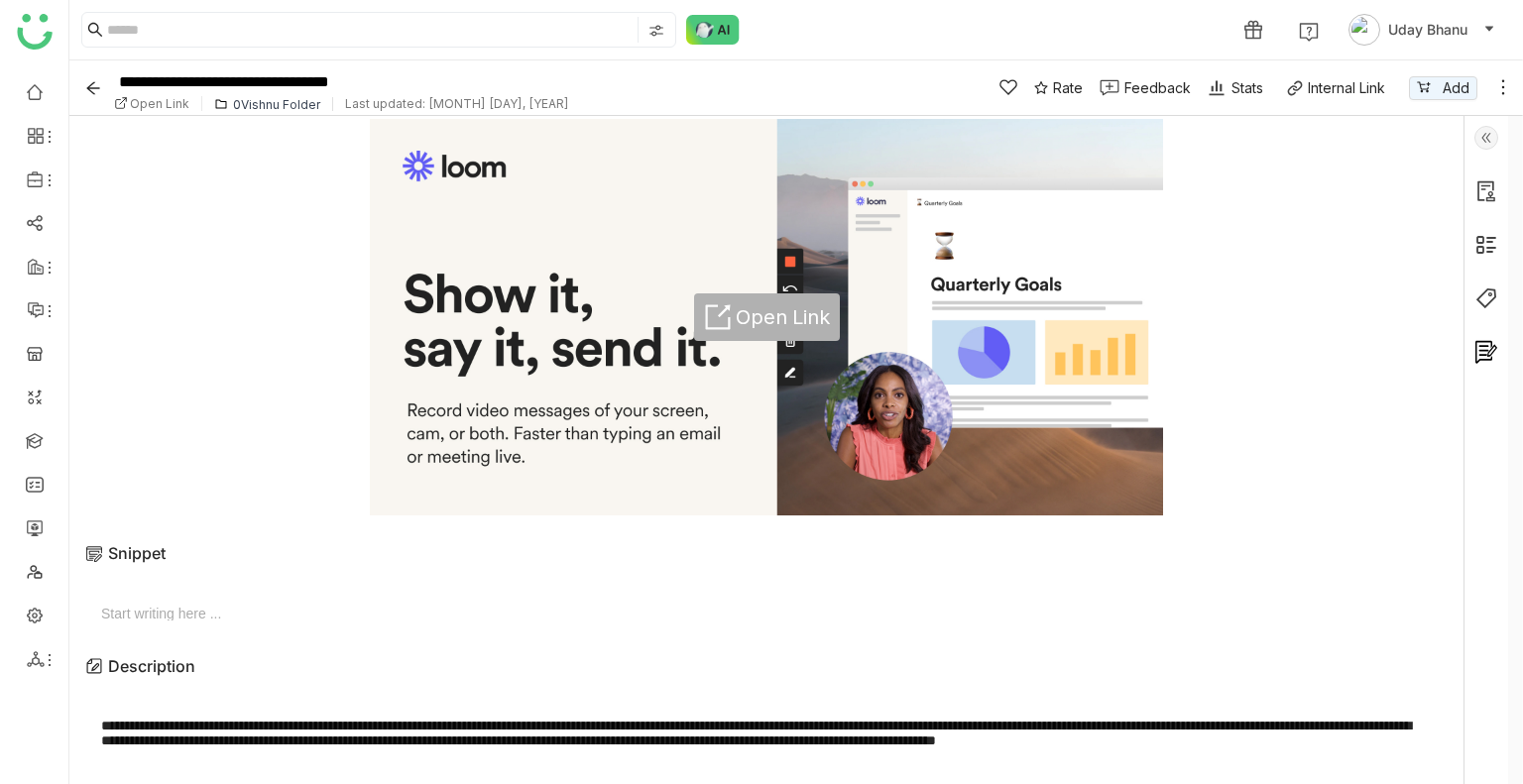 click on "Open Link" 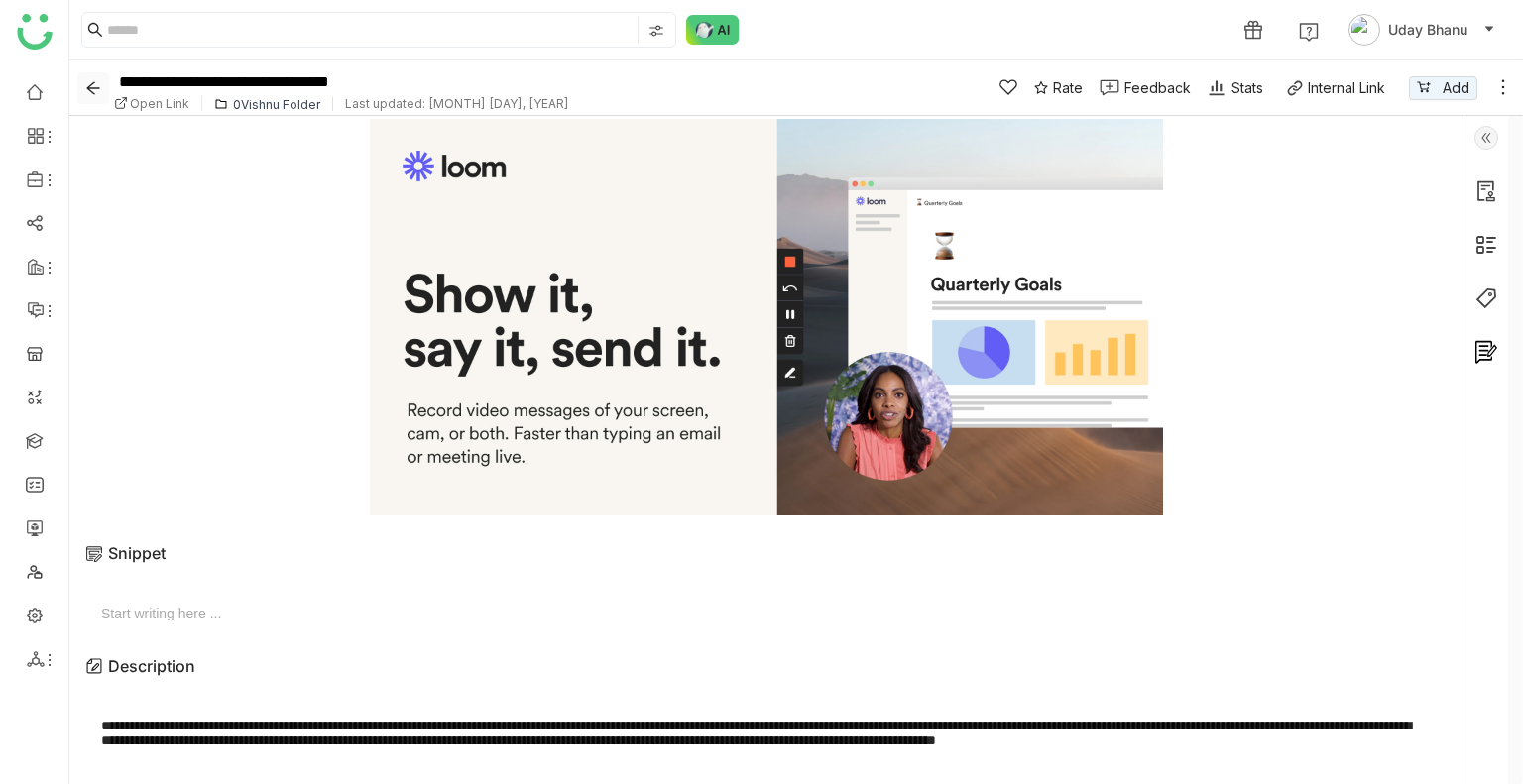 click 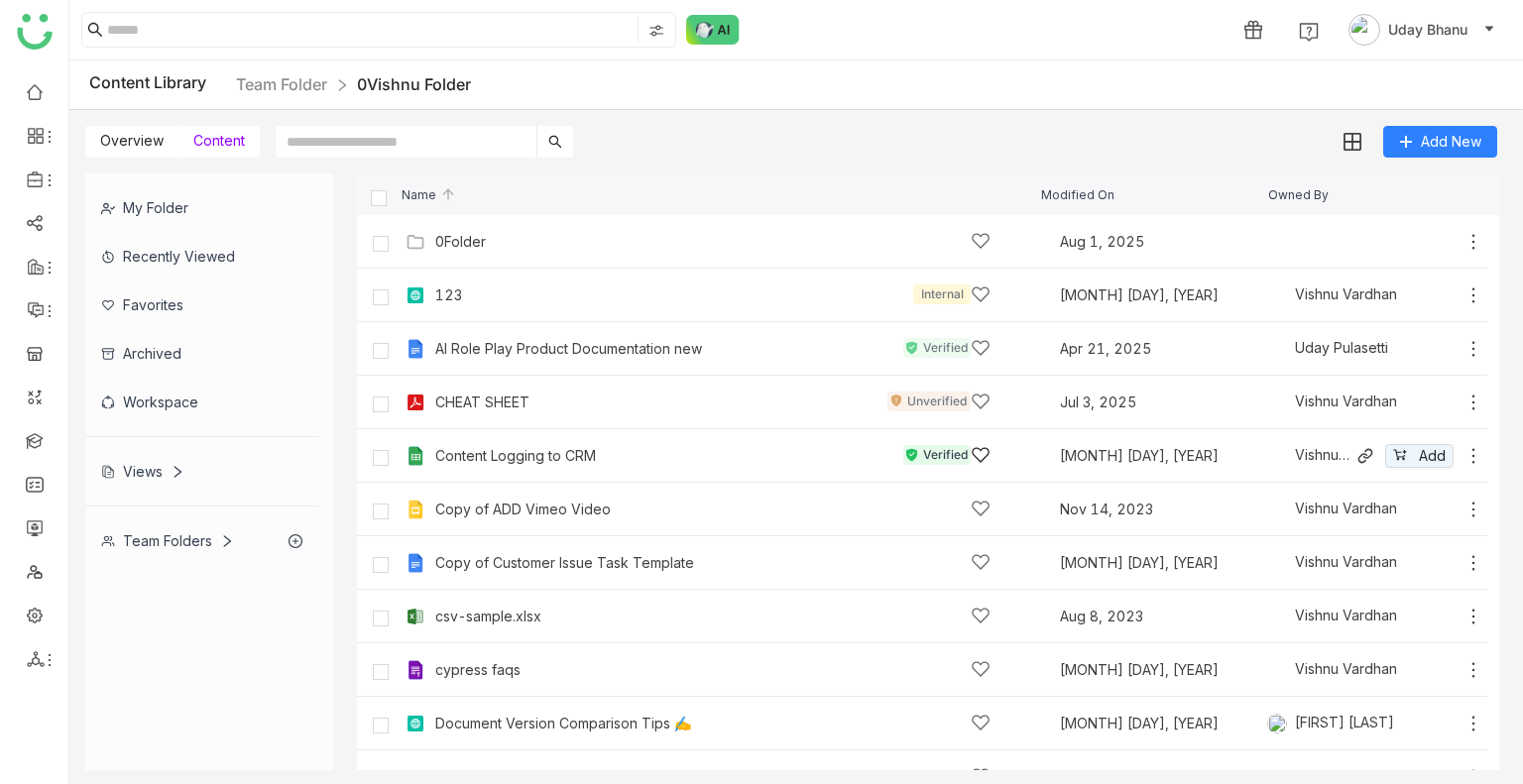 scroll, scrollTop: 675, scrollLeft: 0, axis: vertical 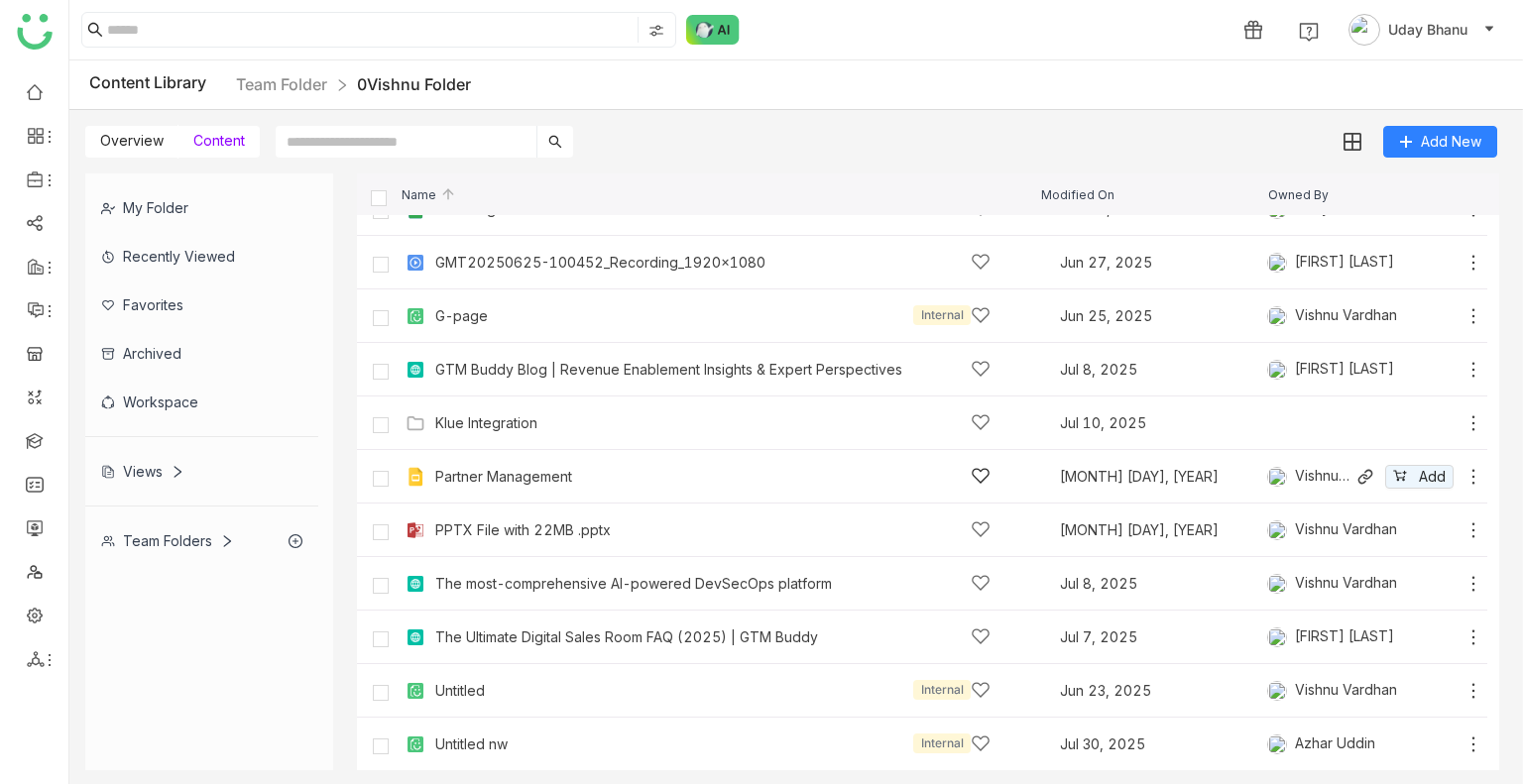 click on "Partner Management" 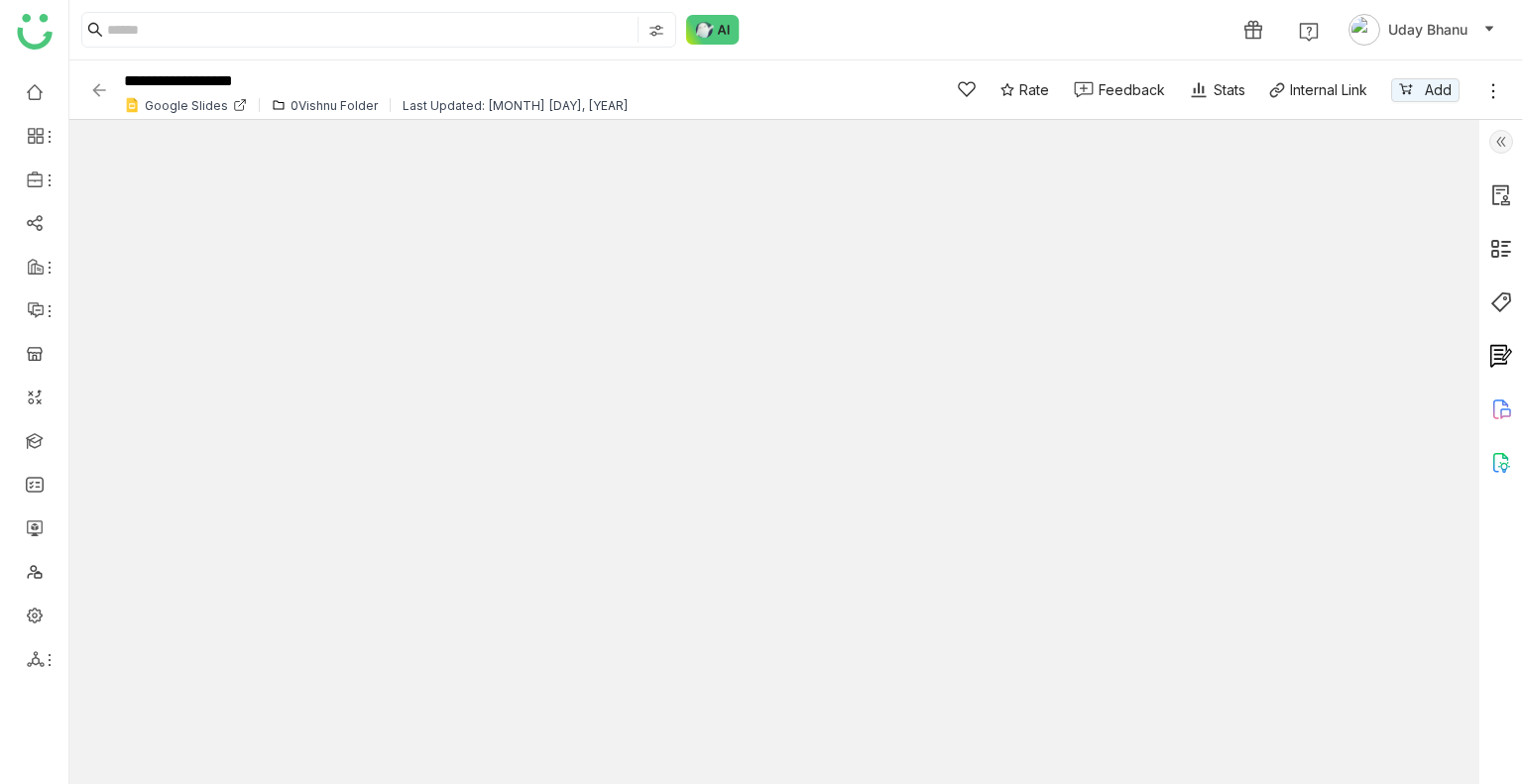 click 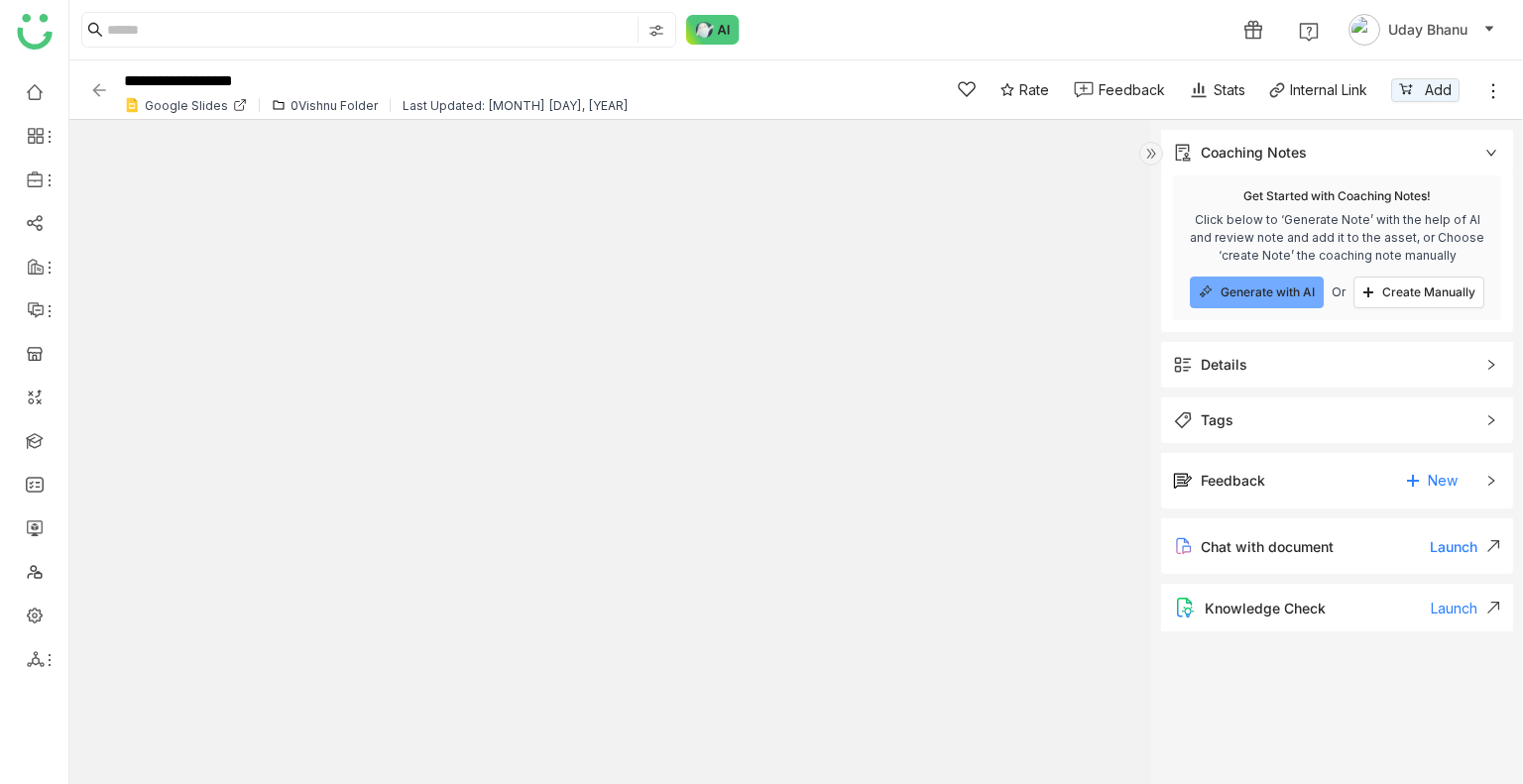 click 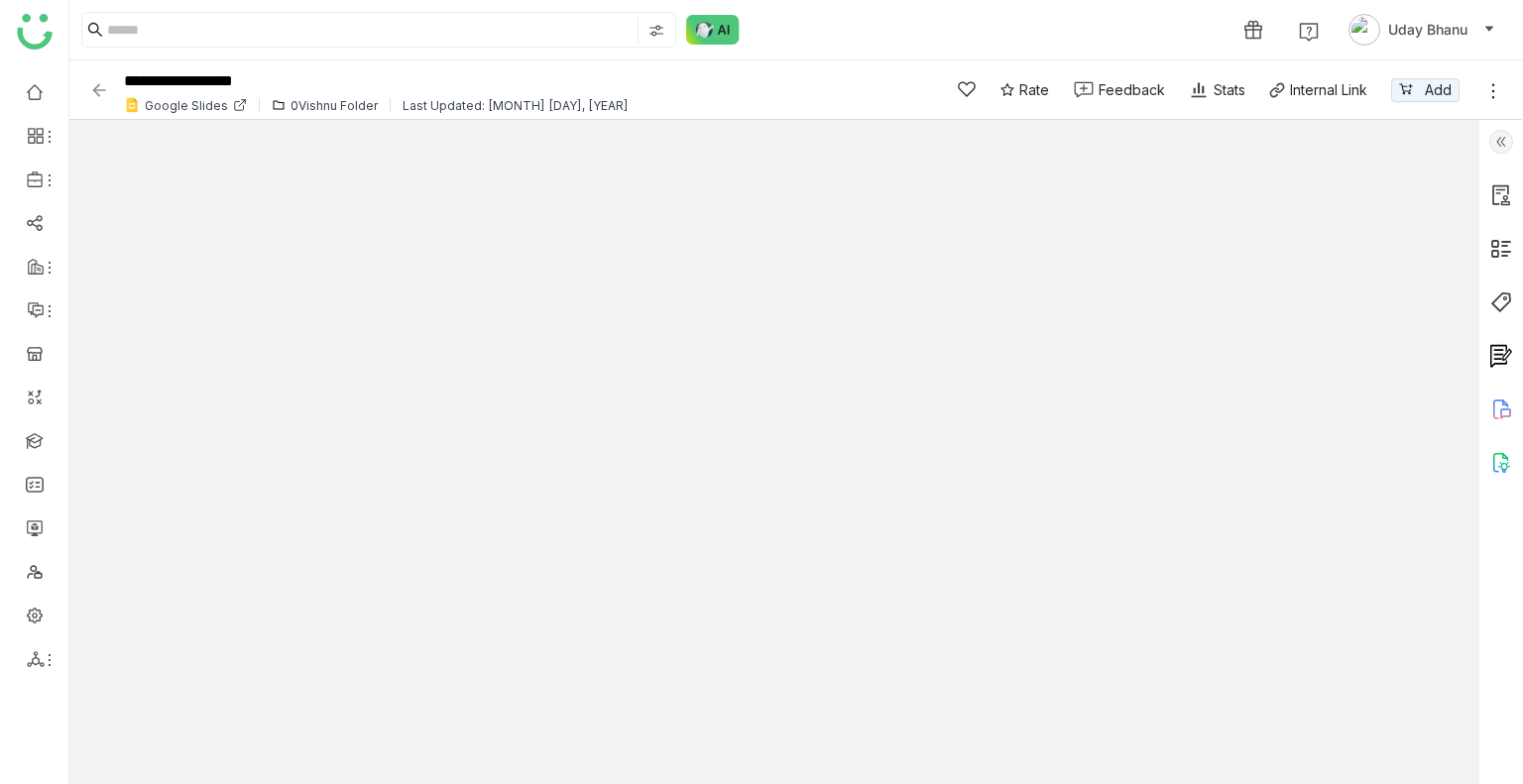type on "*" 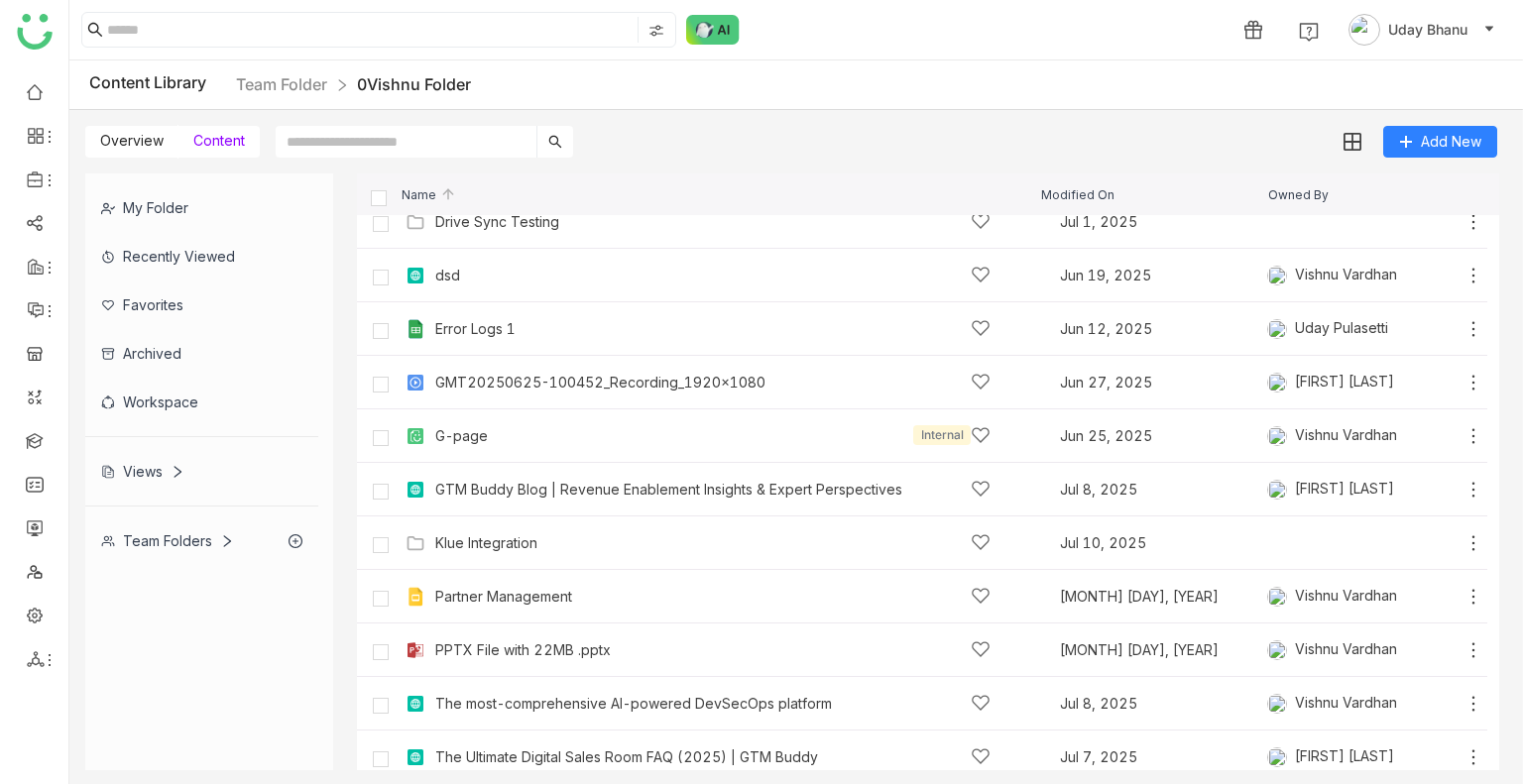 scroll, scrollTop: 675, scrollLeft: 0, axis: vertical 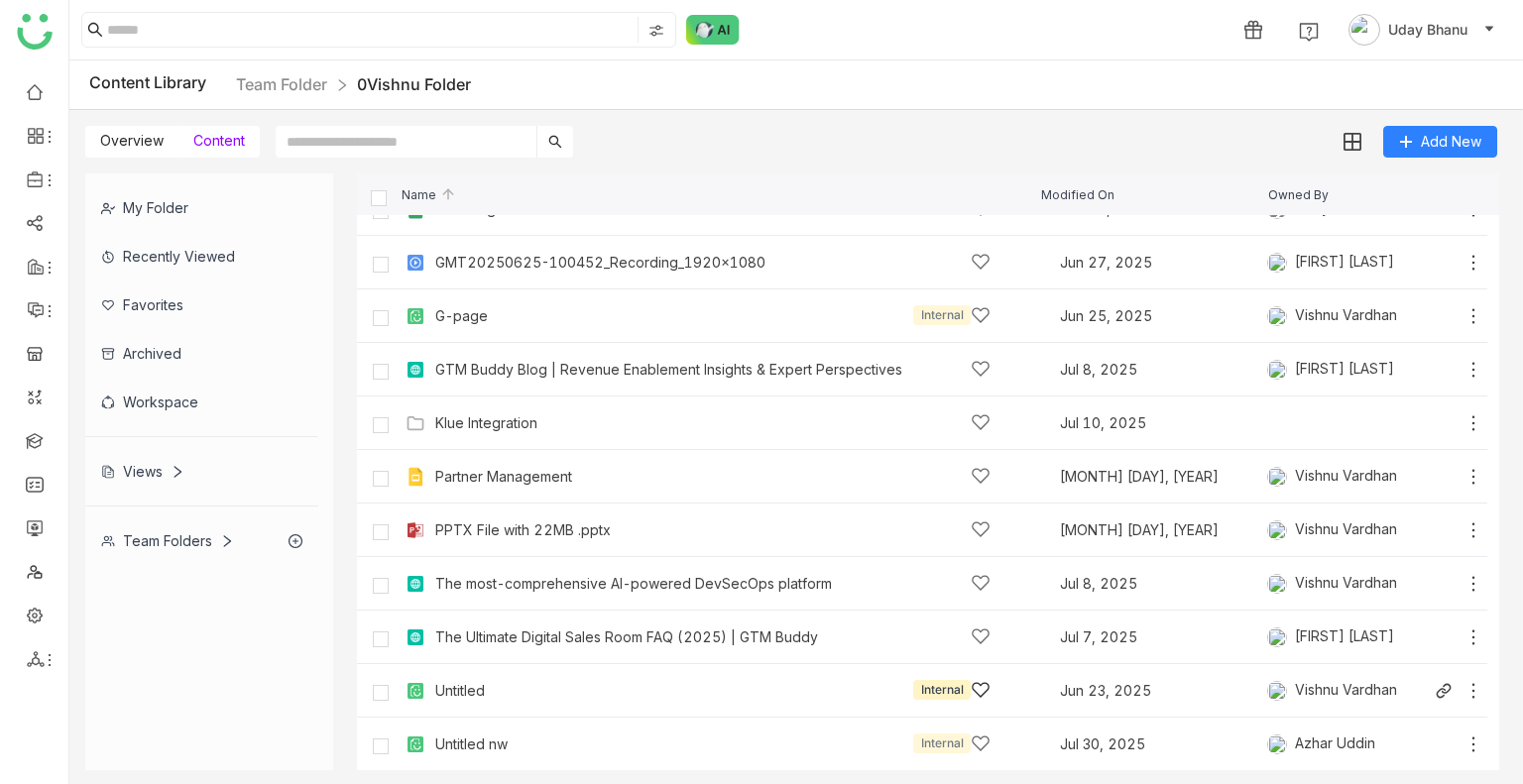 click on "Untitled   Internal   [MONTH] [DAY], [YEAR]   [FIRST] [LAST]" 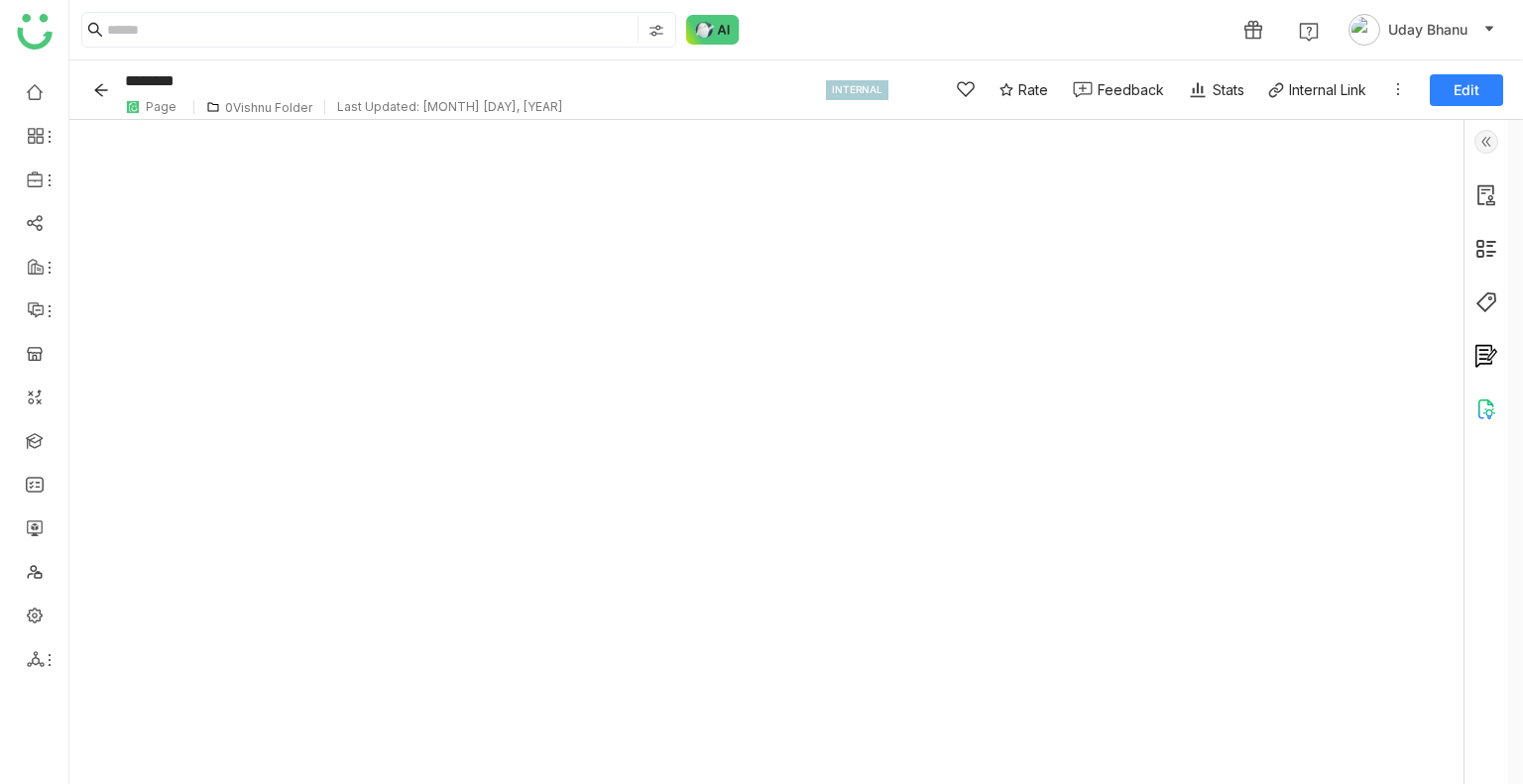 click 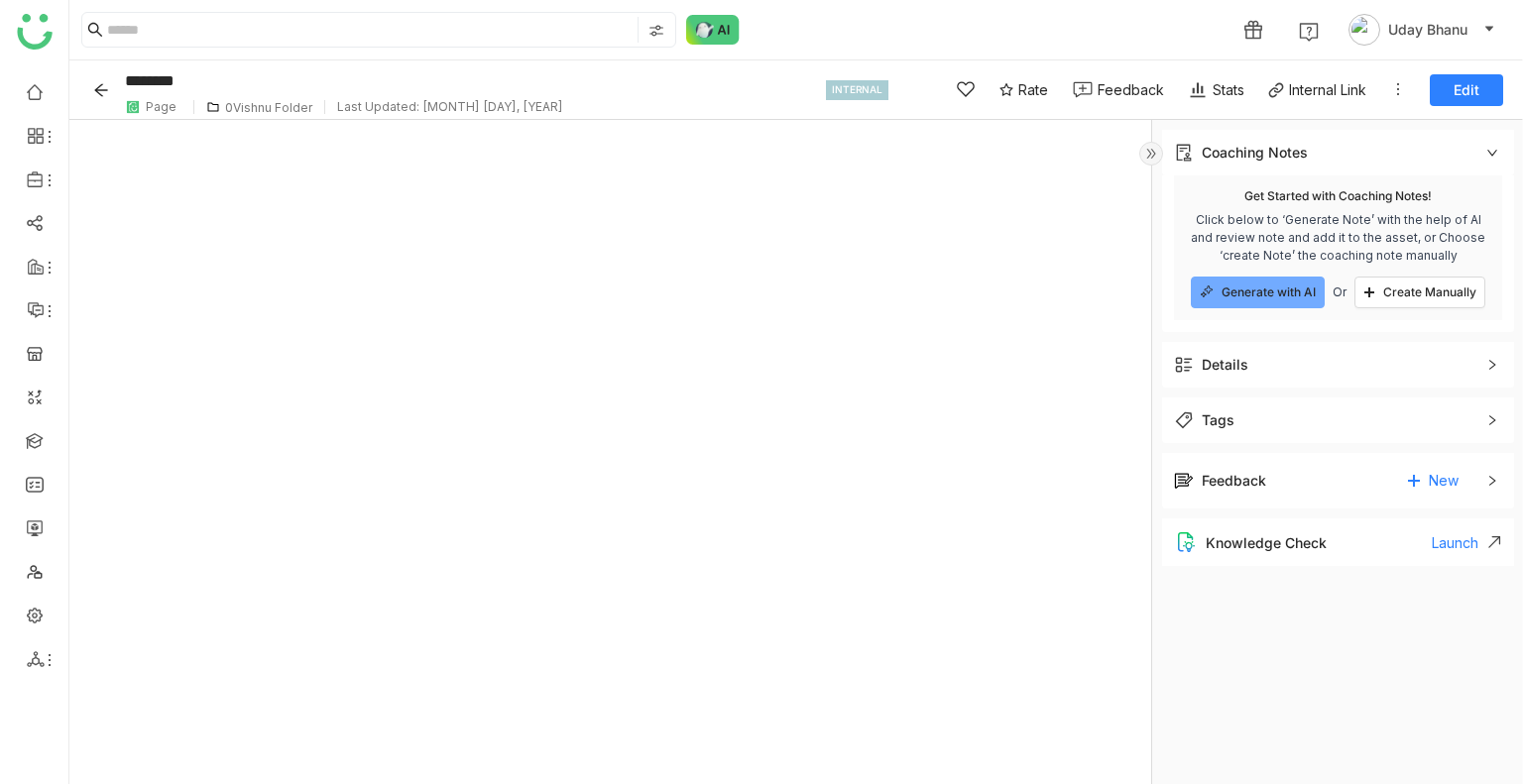 click 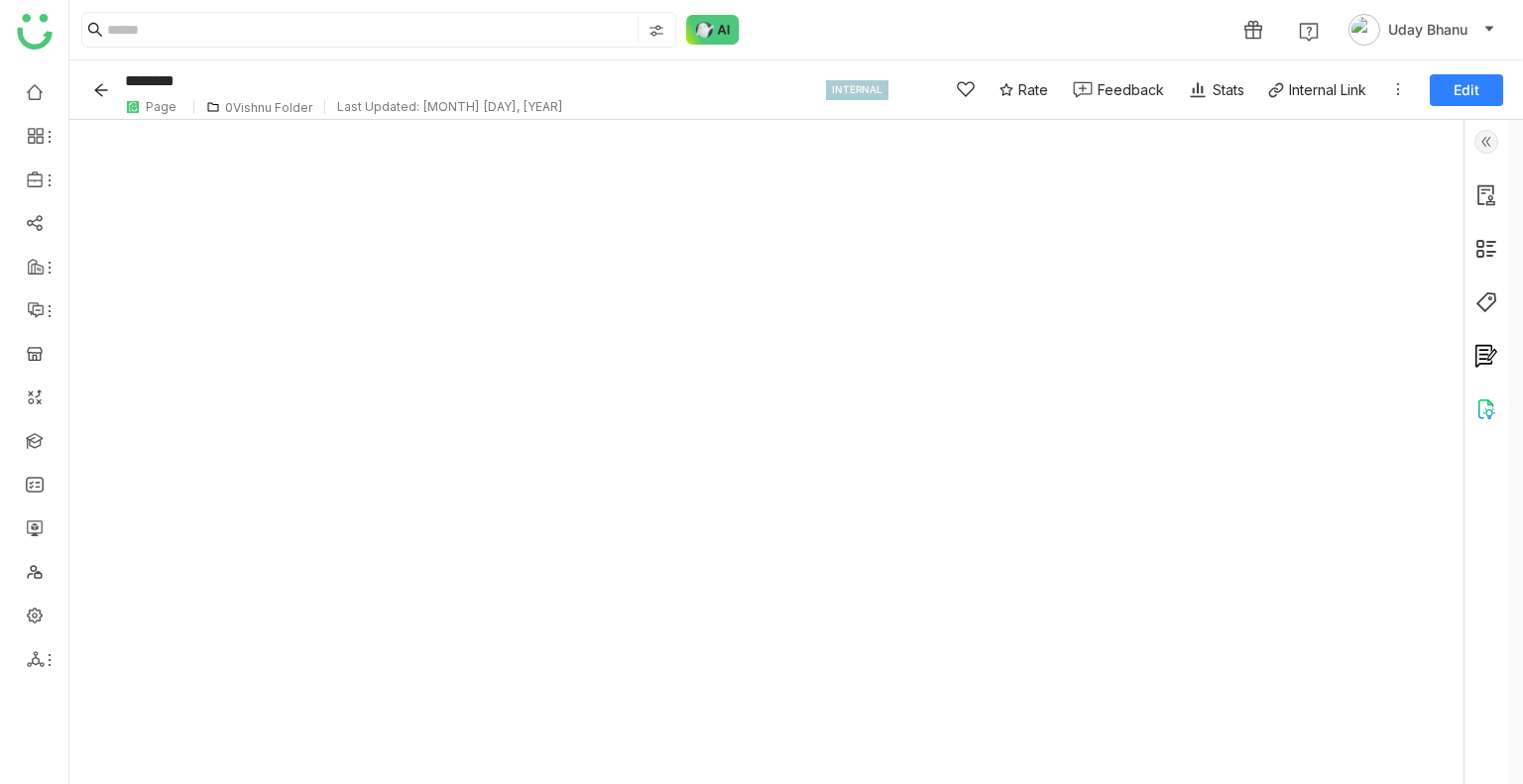 click 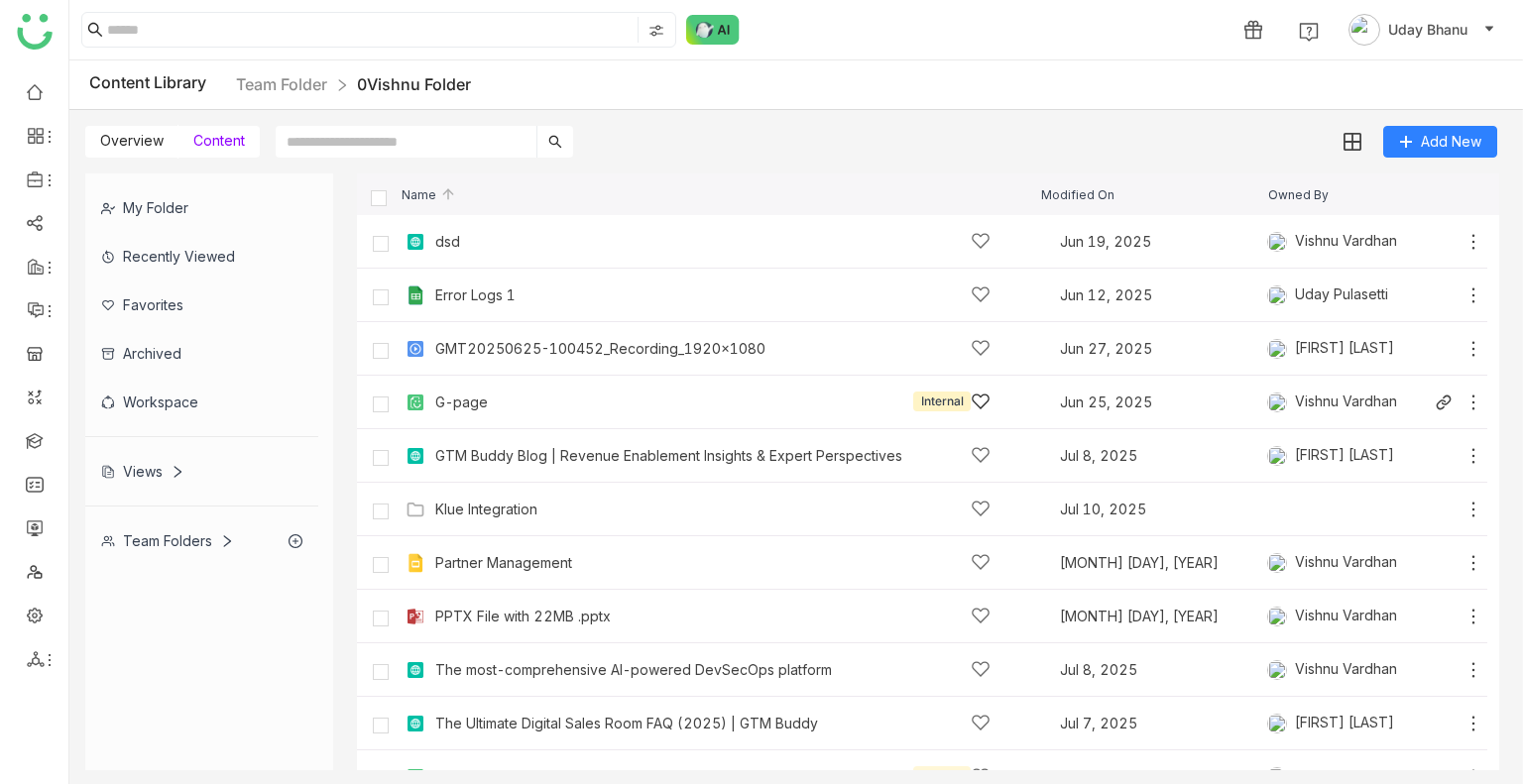 scroll, scrollTop: 592, scrollLeft: 0, axis: vertical 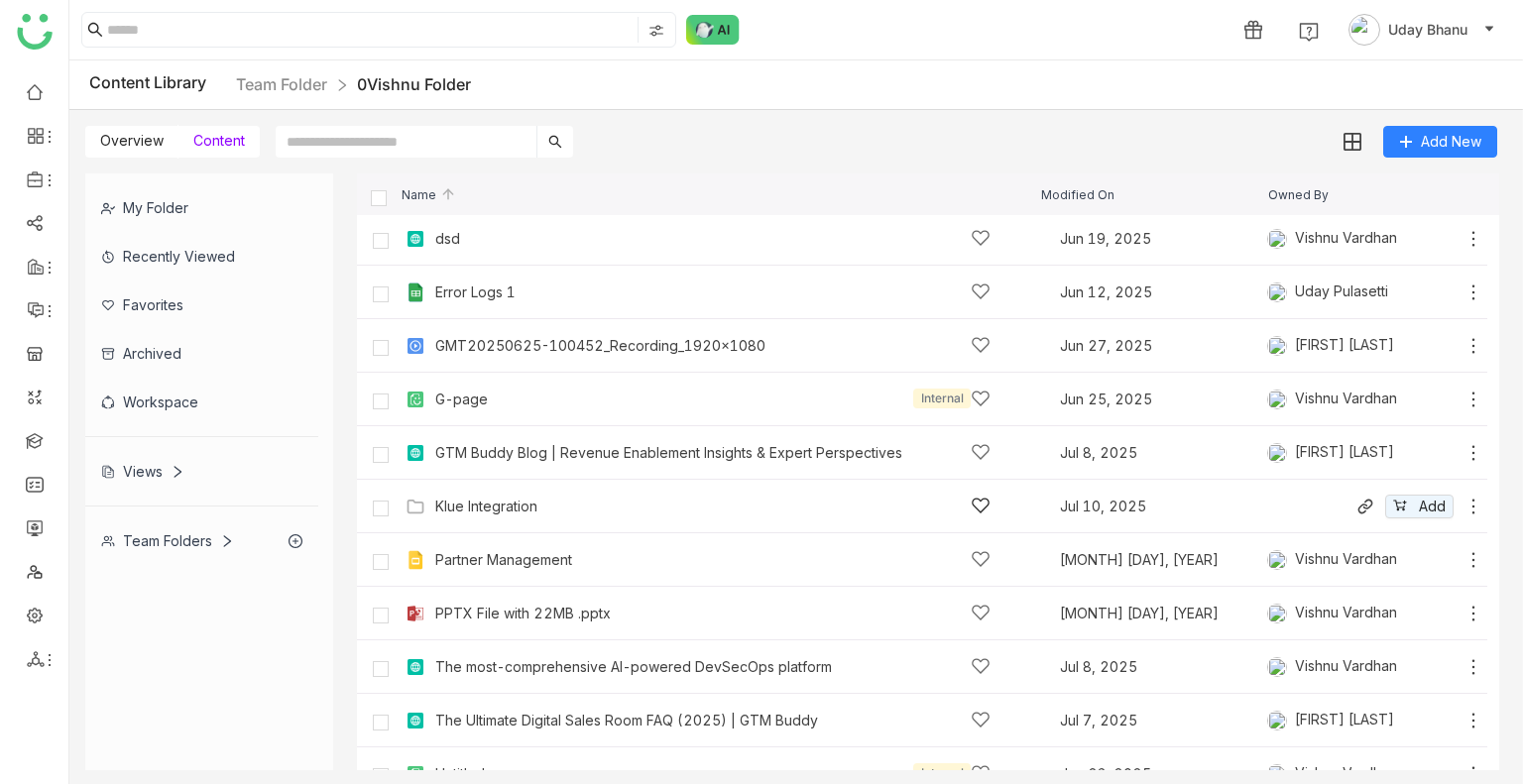 click on "Klue Integration" 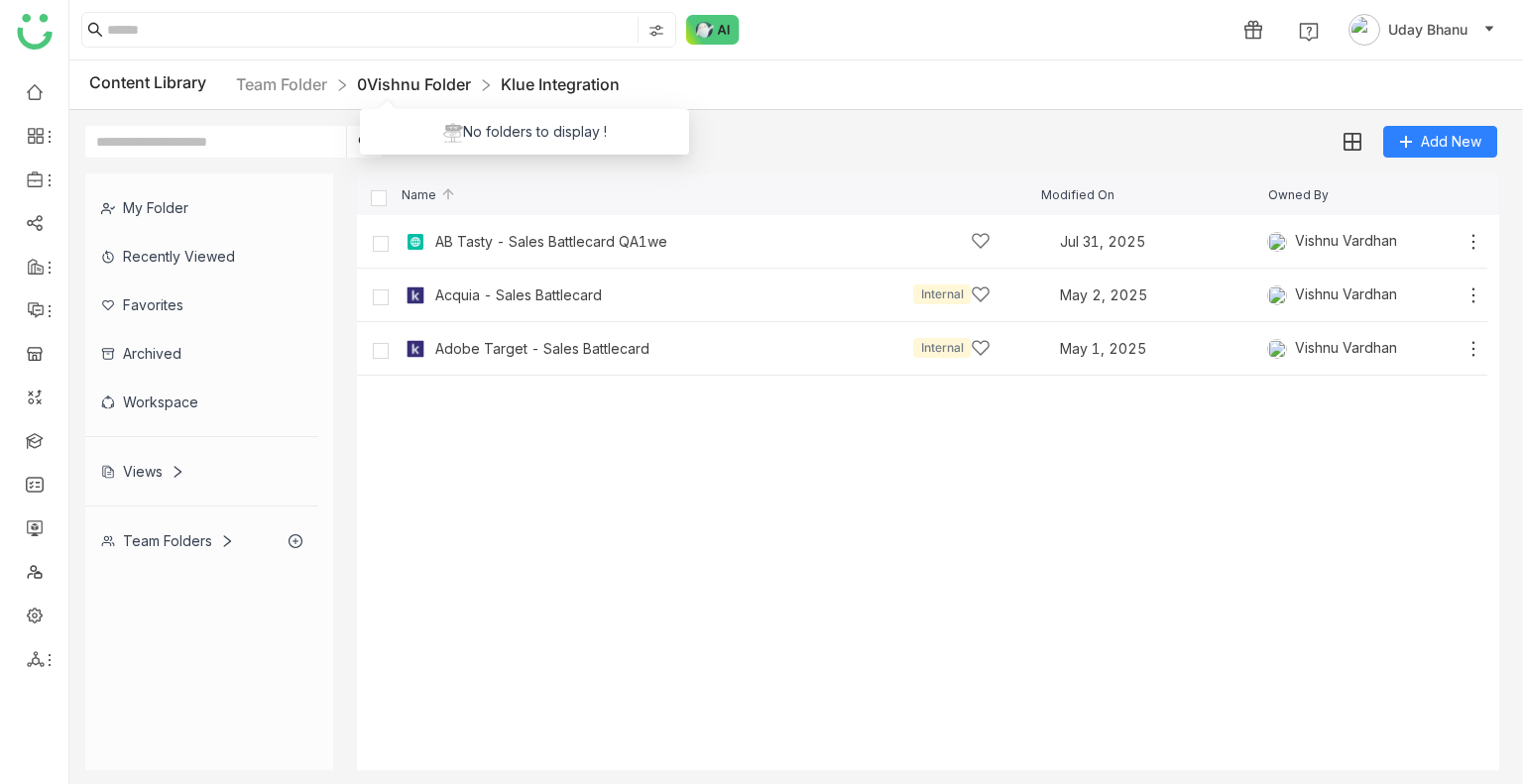 click on "0Vishnu Folder" 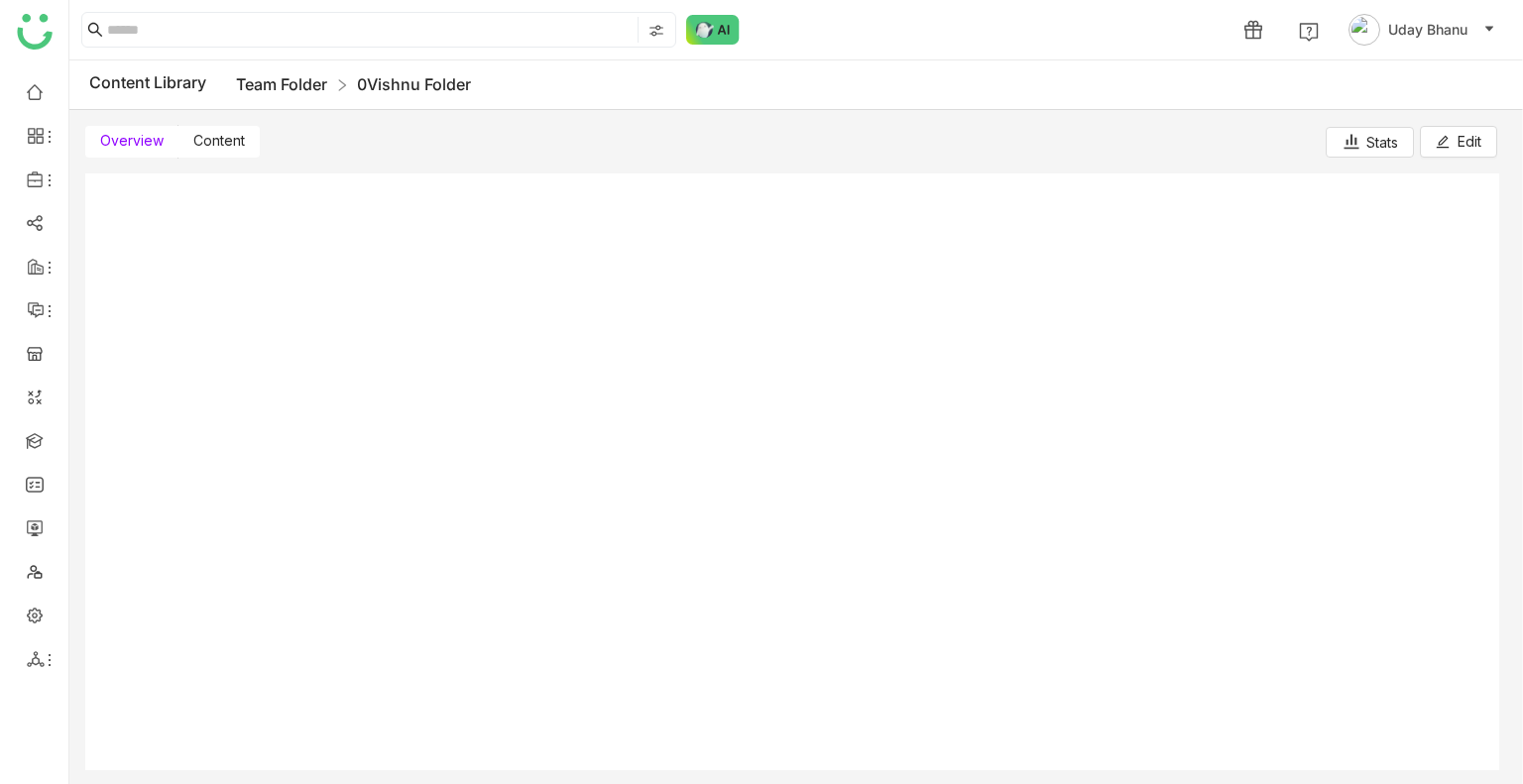 click on "Team Folder" 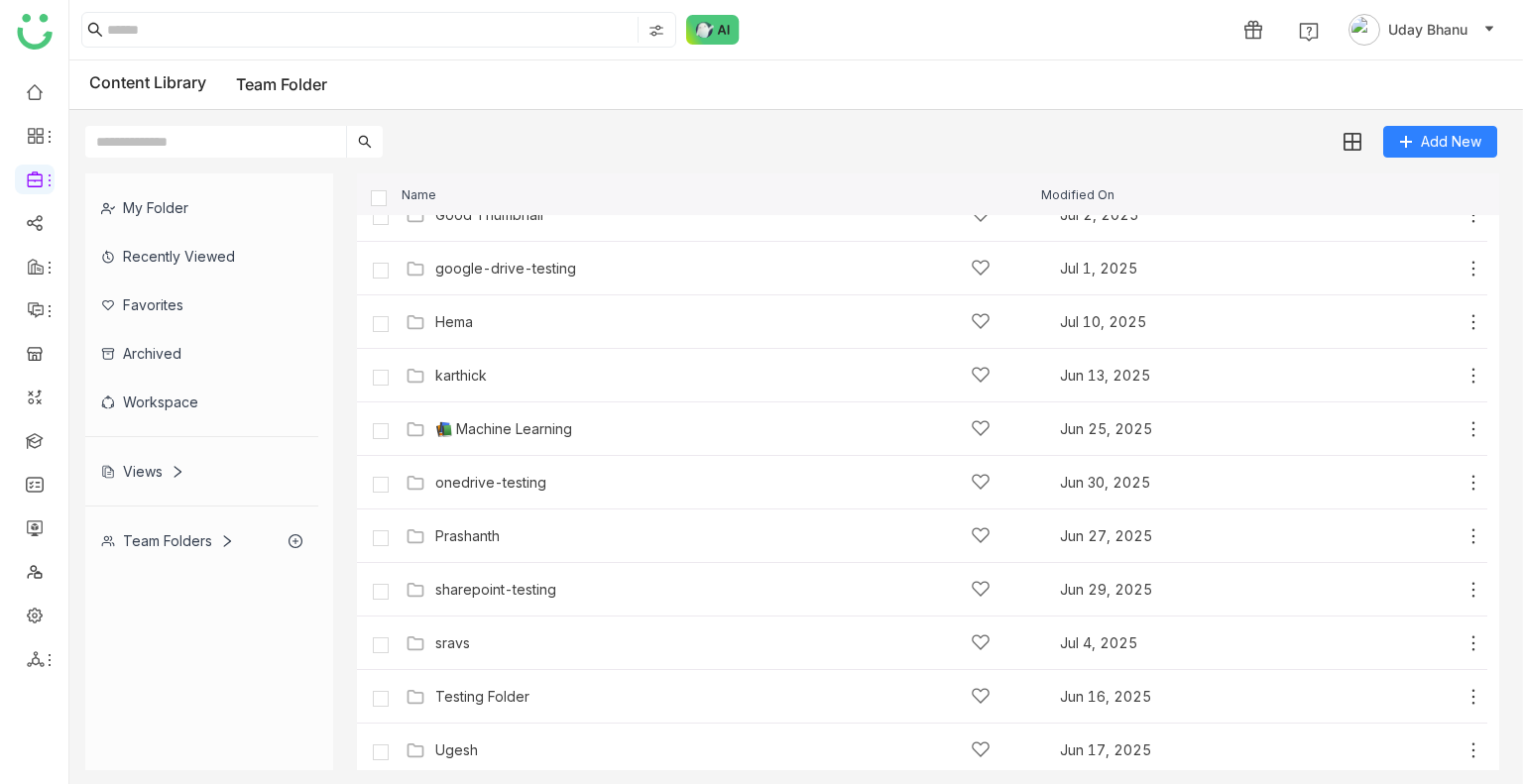 scroll, scrollTop: 675, scrollLeft: 0, axis: vertical 